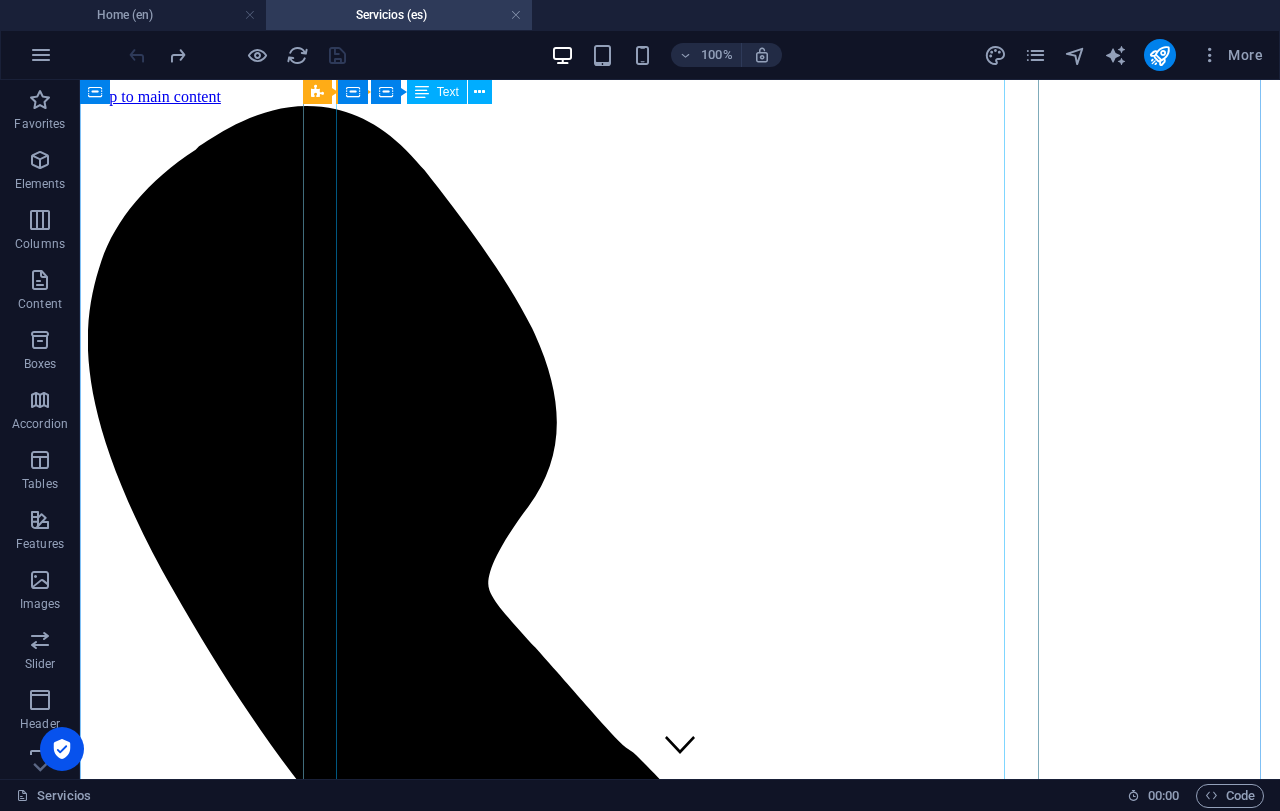 scroll, scrollTop: 2582, scrollLeft: 0, axis: vertical 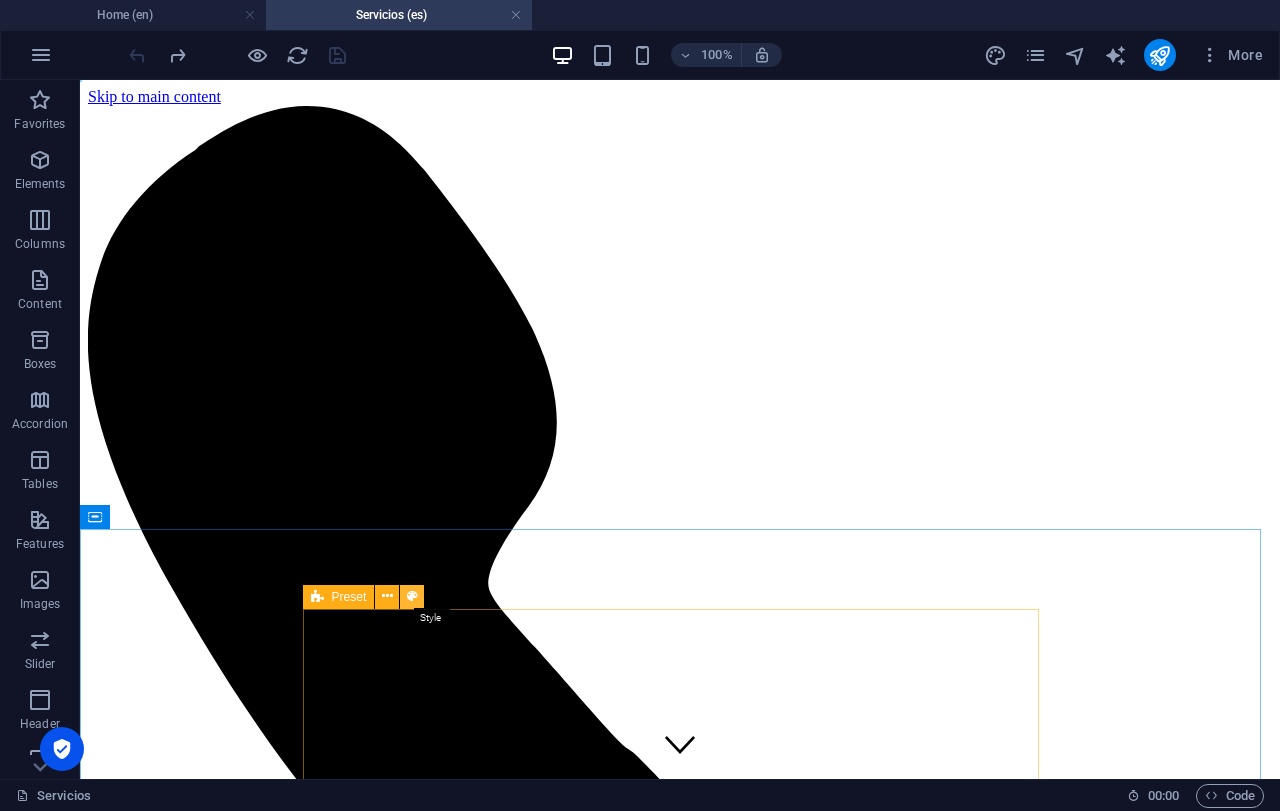 click at bounding box center [412, 596] 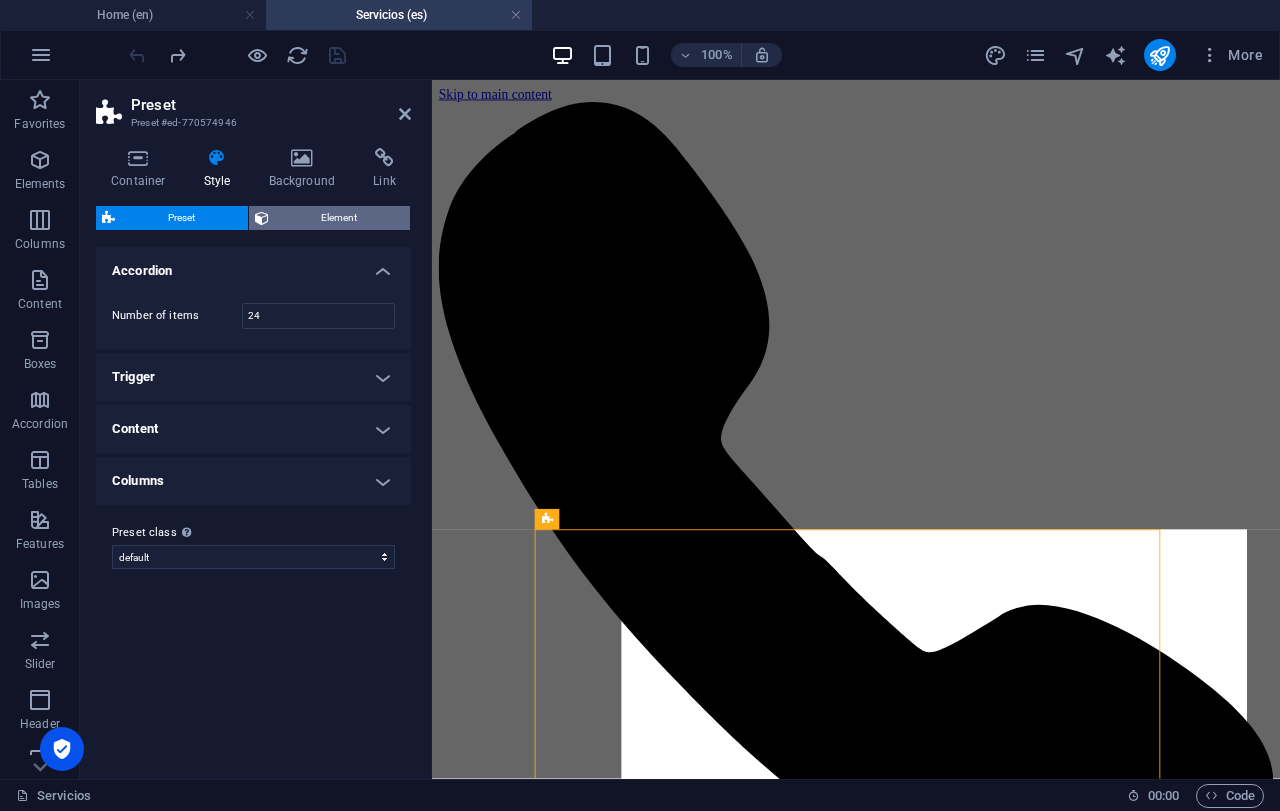 click on "Element" at bounding box center (340, 218) 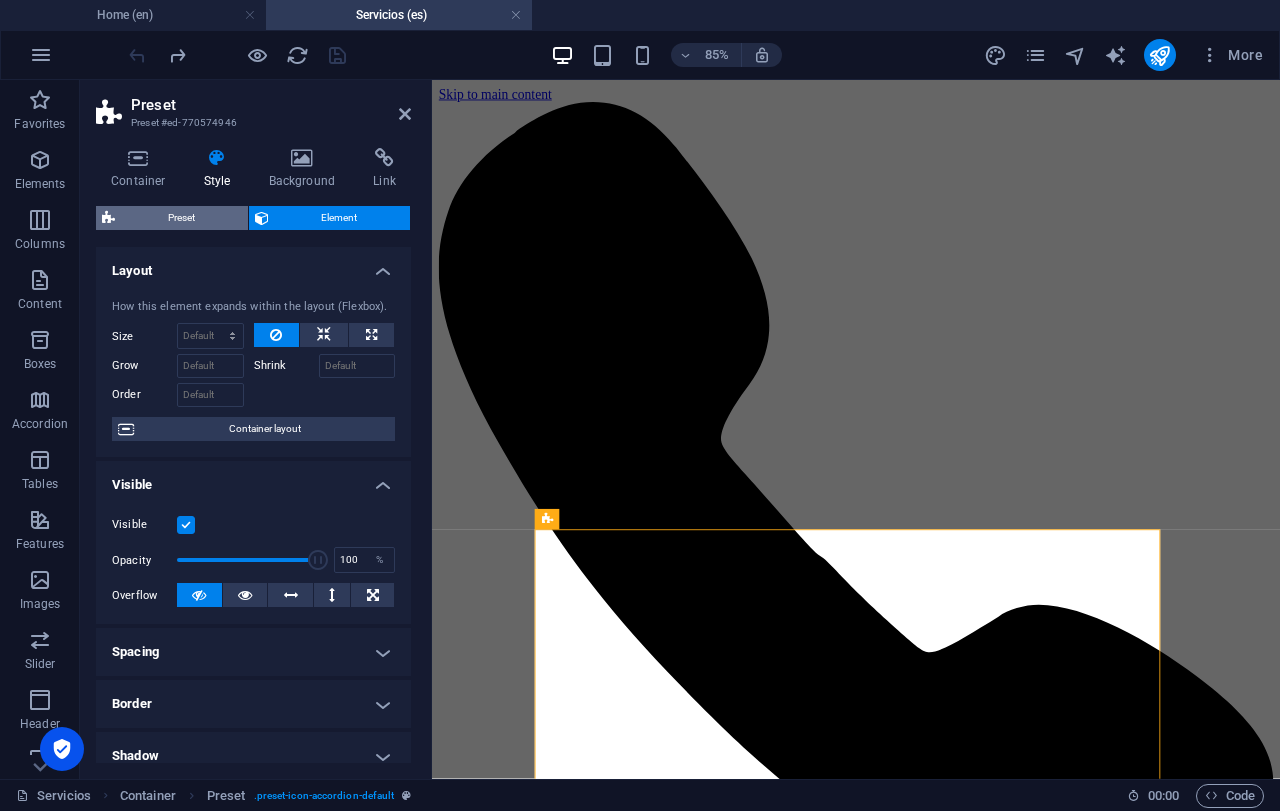 click on "Preset" at bounding box center (181, 218) 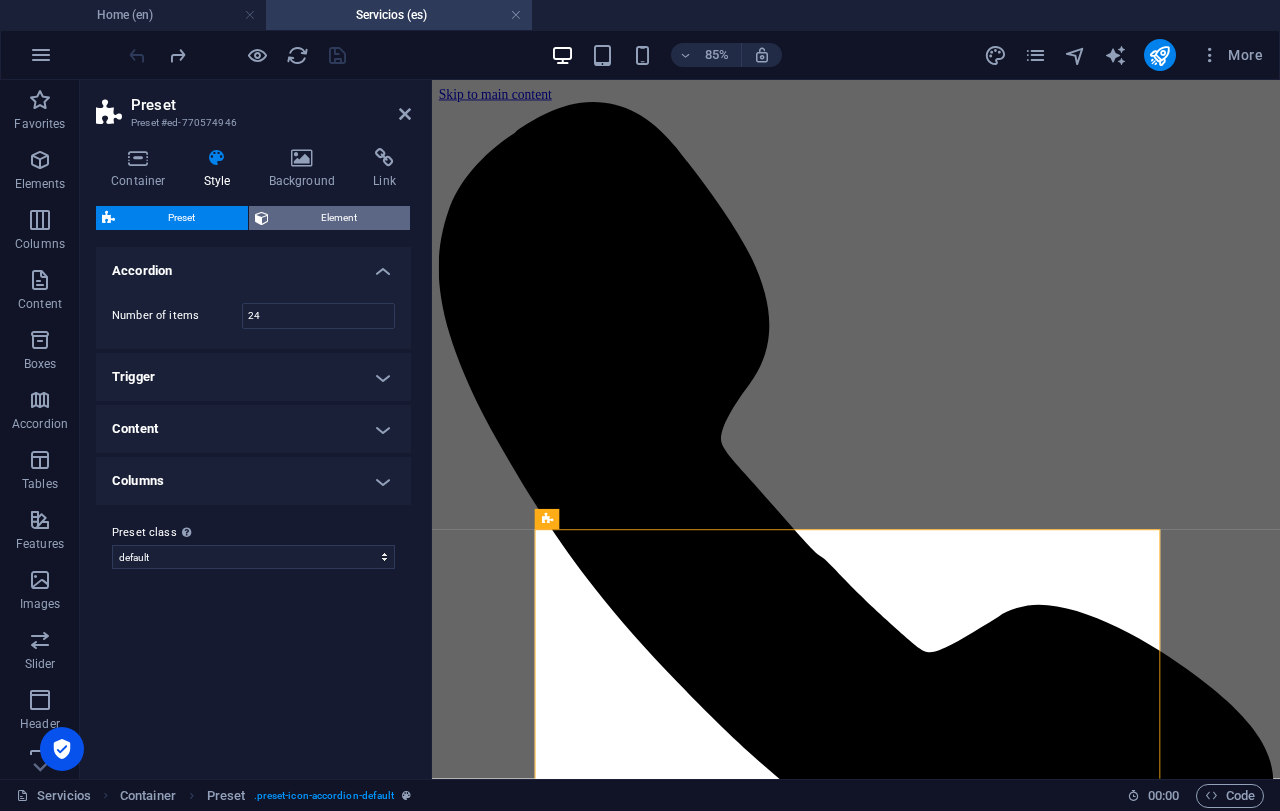 click on "Element" at bounding box center (340, 218) 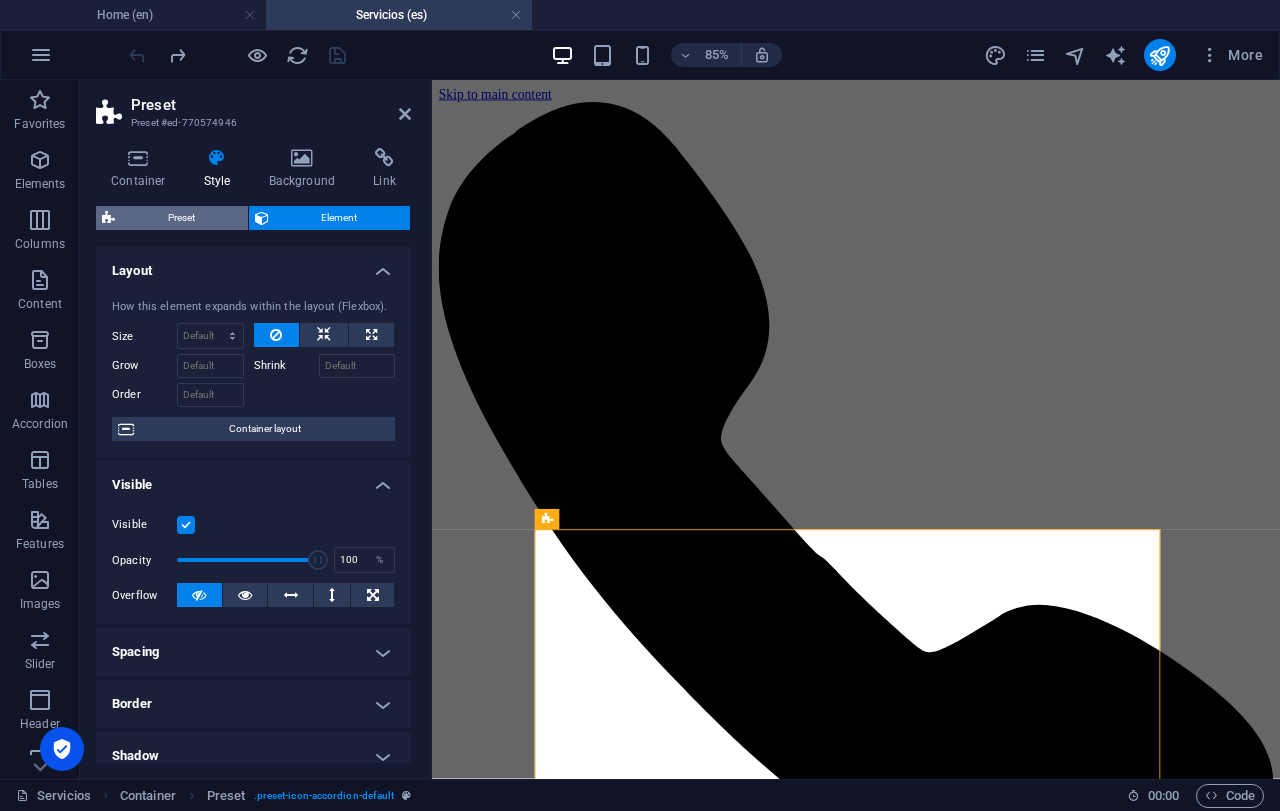 click on "Preset" at bounding box center (181, 218) 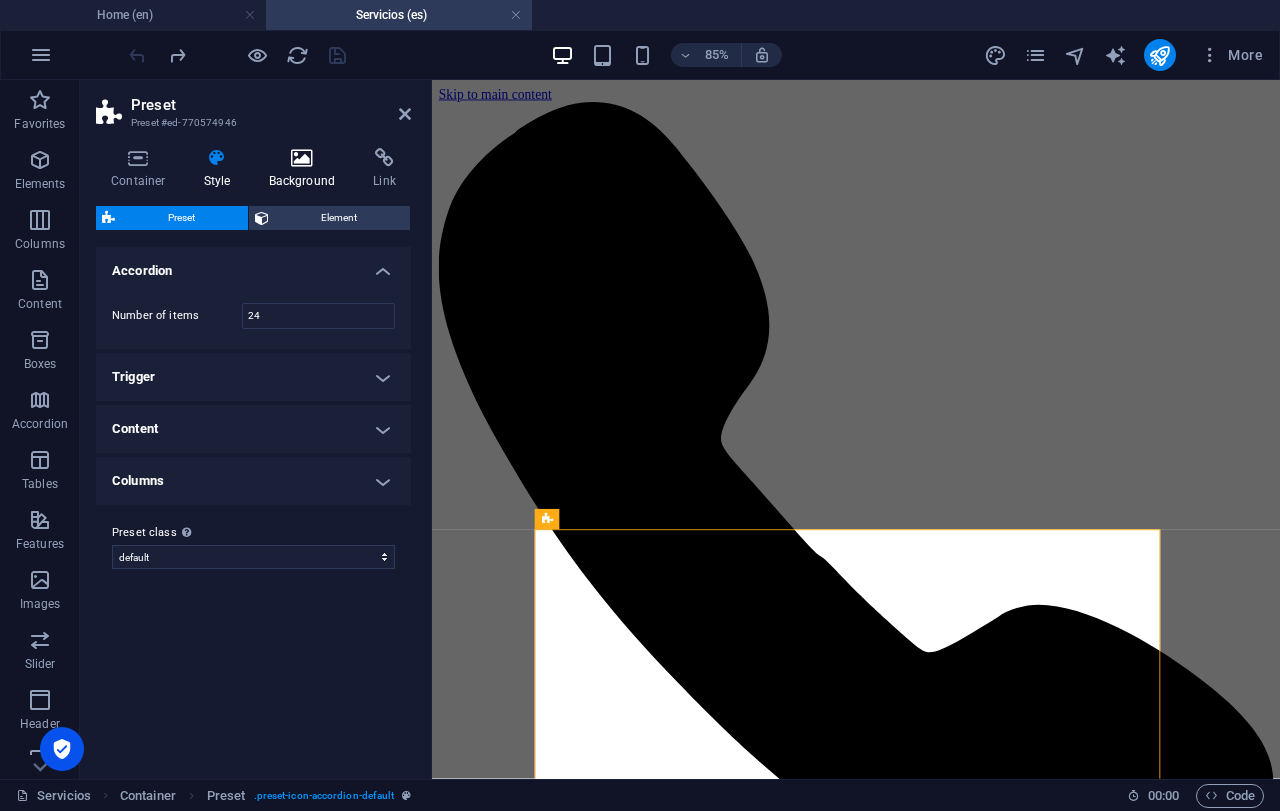 click on "Background" at bounding box center (306, 169) 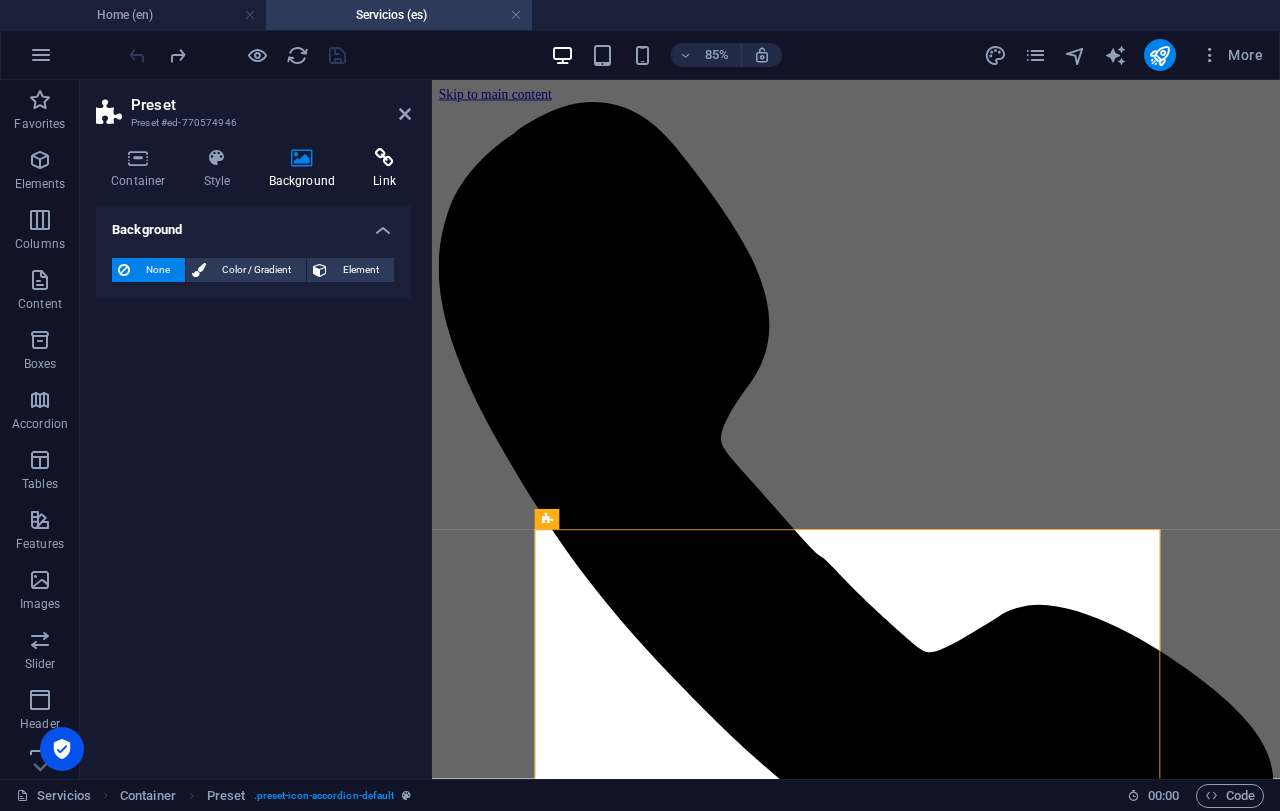 click at bounding box center [384, 158] 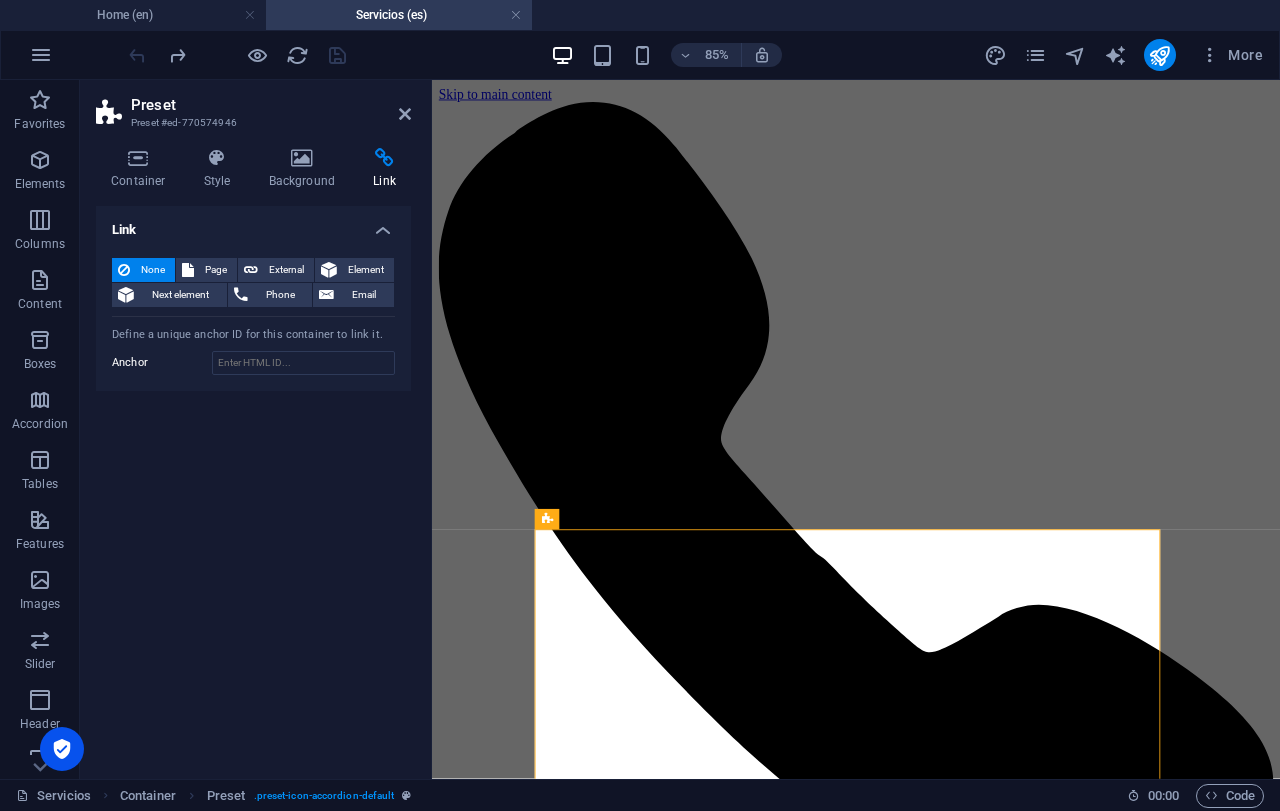 click on "Container Style Background Link Size Height Default px rem % vh vw Min. height None px rem % vh vw Width Default px rem % em vh vw Min. width None px rem % vh vw Content width Default Custom width Width Default px rem % em vh vw Min. width None px rem % vh vw Default padding Custom spacing Default content width and padding can be changed under Design. Edit design Layout (Flexbox) Alignment Determines the flex direction. Default Main axis Determine how elements should behave along the main axis inside this container (justify content). Default Side axis Control the vertical direction of the element inside of the container (align items). Default Wrap Default On Off Fill Controls the distances and direction of elements on the y-axis across several lines (align content). Default Accessibility ARIA helps assistive technologies (like screen readers) to understand the role, state, and behavior of web elements Role The ARIA role defines the purpose of an element.  None Alert Article Banner Comment Fan" at bounding box center [253, 455] 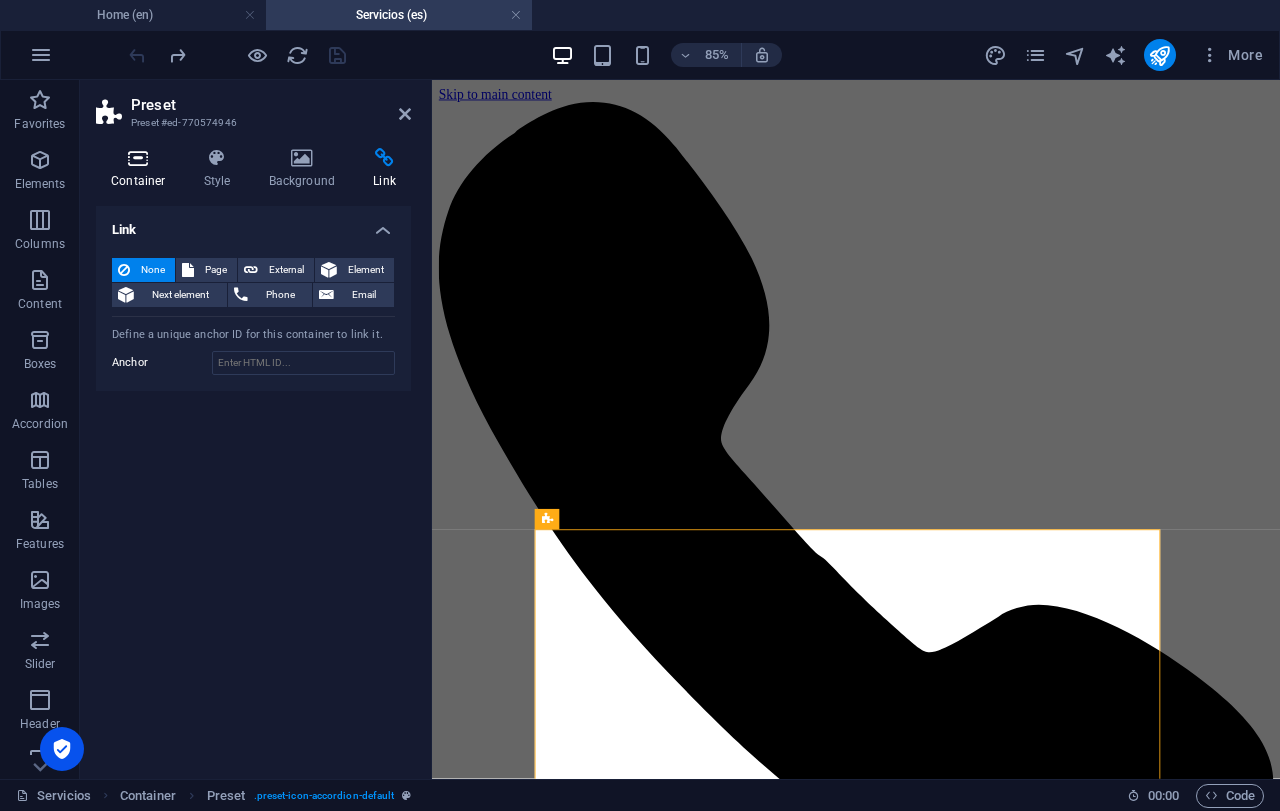 click at bounding box center (138, 158) 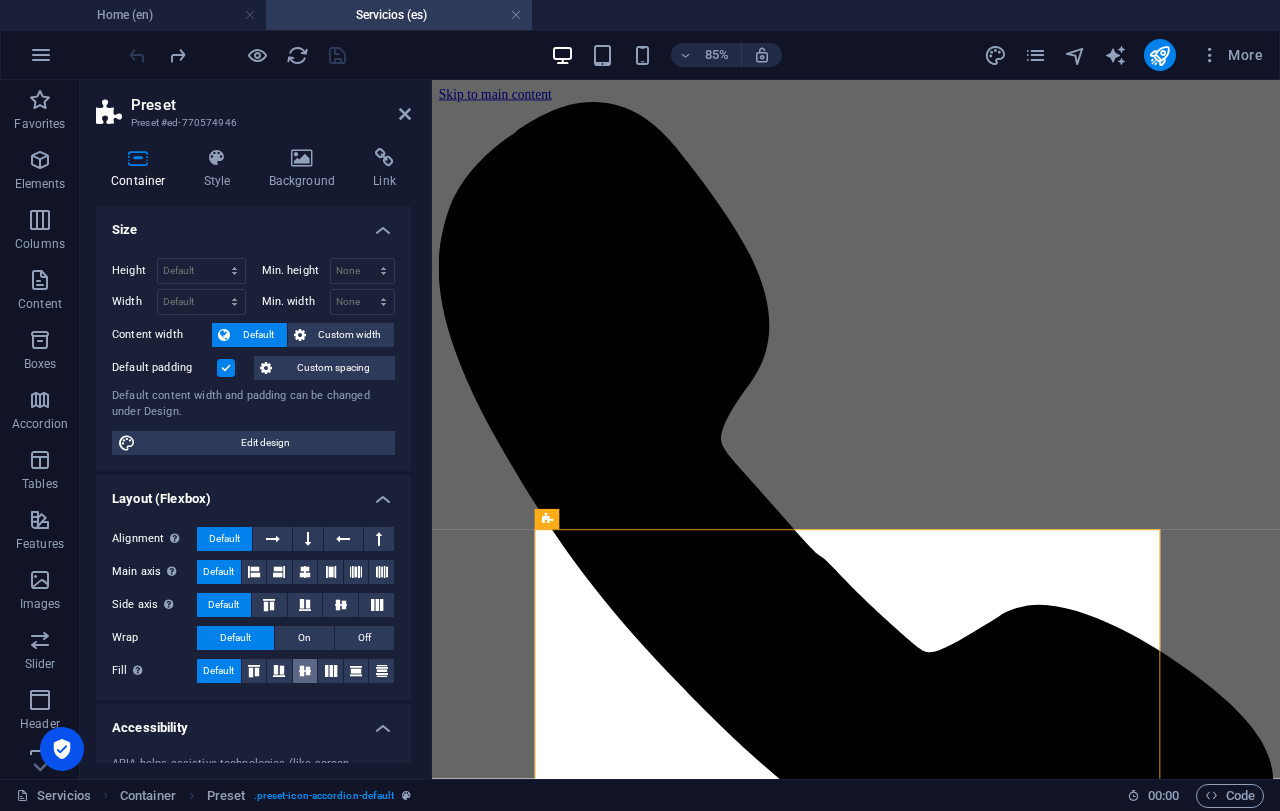 scroll, scrollTop: 217, scrollLeft: 0, axis: vertical 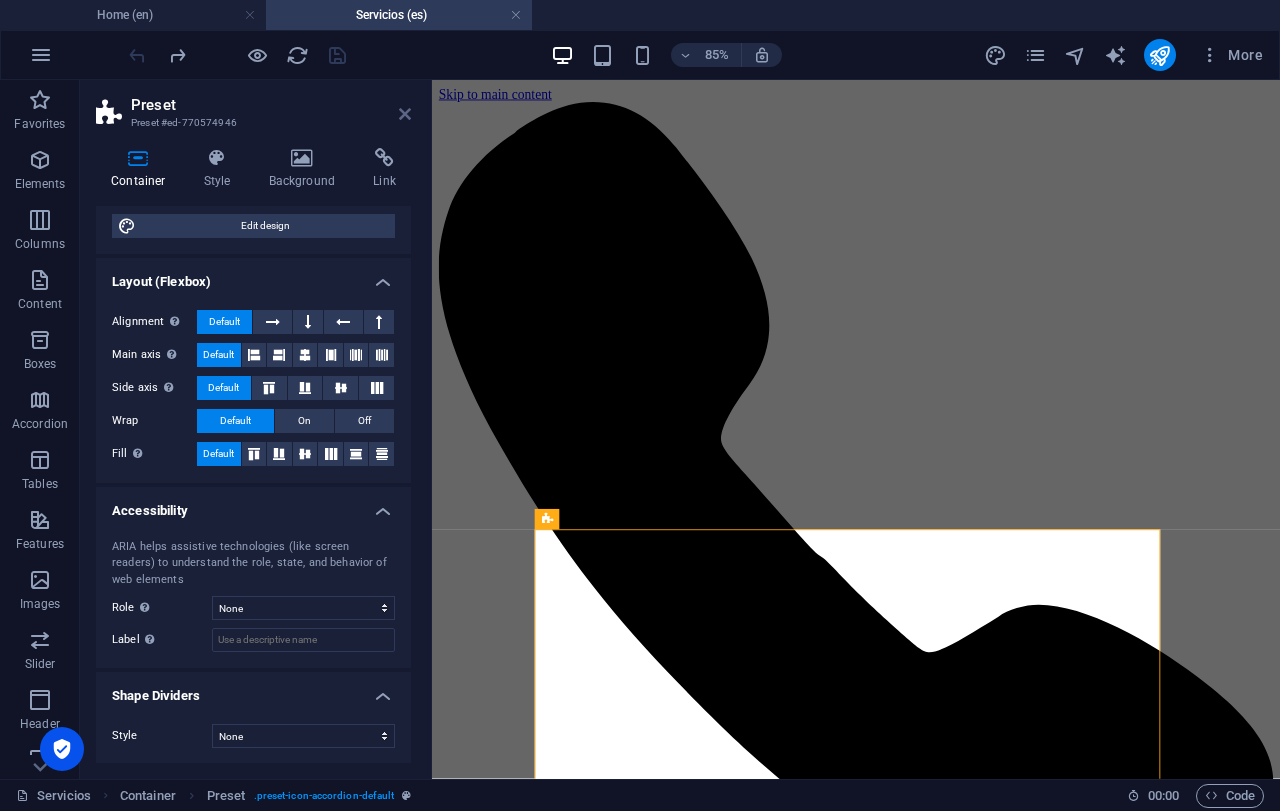 drag, startPoint x: 406, startPoint y: 112, endPoint x: 340, endPoint y: 63, distance: 82.20097 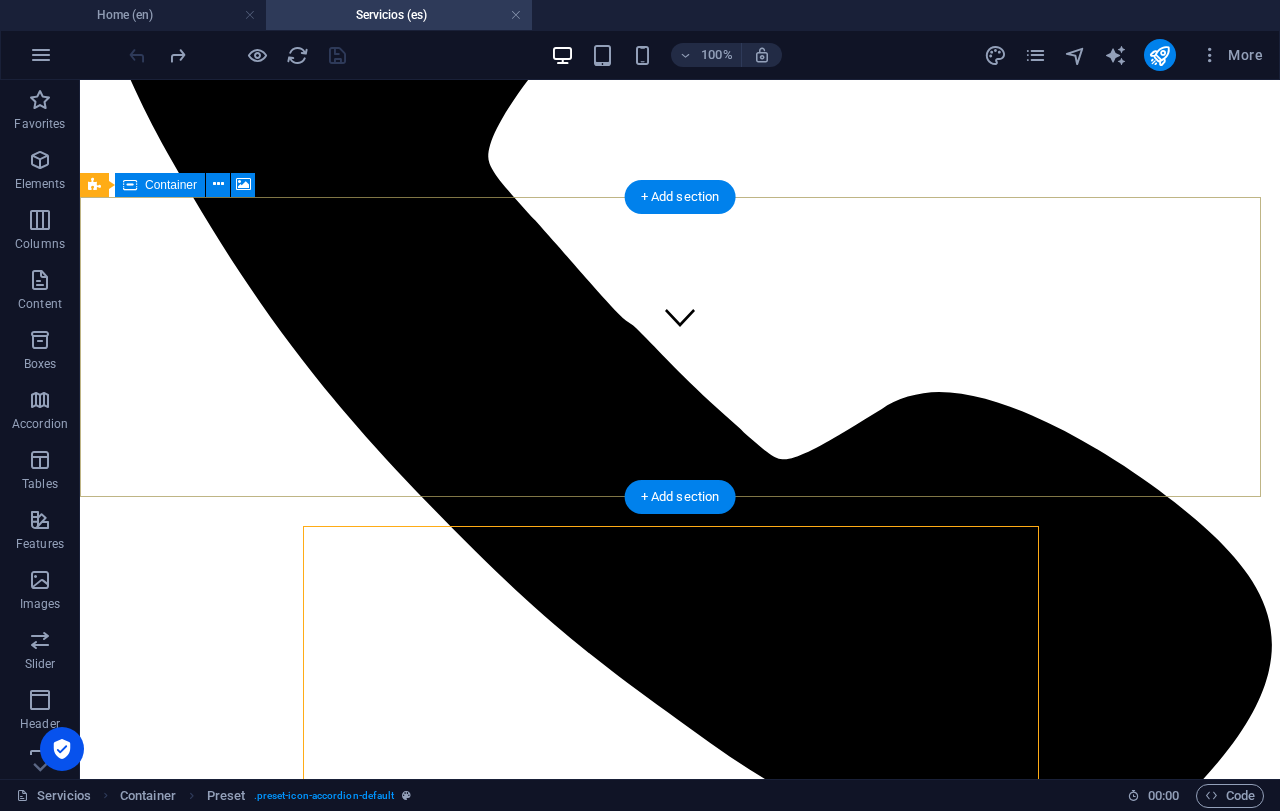 scroll, scrollTop: 0, scrollLeft: 0, axis: both 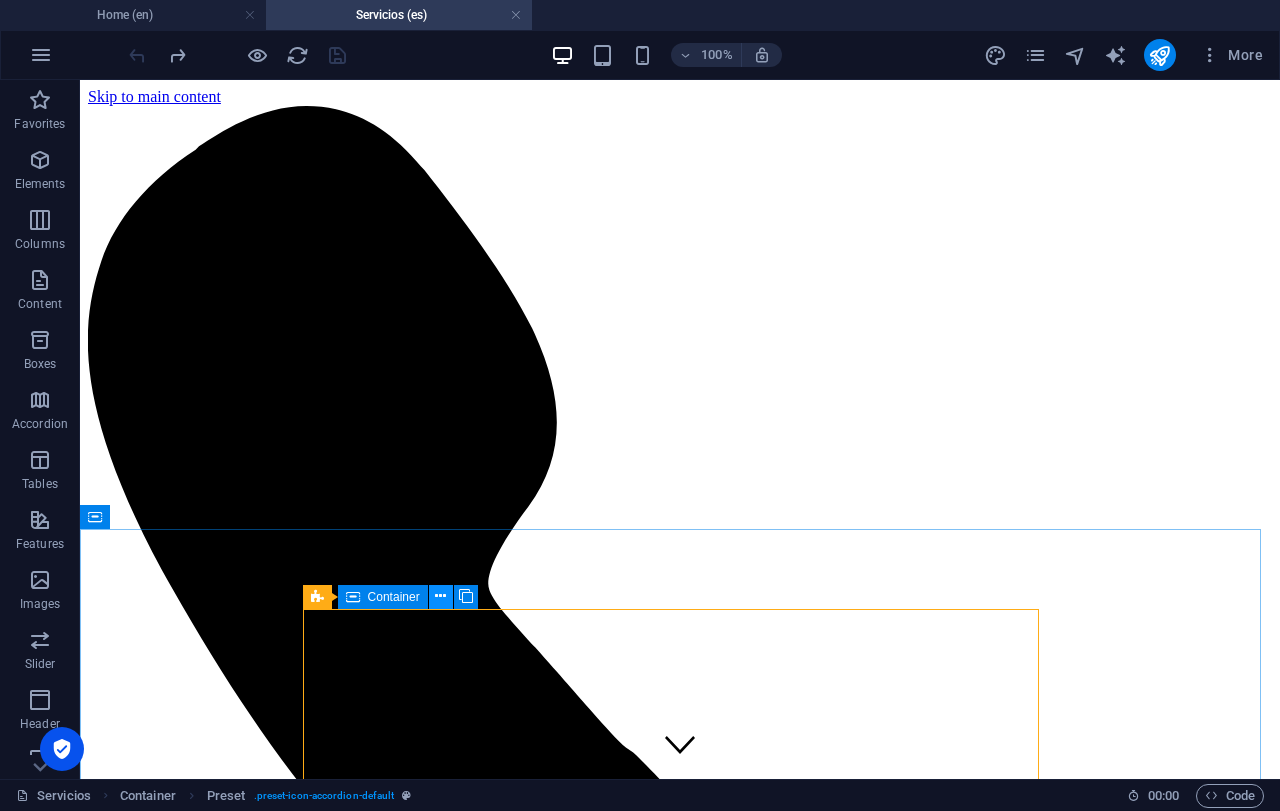 click at bounding box center [440, 596] 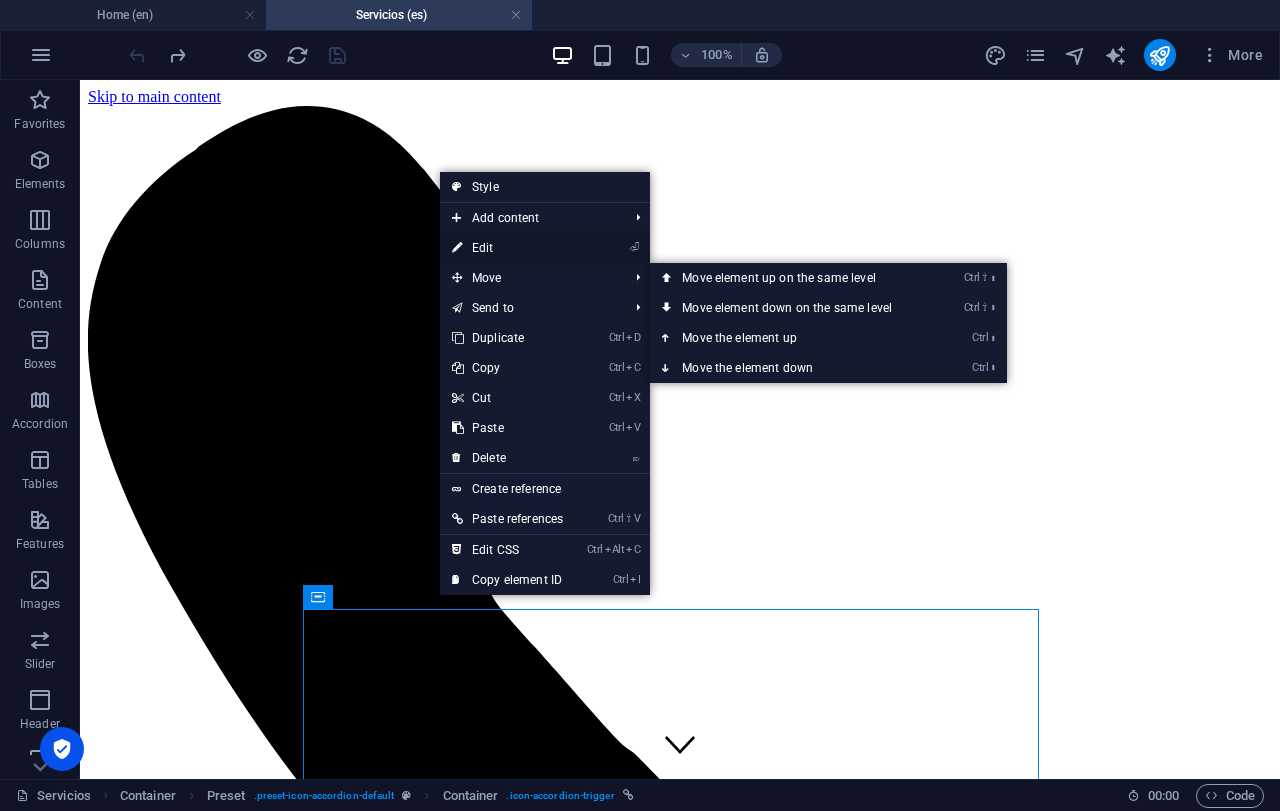 click on "⏎  Edit" at bounding box center [507, 248] 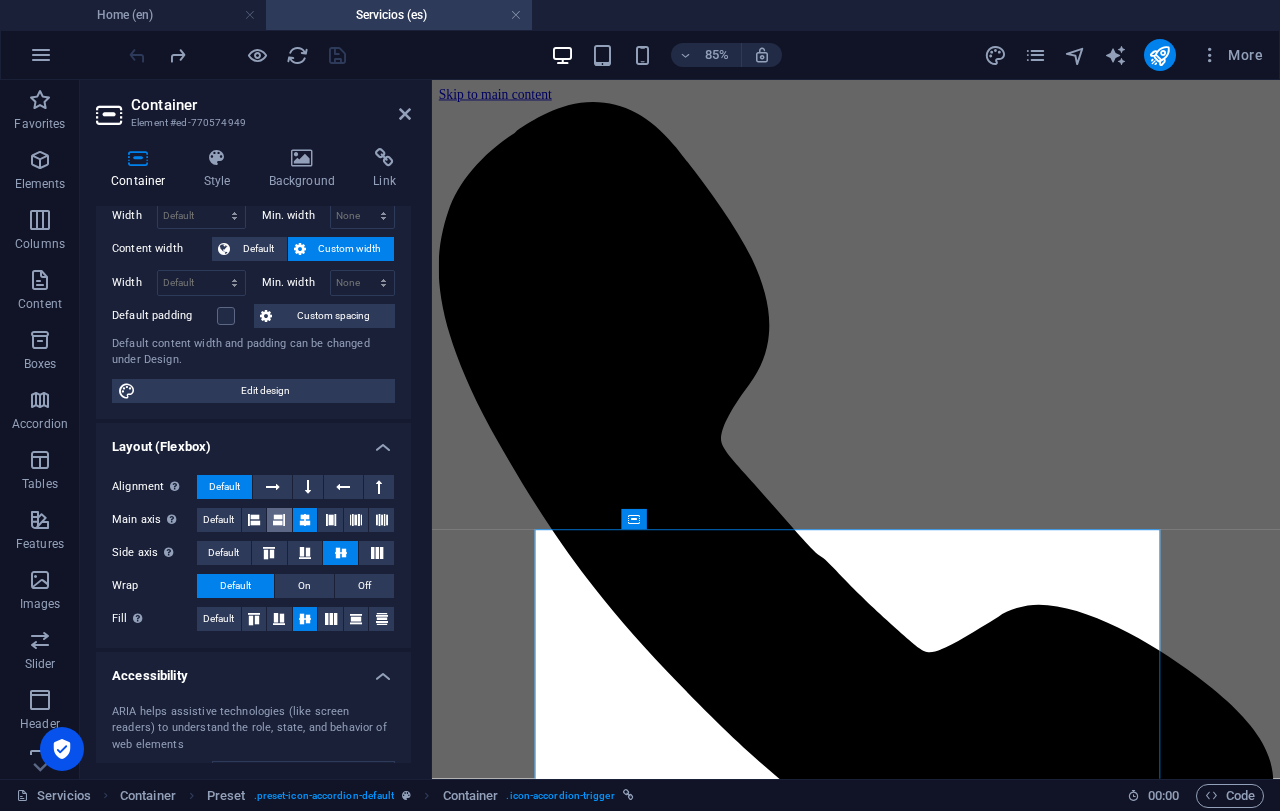 scroll, scrollTop: 0, scrollLeft: 0, axis: both 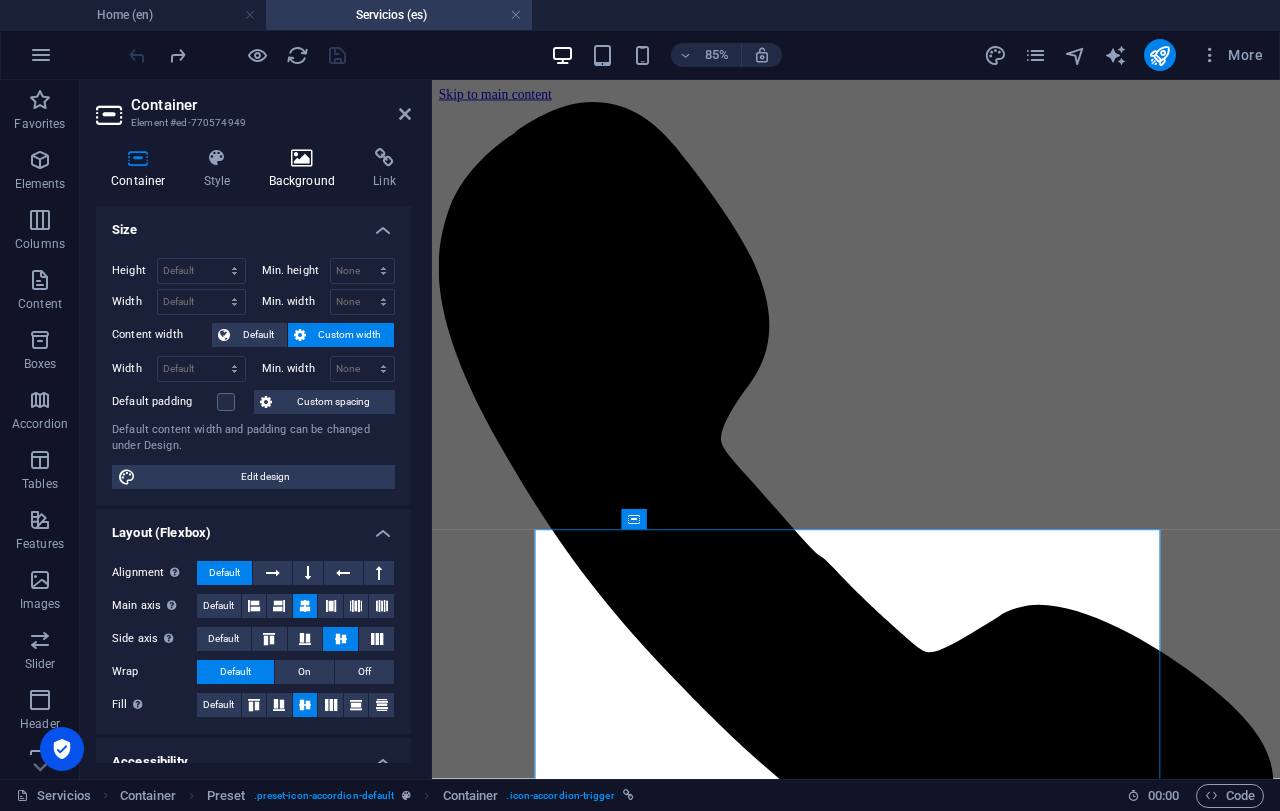 click on "Background" at bounding box center [306, 169] 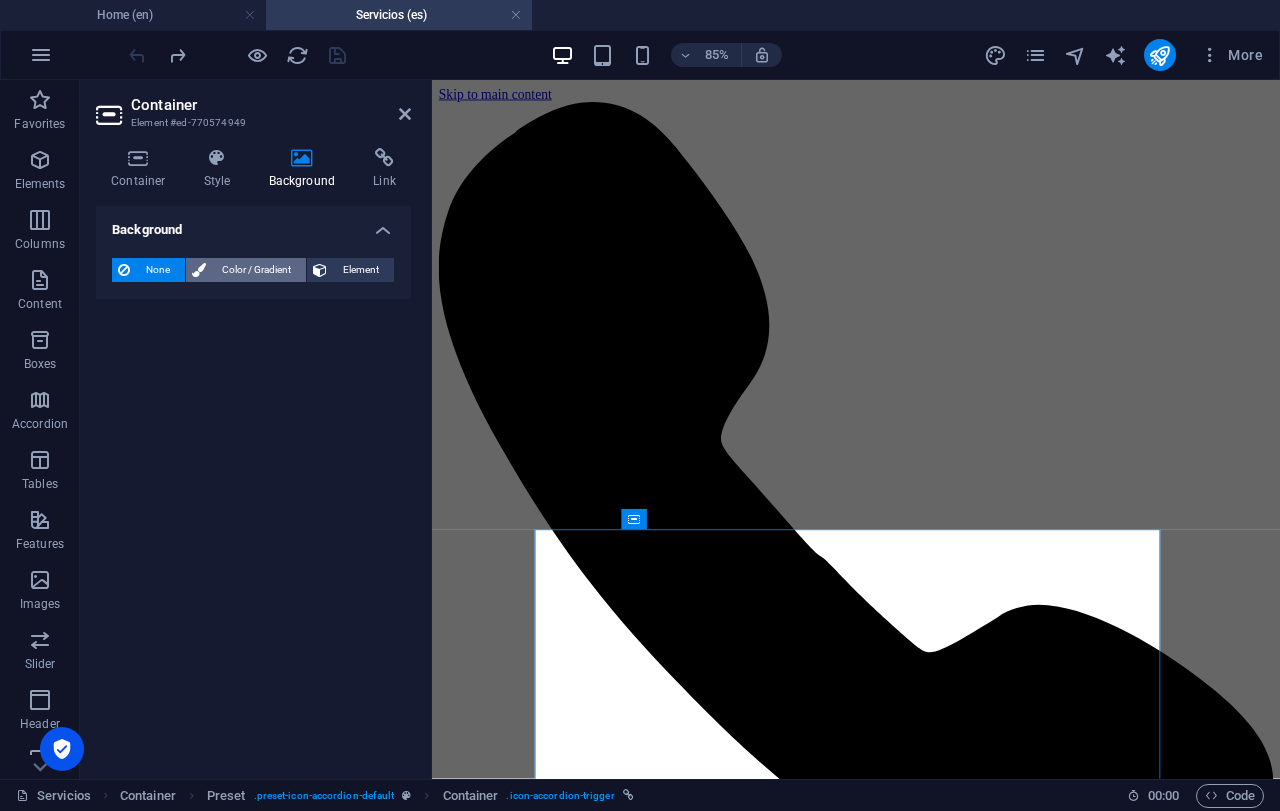click on "Color / Gradient" at bounding box center [256, 270] 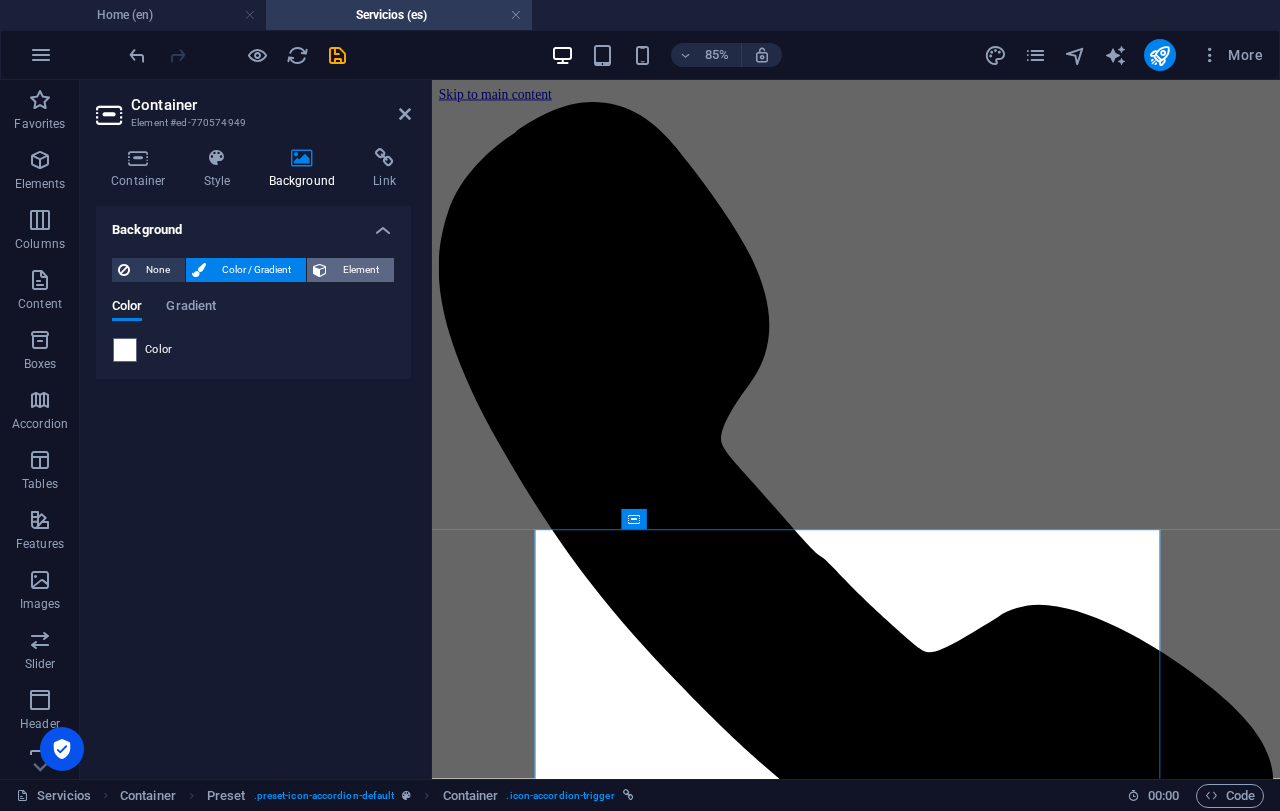 click on "Element" at bounding box center [360, 270] 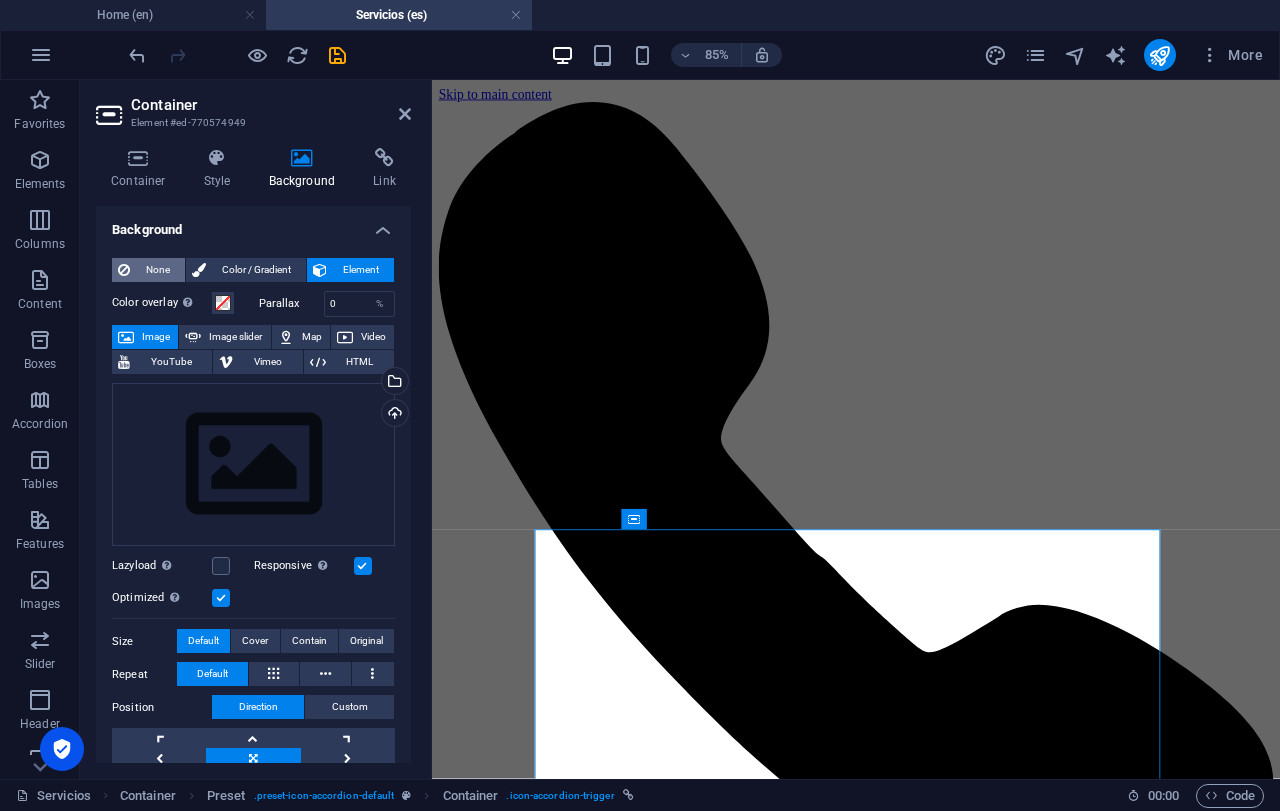 click on "None" at bounding box center (157, 270) 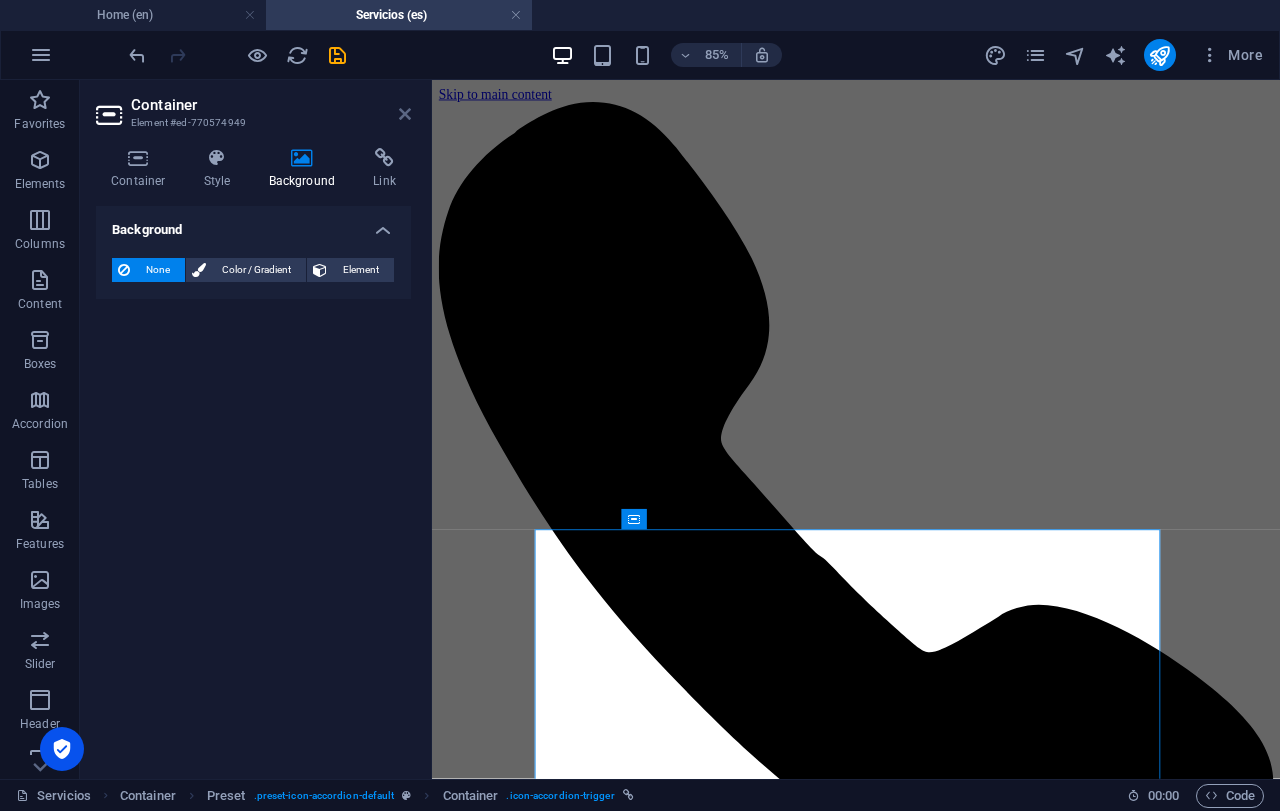 click at bounding box center [405, 114] 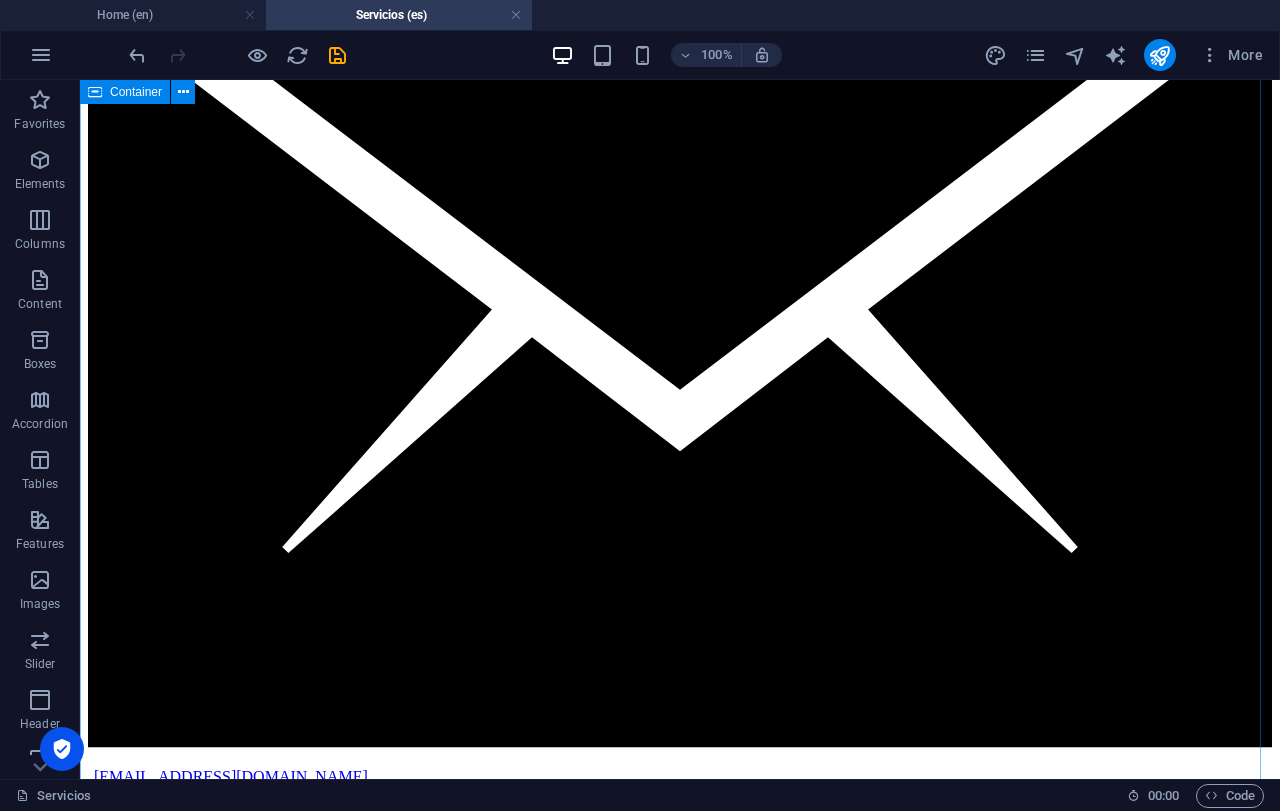 scroll, scrollTop: 4231, scrollLeft: 0, axis: vertical 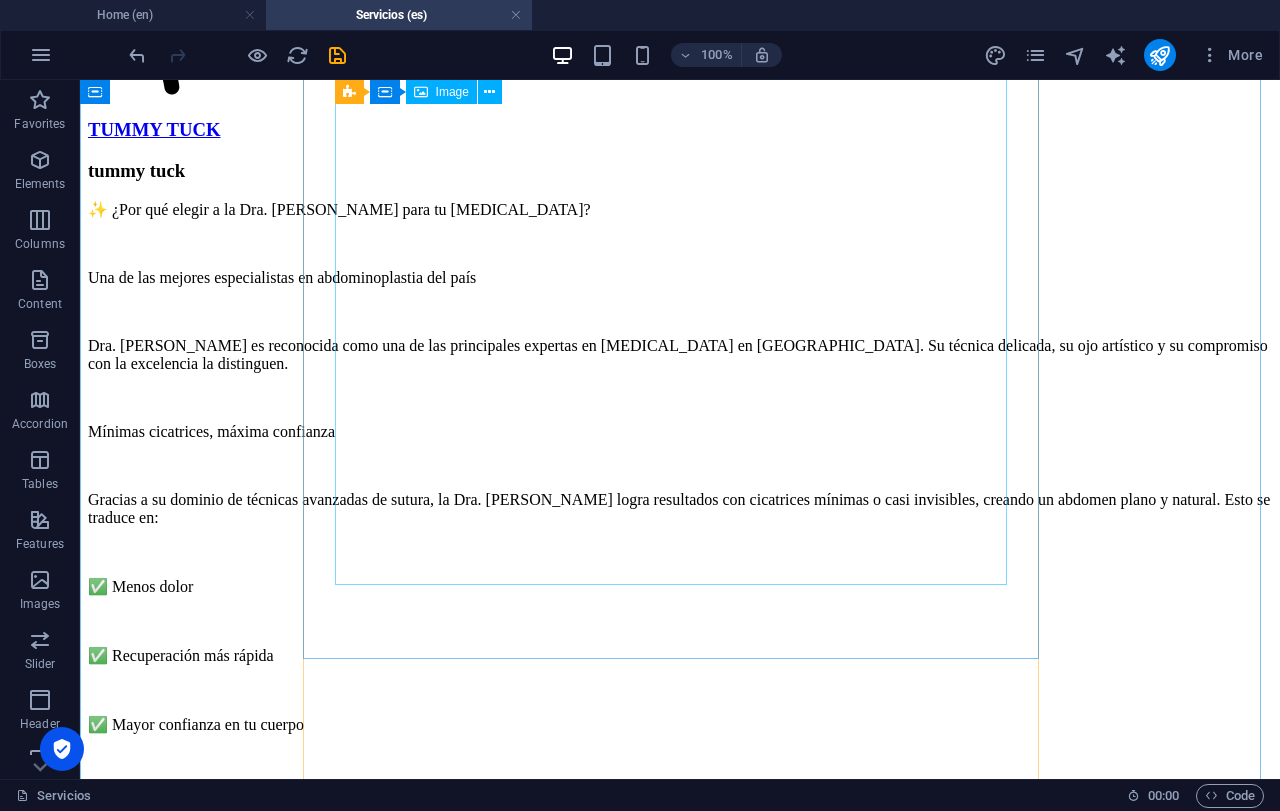 click at bounding box center [680, 25961] 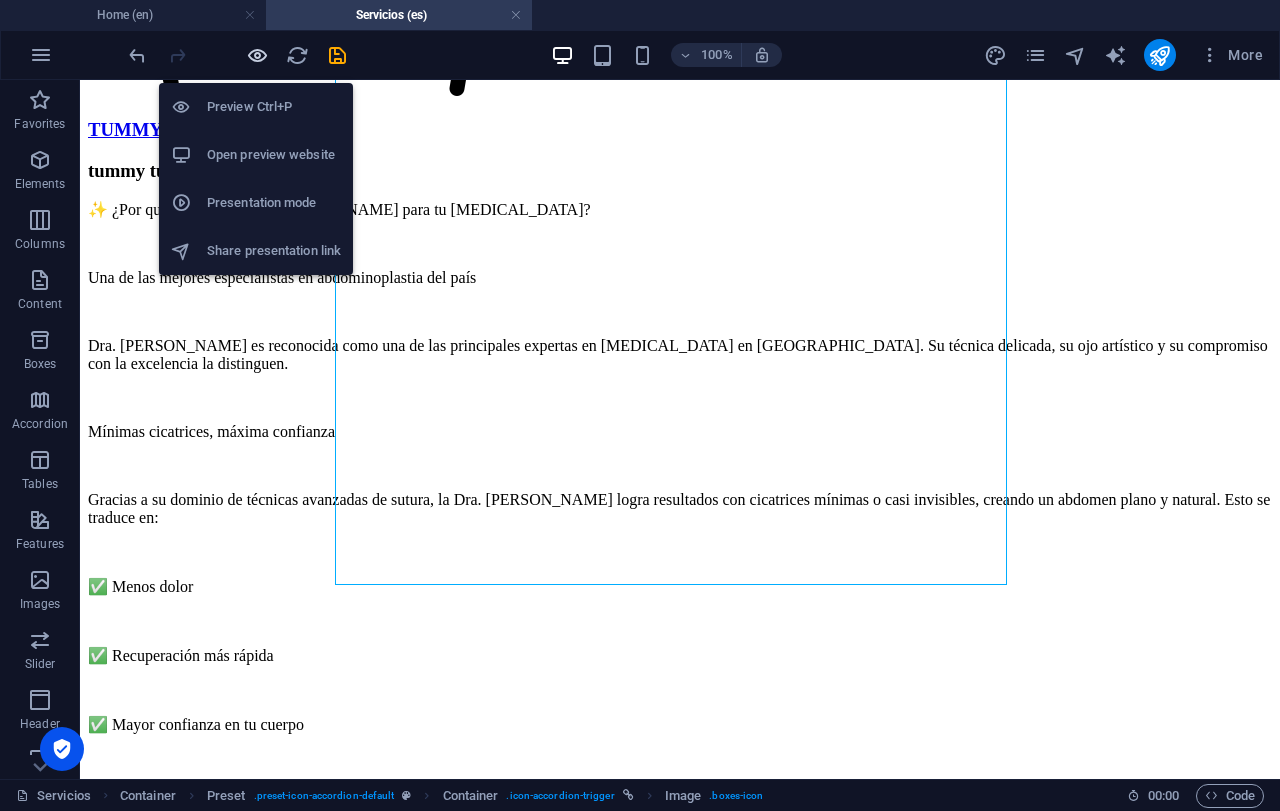 click at bounding box center [257, 55] 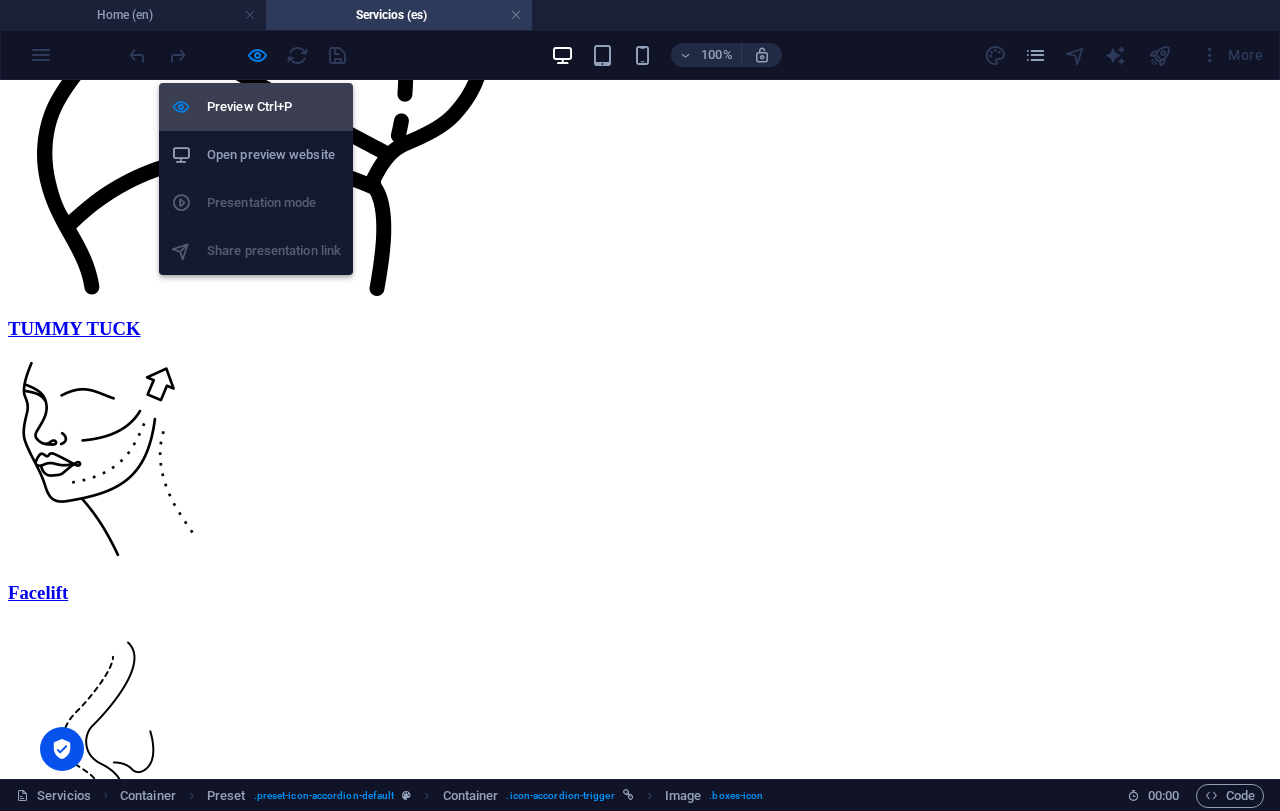 scroll, scrollTop: 437, scrollLeft: 0, axis: vertical 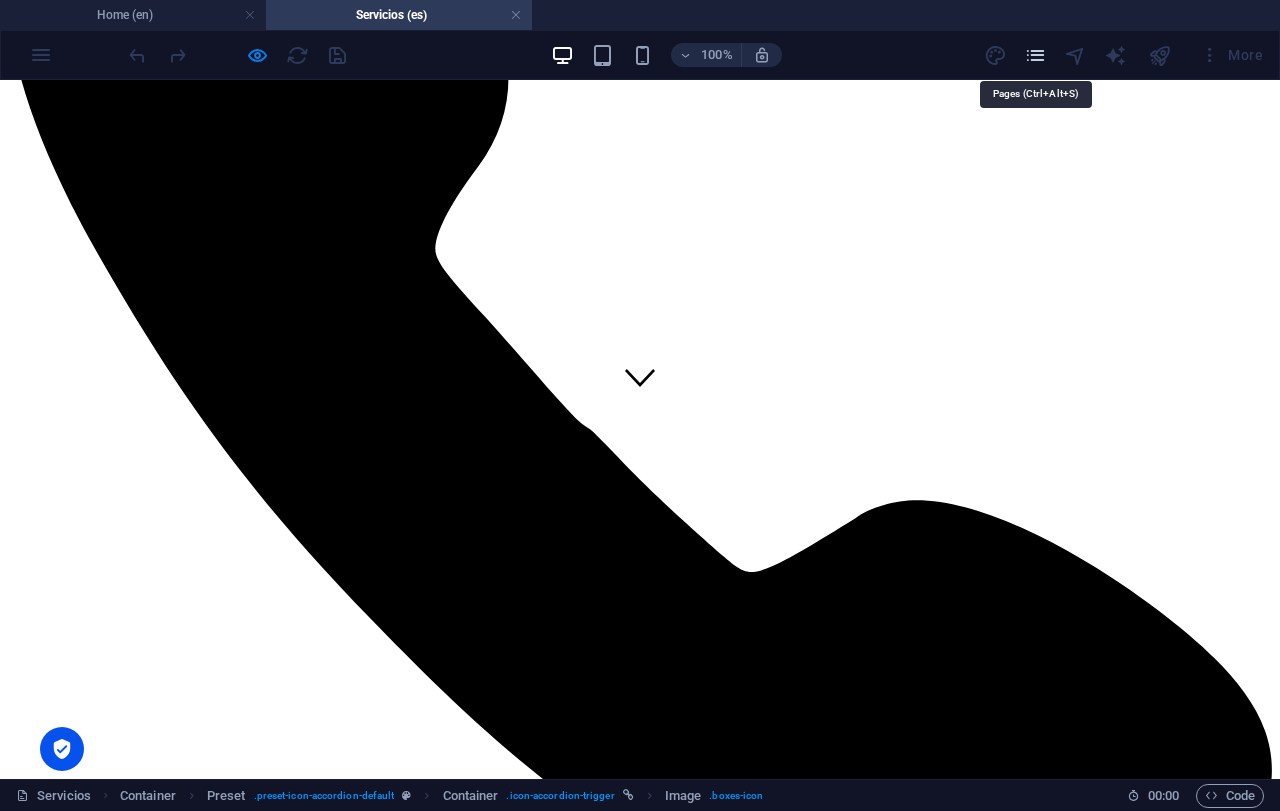 click at bounding box center (1035, 55) 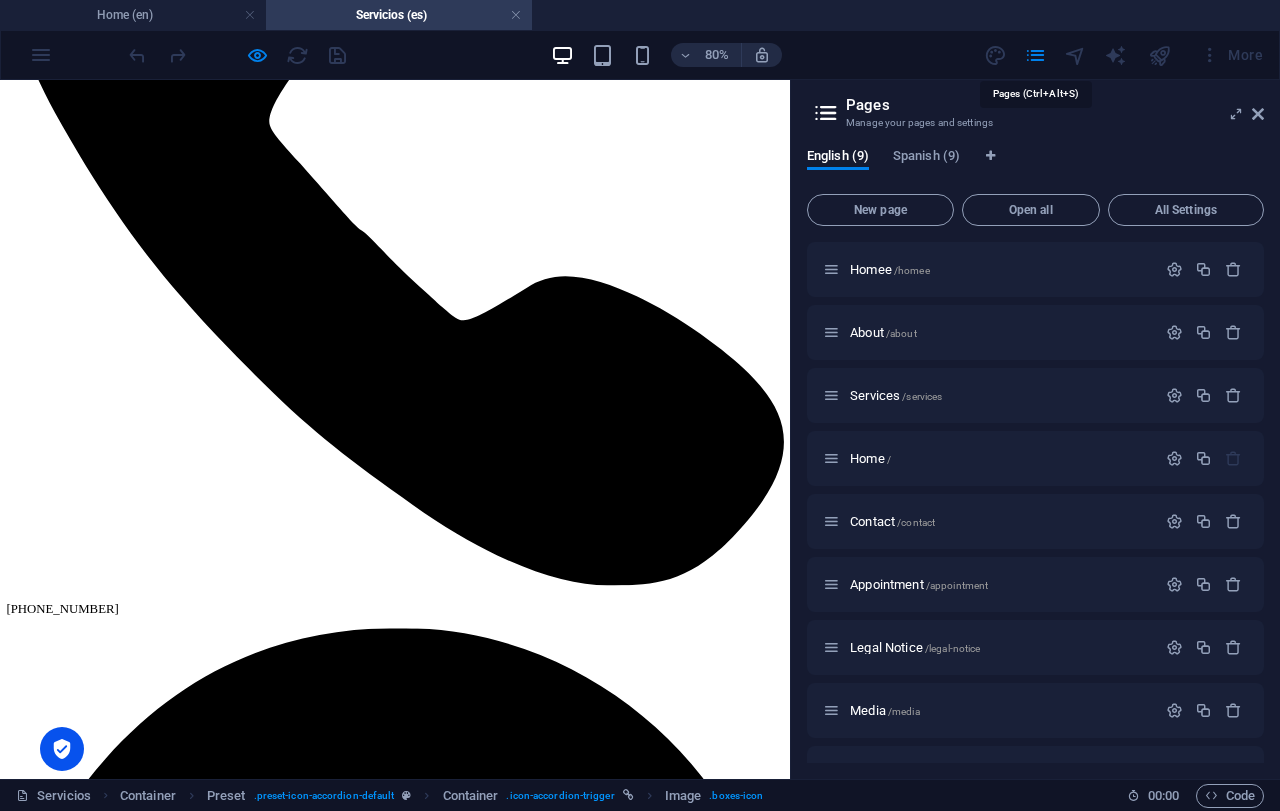 scroll, scrollTop: 262, scrollLeft: 0, axis: vertical 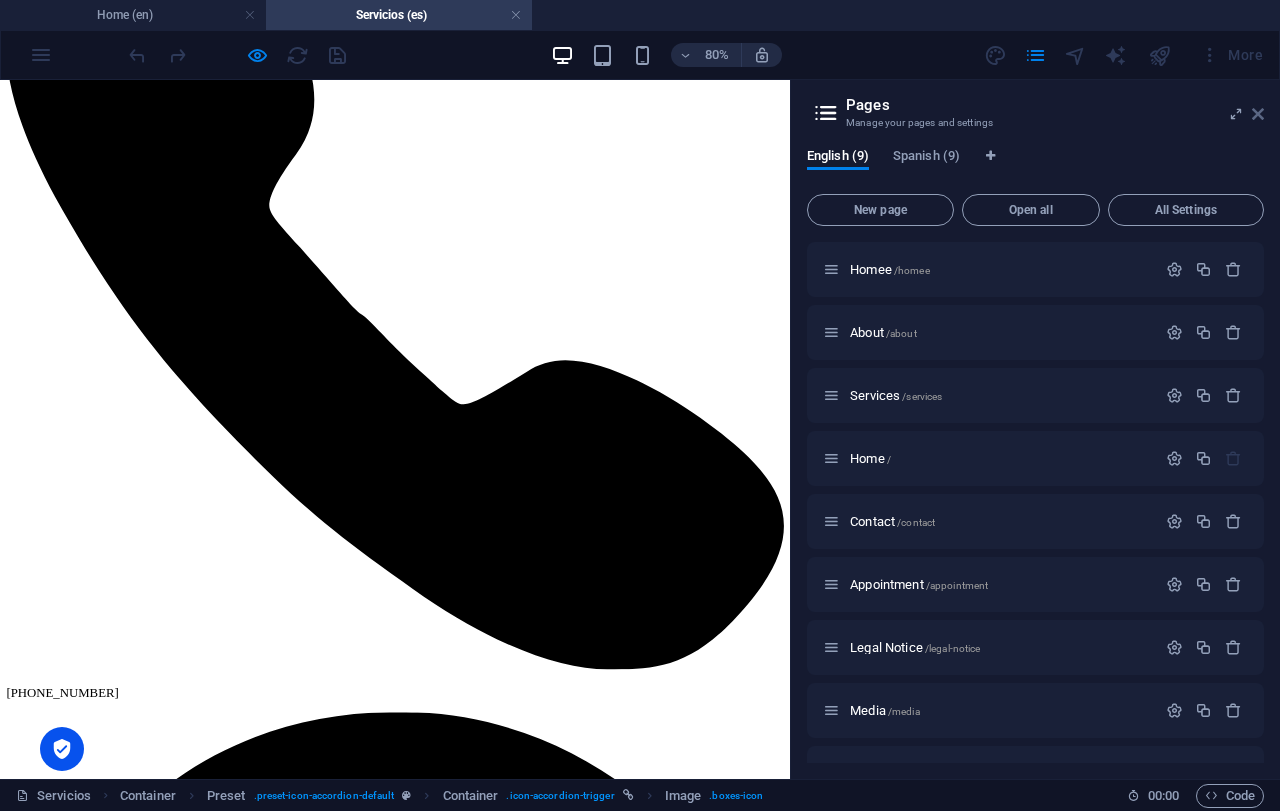 click at bounding box center [1258, 114] 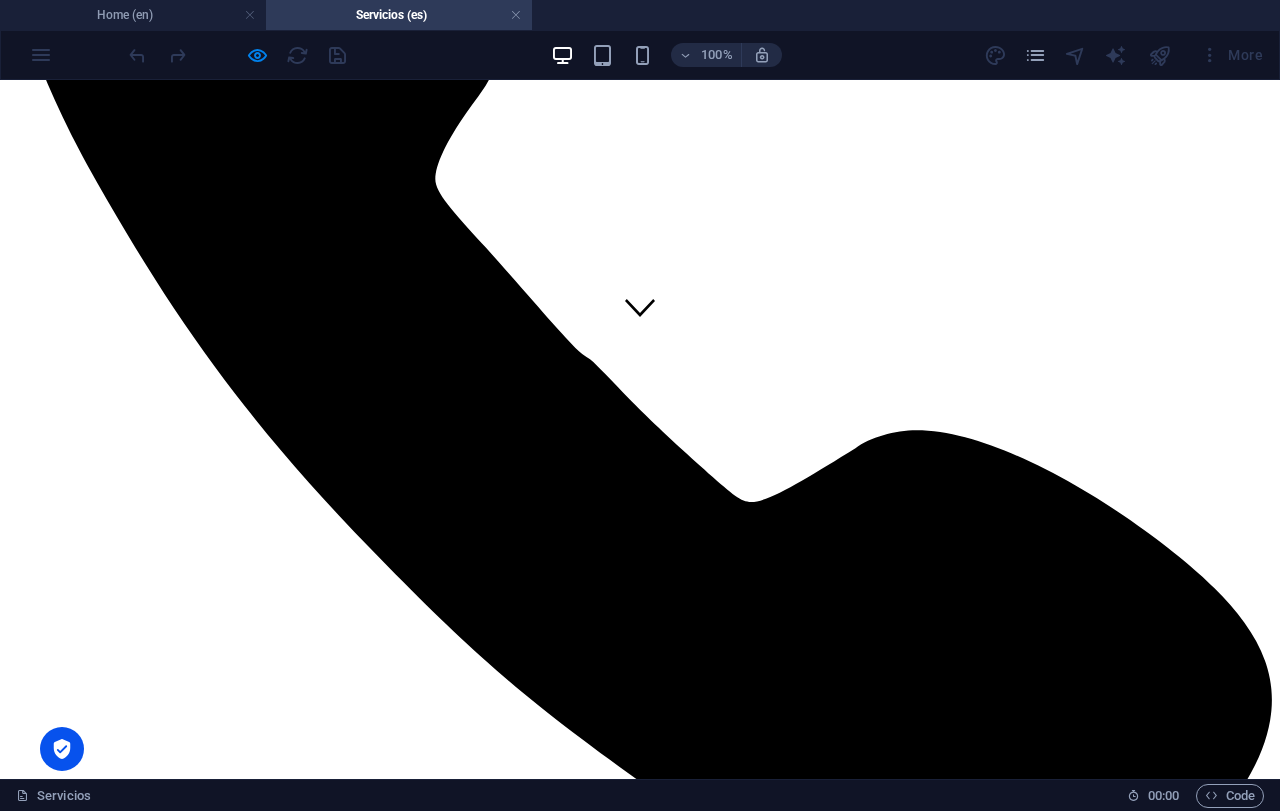 scroll, scrollTop: 137, scrollLeft: 0, axis: vertical 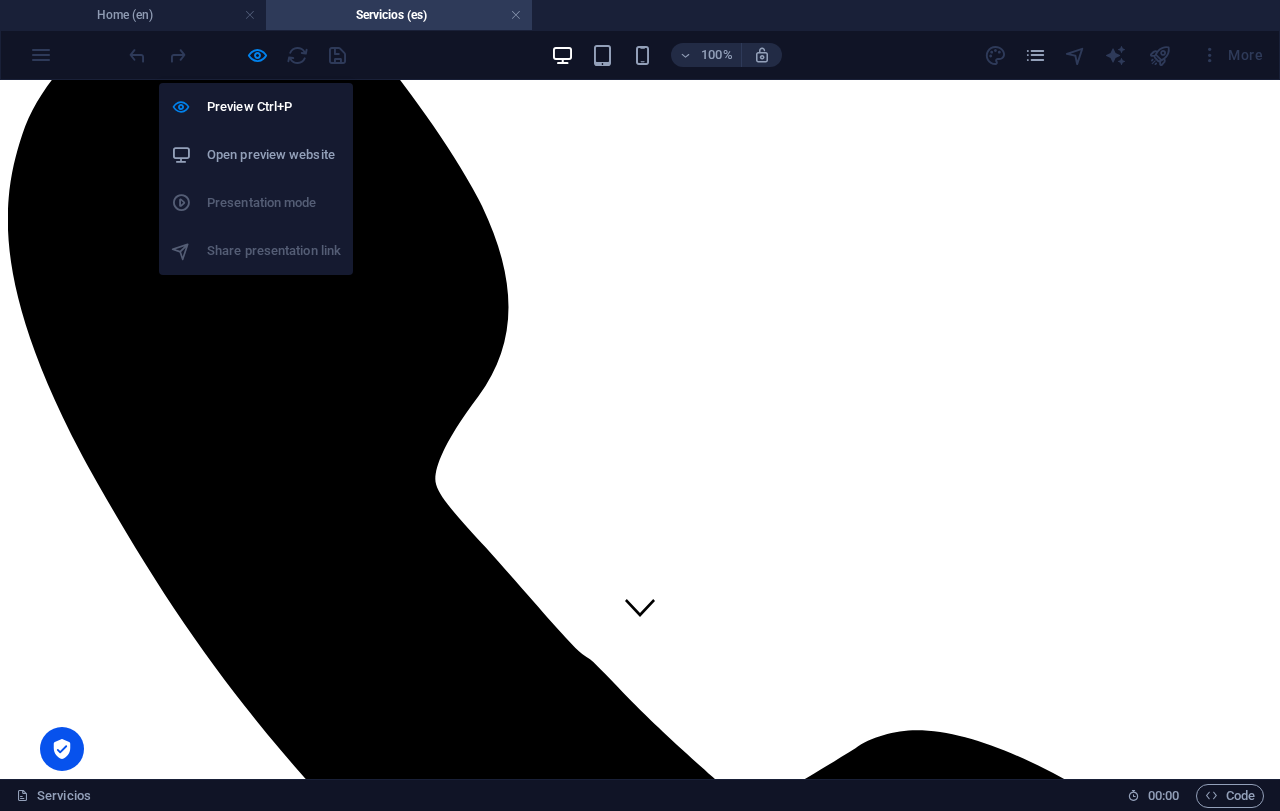 click on "Open preview website" at bounding box center [274, 155] 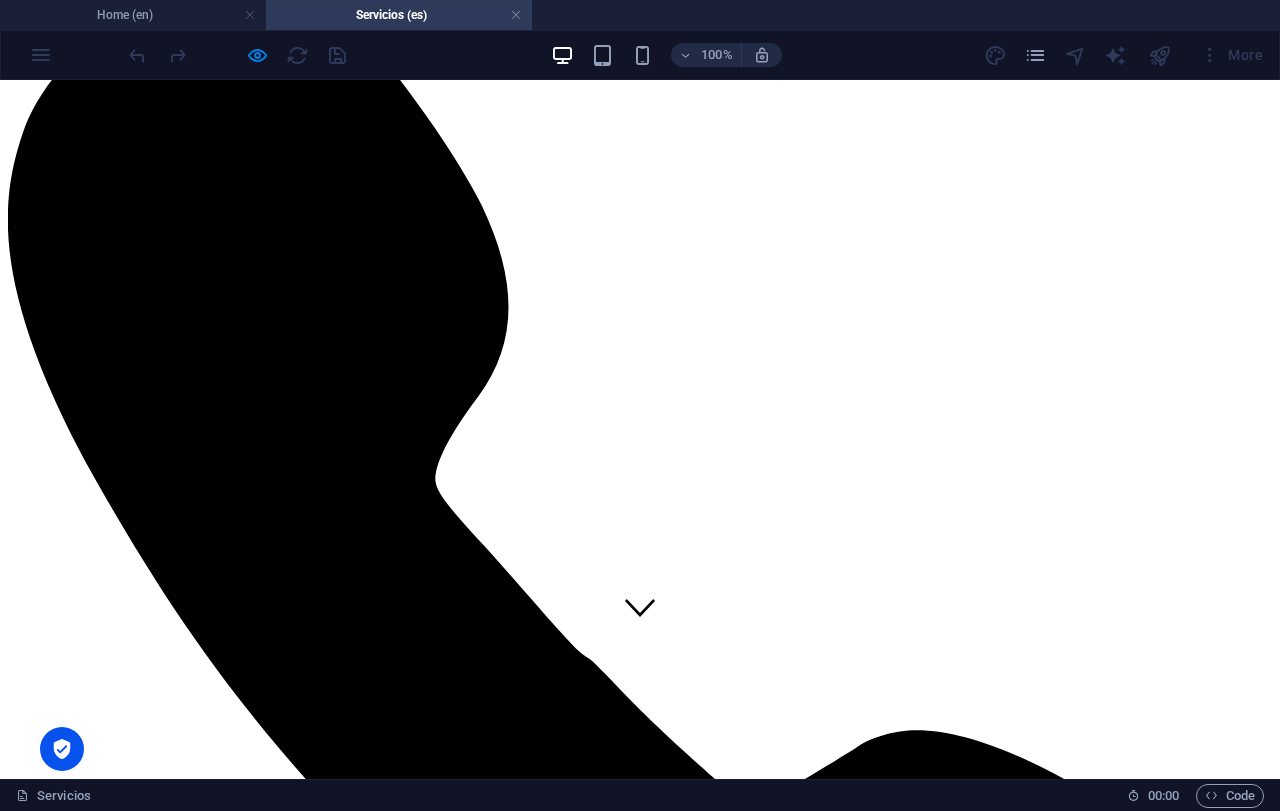 scroll, scrollTop: 287, scrollLeft: 0, axis: vertical 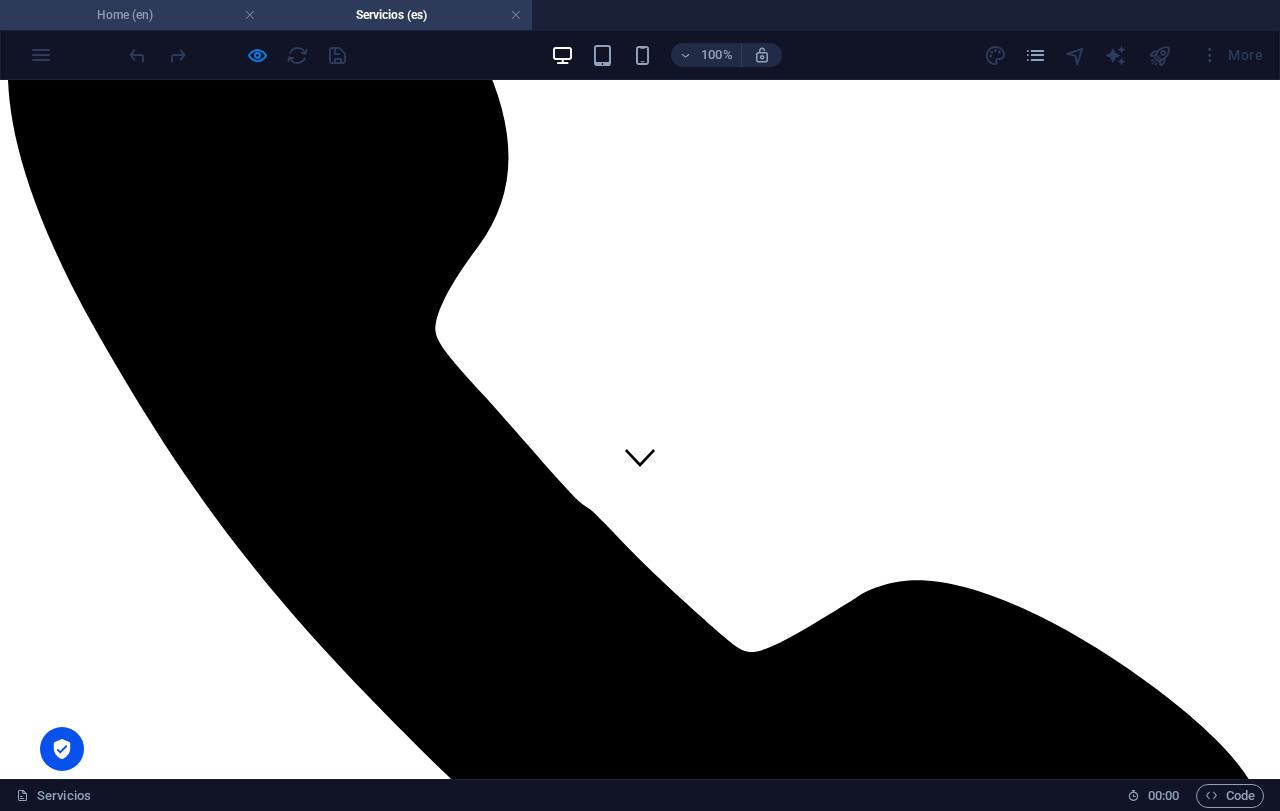 click on "Home (en)" at bounding box center (133, 15) 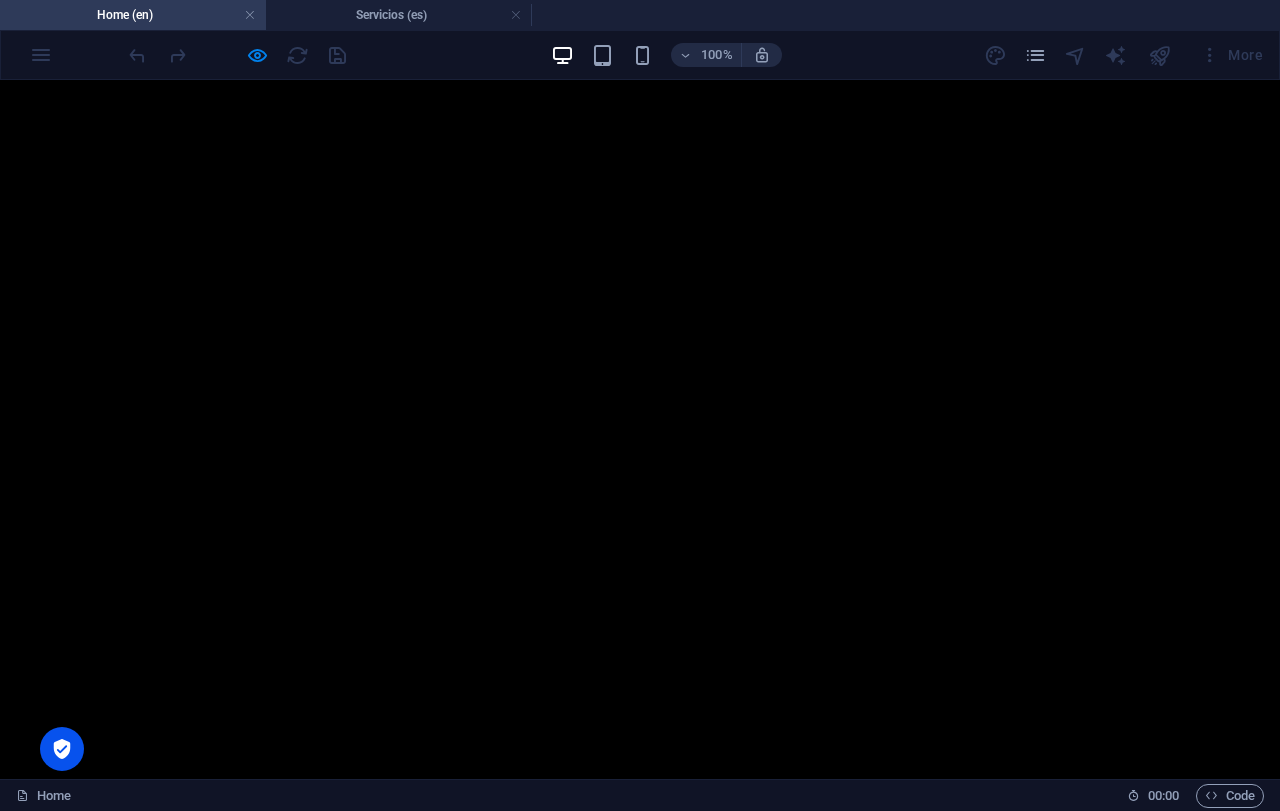scroll, scrollTop: 0, scrollLeft: 0, axis: both 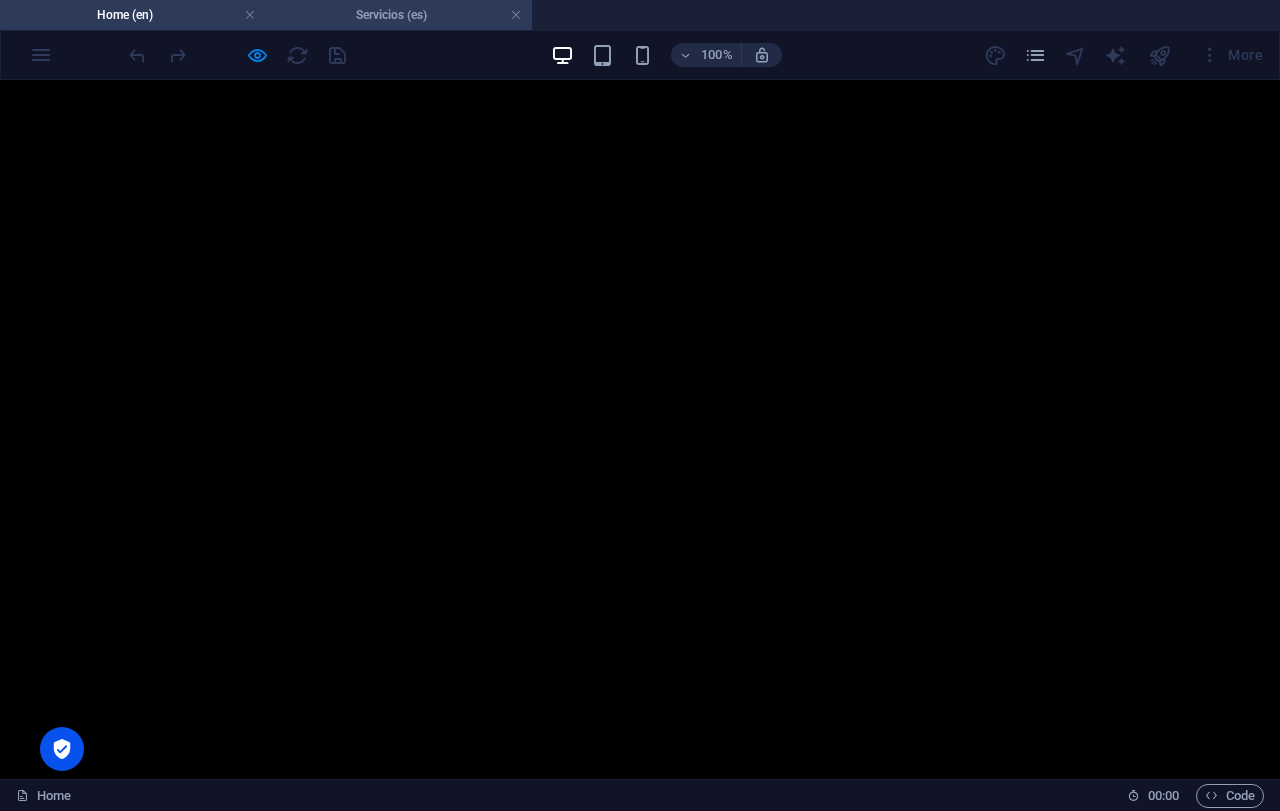 click on "Servicios (es)" at bounding box center [399, 15] 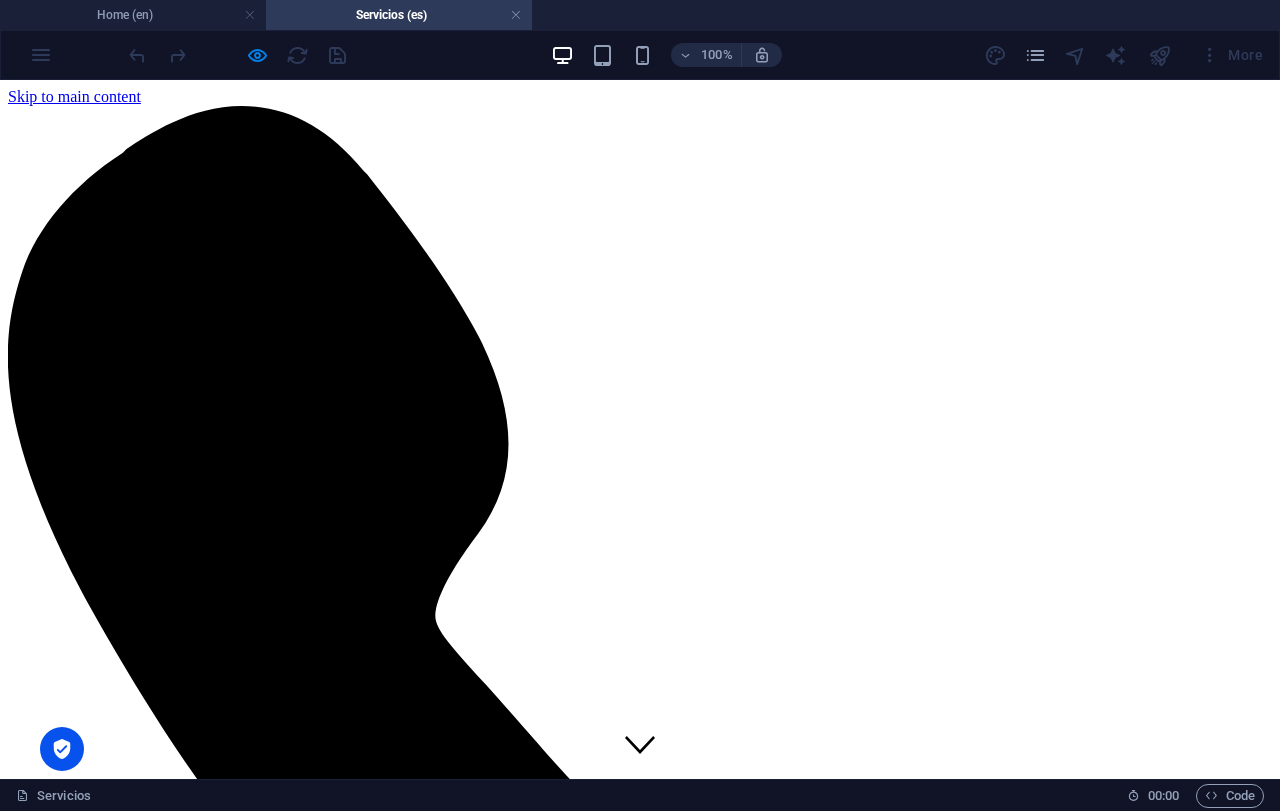 scroll, scrollTop: 287, scrollLeft: 0, axis: vertical 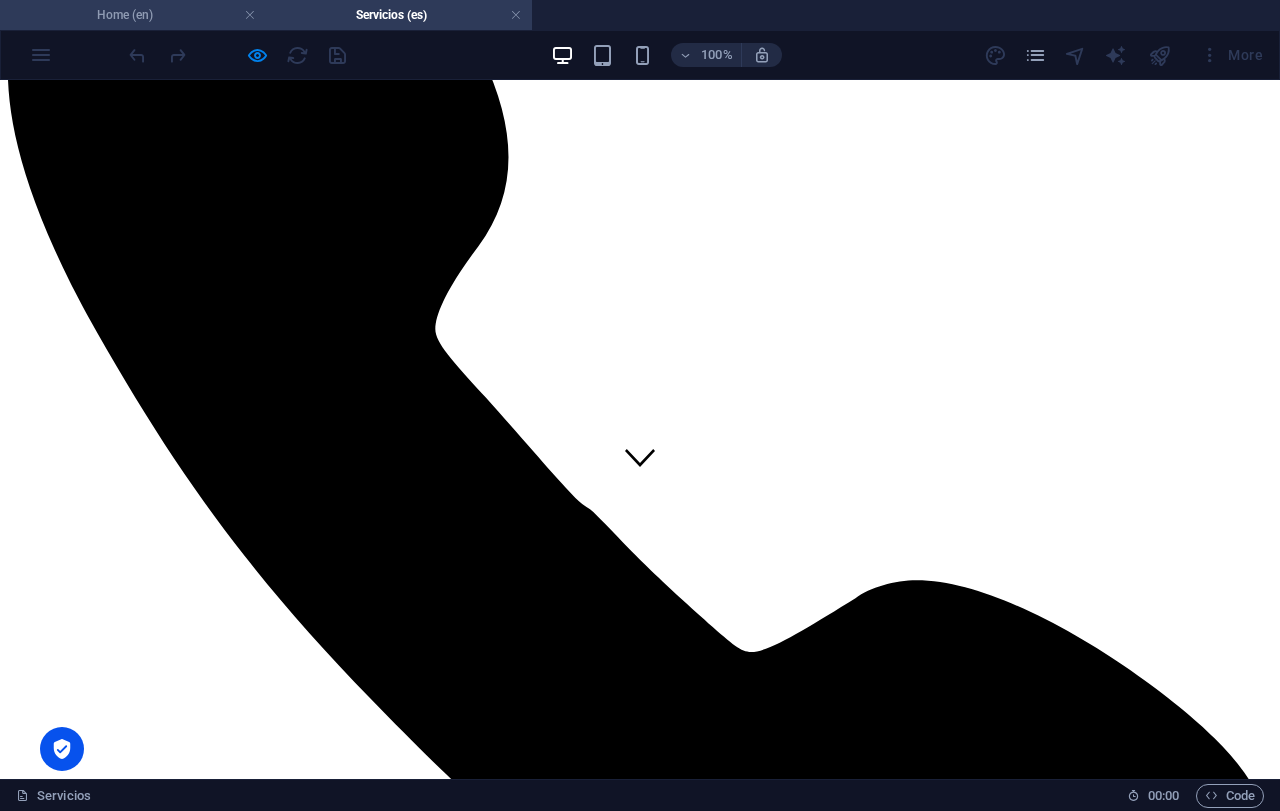 click on "Home (en)" at bounding box center (133, 15) 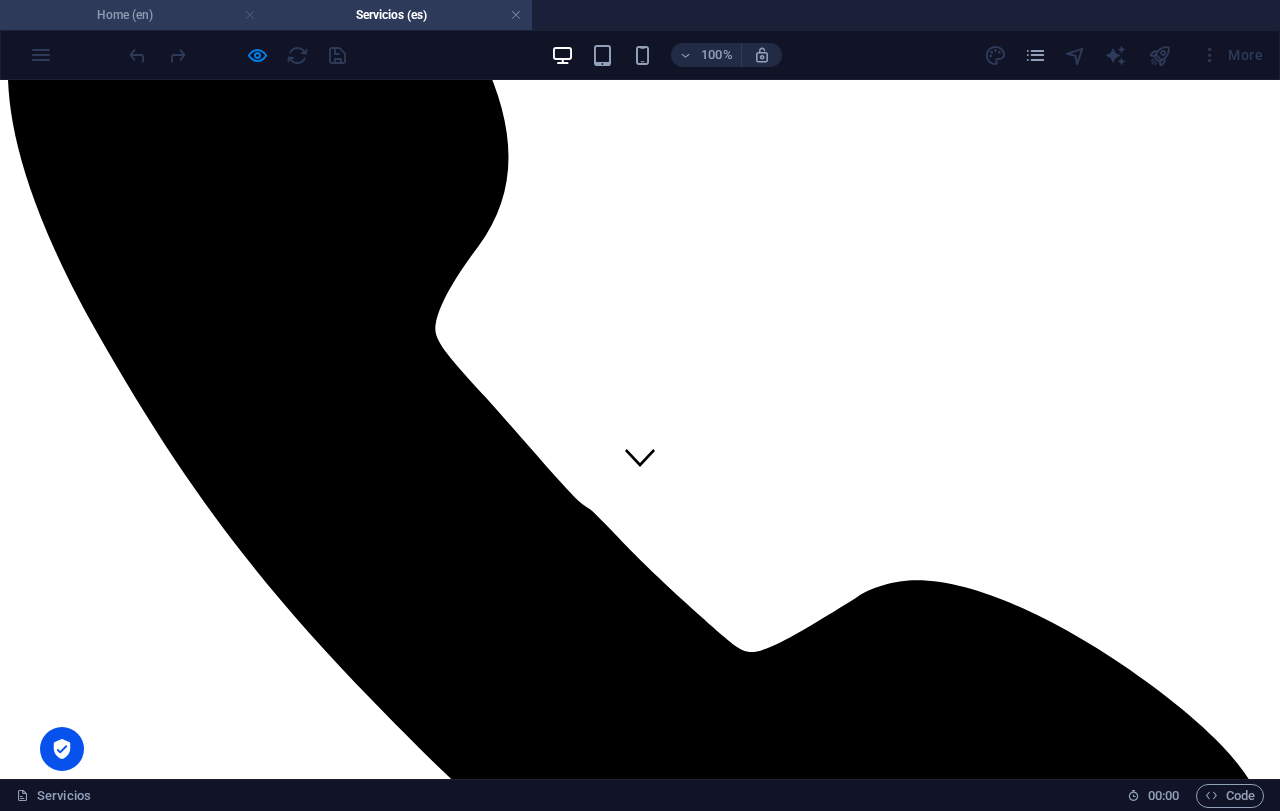 scroll, scrollTop: 0, scrollLeft: 0, axis: both 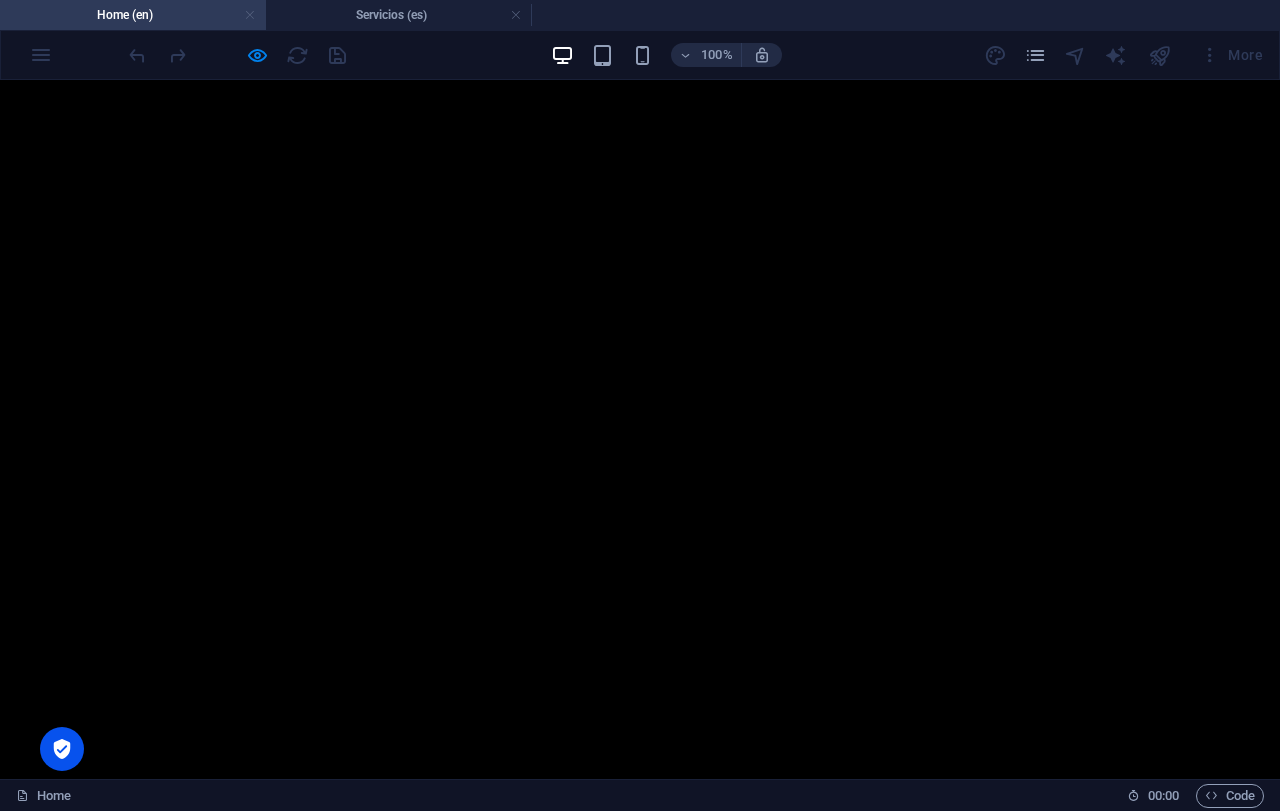 click at bounding box center (250, 15) 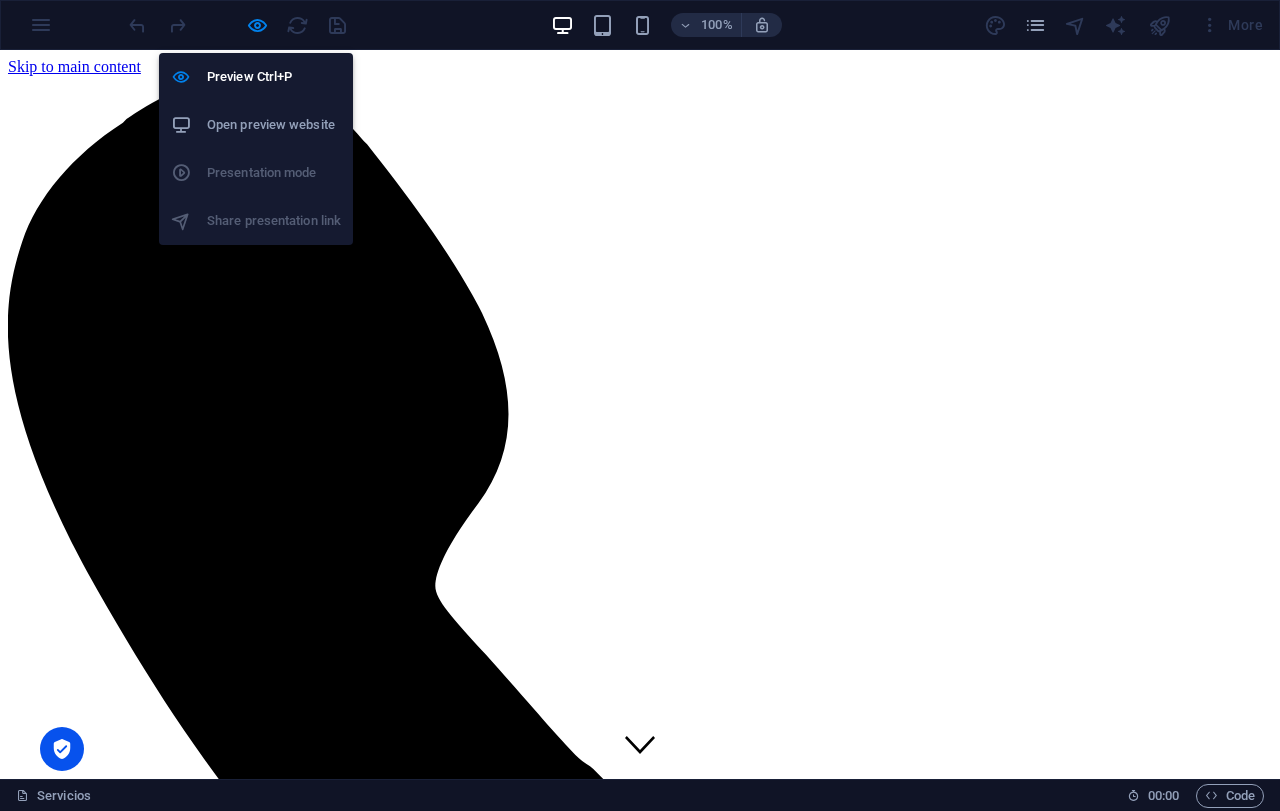scroll, scrollTop: 287, scrollLeft: 0, axis: vertical 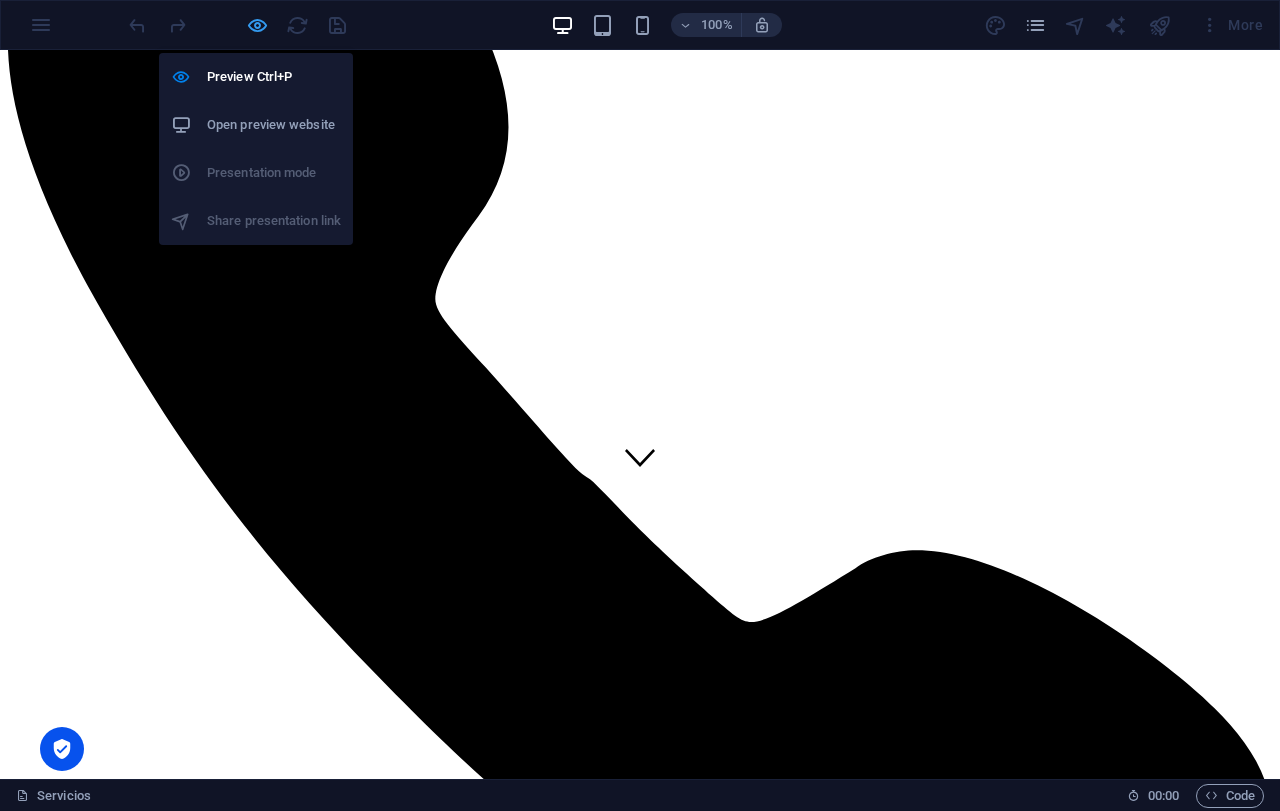 click at bounding box center (257, 25) 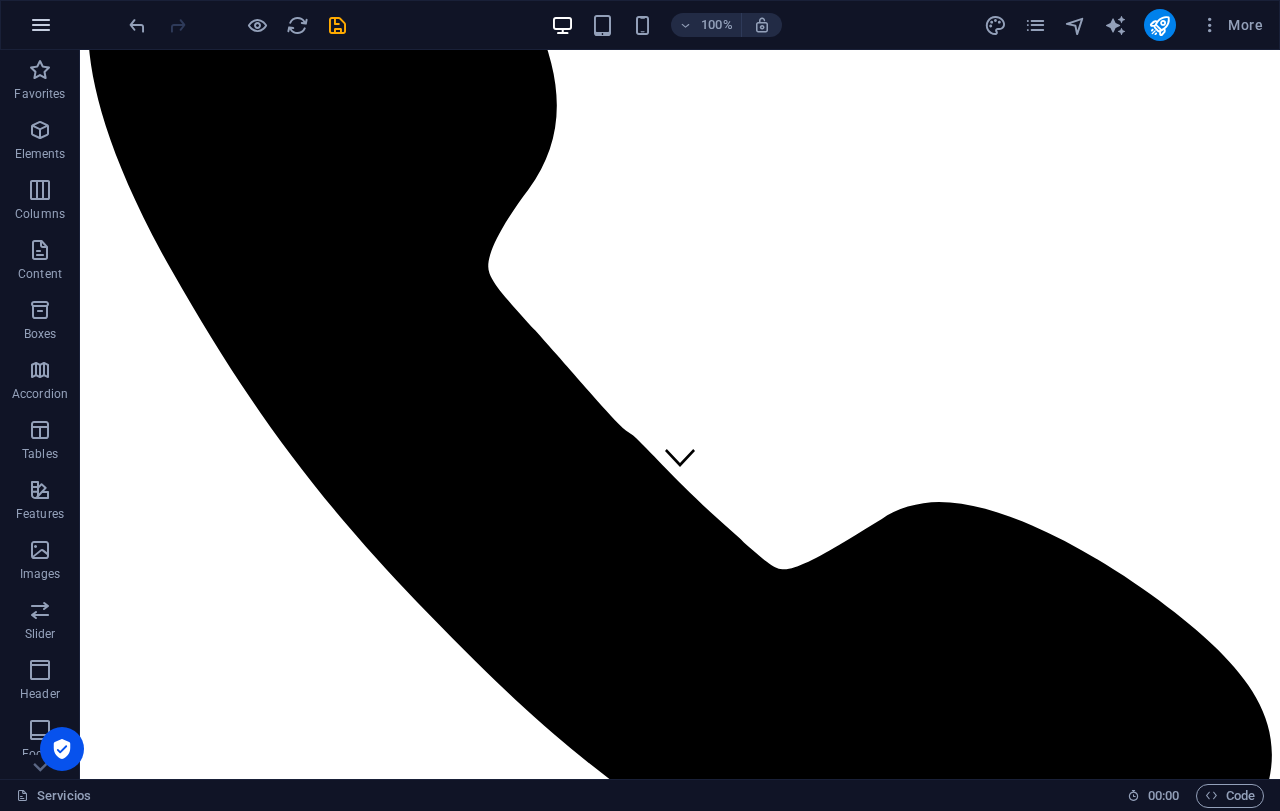 click at bounding box center [41, 25] 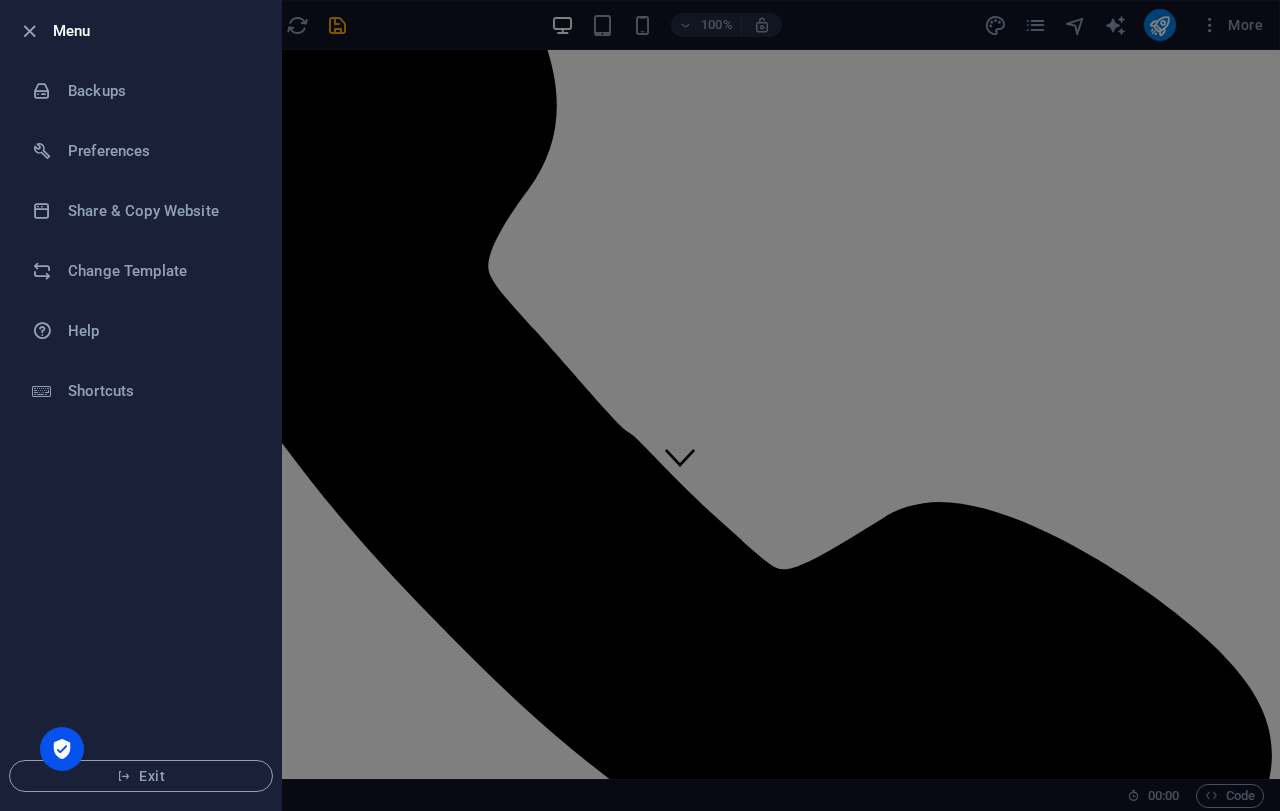 click at bounding box center (640, 405) 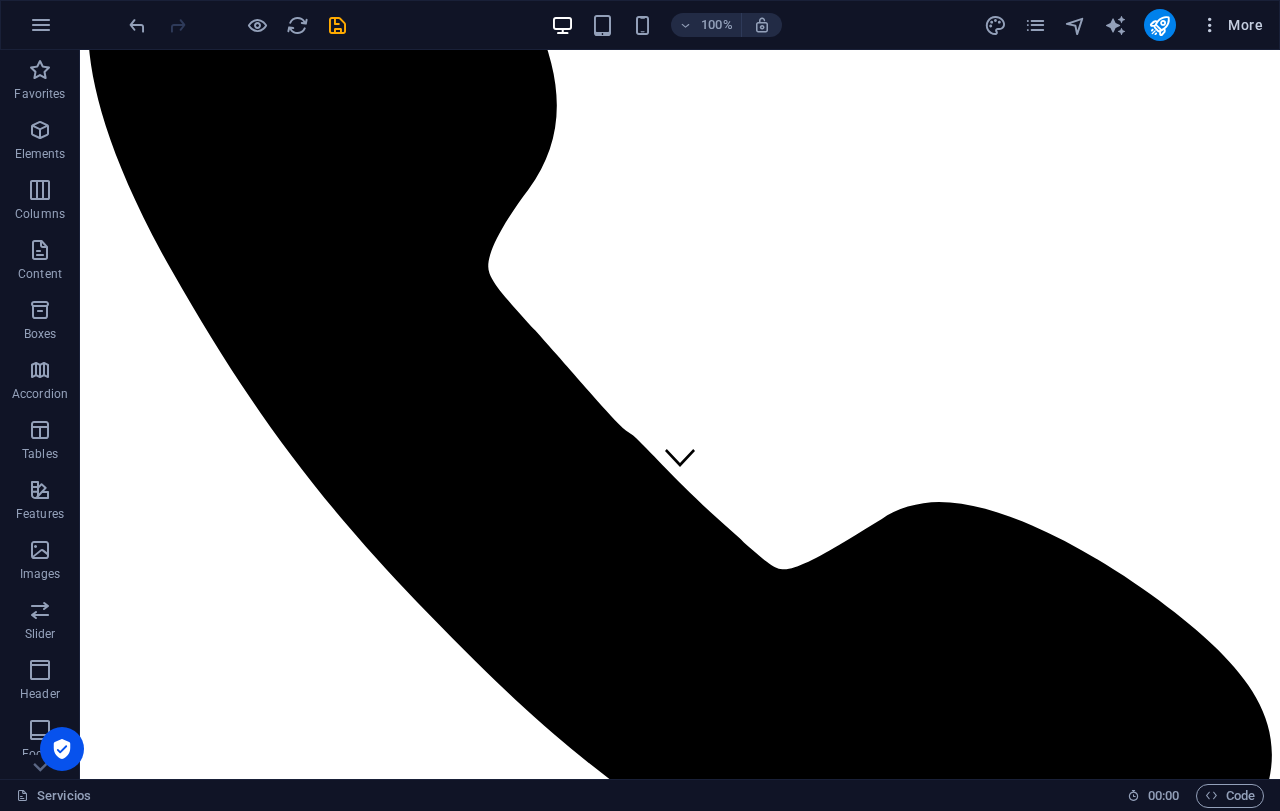 click on "More" at bounding box center (1231, 25) 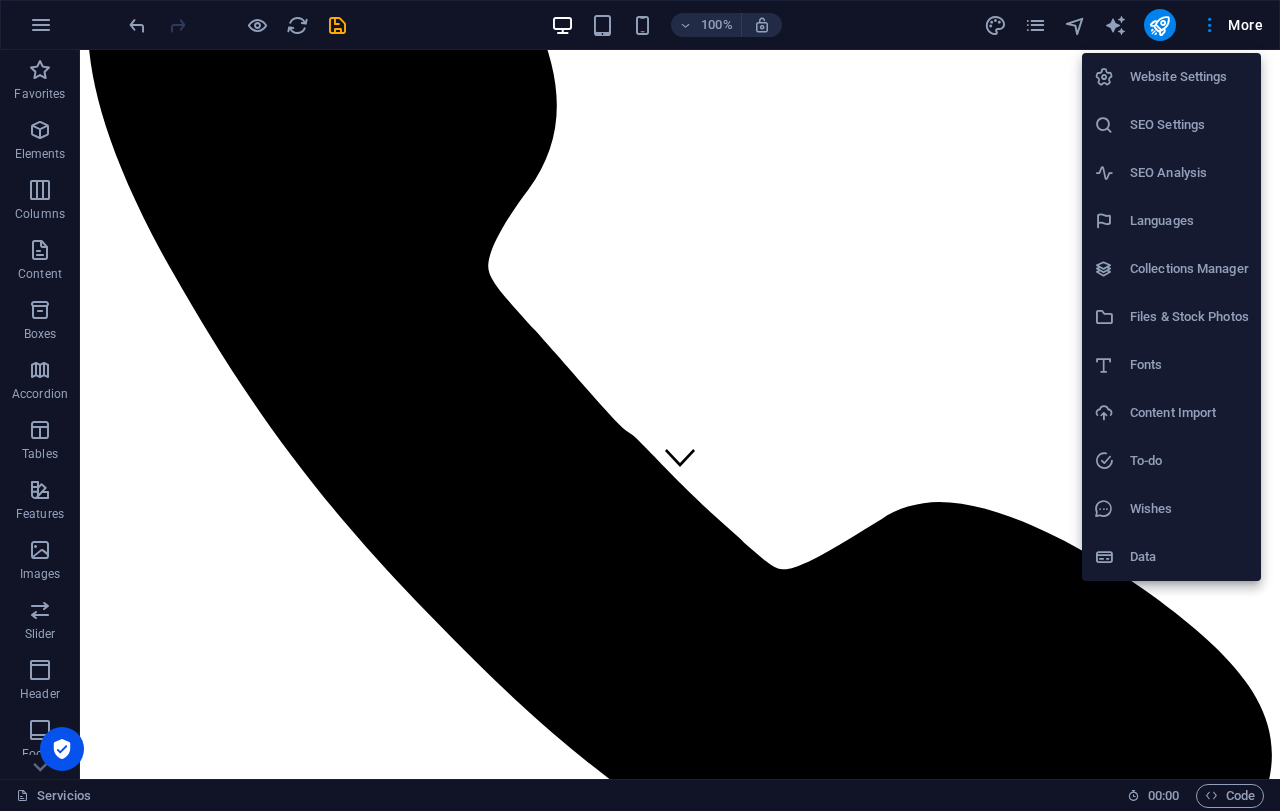 click on "Data" at bounding box center (1189, 557) 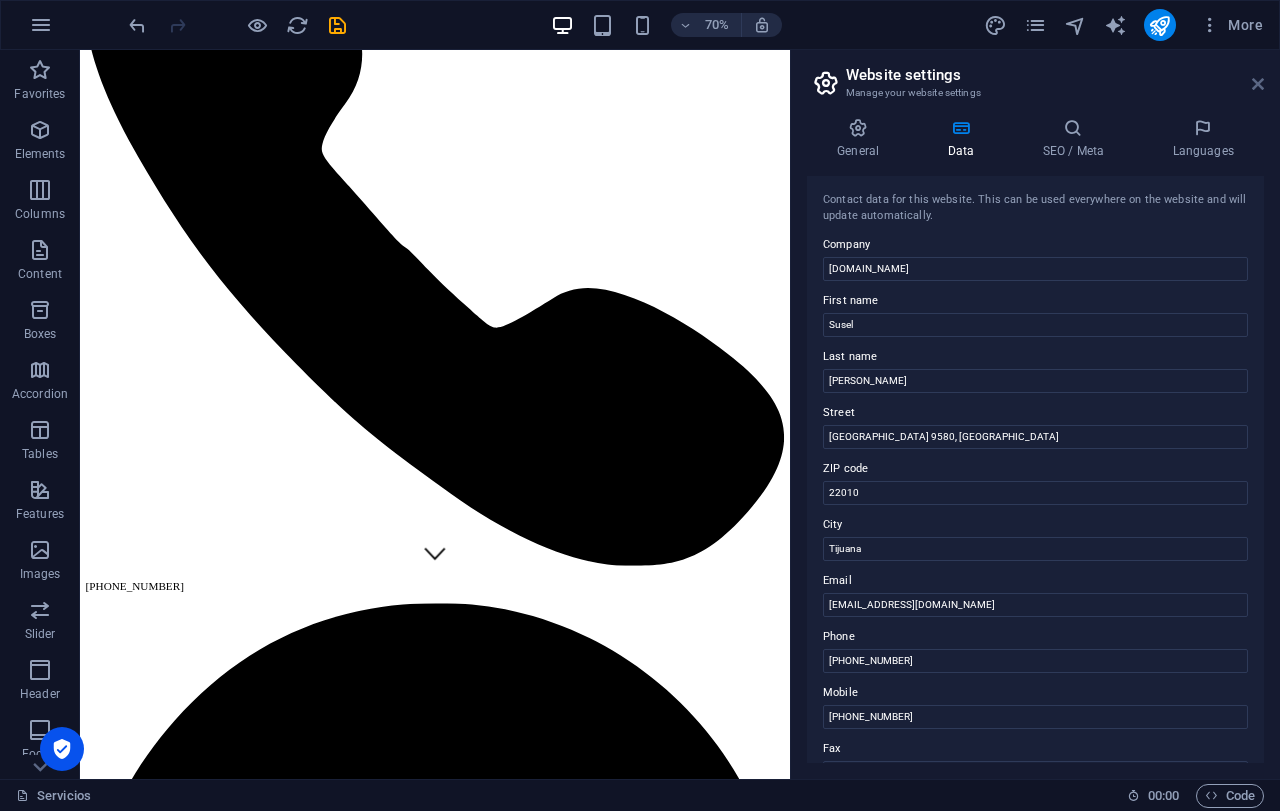click at bounding box center (1258, 84) 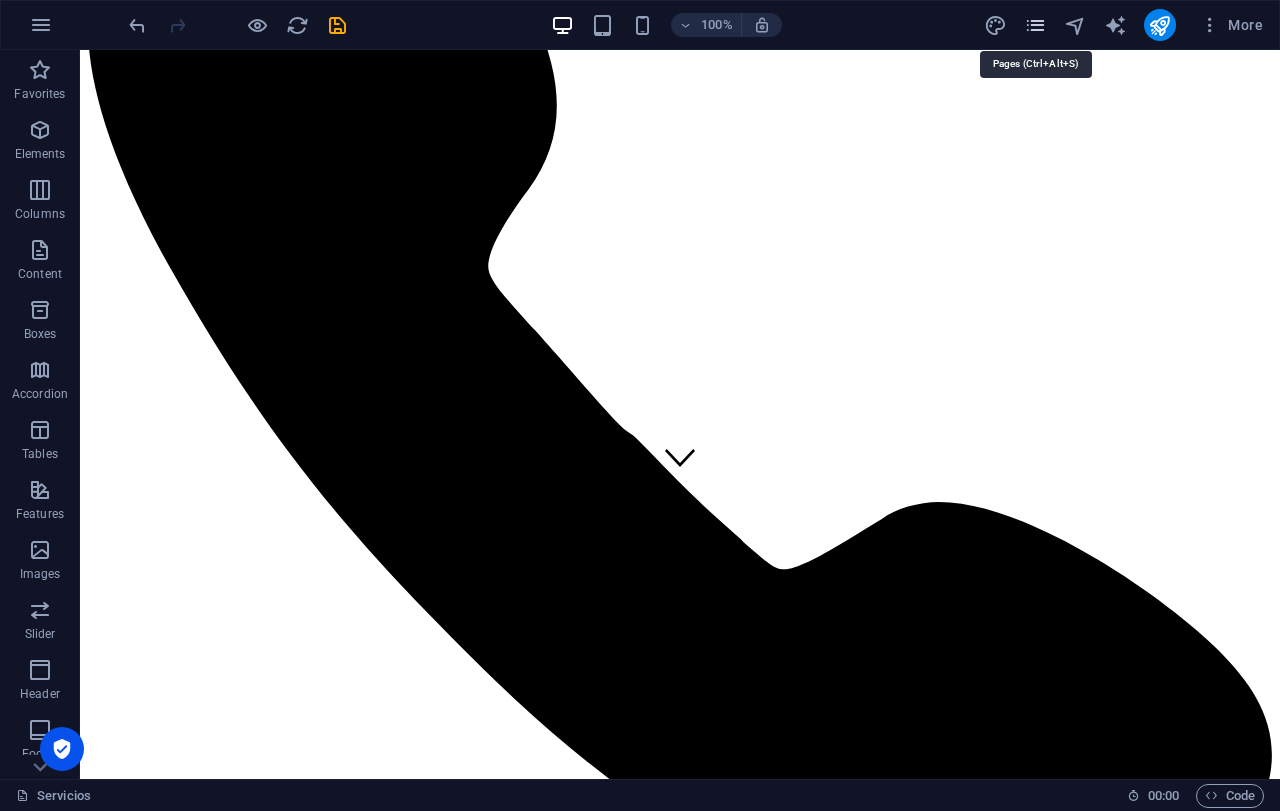 click at bounding box center [1035, 25] 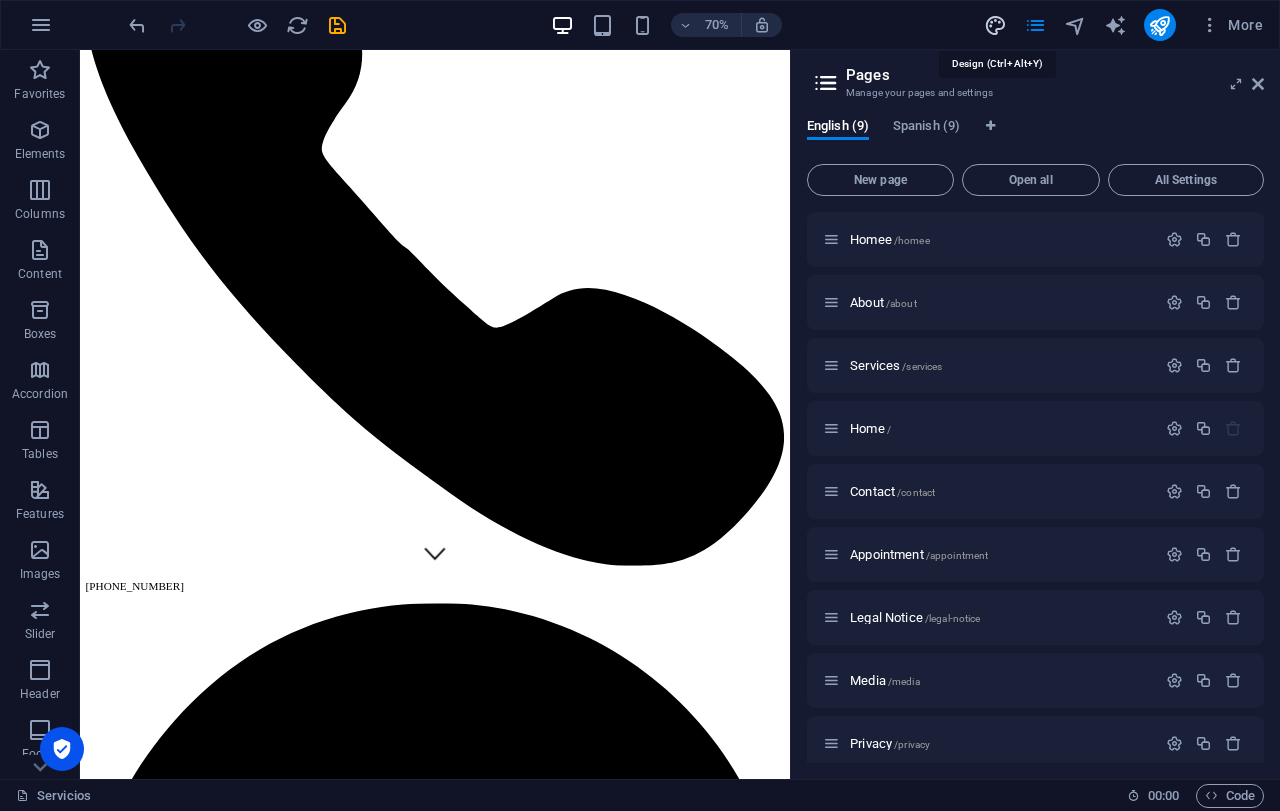 click at bounding box center [995, 25] 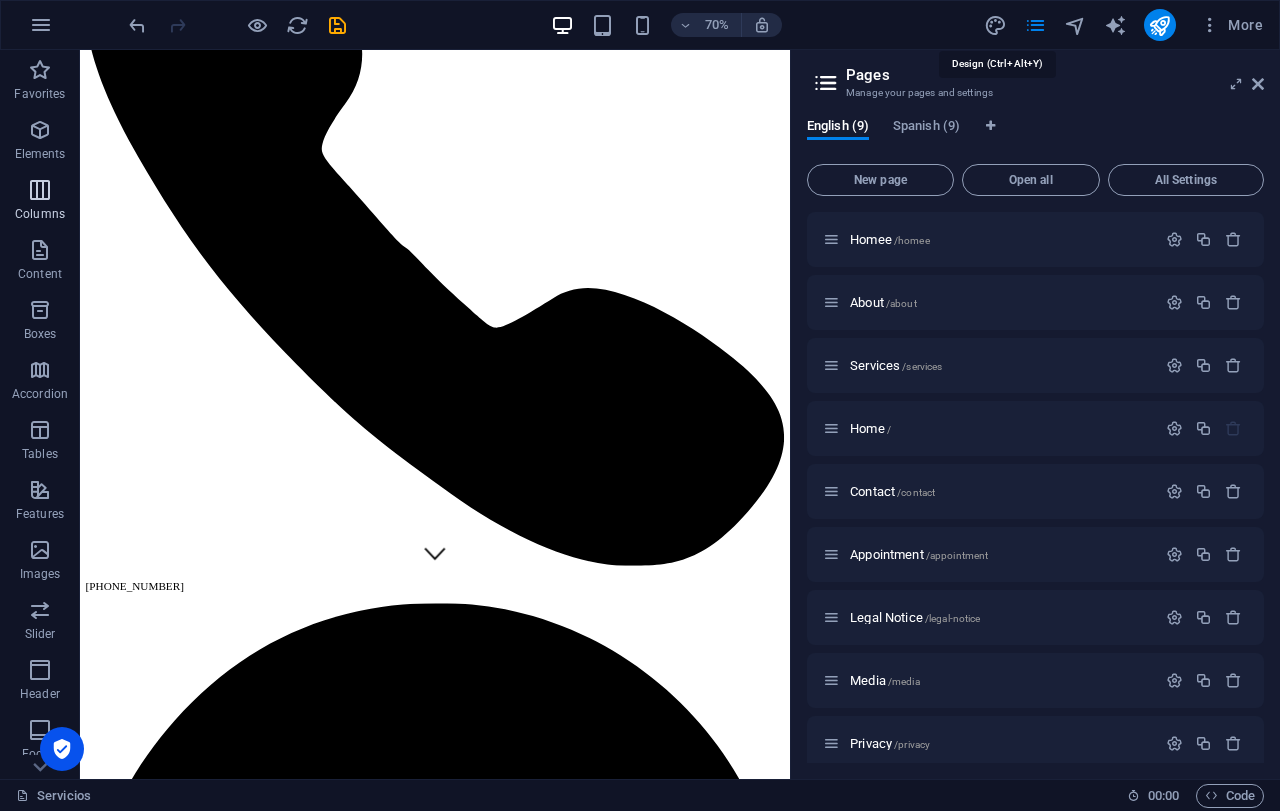 select on "ease-in-out" 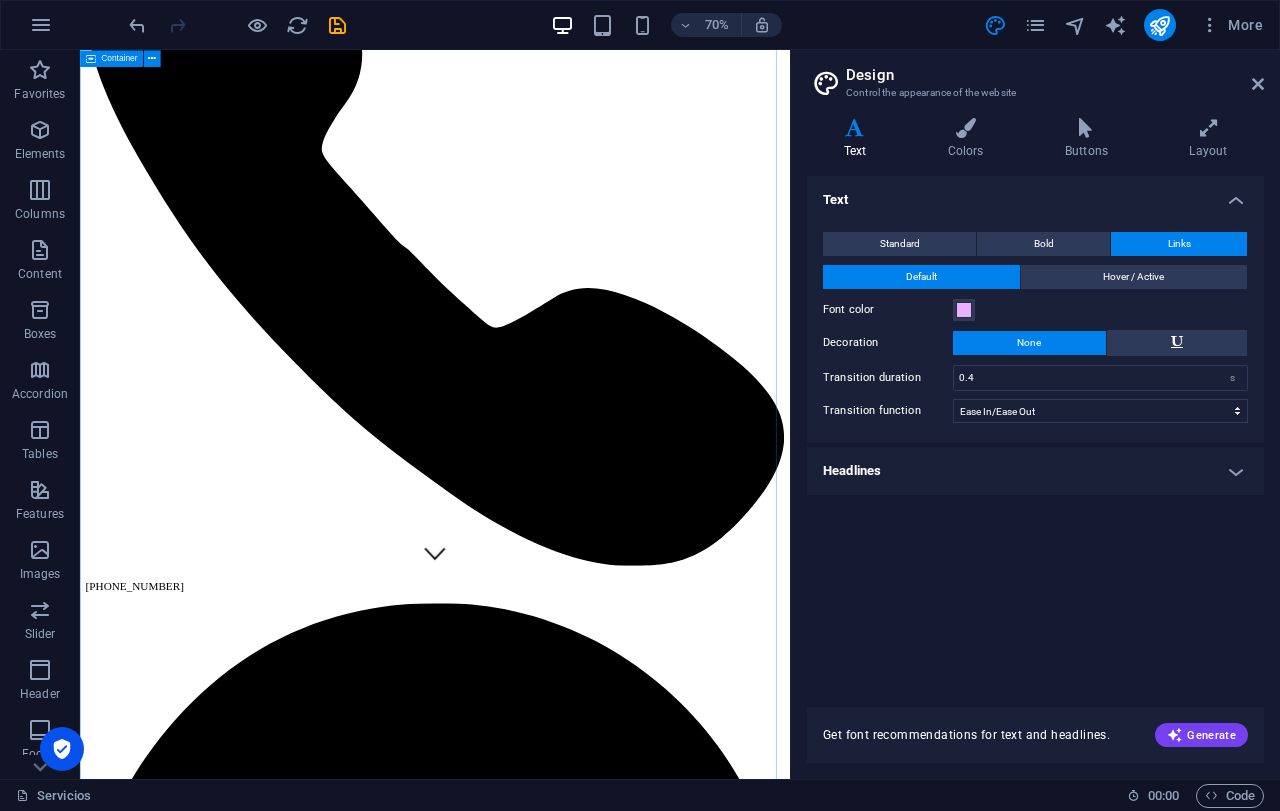 scroll, scrollTop: 737, scrollLeft: 0, axis: vertical 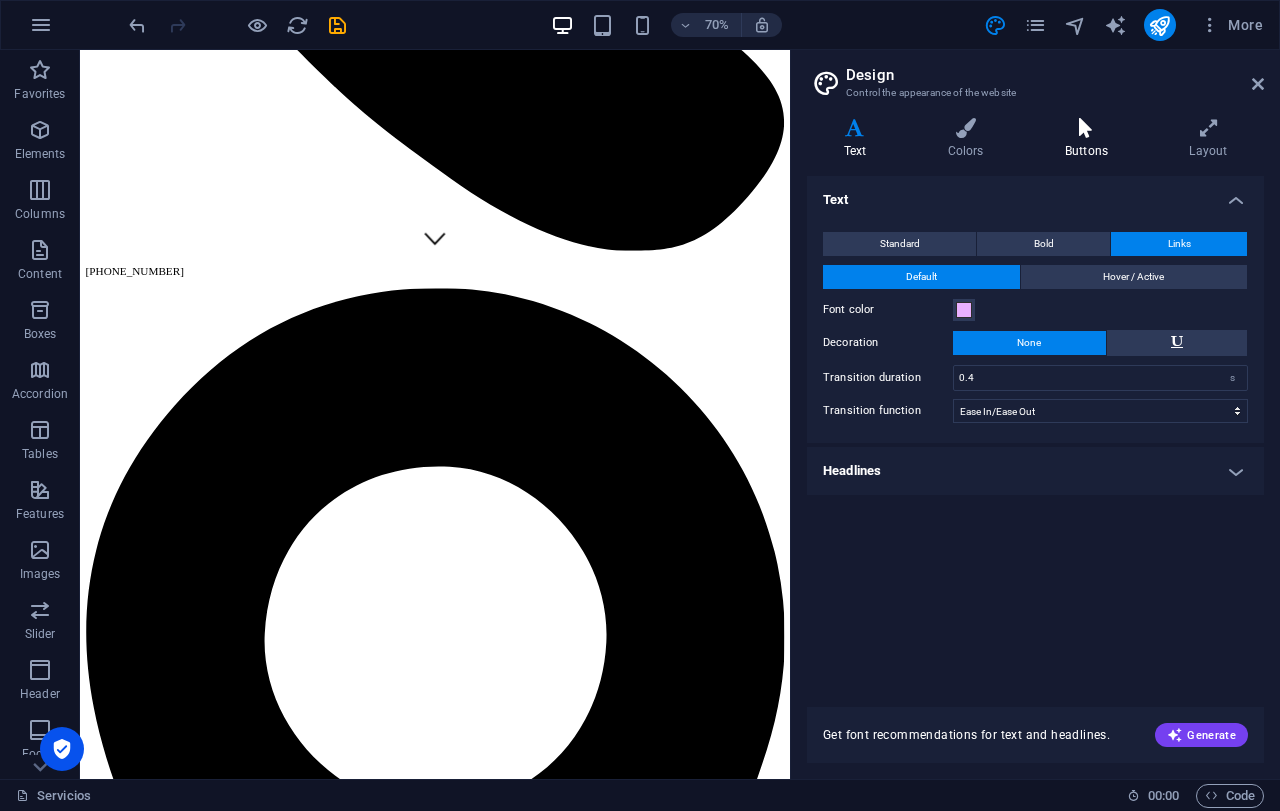 click on "Buttons" at bounding box center (1090, 139) 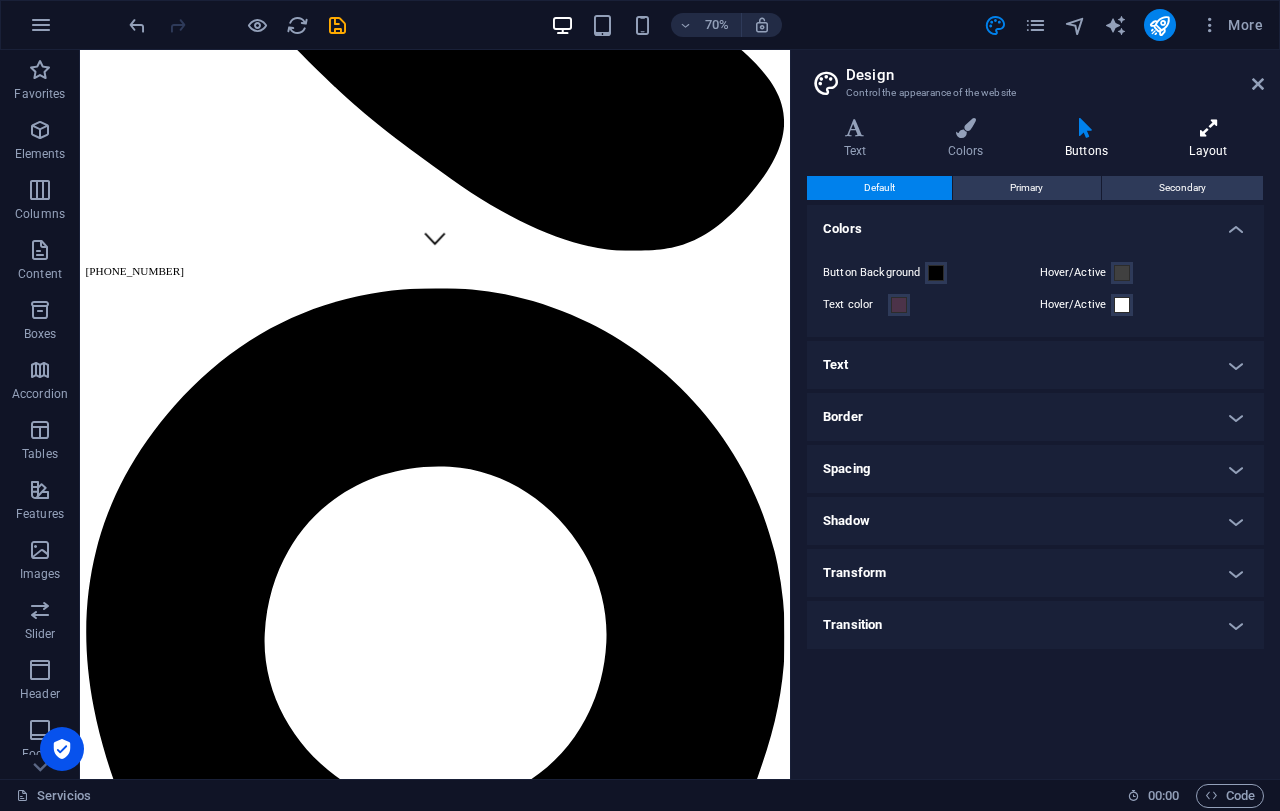 click at bounding box center (1208, 128) 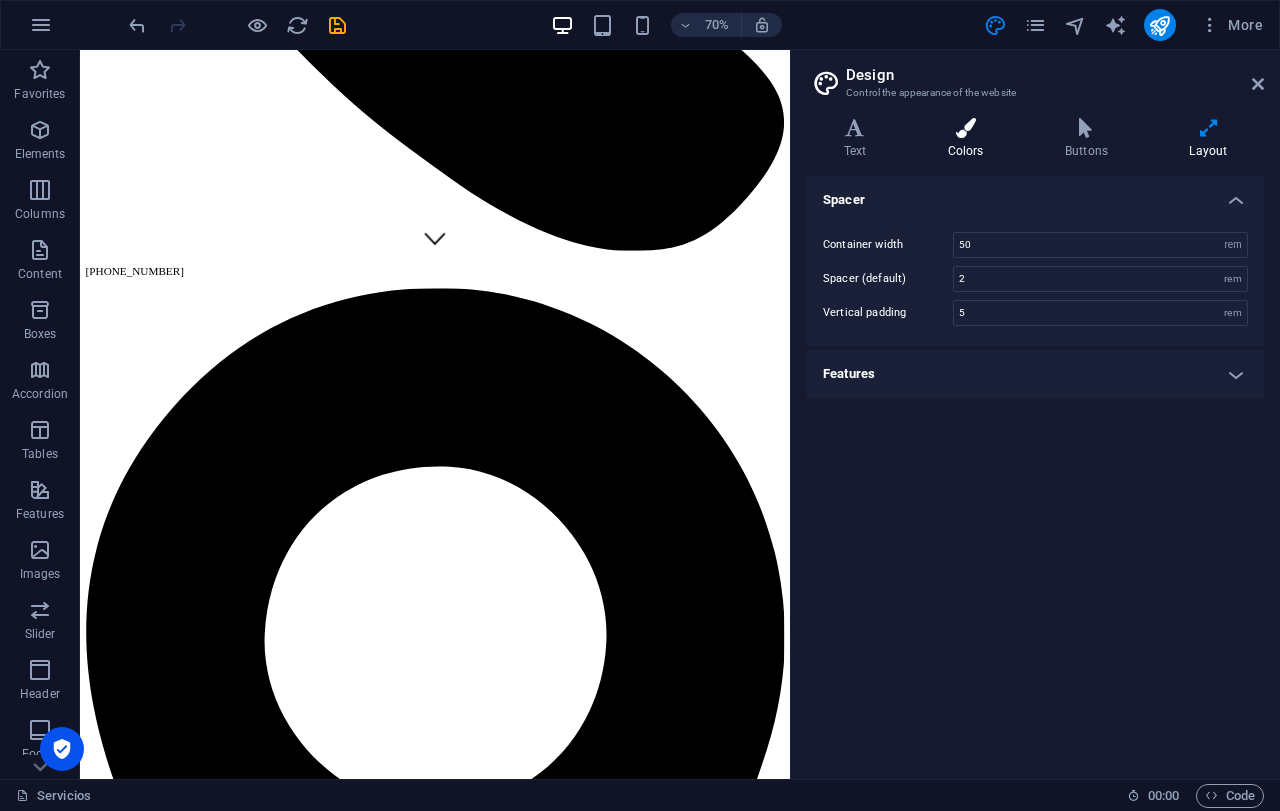click on "Colors" at bounding box center [969, 139] 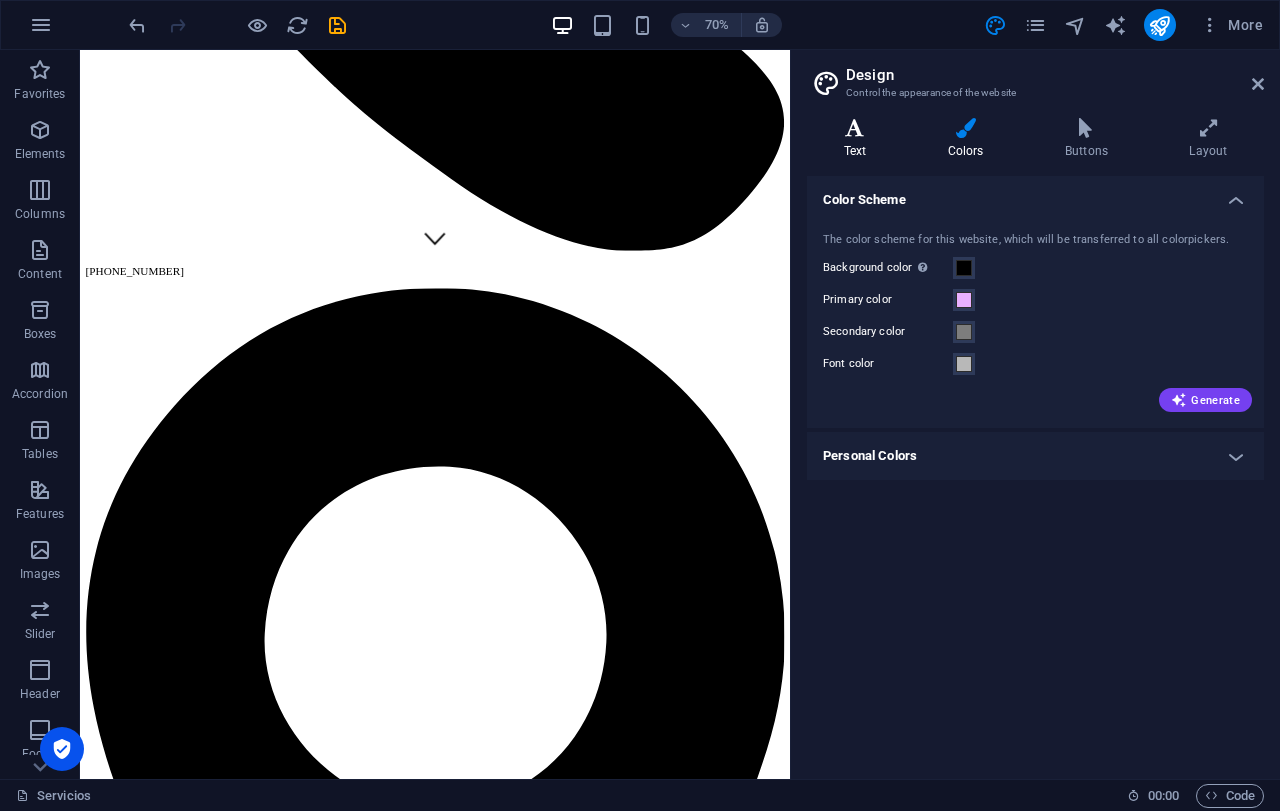 click on "Text" at bounding box center [859, 139] 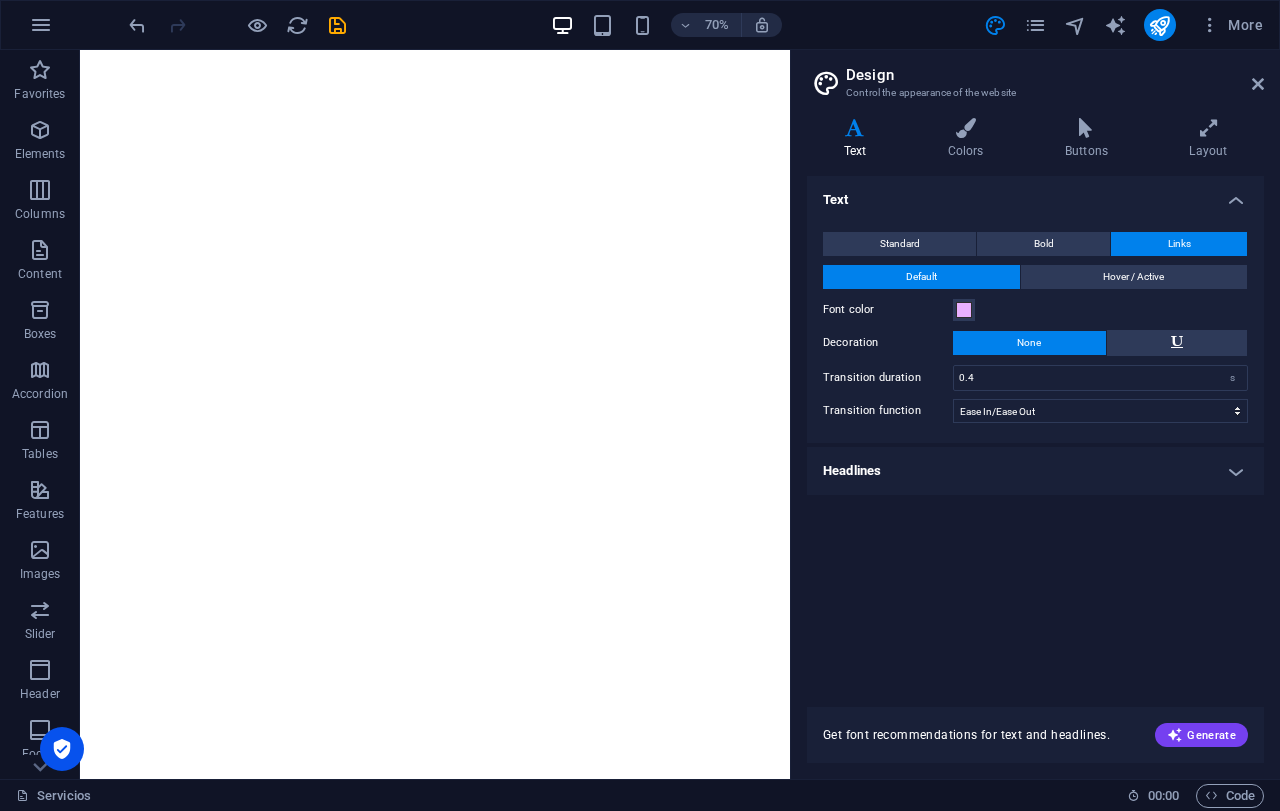 scroll, scrollTop: 10406, scrollLeft: 0, axis: vertical 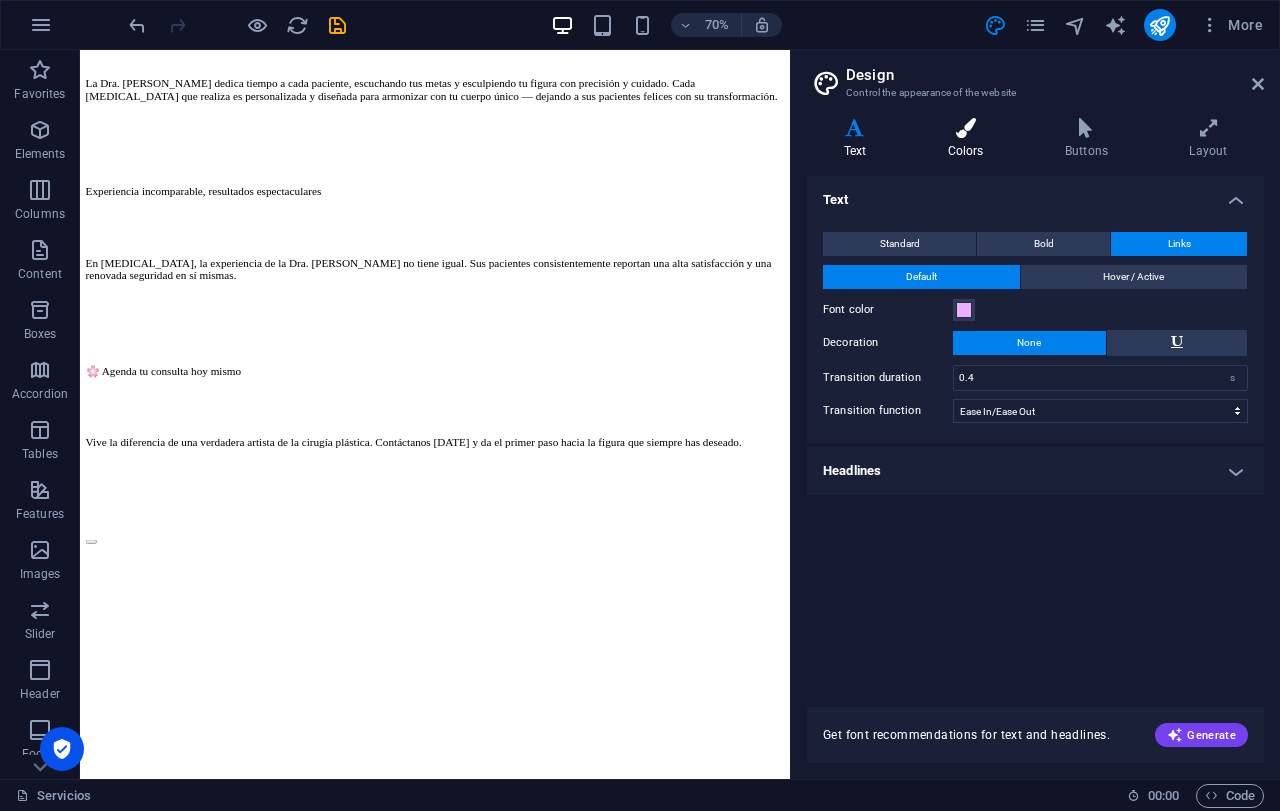 click on "Colors" at bounding box center (969, 139) 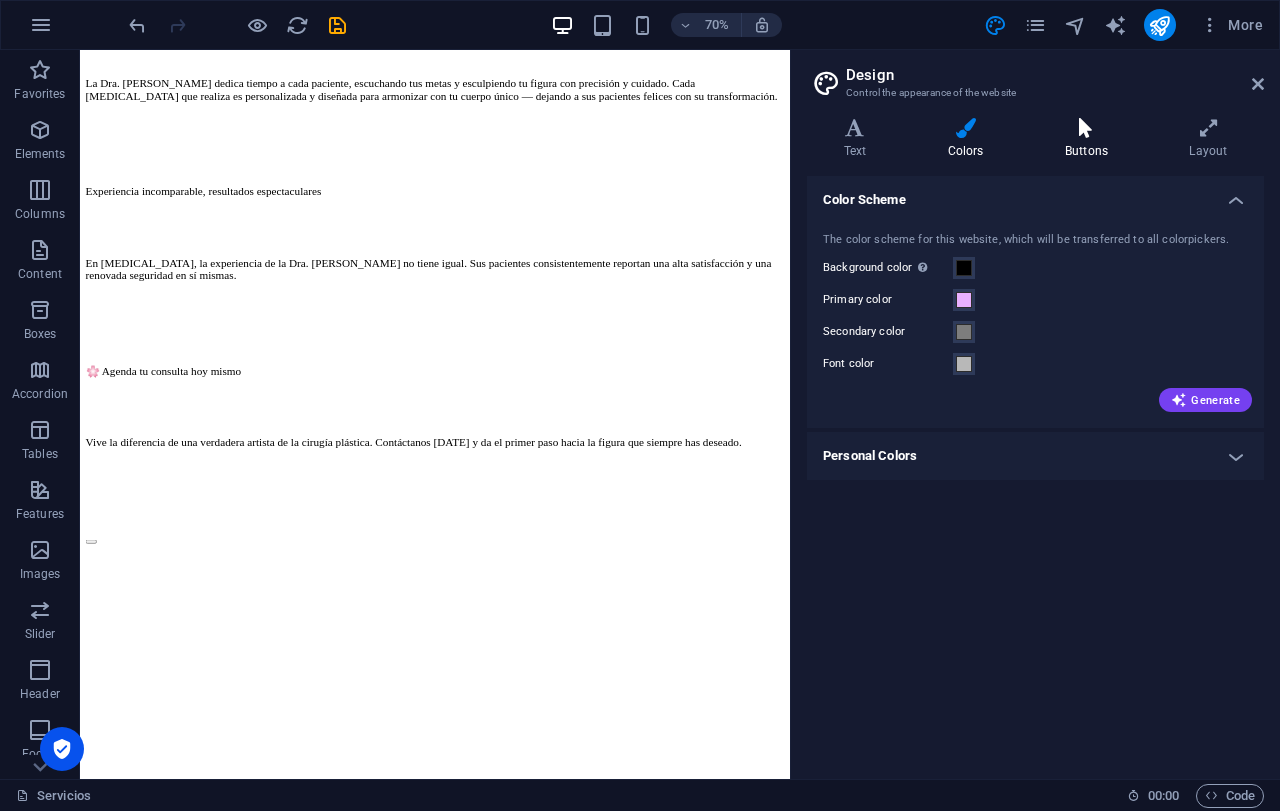 click at bounding box center [1086, 128] 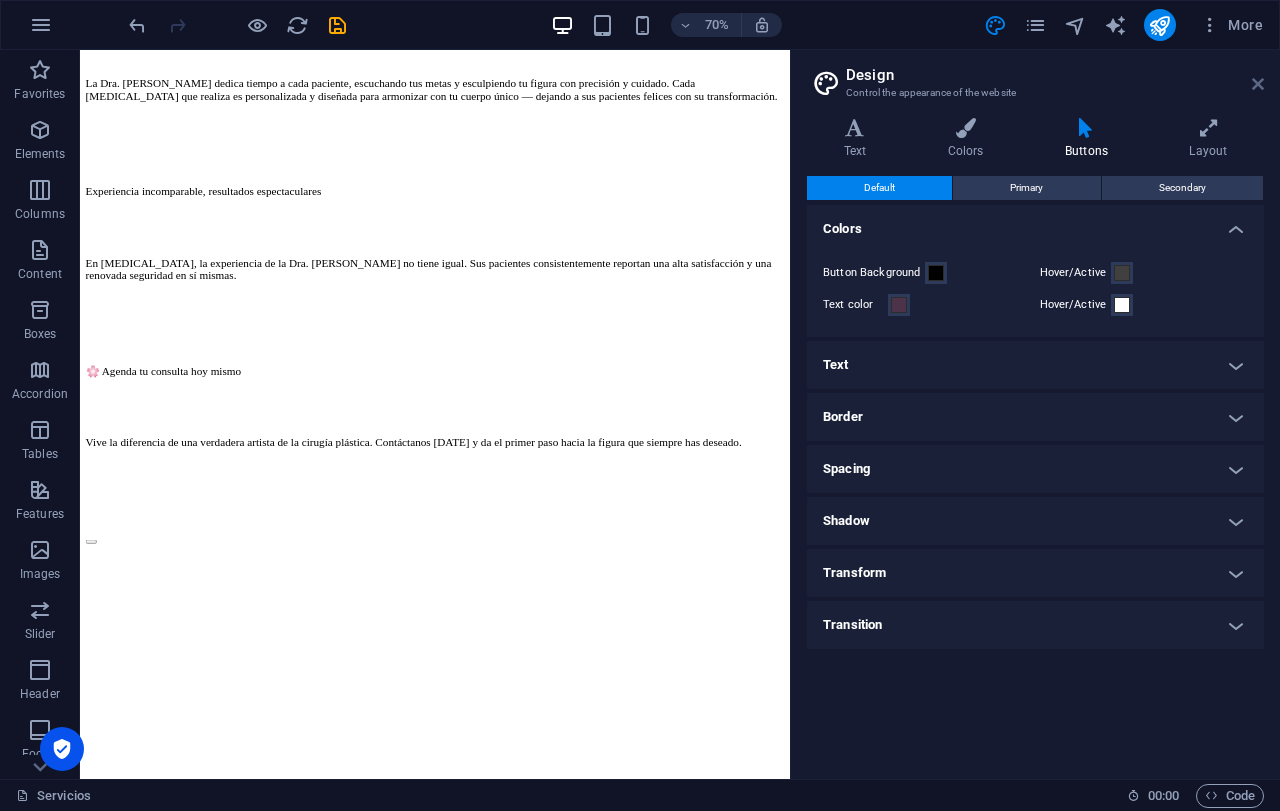 click at bounding box center [1258, 84] 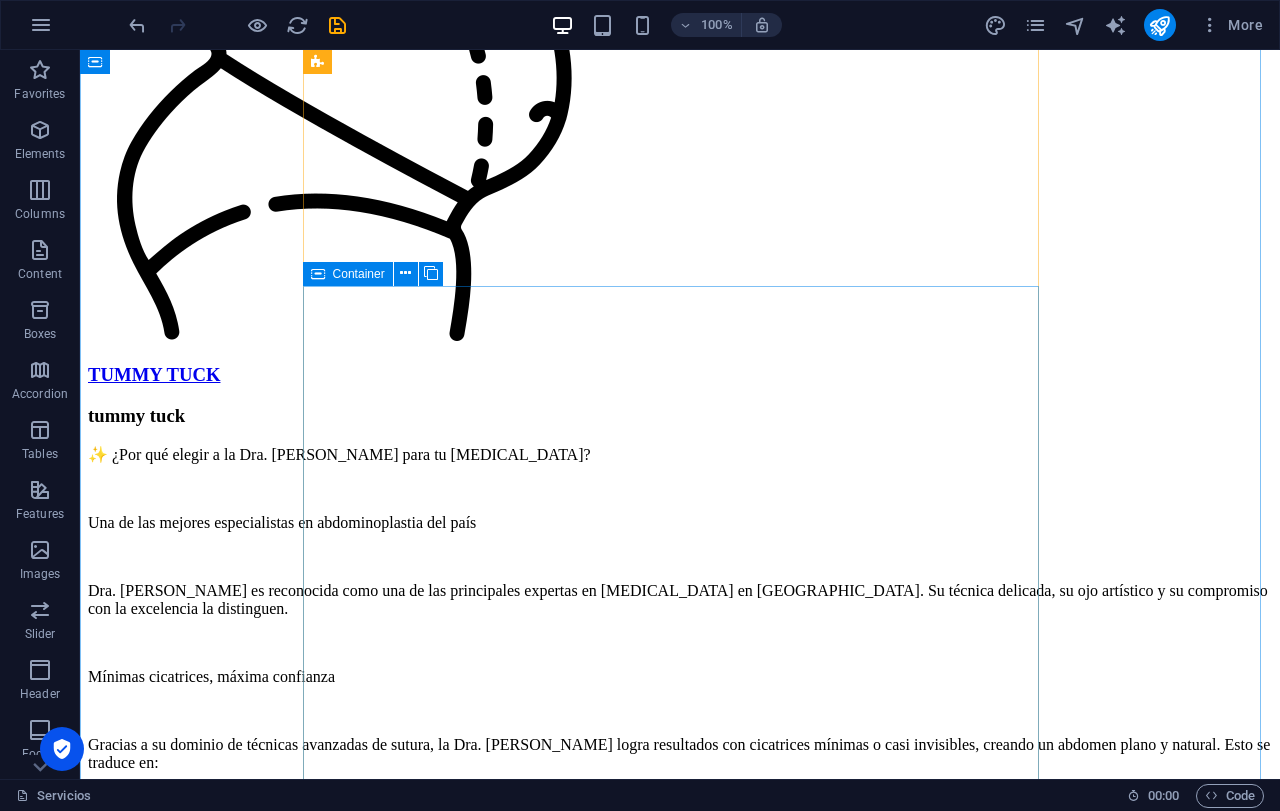 click at bounding box center [318, 274] 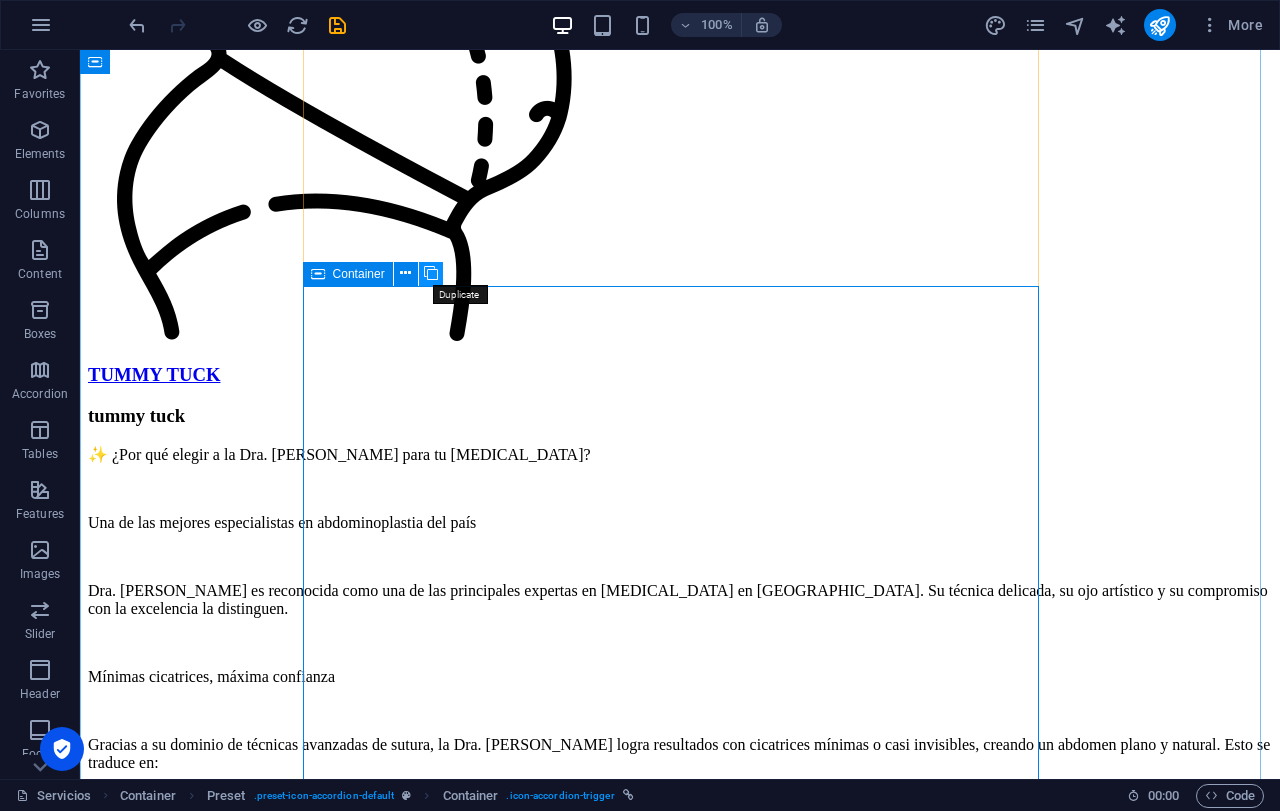 click at bounding box center (431, 273) 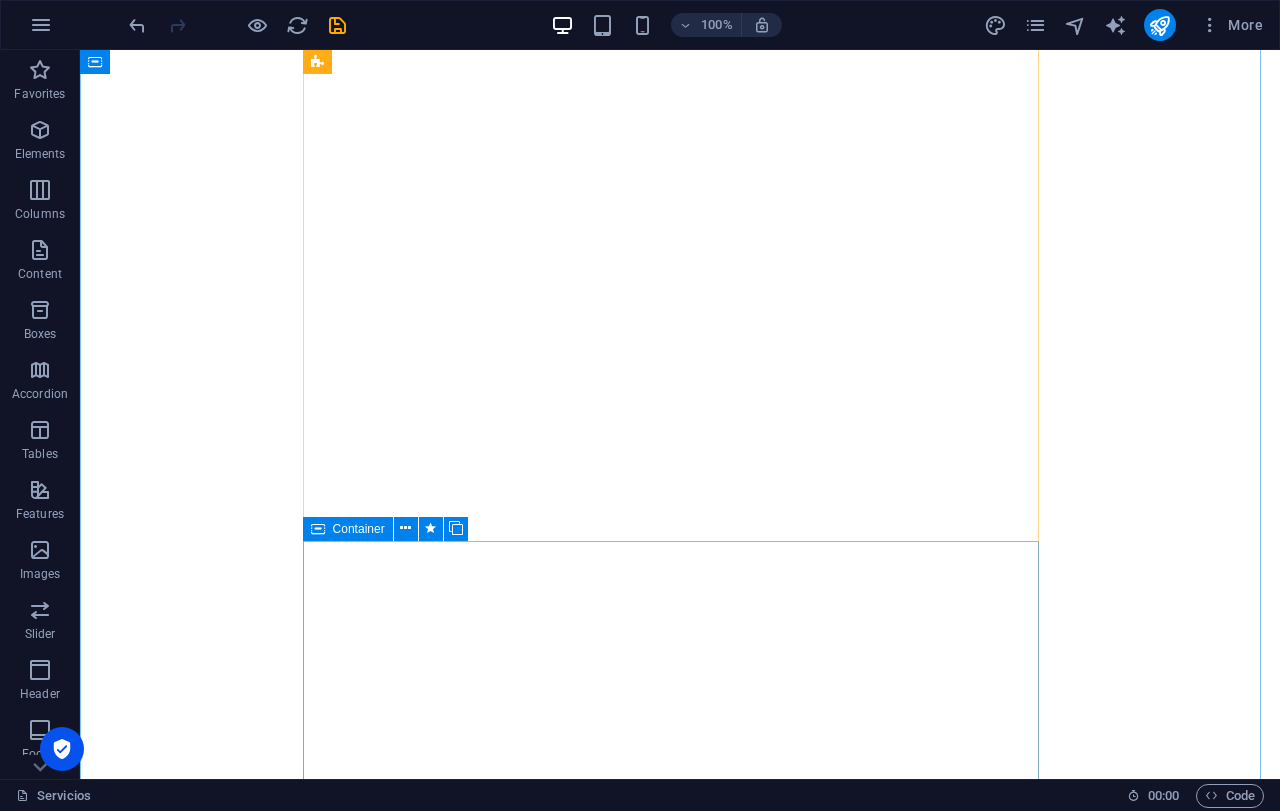 scroll, scrollTop: 13123, scrollLeft: 0, axis: vertical 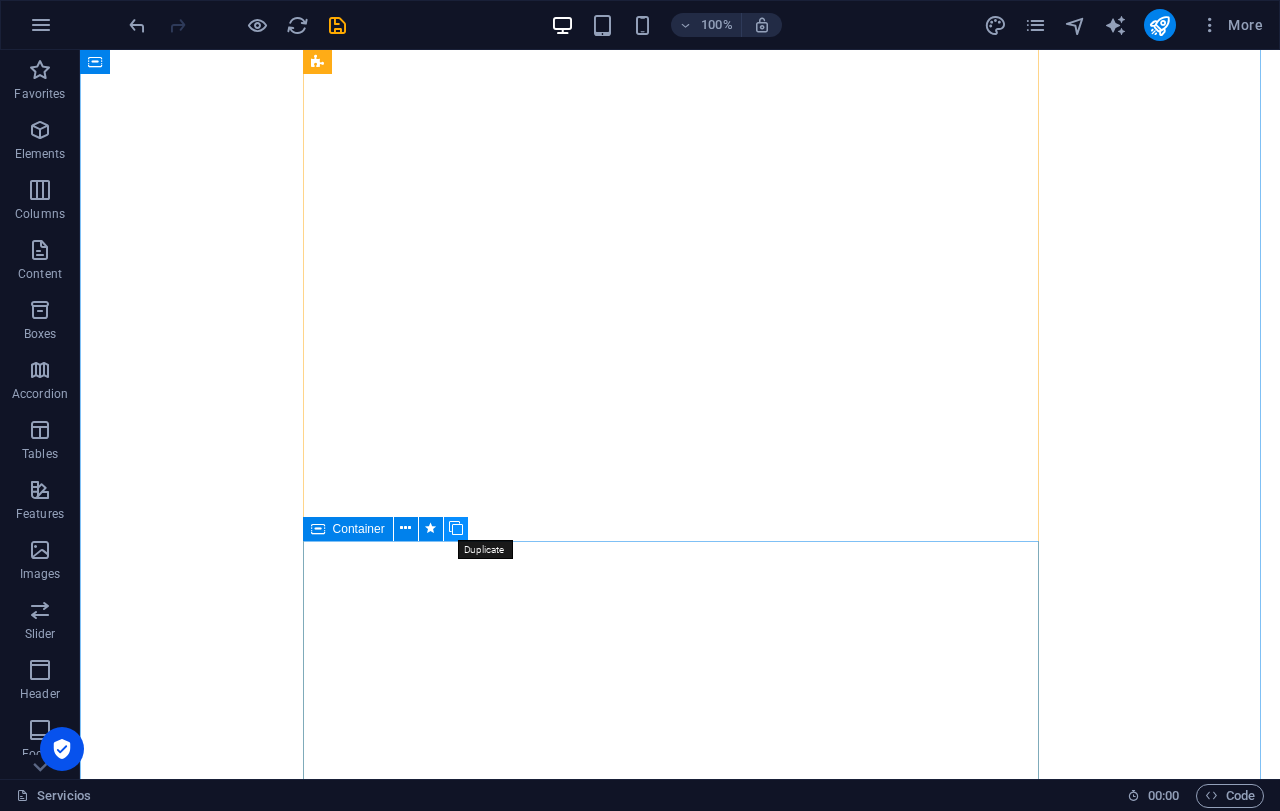 click at bounding box center (456, 528) 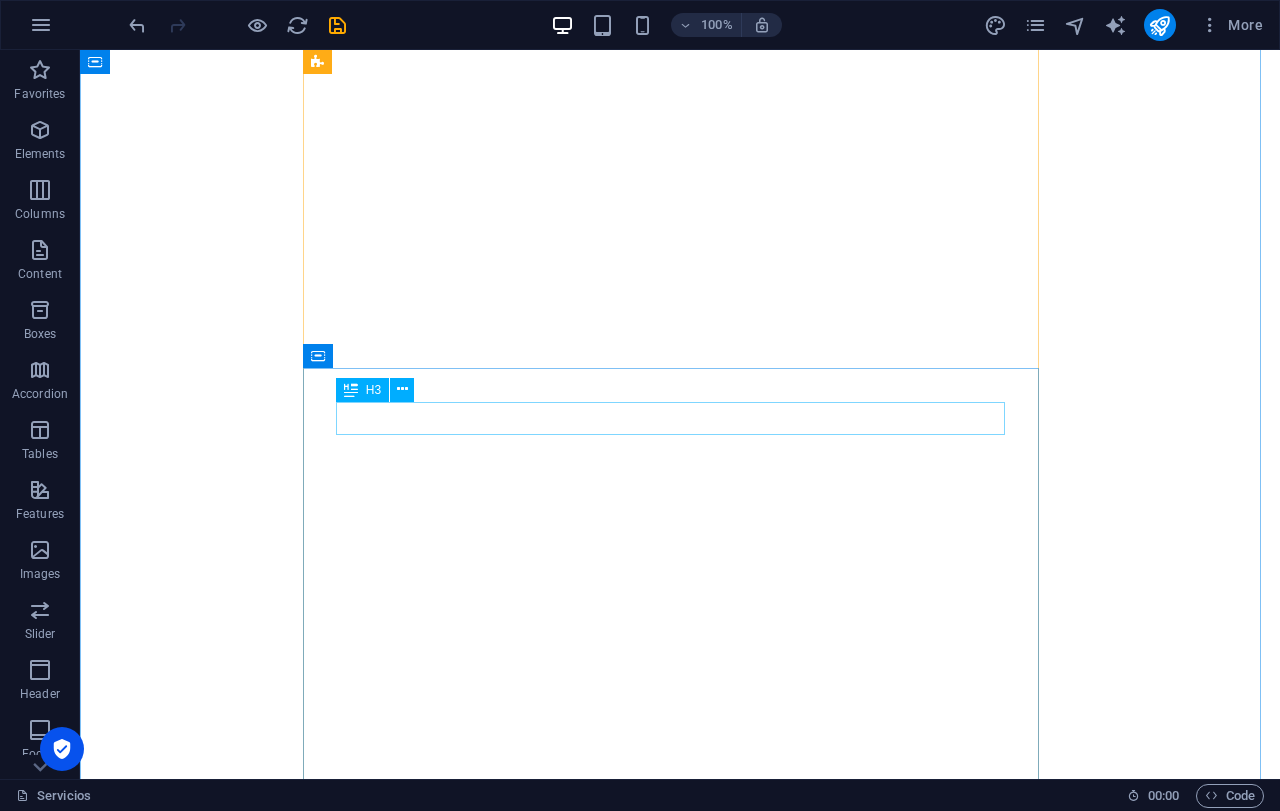 scroll, scrollTop: 13296, scrollLeft: 0, axis: vertical 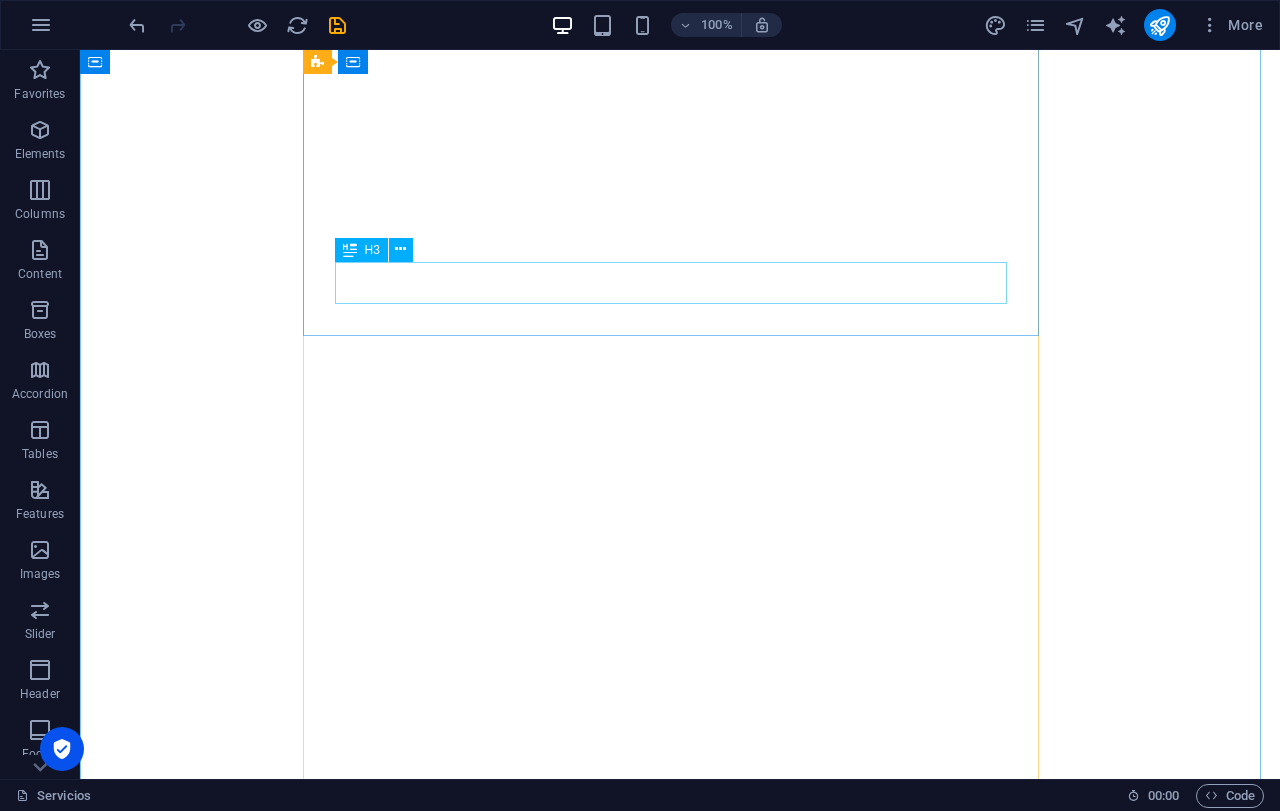 click on "inyectables" at bounding box center (680, 26313) 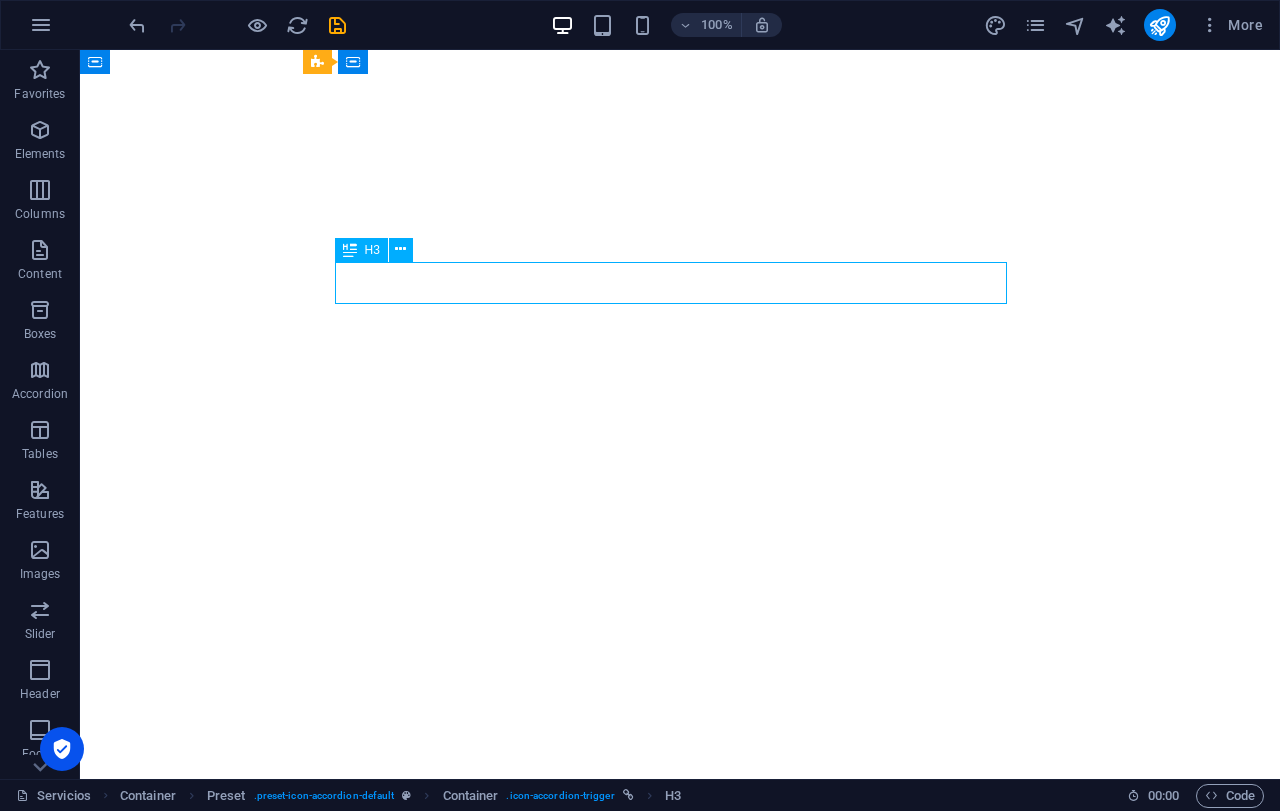 click on "inyectables" at bounding box center [680, 26313] 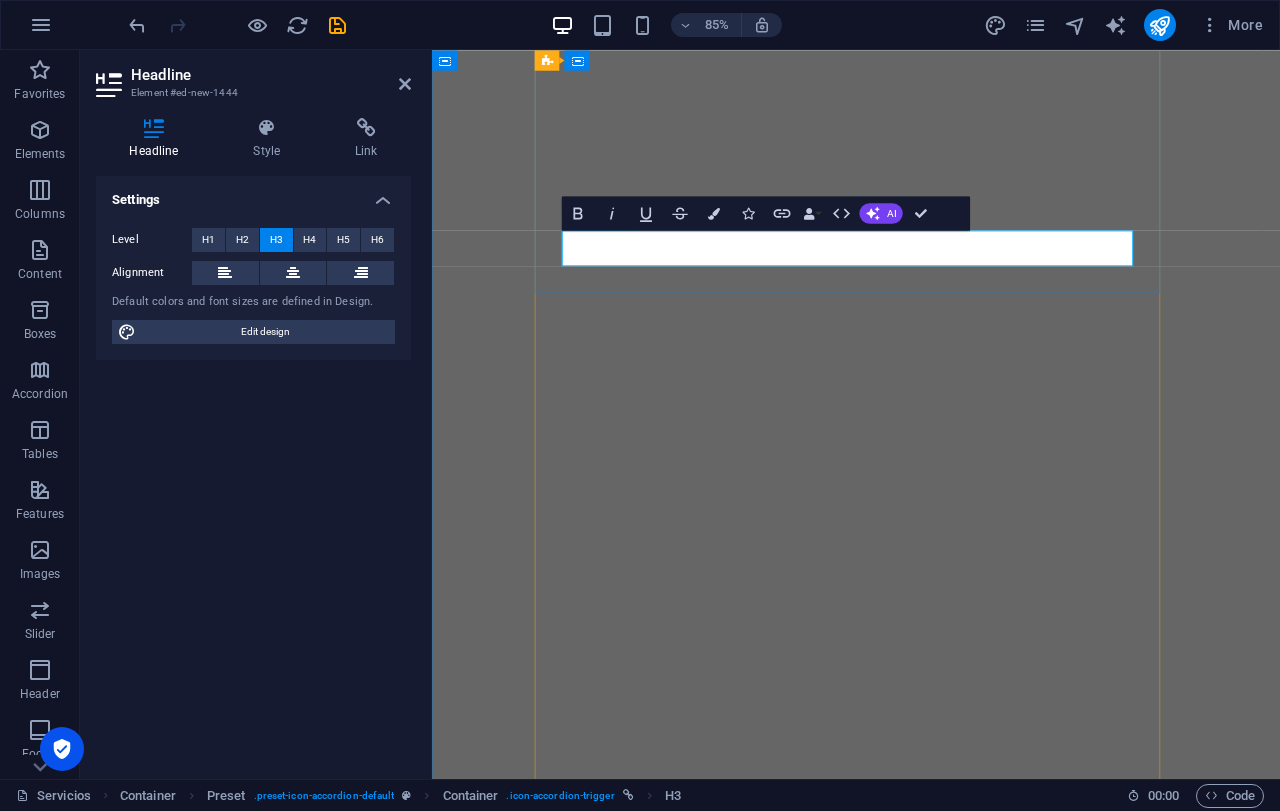 type 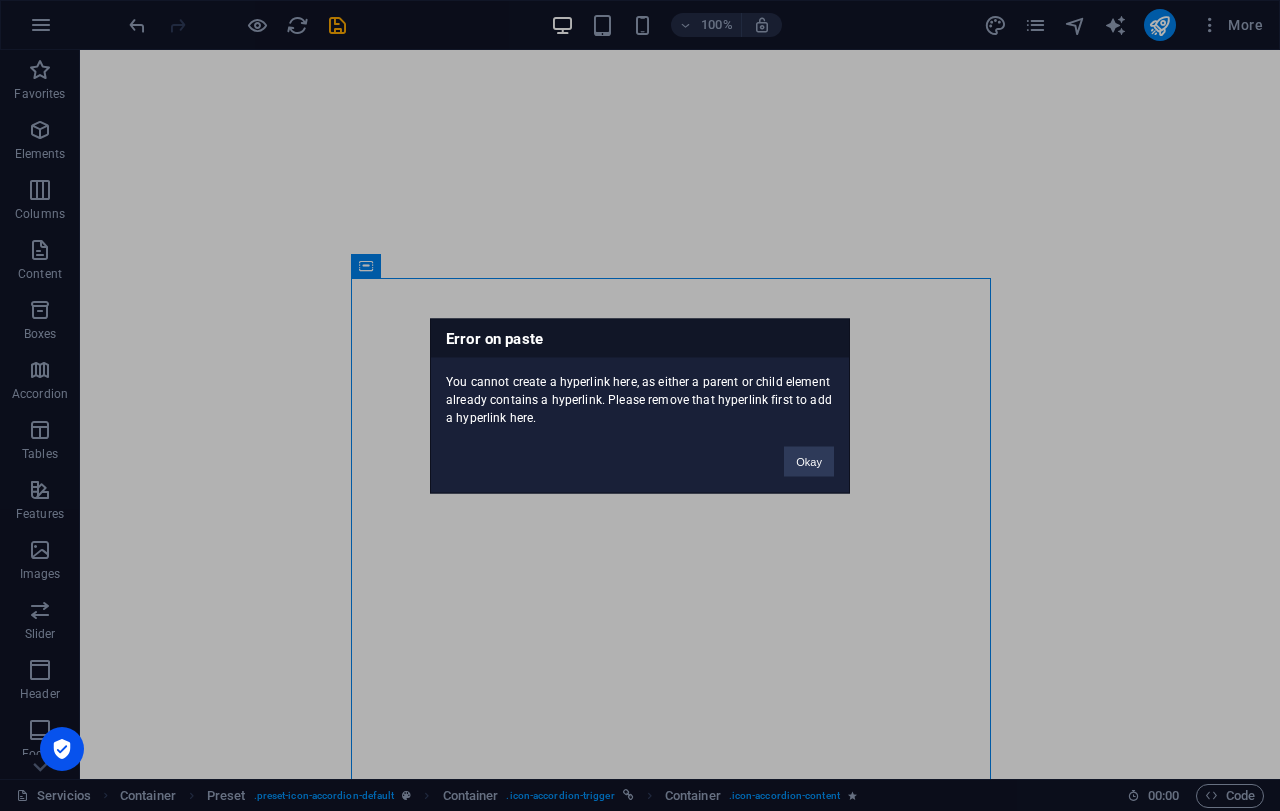 type 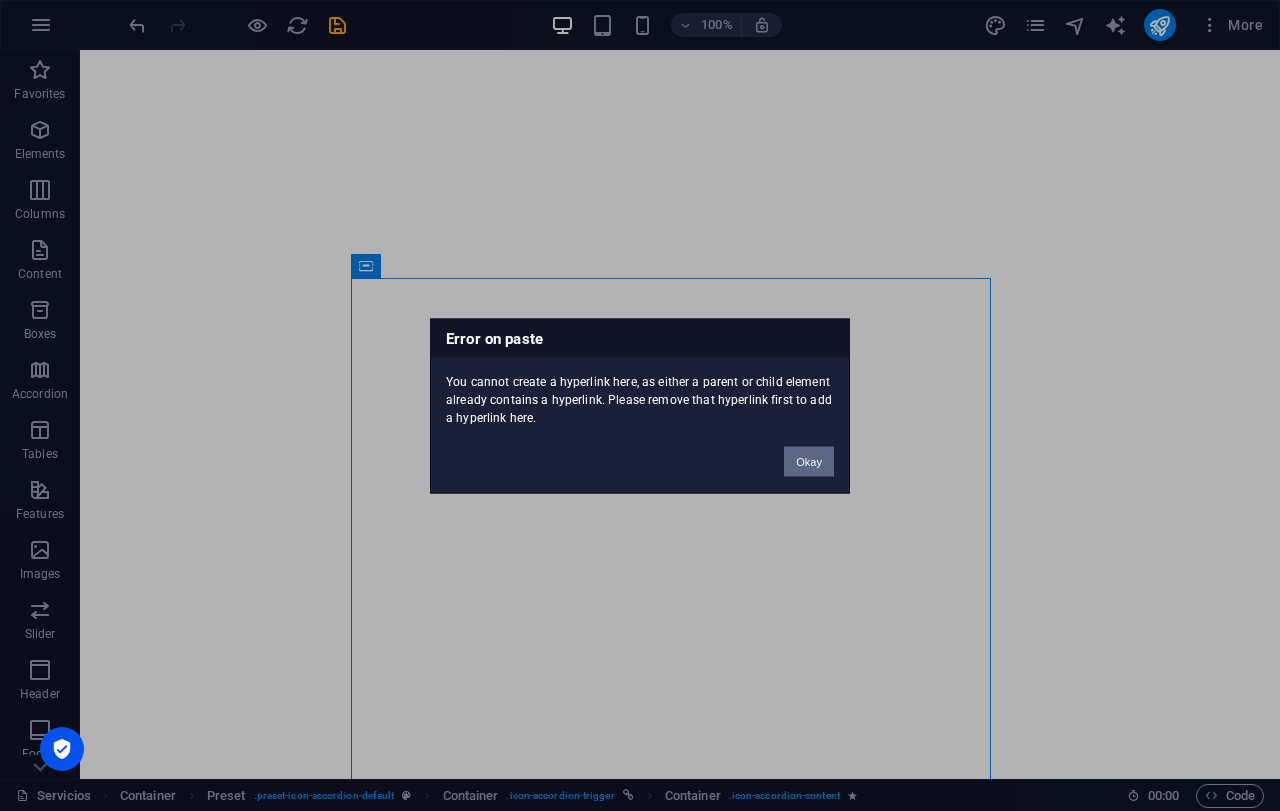 click on "Okay" at bounding box center [809, 461] 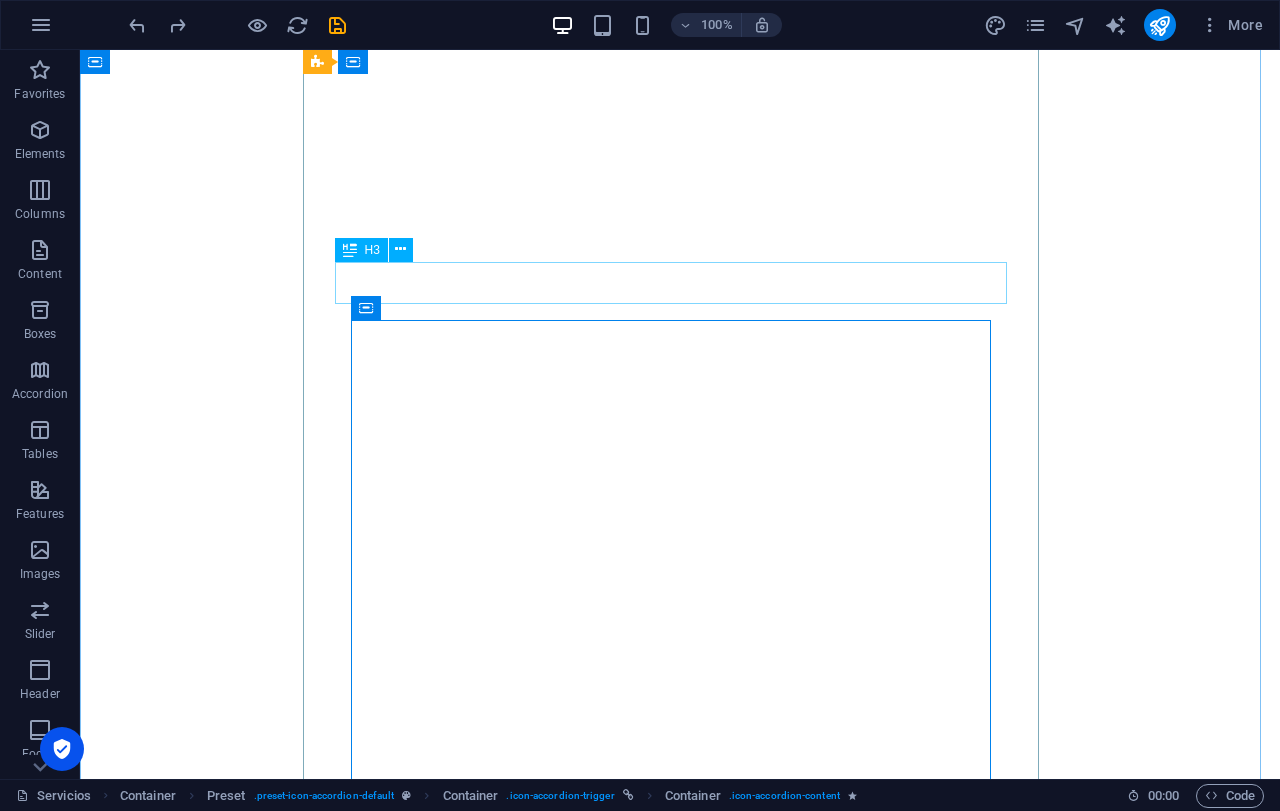 click on "inyectables" at bounding box center (680, 26313) 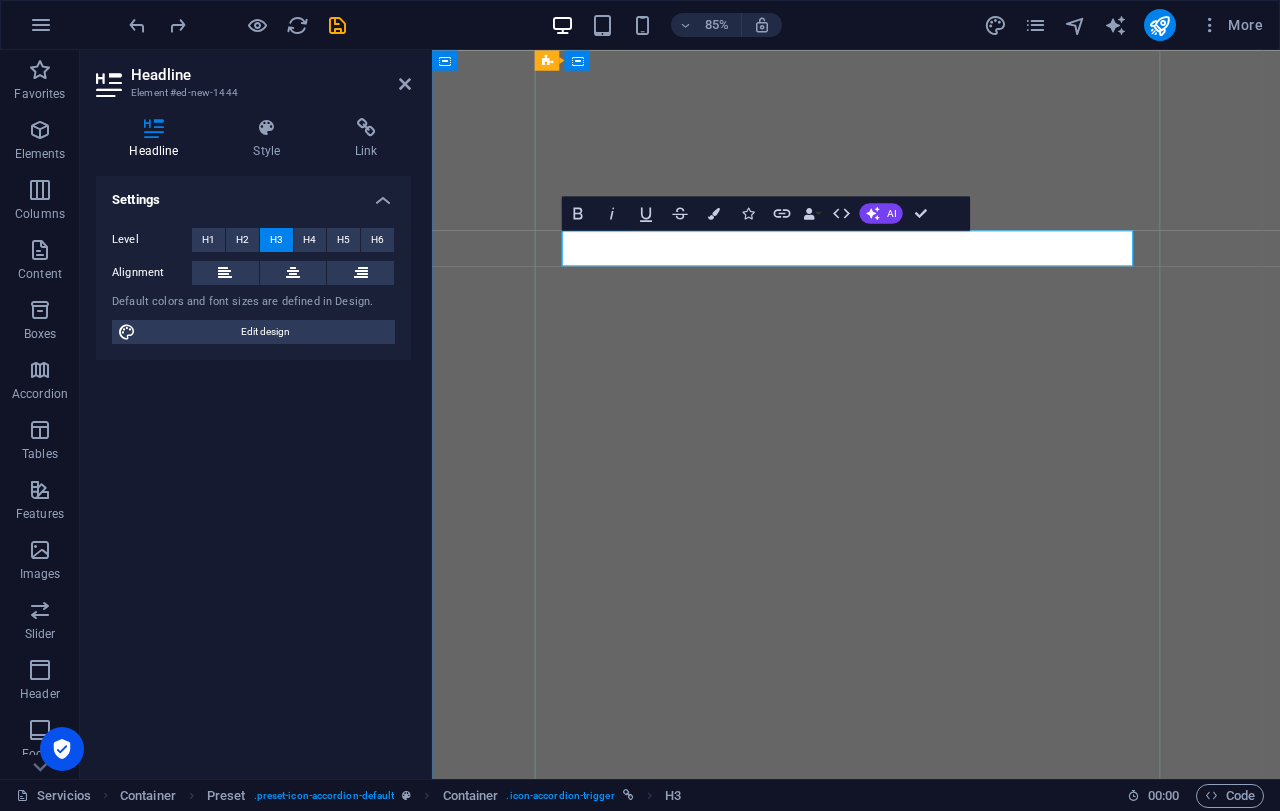 type 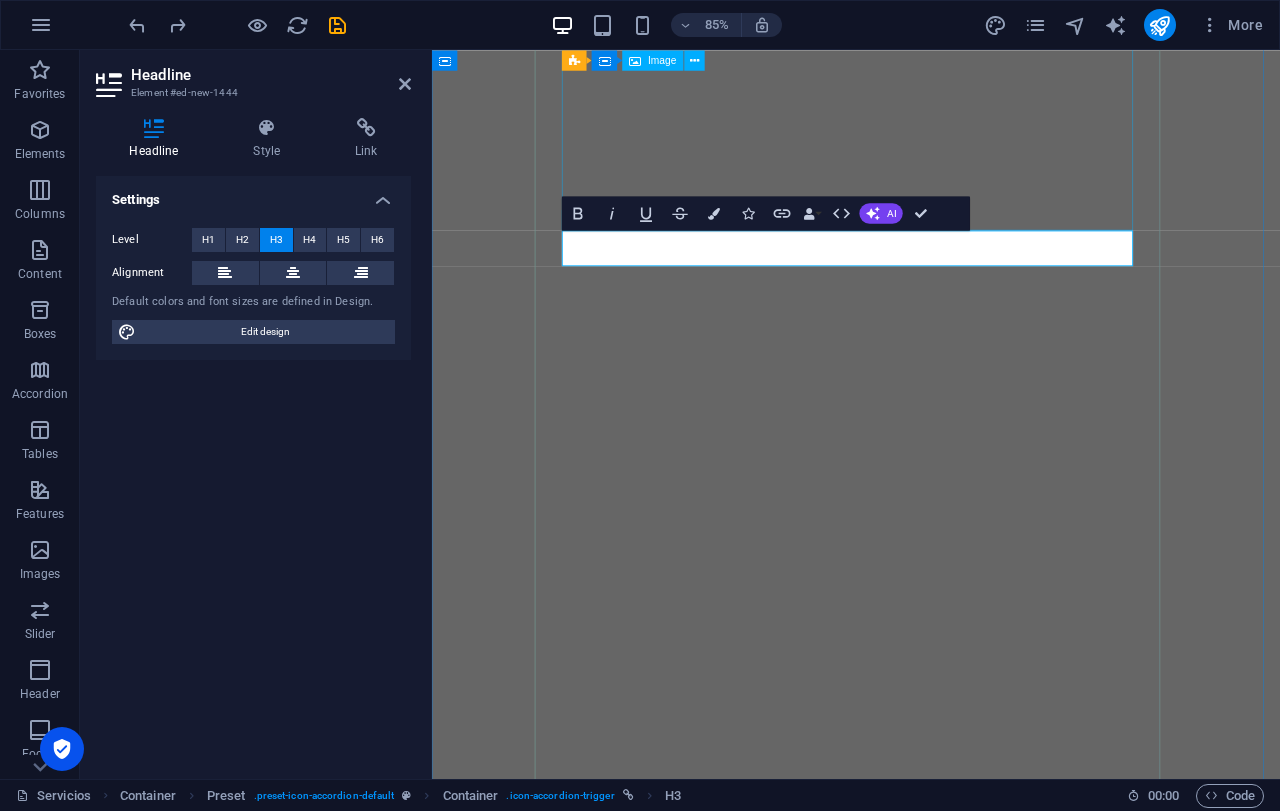 click at bounding box center [931, 24372] 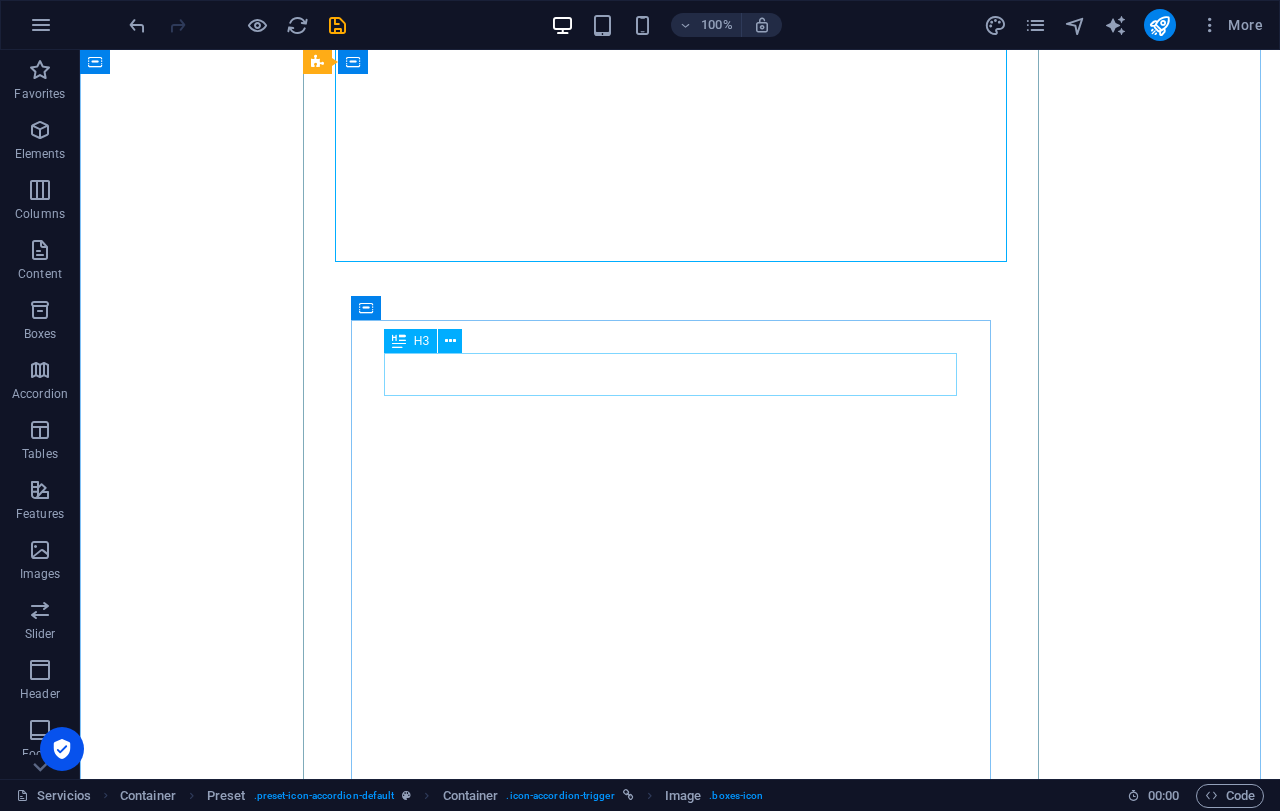 click on "inyectables" at bounding box center (680, 26354) 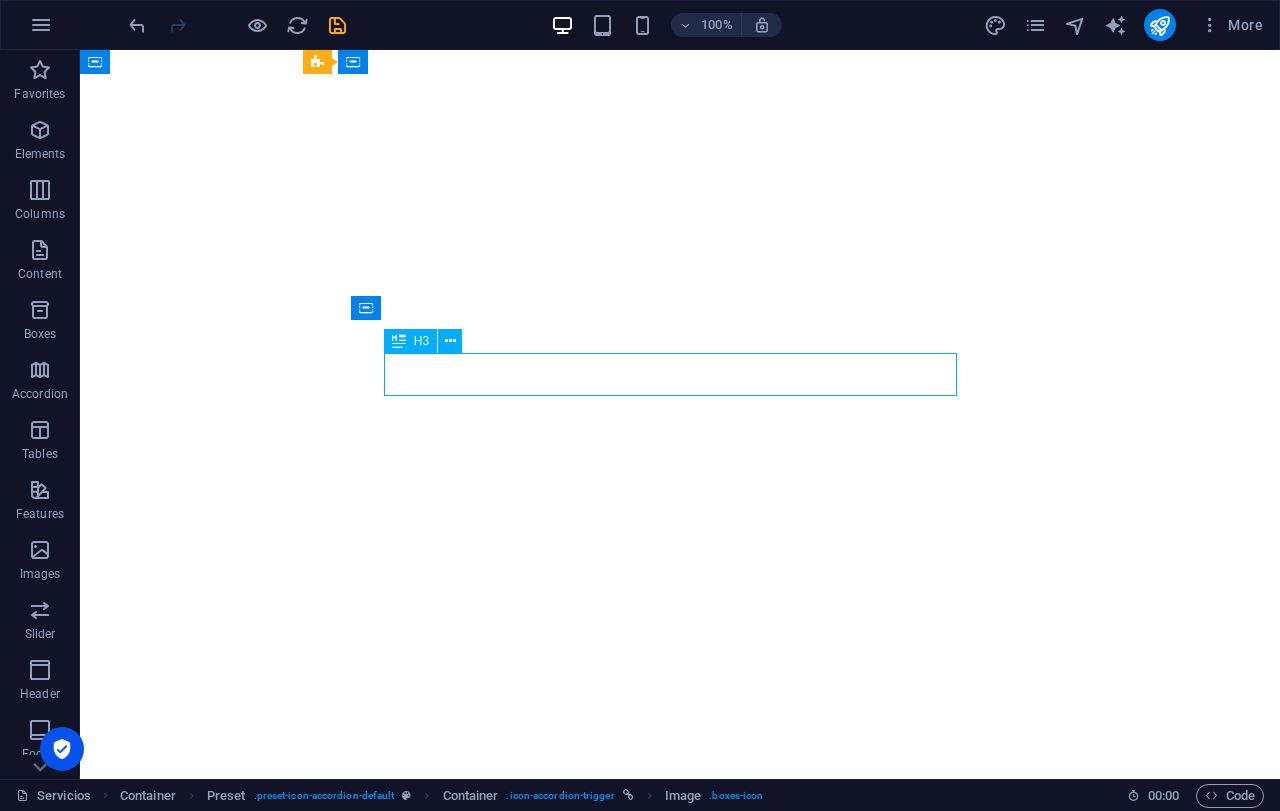 click on "inyectables" at bounding box center (680, 26354) 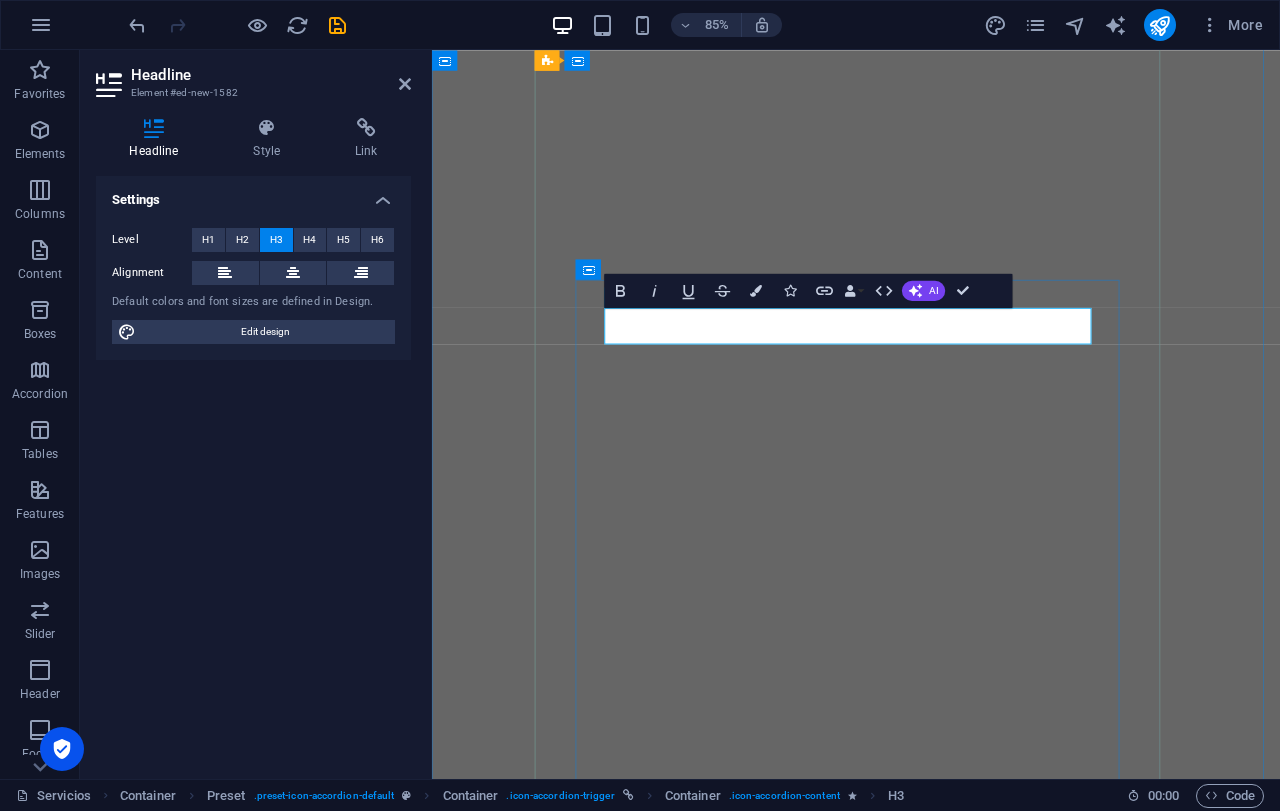 type 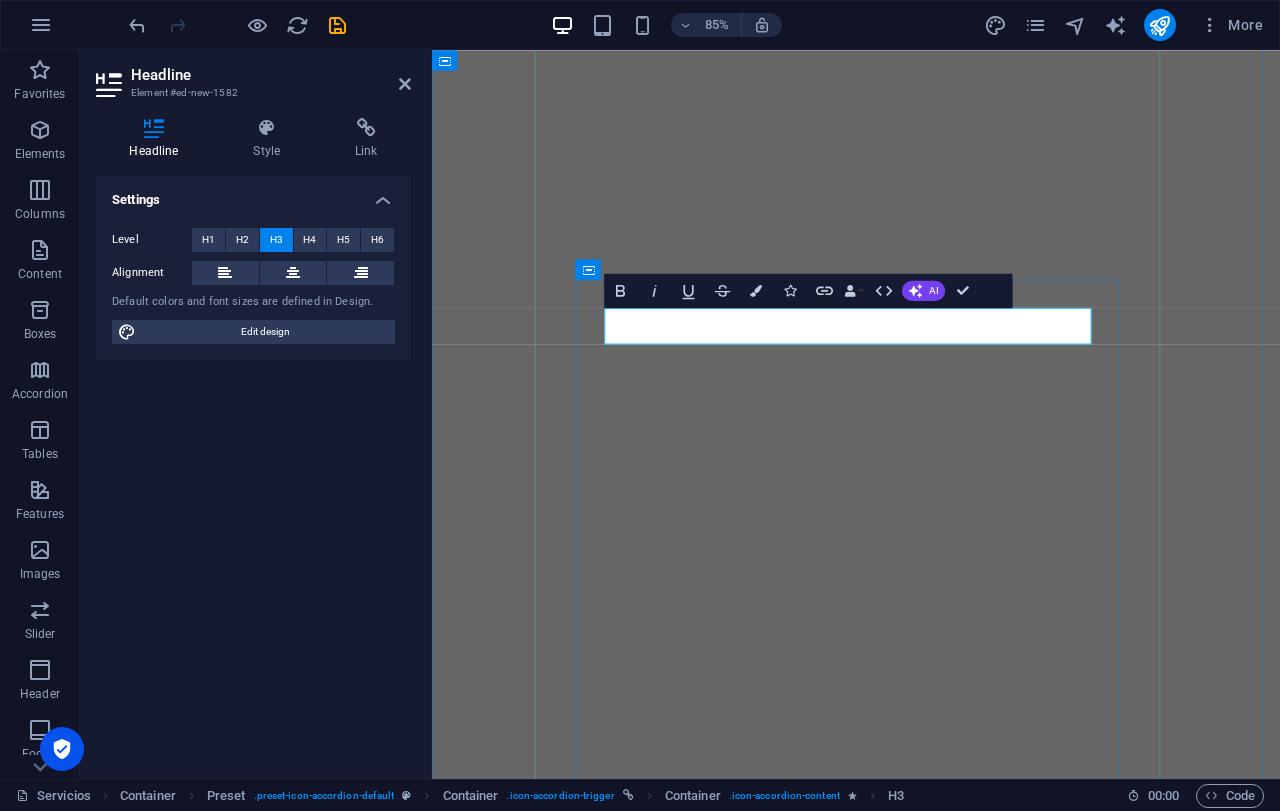 click on "lio de apada" at bounding box center [931, 24700] 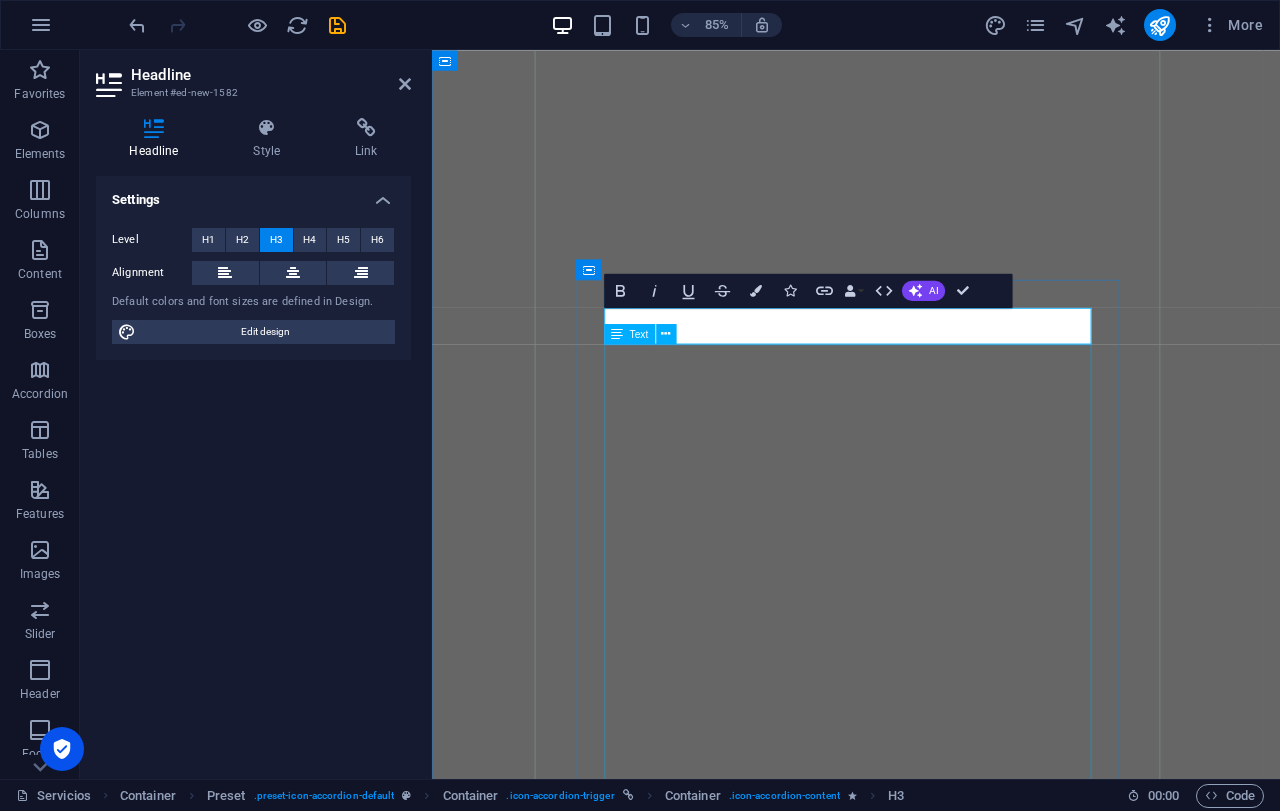 click on "Los inyectables son tratamientos cosméticos que se administran mediante aguja, jeringa o cánula y se utilizan para realzar los rasgos faciales, reducir arrugas y restaurar el volumen. Se clasifican en neuromoduladores (como el [MEDICAL_DATA]), que relajan los músculos faciales, y rellenos dérmicos, que aportan volumen y suavizan las líneas de expresión. Tipos de inyectables: Neuromoduladores (p. ej., [MEDICAL_DATA], [MEDICAL_DATA], [MEDICAL_DATA]): Relajan los músculos faciales para reducir las arrugas causadas por las expresiones faciales, como las líneas de expresión y las patas [PERSON_NAME]. Rellenos dérmicos (p. ej., rellenos de ácido hialurónico, Sculptra): Aportan volumen y suavizan las líneas de expresión rellenando arrugas y pliegues, o estimulando la producción de colágeno. Usos comunes: Arrugas y líneas faciales: Los neuromoduladores y los rellenos dérmicos se utilizan para tratar las líneas de expresión de la frente, el entrecejo, las patas [PERSON_NAME] y los pliegues nasolabiales (líneas de expresión)." at bounding box center (931, 25336) 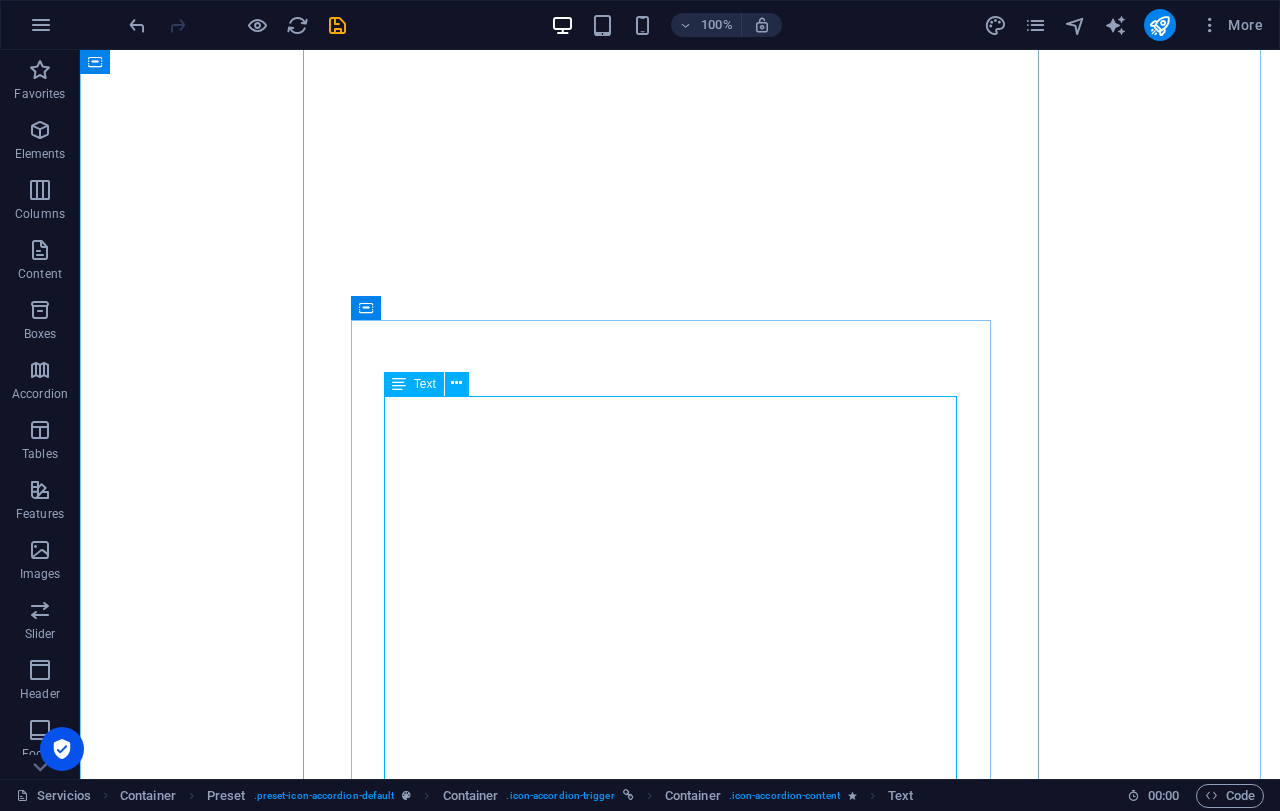click on "Los inyectables son tratamientos cosméticos que se administran mediante aguja, jeringa o cánula y se utilizan para realzar los rasgos faciales, reducir arrugas y restaurar el volumen. Se clasifican en neuromoduladores (como el [MEDICAL_DATA]), que relajan los músculos faciales, y rellenos dérmicos, que aportan volumen y suavizan las líneas de expresión. Tipos de inyectables: Neuromoduladores (p. ej., [MEDICAL_DATA], [MEDICAL_DATA], [MEDICAL_DATA]): Relajan los músculos faciales para reducir las arrugas causadas por las expresiones faciales, como las líneas de expresión y las patas [PERSON_NAME]. Rellenos dérmicos (p. ej., rellenos de ácido hialurónico, Sculptra): Aportan volumen y suavizan las líneas de expresión rellenando arrugas y pliegues, o estimulando la producción de colágeno. Usos comunes: Arrugas y líneas faciales: Los neuromoduladores y los rellenos dérmicos se utilizan para tratar las líneas de expresión de la frente, el entrecejo, las patas [PERSON_NAME] y los pliegues nasolabiales (líneas de expresión)." at bounding box center (680, 26981) 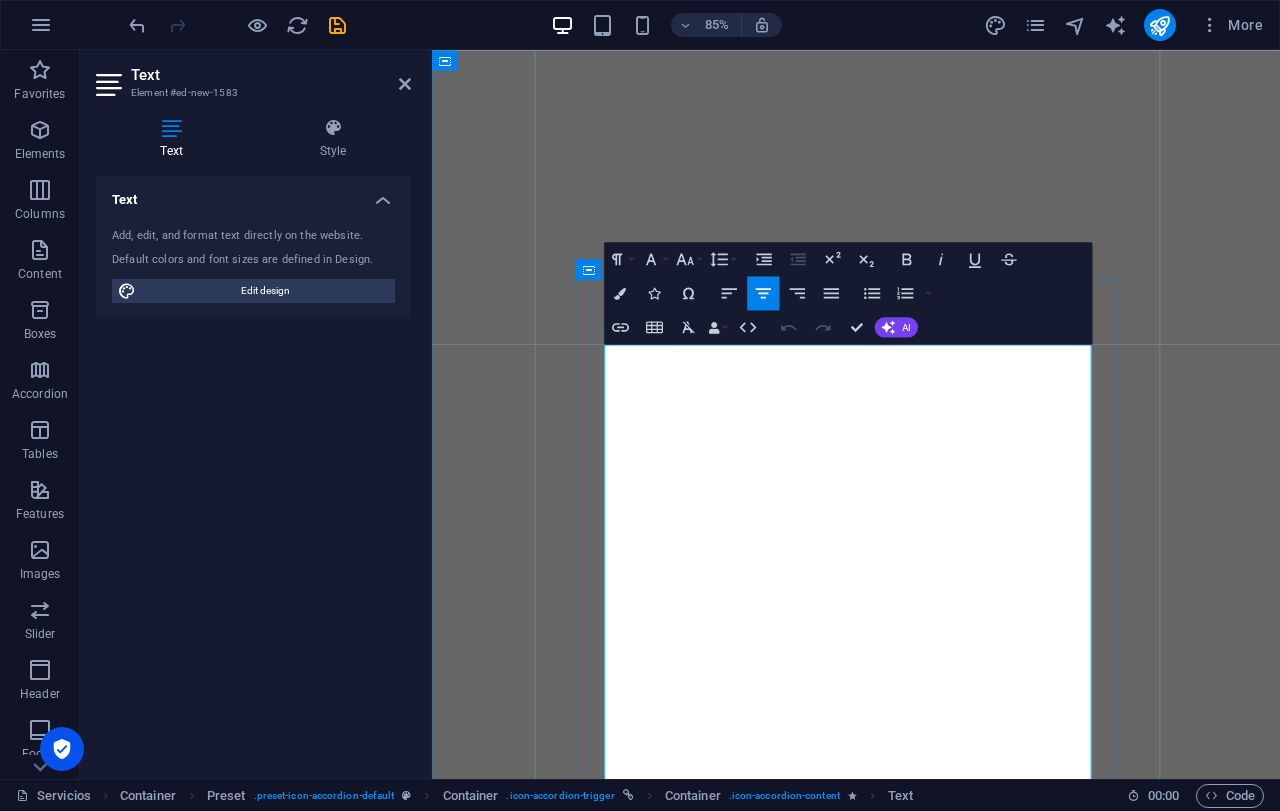 scroll, scrollTop: 10608, scrollLeft: 0, axis: vertical 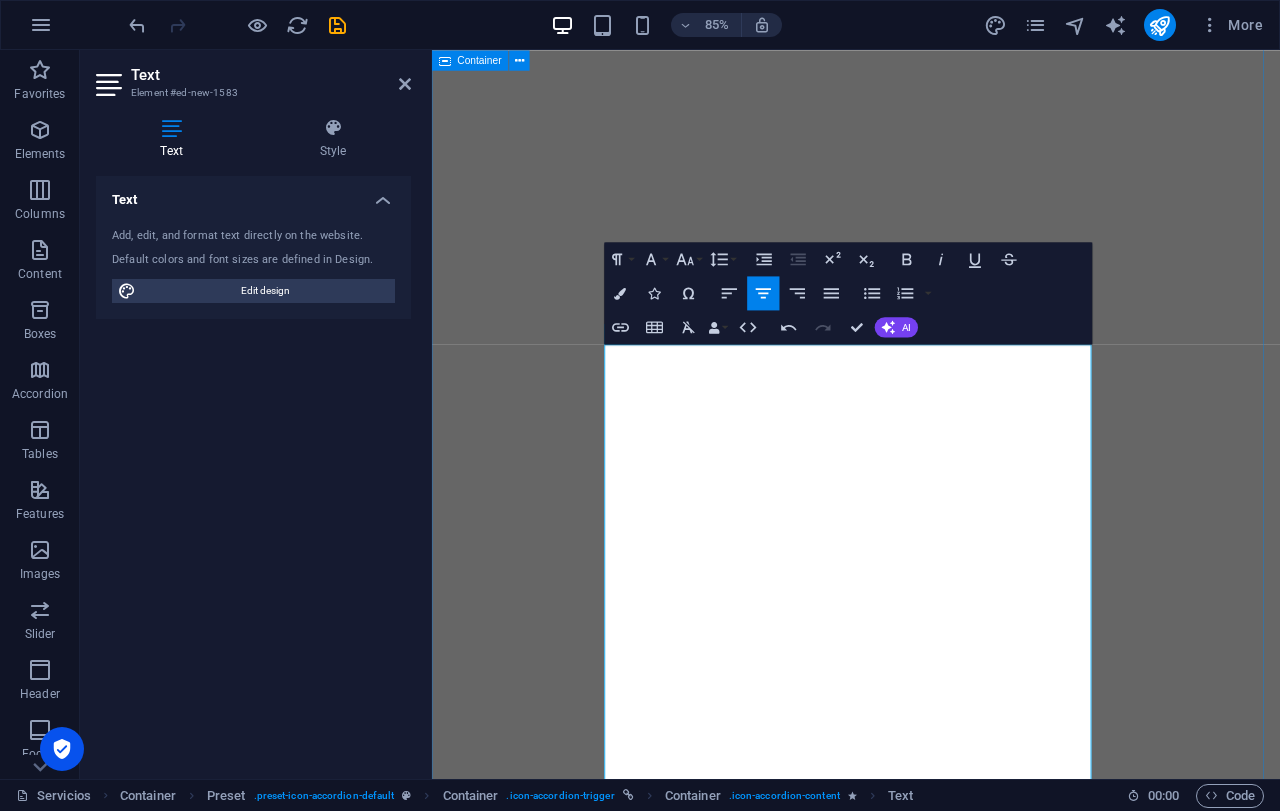 click on "IMPLANTES plasticos MAMARIOS senos ¿Qué son los implantes mamarios? Los implantes mamarios son dispositivos artificiales que se utilizan para modificar el tamaño, la forma y el contorno de los senos. Pueden utilizarse con fines estéticos, como el aumento de senos, o con fines reconstructivos tras cirugías como la mastectomía. Los implantes mamarios son uno de los tipos de prótesis más populares en cirugía plástica. Aumentan el tamaño de los senos. Las candidatas deben gozar de buena salud física y mental, y tener expectativas realistas. Los implantes mamarios son dispositivos artificiales (prótesis) que se insertan quirúrgicamente en los senos. Son cápsulas de silicona rellenas de gel de silicona o solución salina (agua salada estéril). TUMMY TUCK tummy tuck ✨ ¿Por qué elegir a la Dra. Tavizon para tu Abdominoplastia? Una de las mejores especialistas en abdominoplastia del país Mínimas cicatrices, máxima confianza ✅ Menos dolor ✅ Recuperación más rápida Facelift facelift" at bounding box center (931, 12424) 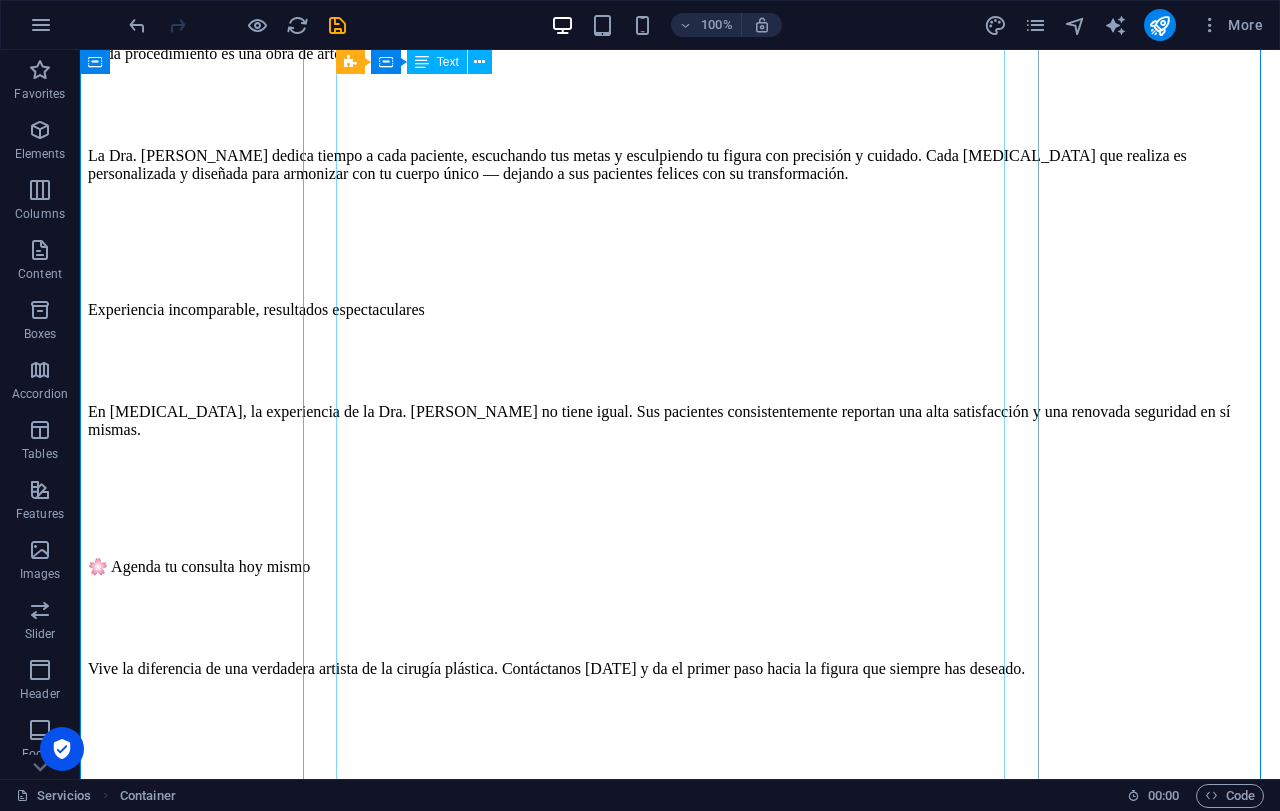 scroll, scrollTop: 13296, scrollLeft: 0, axis: vertical 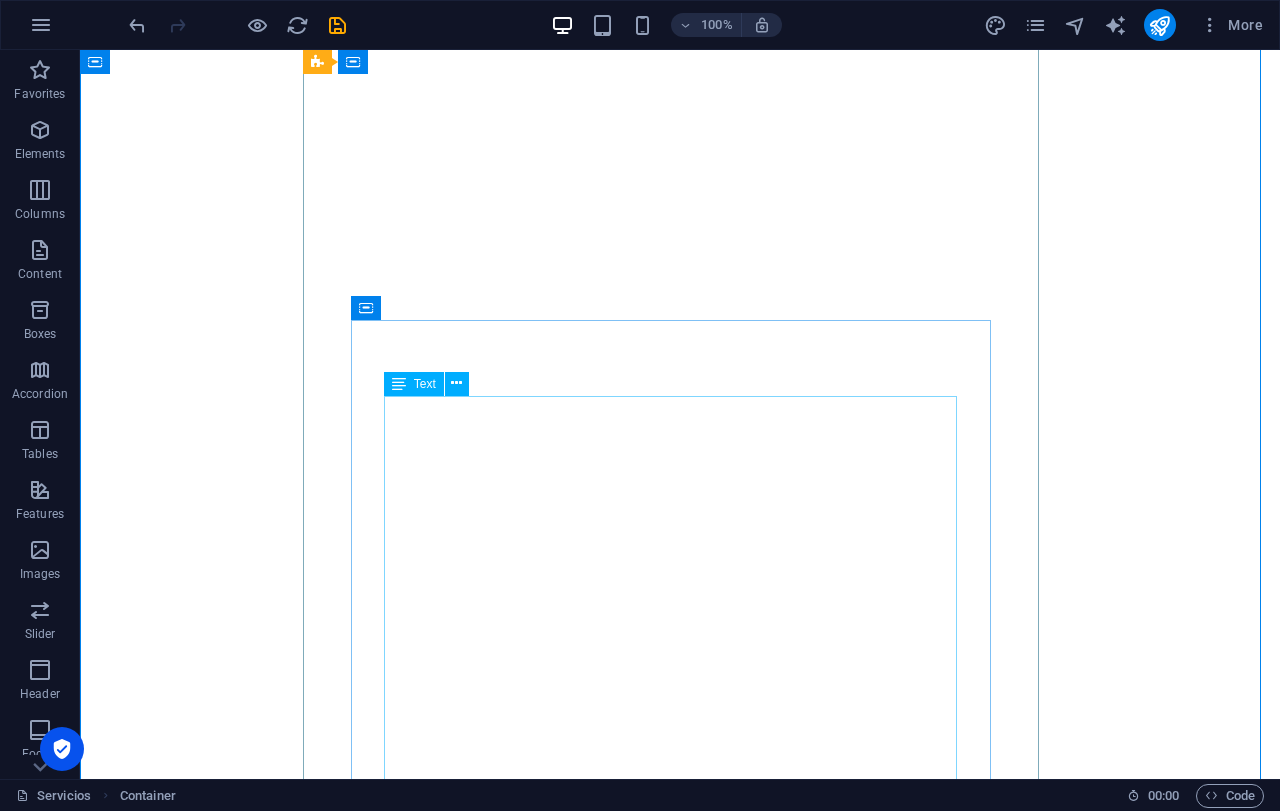 click on "Define tu perfil y rejuvenece tu rostro La lipo de papada elimina el exceso de grasa debajo del mentón para lograr un perfil más definido y elegante. Es ideal para quienes buscan un rostro más estilizado, con un contorno mandibular marcado y una apariencia más juvenil. La Dra. [PERSON_NAME] utiliza técnicas delicadas para garantizar resultados naturales, con mínima inflamación y rápida recuperación. Resultados que marcan la diferencia ✅ Perfil definido y estilizado ✅ Rostro más [PERSON_NAME] y armónico ✅ Procedimiento rápido y seguro ✅ Recuperación cómoda 🌸 Agenda tu consulta hoy mismo" at bounding box center [680, 26846] 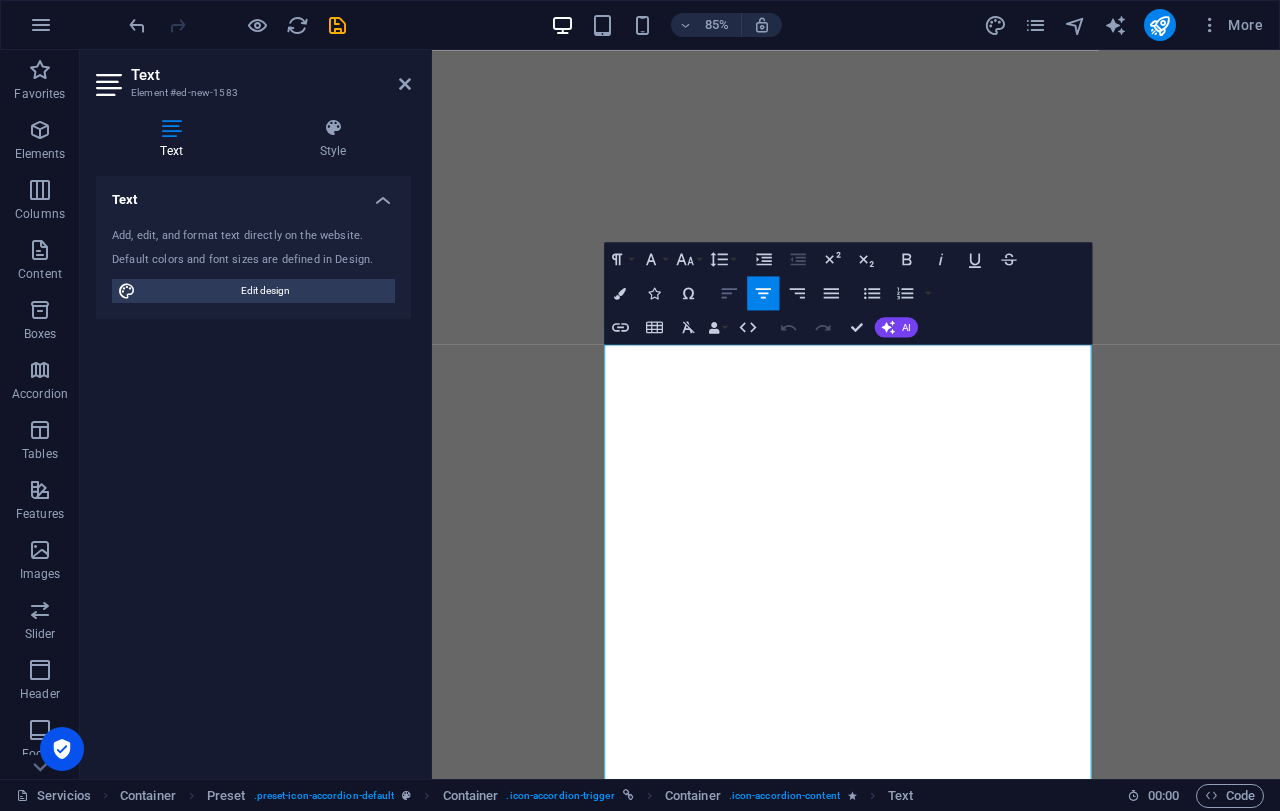 click 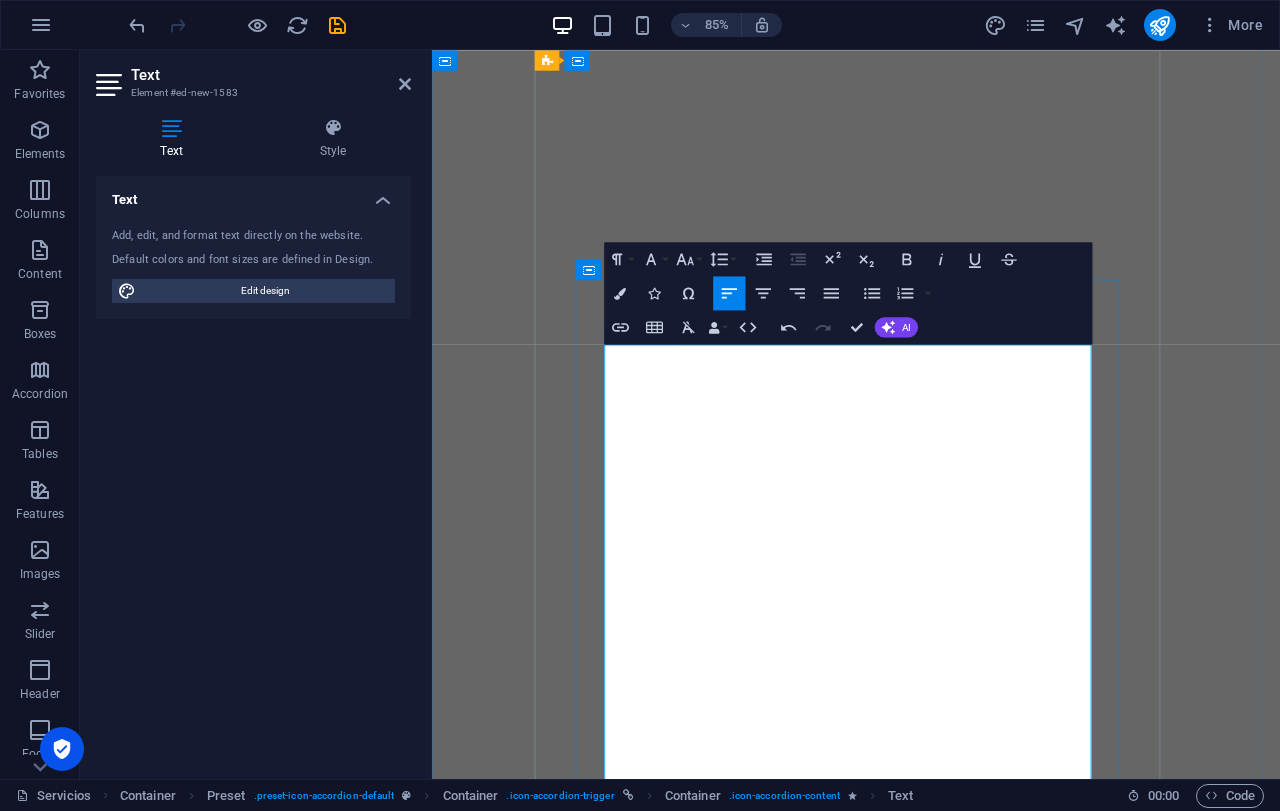 click on "La lipo de papada elimina el exceso de grasa debajo del mentón para lograr un perfil más definido y elegante. Es ideal para quienes buscan un rostro más estilizado, con un contorno mandibular marcado y una apariencia más juvenil." at bounding box center [931, 24850] 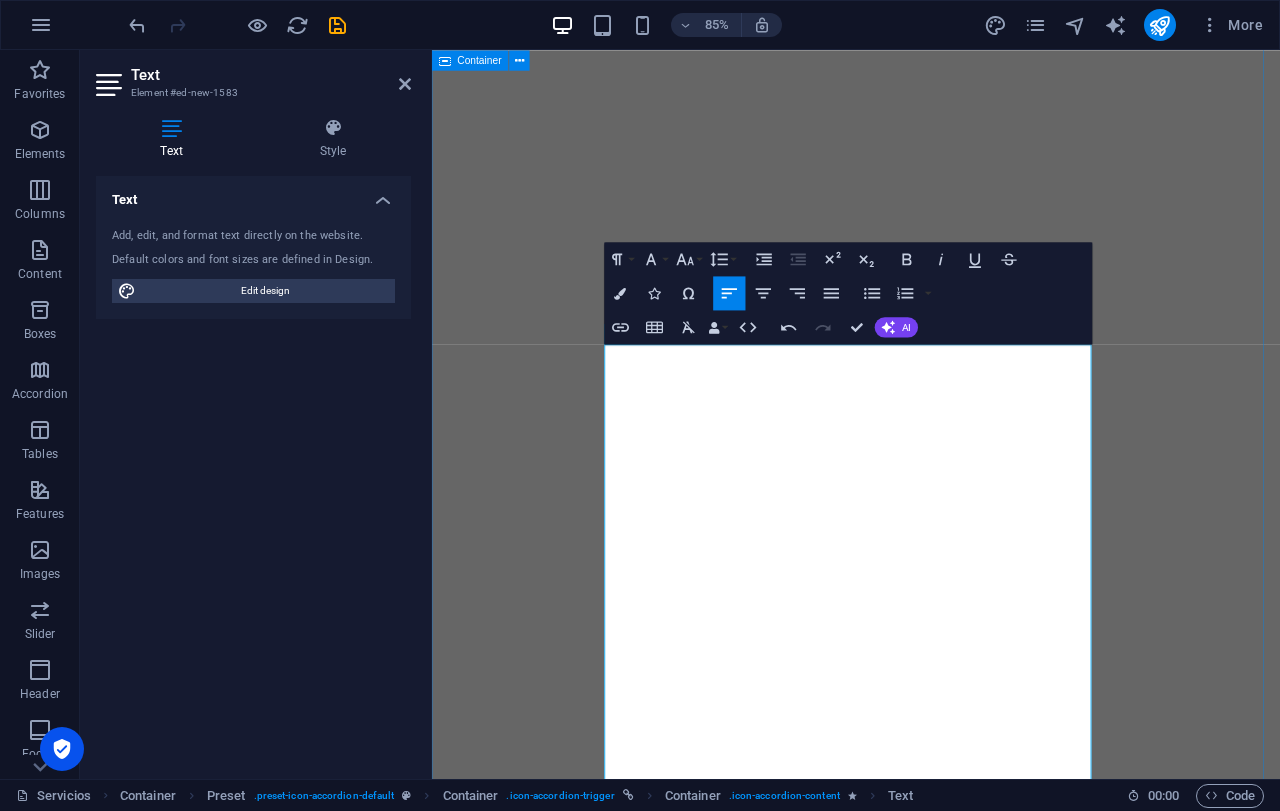 click on "IMPLANTES plasticos MAMARIOS senos ¿Qué son los implantes mamarios? Los implantes mamarios son dispositivos artificiales que se utilizan para modificar el tamaño, la forma y el contorno de los senos. Pueden utilizarse con fines estéticos, como el aumento de senos, o con fines reconstructivos tras cirugías como la mastectomía. Los implantes mamarios son uno de los tipos de prótesis más populares en cirugía plástica. Aumentan el tamaño de los senos. Las candidatas deben gozar de buena salud física y mental, y tener expectativas realistas. Los implantes mamarios son dispositivos artificiales (prótesis) que se insertan quirúrgicamente en los senos. Son cápsulas de silicona rellenas de gel de silicona o solución salina (agua salada estéril). TUMMY TUCK tummy tuck ✨ ¿Por qué elegir a la Dra. Tavizon para tu Abdominoplastia? Una de las mejores especialistas en abdominoplastia del país Mínimas cicatrices, máxima confianza ✅ Menos dolor ✅ Recuperación más rápida Facelift facelift" at bounding box center (931, 12424) 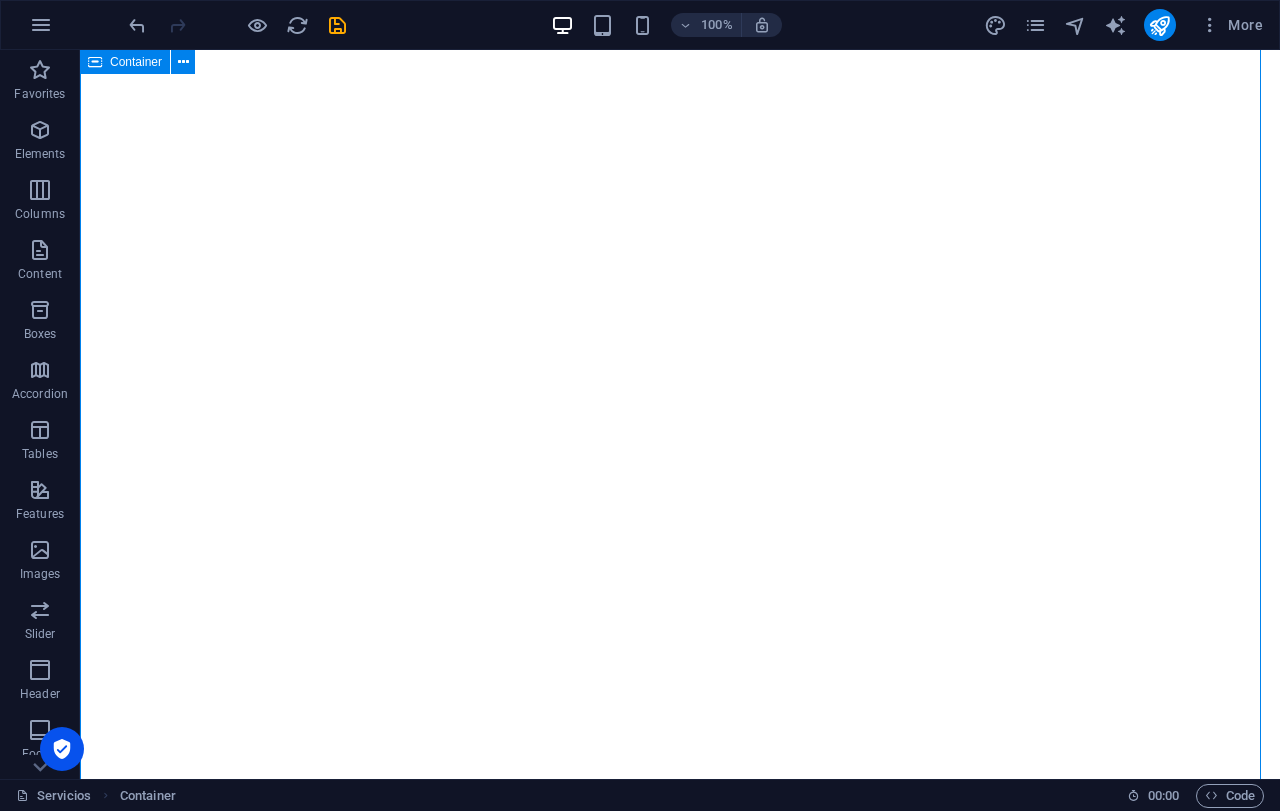 scroll, scrollTop: 13125, scrollLeft: 0, axis: vertical 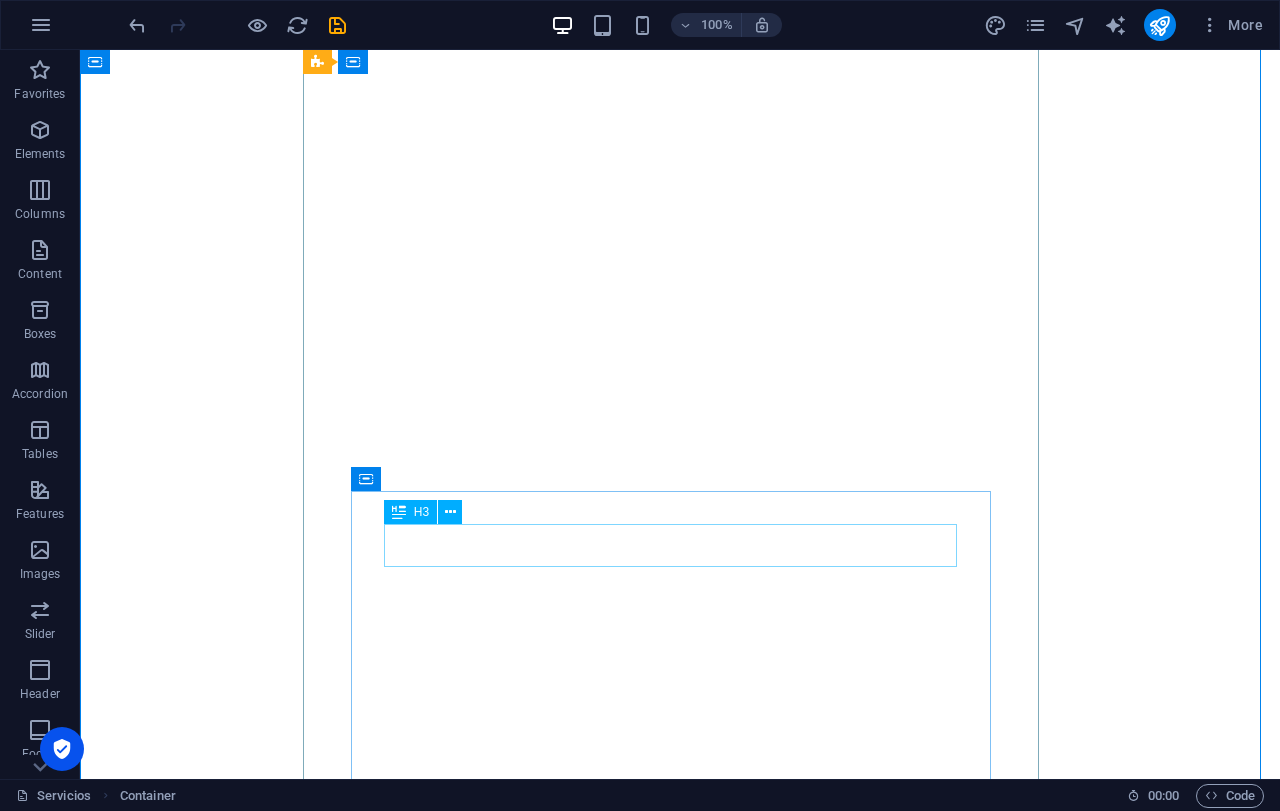 click on "lipo de papada" at bounding box center (680, 26525) 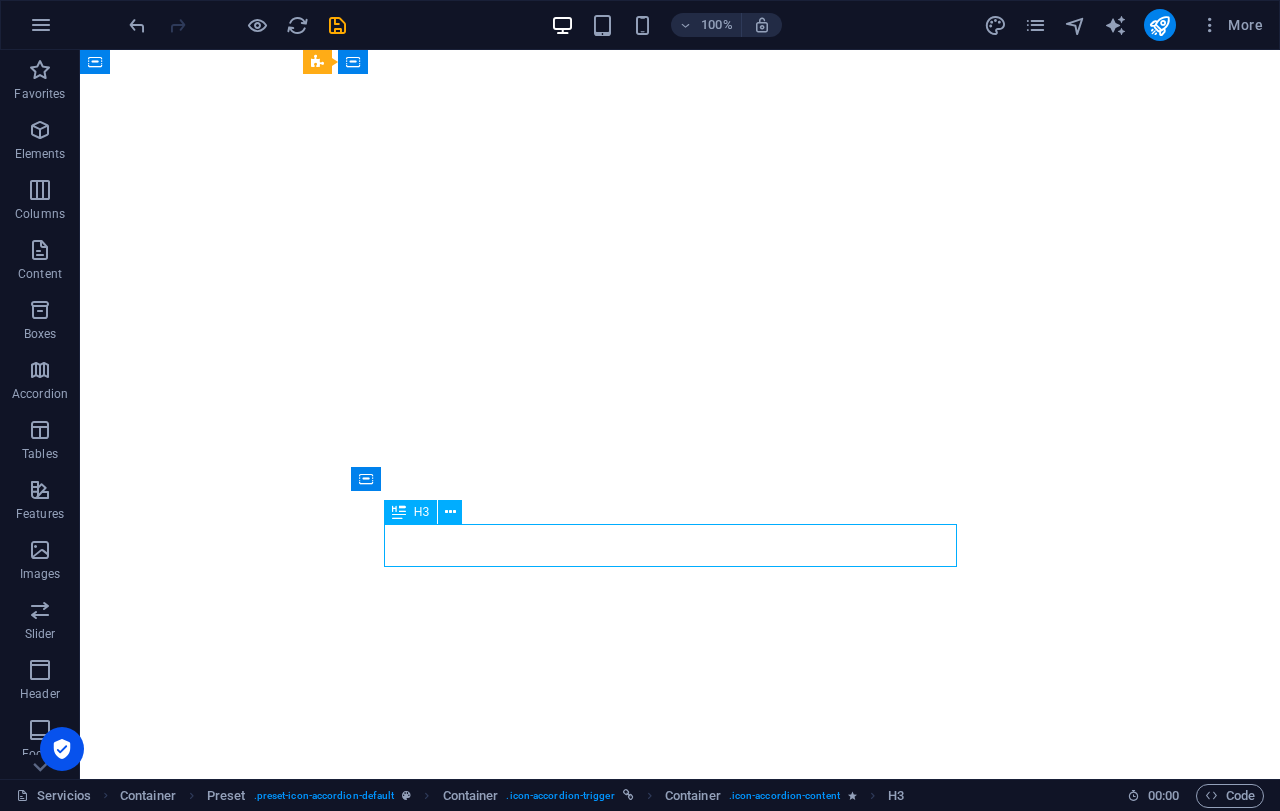 click on "lipo de papada" at bounding box center [680, 26525] 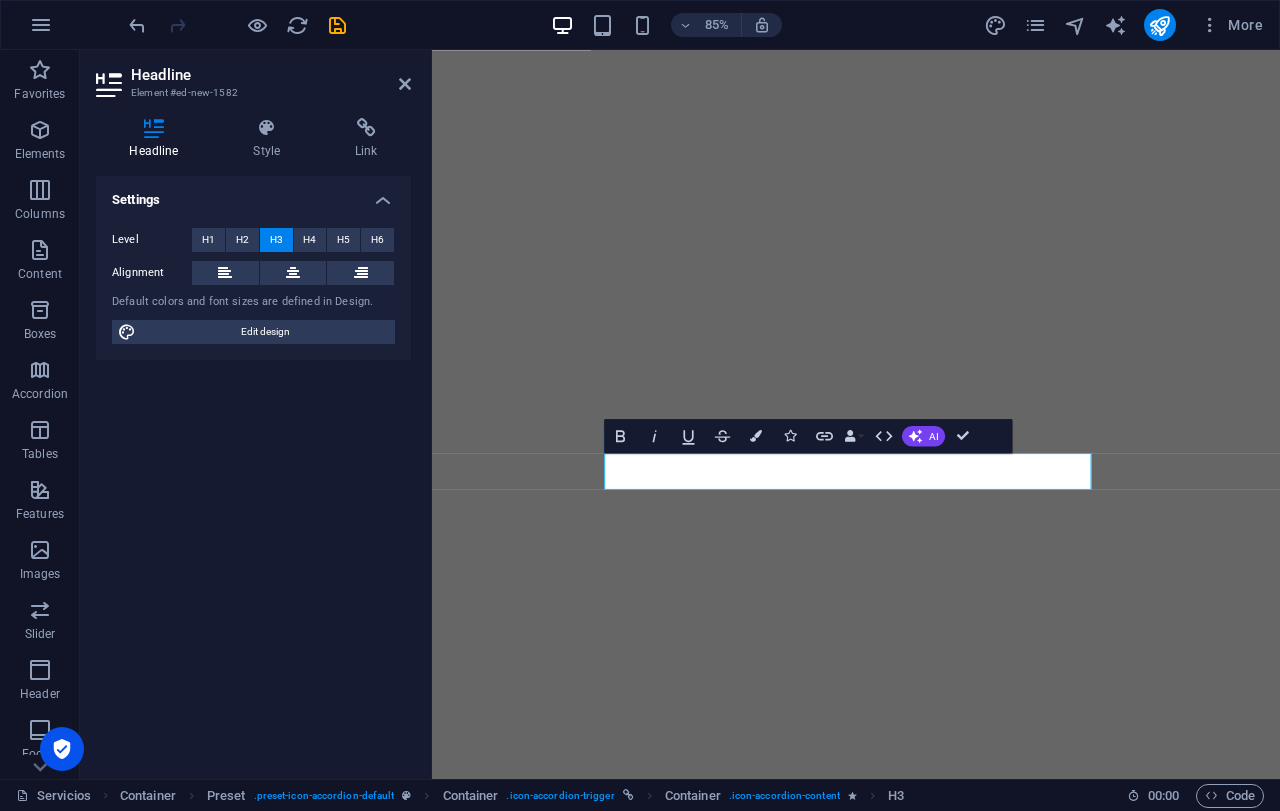click on "lipo de papada" at bounding box center [931, 24871] 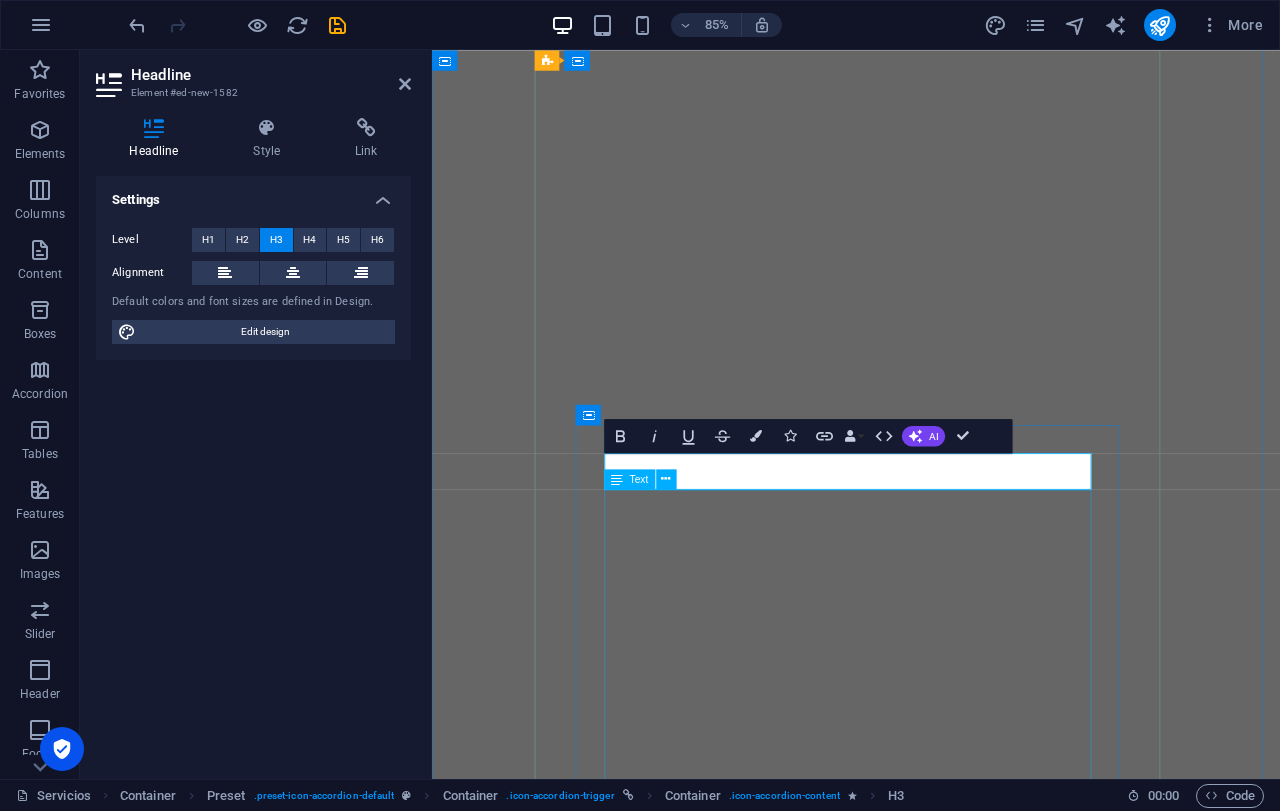 click on "Define tu perfil y rejuvenece tu rostro La lipo de papada elimina el exceso de grasa debajo del mentón para lograr un perfil más definido y elegante. Es ideal para quienes buscan un rostro más estilizado, con un contorno mandibular marcado y una apariencia más juvenil. La Dra. Susel Tavizon utiliza técnicas delicadas para garantizar resultados naturales, con mínima inflamación y rápida recuperación. Resultados que marcan la diferencia ✅ Perfil definido y estilizado ✅ Rostro más delgado y armónico ✅ Procedimiento rápido y seguro ✅ Recuperación cómoda 🌸 Agenda tu consulta hoy mismo" at bounding box center [931, 25363] 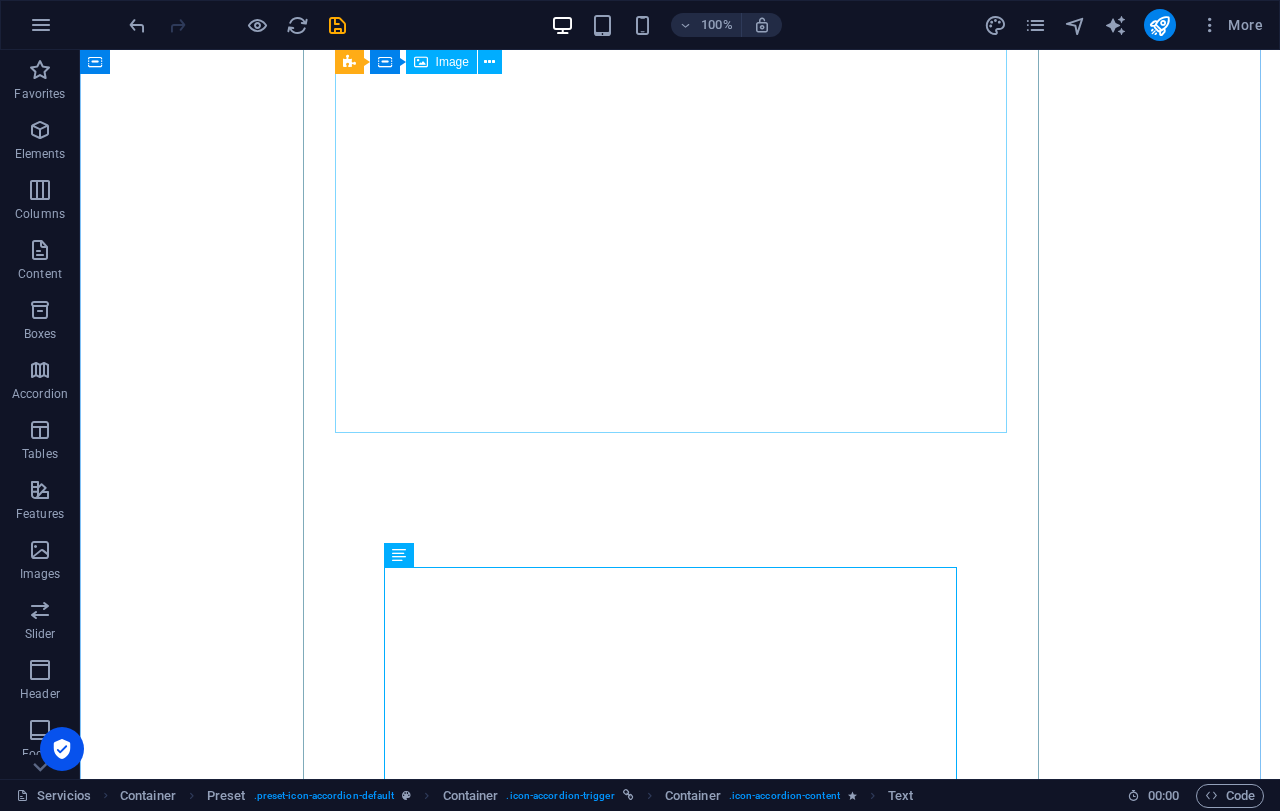 click at bounding box center [680, 26197] 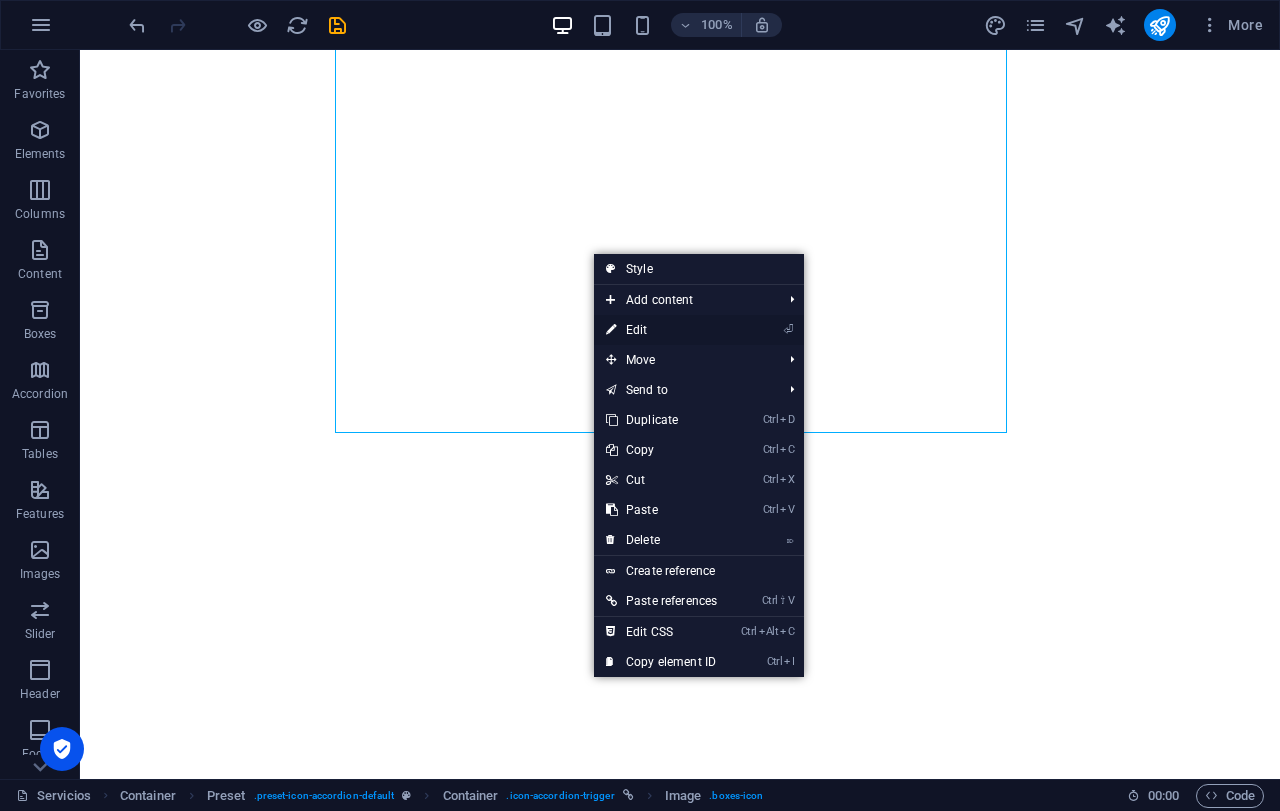 click on "⏎  Edit" at bounding box center [661, 330] 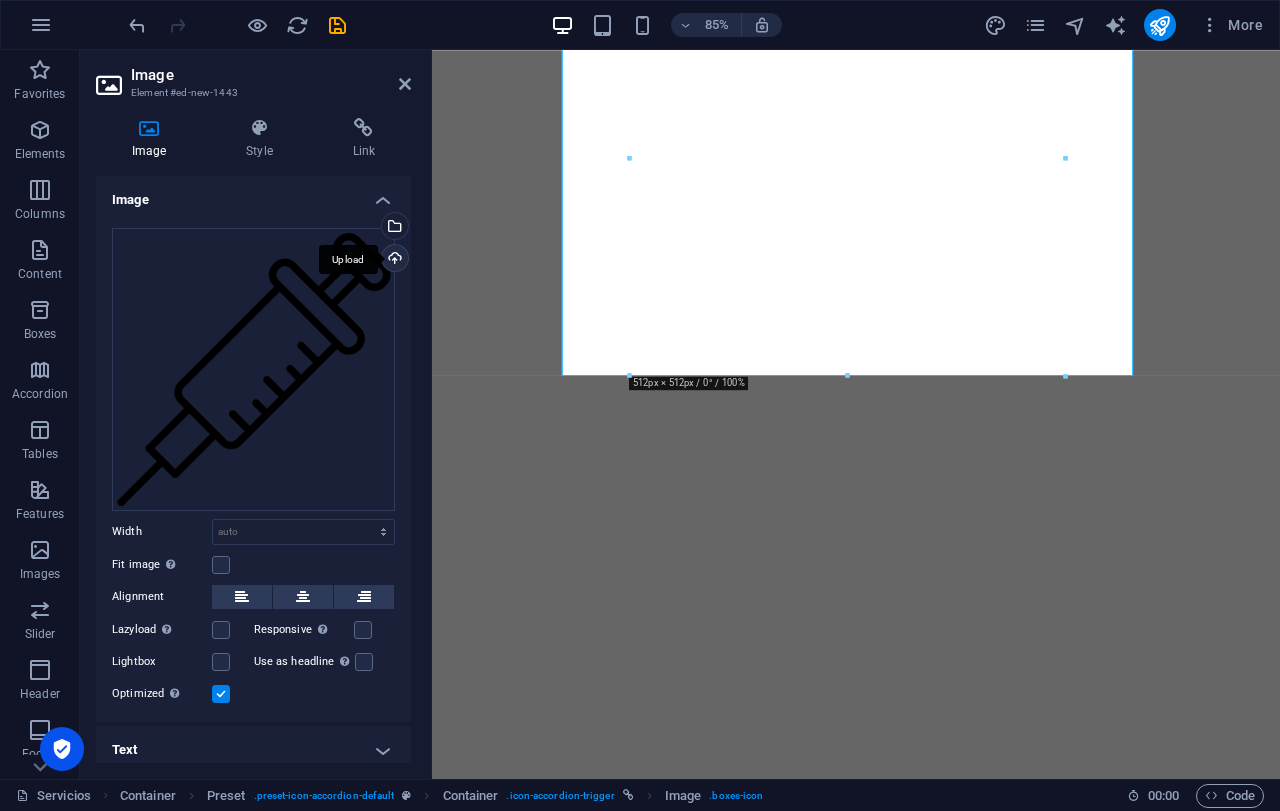 click on "Upload" at bounding box center [393, 260] 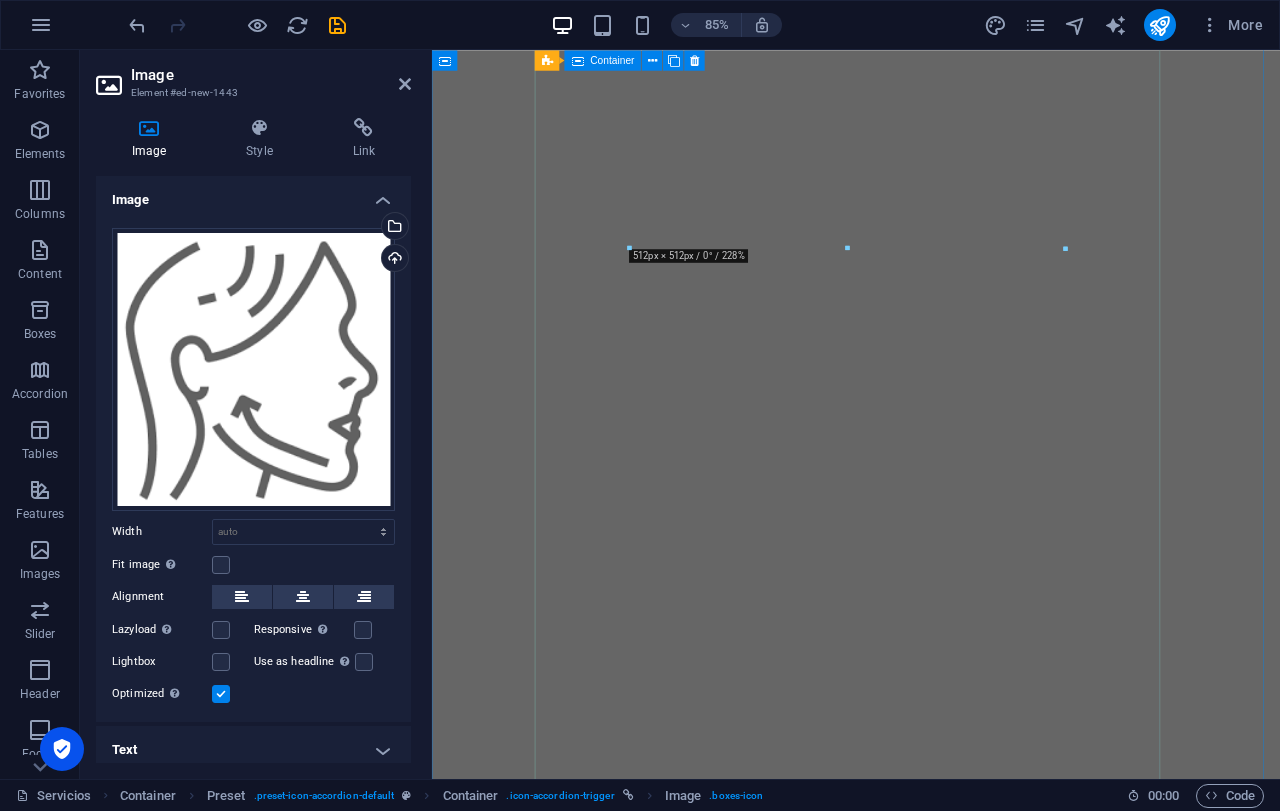 scroll, scrollTop: 13425, scrollLeft: 0, axis: vertical 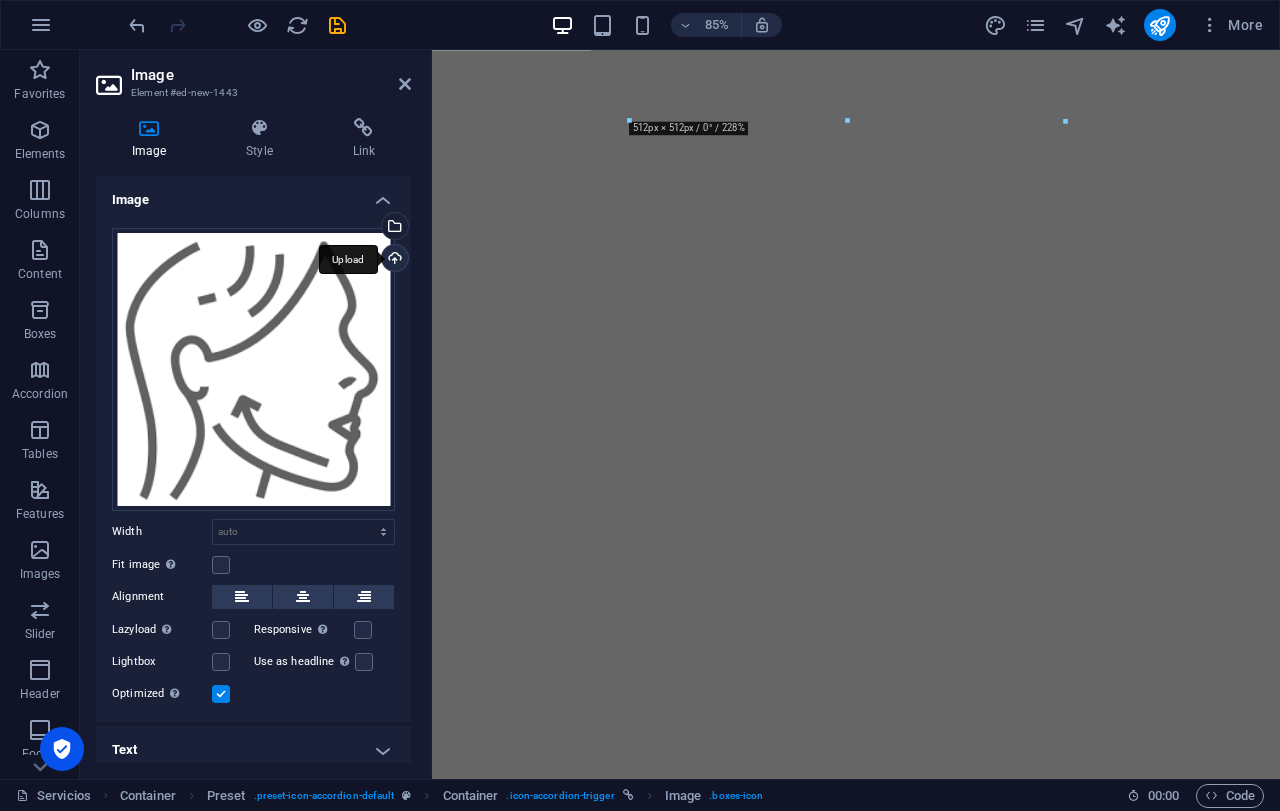 click on "Upload" at bounding box center [393, 260] 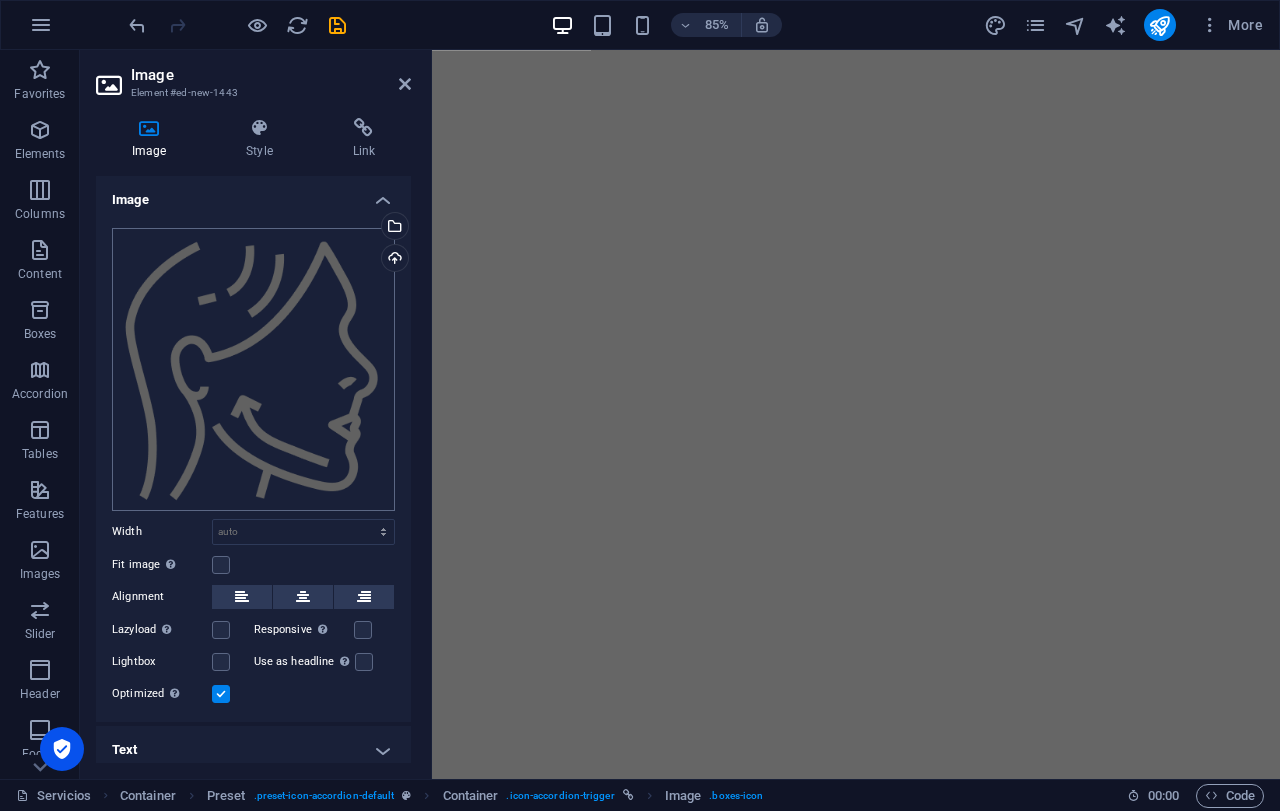 scroll, scrollTop: 12688, scrollLeft: 0, axis: vertical 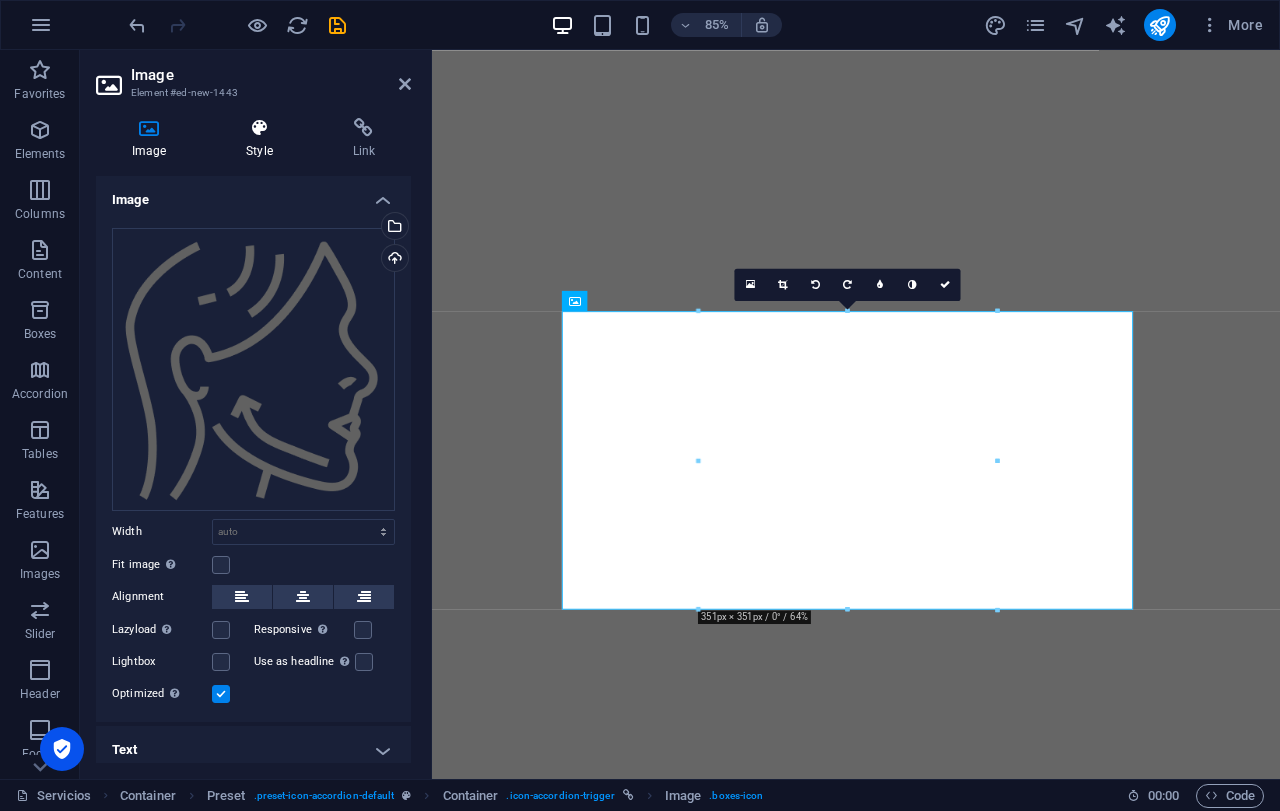 click at bounding box center (259, 128) 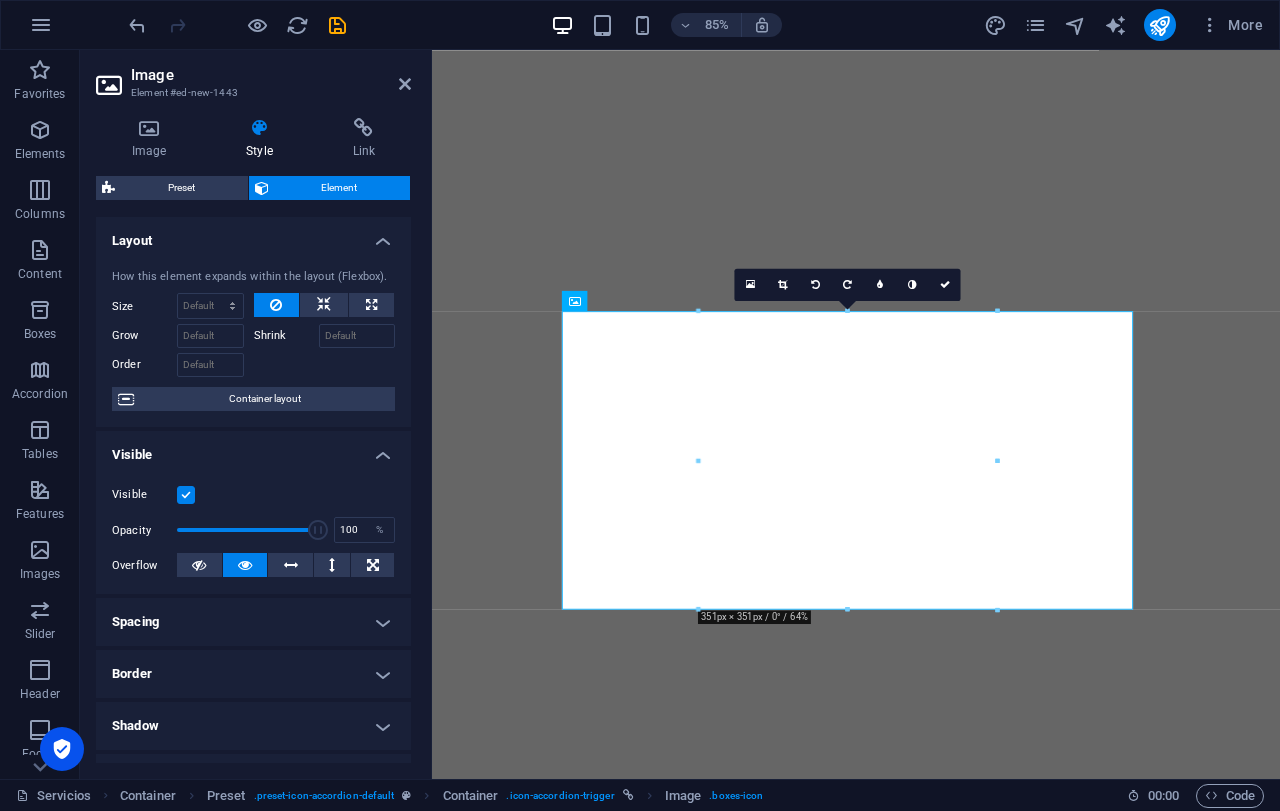 click on "Image Element #ed-new-1443" at bounding box center [253, 76] 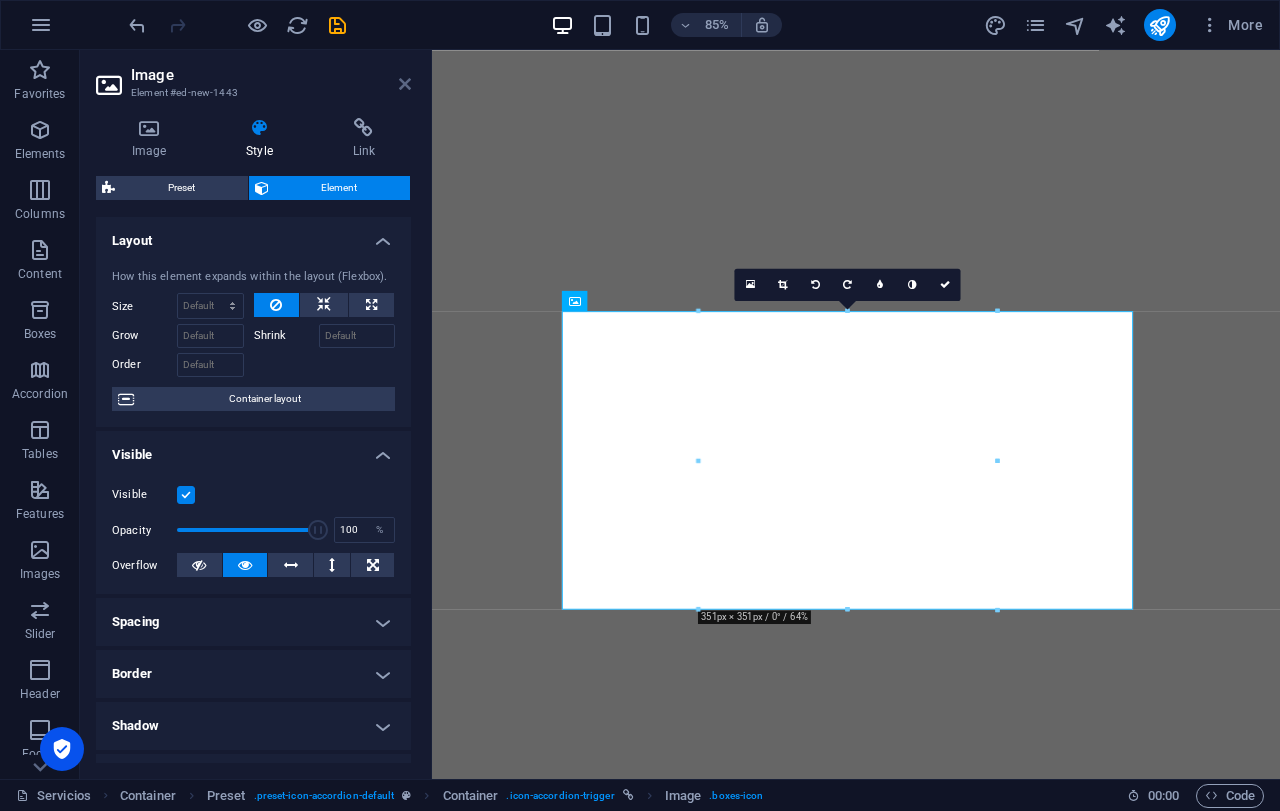 click at bounding box center [405, 84] 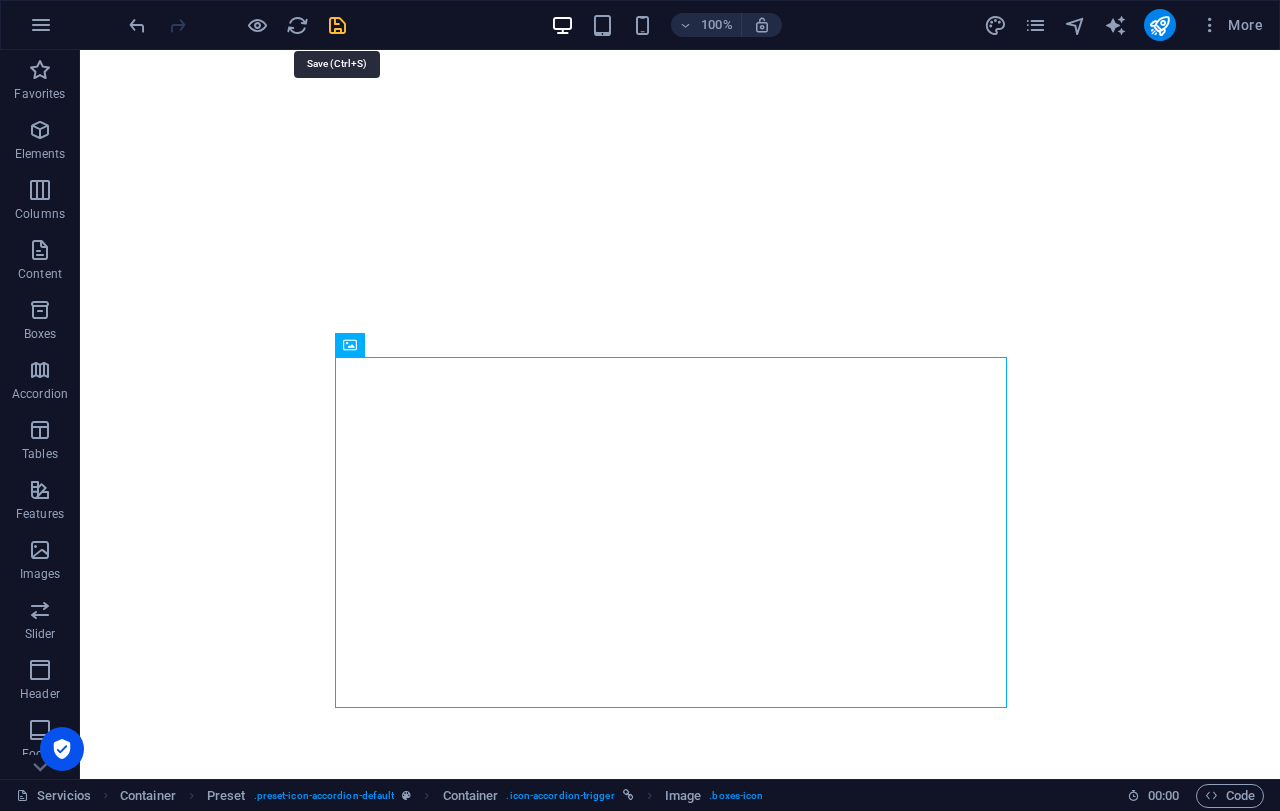 click at bounding box center (337, 25) 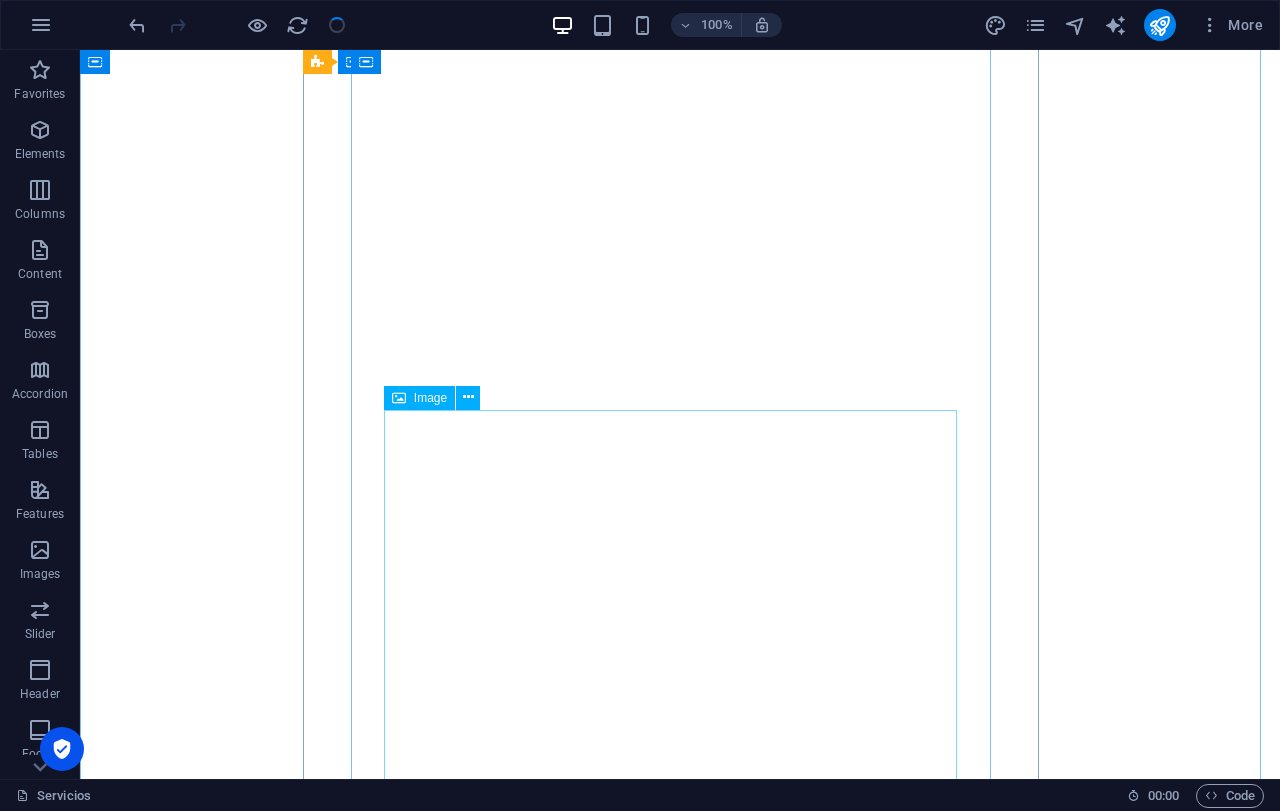 scroll, scrollTop: 13888, scrollLeft: 0, axis: vertical 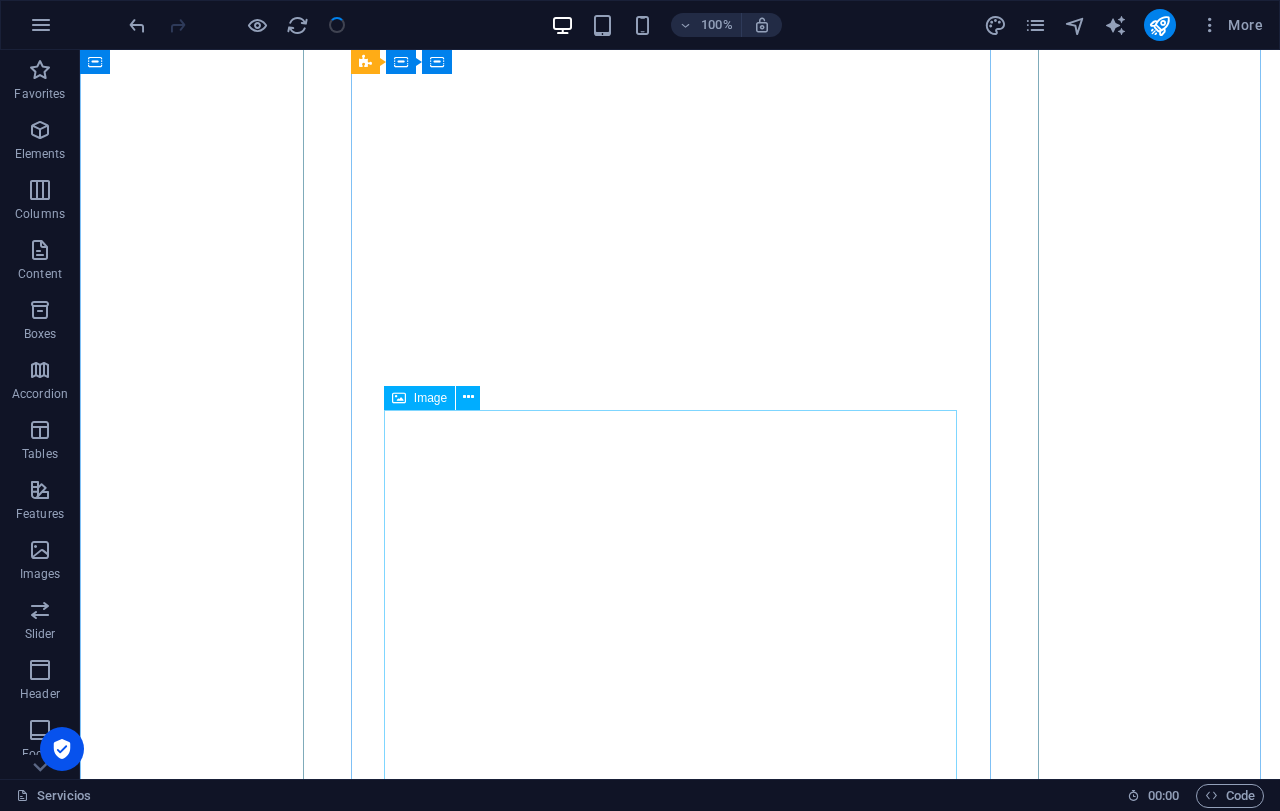 click at bounding box center [680, 27014] 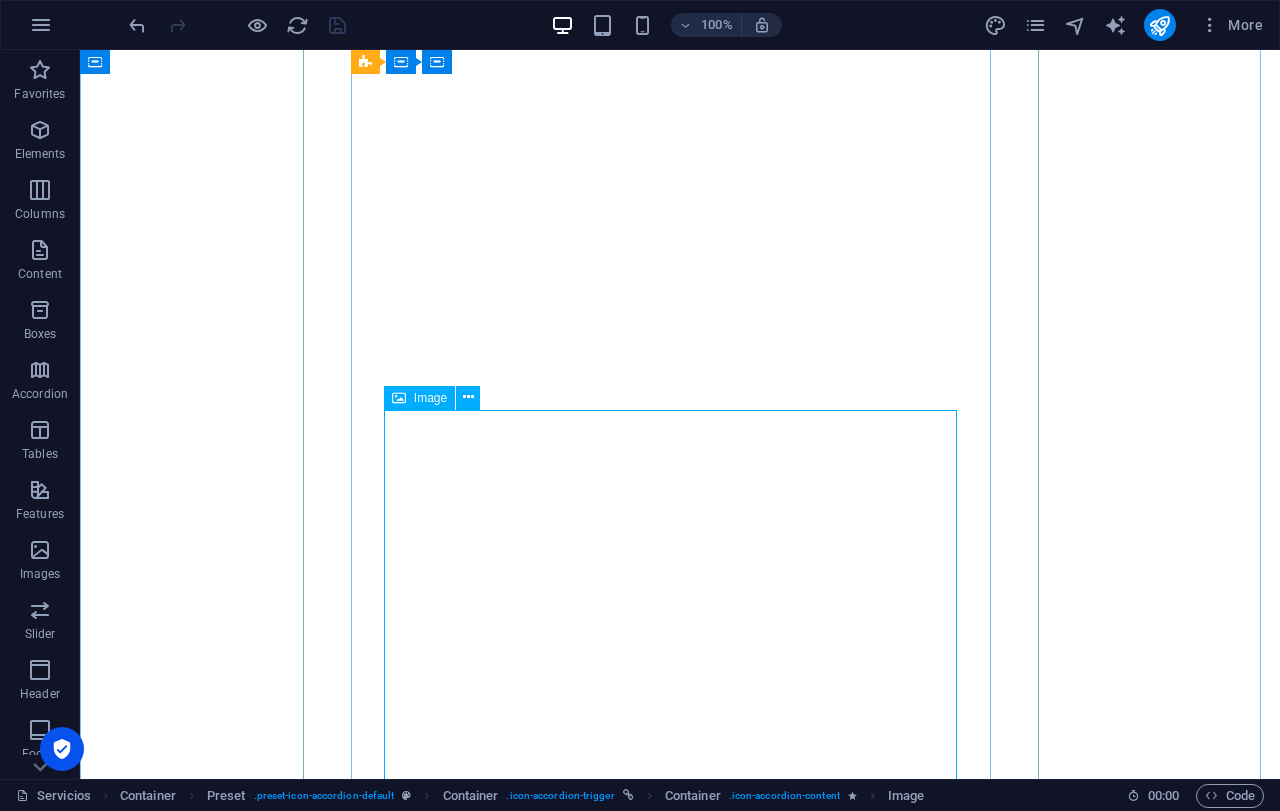 click on "Image" at bounding box center [430, 398] 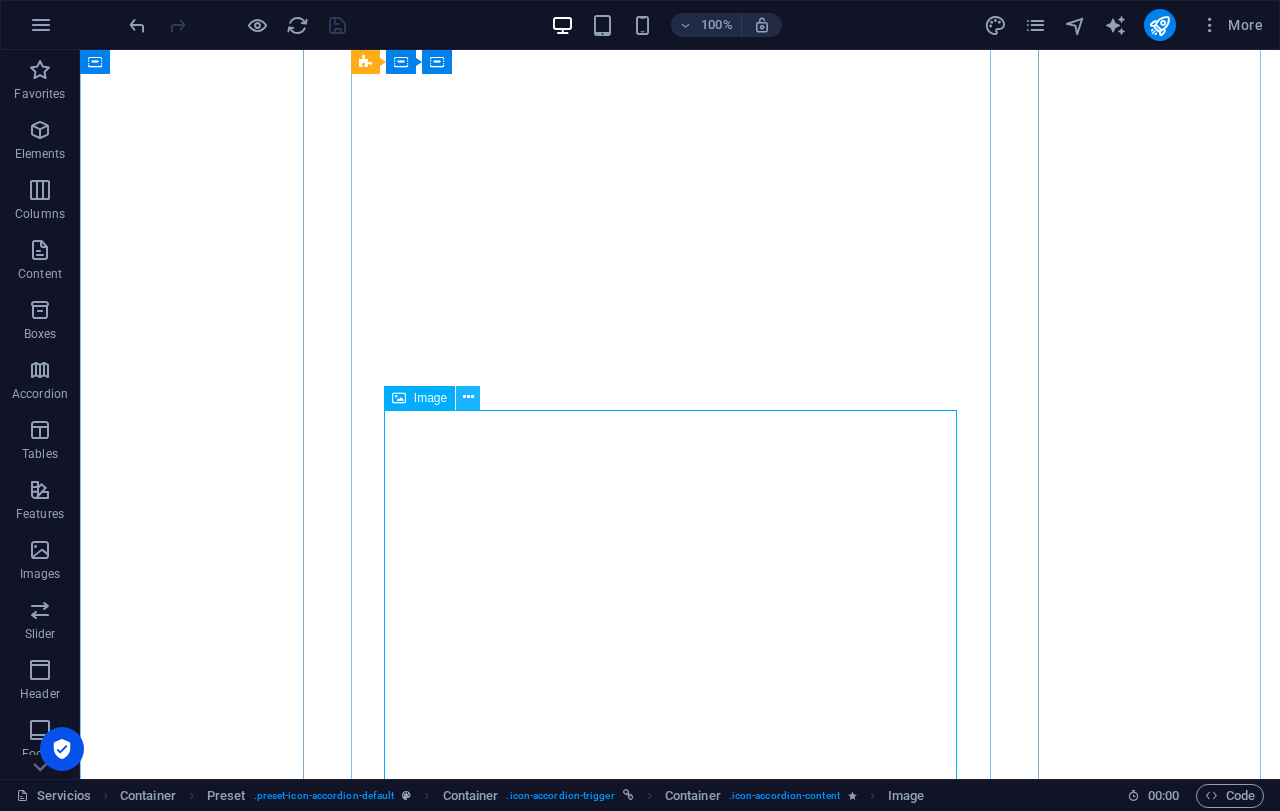 click at bounding box center [468, 397] 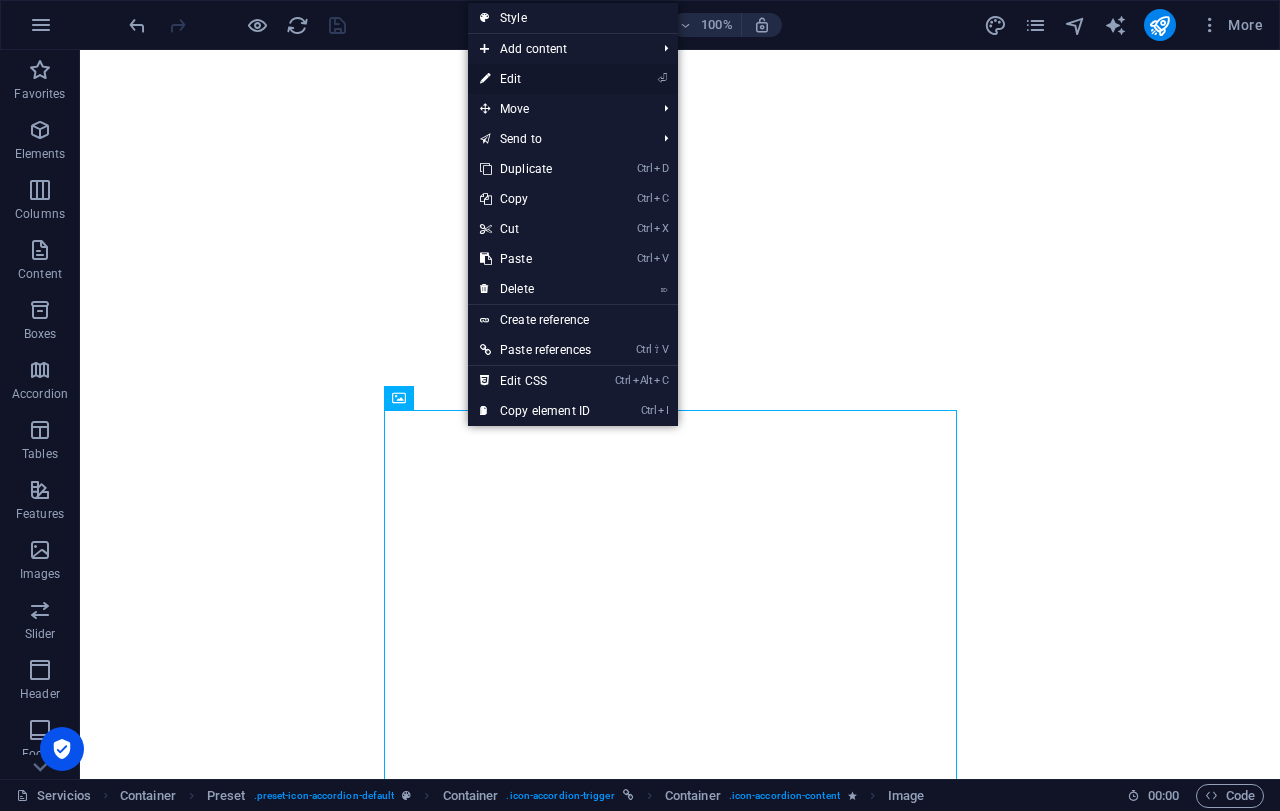 click on "⏎  Edit" at bounding box center [535, 79] 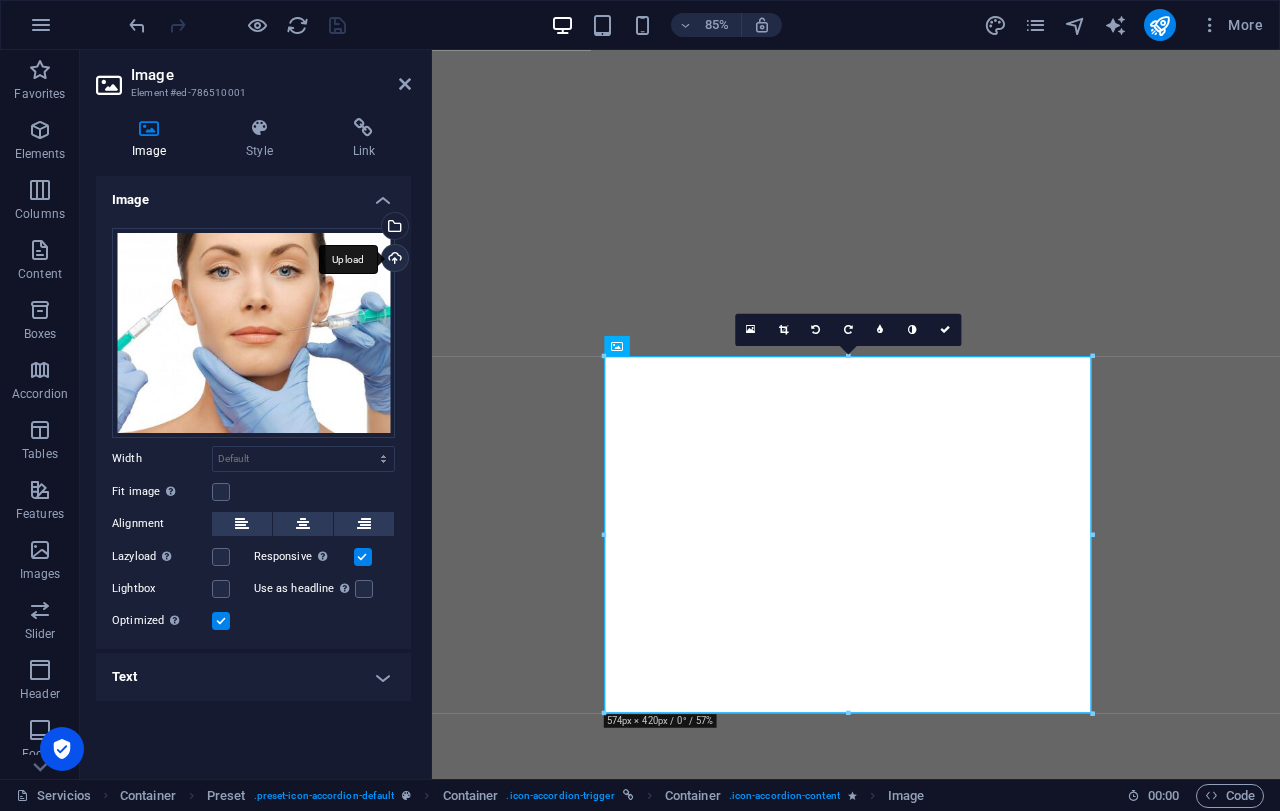 click on "Upload" at bounding box center [393, 260] 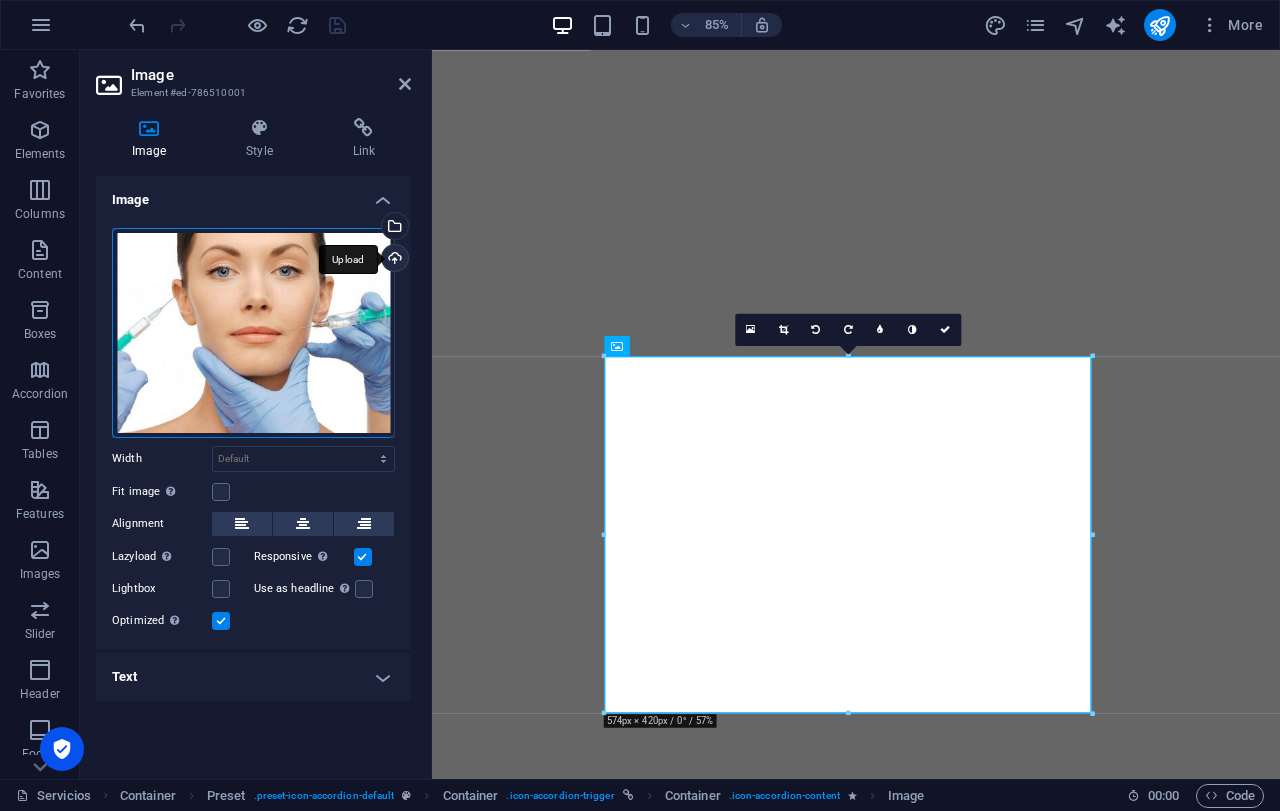 click on "Upload" at bounding box center [393, 260] 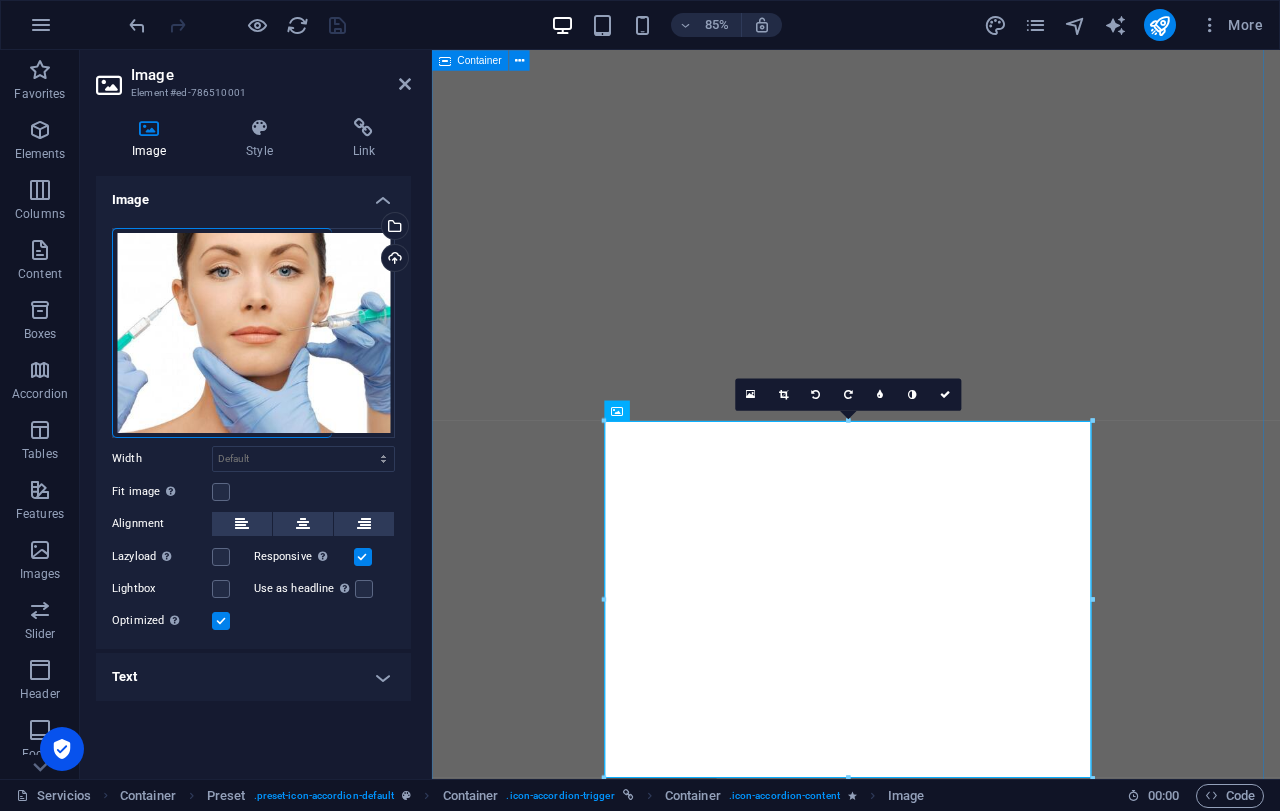 scroll, scrollTop: 13738, scrollLeft: 0, axis: vertical 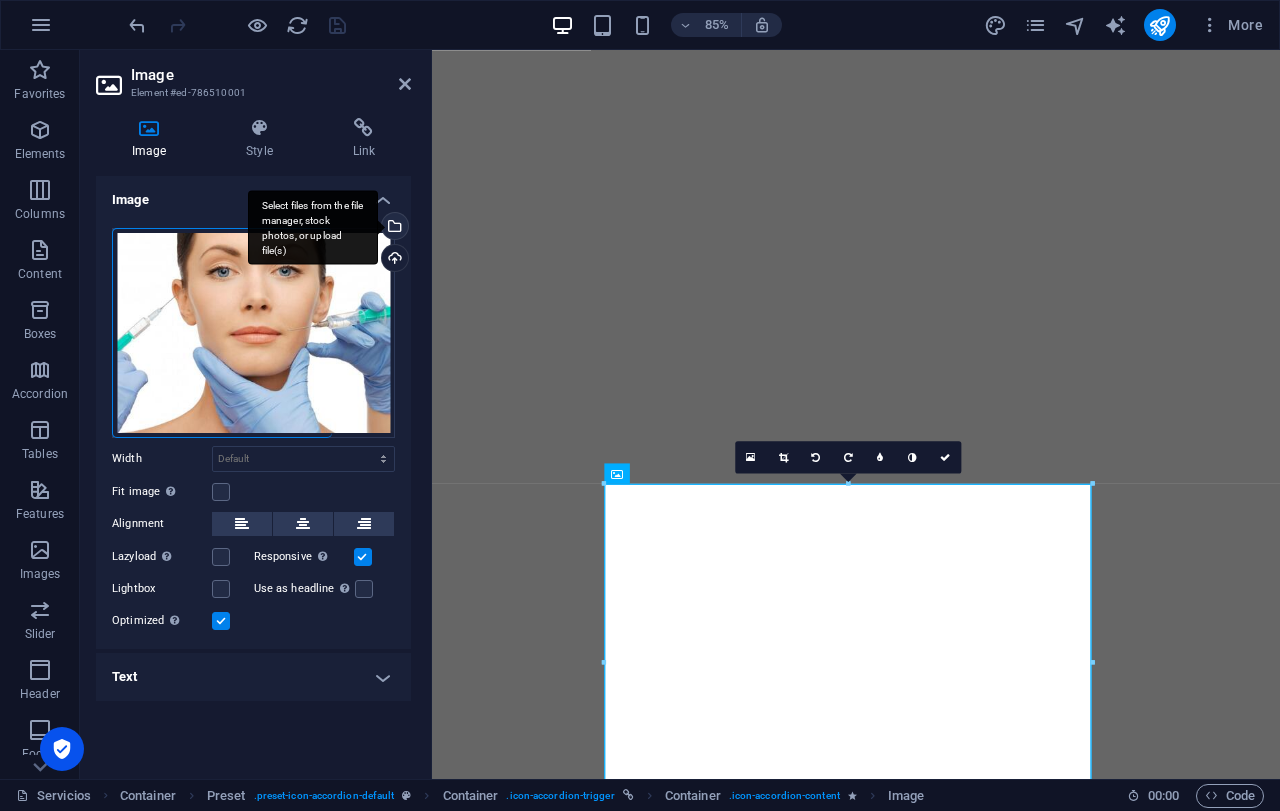 click on "Select files from the file manager, stock photos, or upload file(s)" at bounding box center [393, 228] 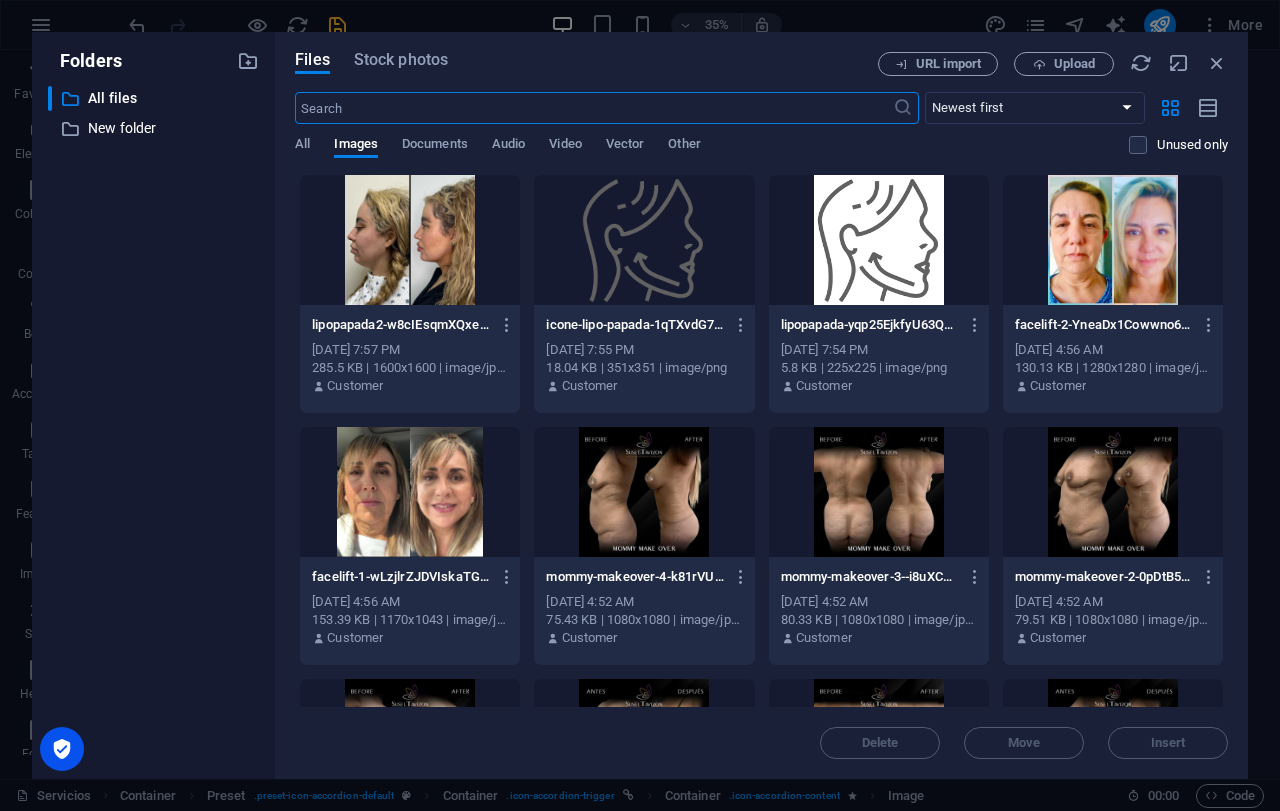 click at bounding box center (410, 240) 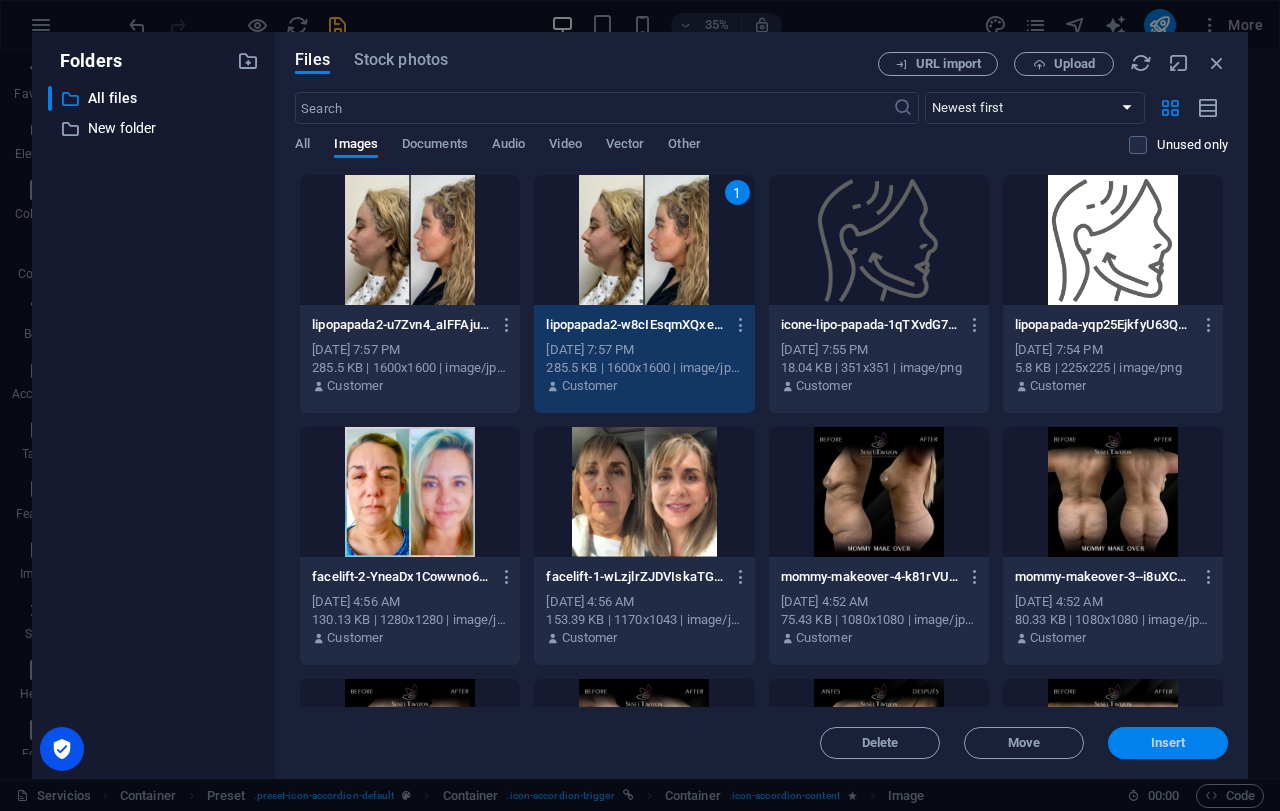 click on "Insert" at bounding box center [1168, 743] 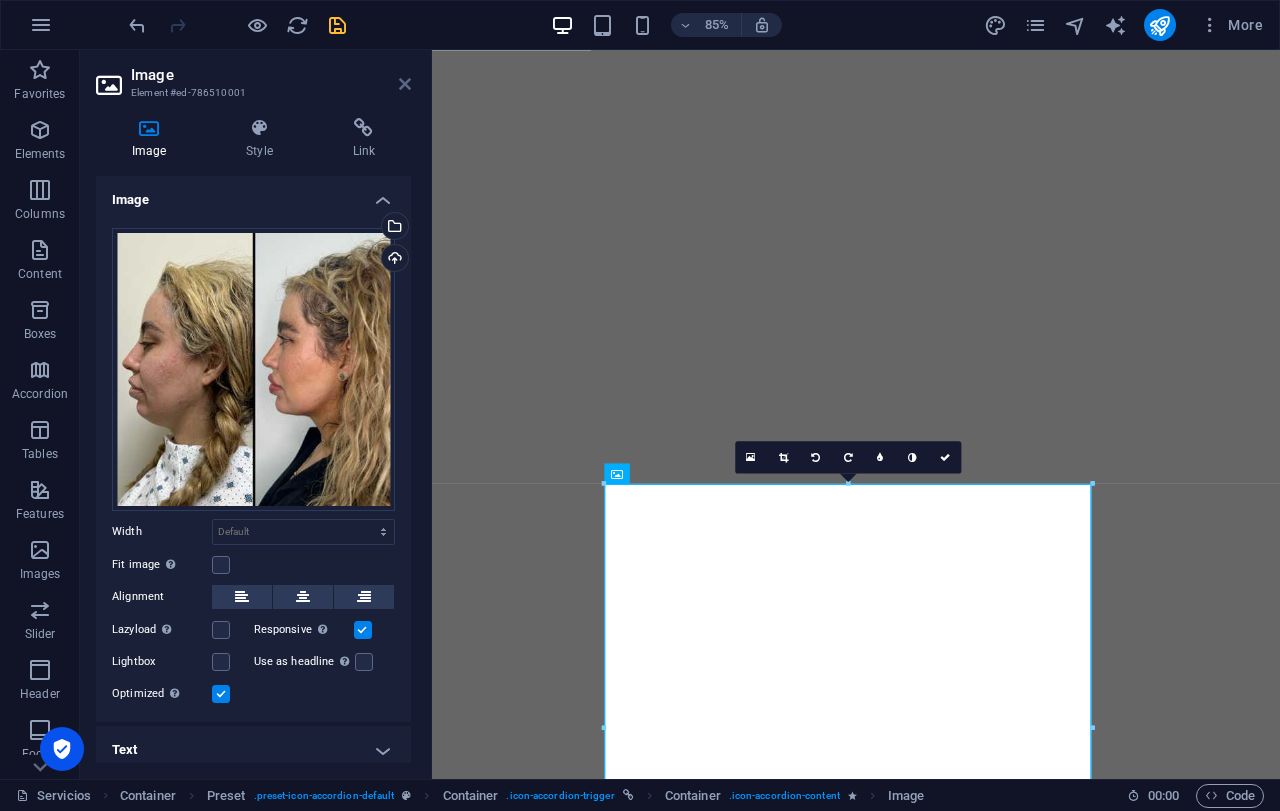 click at bounding box center [405, 84] 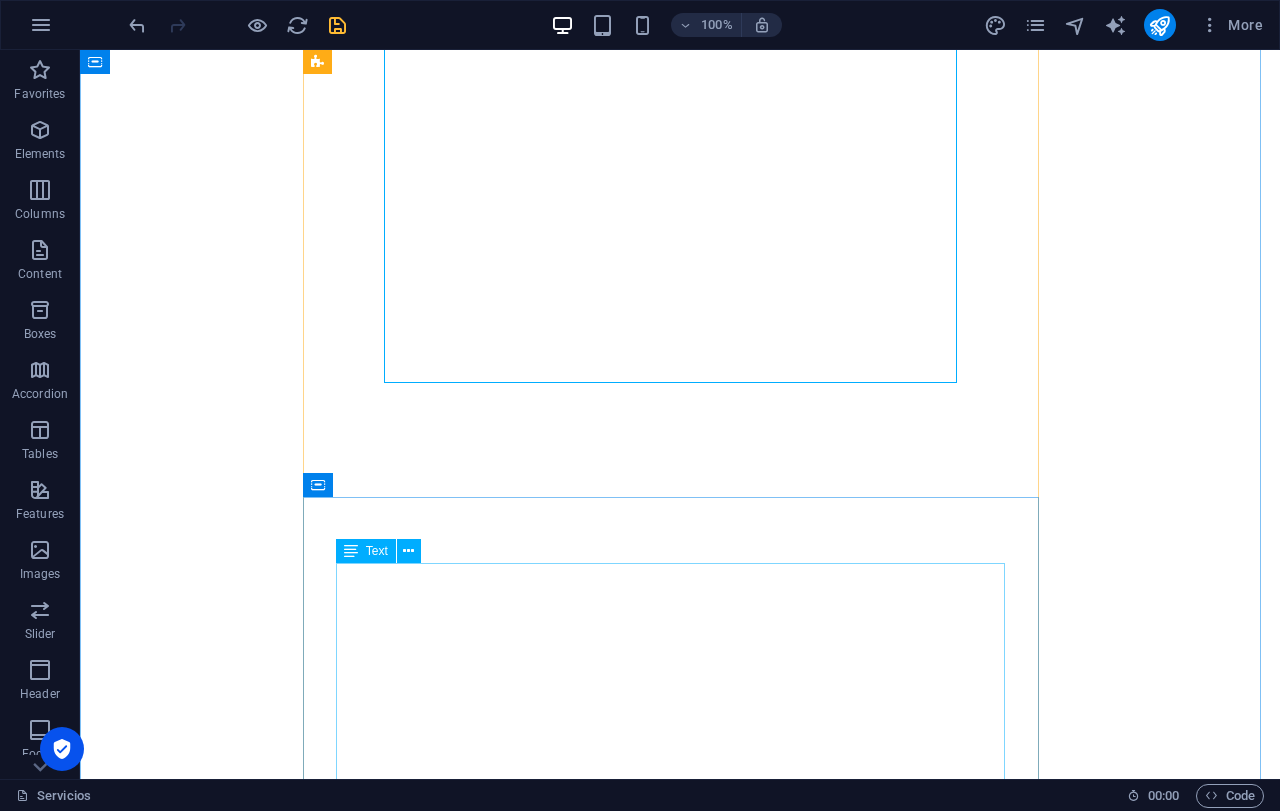 scroll, scrollTop: 14488, scrollLeft: 0, axis: vertical 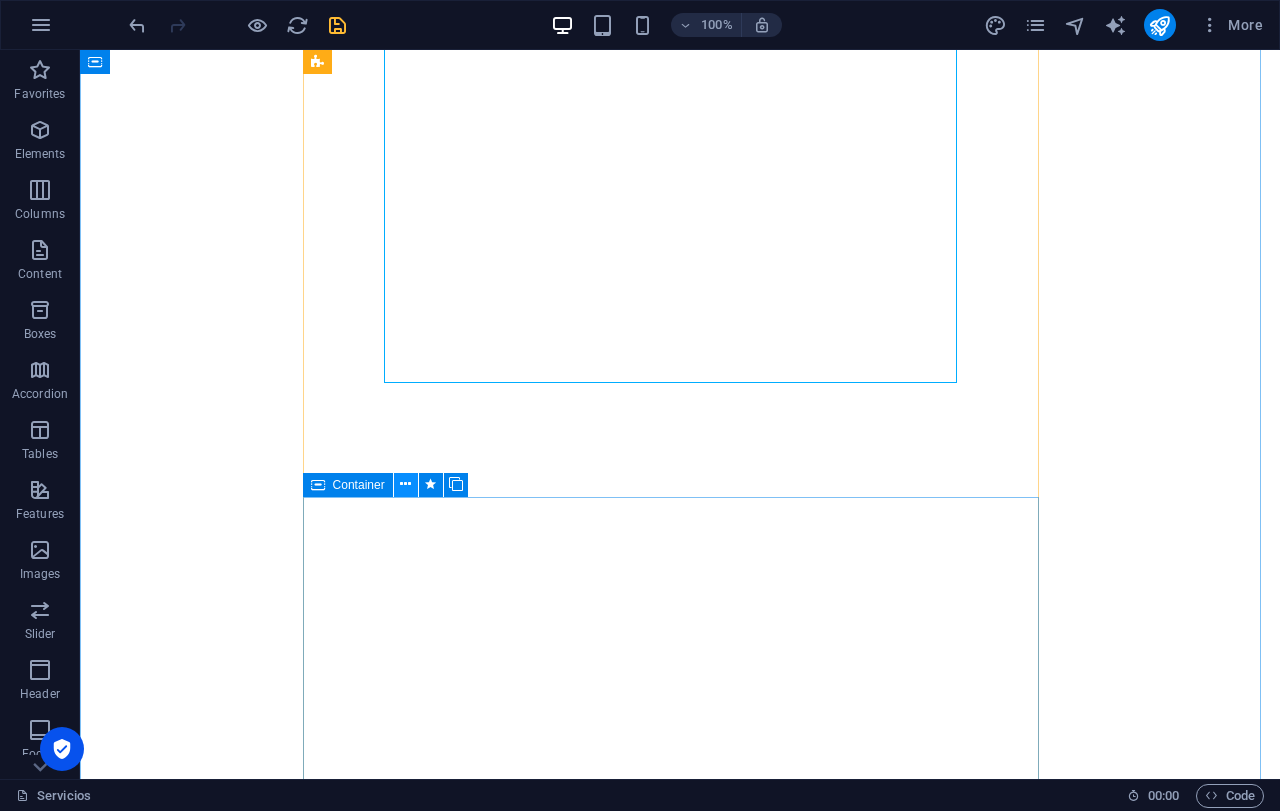 click at bounding box center [405, 484] 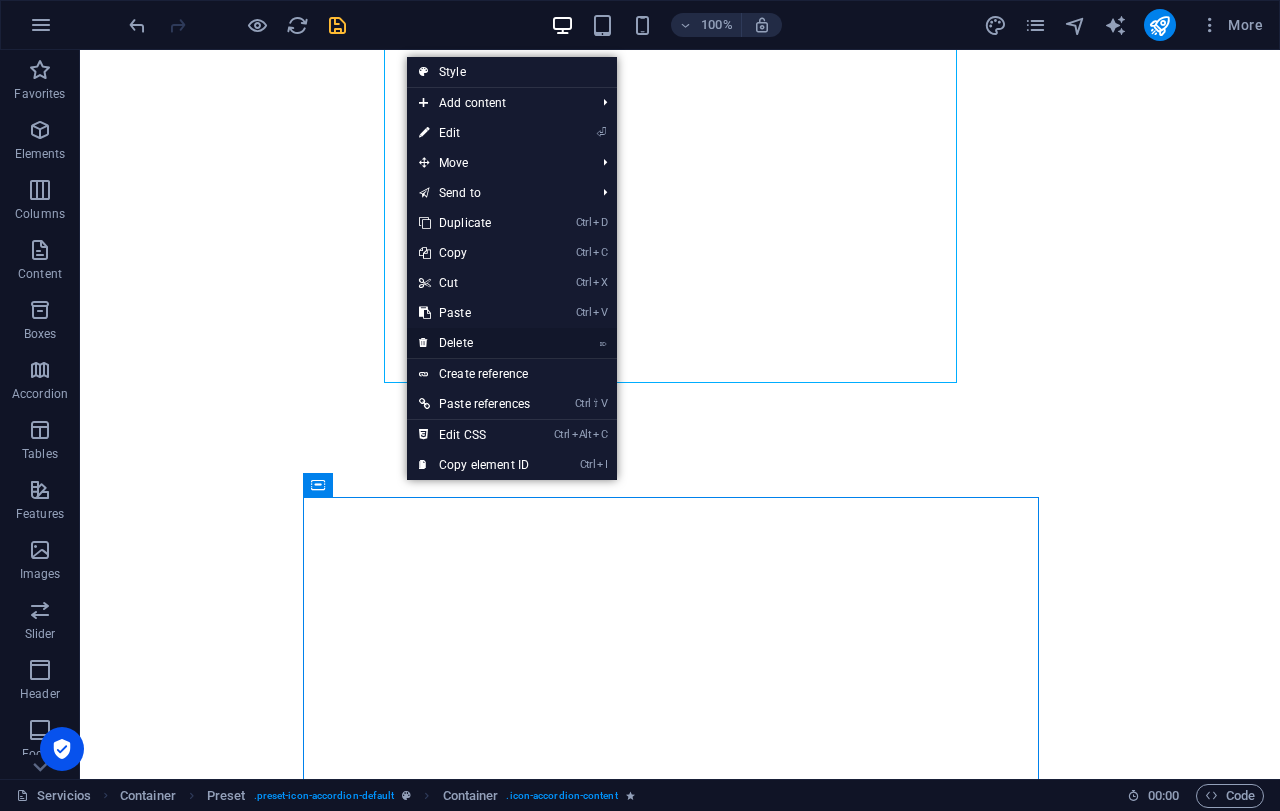 click on "⌦  Delete" at bounding box center (474, 343) 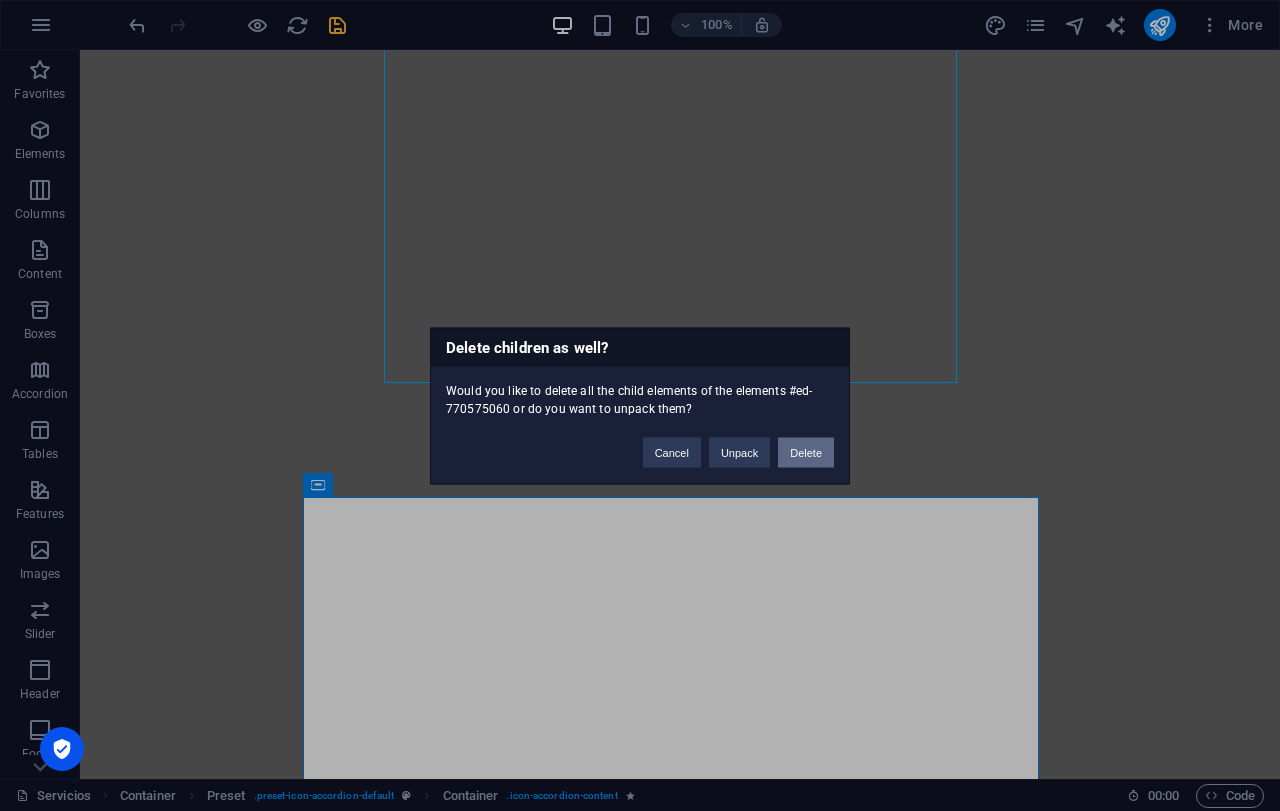 drag, startPoint x: 831, startPoint y: 448, endPoint x: 738, endPoint y: 403, distance: 103.315056 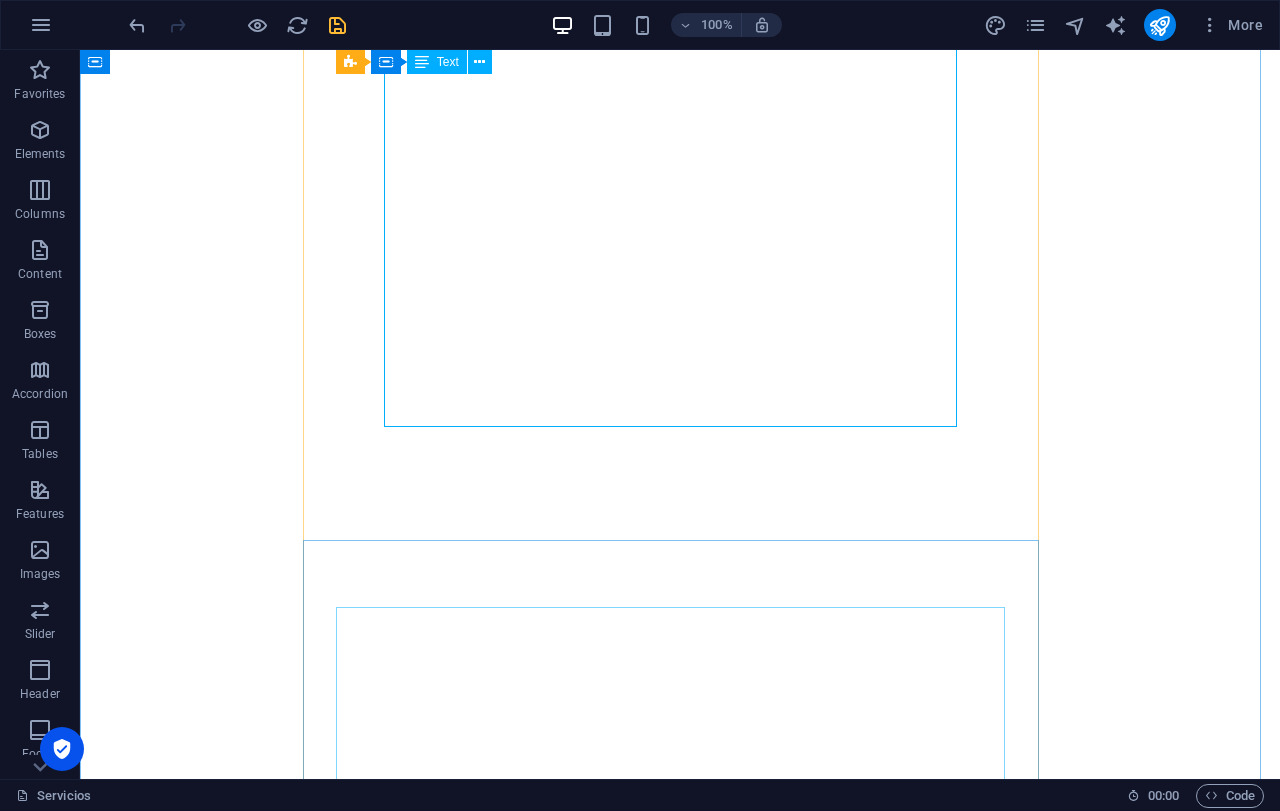 scroll, scrollTop: 14445, scrollLeft: 0, axis: vertical 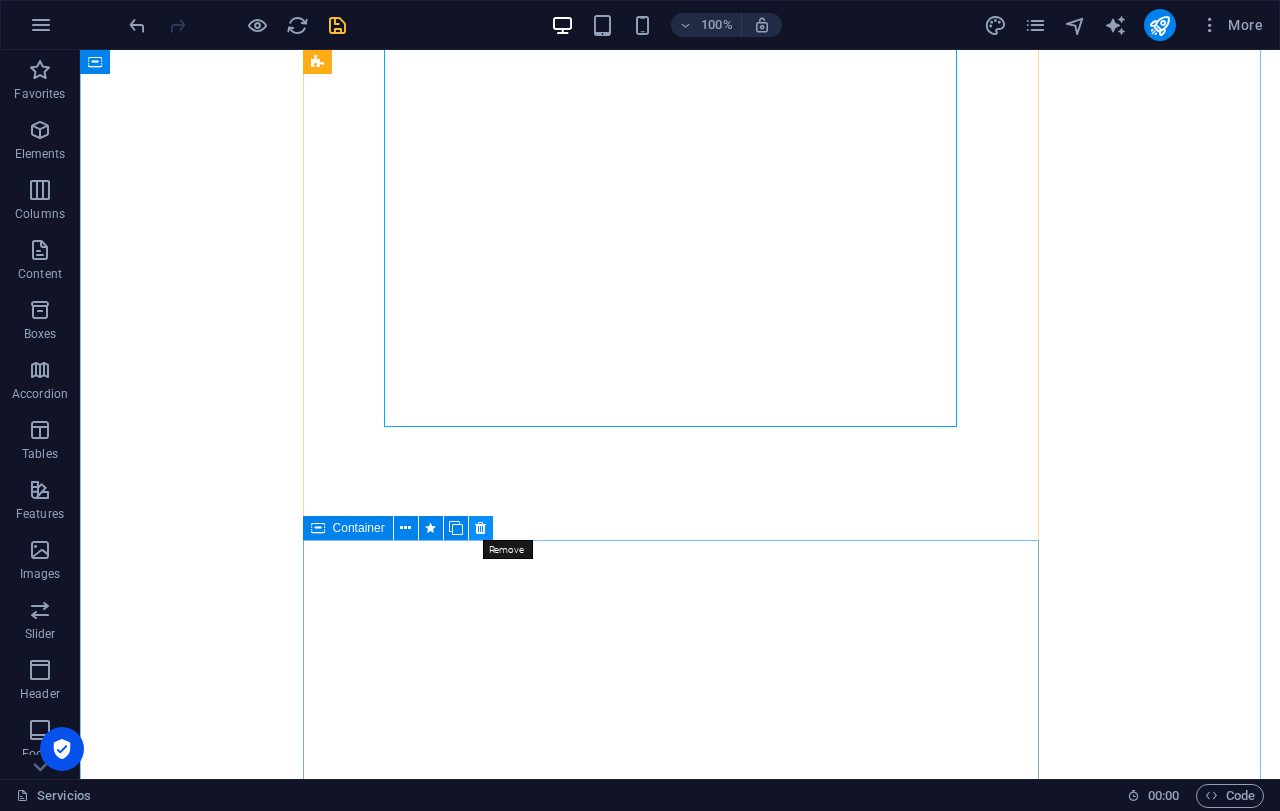 click at bounding box center (480, 528) 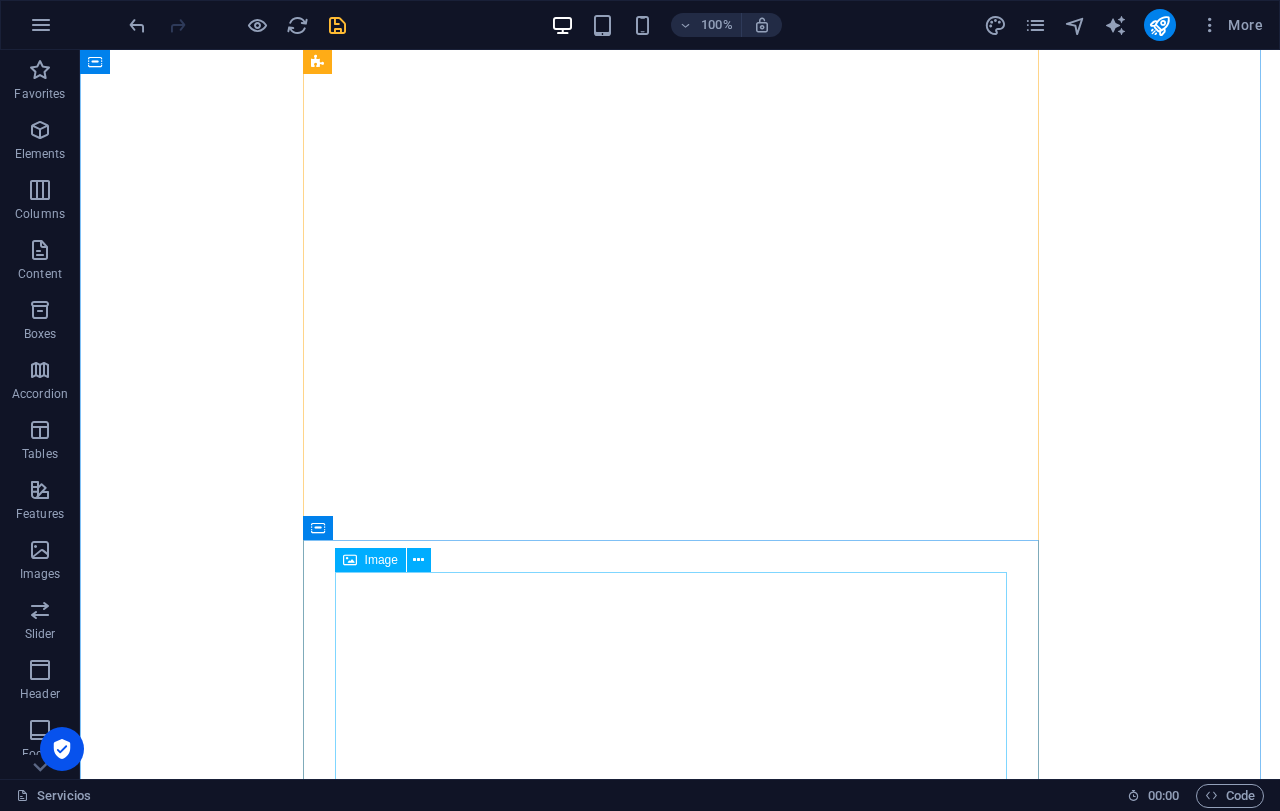 scroll, scrollTop: 12473, scrollLeft: 0, axis: vertical 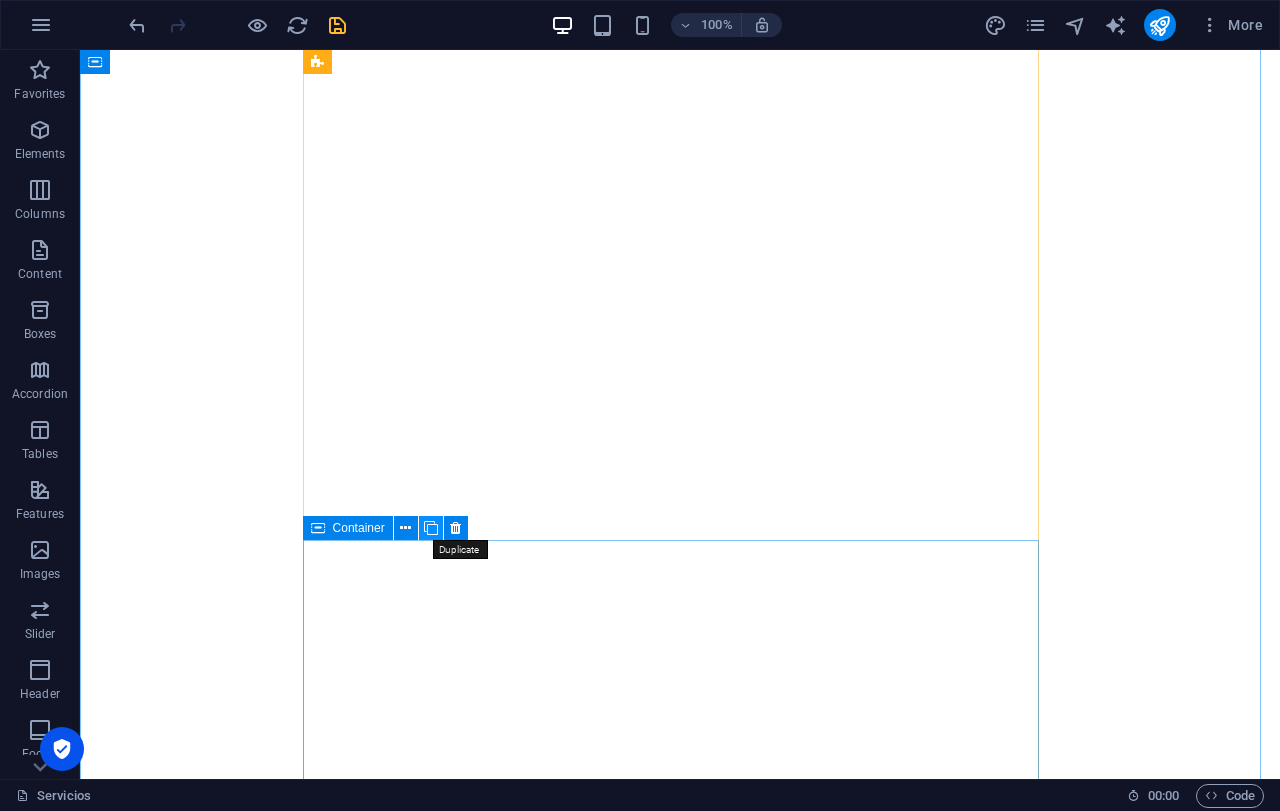 click at bounding box center [431, 528] 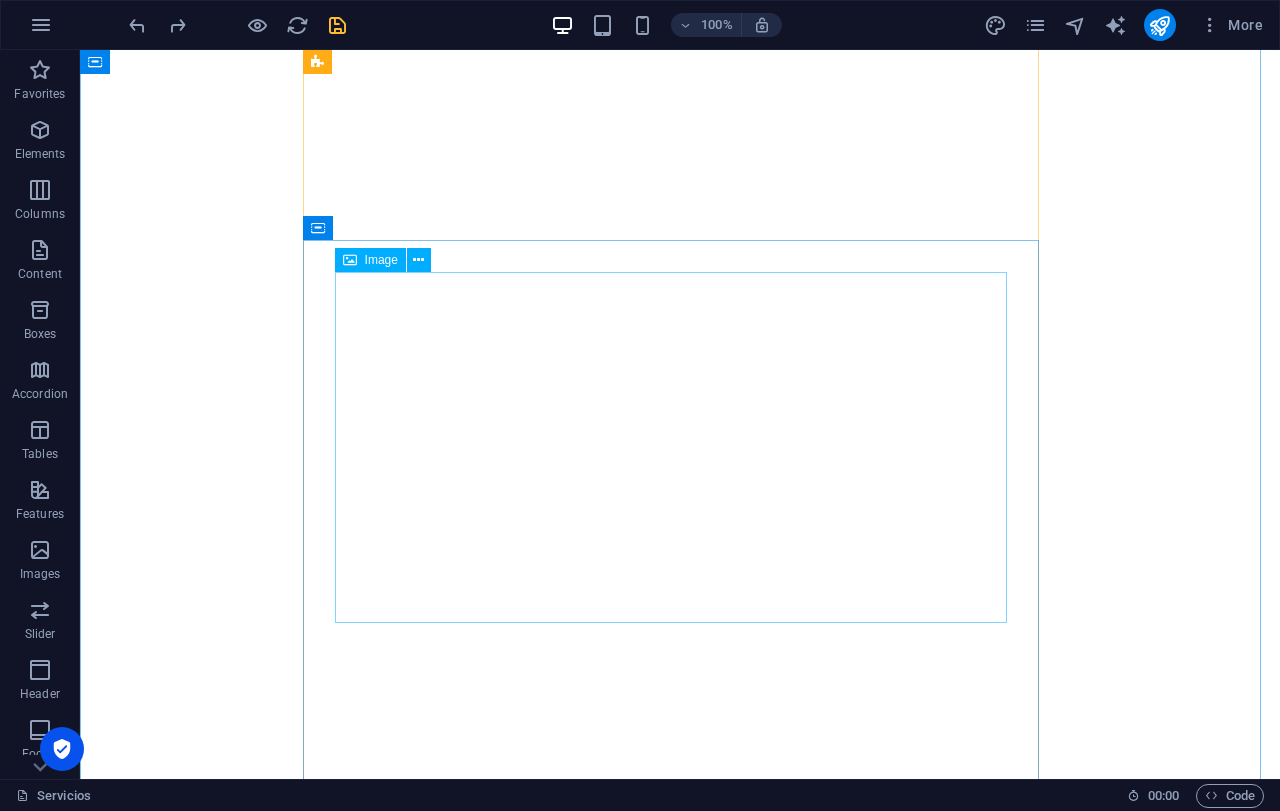 scroll, scrollTop: 12773, scrollLeft: 0, axis: vertical 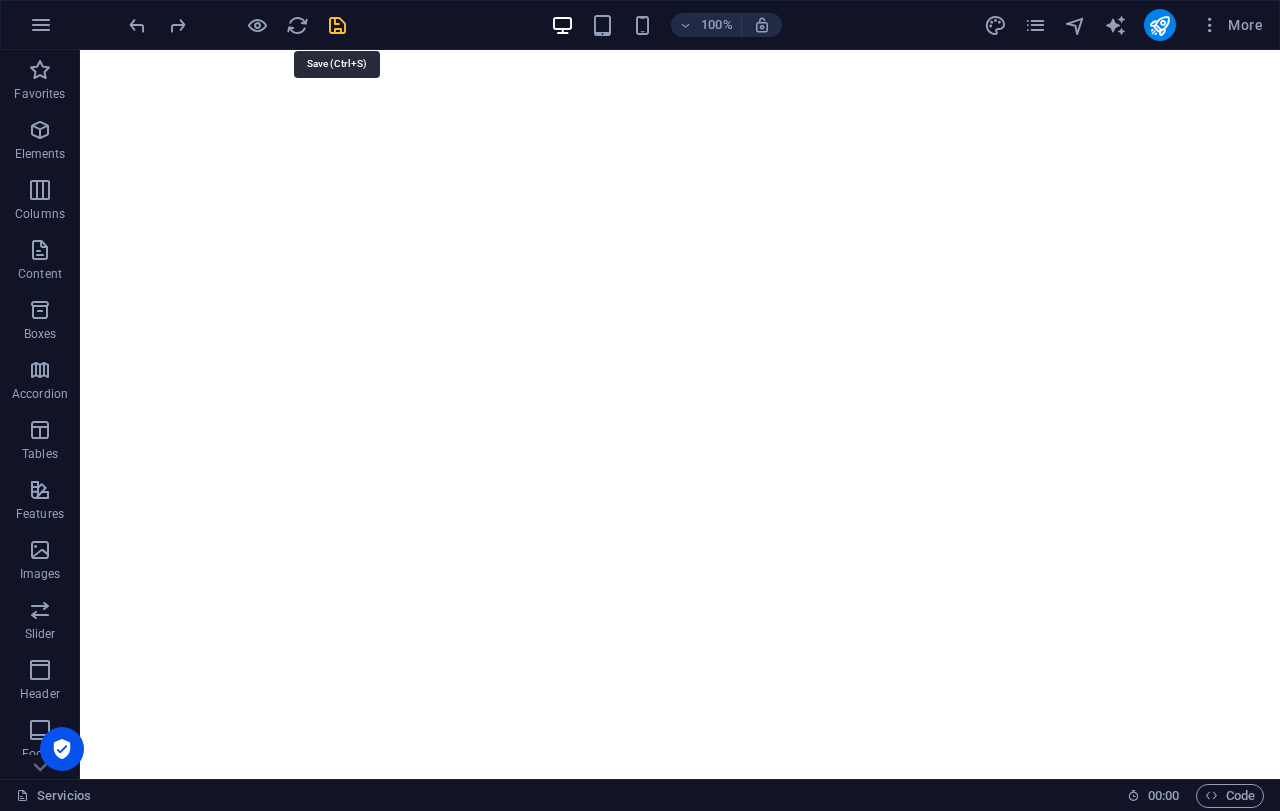click at bounding box center (337, 25) 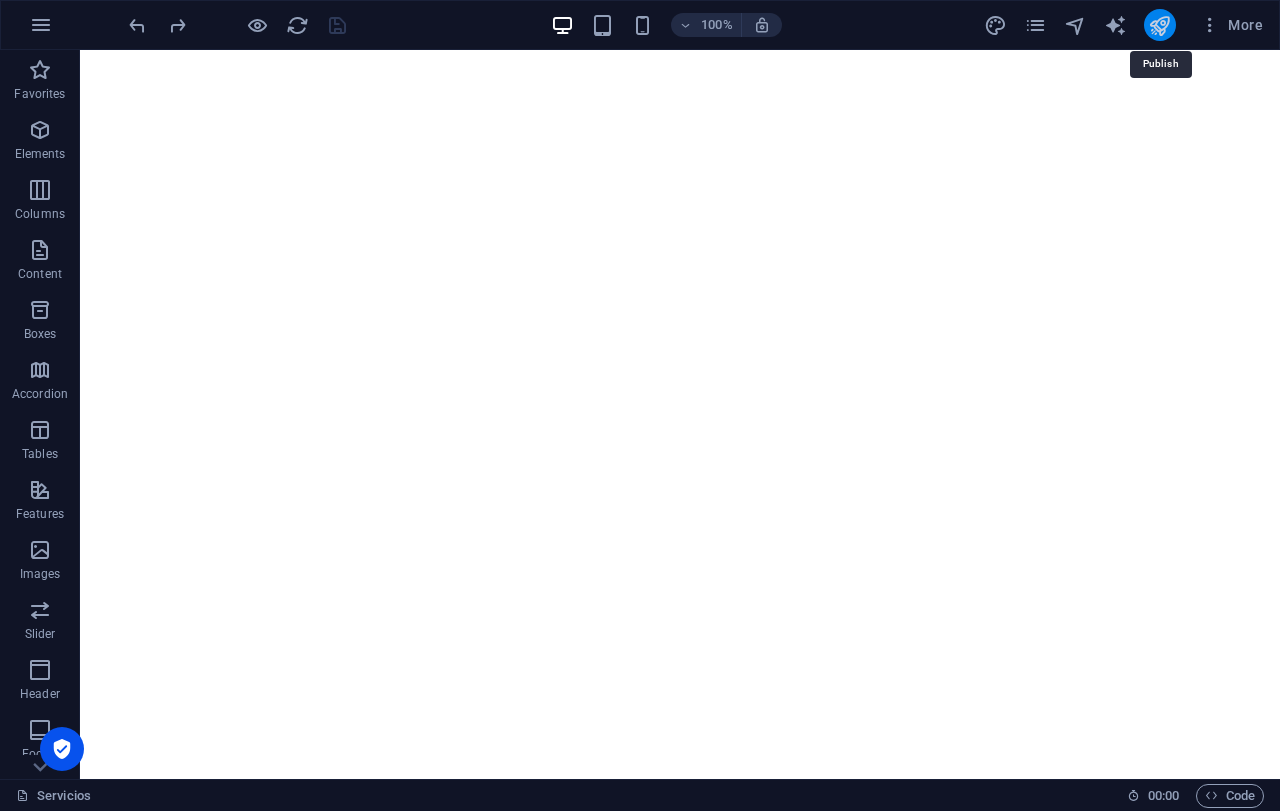 click at bounding box center (1159, 25) 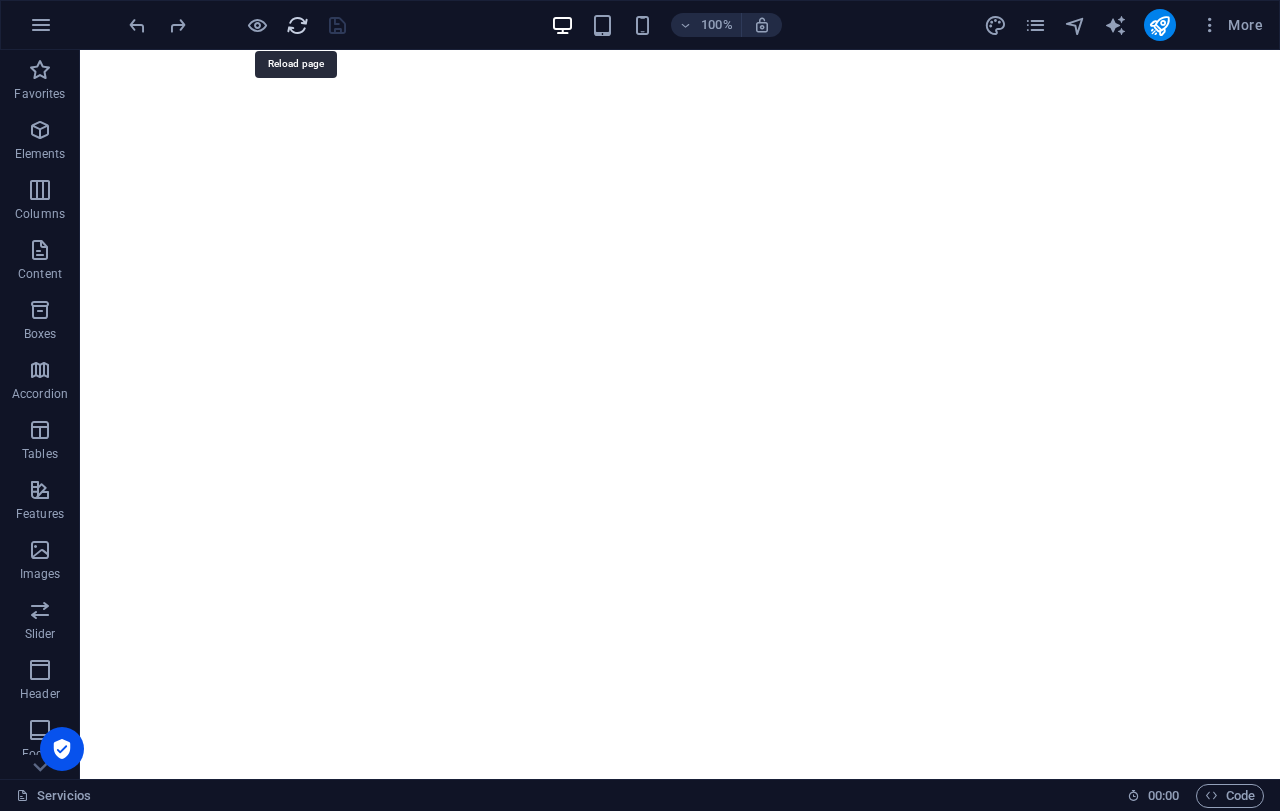 click at bounding box center (297, 25) 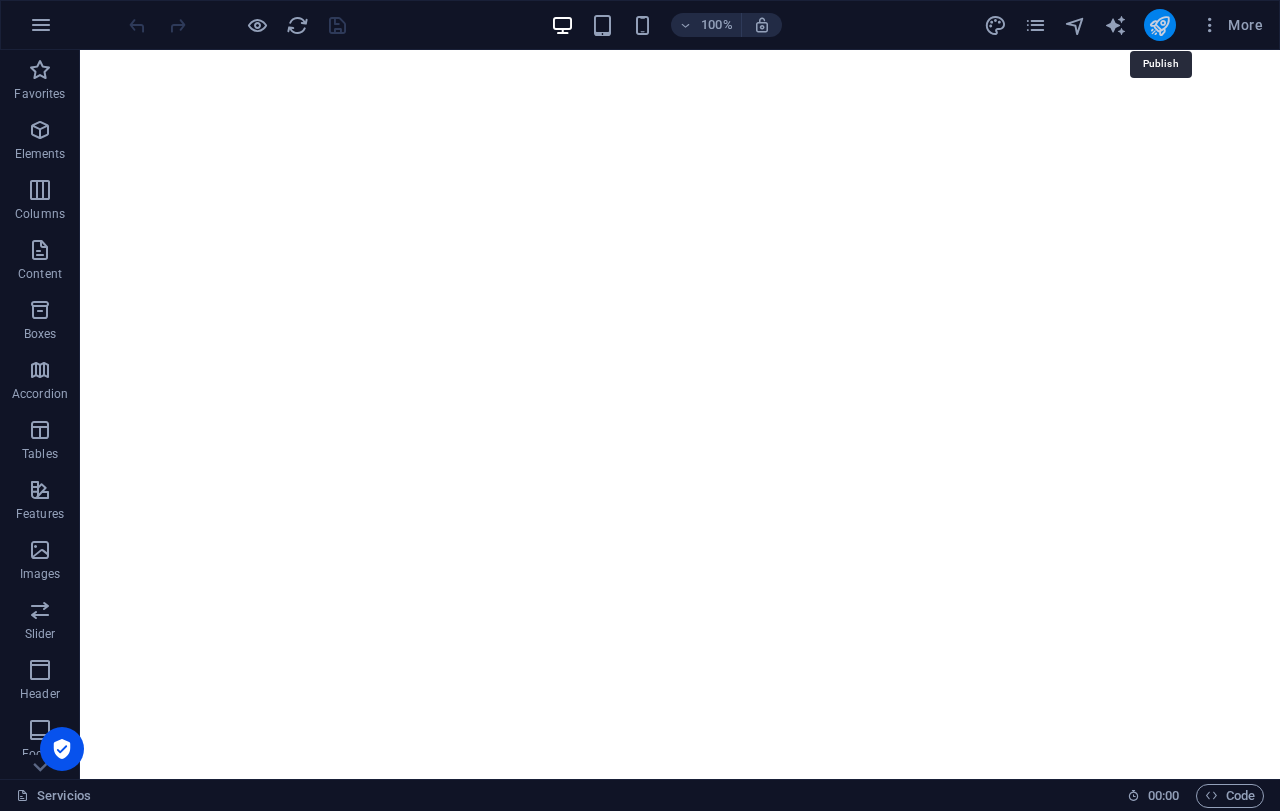 click at bounding box center (1159, 25) 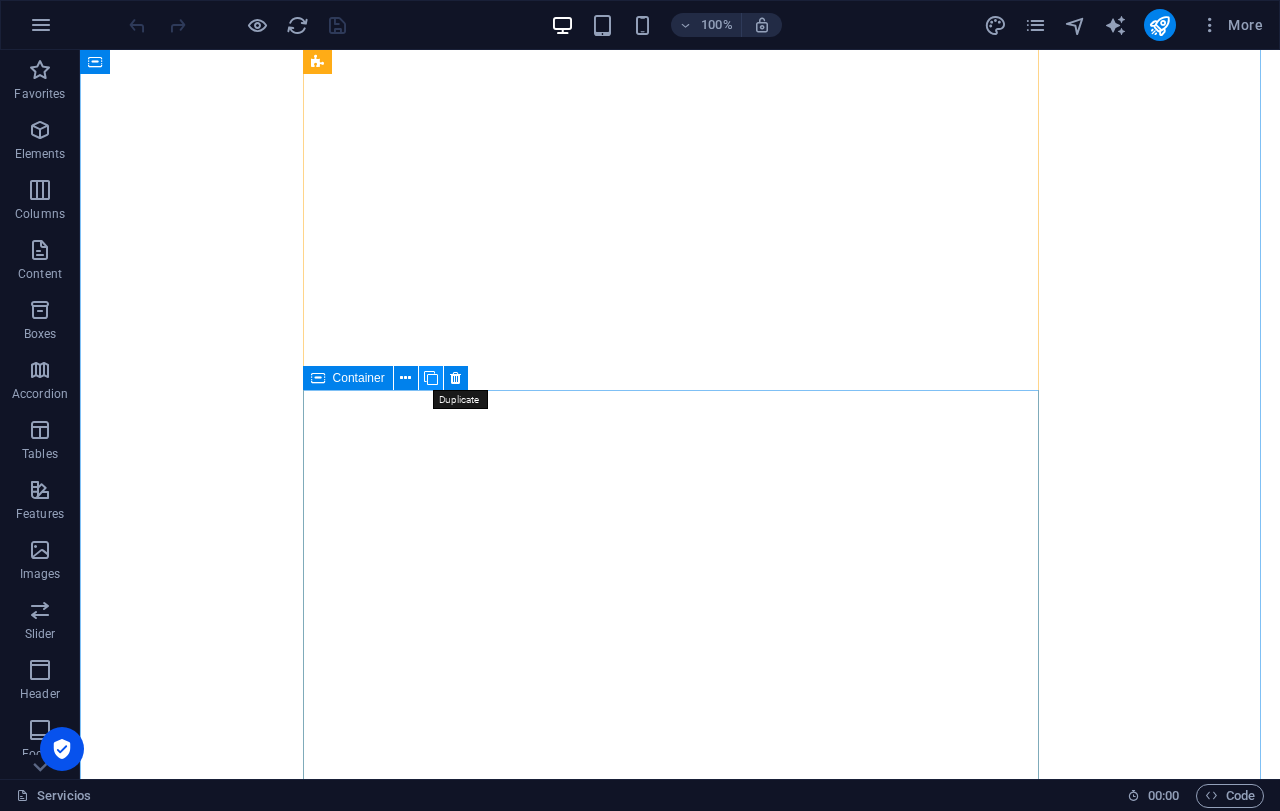 click at bounding box center [431, 378] 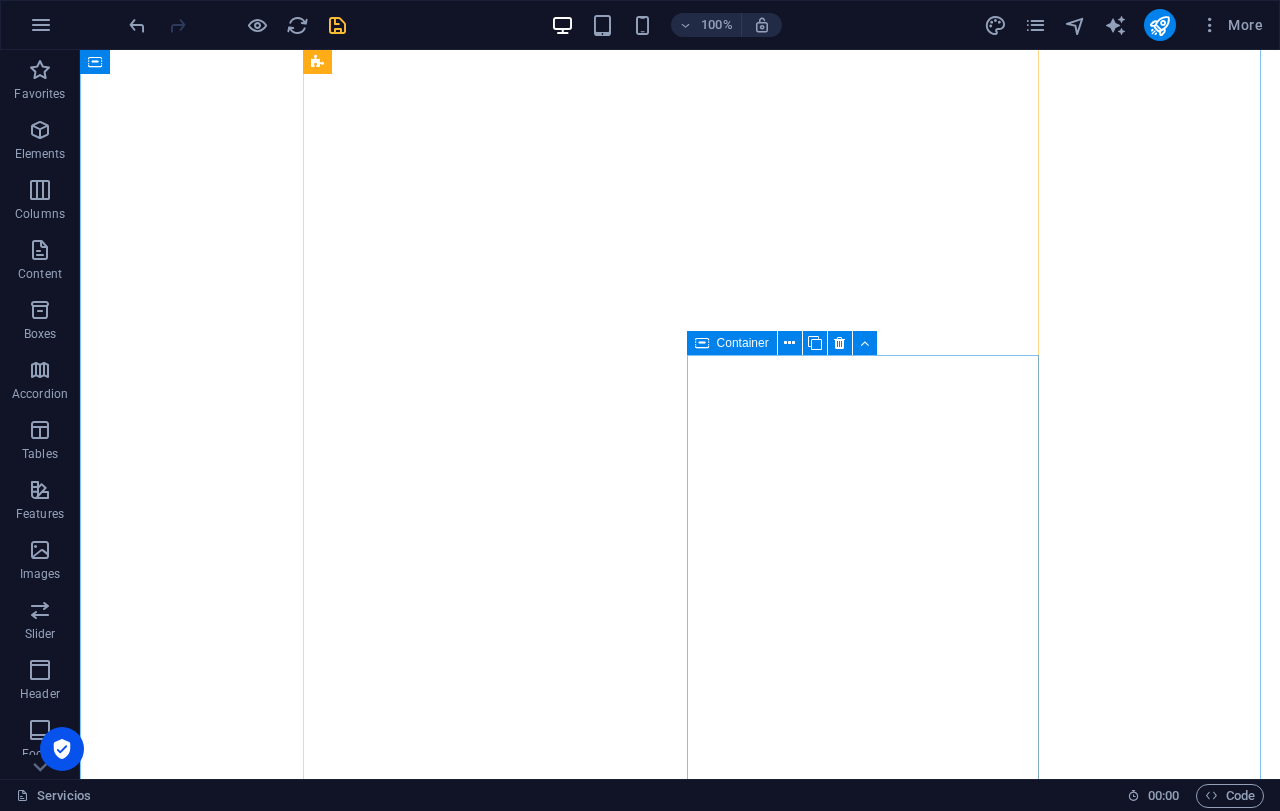 drag, startPoint x: 703, startPoint y: 347, endPoint x: 721, endPoint y: 347, distance: 18 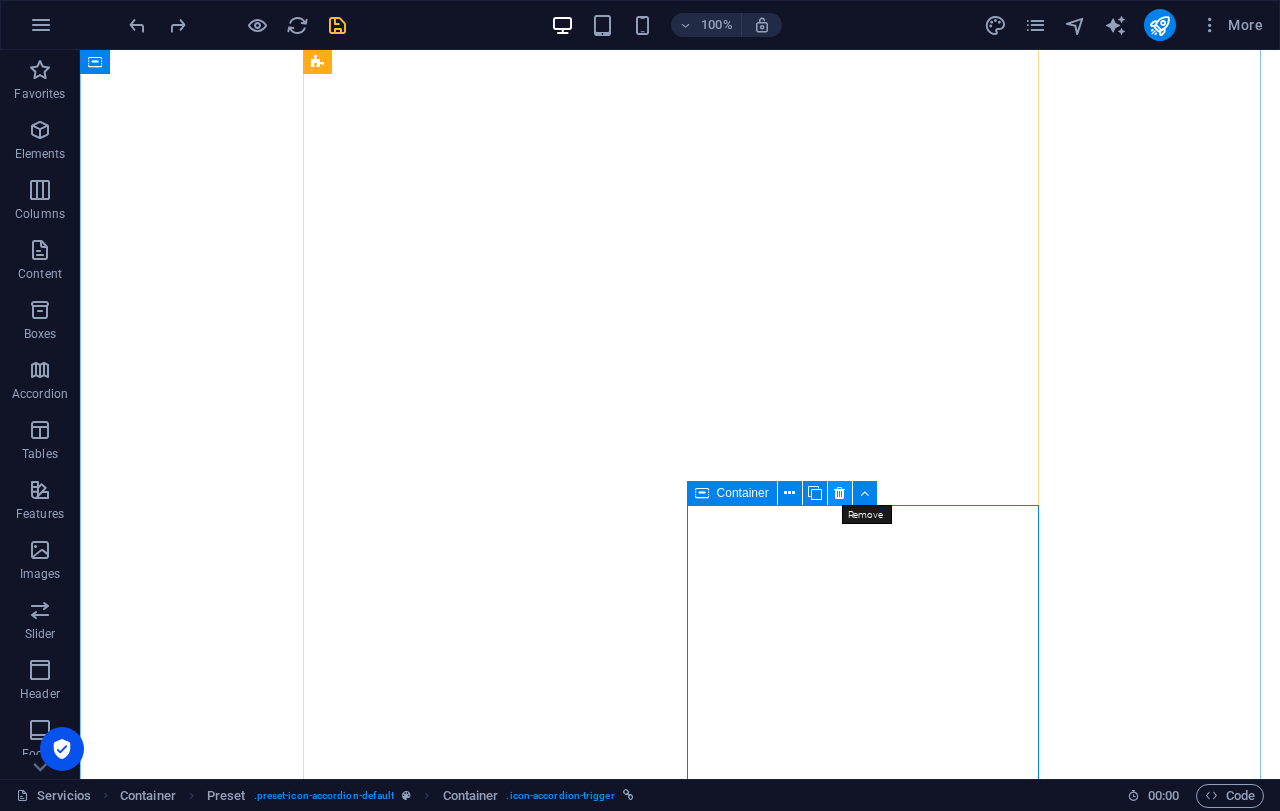 click at bounding box center (839, 493) 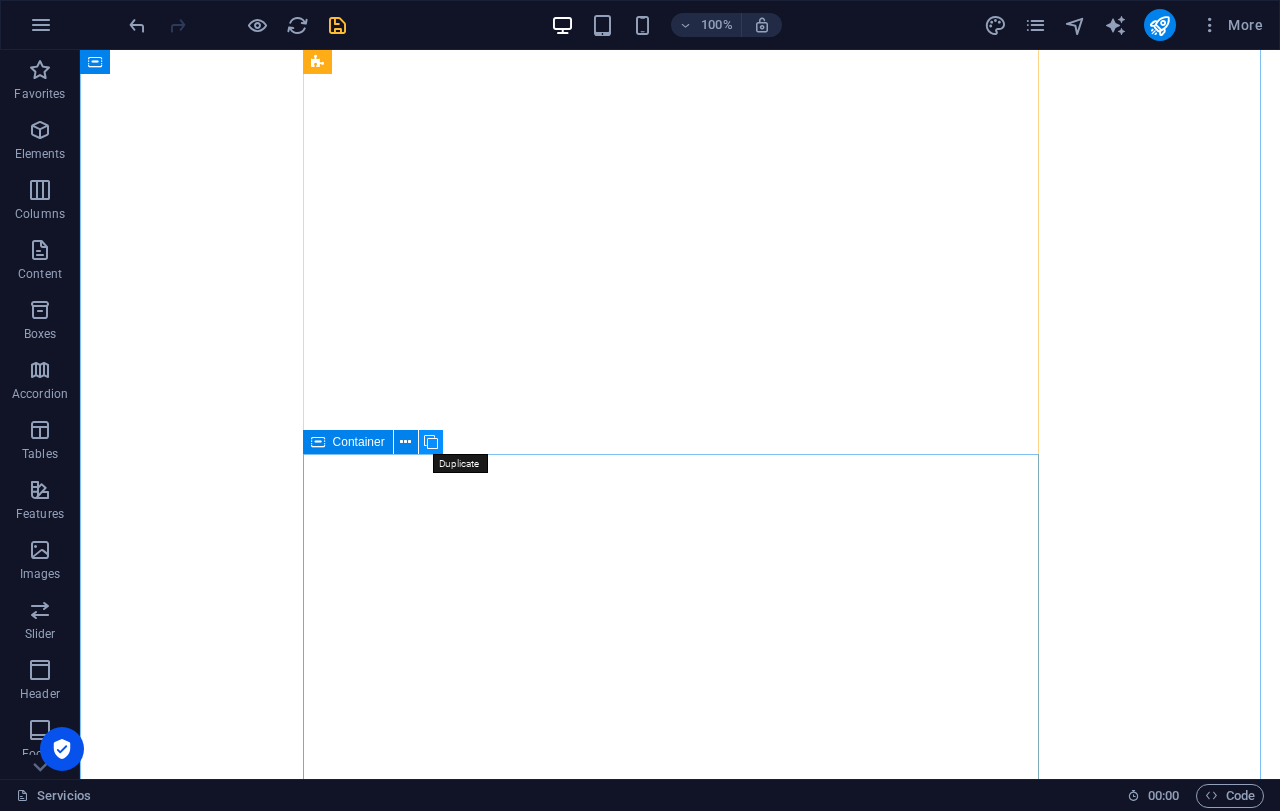click at bounding box center (431, 442) 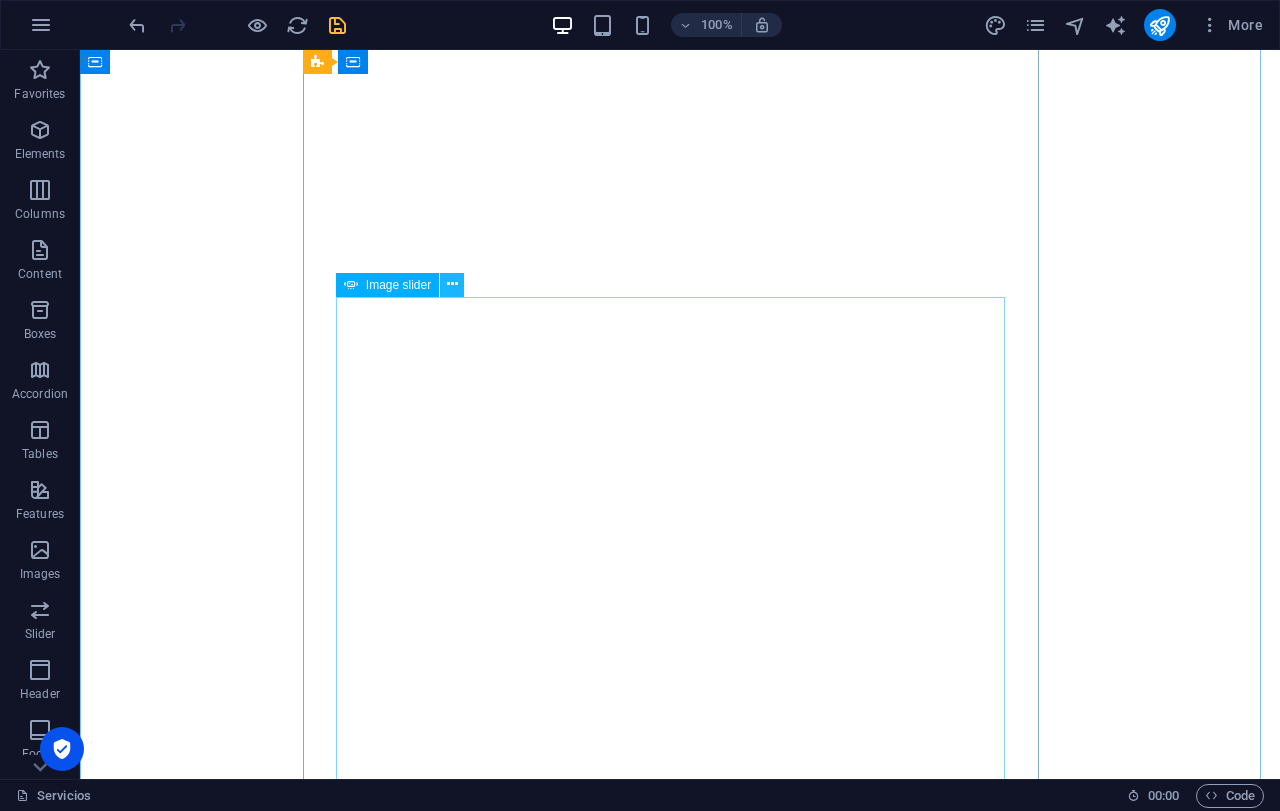 click at bounding box center (452, 284) 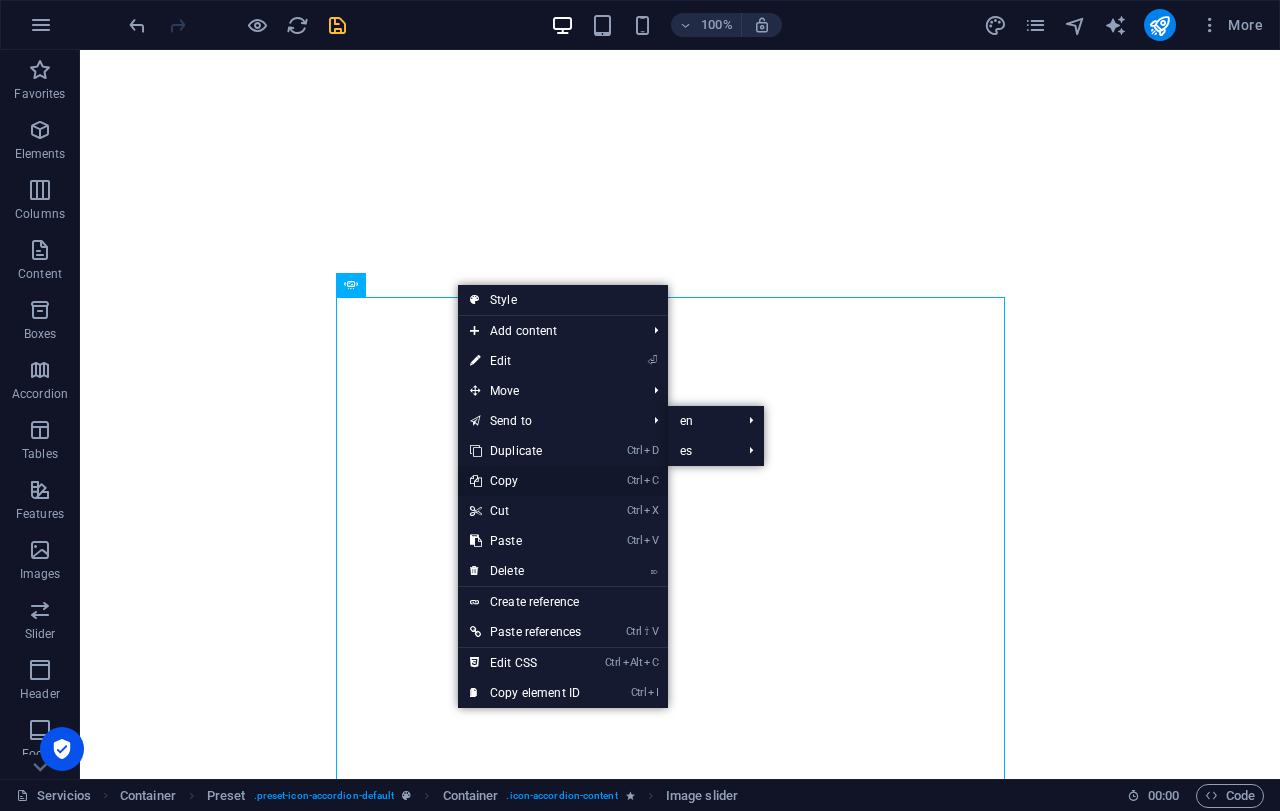 click on "Ctrl C  Copy" at bounding box center (525, 481) 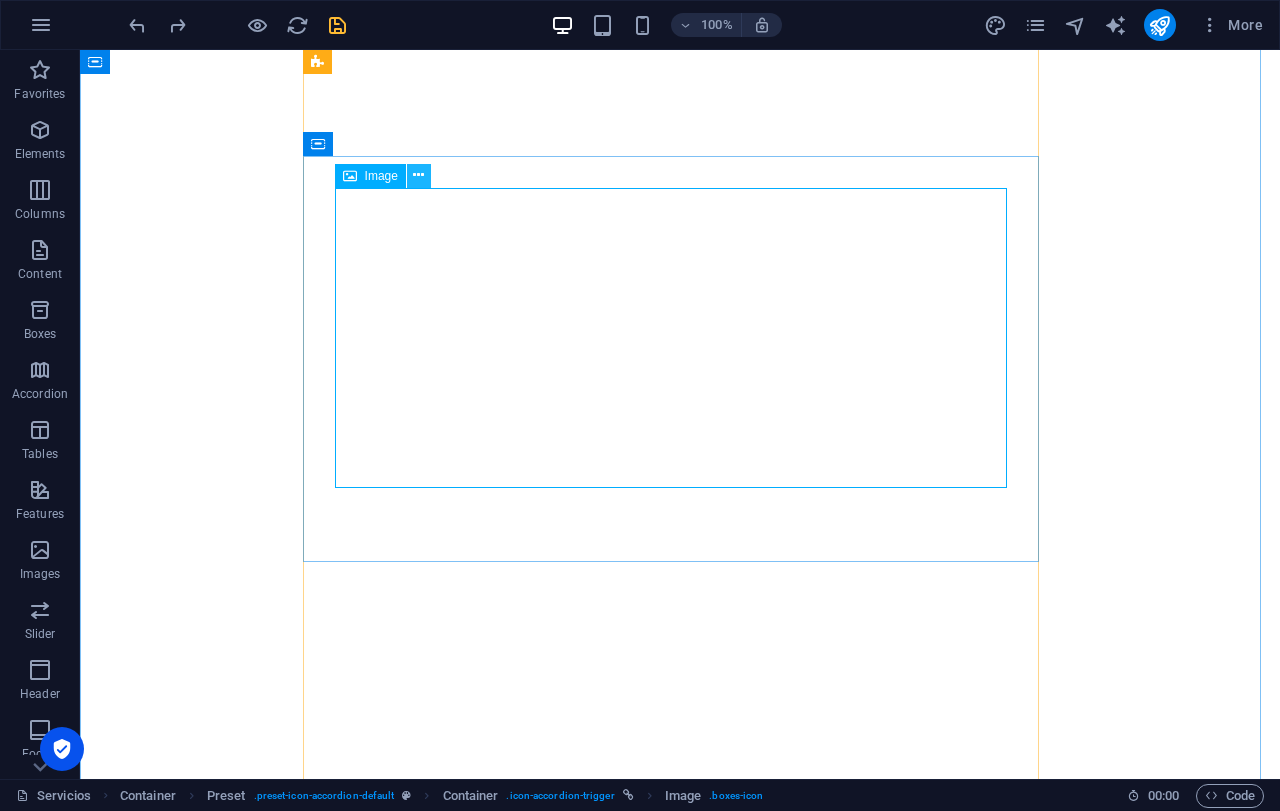 click at bounding box center [418, 175] 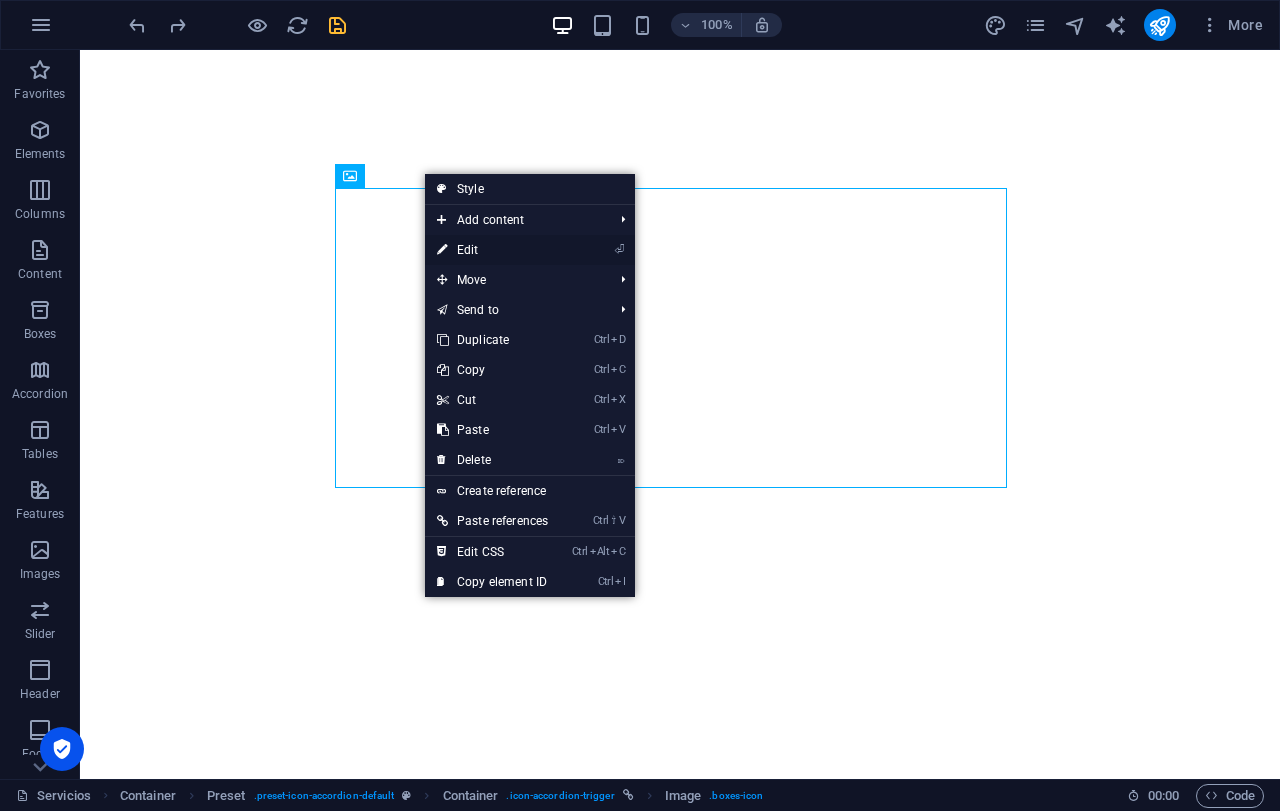 click on "⏎  Edit" at bounding box center (492, 250) 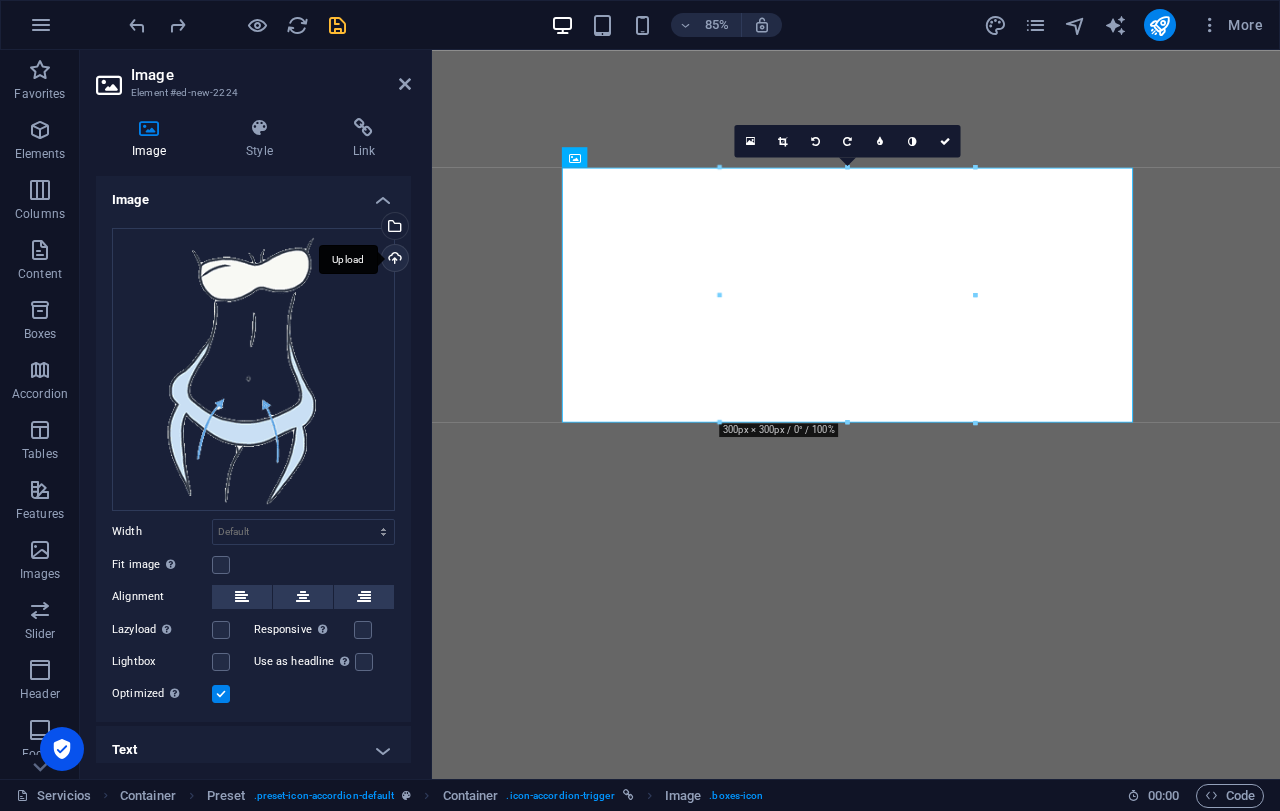 click on "Upload" at bounding box center (393, 260) 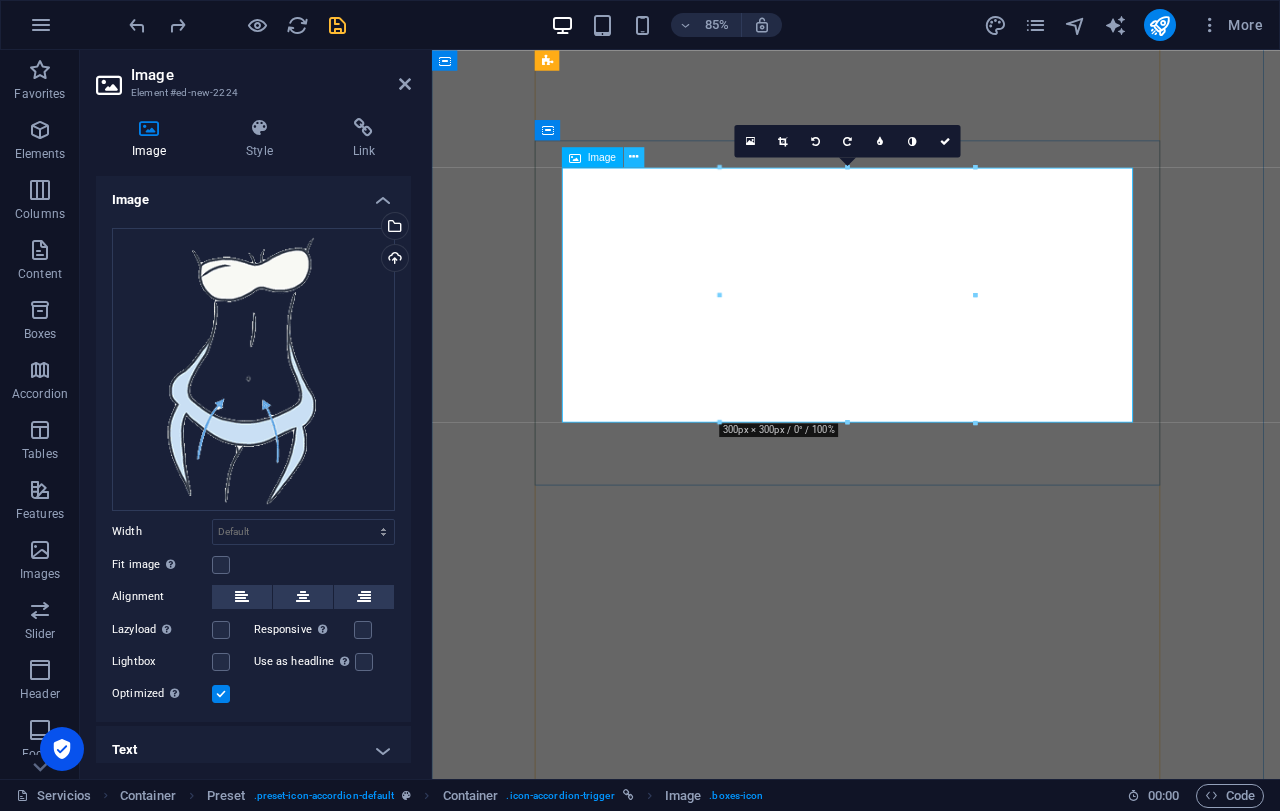 click at bounding box center [633, 157] 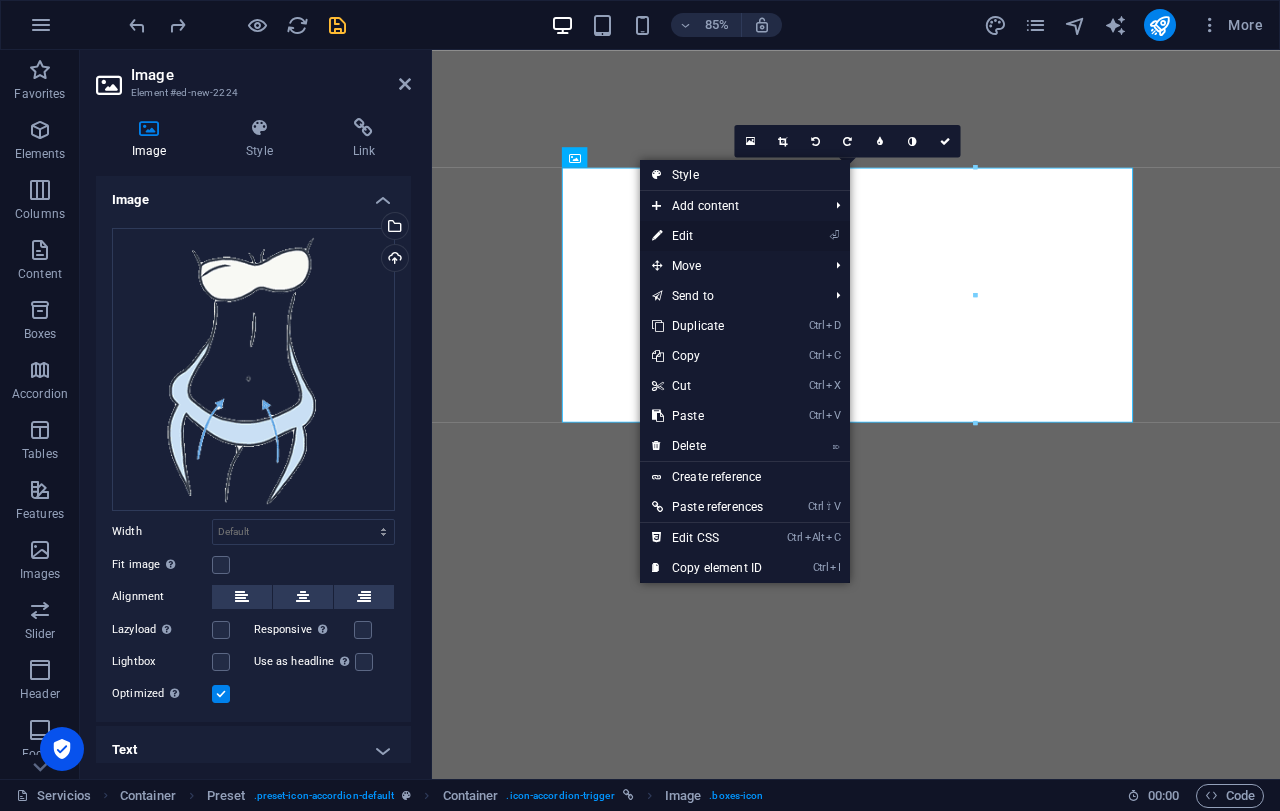 click on "⏎  Edit" at bounding box center (707, 236) 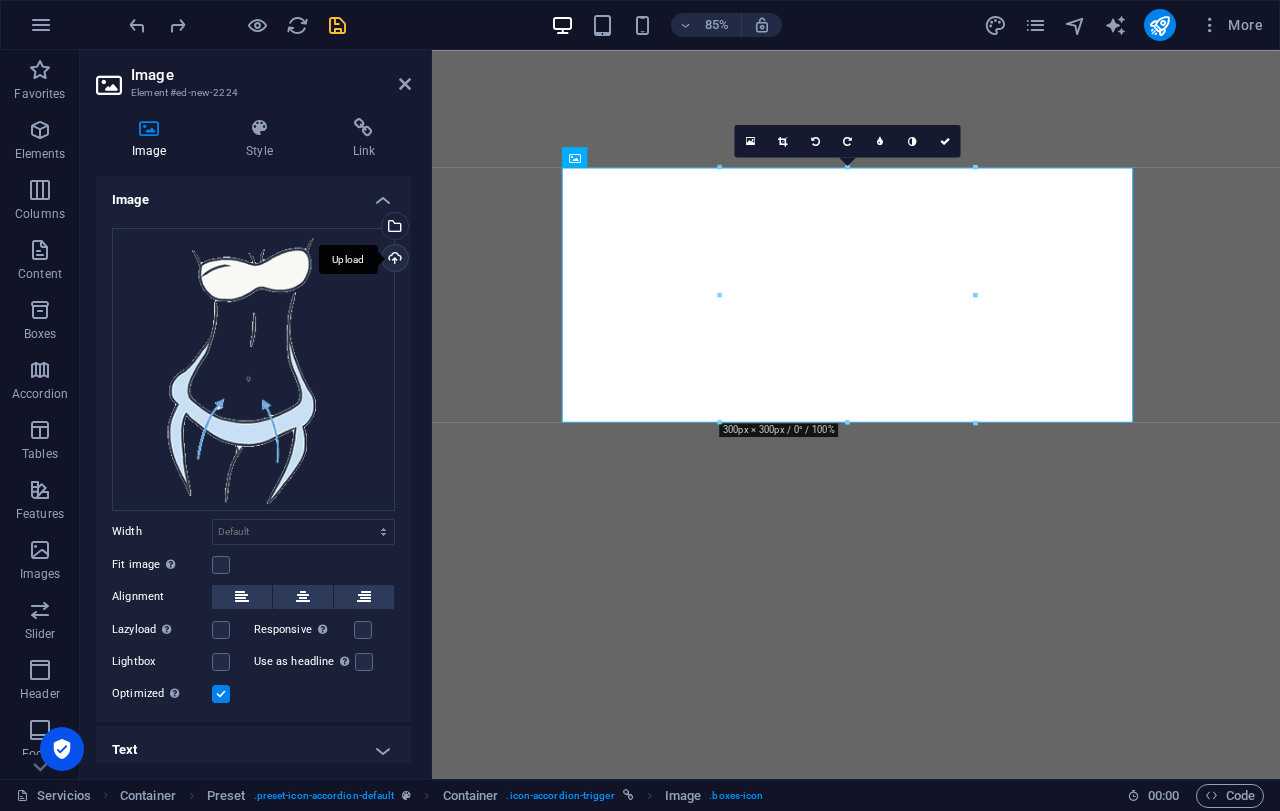 click on "Upload" at bounding box center [393, 260] 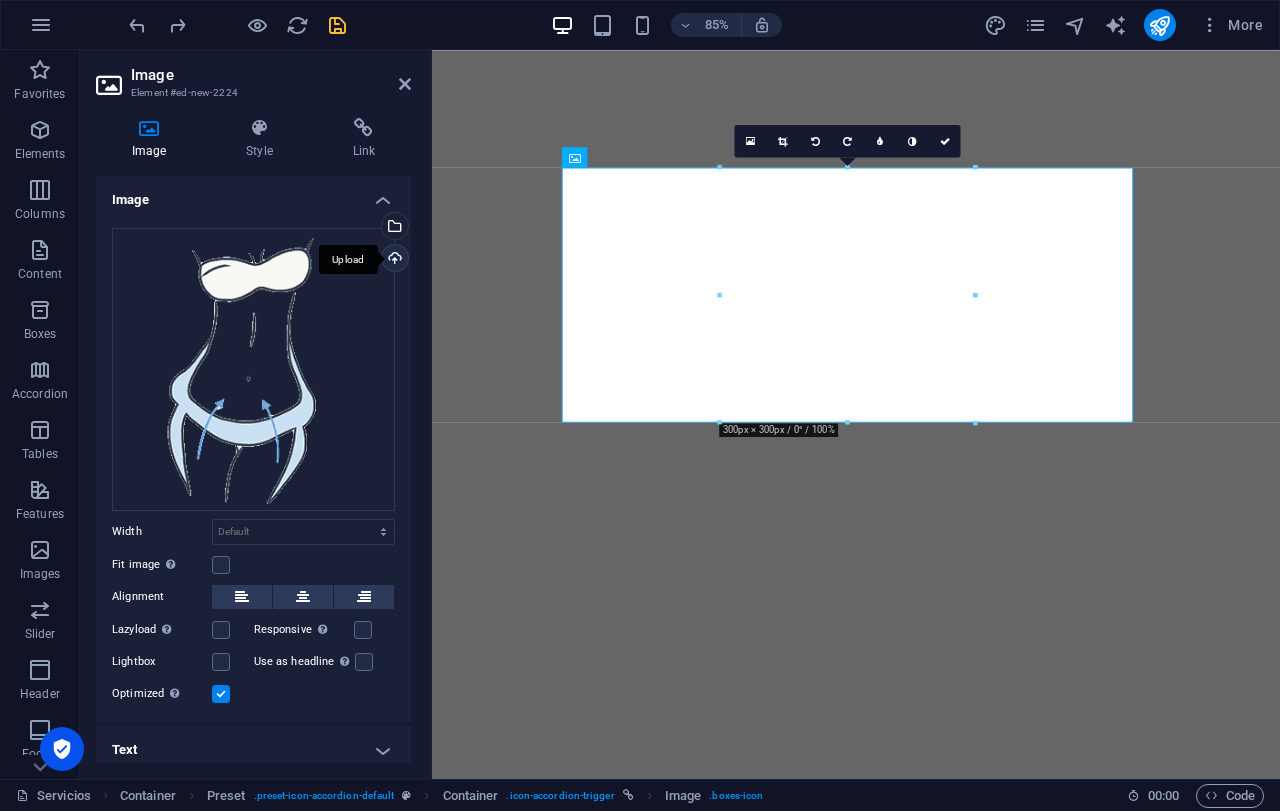 click on "Upload" at bounding box center (393, 260) 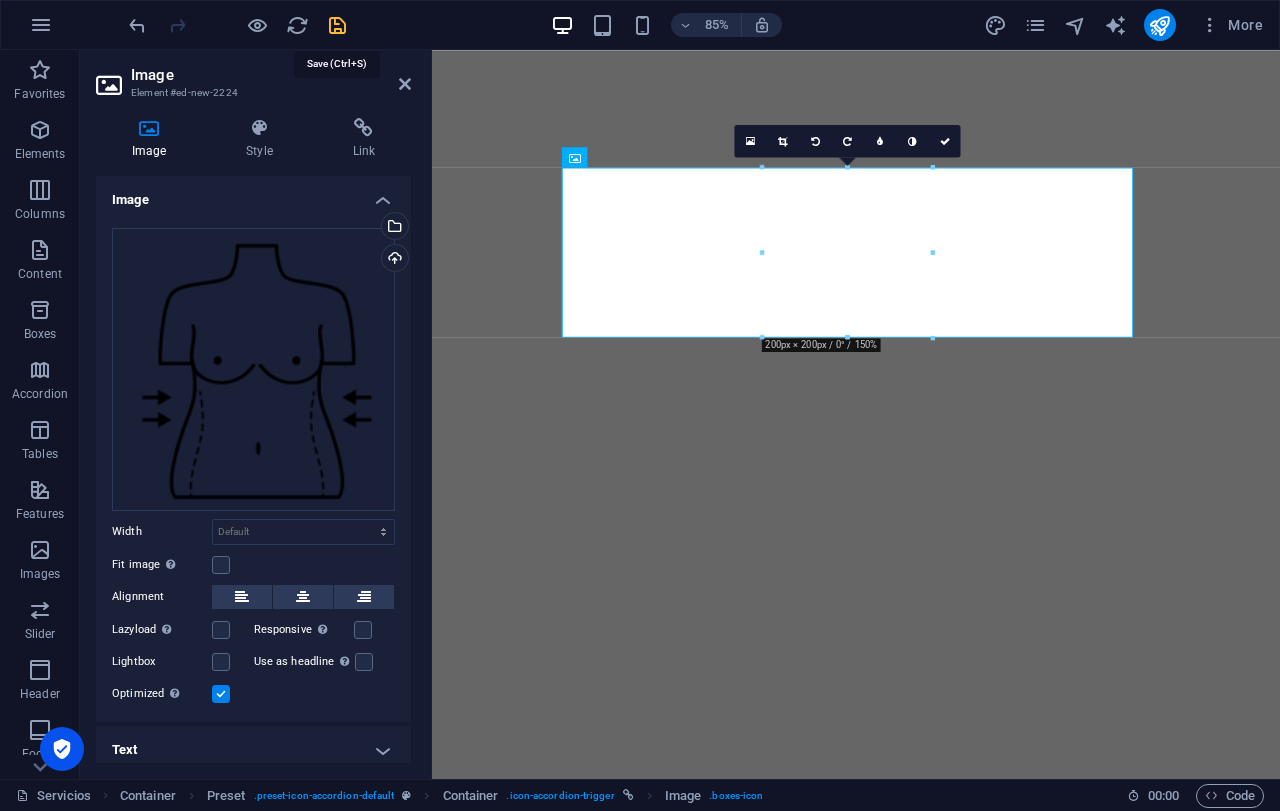 click at bounding box center (337, 25) 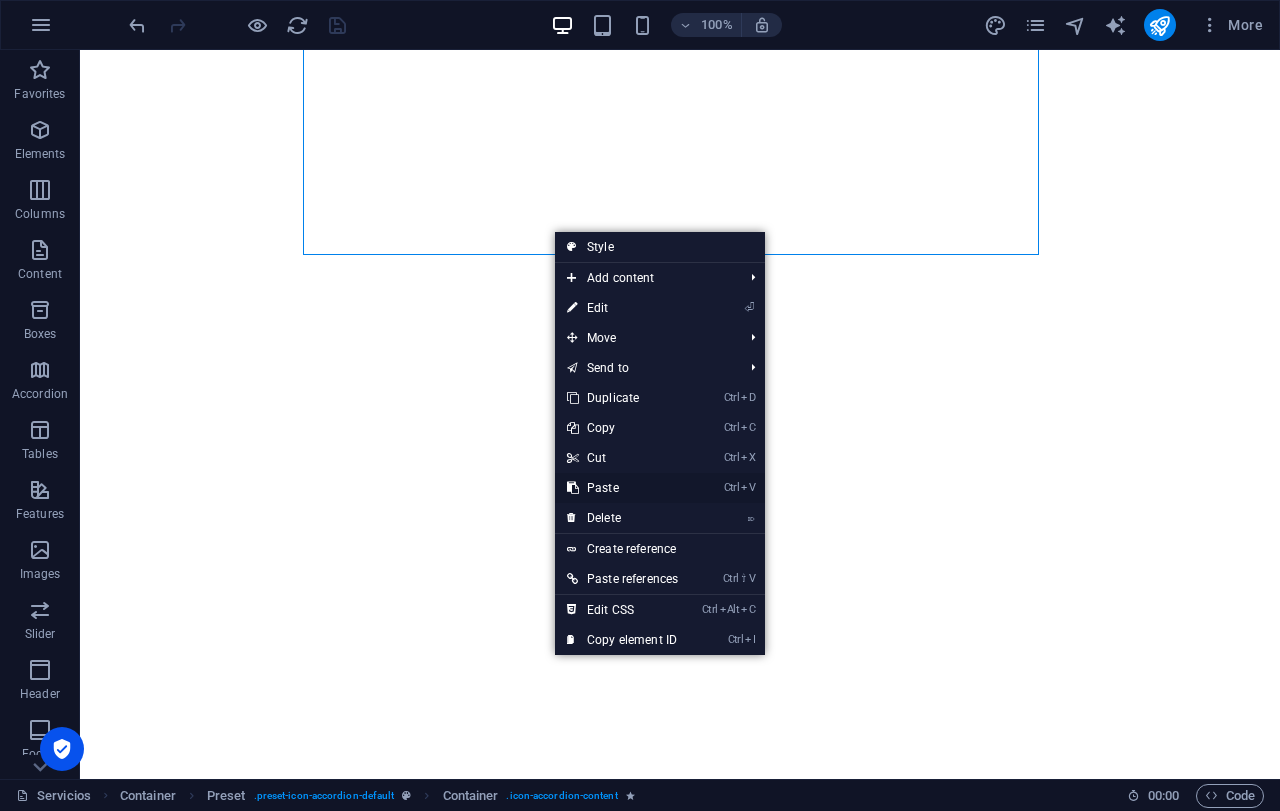 click on "Ctrl V  Paste" at bounding box center (622, 488) 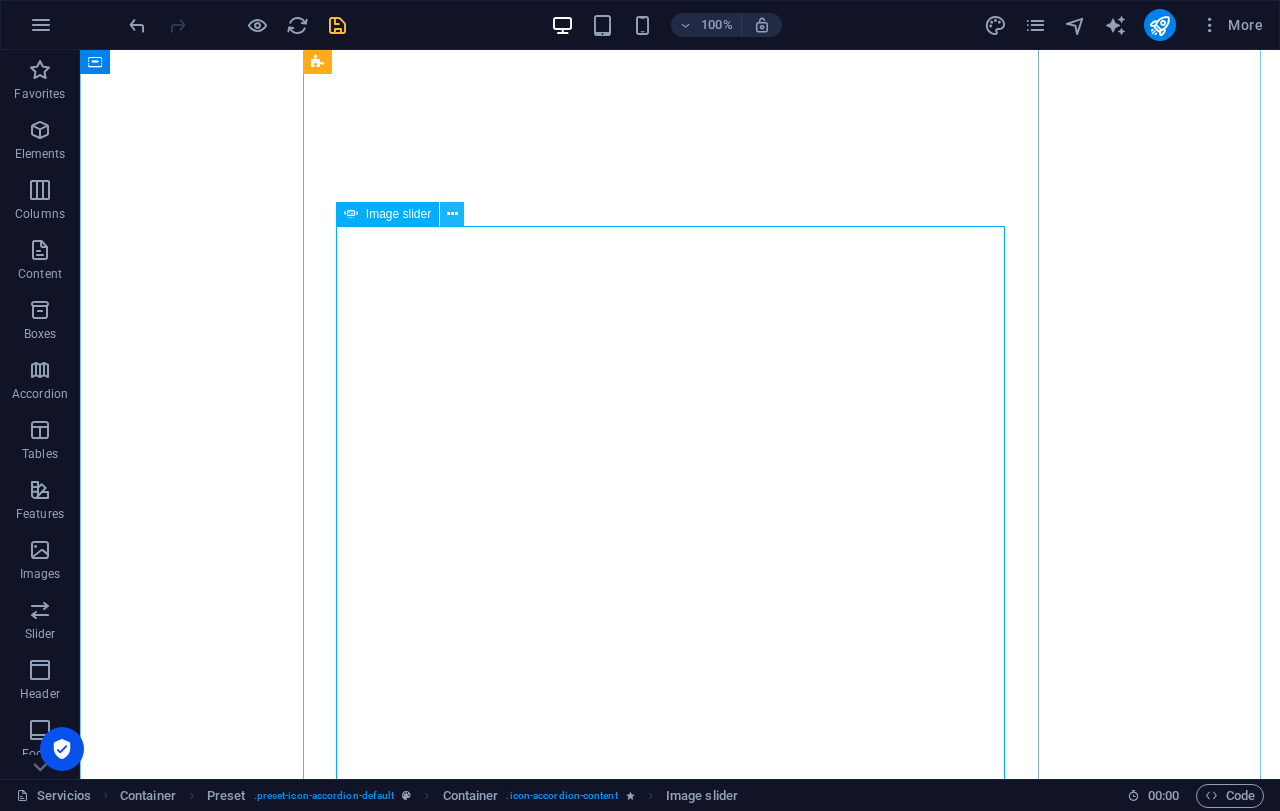 click at bounding box center [452, 214] 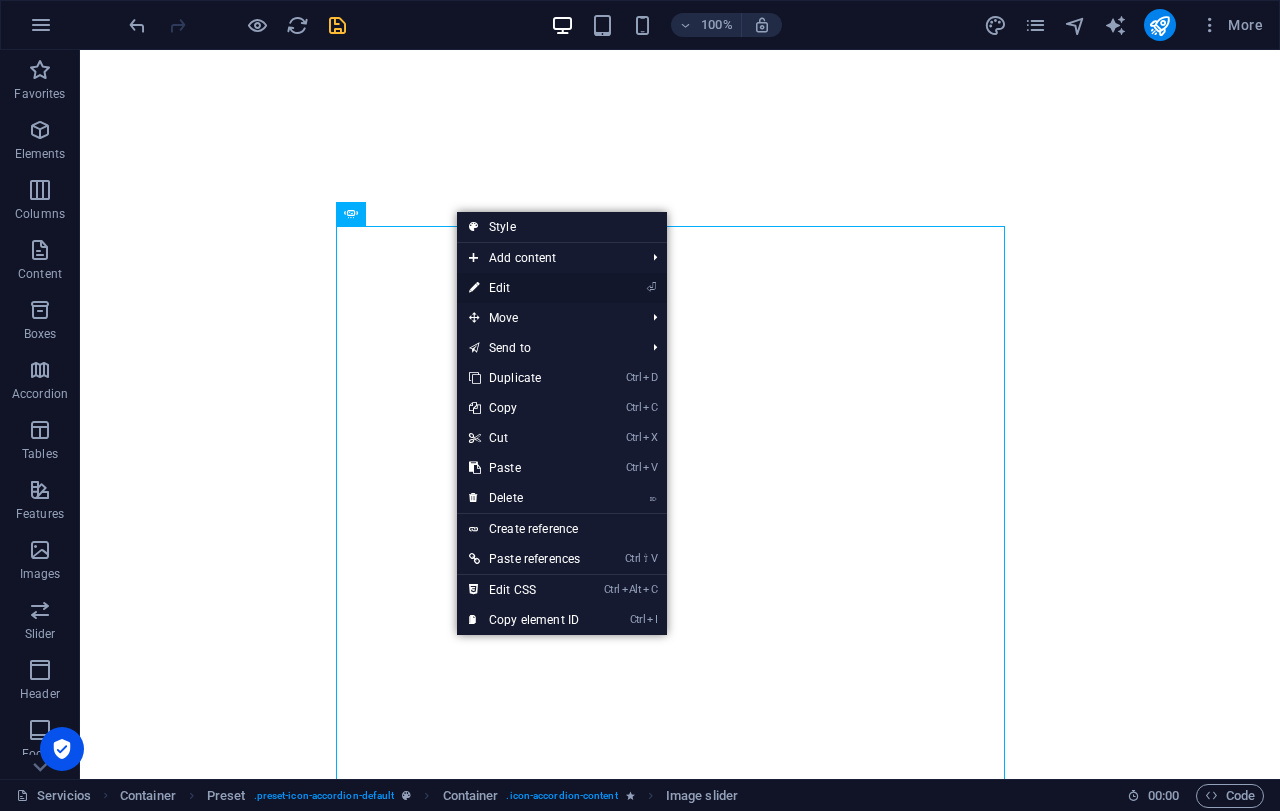 click on "⏎  Edit" at bounding box center [524, 288] 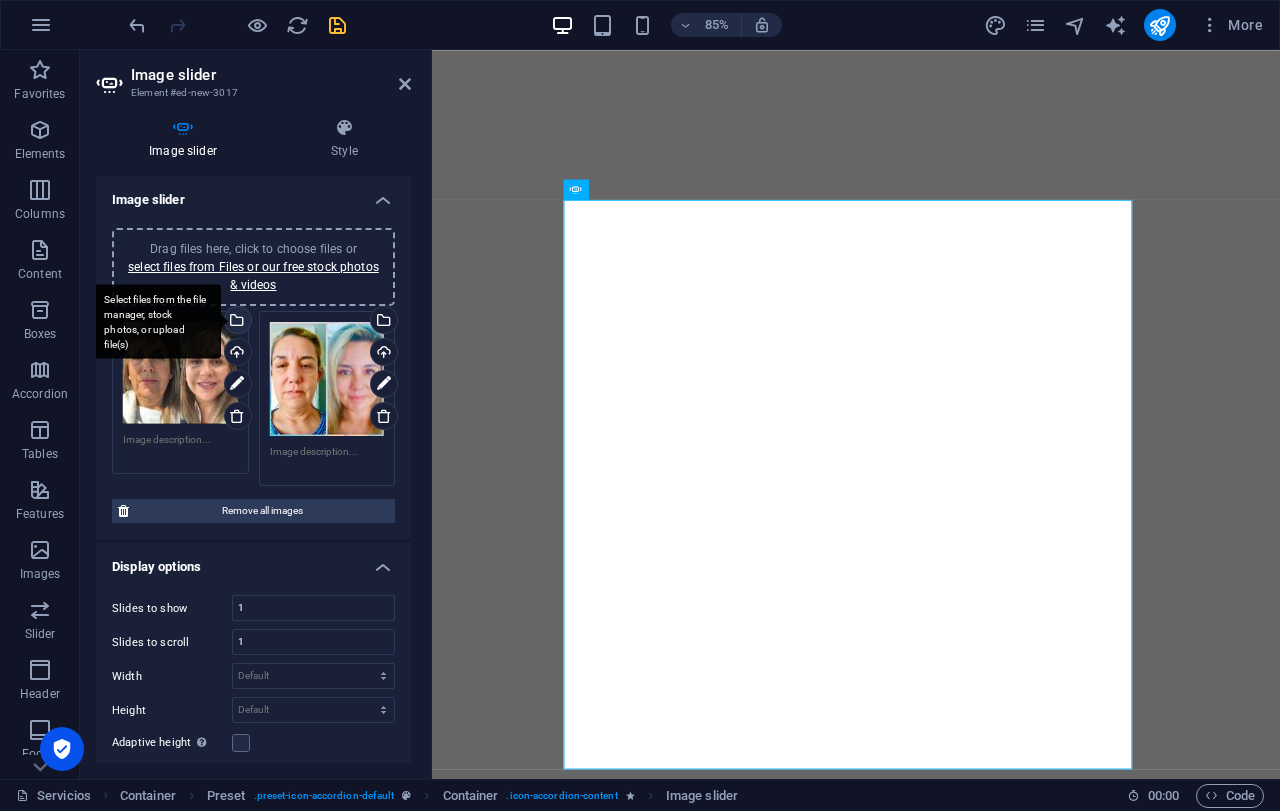 click on "Select files from the file manager, stock photos, or upload file(s)" at bounding box center (236, 322) 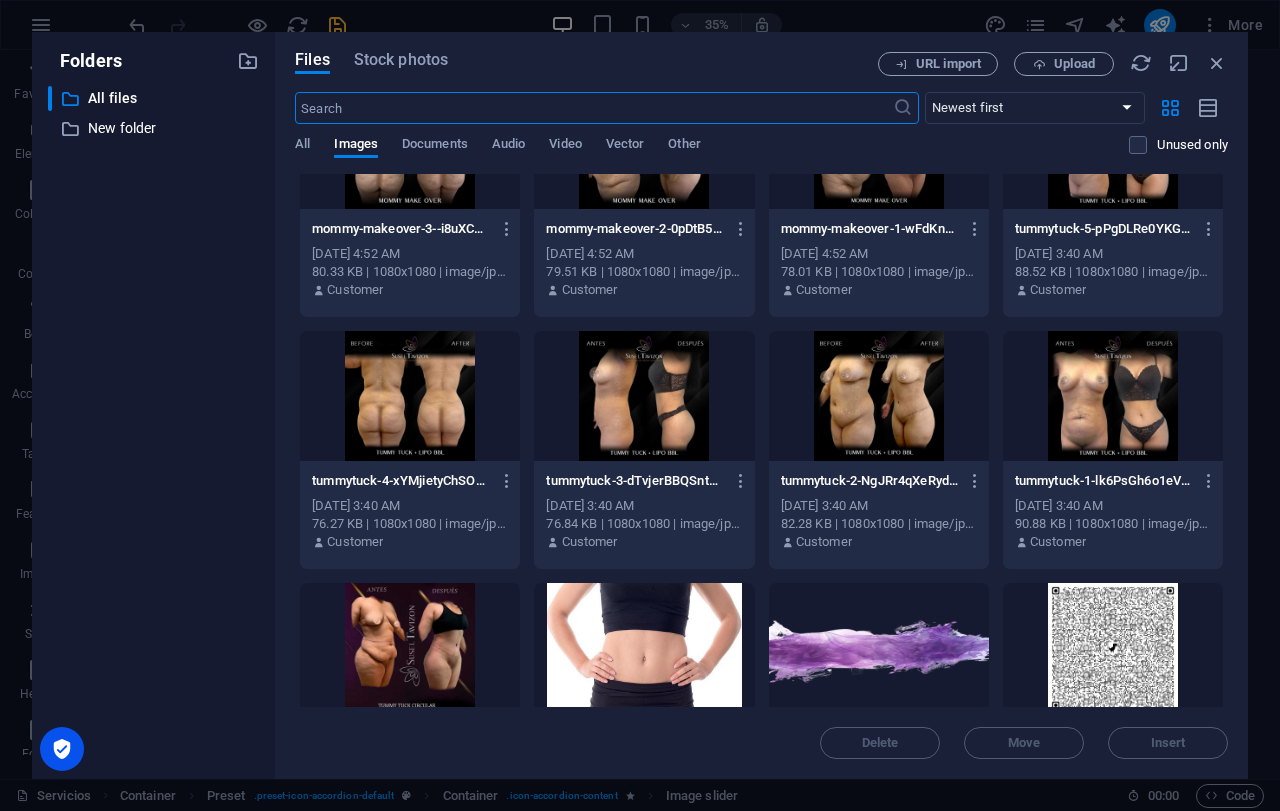 scroll, scrollTop: 0, scrollLeft: 0, axis: both 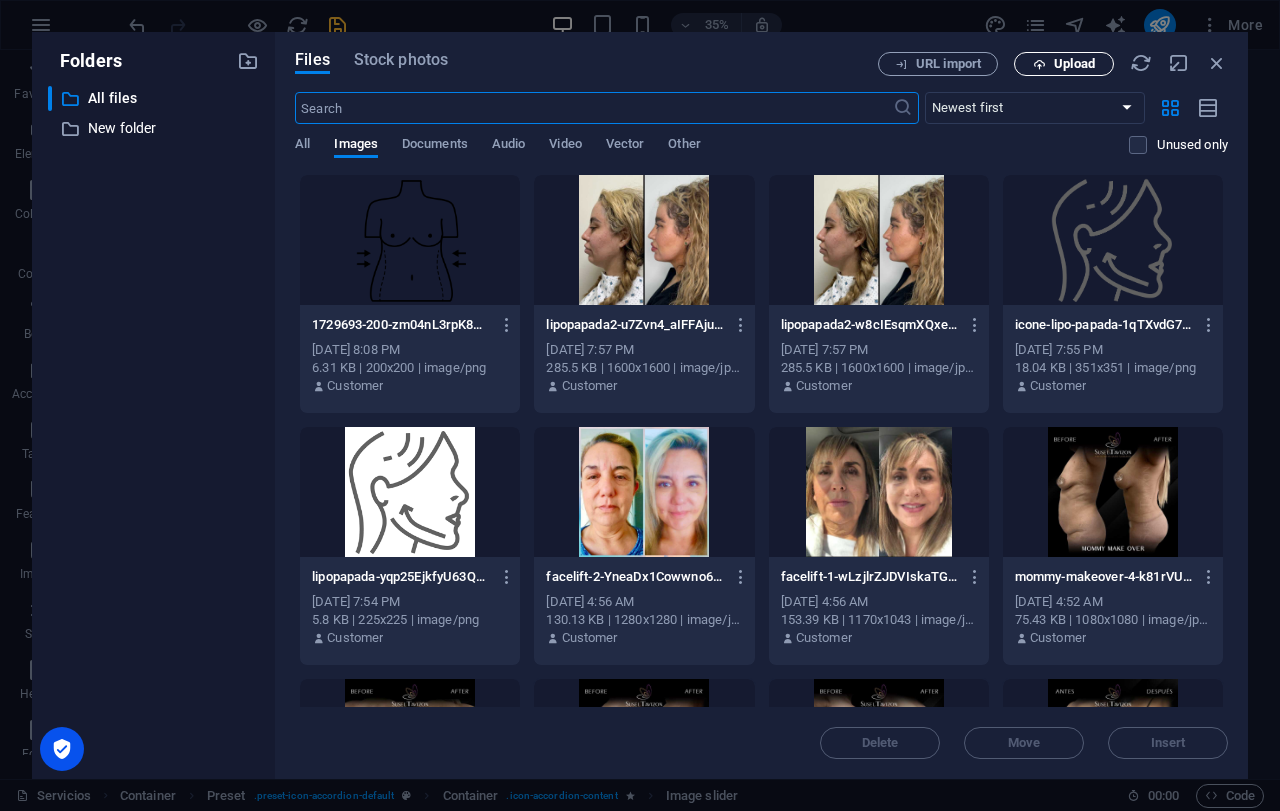 click at bounding box center [1039, 64] 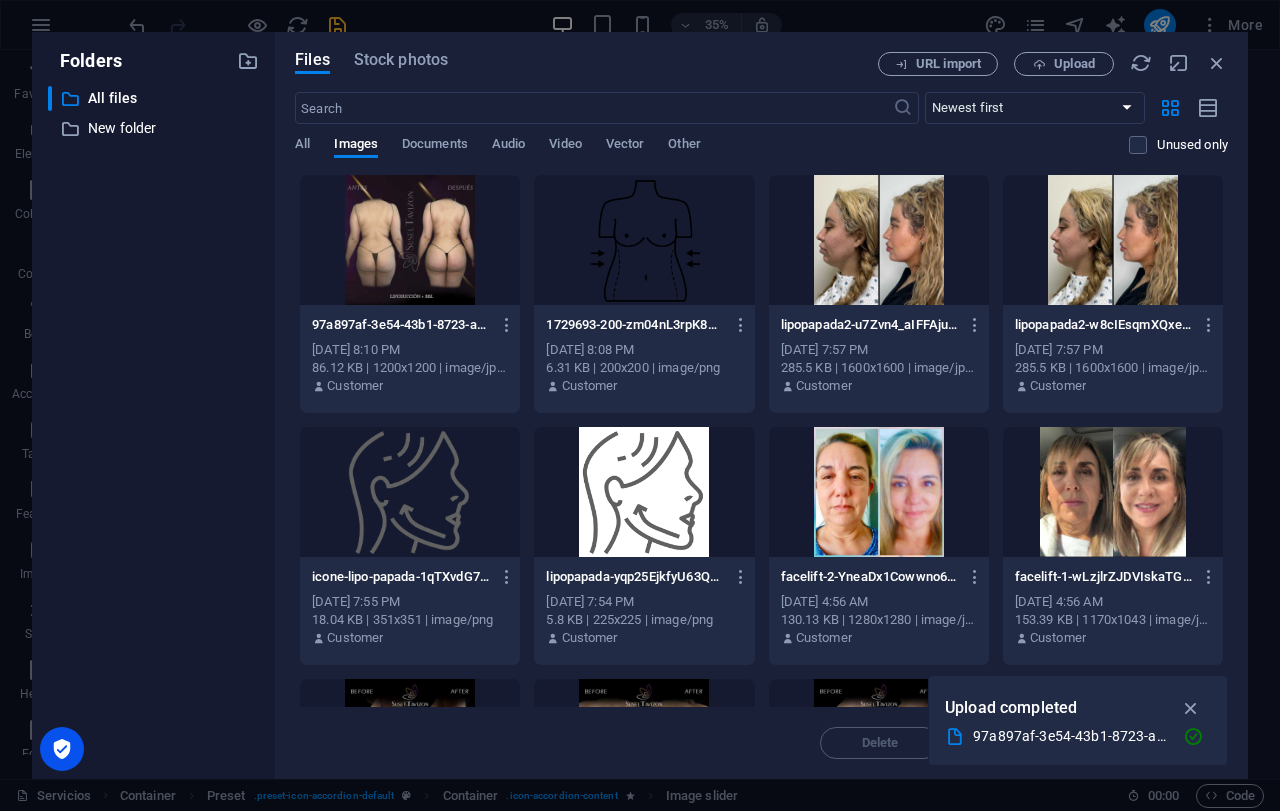 scroll, scrollTop: 150, scrollLeft: 0, axis: vertical 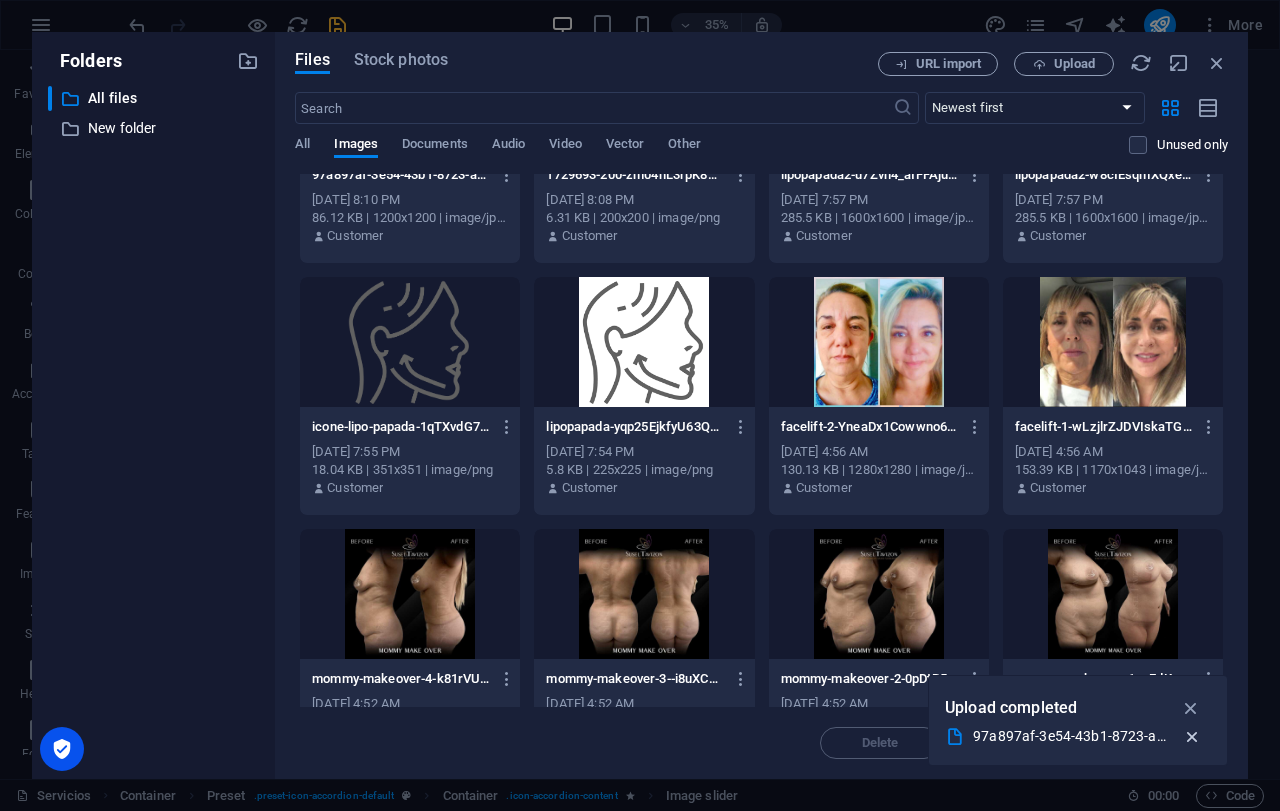 click at bounding box center (1192, 737) 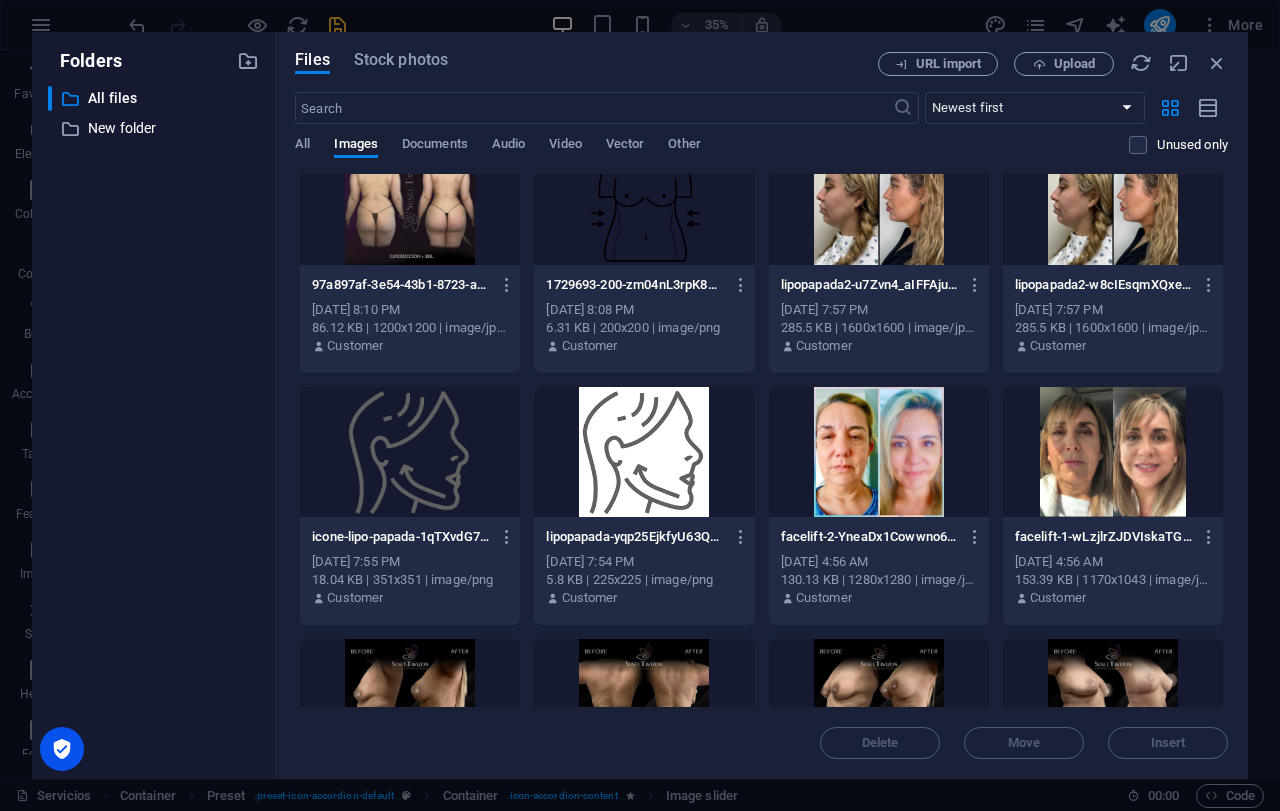 scroll, scrollTop: 0, scrollLeft: 0, axis: both 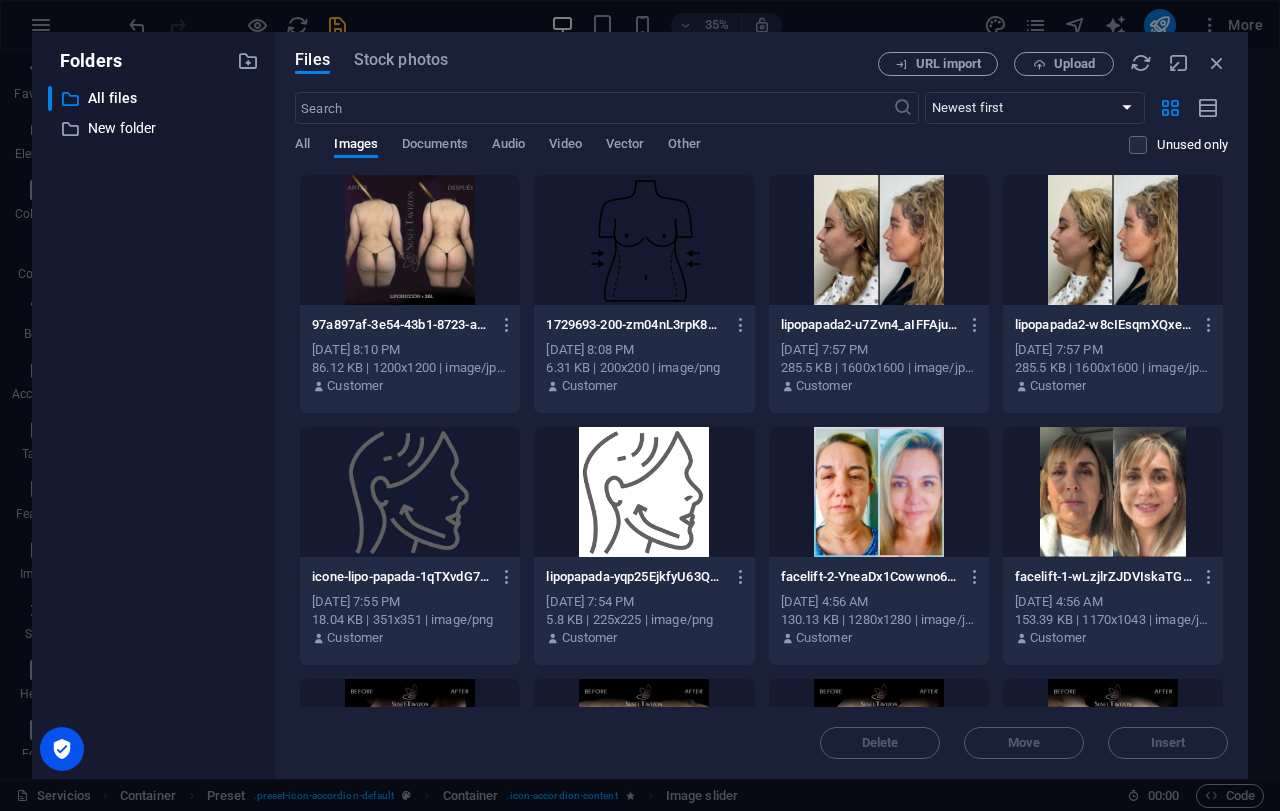 click at bounding box center (410, 240) 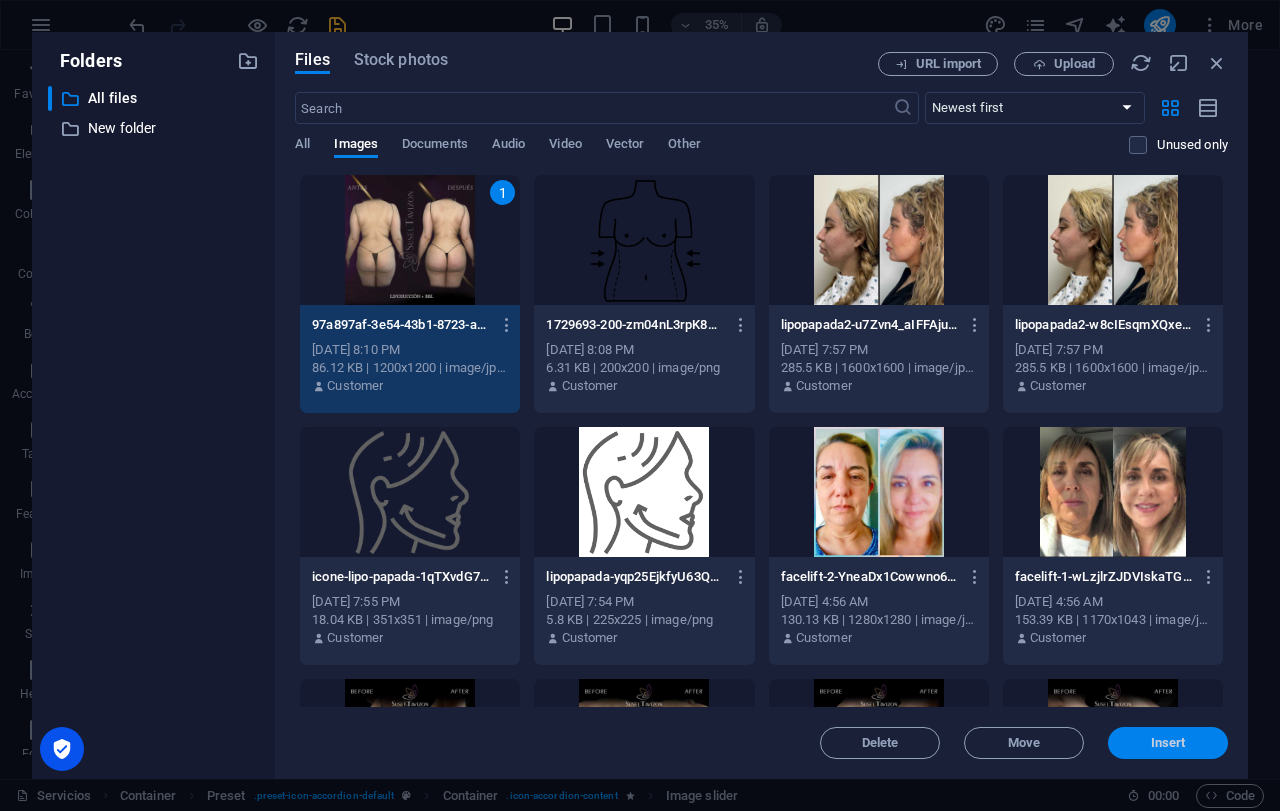 click on "Insert" at bounding box center (1168, 743) 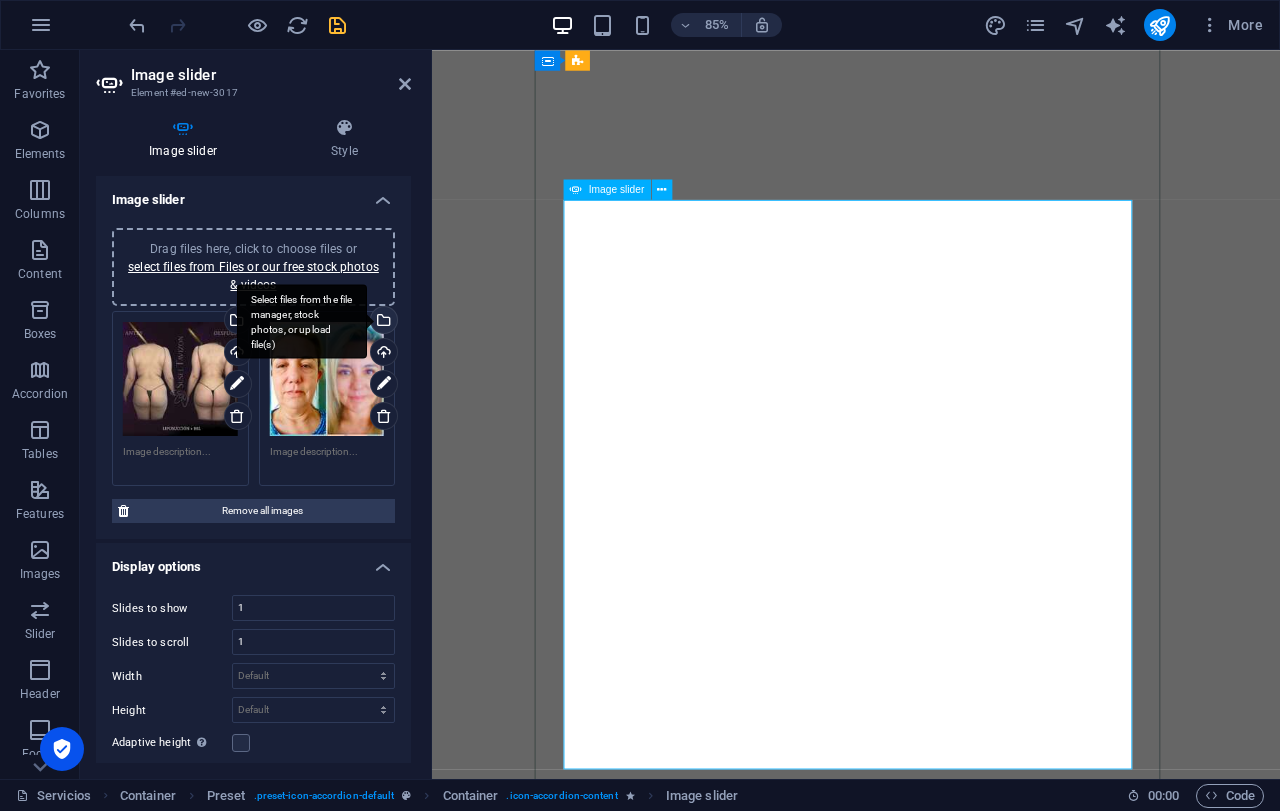 click on "Select files from the file manager, stock photos, or upload file(s)" at bounding box center (382, 322) 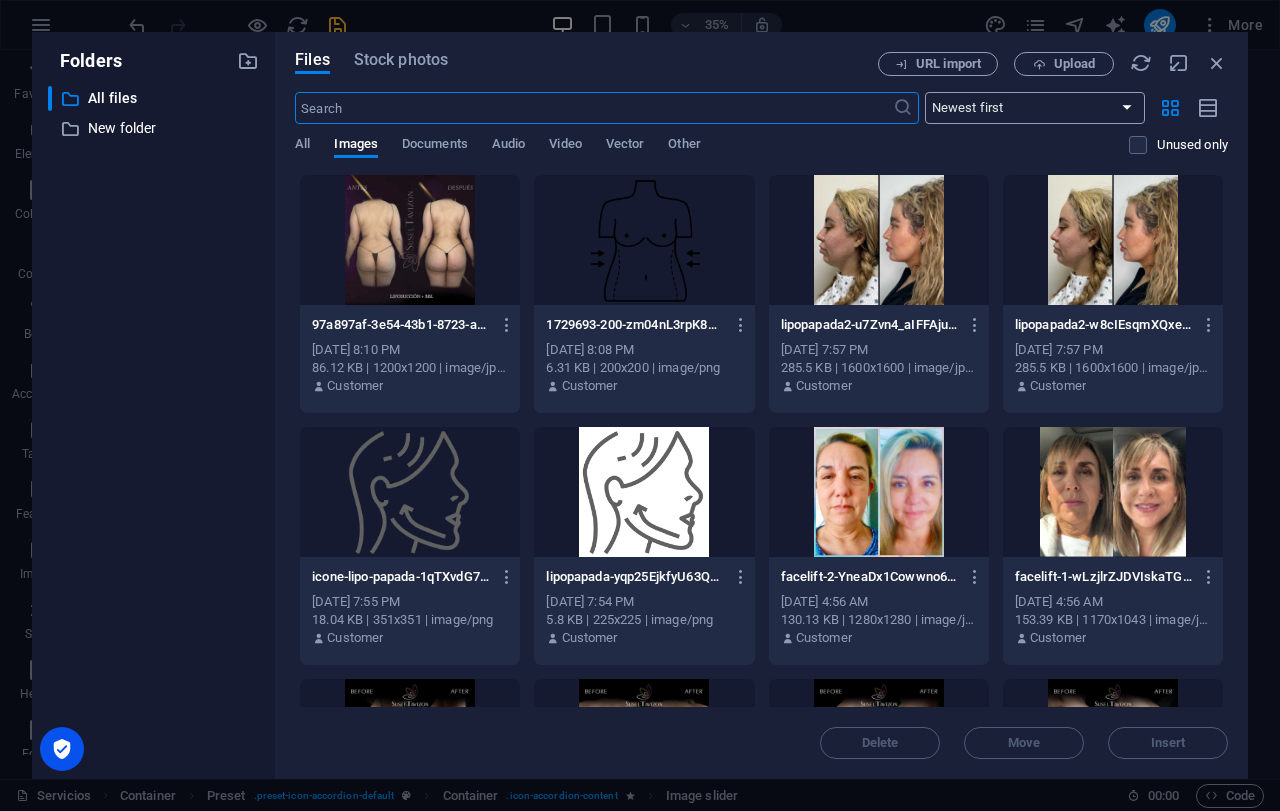 click on "Upload" at bounding box center [1074, 64] 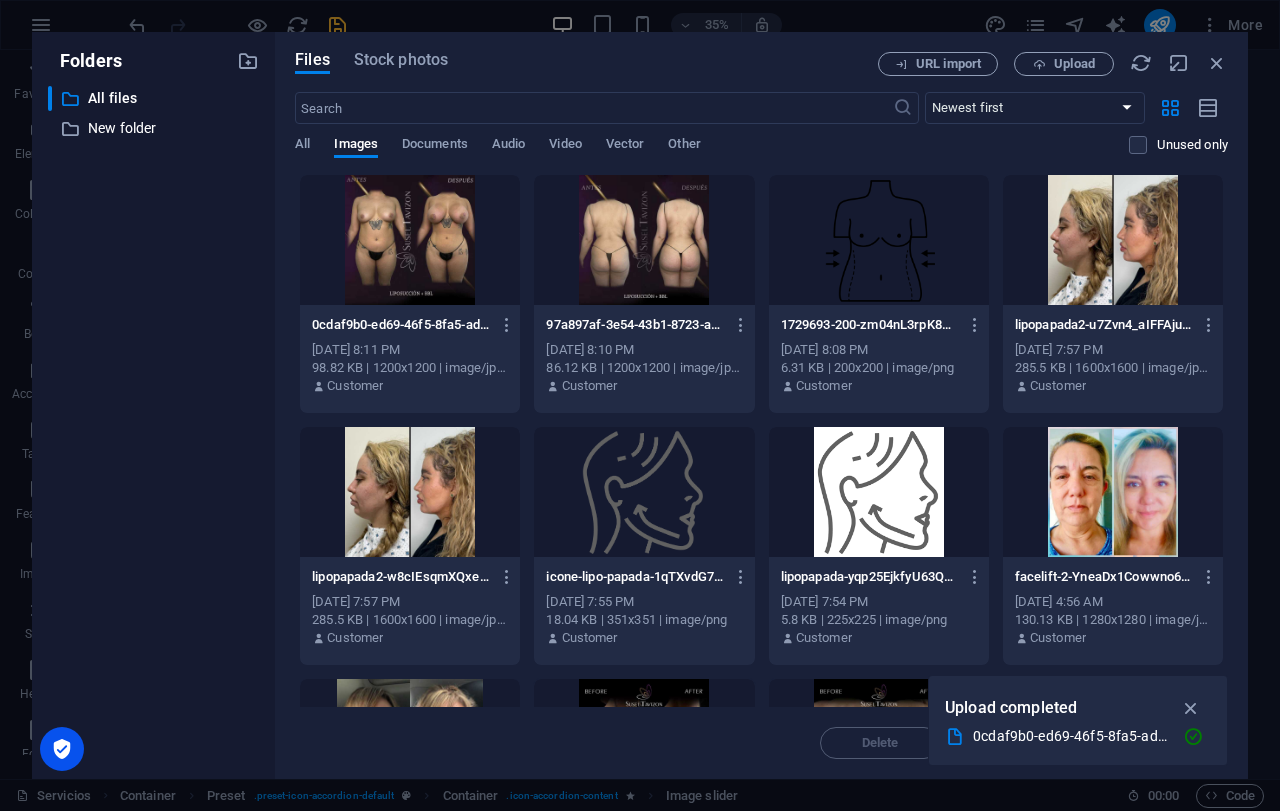 click at bounding box center [410, 240] 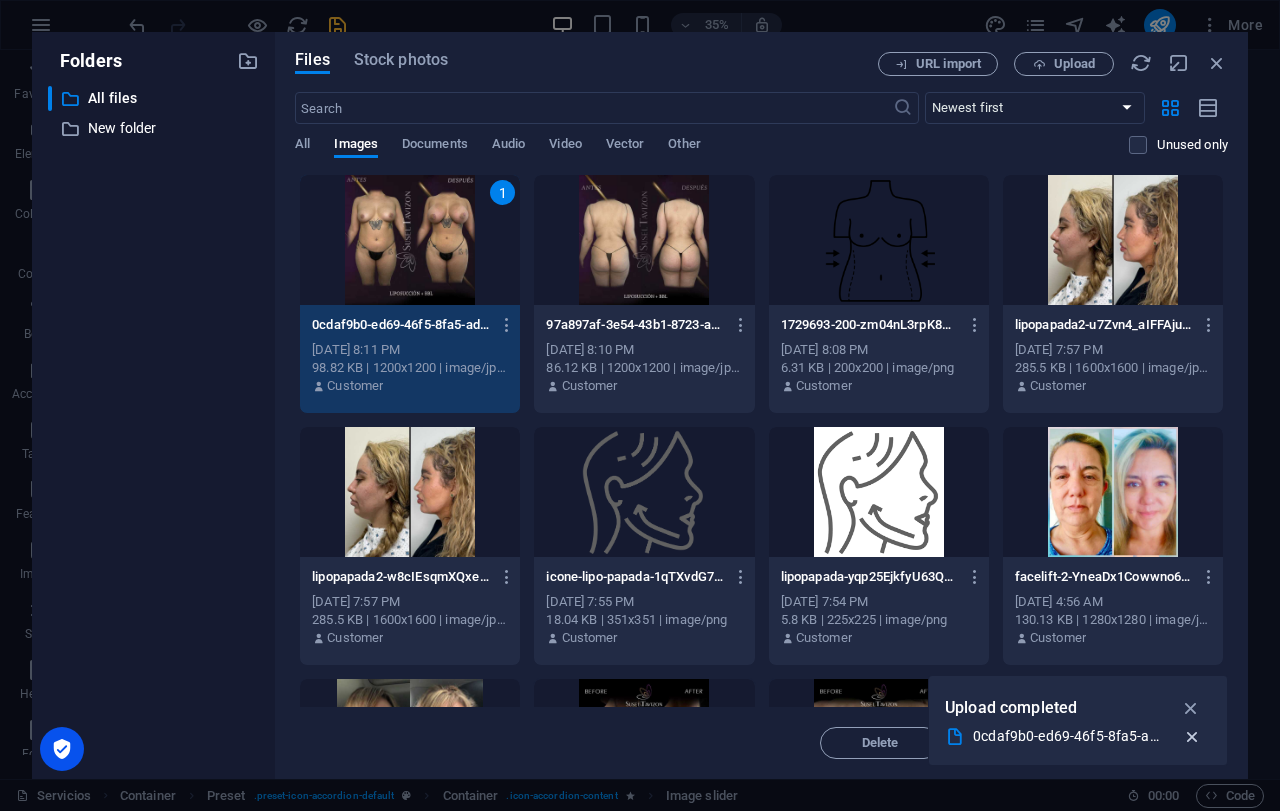 click at bounding box center (1192, 737) 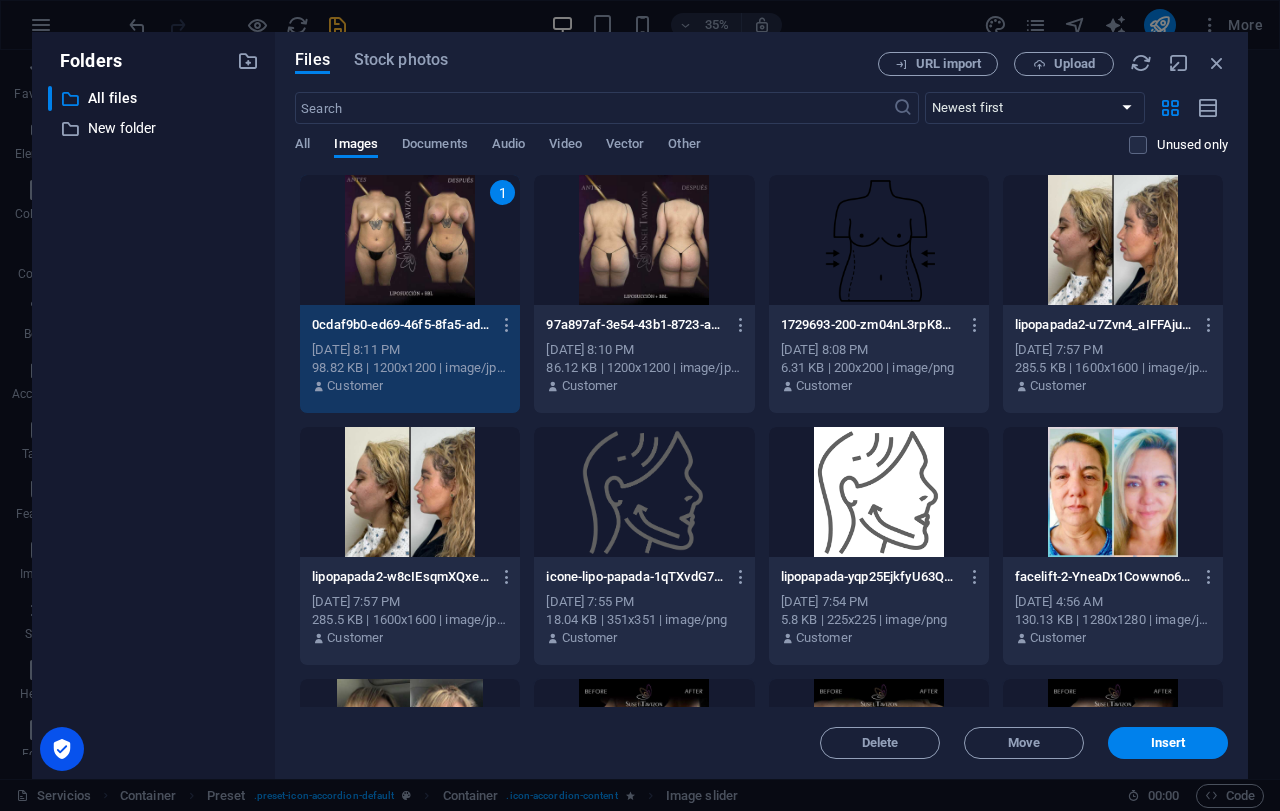 click on "Insert" at bounding box center [1168, 743] 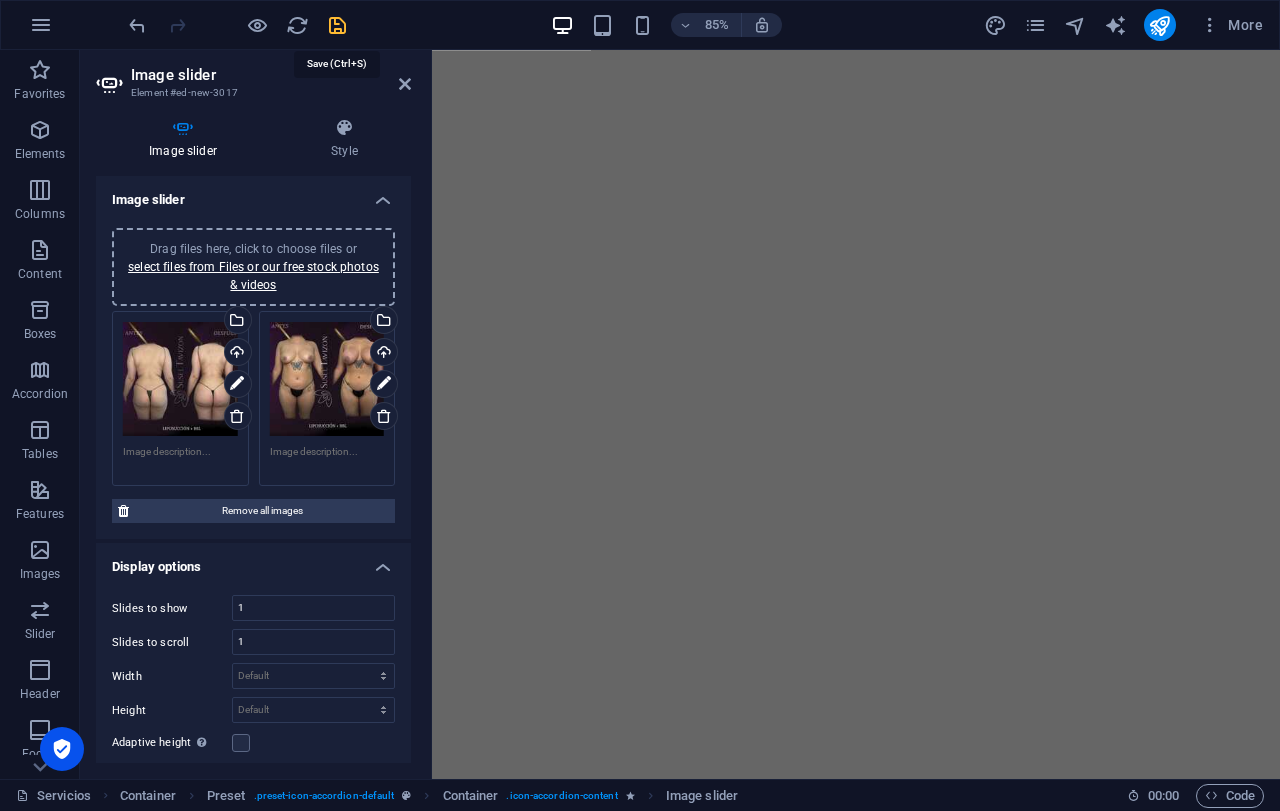 click at bounding box center (337, 25) 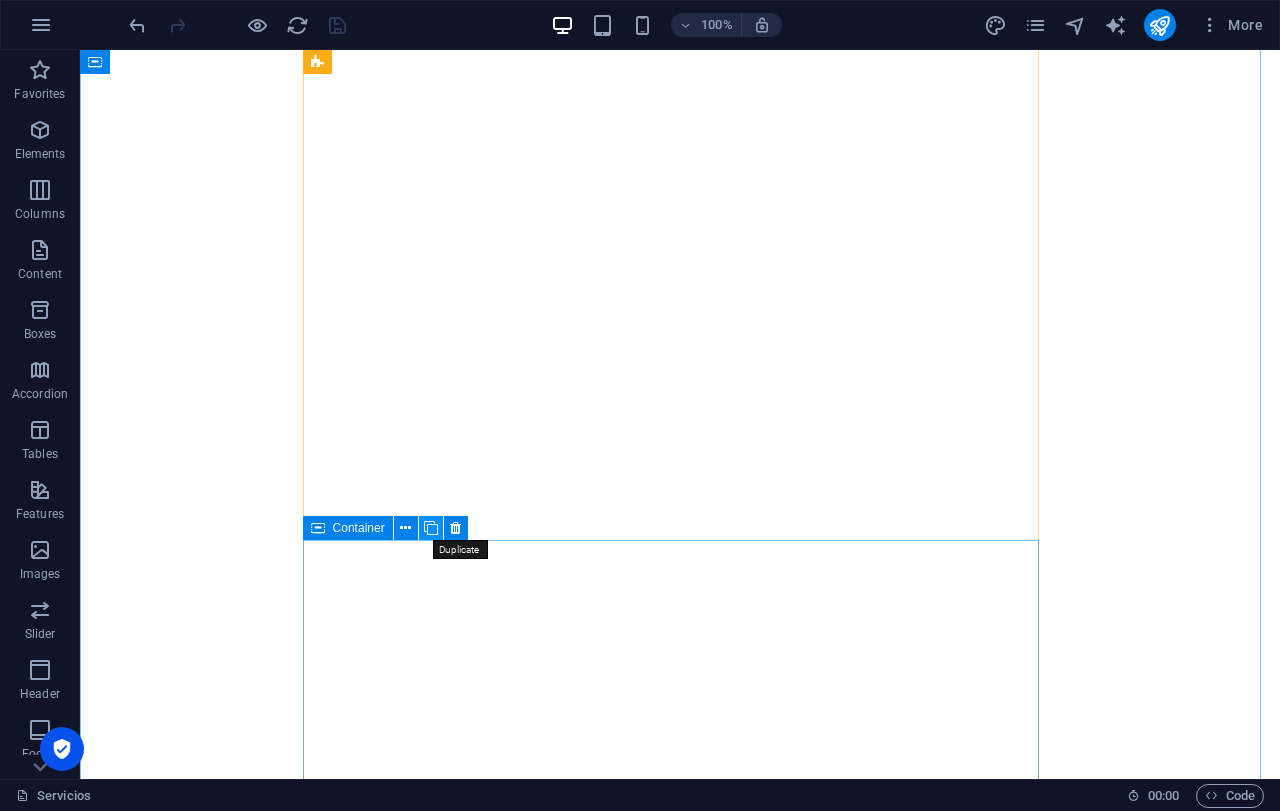 click at bounding box center (431, 528) 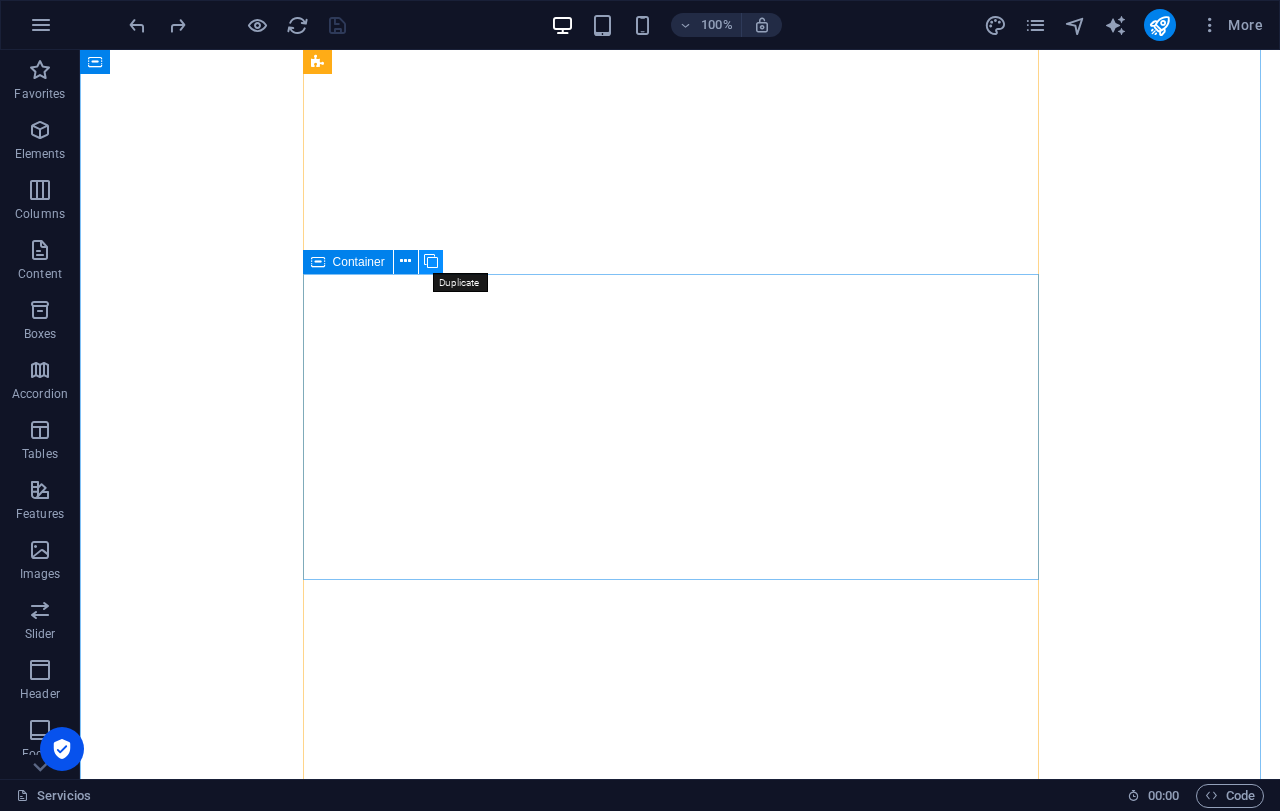 click at bounding box center [431, 261] 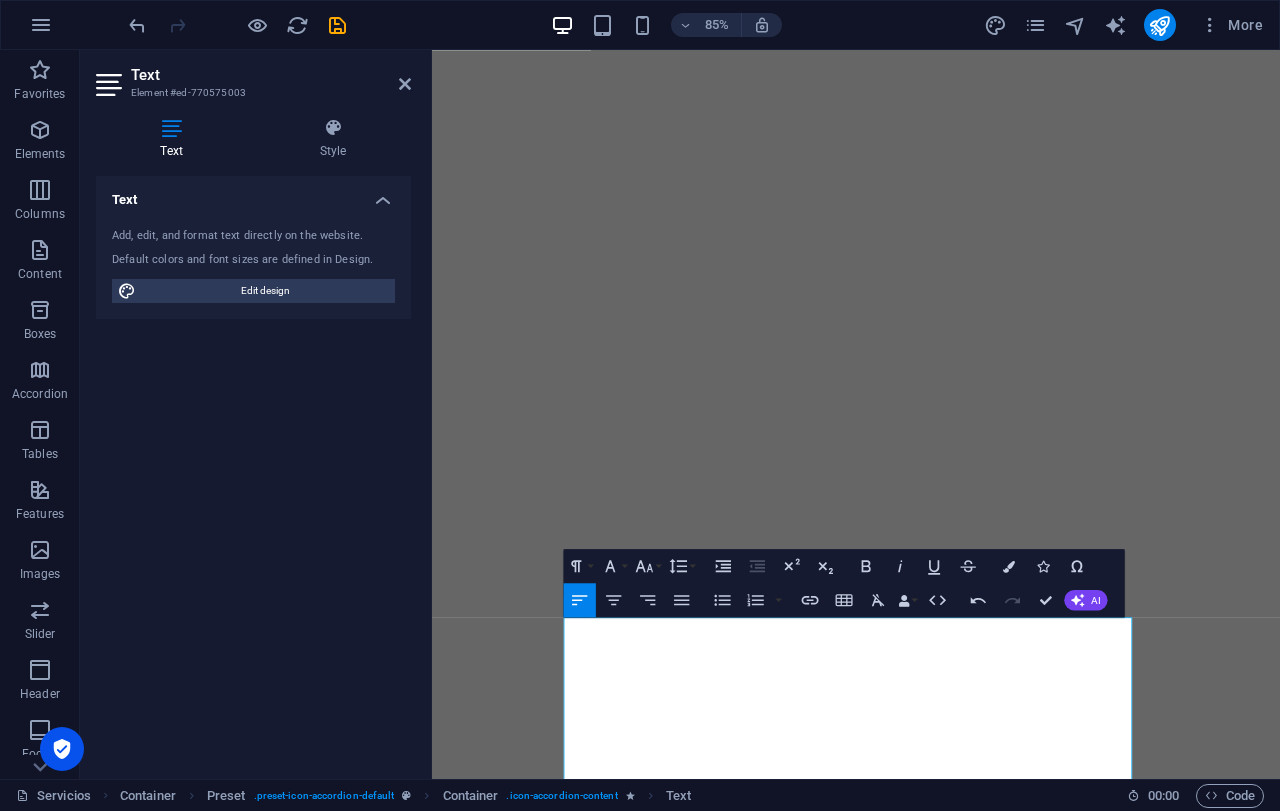 drag, startPoint x: 342, startPoint y: 27, endPoint x: 380, endPoint y: 6, distance: 43.416588 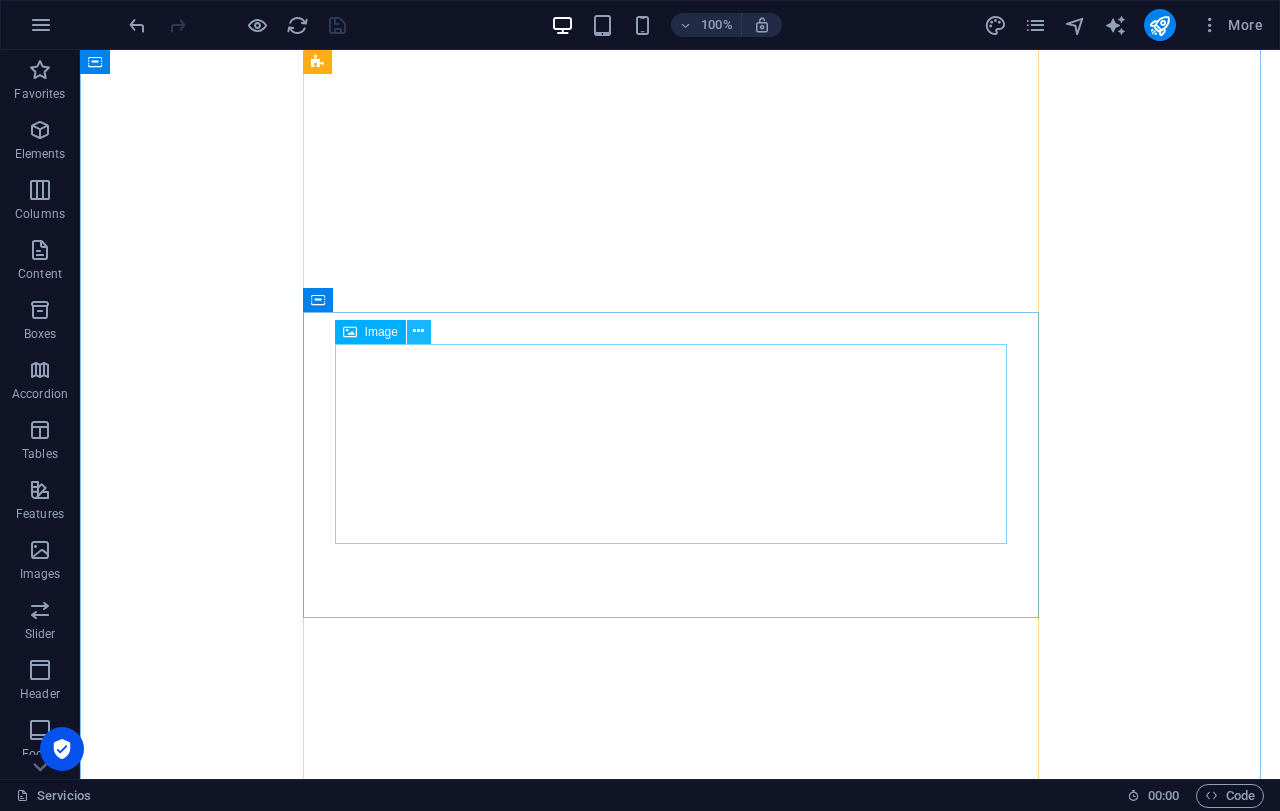 click at bounding box center (418, 331) 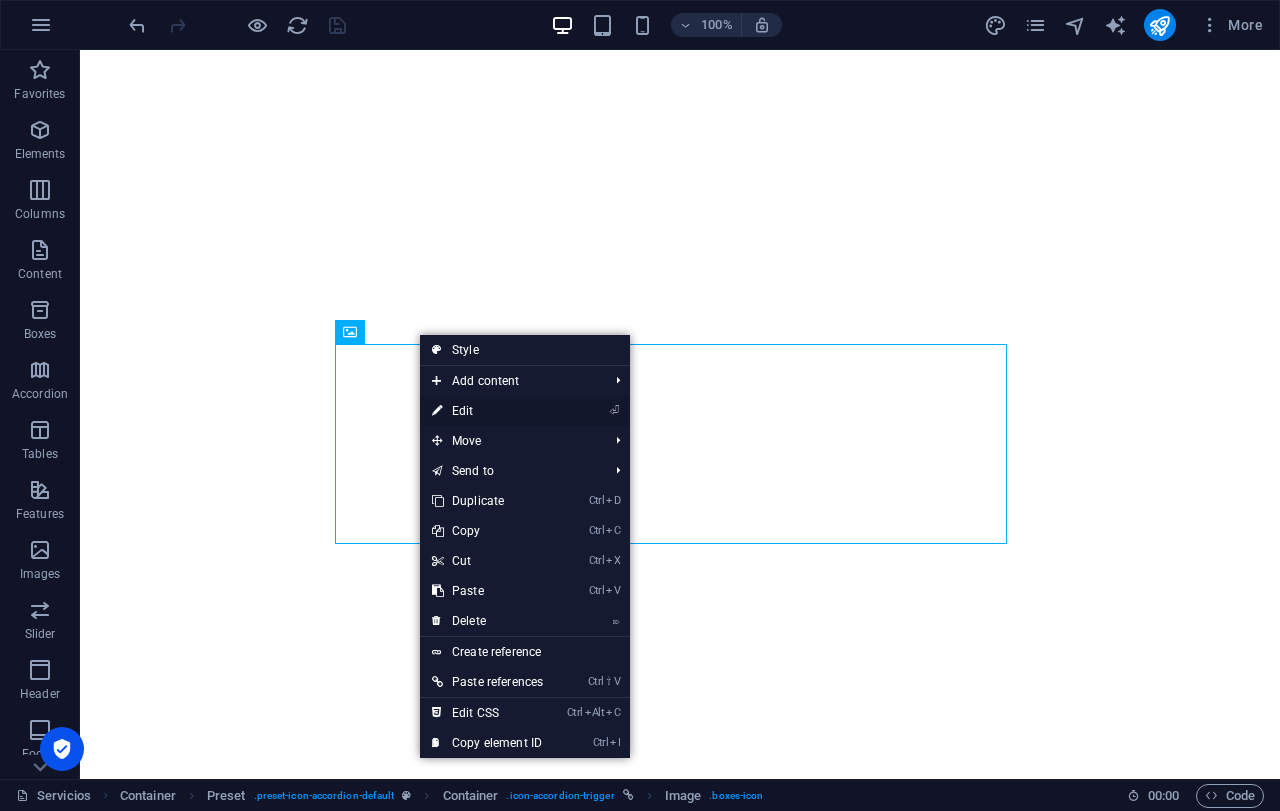 click on "⏎  Edit" at bounding box center [487, 411] 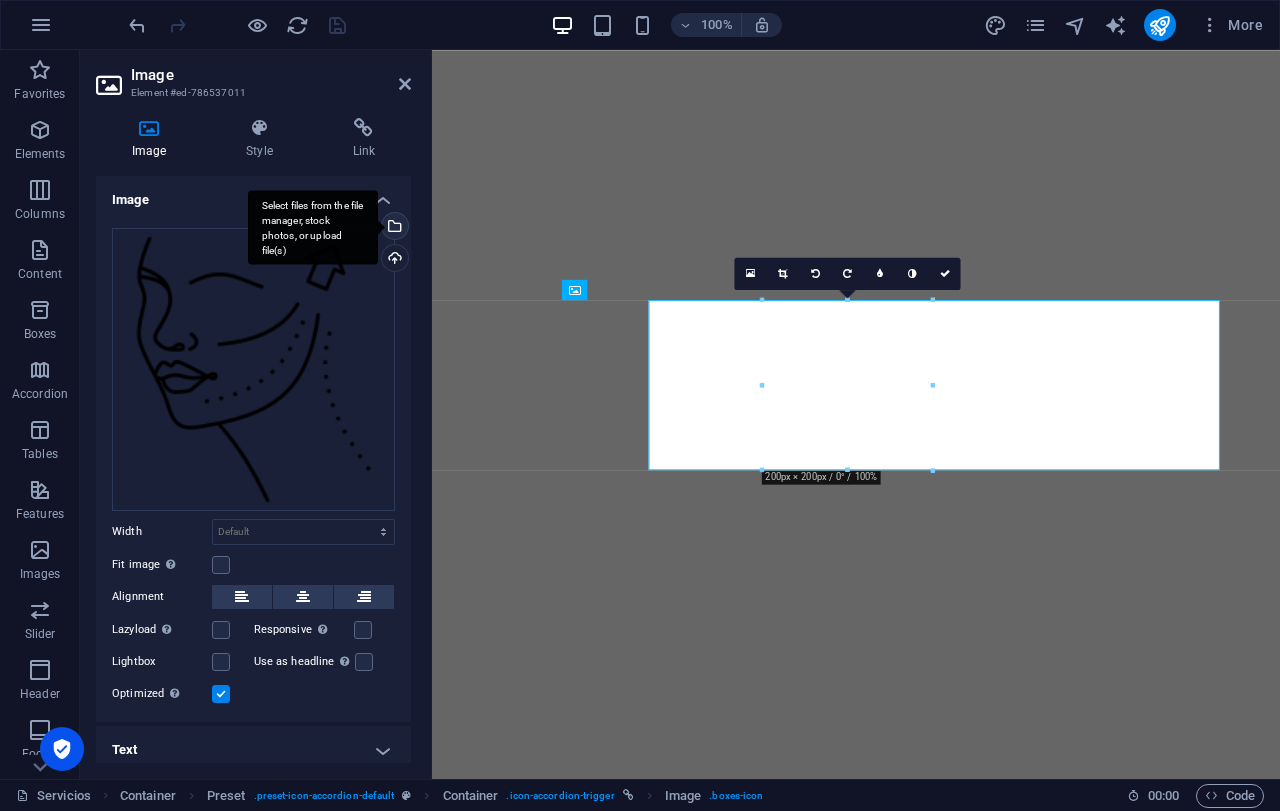 click on "Upload" at bounding box center [393, 260] 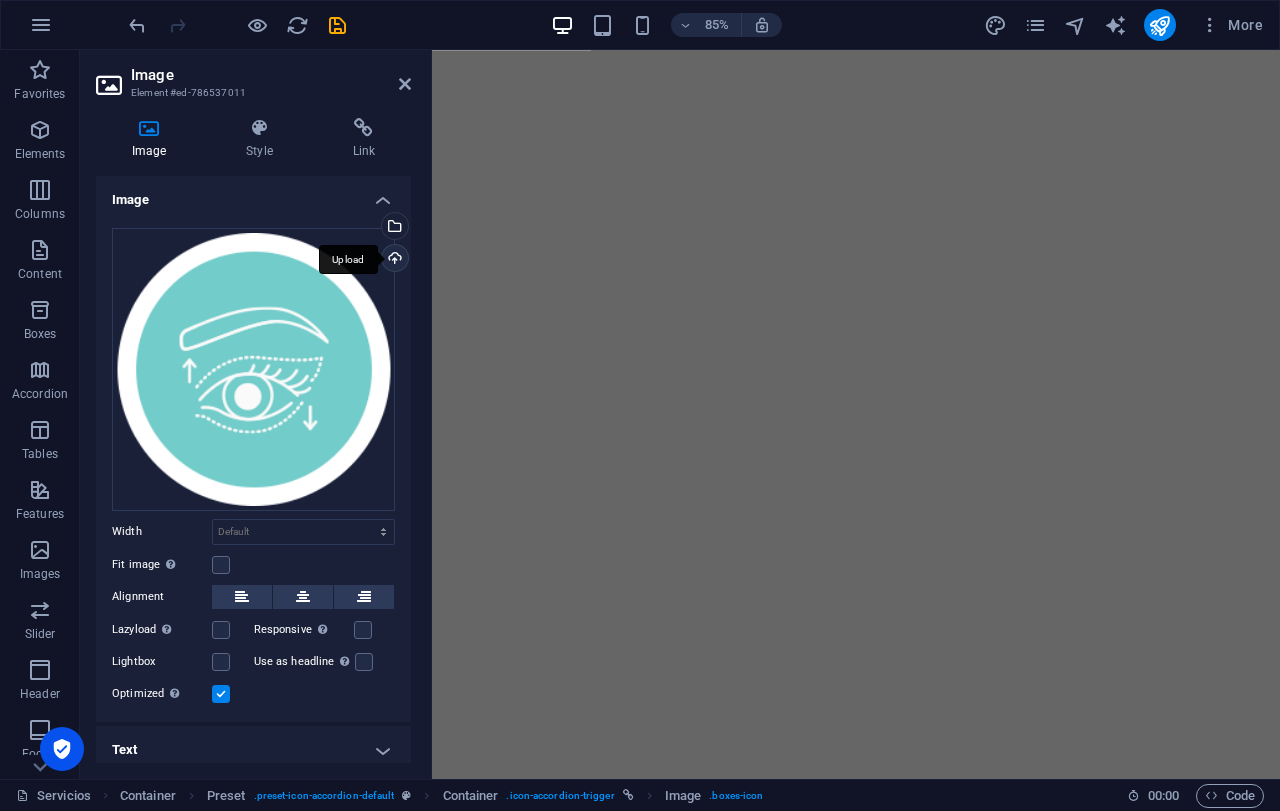 click on "Upload" at bounding box center [393, 260] 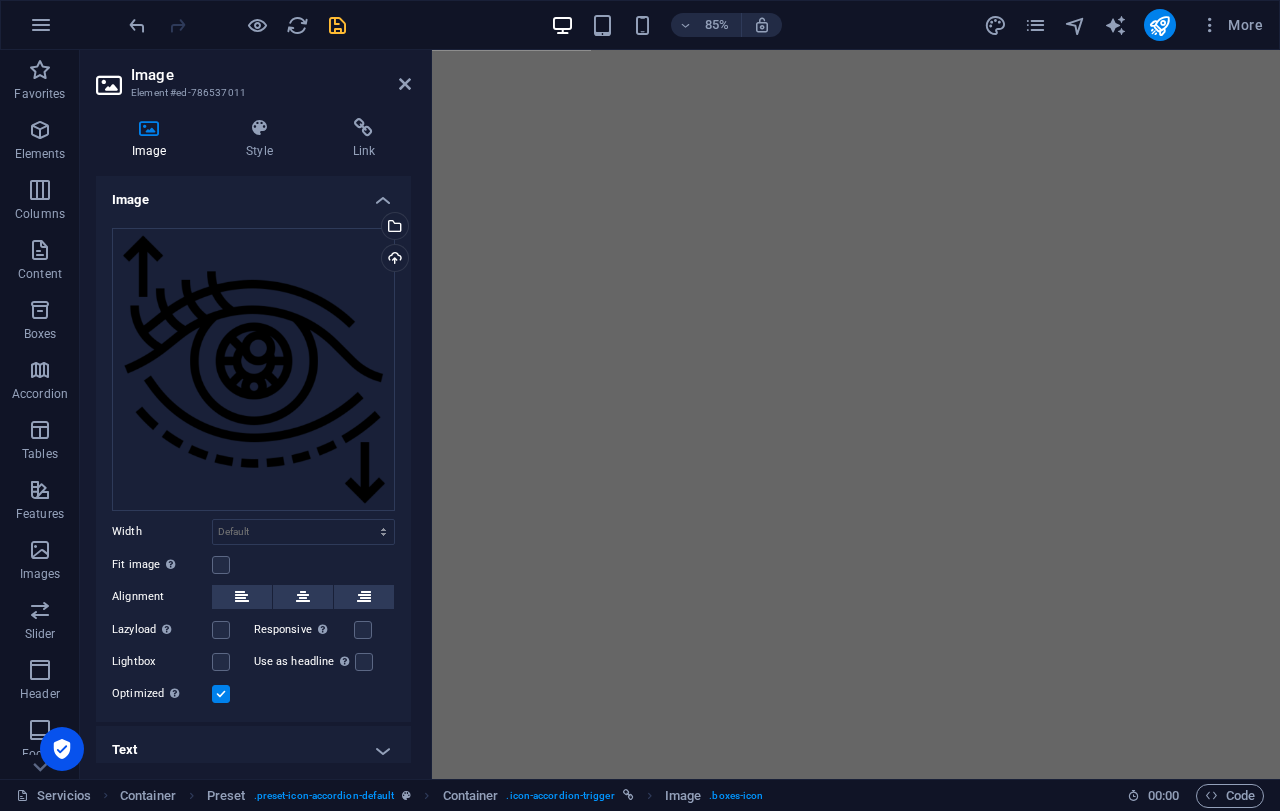 click at bounding box center [337, 25] 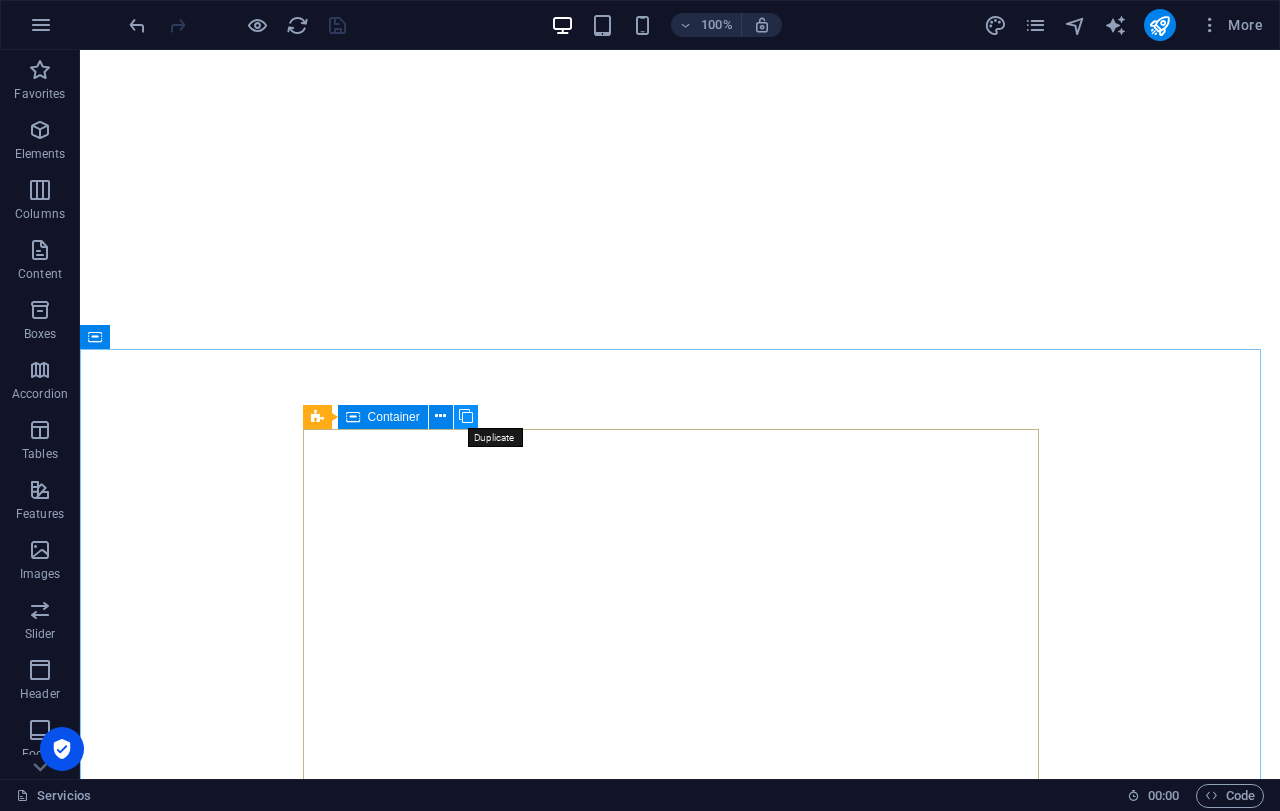 click at bounding box center (466, 417) 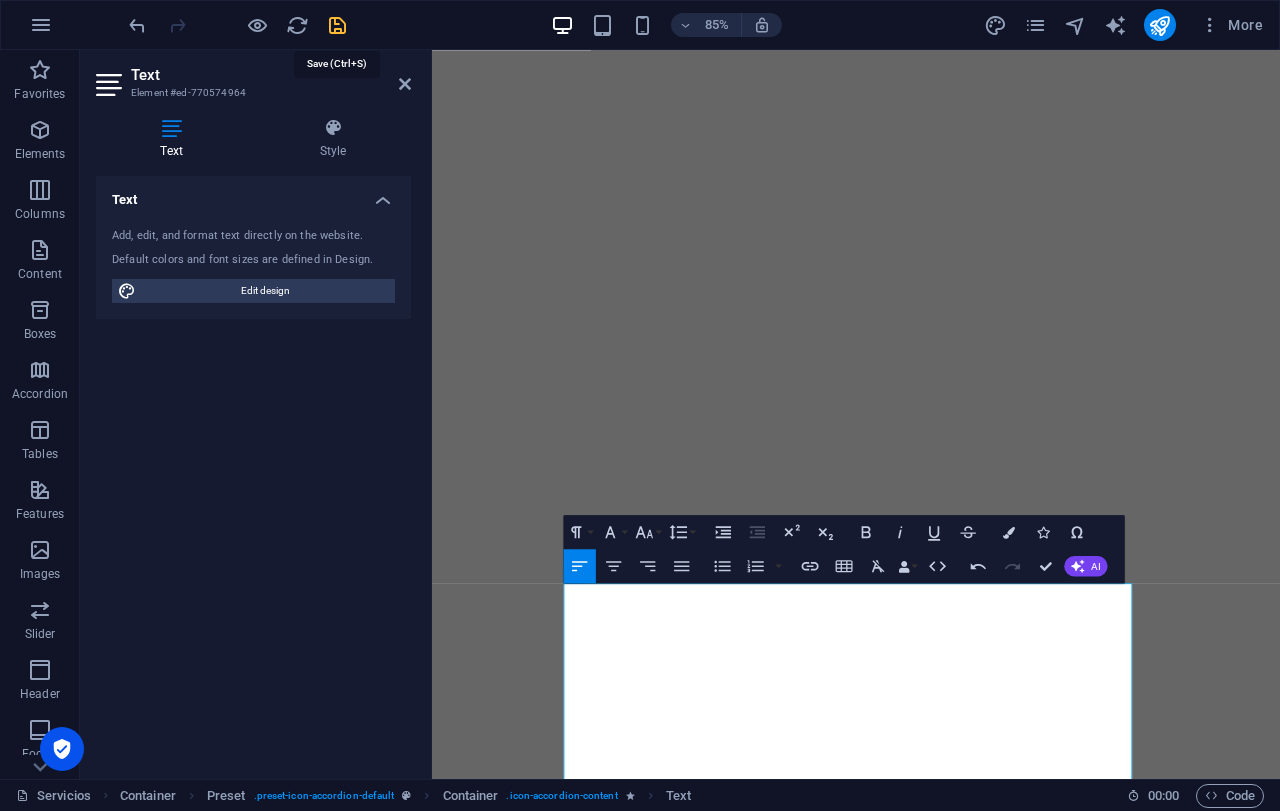 click at bounding box center [337, 25] 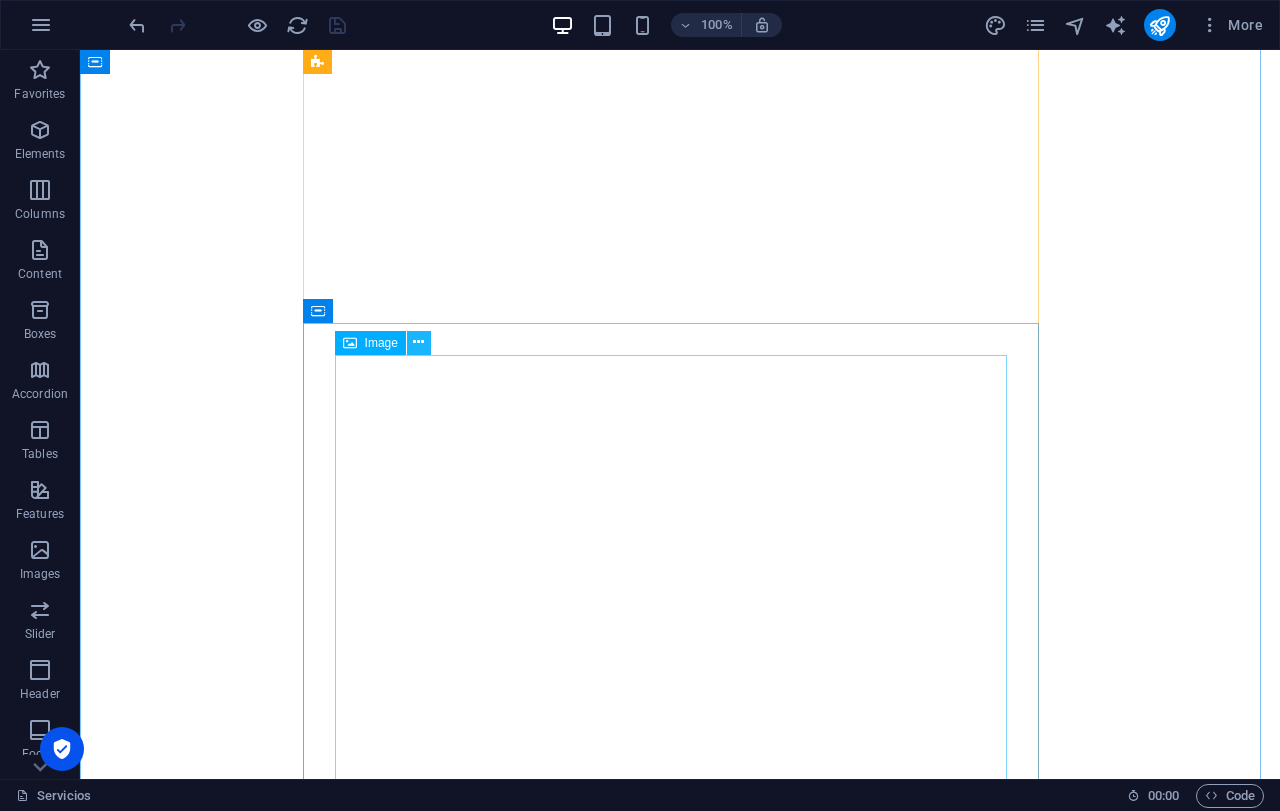 click at bounding box center (418, 342) 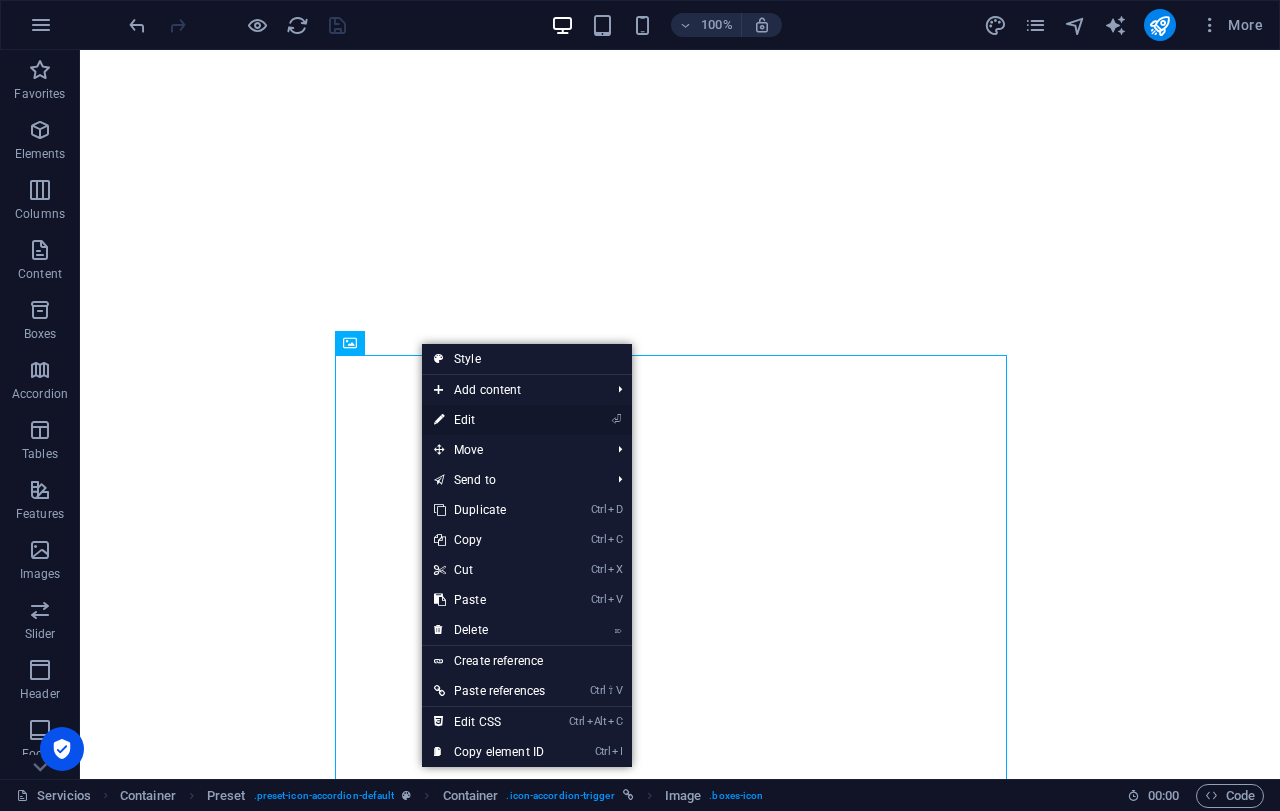 click on "⏎  Edit" at bounding box center [489, 420] 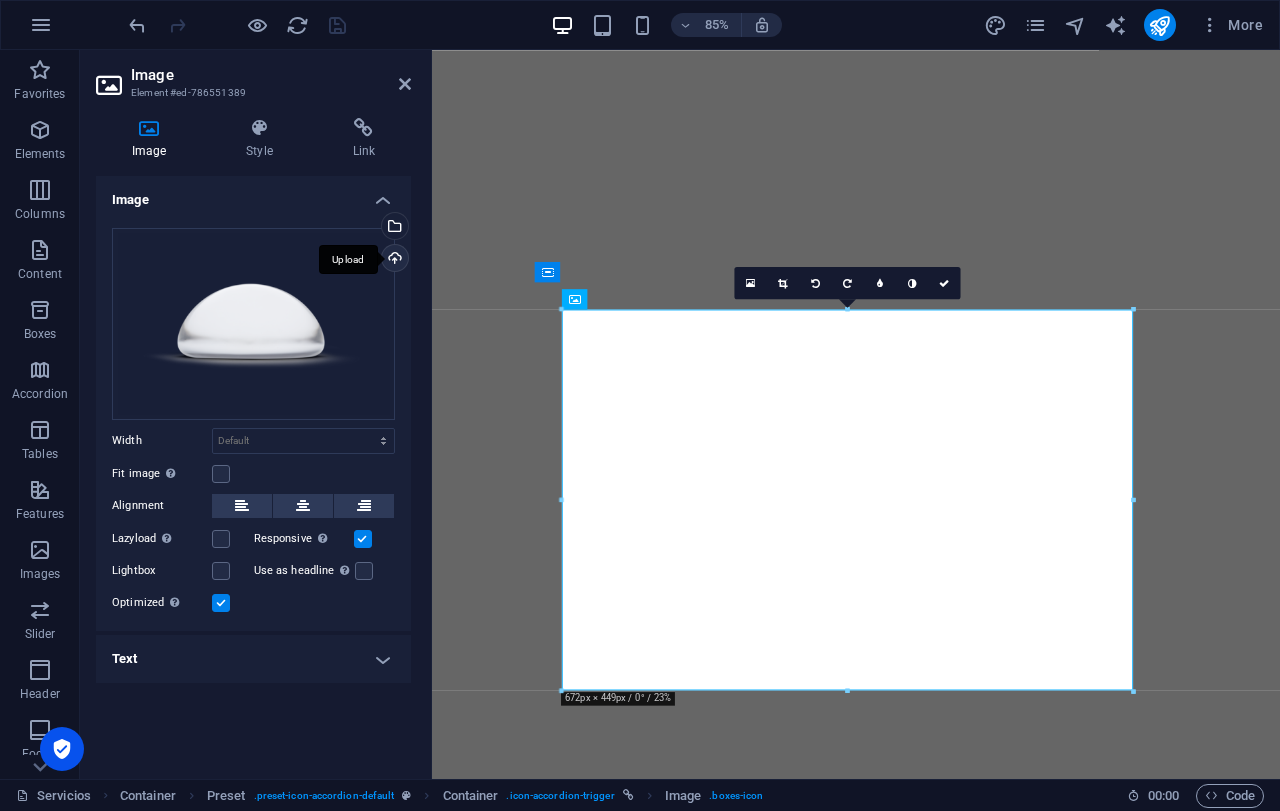 click on "Upload" at bounding box center [393, 260] 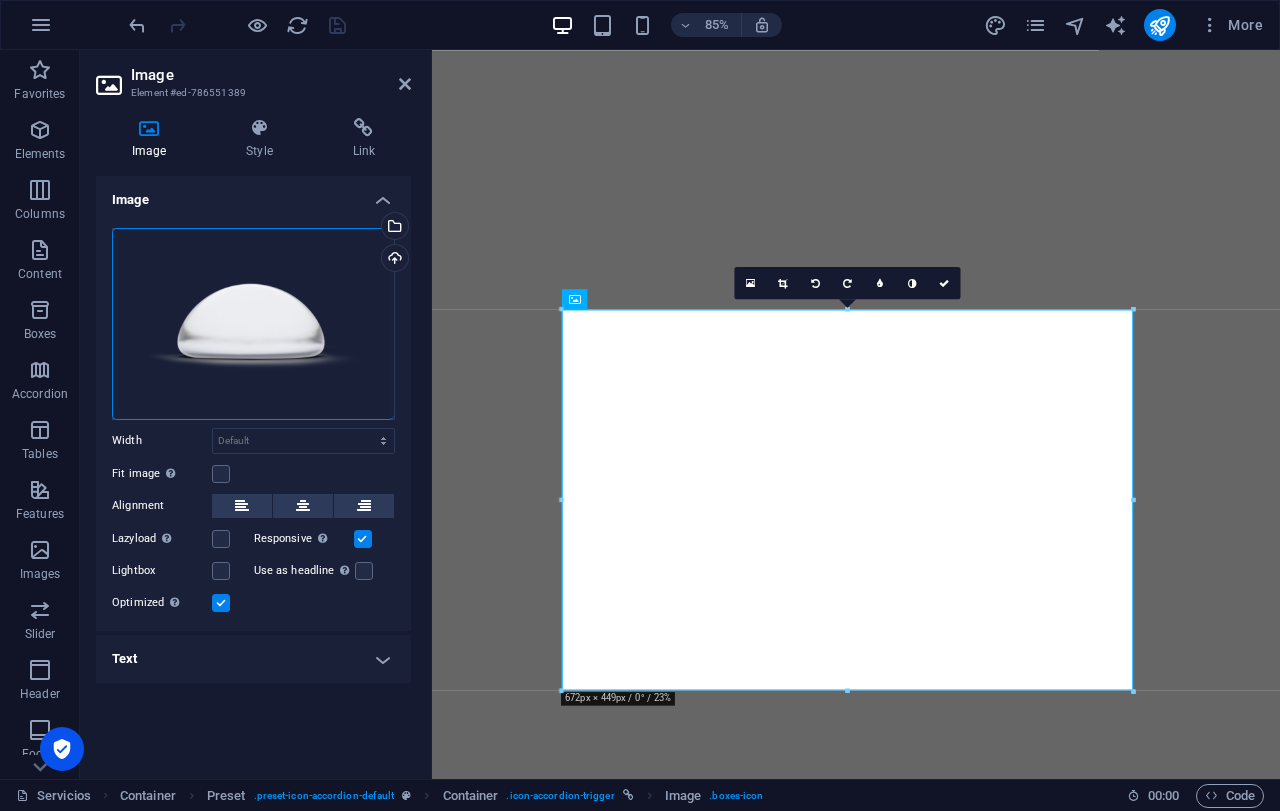 click on "Image Style Link Image Drag files here, click to choose files or select files from Files or our free stock photos & videos Select files from the file manager, stock photos, or upload file(s) Upload Width Default auto px rem % em vh vw Fit image Automatically fit image to a fixed width and height Height Default auto px Alignment Lazyload Loading images after the page loads improves page speed. Responsive Automatically load retina image and smartphone optimized sizes. Lightbox Use as headline The image will be wrapped in an H1 headline tag. Useful for giving alternative text the weight of an H1 headline, e.g. for the logo. Leave unchecked if uncertain. Optimized Images are compressed to improve page speed. Position Direction Custom X offset 50 px rem % vh vw Y offset 50 px rem % vh vw Text Float No float Image left Image right Determine how text should behave around the image. Text Alternative text Image caption Paragraph Format Normal Heading 1 Heading 2 Heading 3 Heading 4 Heading 5 Heading 6 Code Font Family" at bounding box center (253, 440) 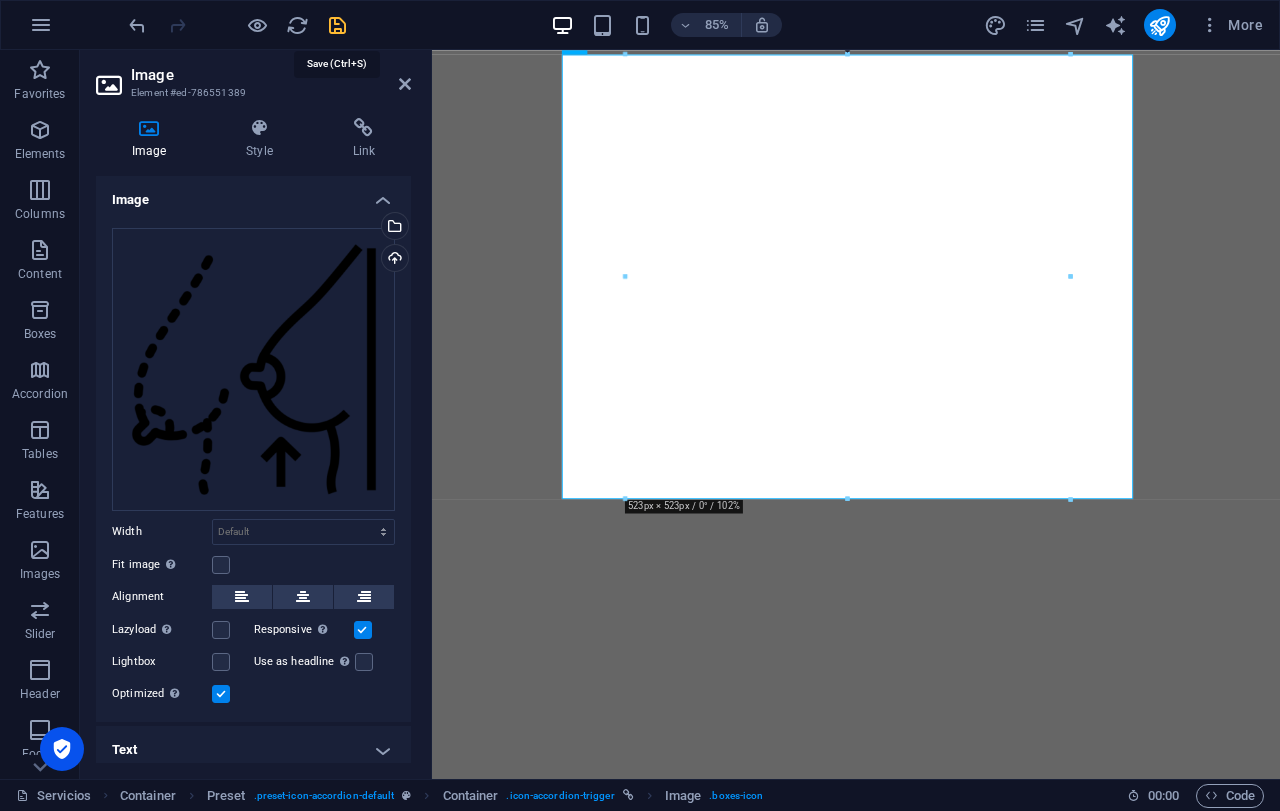 click at bounding box center (337, 25) 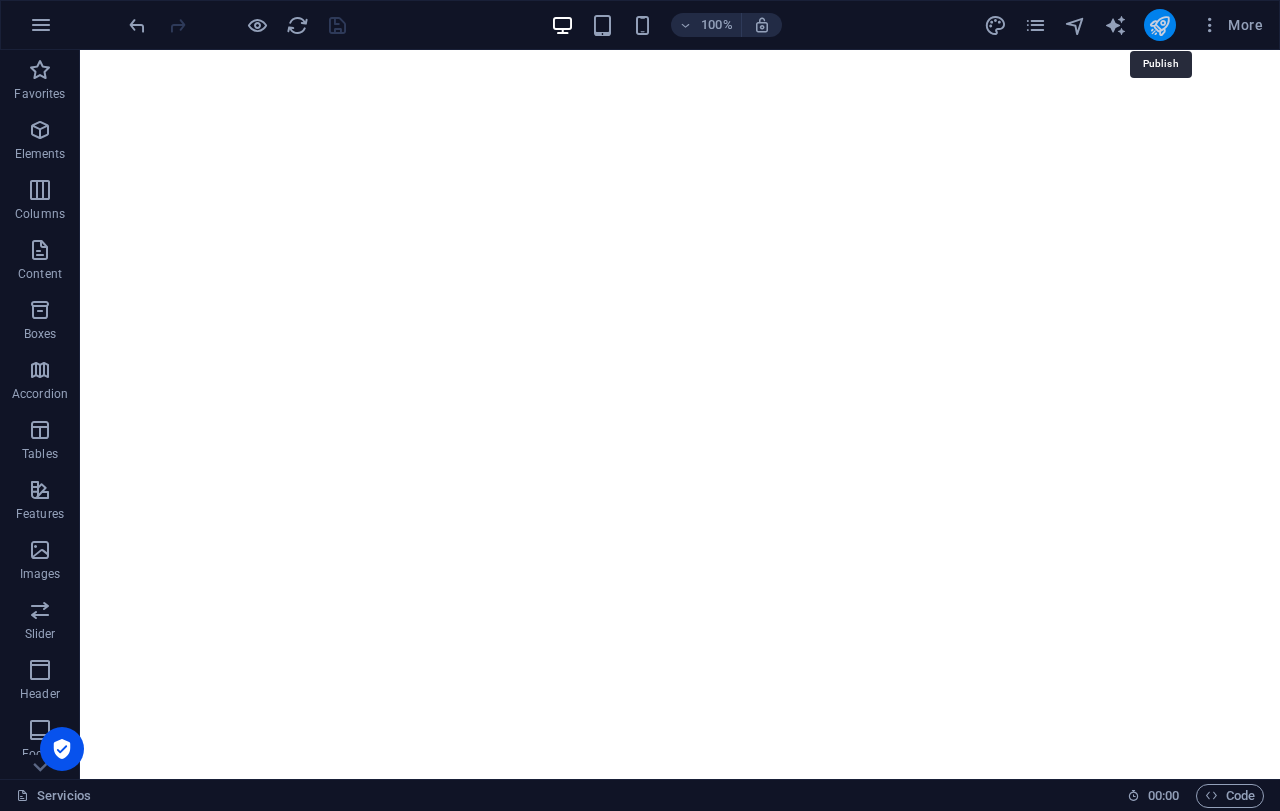 click at bounding box center [1159, 25] 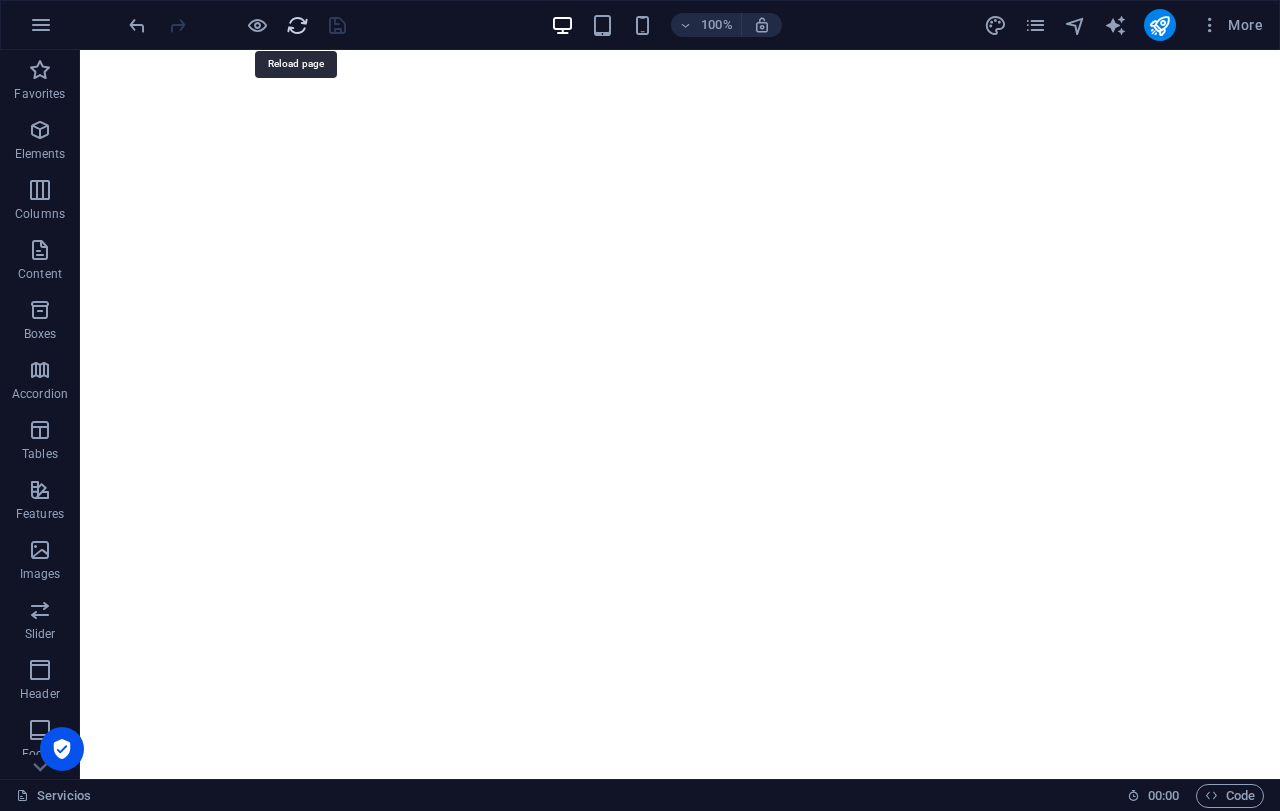 click at bounding box center [297, 25] 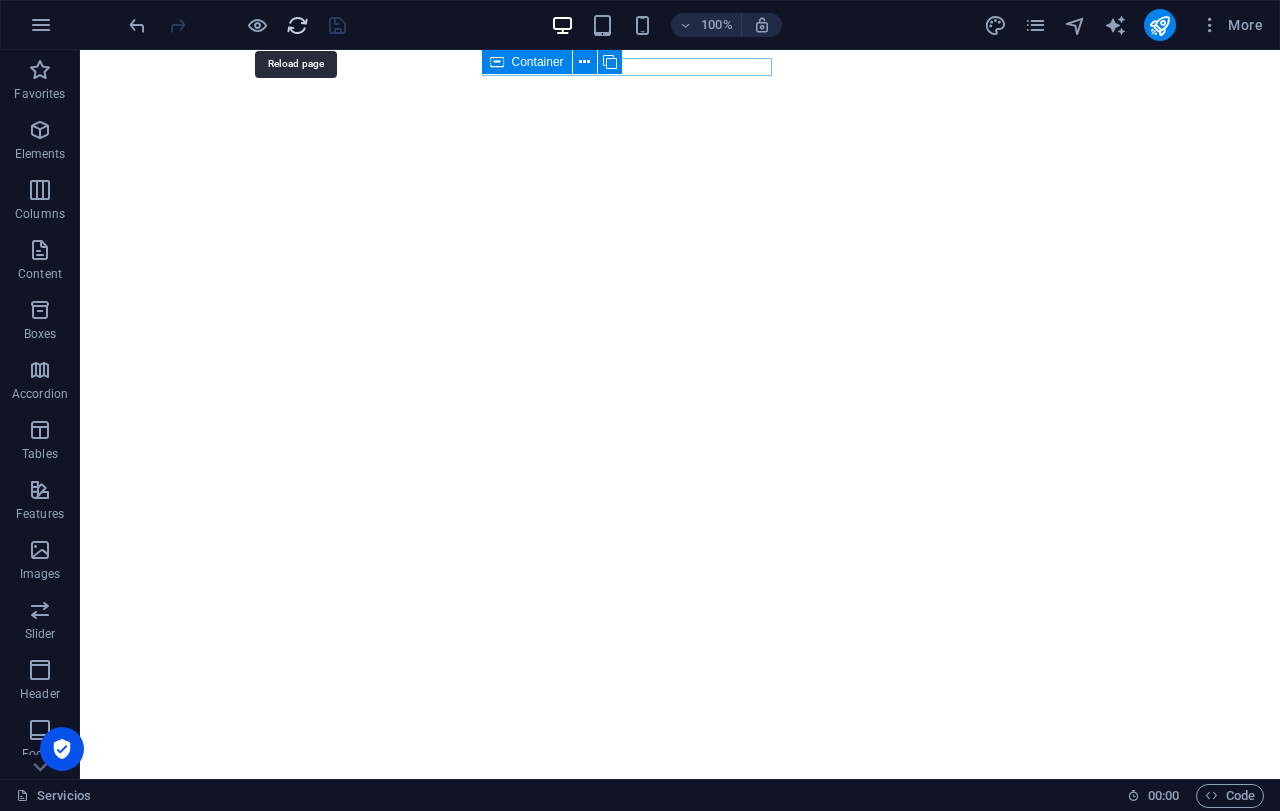click at bounding box center (297, 25) 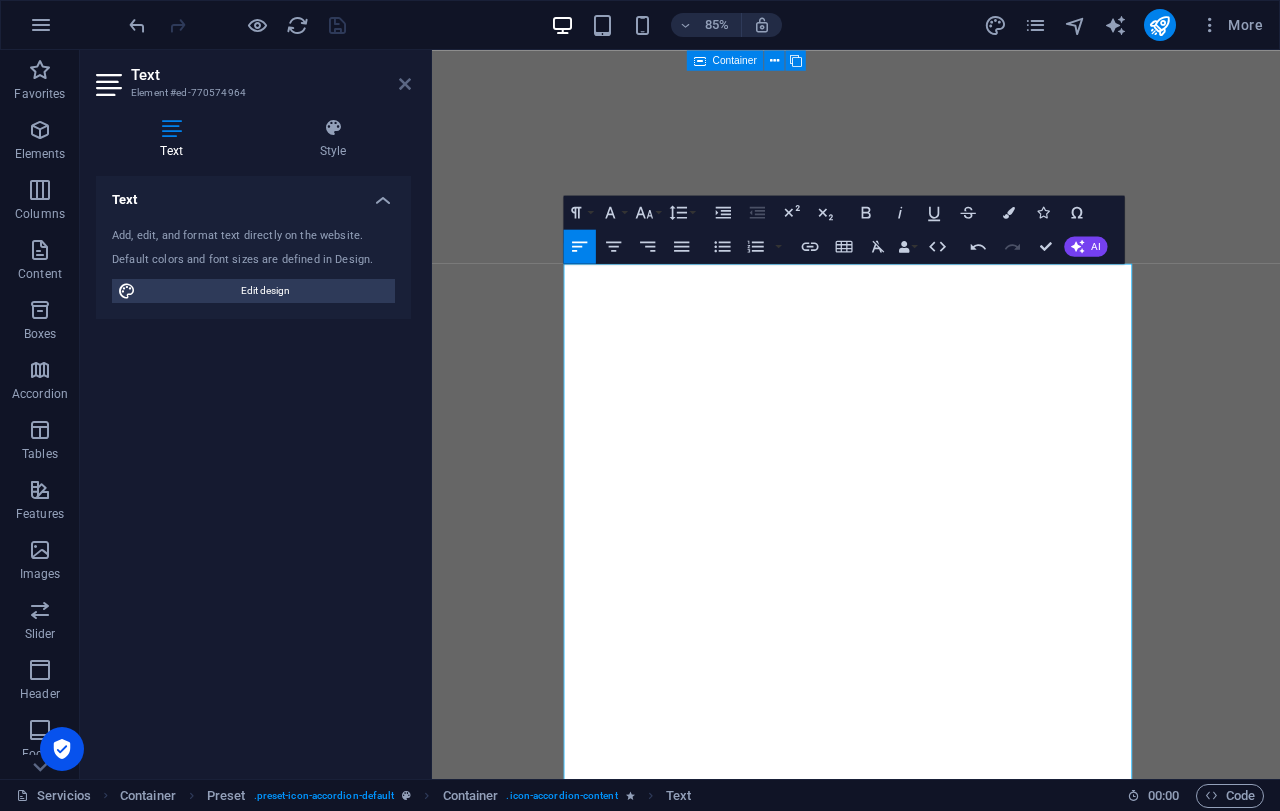 click at bounding box center (405, 84) 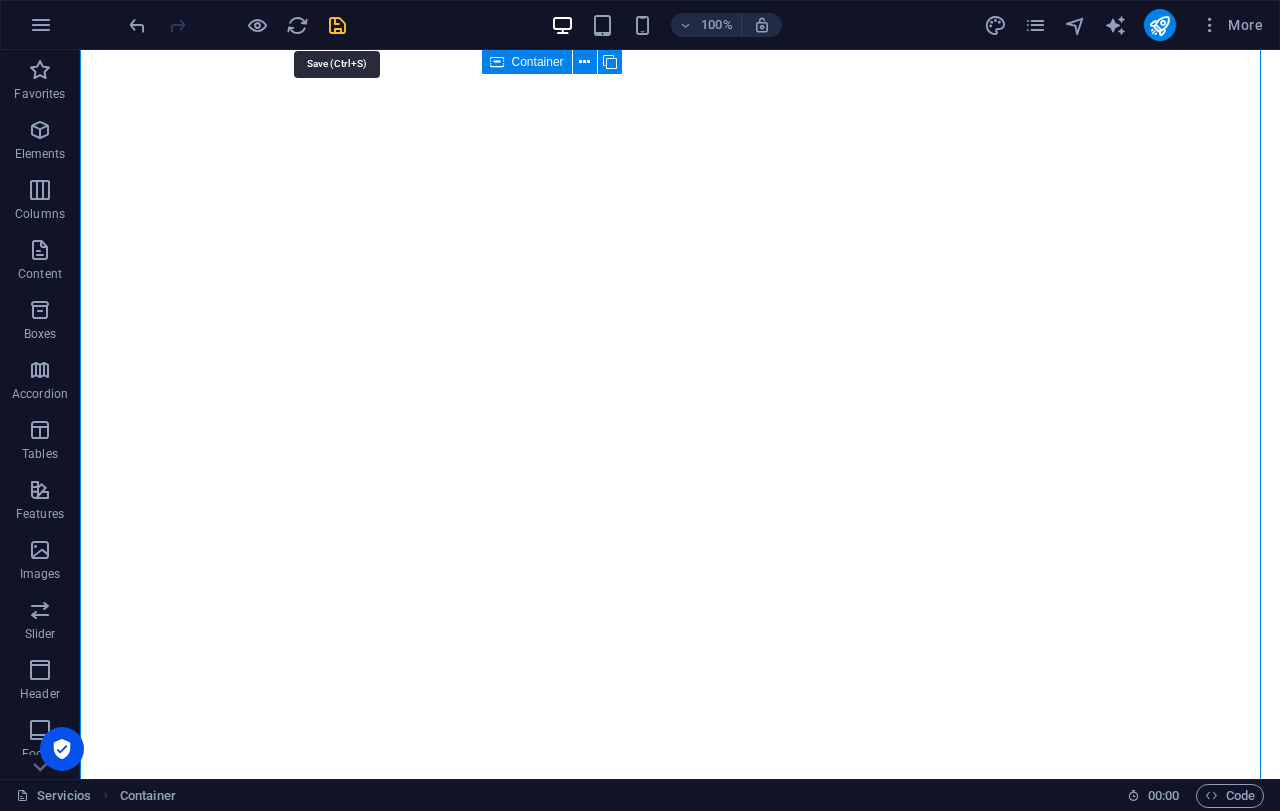 click at bounding box center (337, 25) 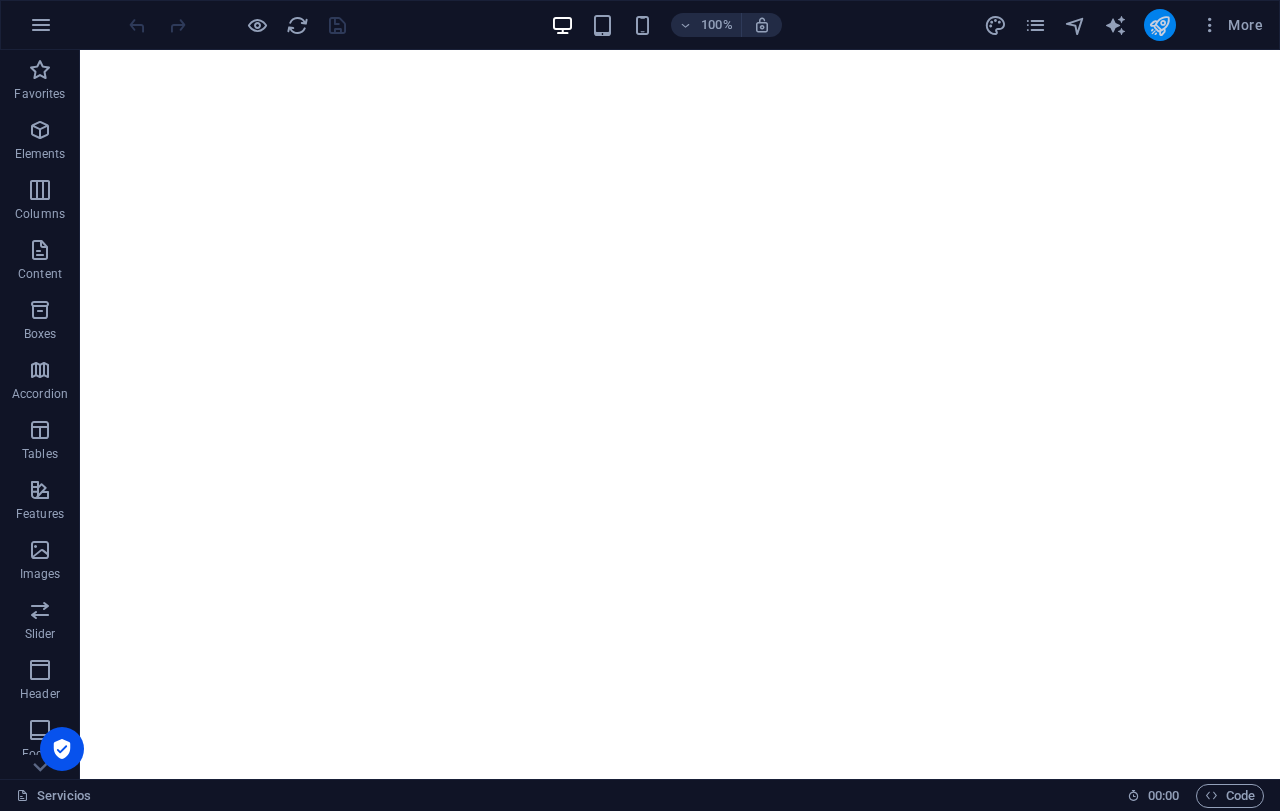 click at bounding box center [1159, 25] 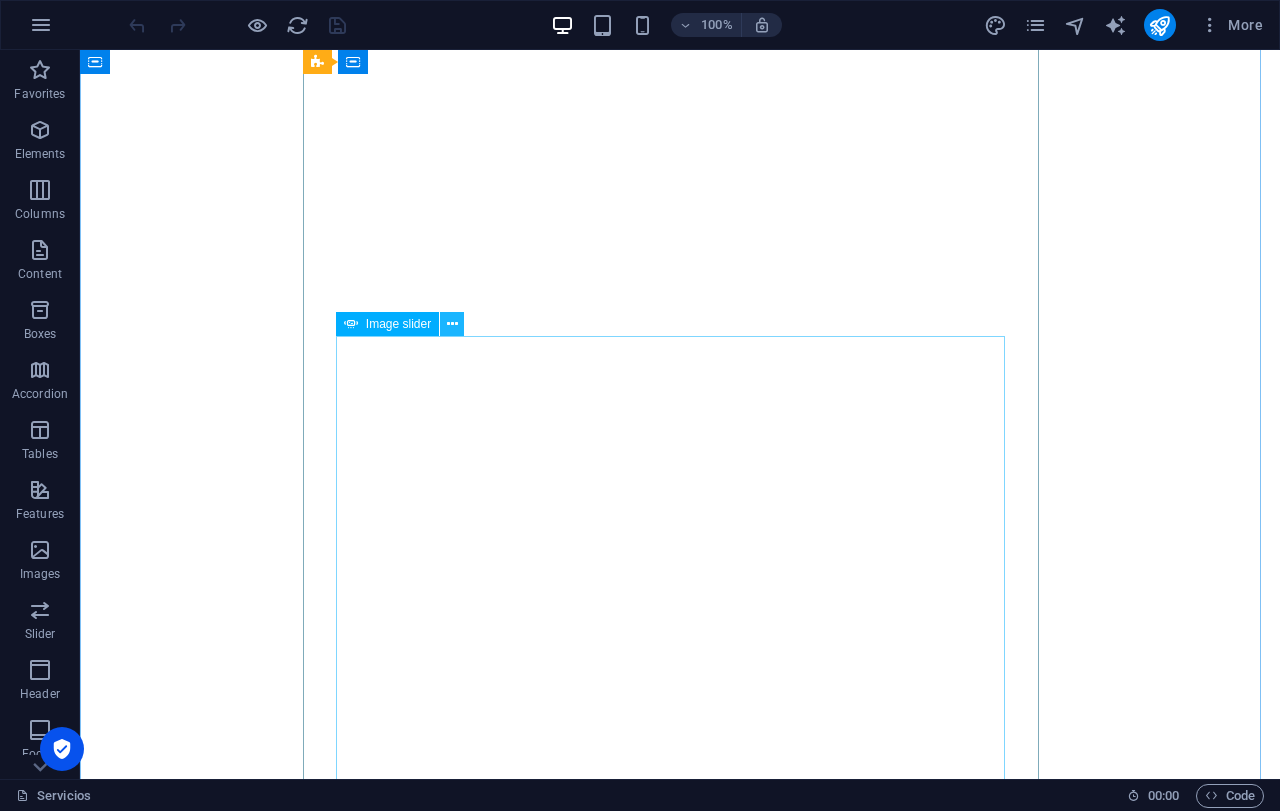 click at bounding box center (452, 324) 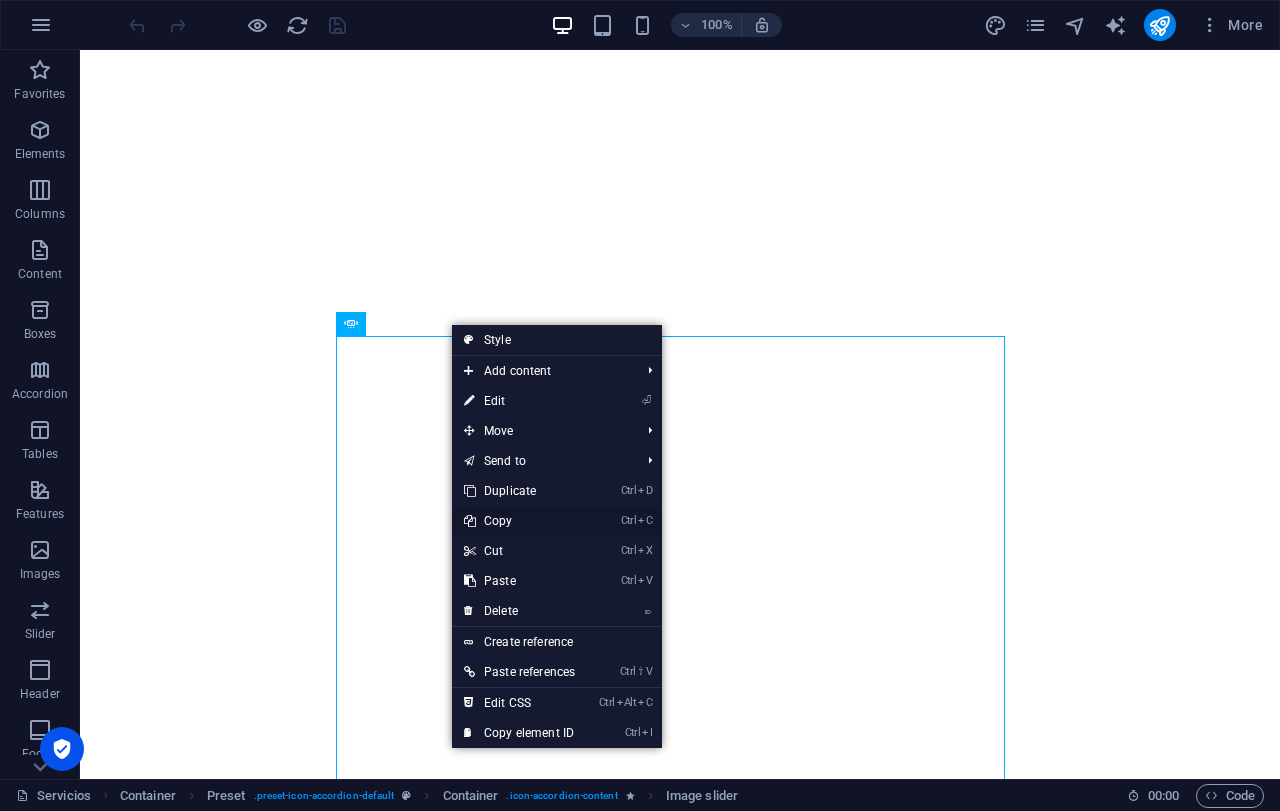 click on "Ctrl C  Copy" at bounding box center [519, 521] 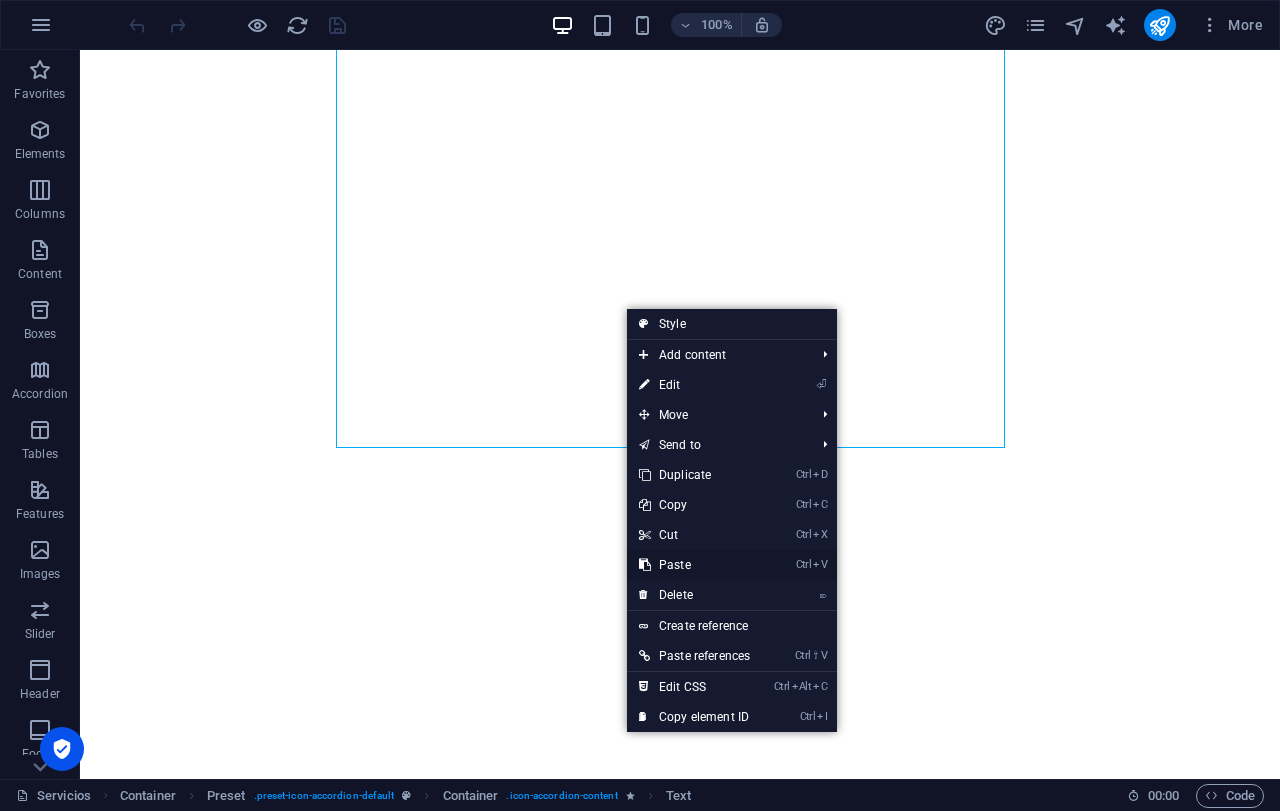 click on "Ctrl V  Paste" at bounding box center [694, 565] 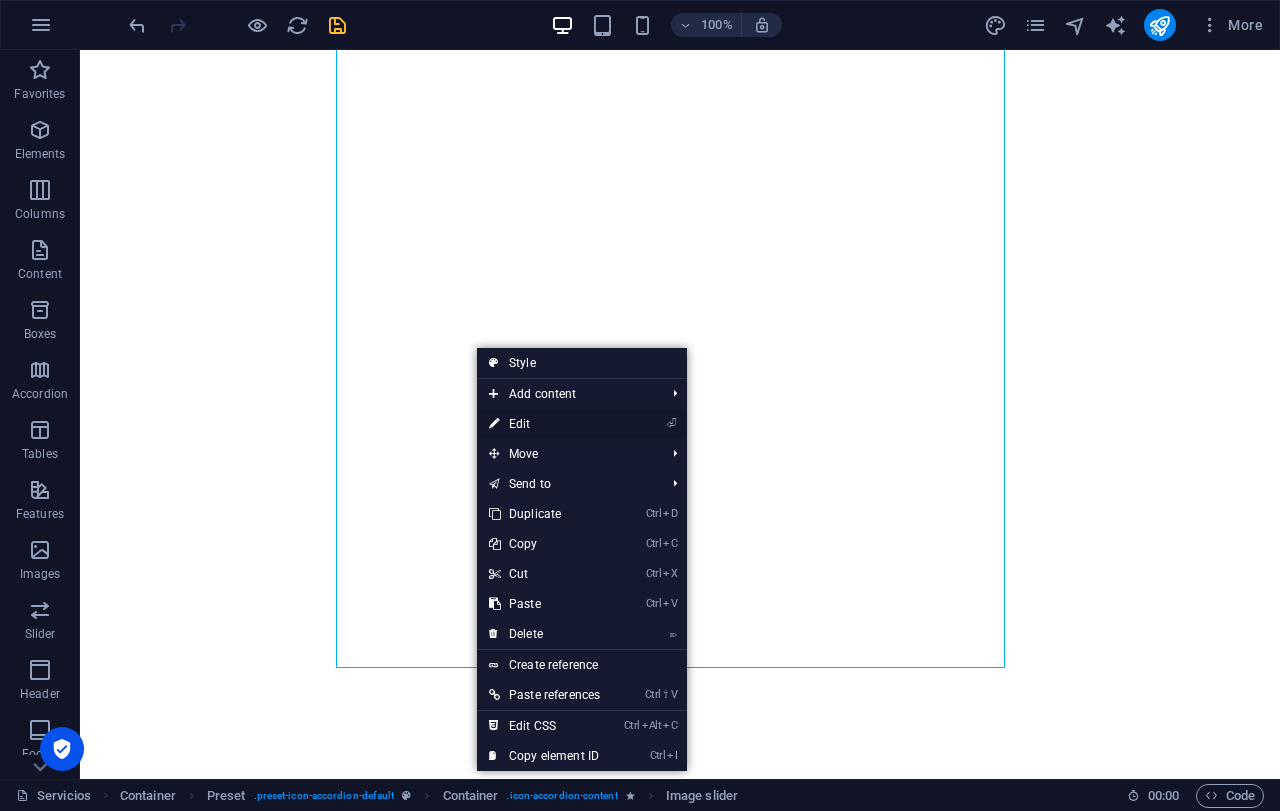 click on "⏎  Edit" at bounding box center (544, 424) 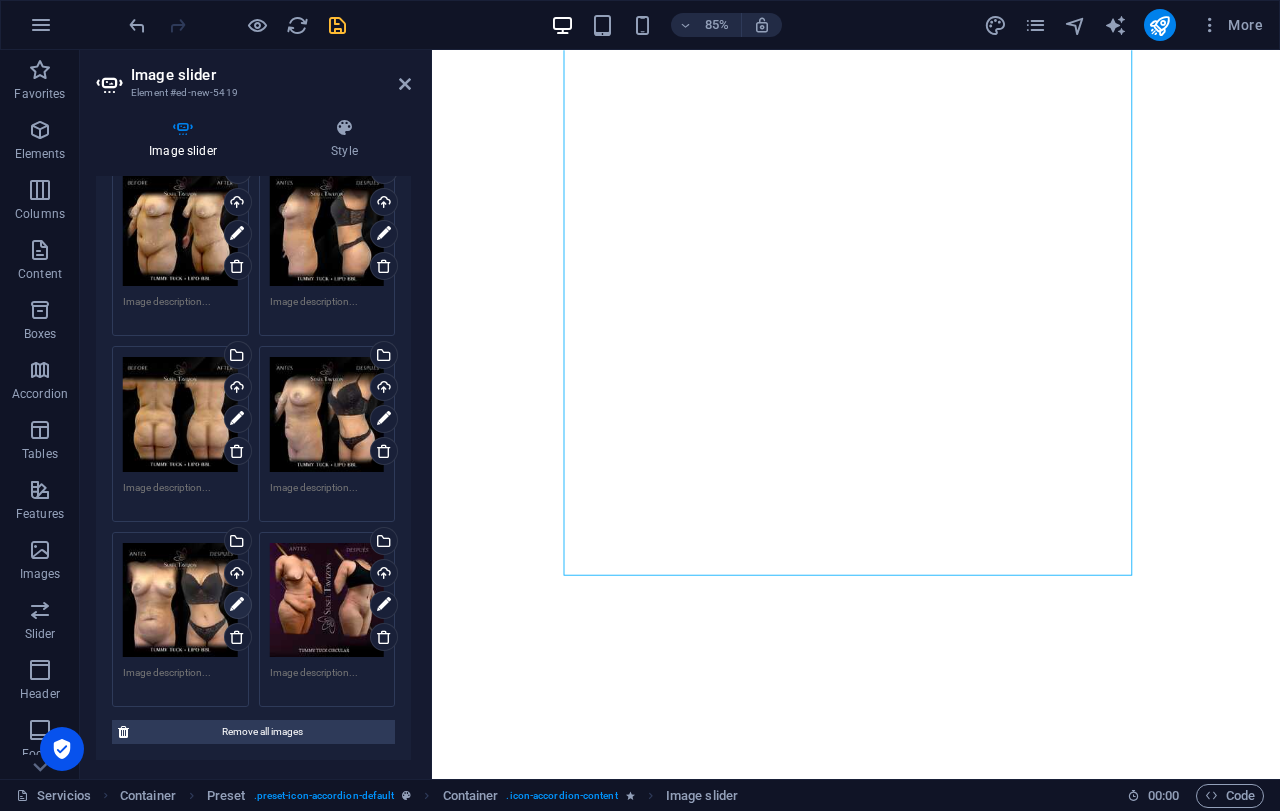 scroll, scrollTop: 0, scrollLeft: 0, axis: both 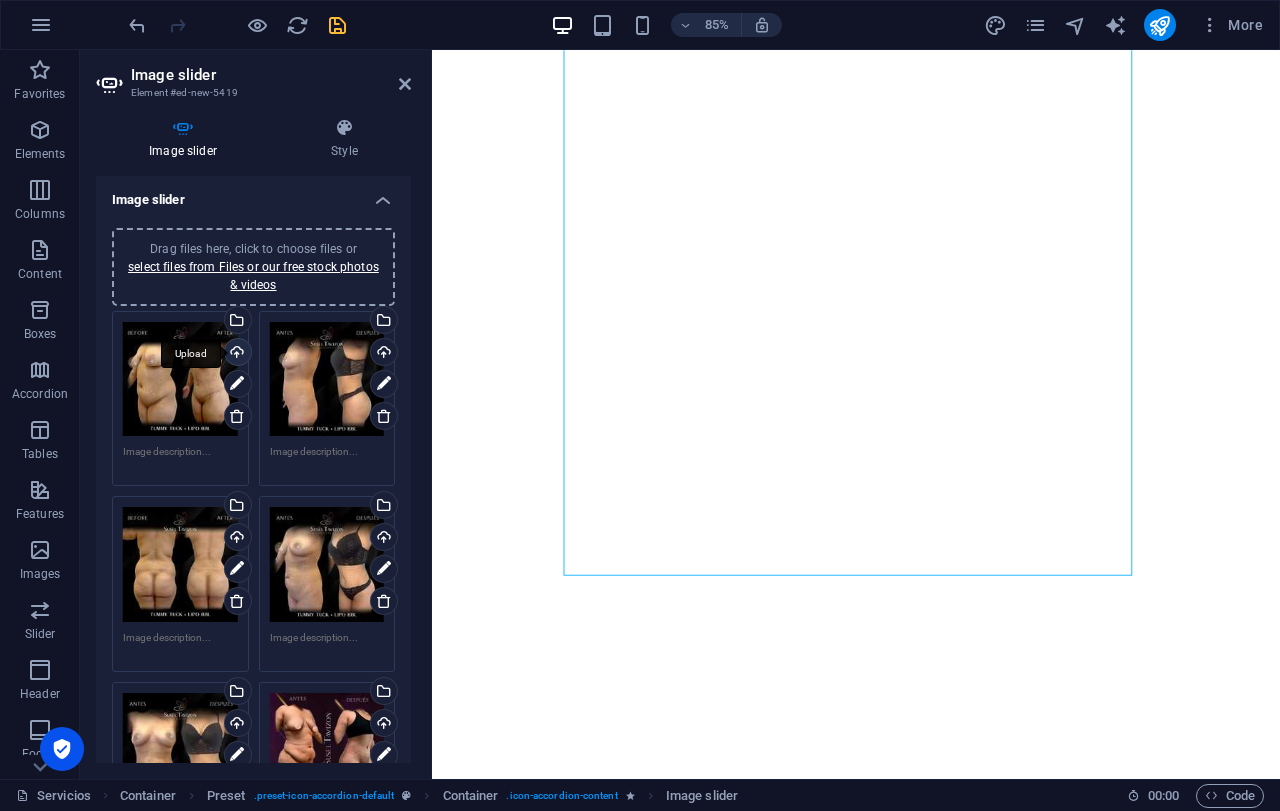 click on "Upload" at bounding box center (236, 354) 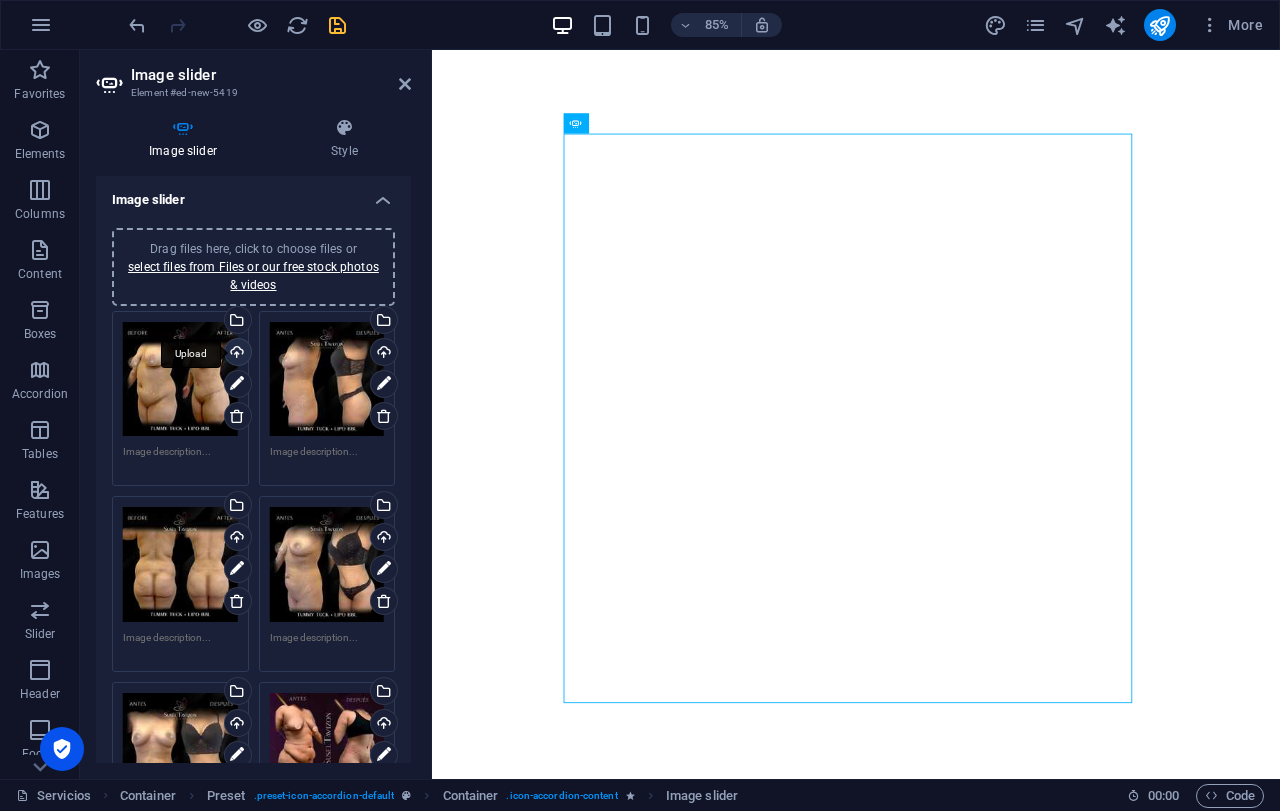 click on "Upload" at bounding box center (236, 354) 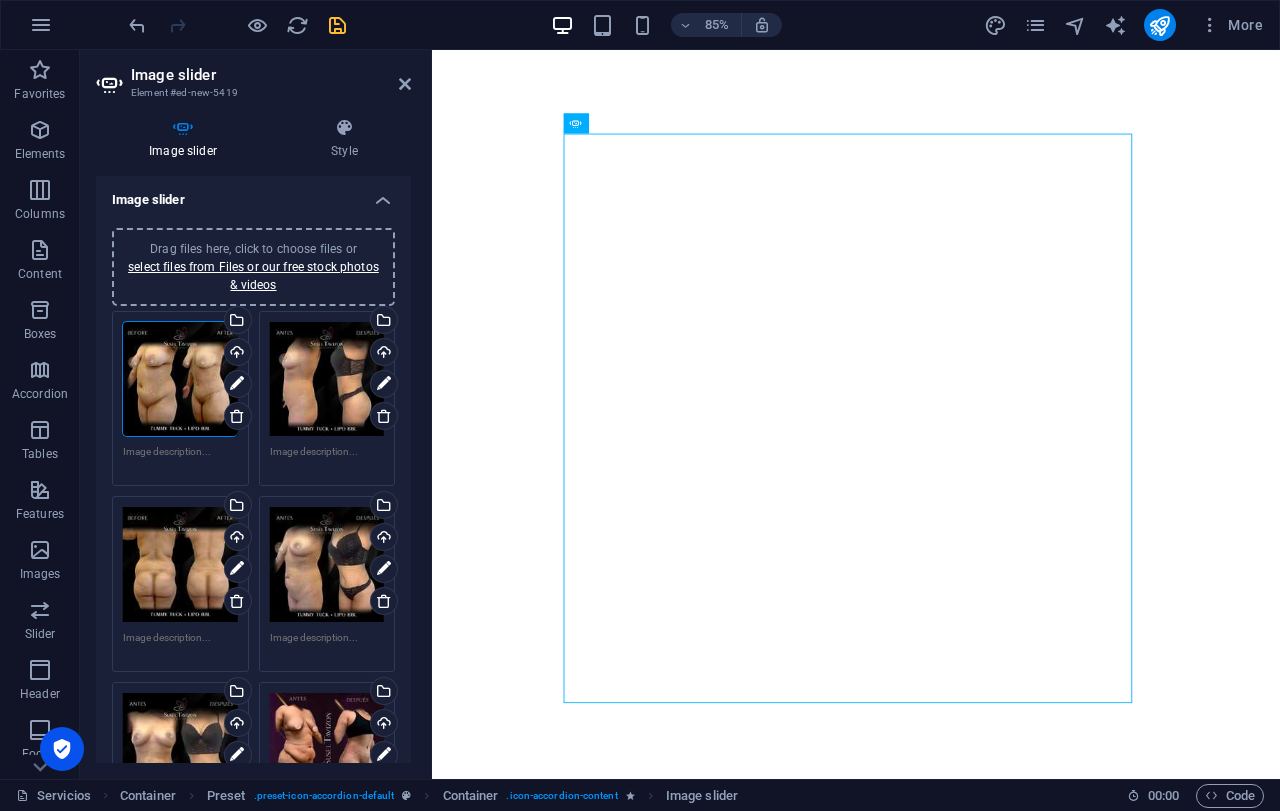 scroll, scrollTop: 150, scrollLeft: 0, axis: vertical 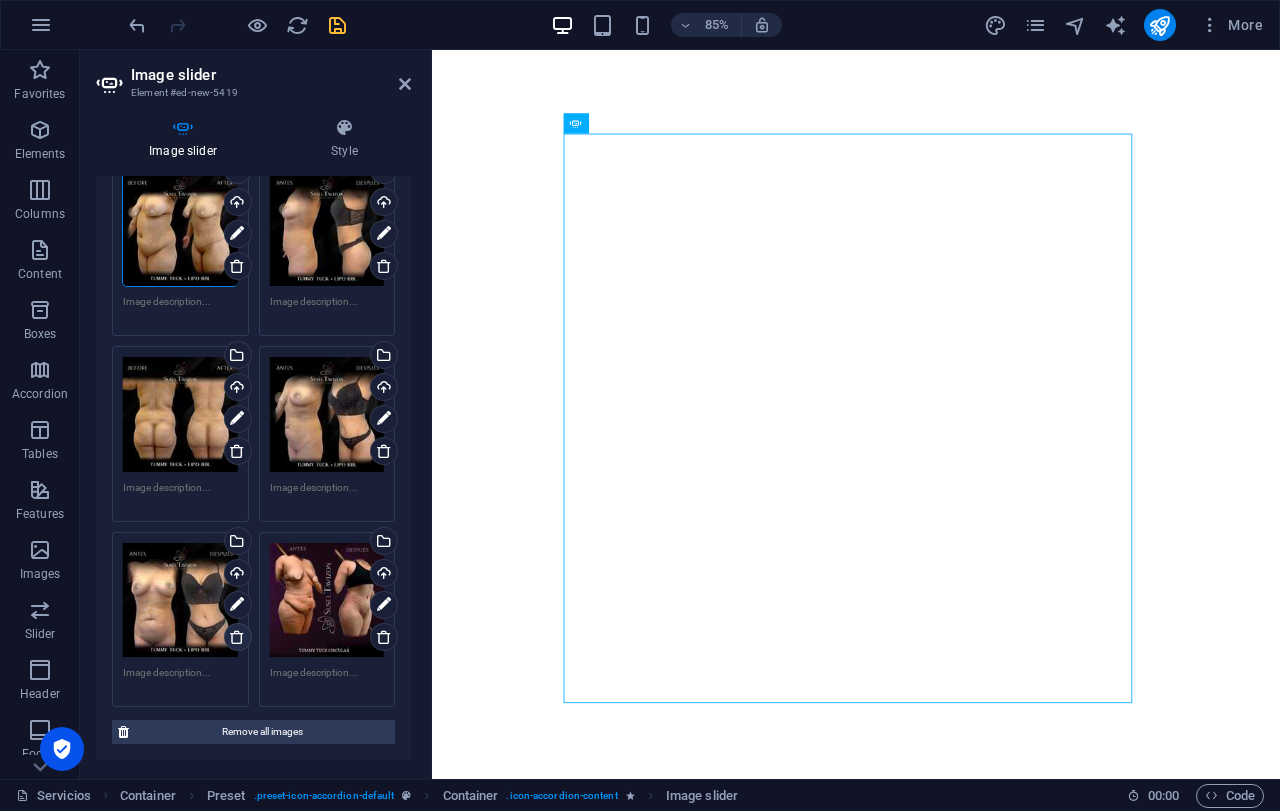 click at bounding box center (237, 637) 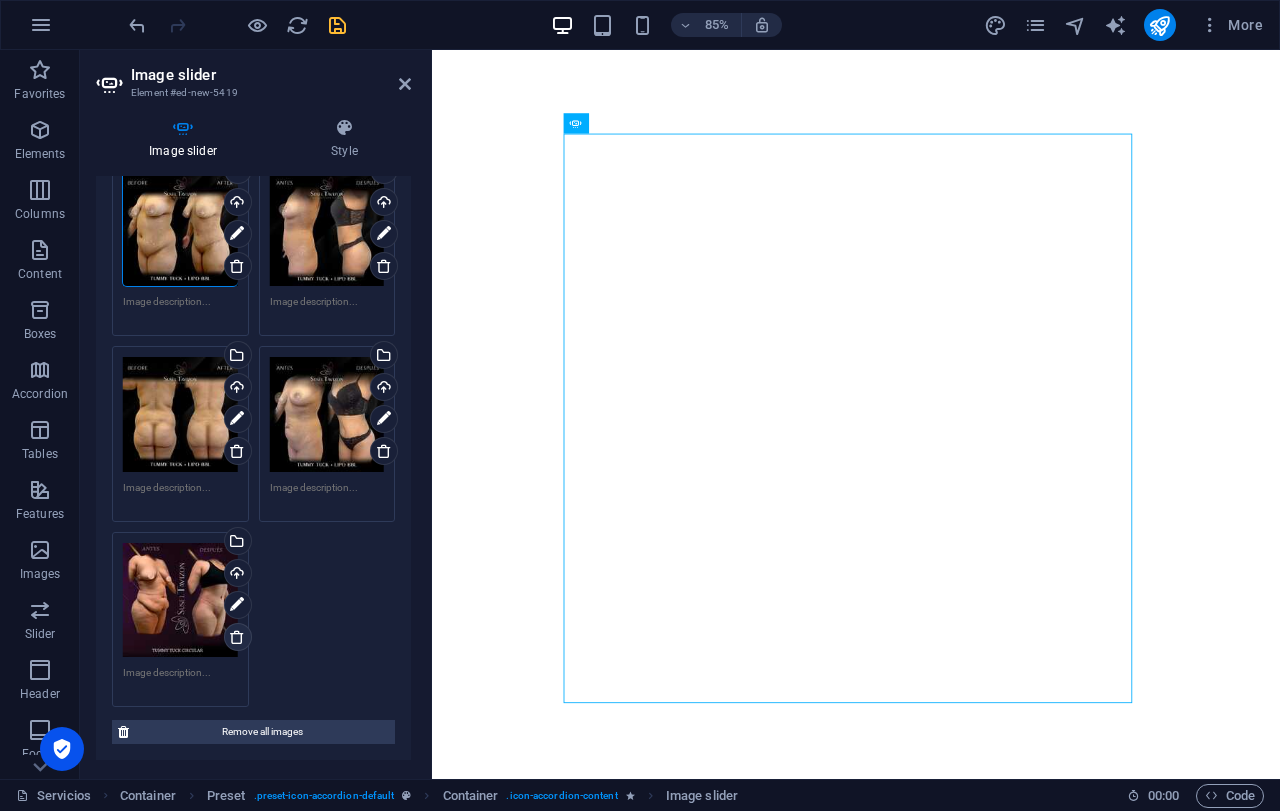 click at bounding box center (237, 637) 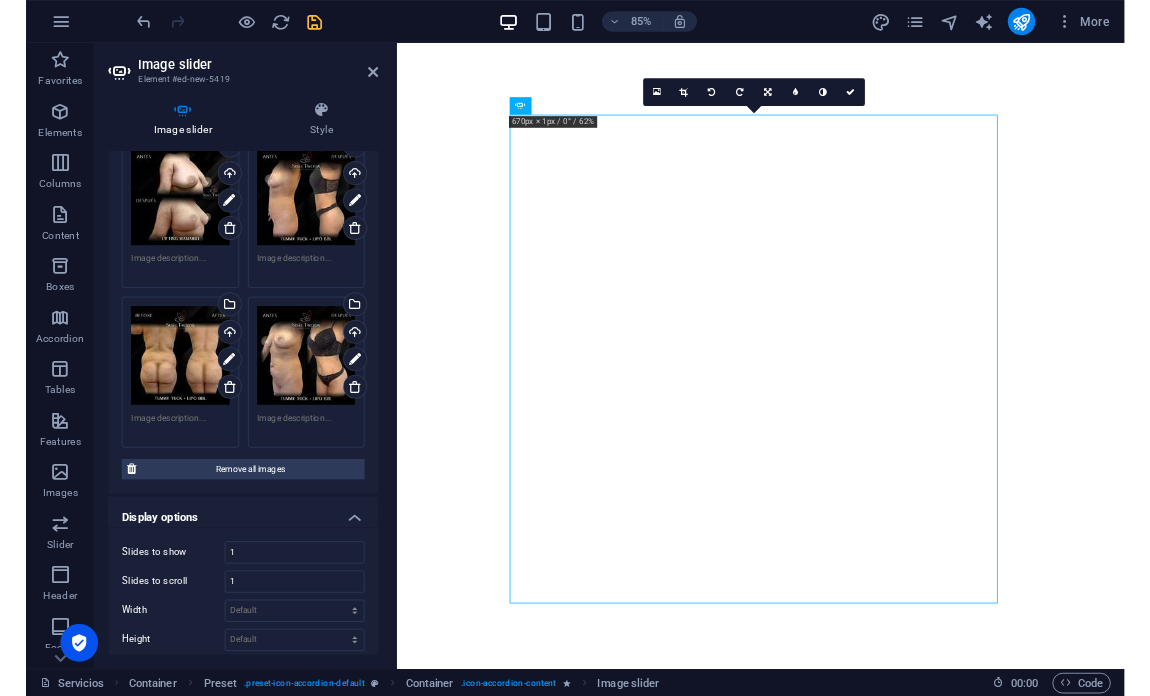 scroll, scrollTop: 0, scrollLeft: 0, axis: both 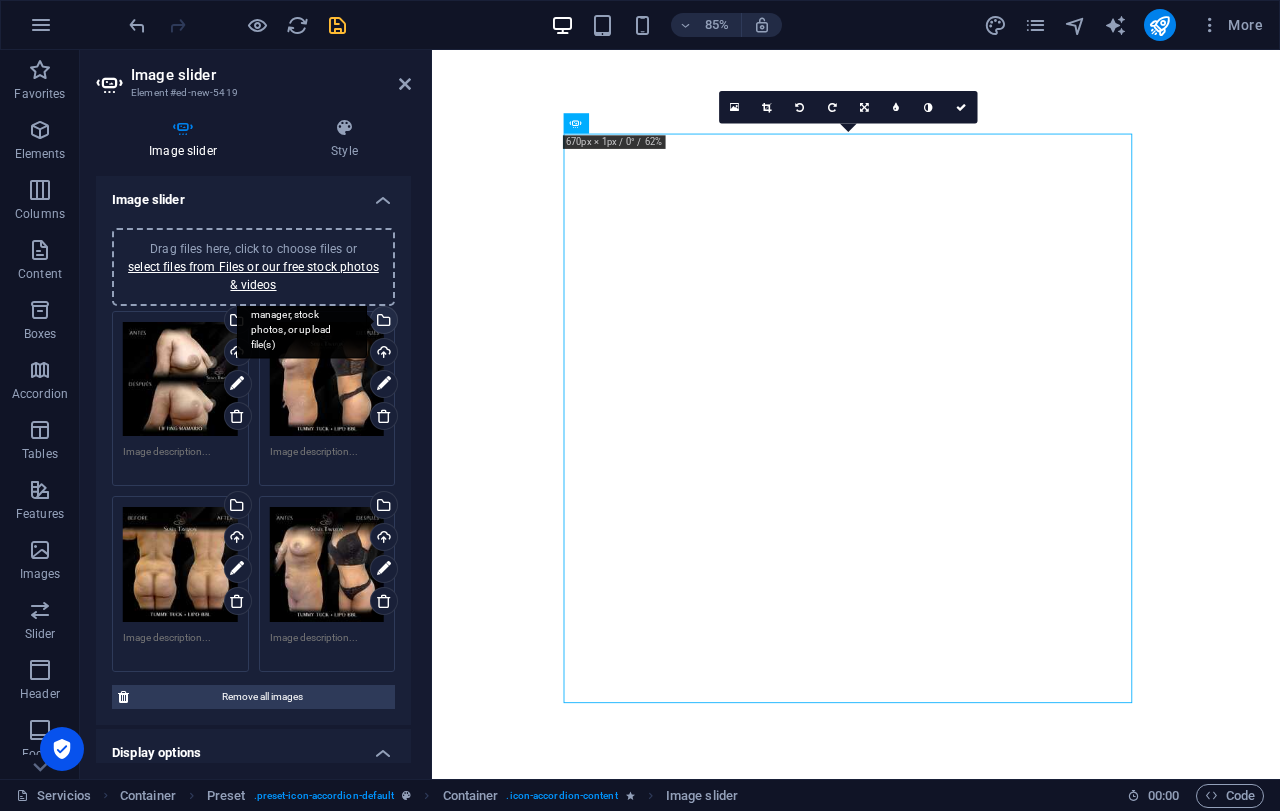 click on "Select files from the file manager, stock photos, or upload file(s)" at bounding box center (382, 322) 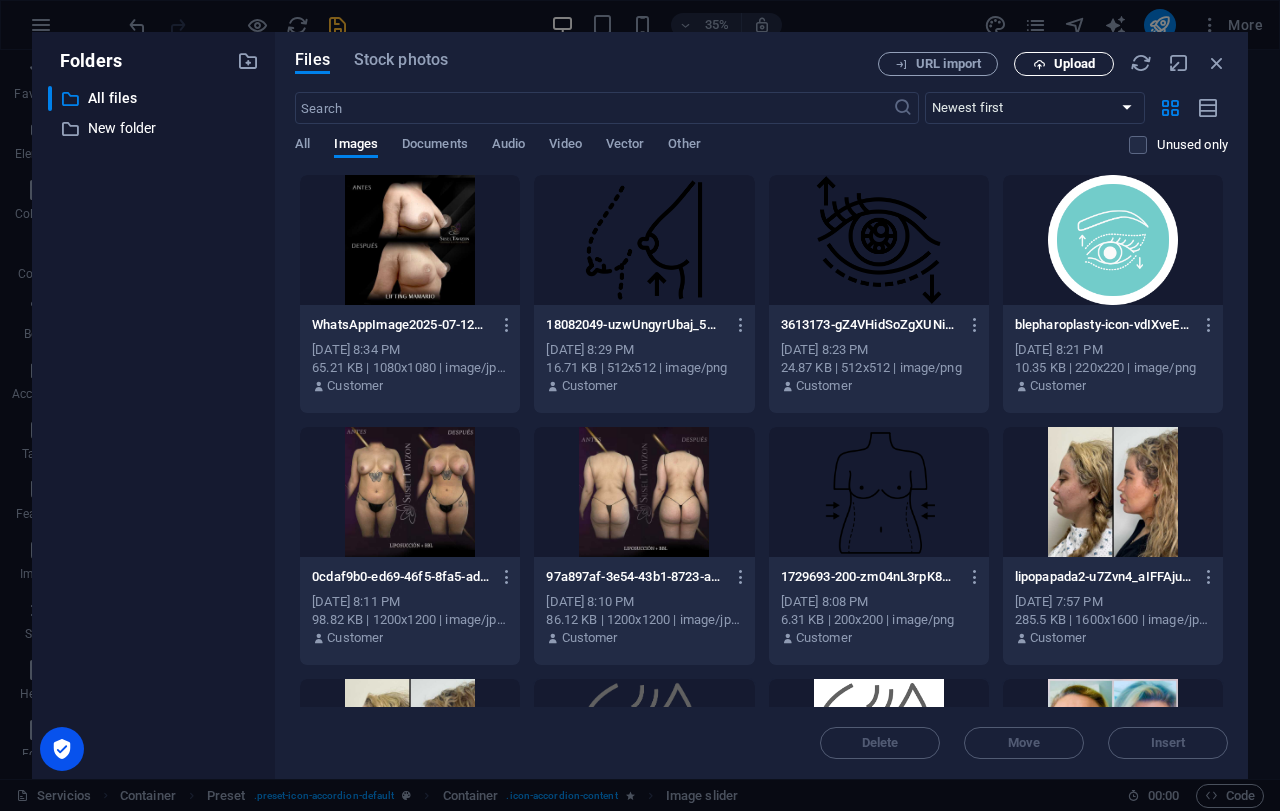 click on "Upload" at bounding box center (1074, 64) 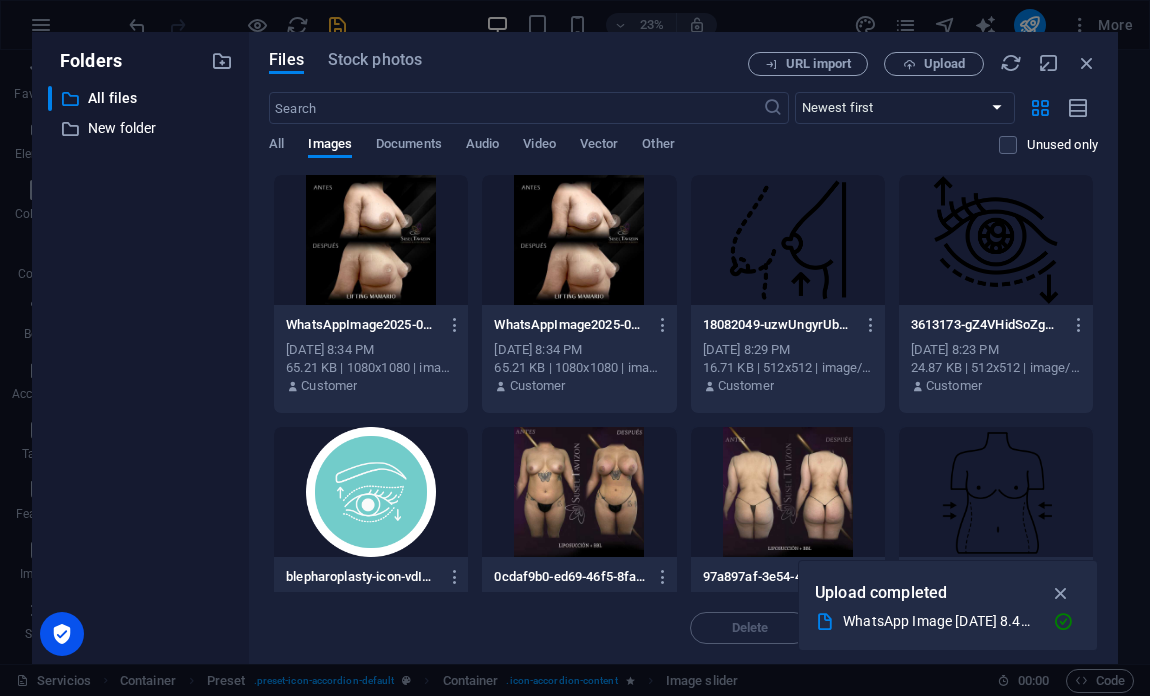 click at bounding box center [371, 240] 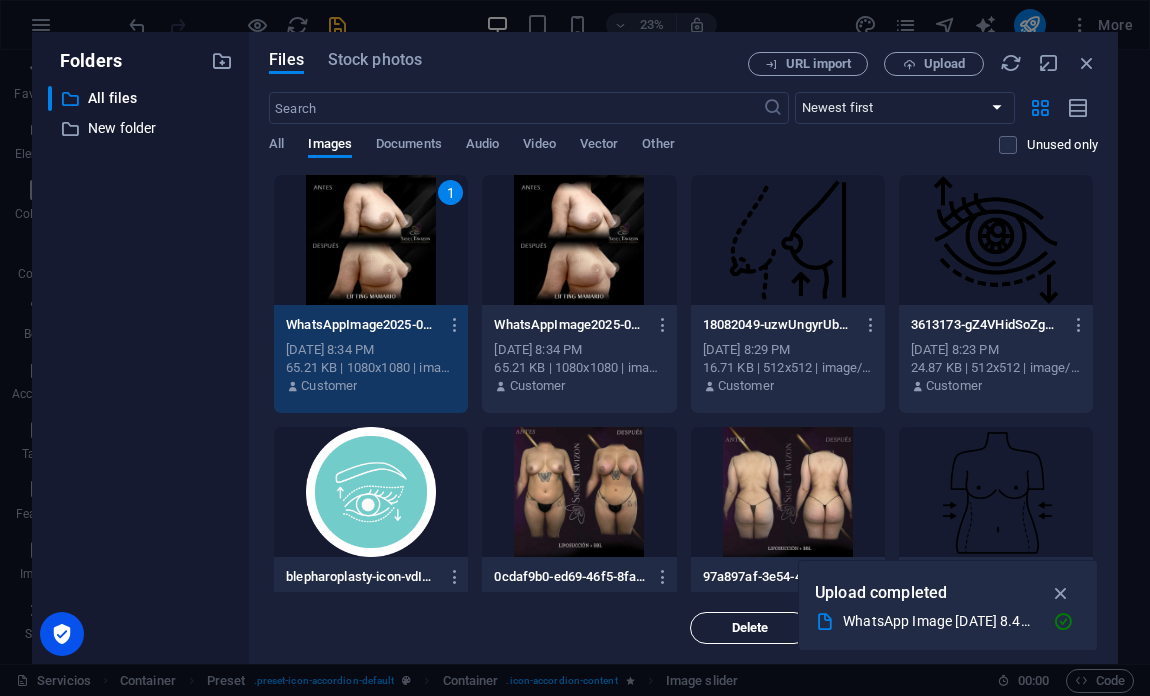 click on "Delete" at bounding box center [750, 628] 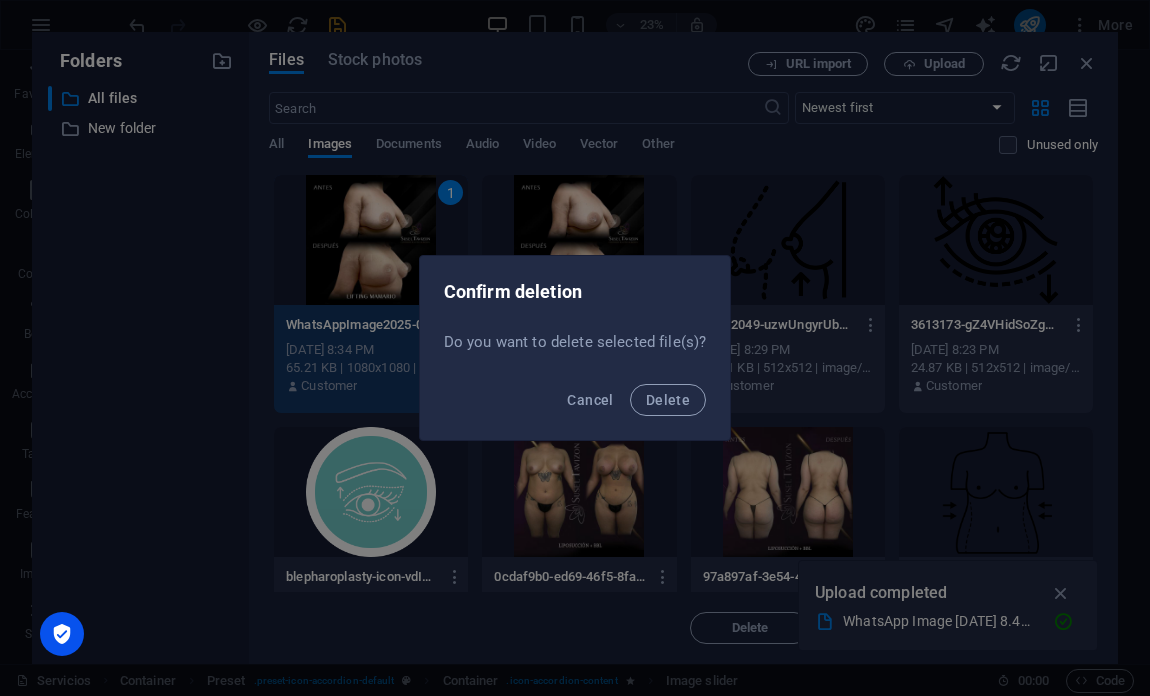 click on "Delete" at bounding box center (668, 400) 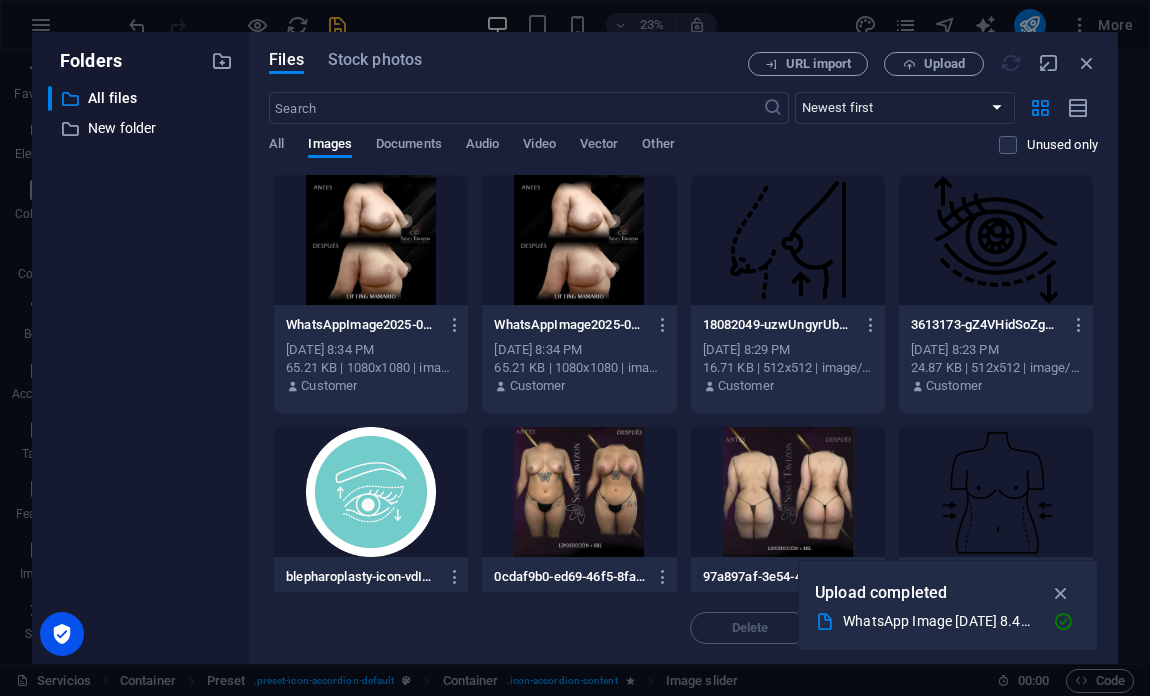 click at bounding box center (1061, 593) 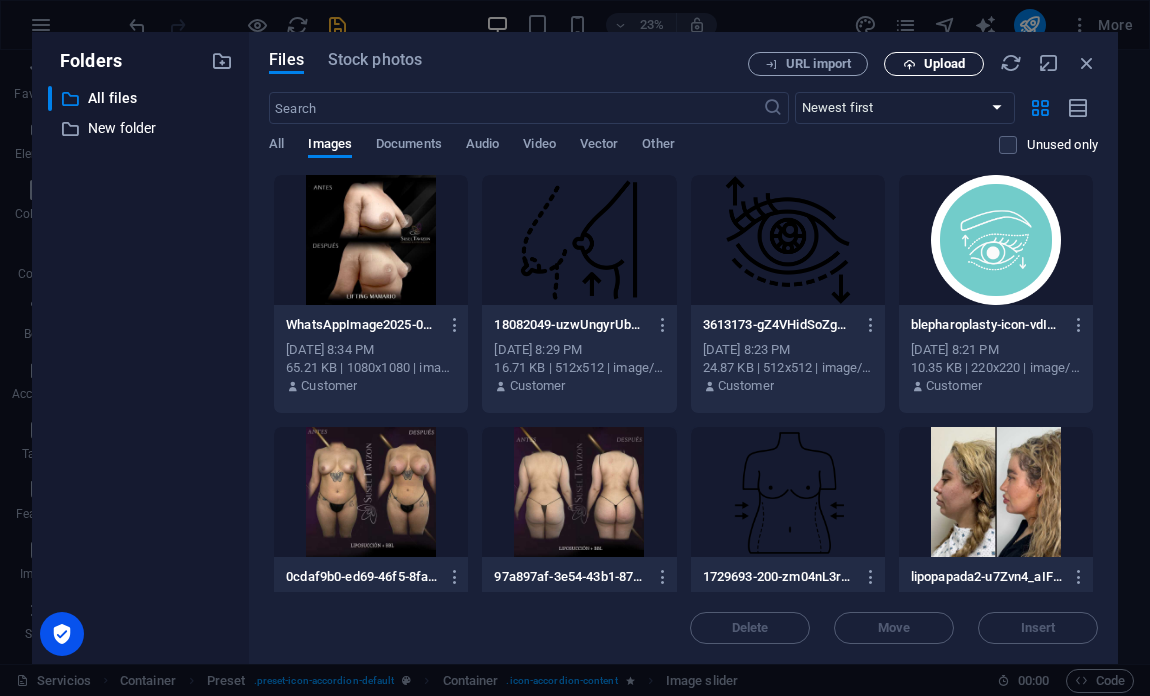 click on "Upload" at bounding box center (934, 64) 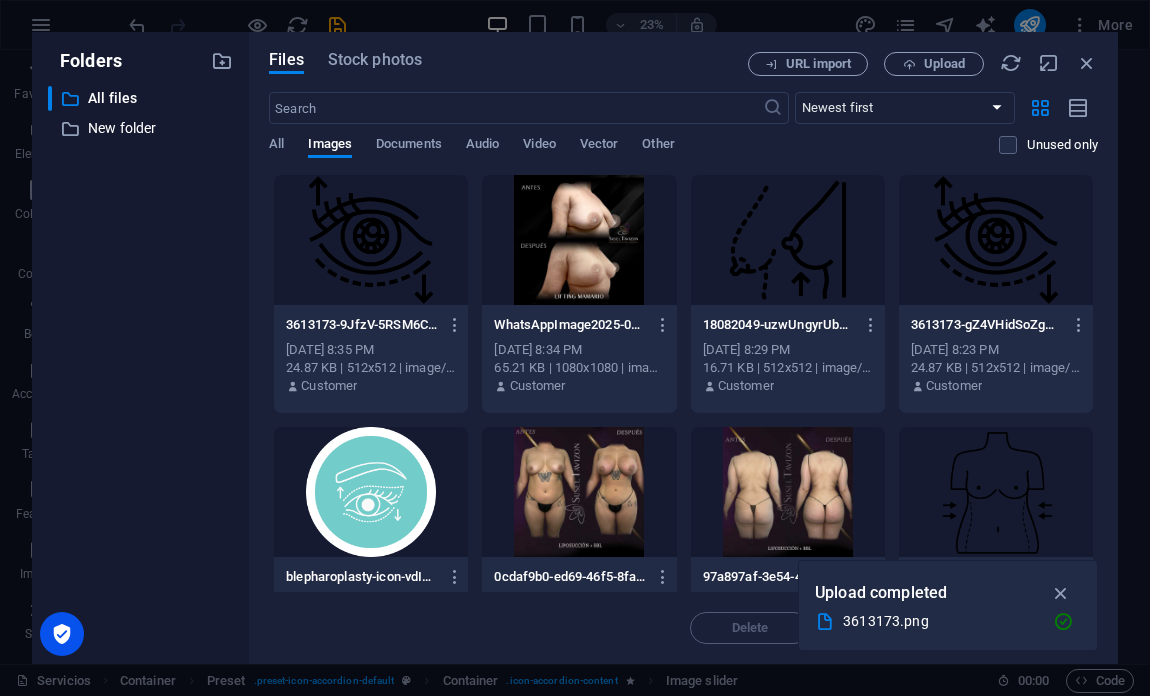 select on "ms" 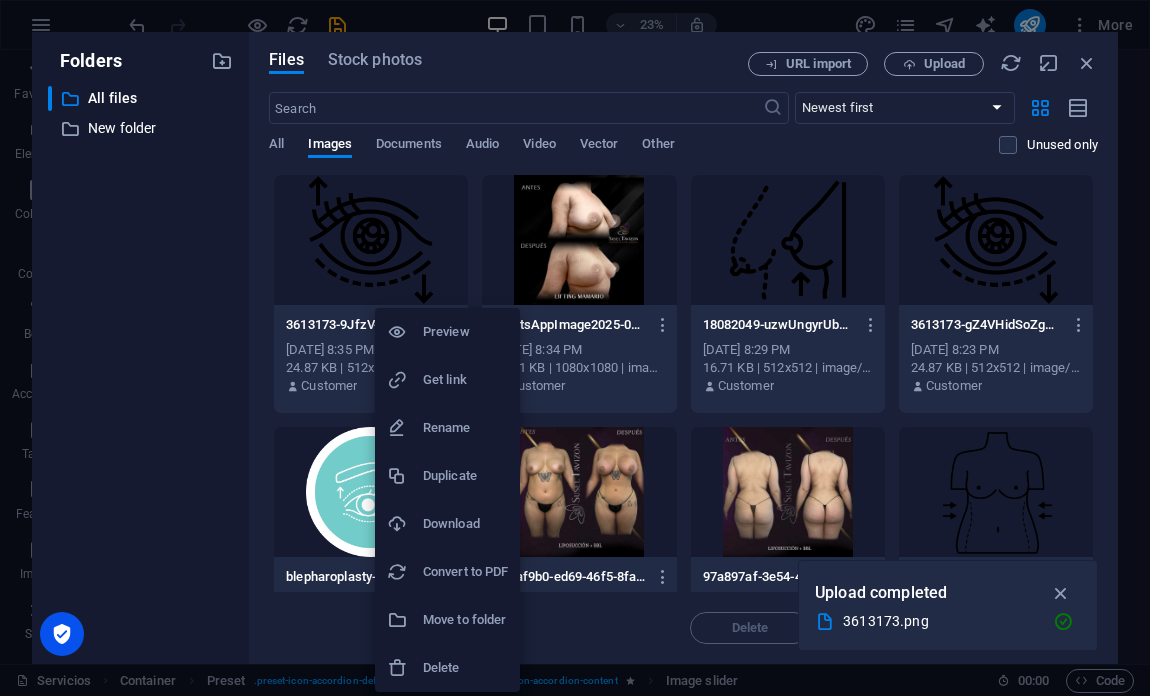 scroll, scrollTop: 0, scrollLeft: 0, axis: both 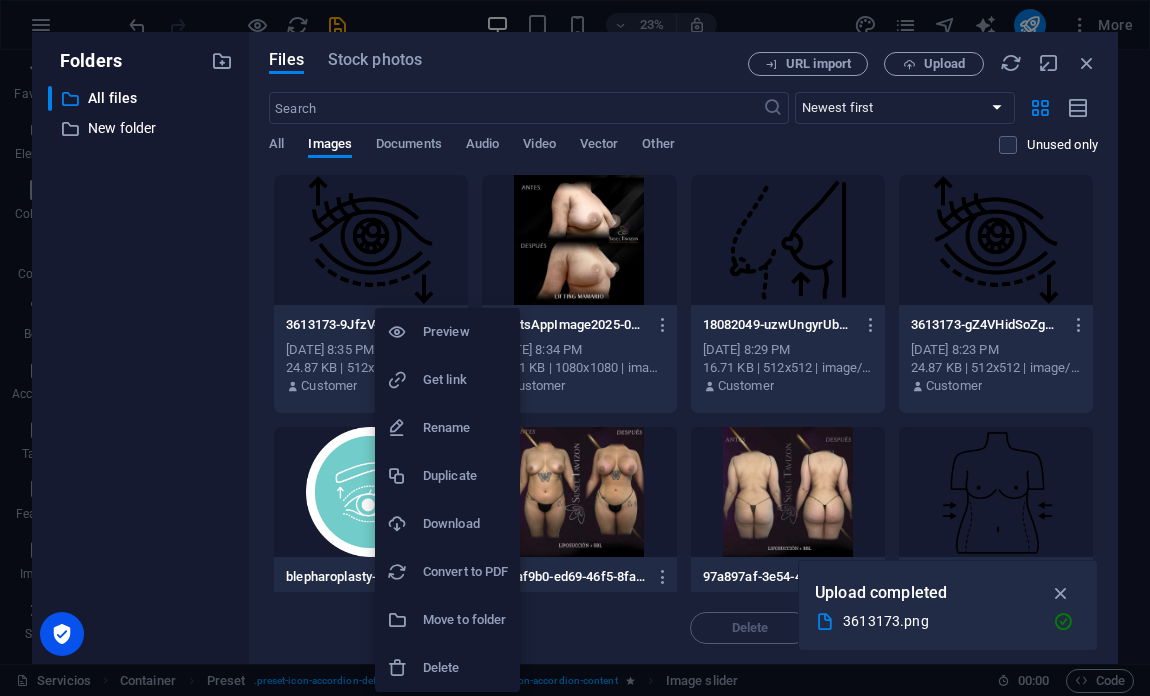 click on "Delete" at bounding box center (465, 668) 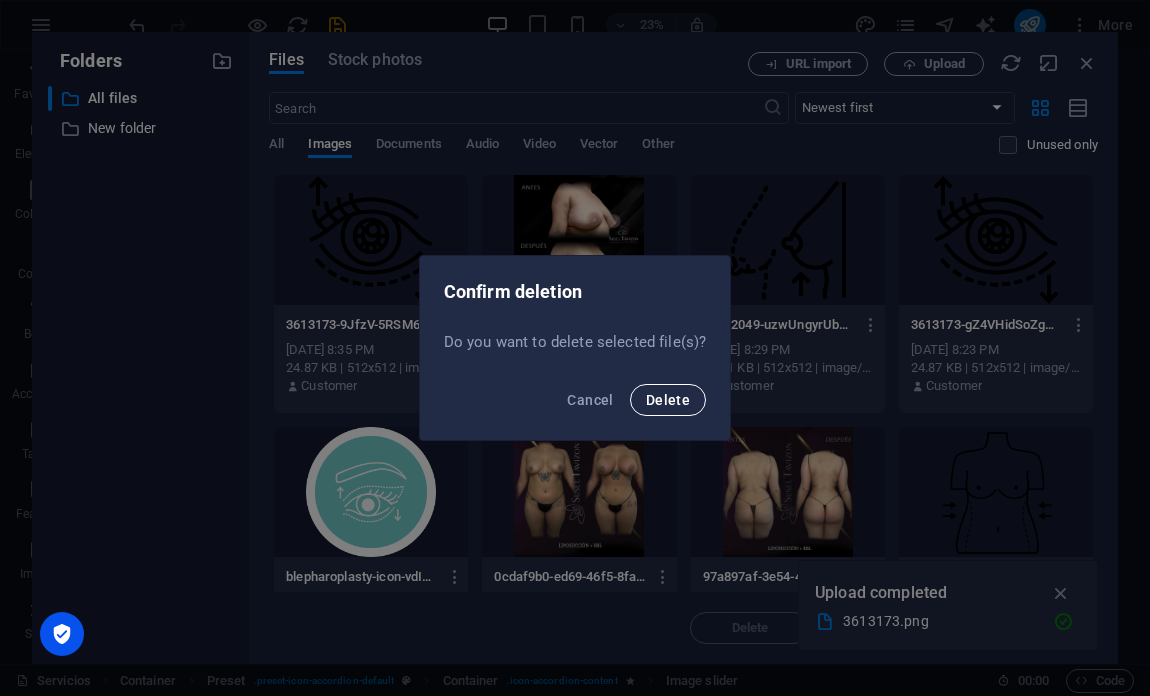 scroll, scrollTop: 3166, scrollLeft: 0, axis: vertical 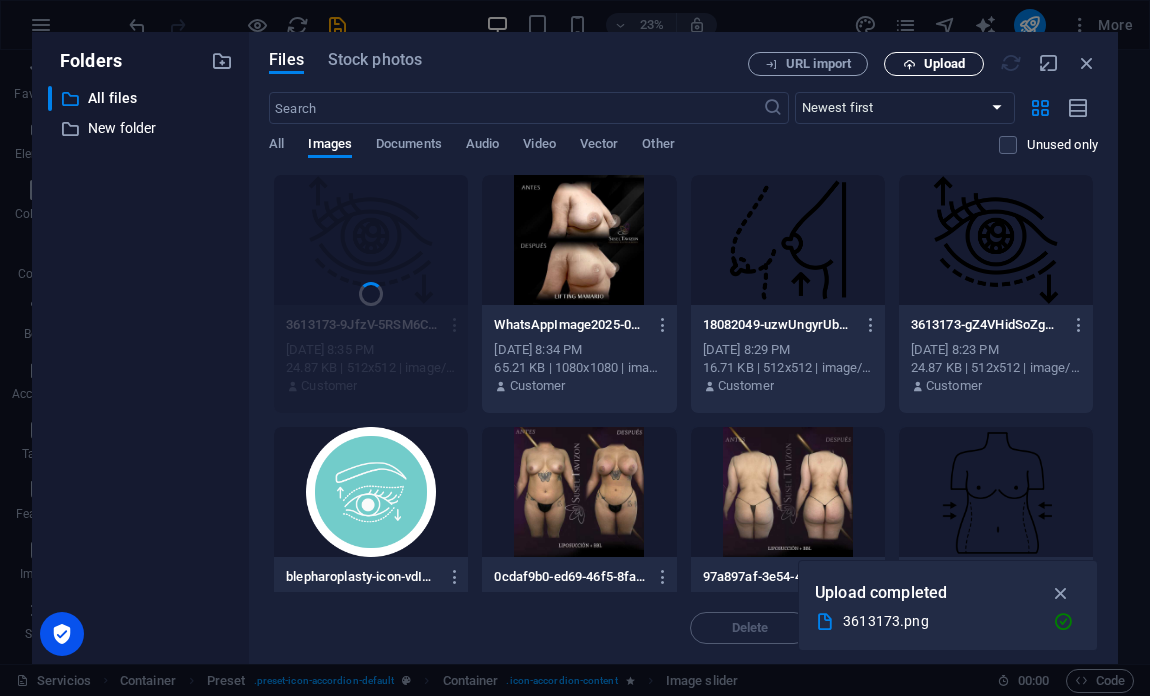 click on "Upload" at bounding box center (944, 64) 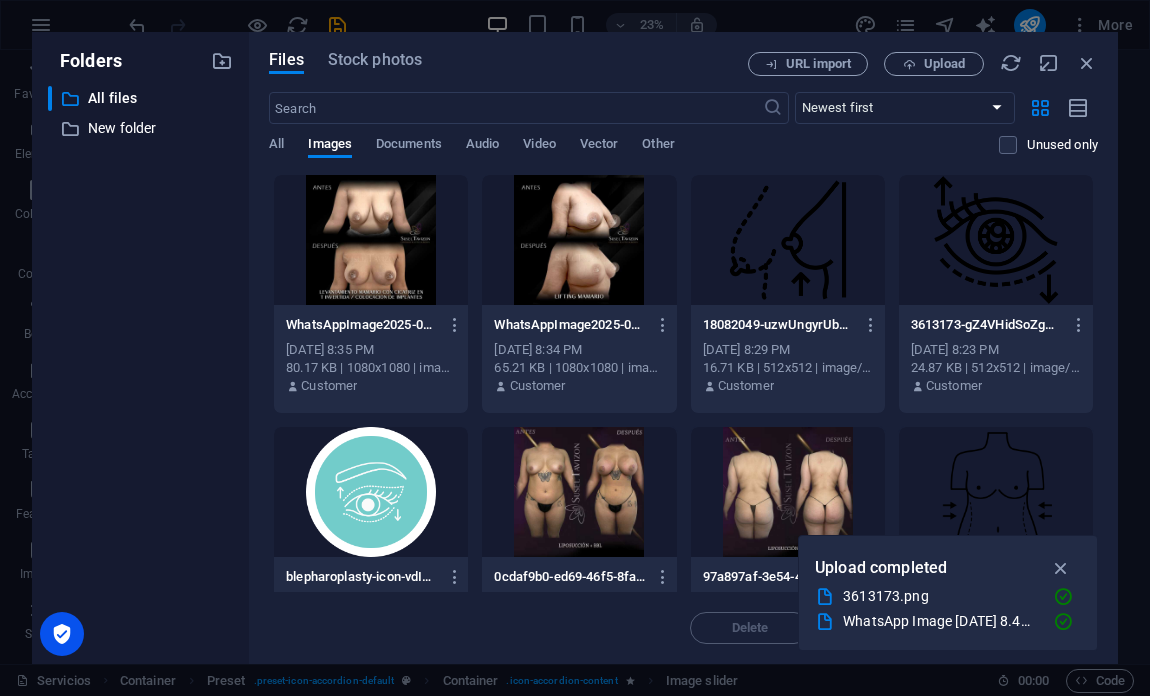 click at bounding box center (371, 240) 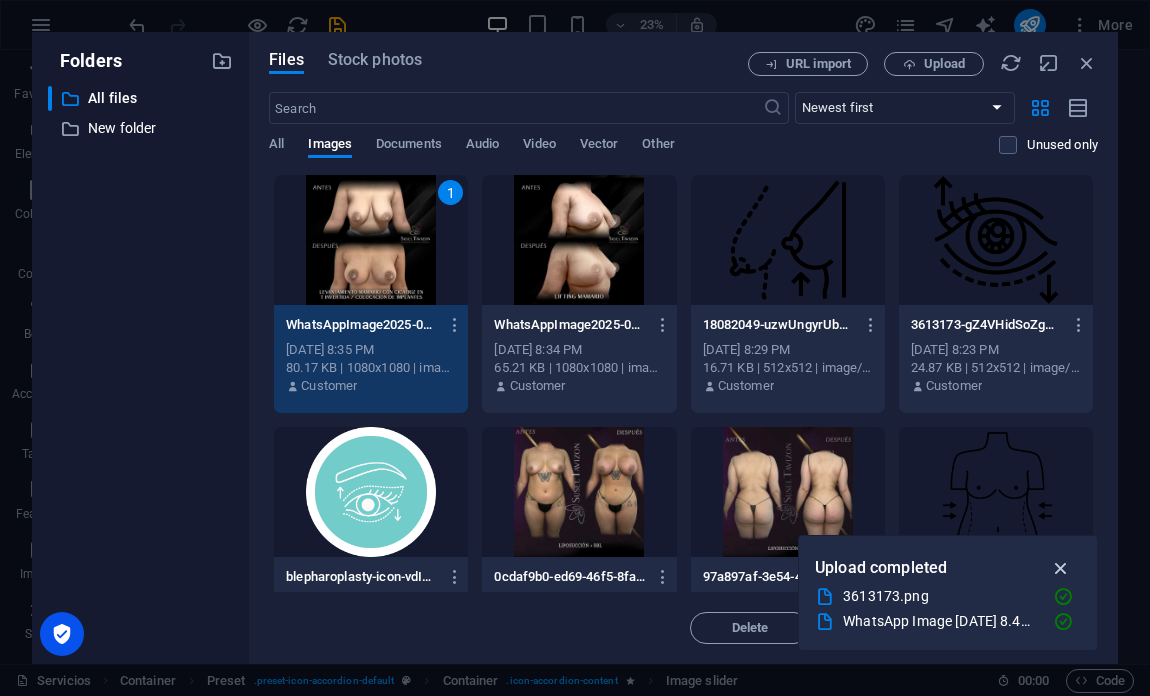 click at bounding box center (1061, 568) 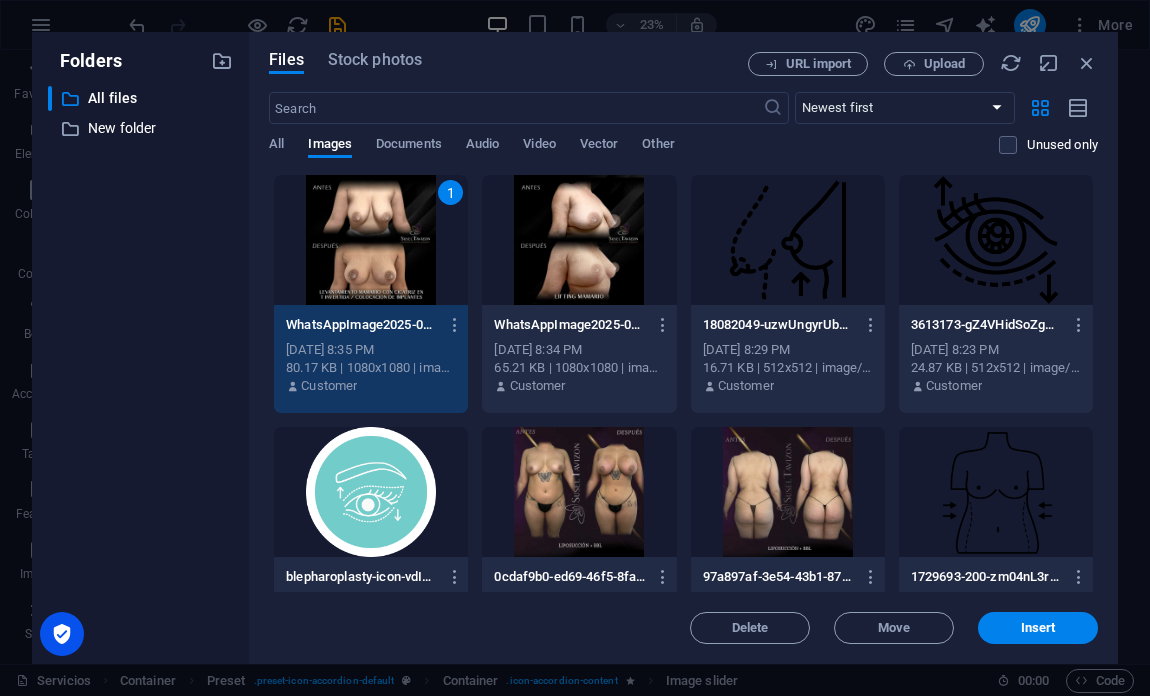 click on "Insert" at bounding box center (1038, 628) 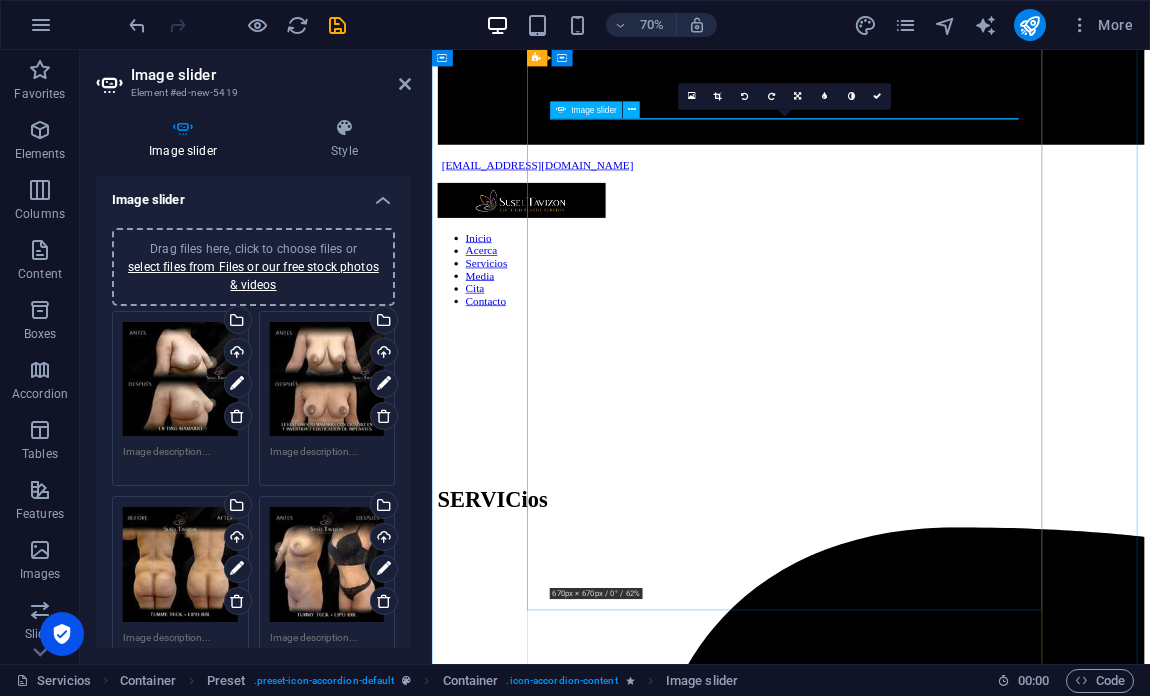 scroll, scrollTop: 3616, scrollLeft: 0, axis: vertical 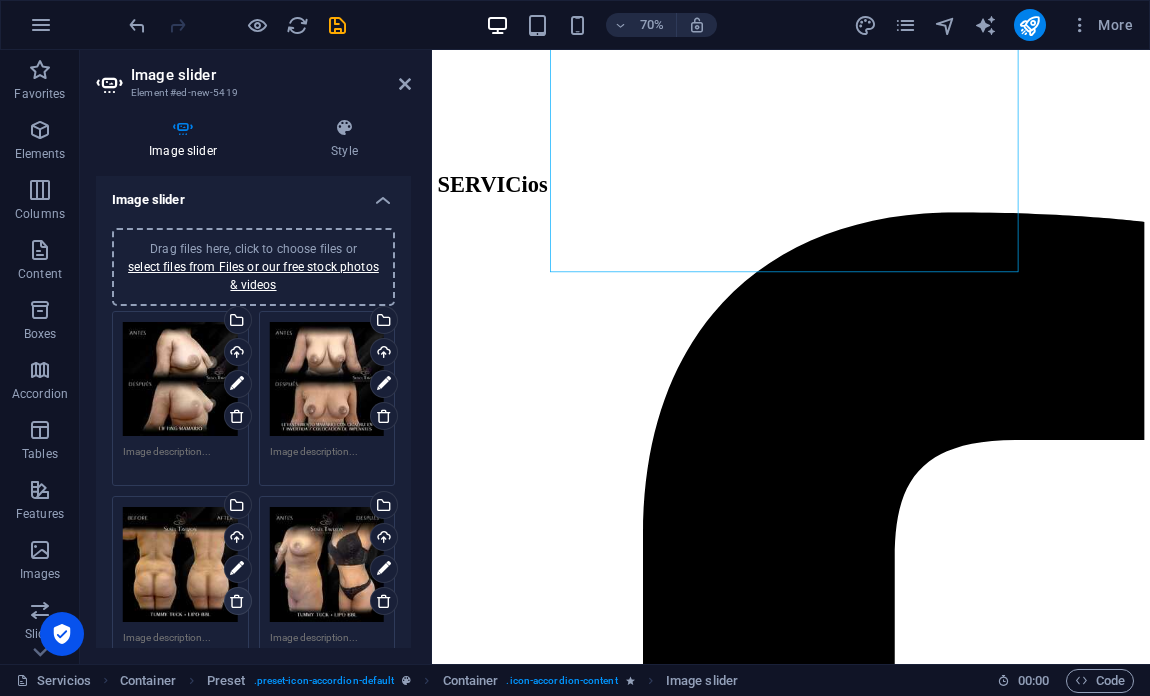 click at bounding box center [237, 601] 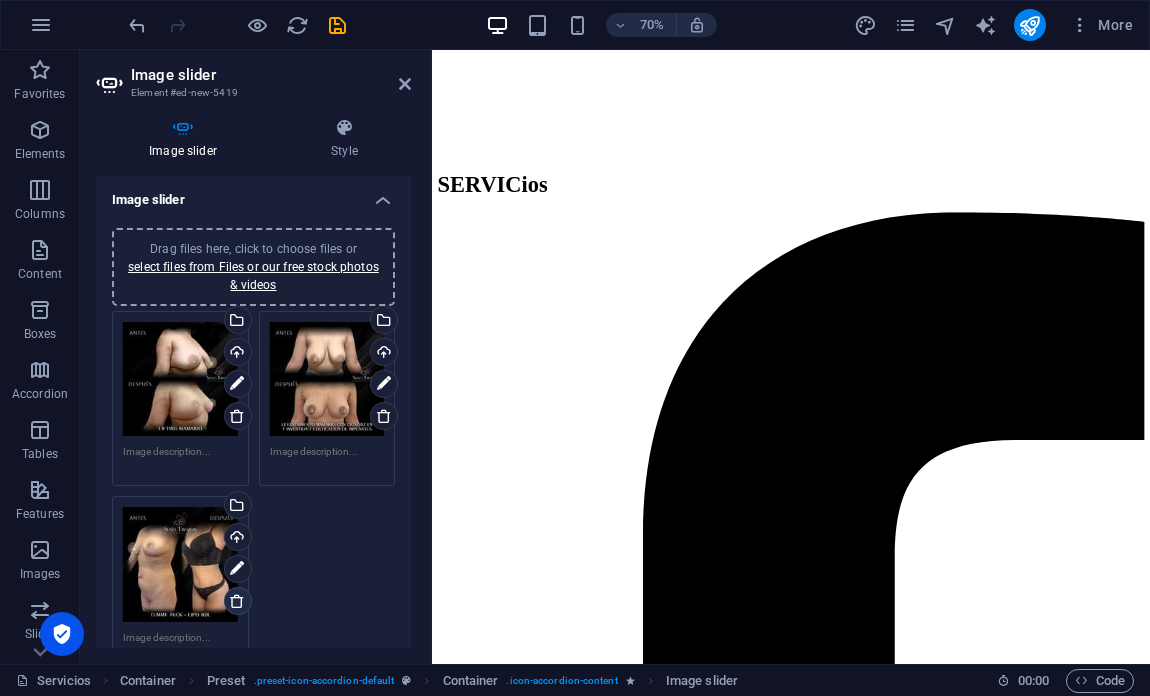 click at bounding box center (237, 601) 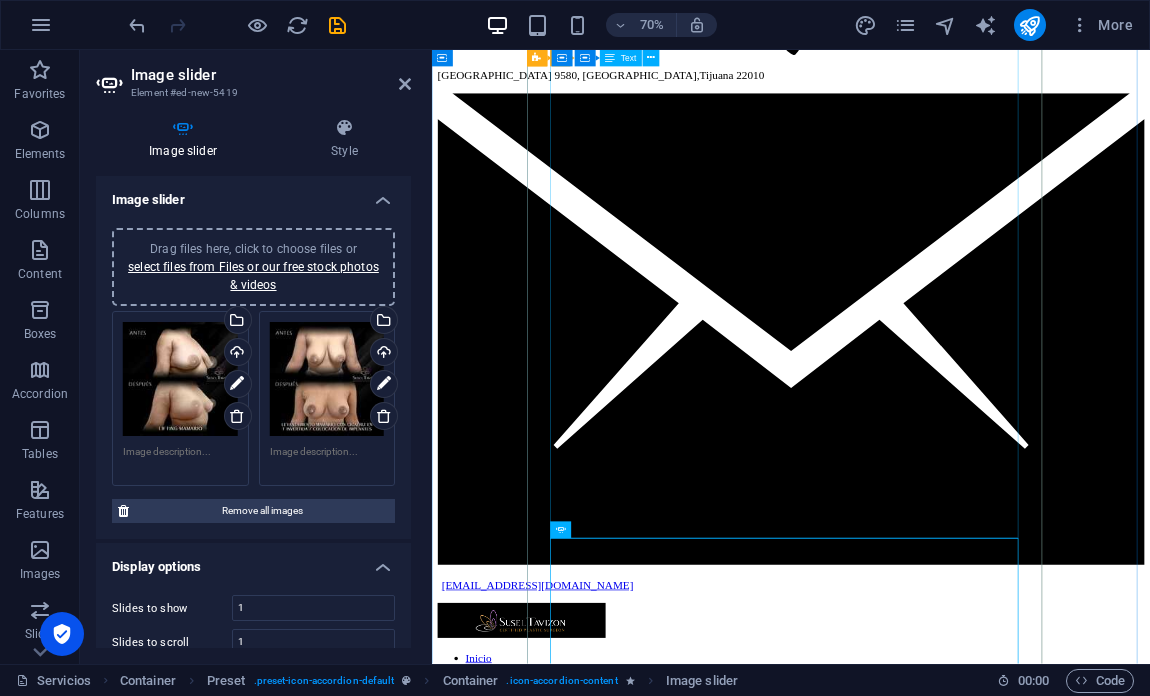 scroll, scrollTop: 2266, scrollLeft: 0, axis: vertical 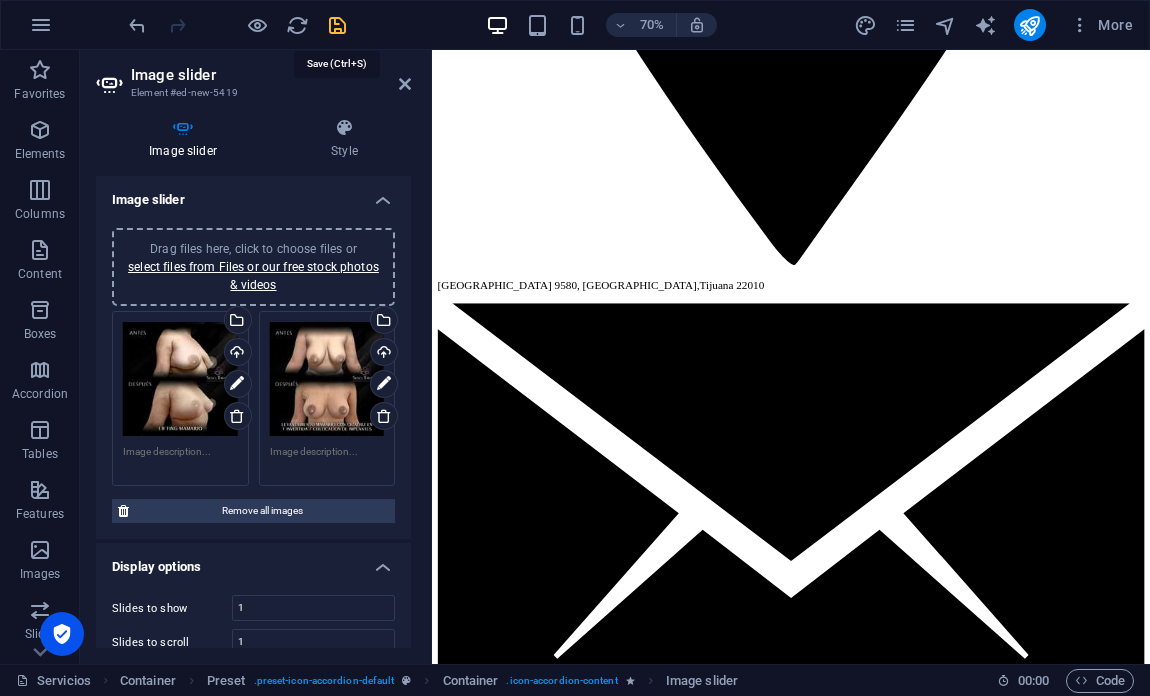 drag, startPoint x: 337, startPoint y: 22, endPoint x: 503, endPoint y: 453, distance: 461.86255 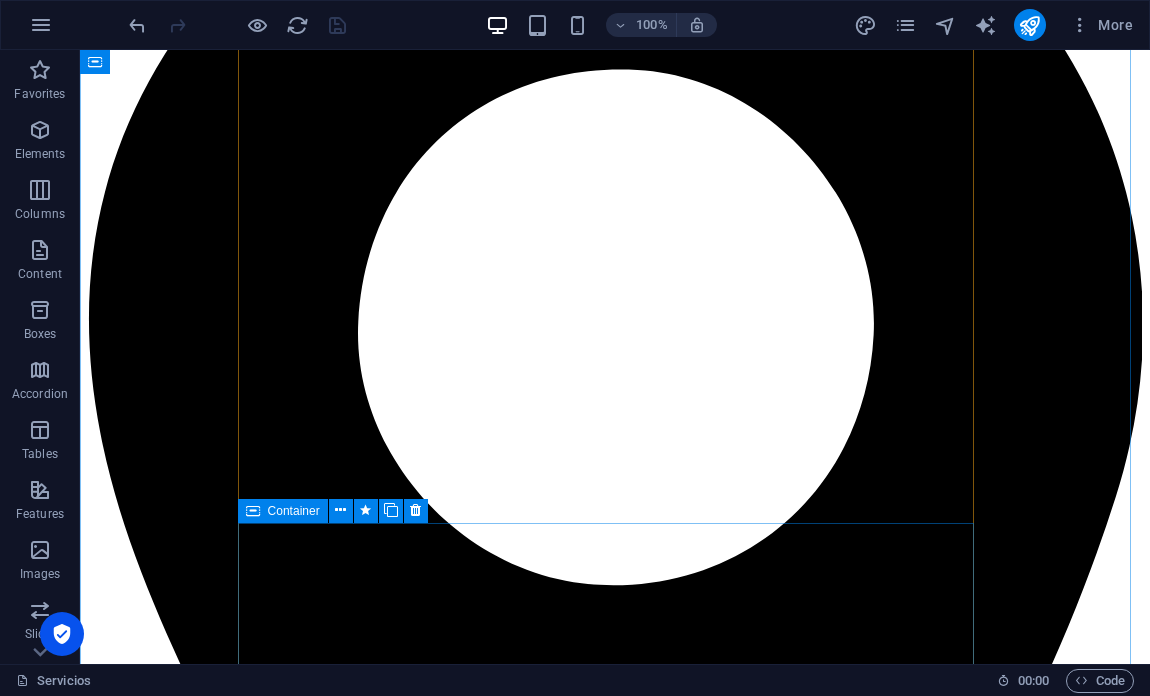 scroll, scrollTop: 1650, scrollLeft: 0, axis: vertical 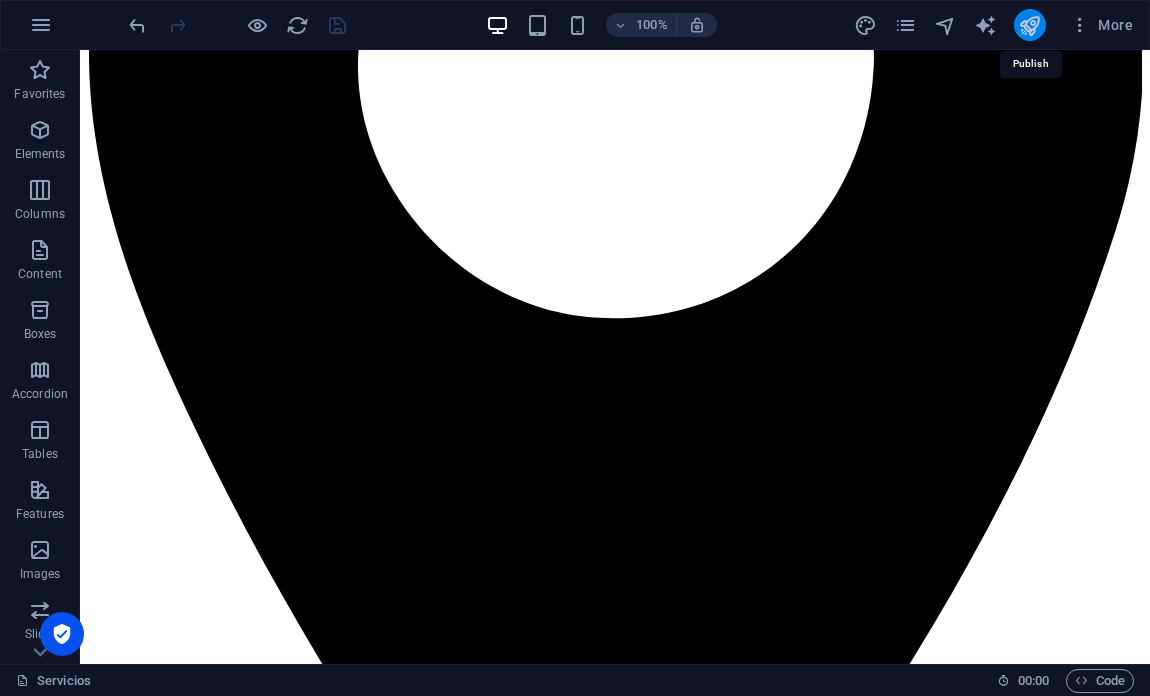 click at bounding box center (1029, 25) 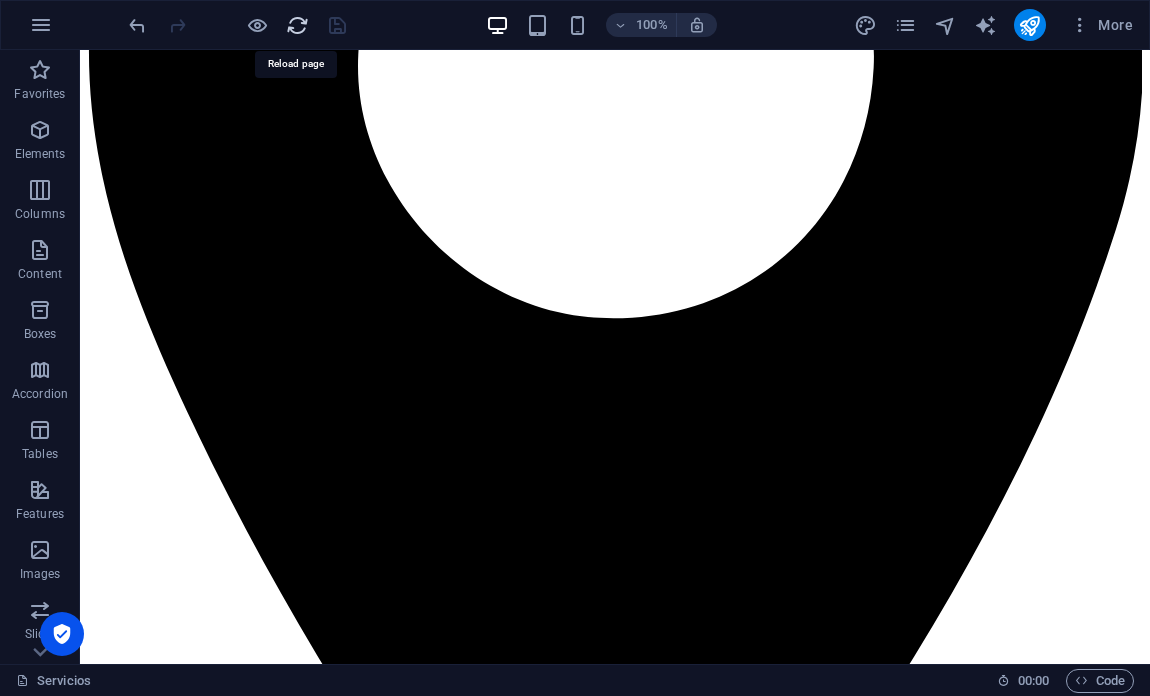 click at bounding box center [297, 25] 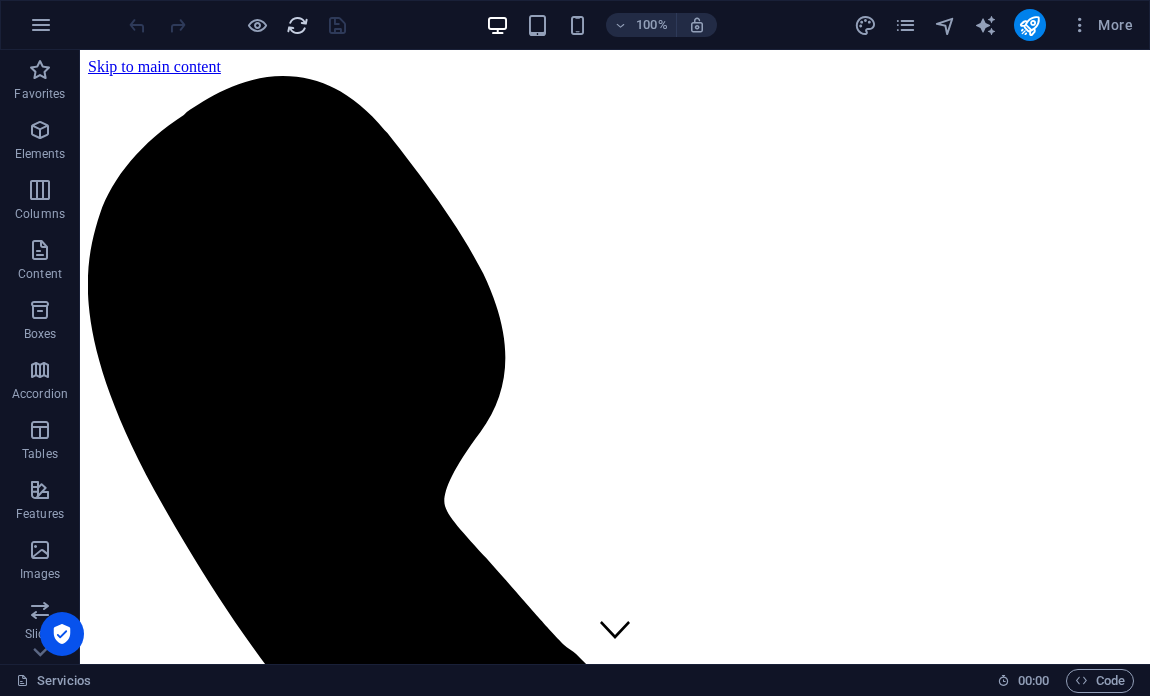 scroll, scrollTop: 0, scrollLeft: 0, axis: both 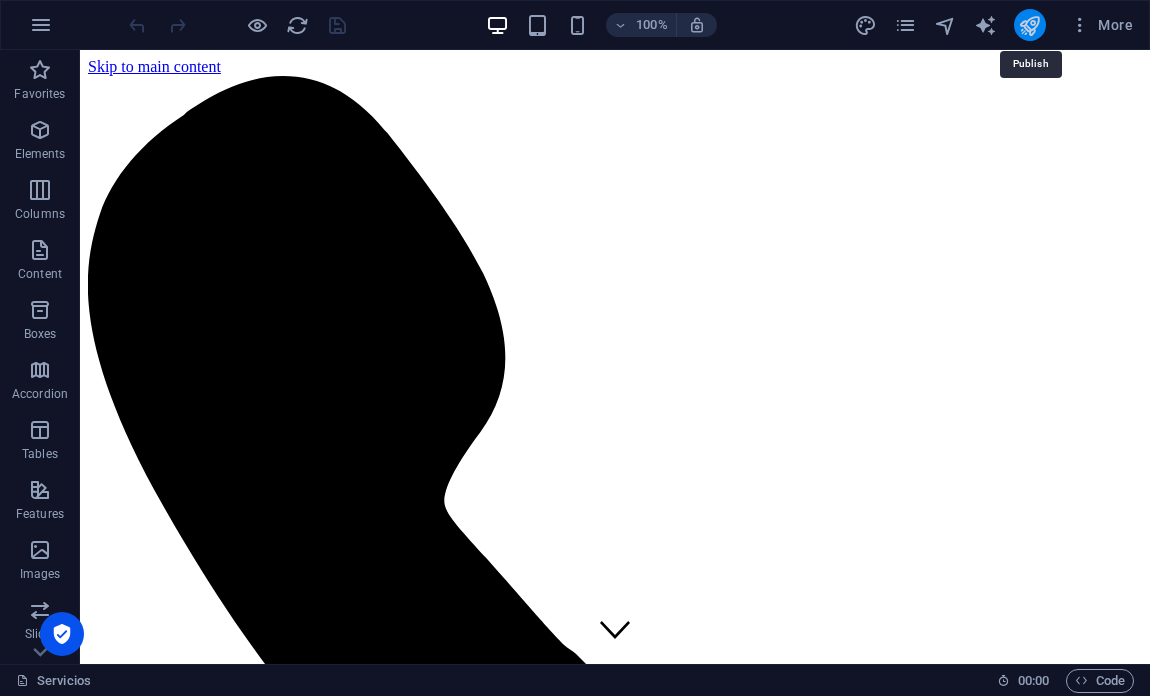 drag, startPoint x: 1032, startPoint y: 21, endPoint x: 841, endPoint y: 358, distance: 387.36288 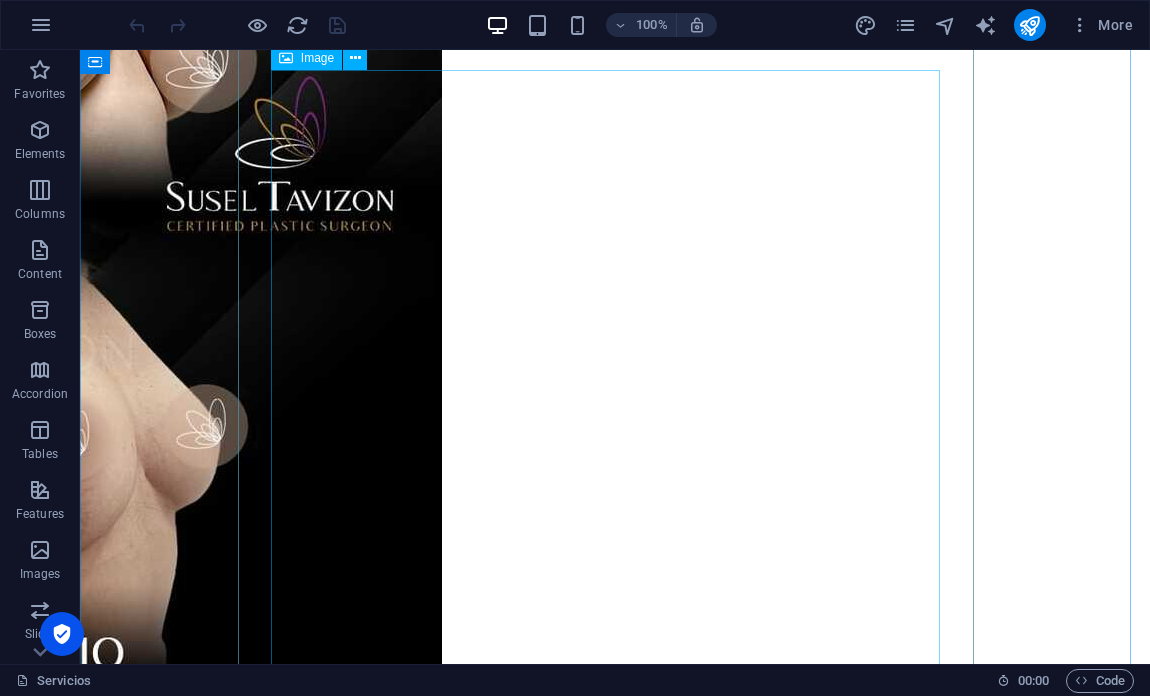 scroll, scrollTop: 12300, scrollLeft: 0, axis: vertical 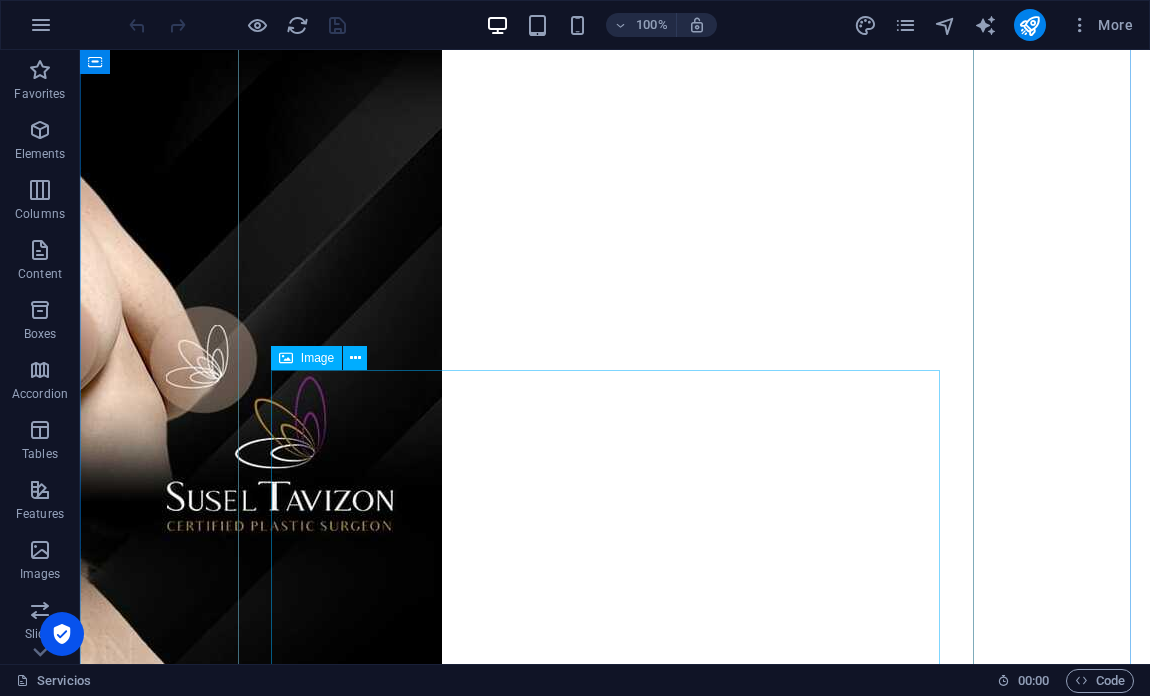 click on "Image" at bounding box center (317, 358) 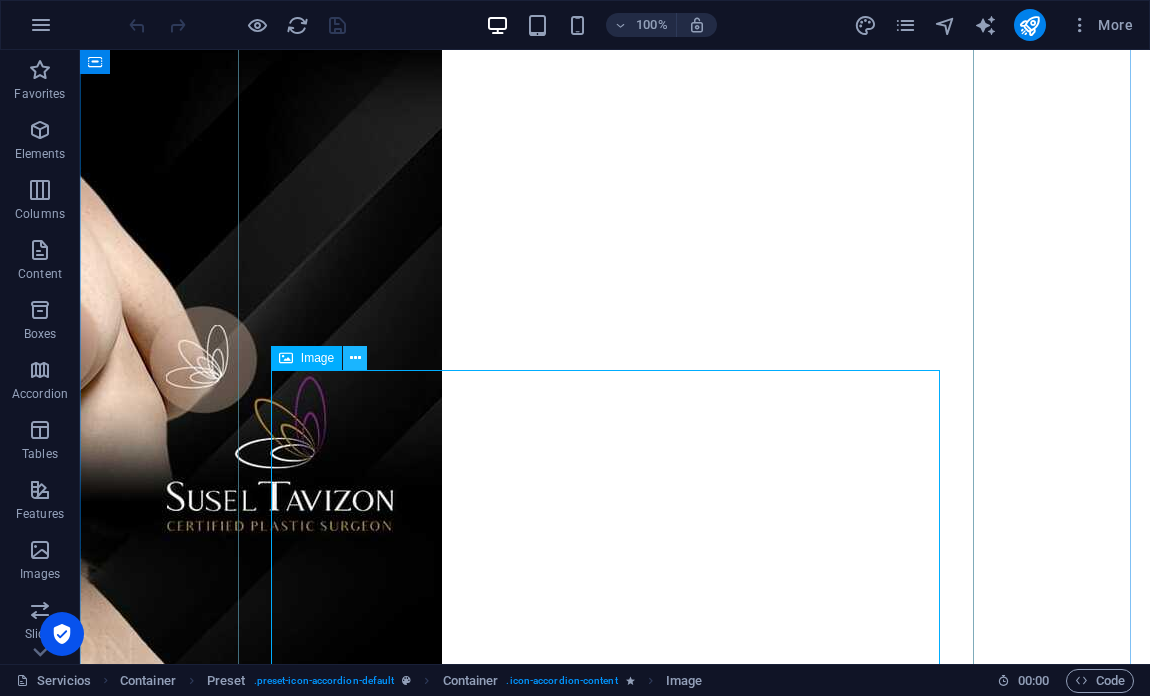 click at bounding box center [355, 358] 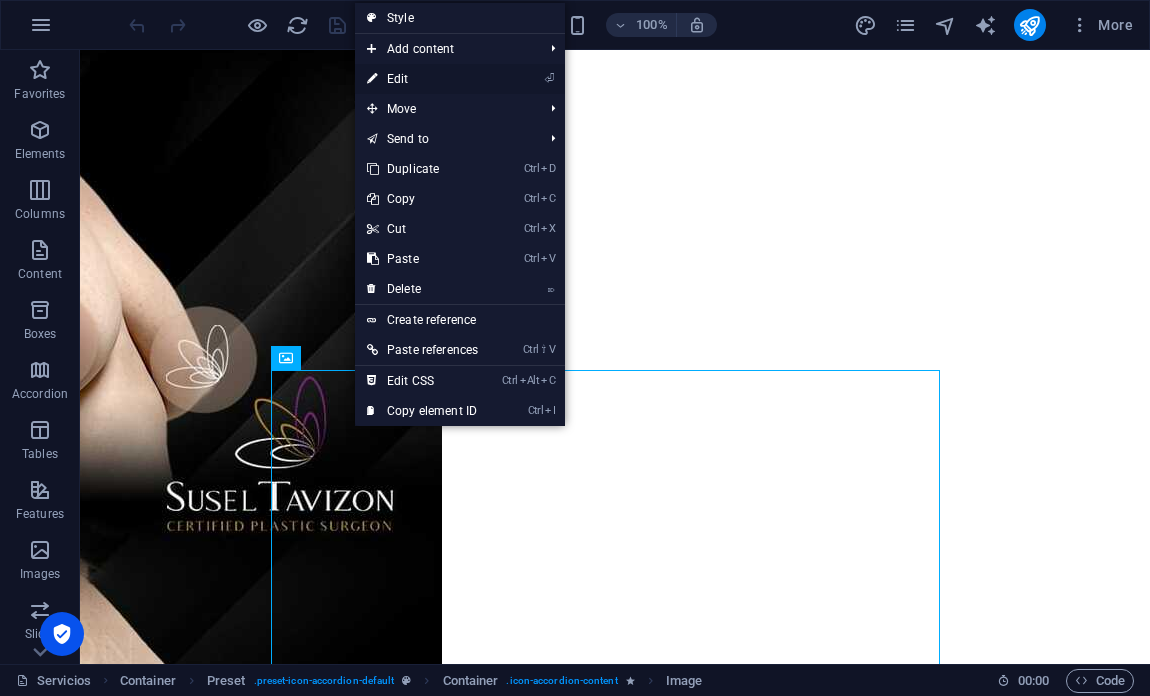 click on "⏎  Edit" at bounding box center (422, 79) 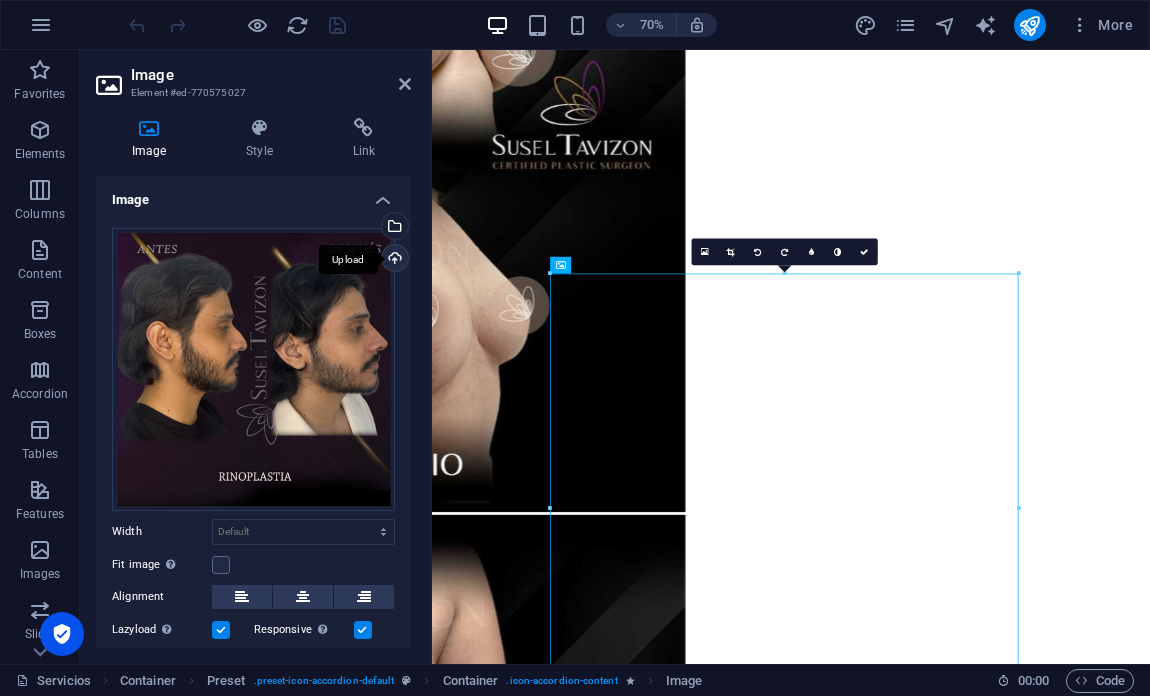 click on "Upload" at bounding box center [393, 260] 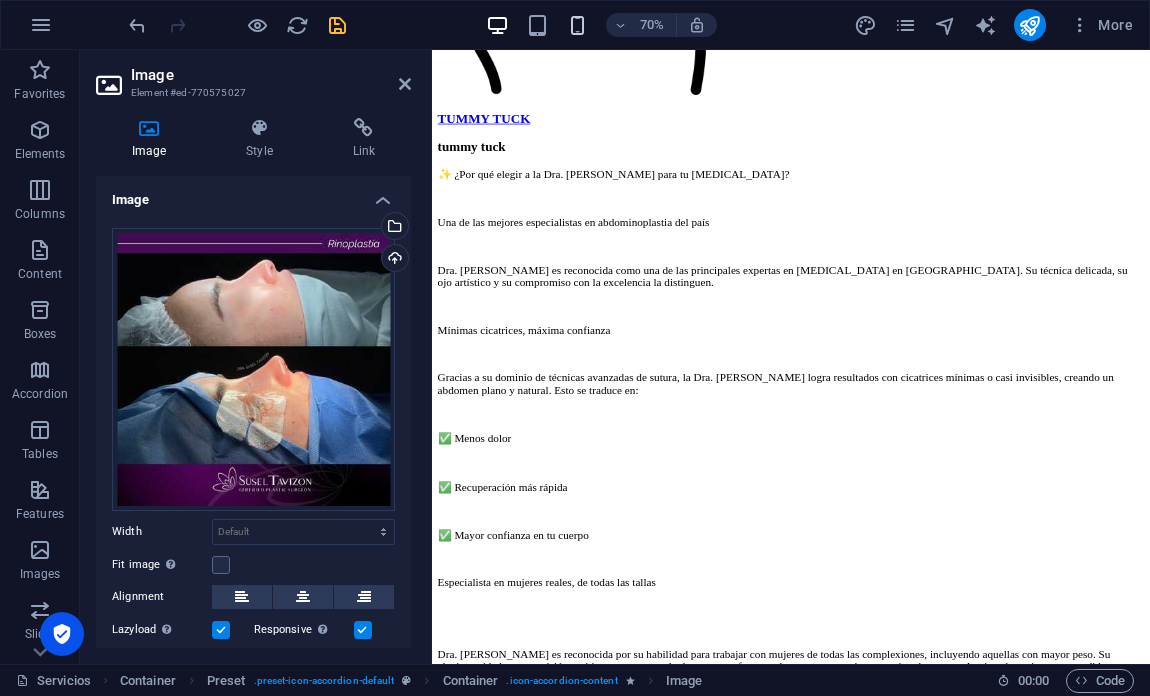scroll, scrollTop: 15335, scrollLeft: 0, axis: vertical 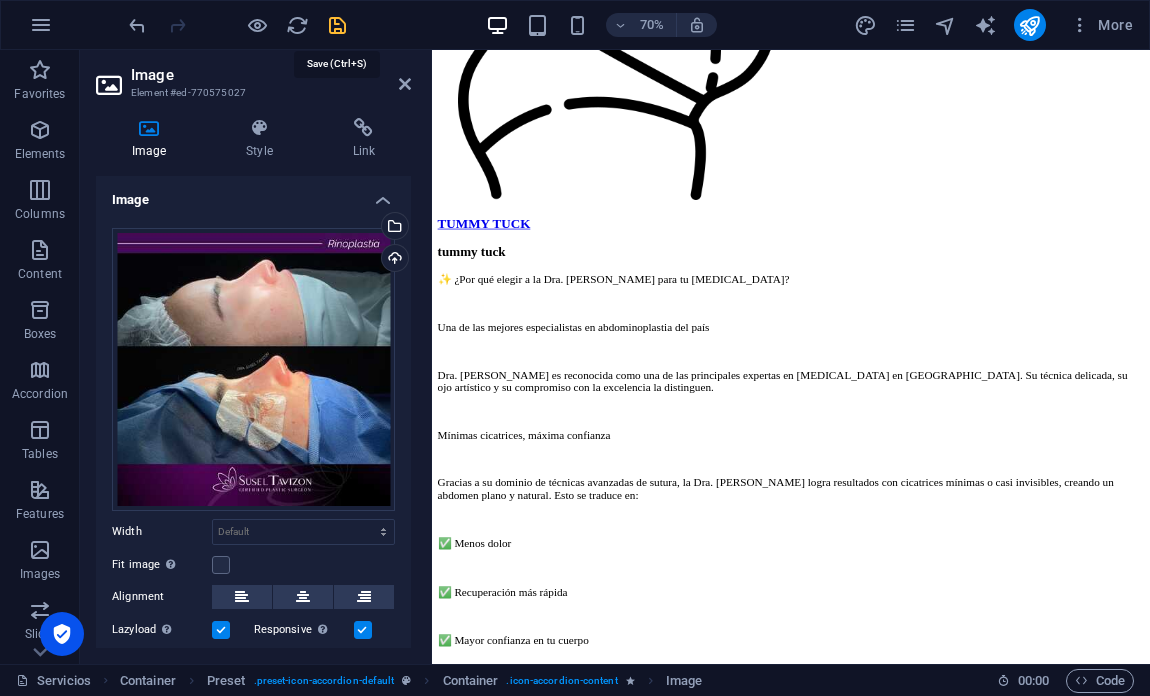 click at bounding box center [337, 25] 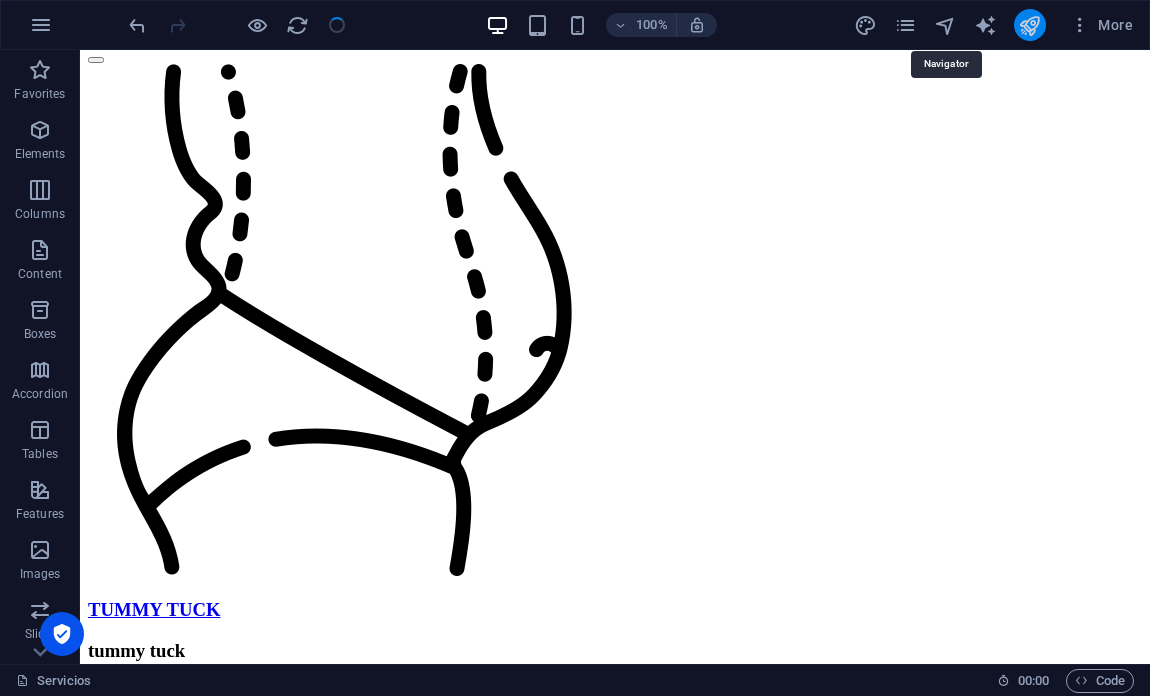 scroll, scrollTop: 12656, scrollLeft: 0, axis: vertical 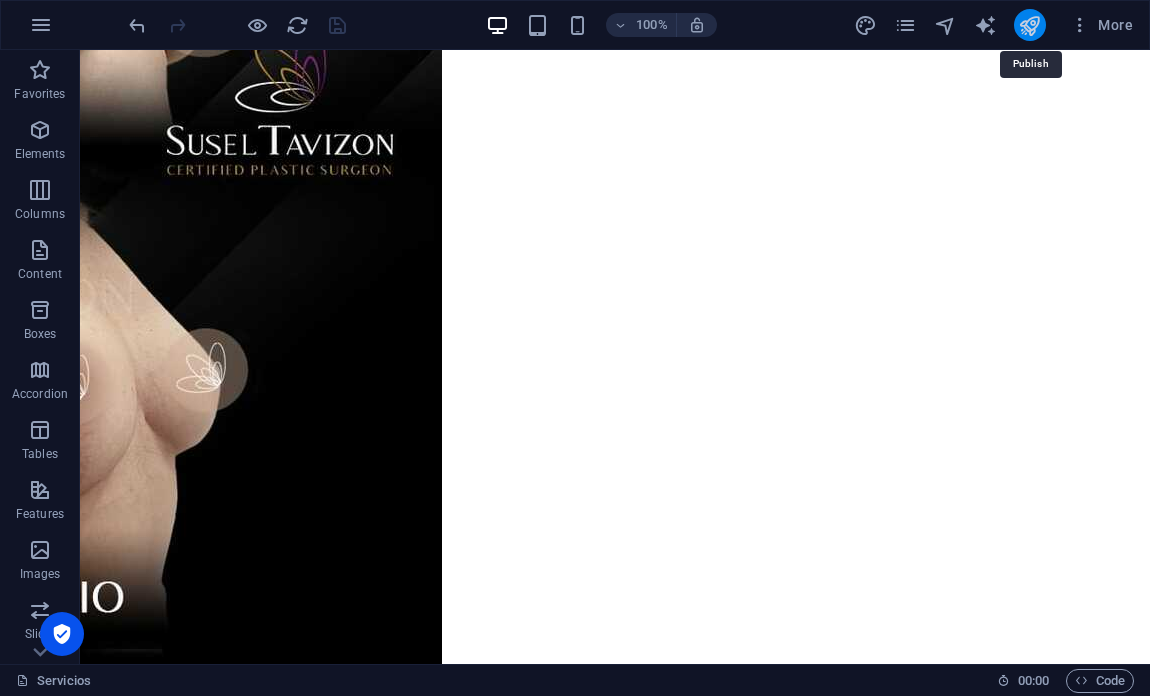 click at bounding box center [1029, 25] 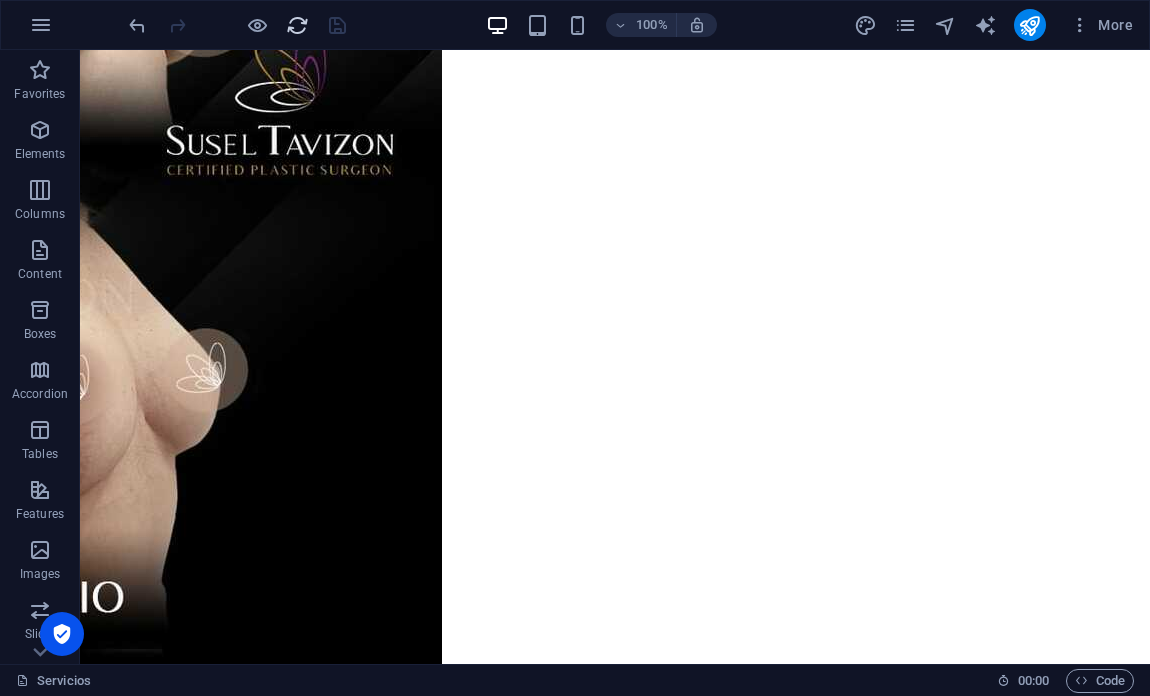 click at bounding box center (297, 25) 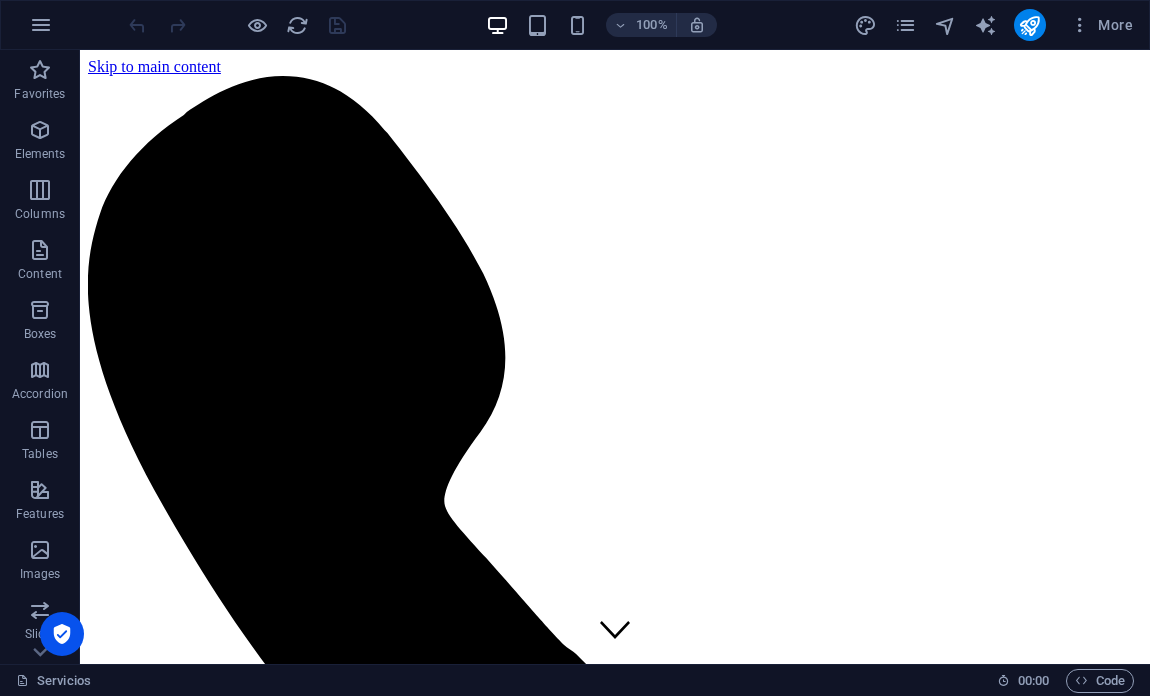 scroll, scrollTop: 0, scrollLeft: 0, axis: both 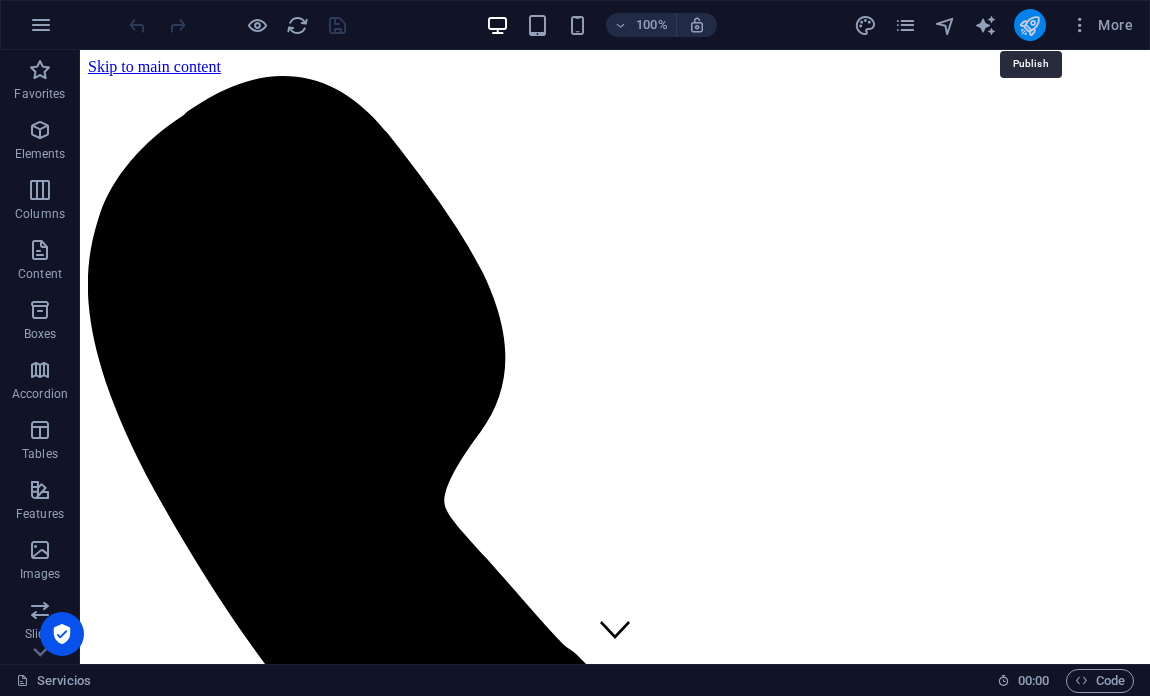 click at bounding box center (1029, 25) 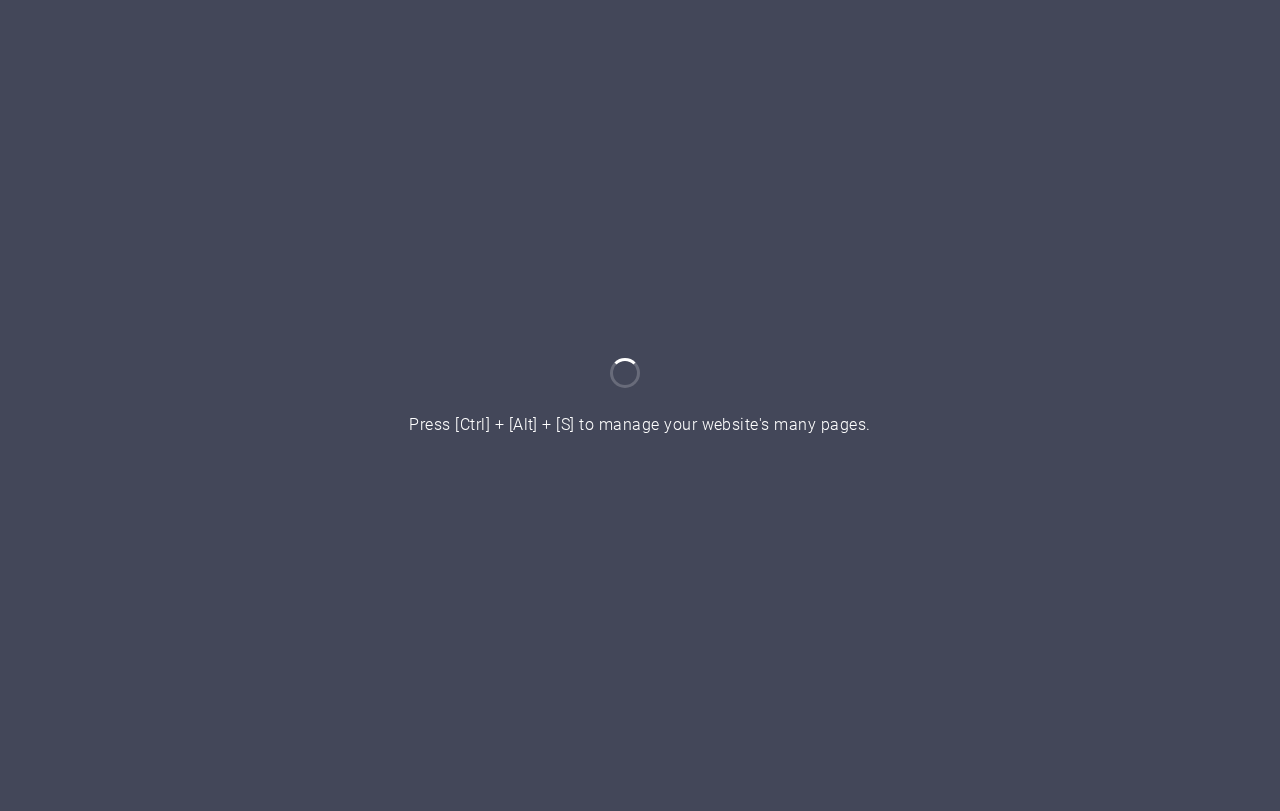 scroll, scrollTop: 0, scrollLeft: 0, axis: both 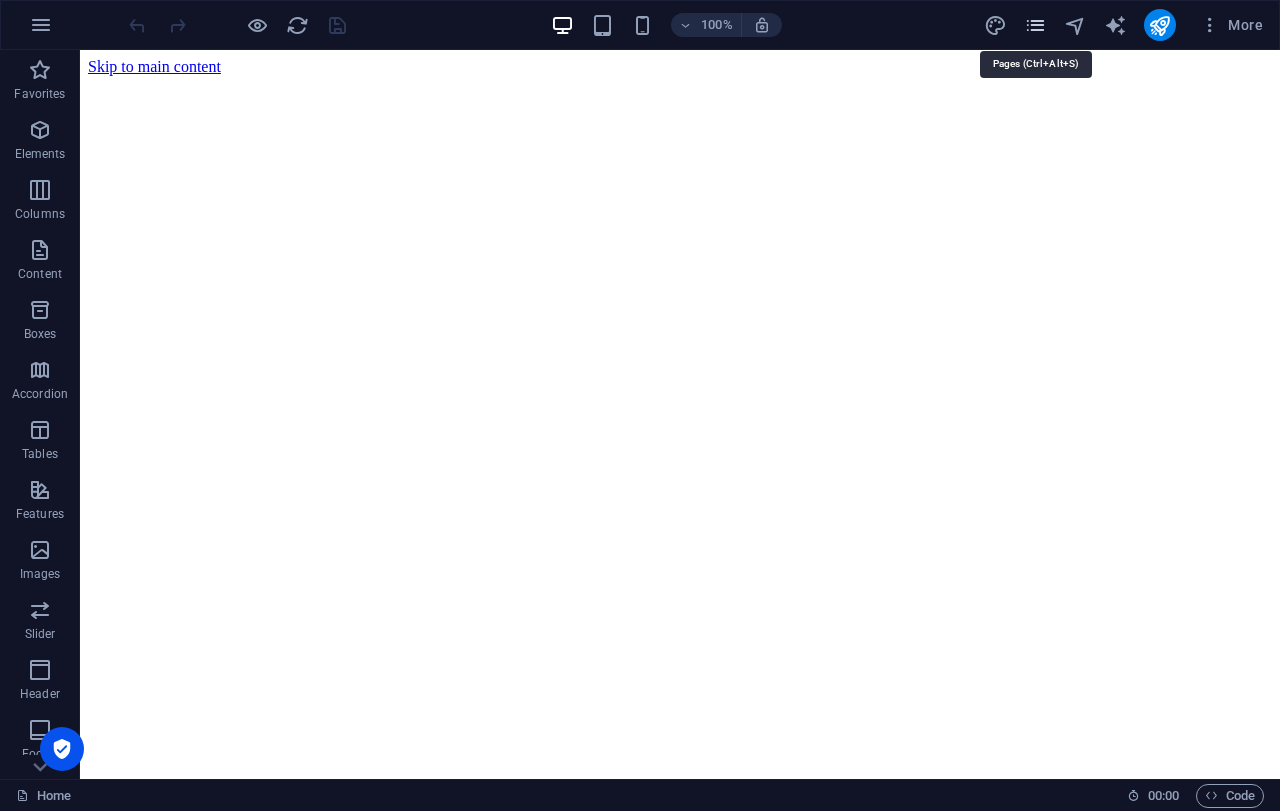 click at bounding box center (1035, 25) 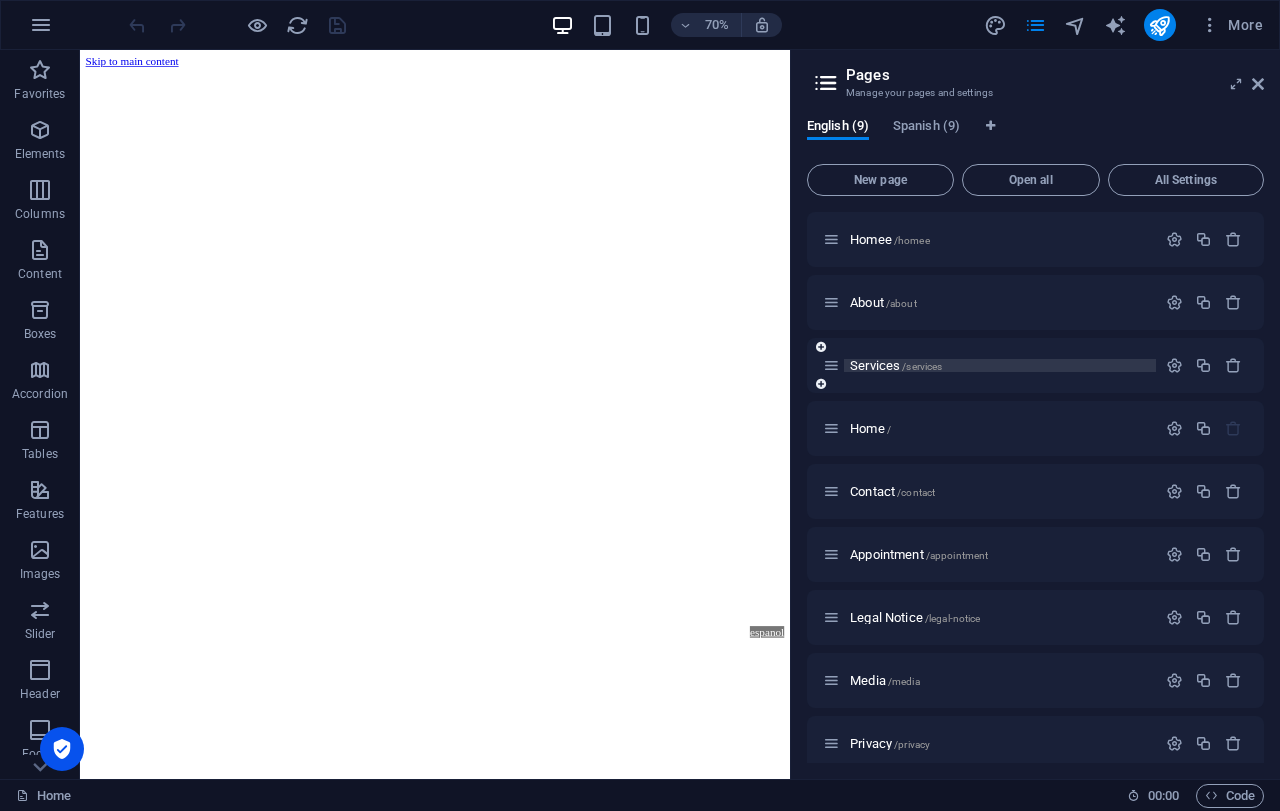 click on "/services" at bounding box center (922, 366) 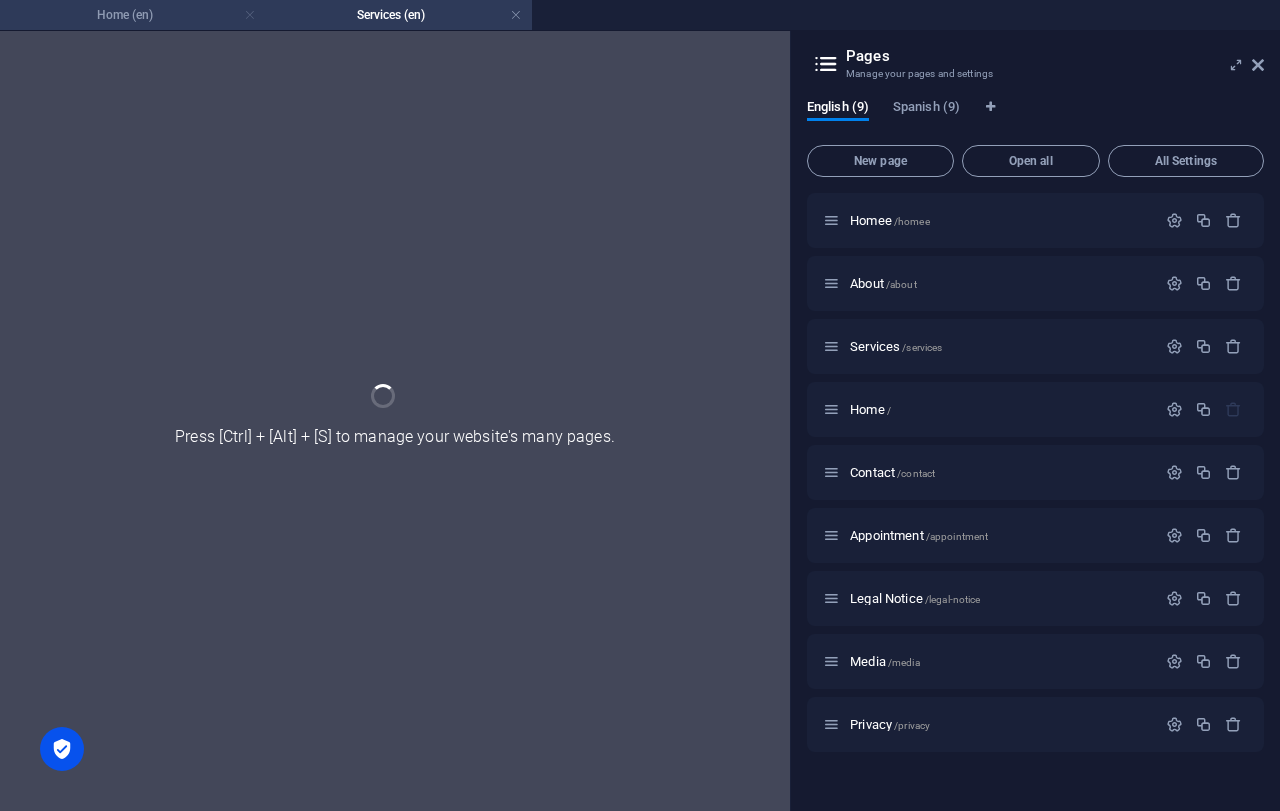 click at bounding box center (250, 15) 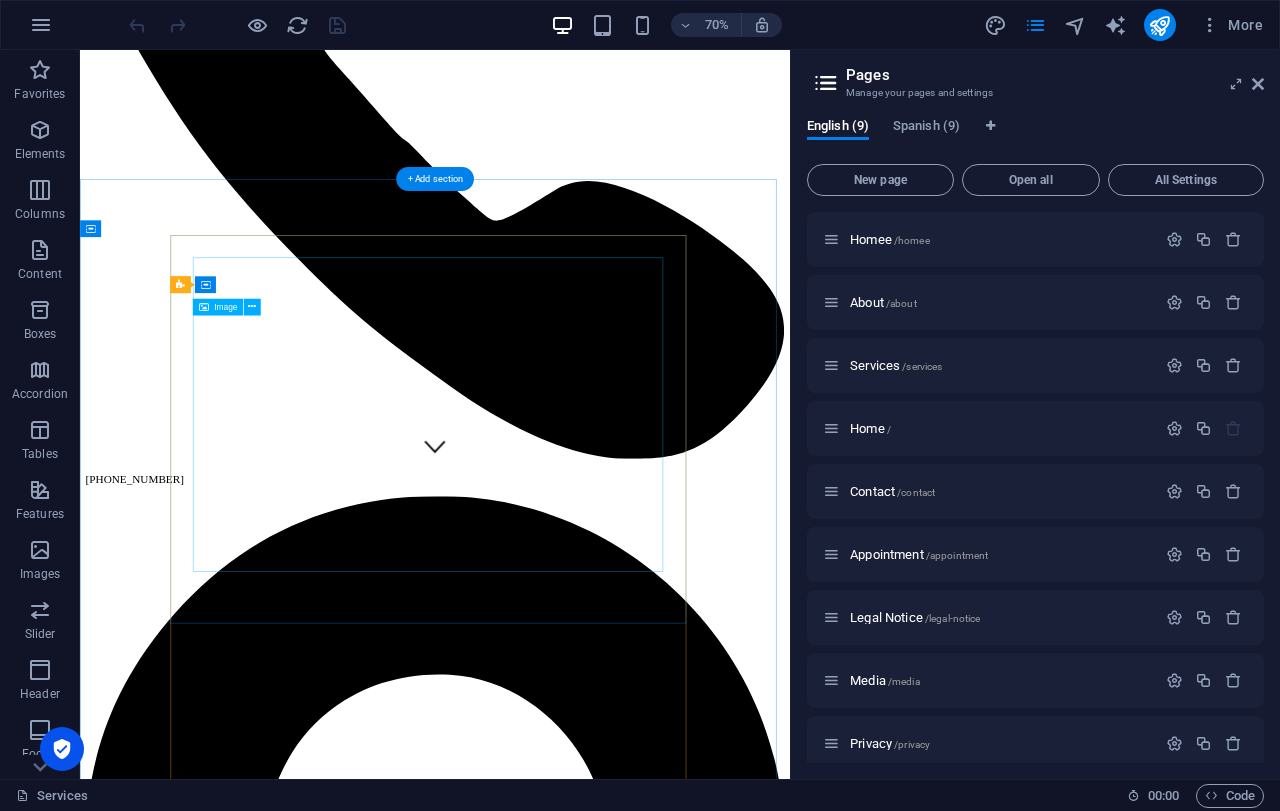 scroll, scrollTop: 150, scrollLeft: 0, axis: vertical 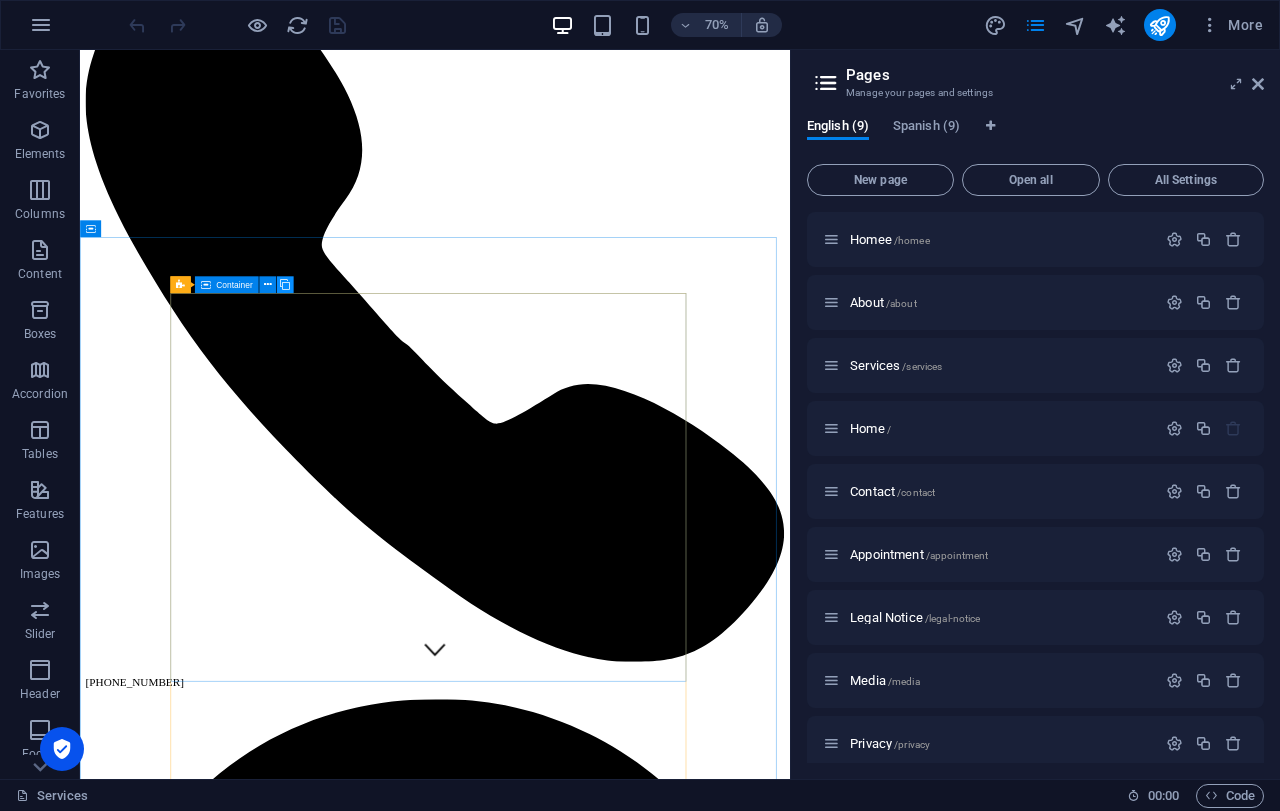 click at bounding box center [285, 284] 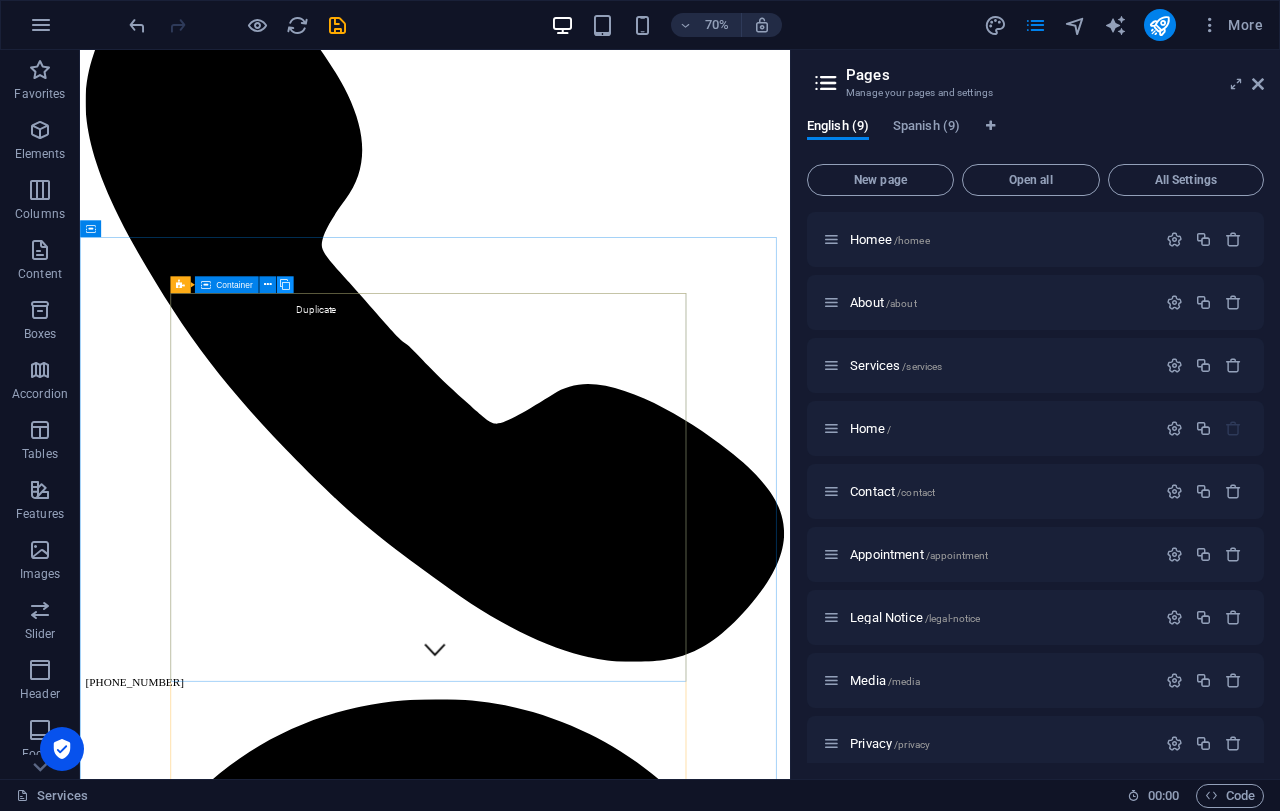 click at bounding box center (285, 284) 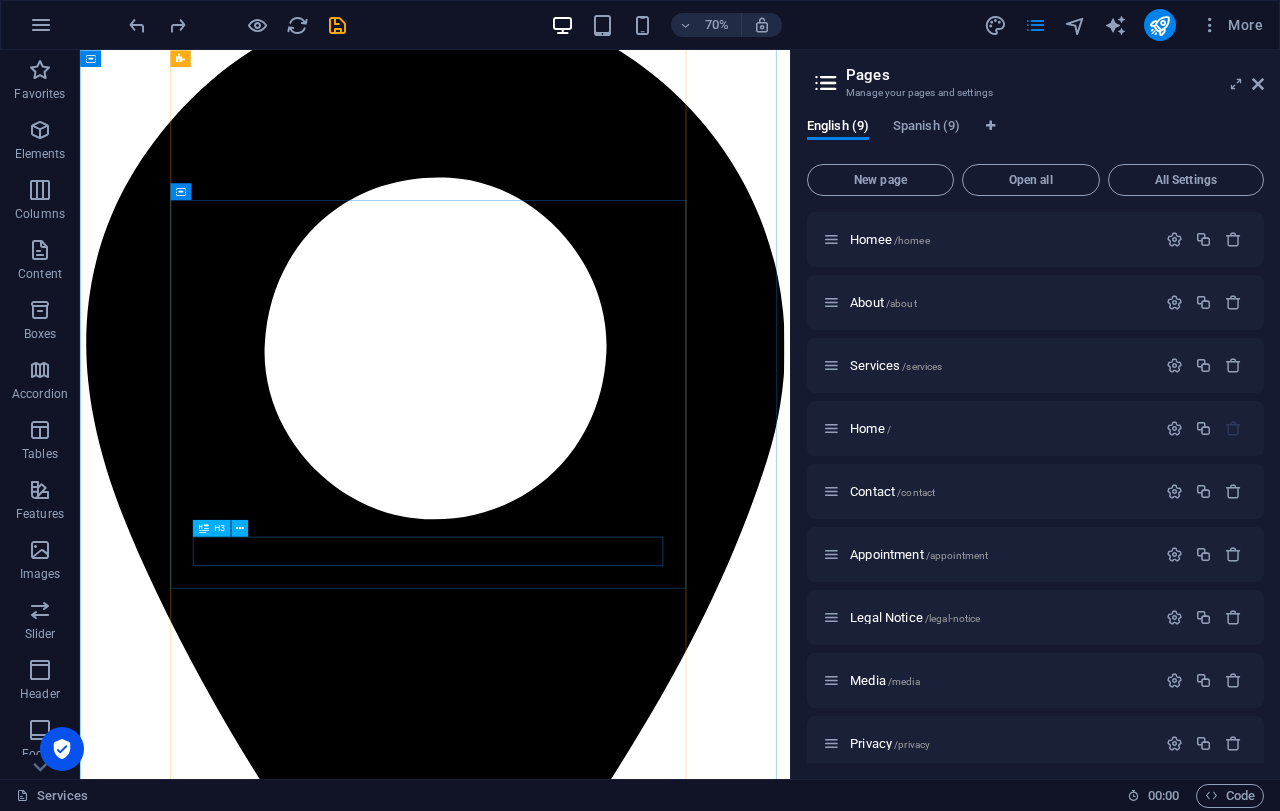 scroll, scrollTop: 550, scrollLeft: 0, axis: vertical 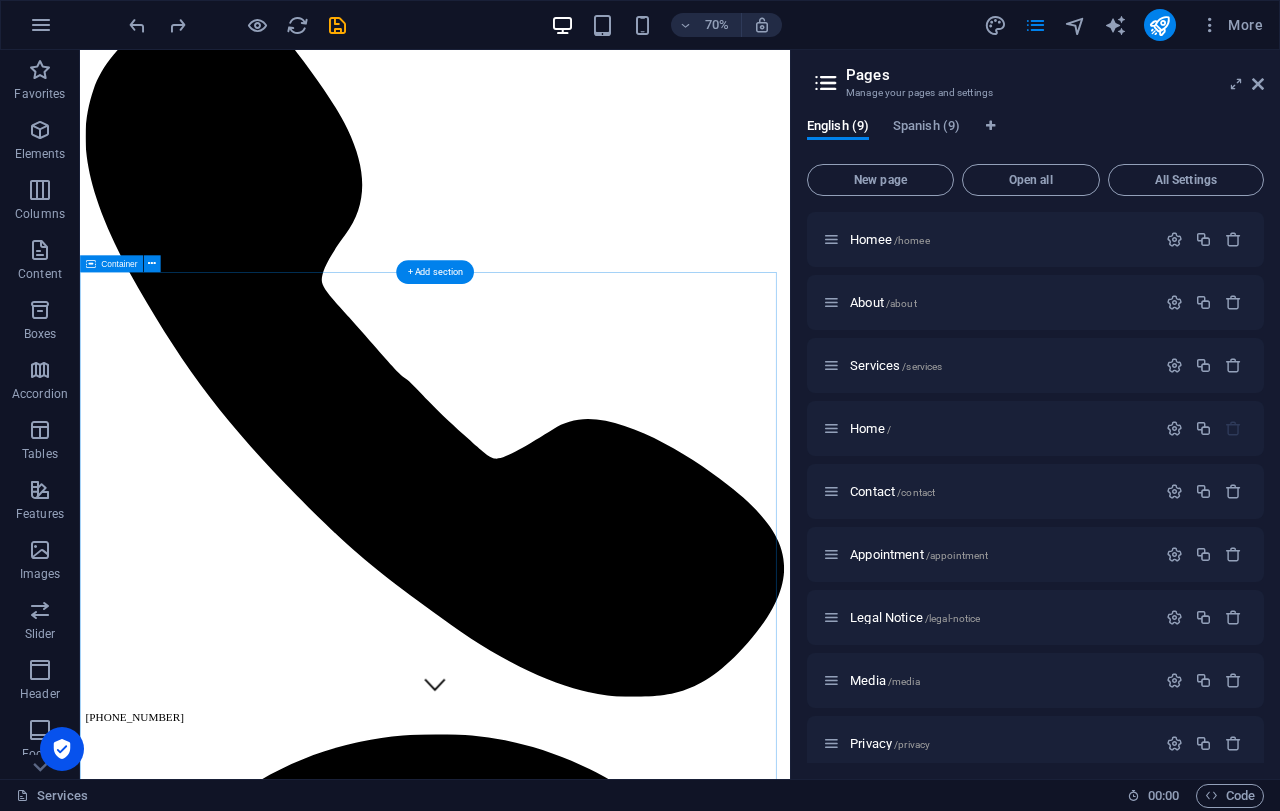 click on "PLASTIC [MEDICAL_DATA] BREAST What are [MEDICAL_DATA]? [MEDICAL_DATA] are artificial devices used to change the size, shape, and contour of a person's breasts. They can be used for cosmetic purposes, such as [MEDICAL_DATA], or for reconstructive purposes after surgeries like [MEDICAL_DATA]. [MEDICAL_DATA] are one of the most popular types of plastic surgery prostheses. [MEDICAL_DATA] increase the size of your breasts. Candidates should be in good physical and mental health and have realistic expectations. [MEDICAL_DATA] are artificial devices (prostheses) surgically inserted into your breasts. [MEDICAL_DATA] are silicone shells filled with either silicone gel or saline (sterile salt water). PLASTIC [MEDICAL_DATA] BREAST What are [MEDICAL_DATA]? [MEDICAL_DATA] are artificial devices used to change the size, shape, and contour of a person's breasts. They can be used for cosmetic purposes, such as [MEDICAL_DATA], or for reconstructive purposes after surgeries like [MEDICAL_DATA]. [MEDICAL_DATA] Facelift" at bounding box center [587, 18742] 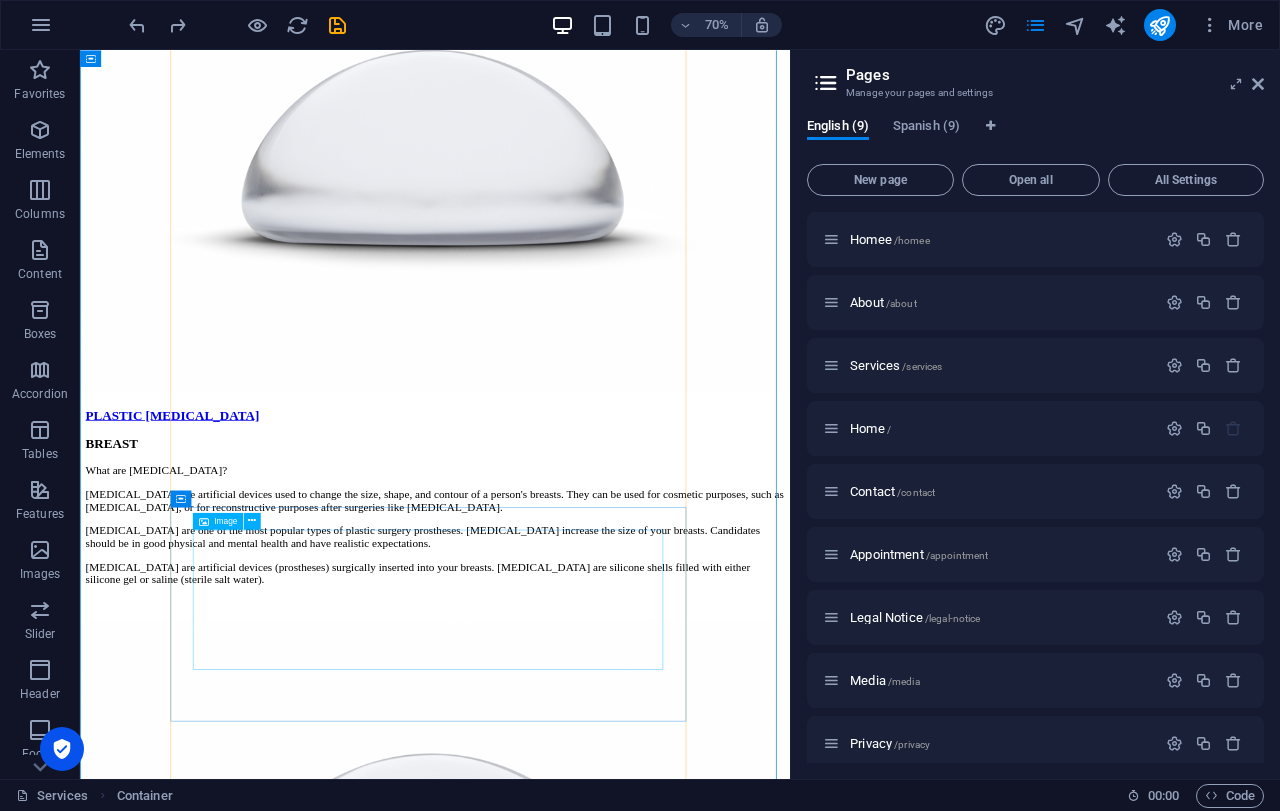 scroll, scrollTop: 4300, scrollLeft: 0, axis: vertical 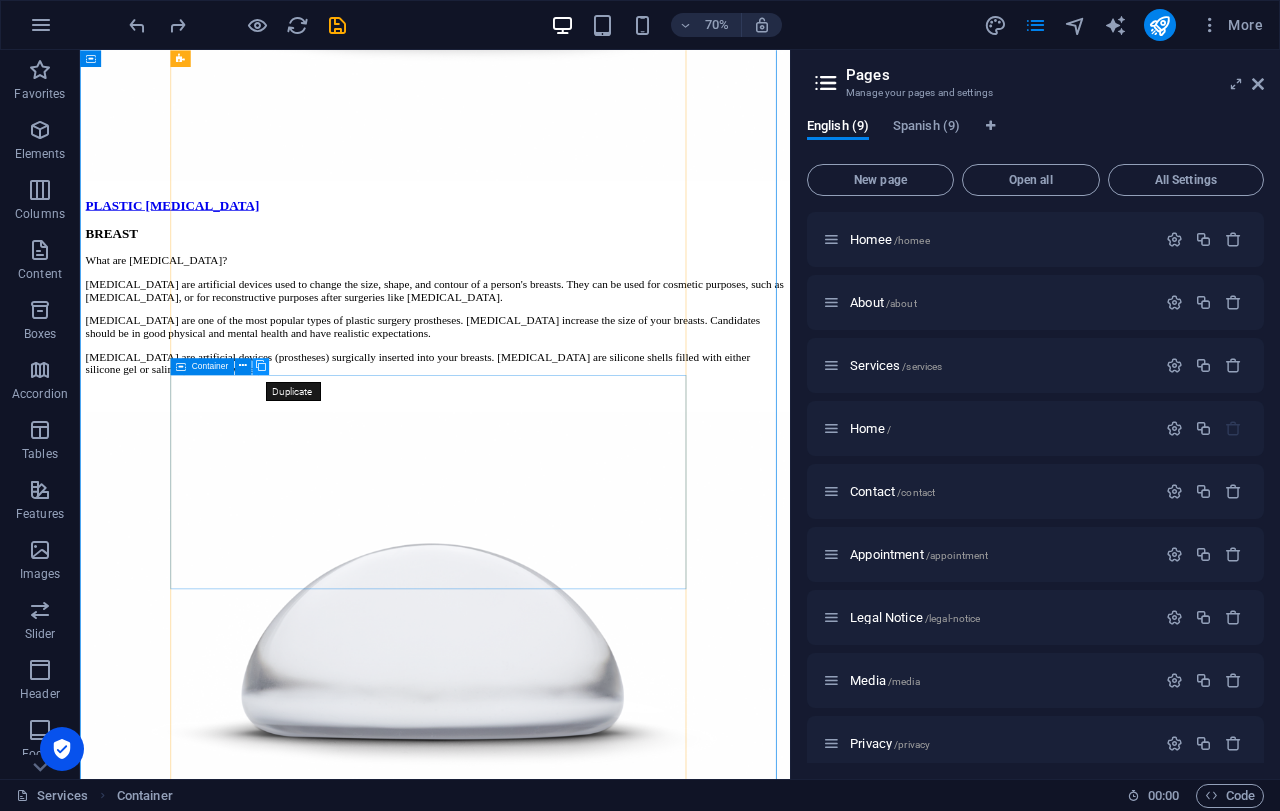 click at bounding box center [260, 366] 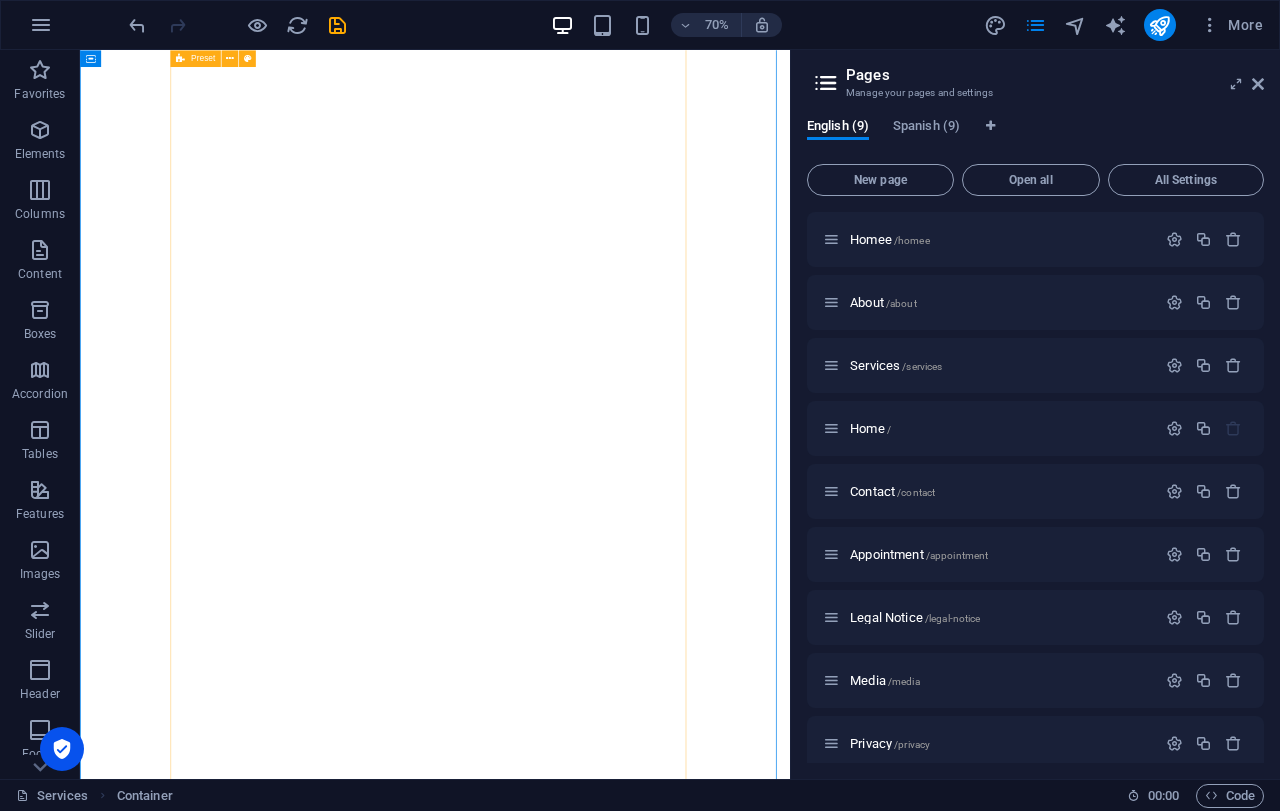 scroll, scrollTop: 10600, scrollLeft: 0, axis: vertical 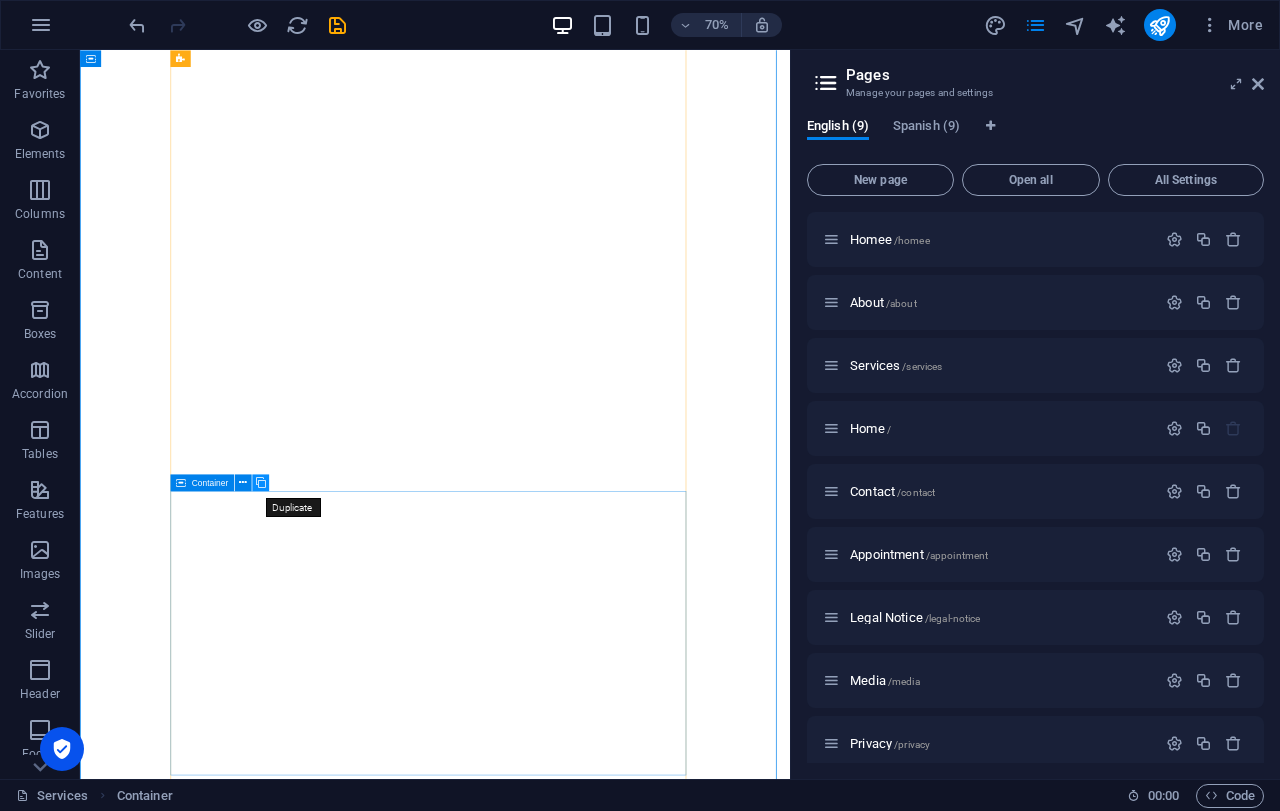 click at bounding box center (260, 482) 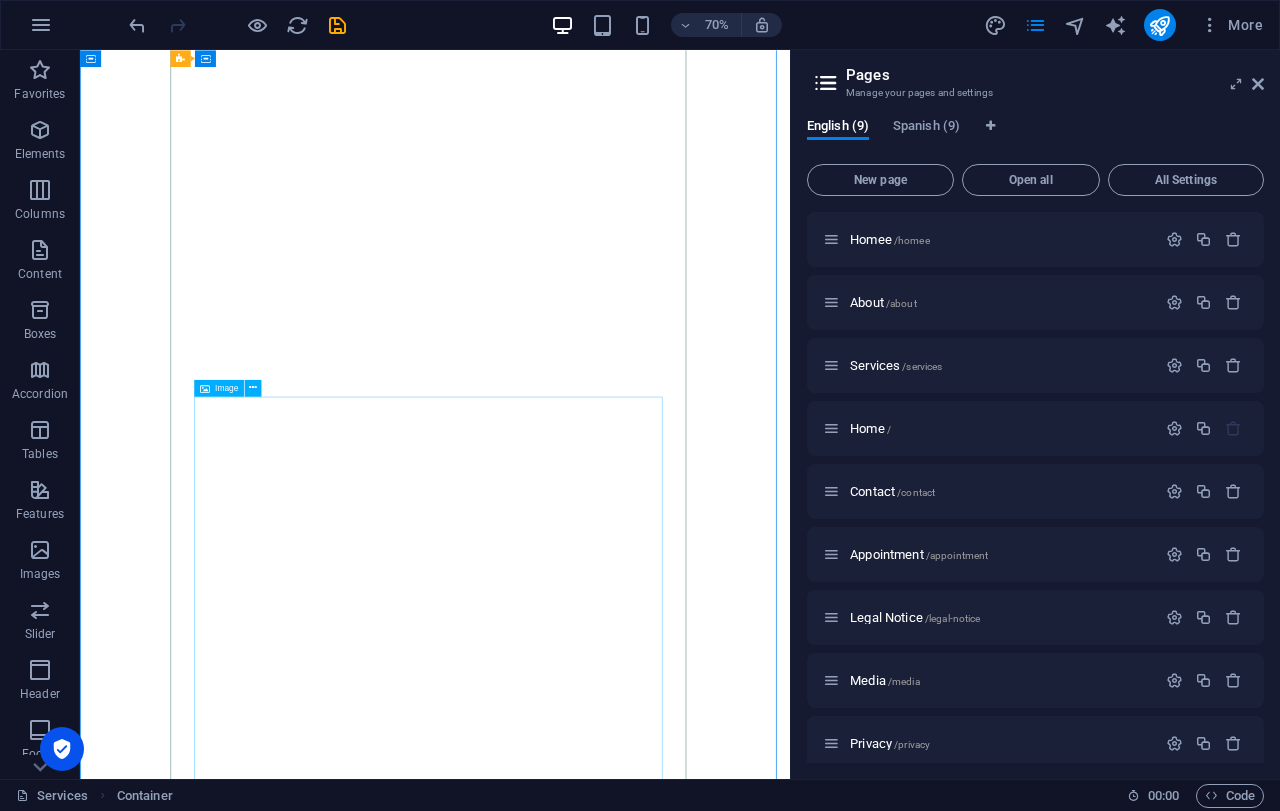 scroll, scrollTop: 10000, scrollLeft: 0, axis: vertical 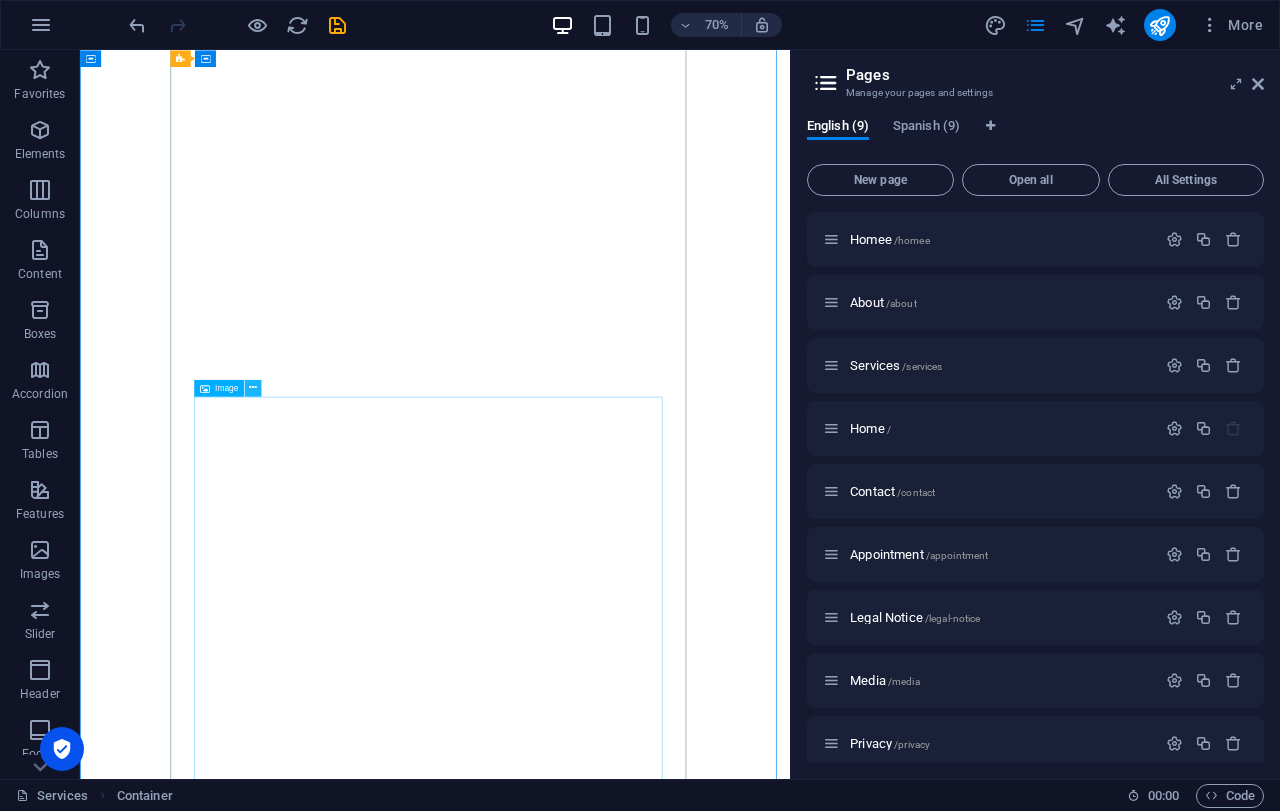 click at bounding box center [253, 388] 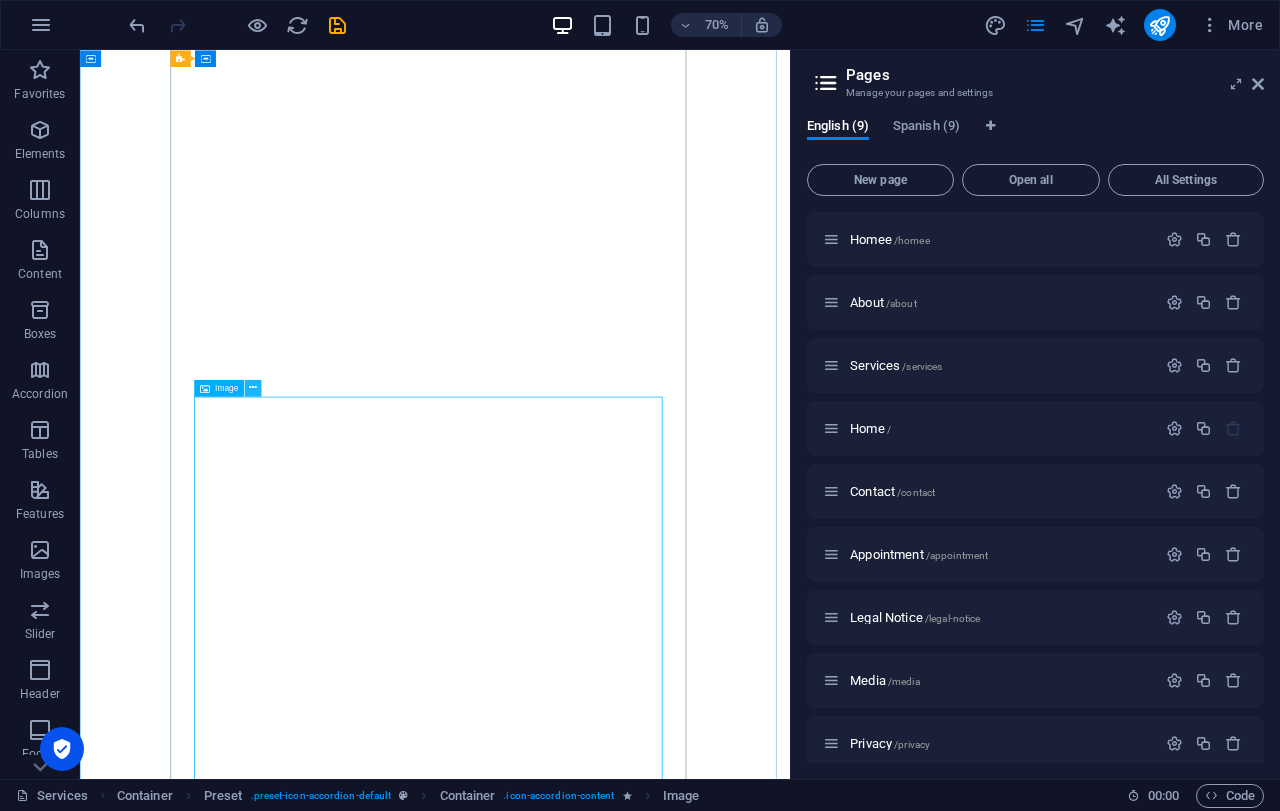 click at bounding box center (253, 388) 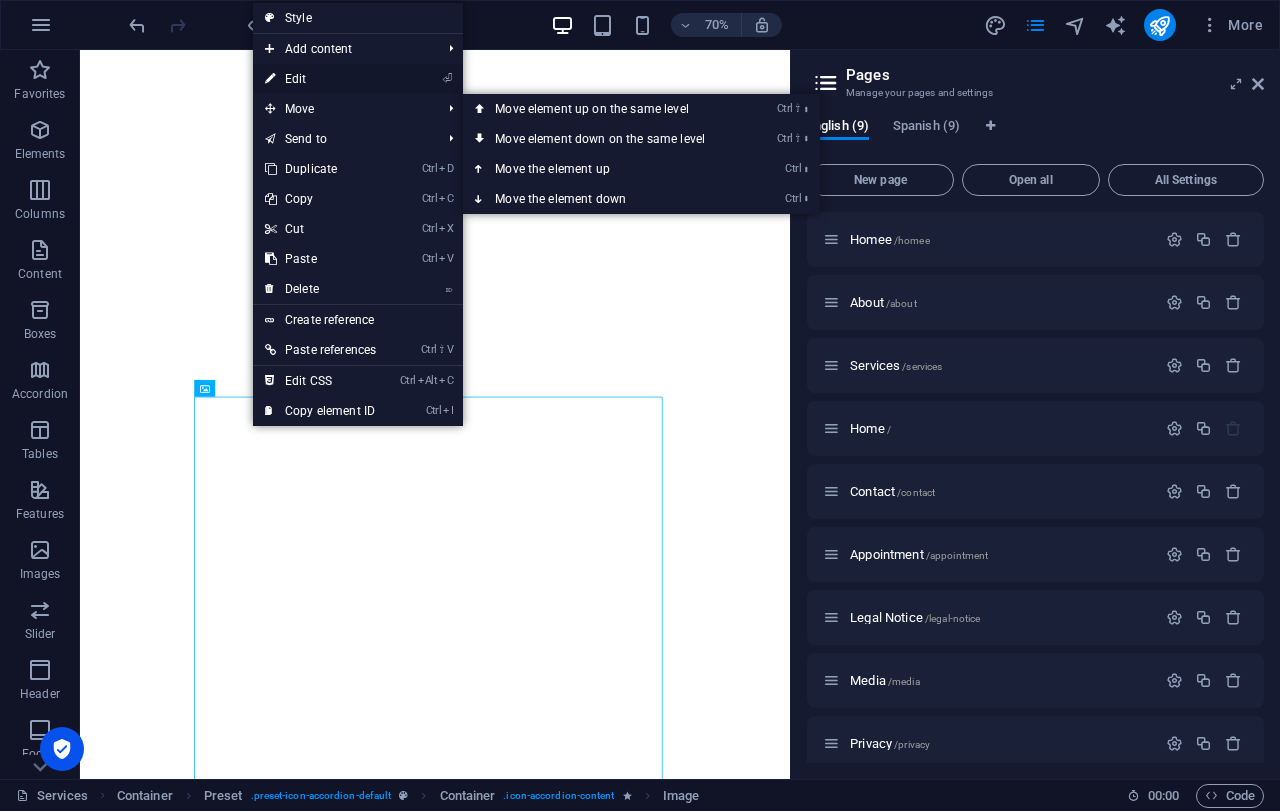 click on "⏎  Edit" at bounding box center (320, 79) 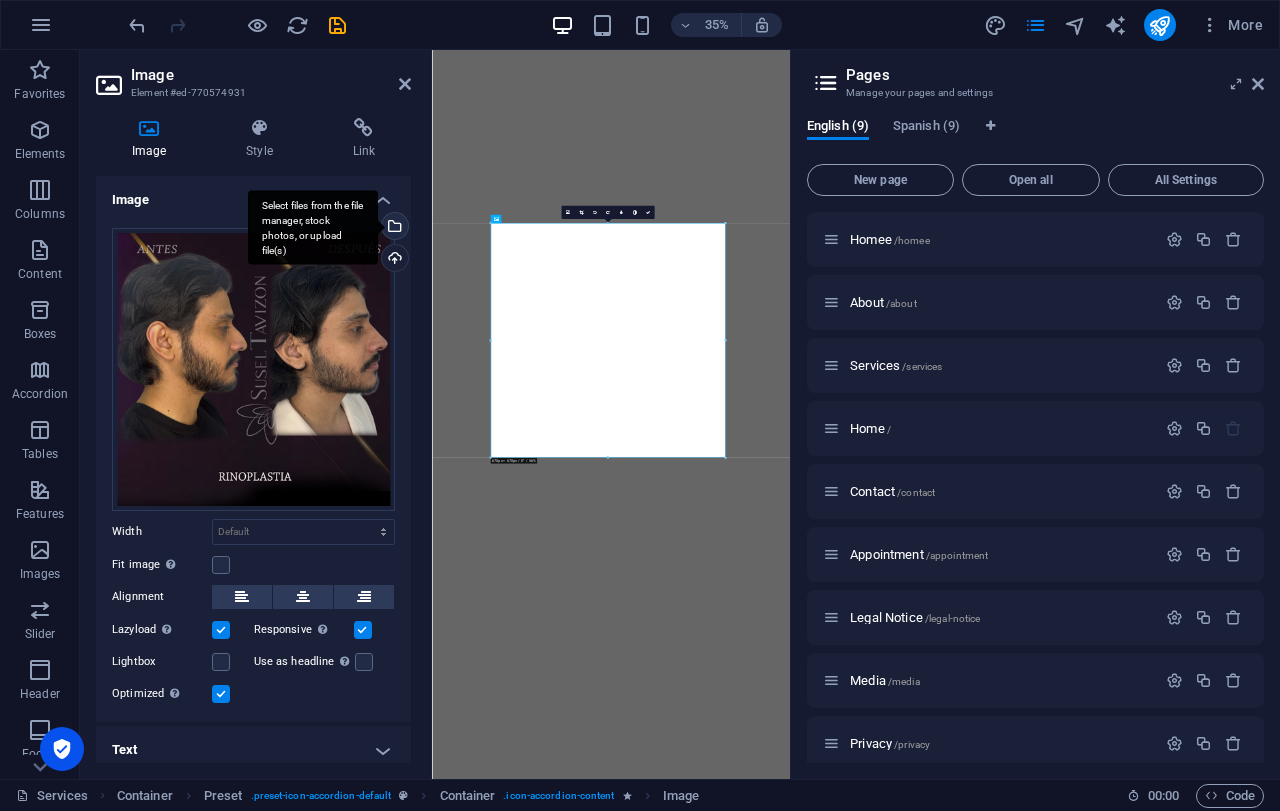 click on "Select files from the file manager, stock photos, or upload file(s)" at bounding box center (393, 228) 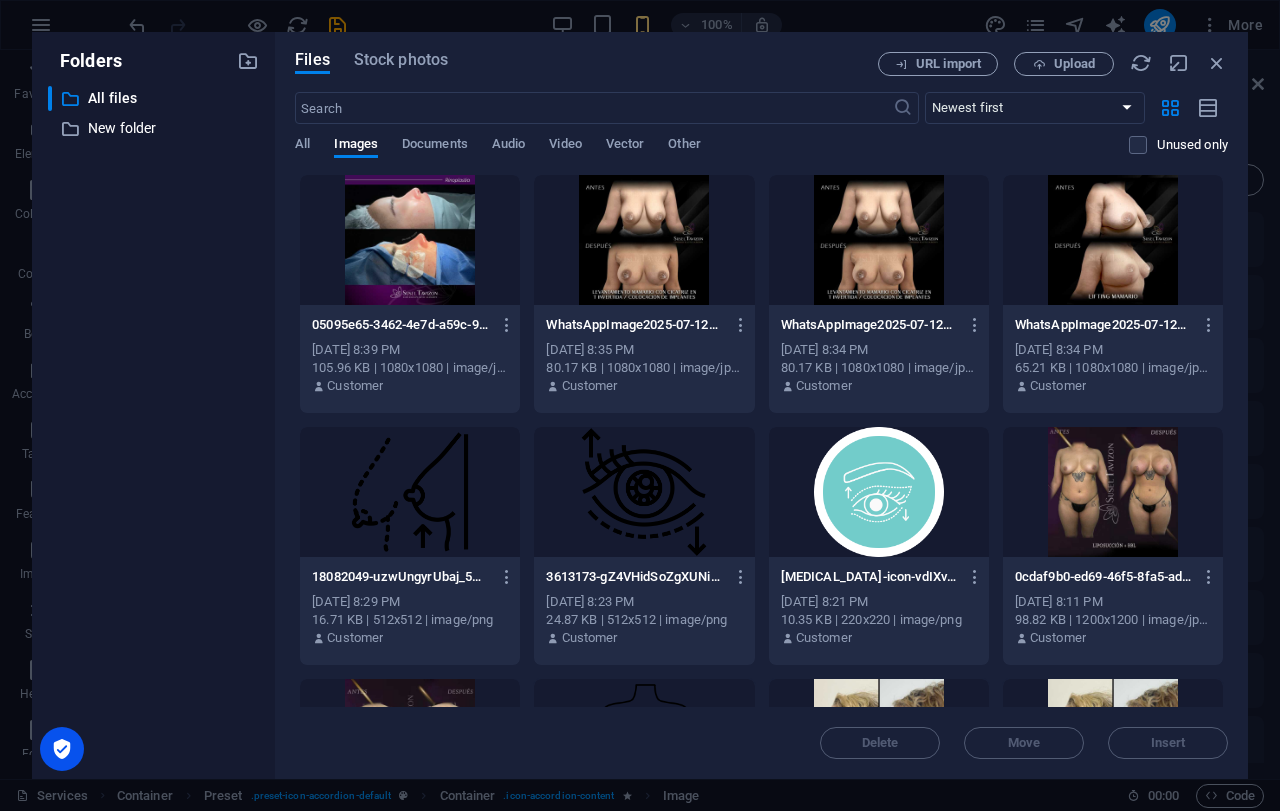 click at bounding box center [410, 240] 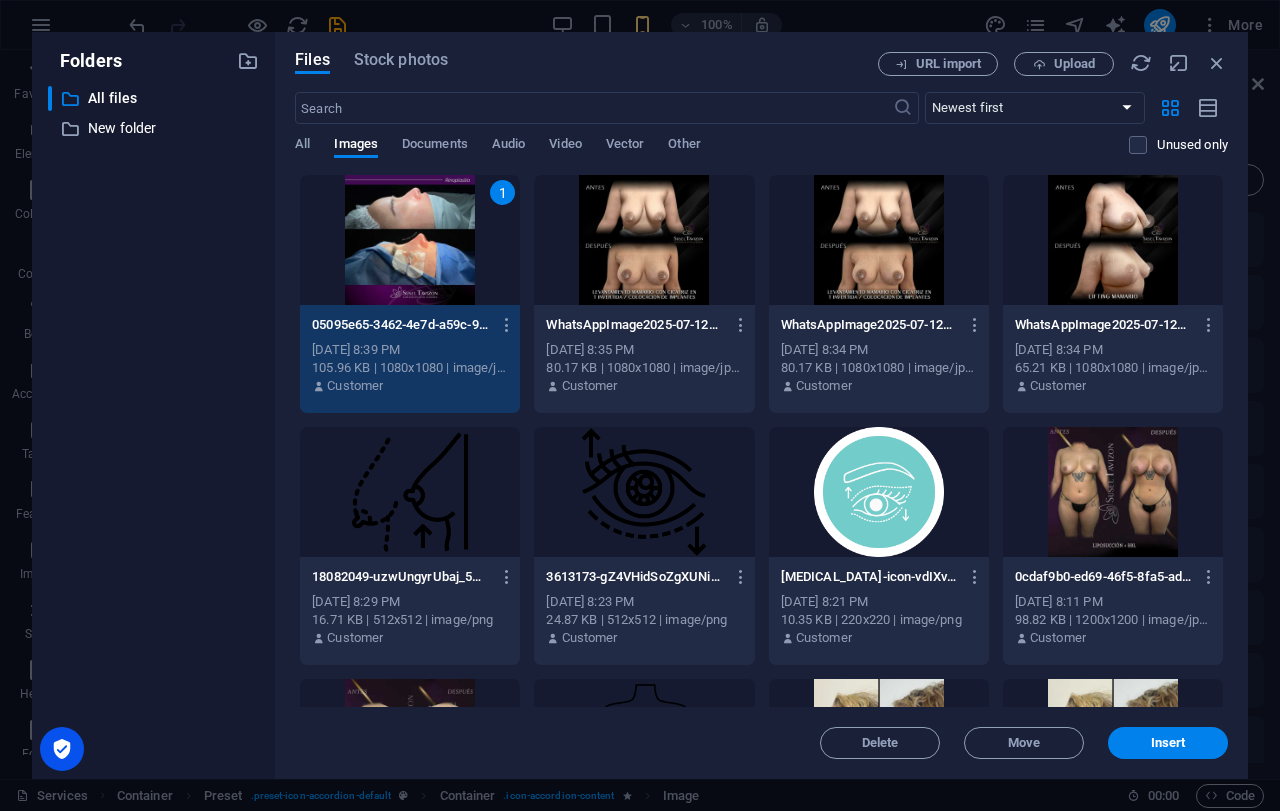 click on "Insert" at bounding box center (1168, 743) 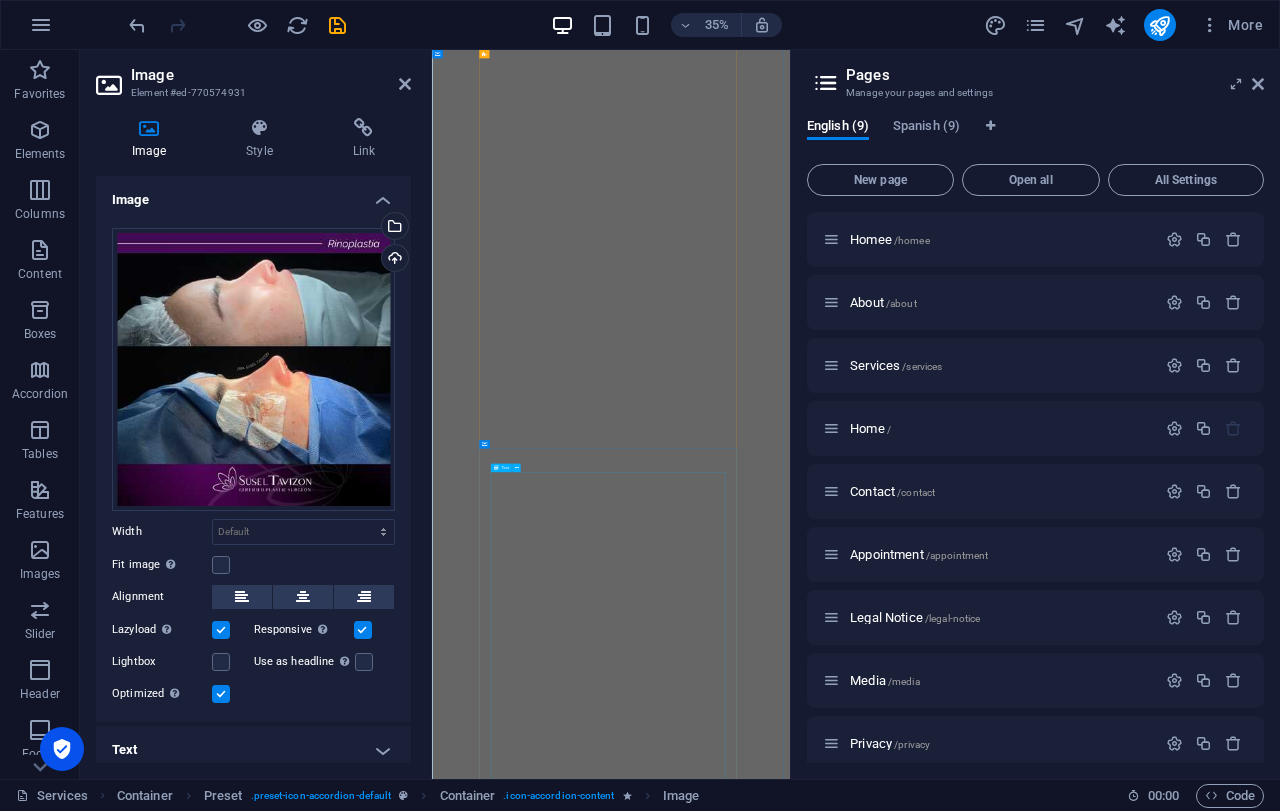 scroll, scrollTop: 12767, scrollLeft: 0, axis: vertical 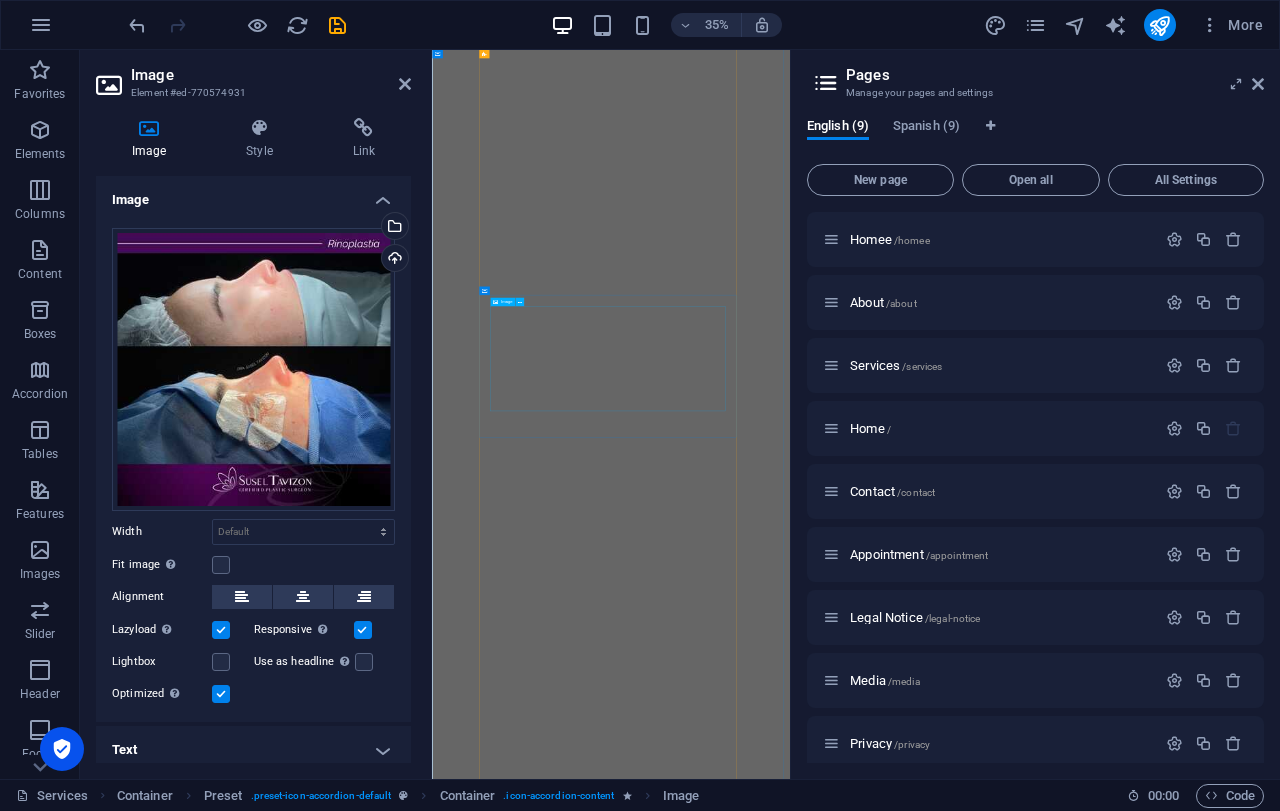 click at bounding box center (943, 24592) 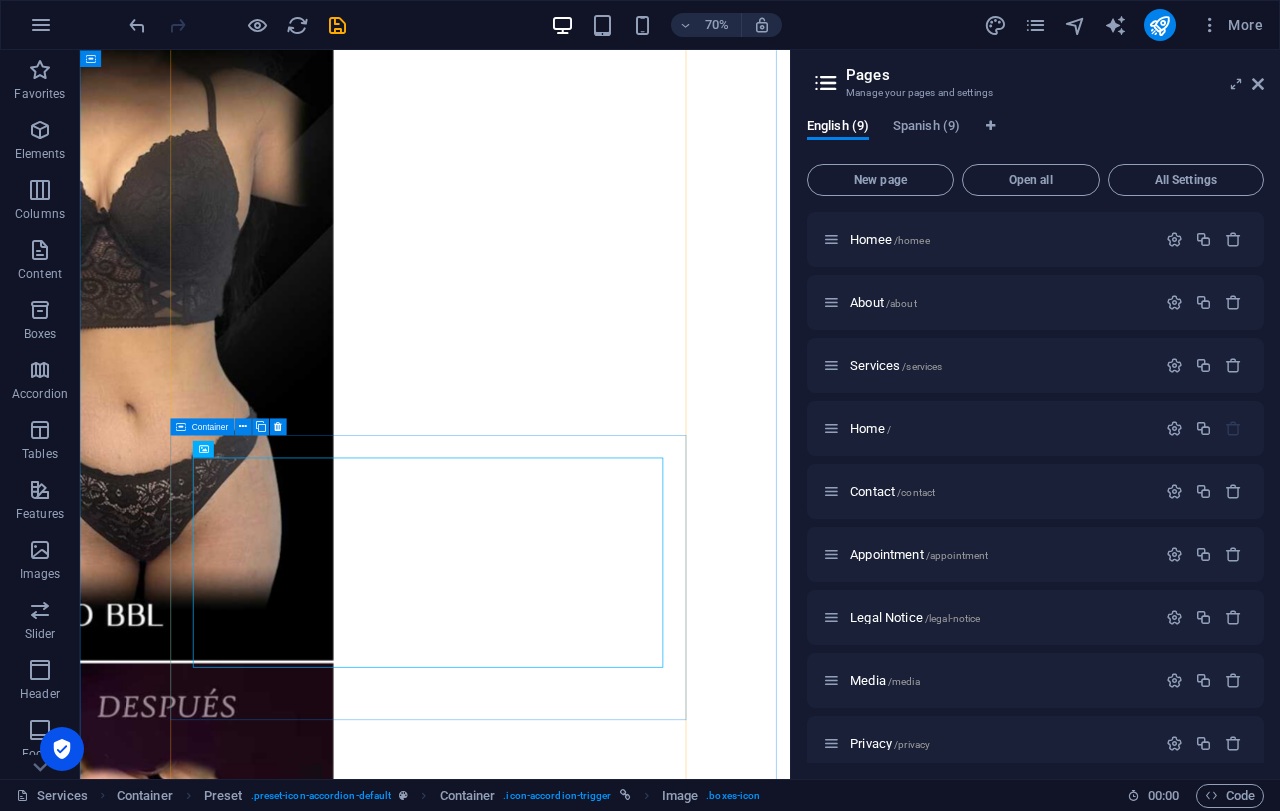 scroll, scrollTop: 12917, scrollLeft: 0, axis: vertical 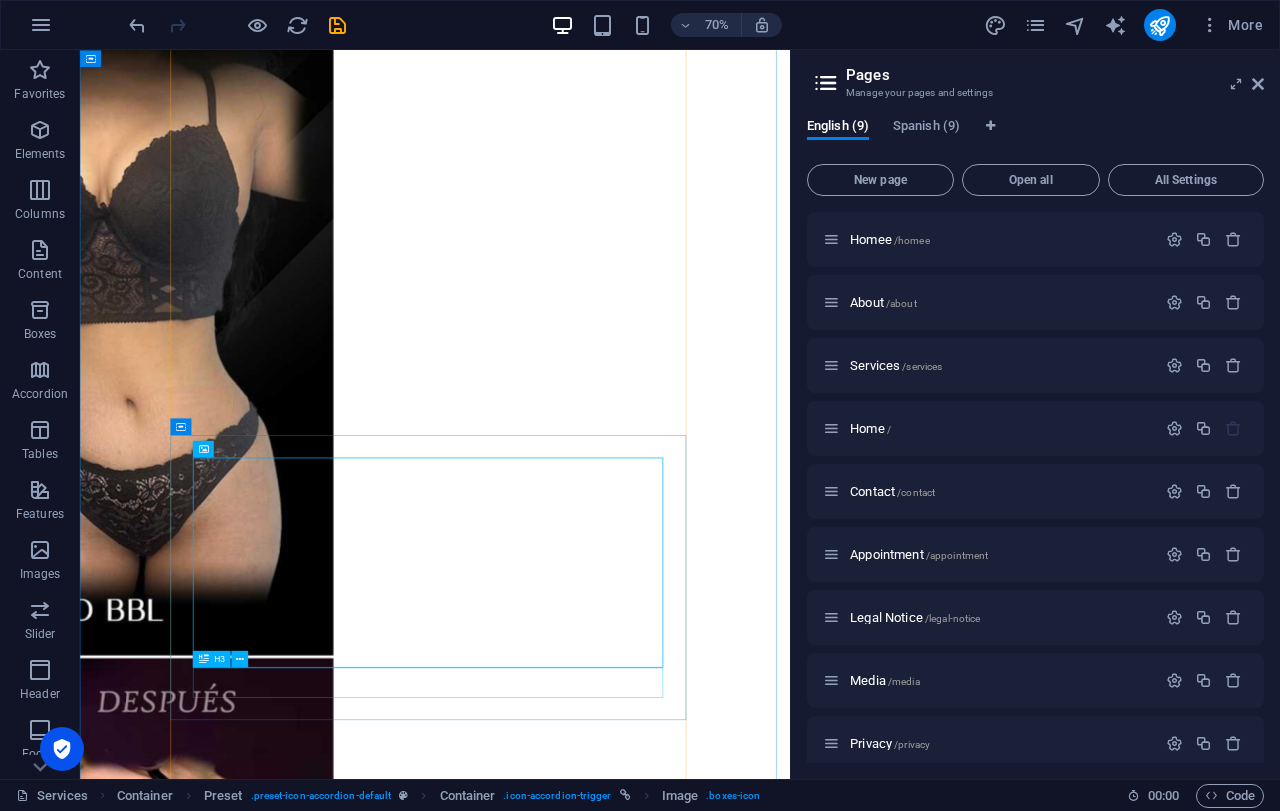 click on "mommy makeover" at bounding box center [587, 24587] 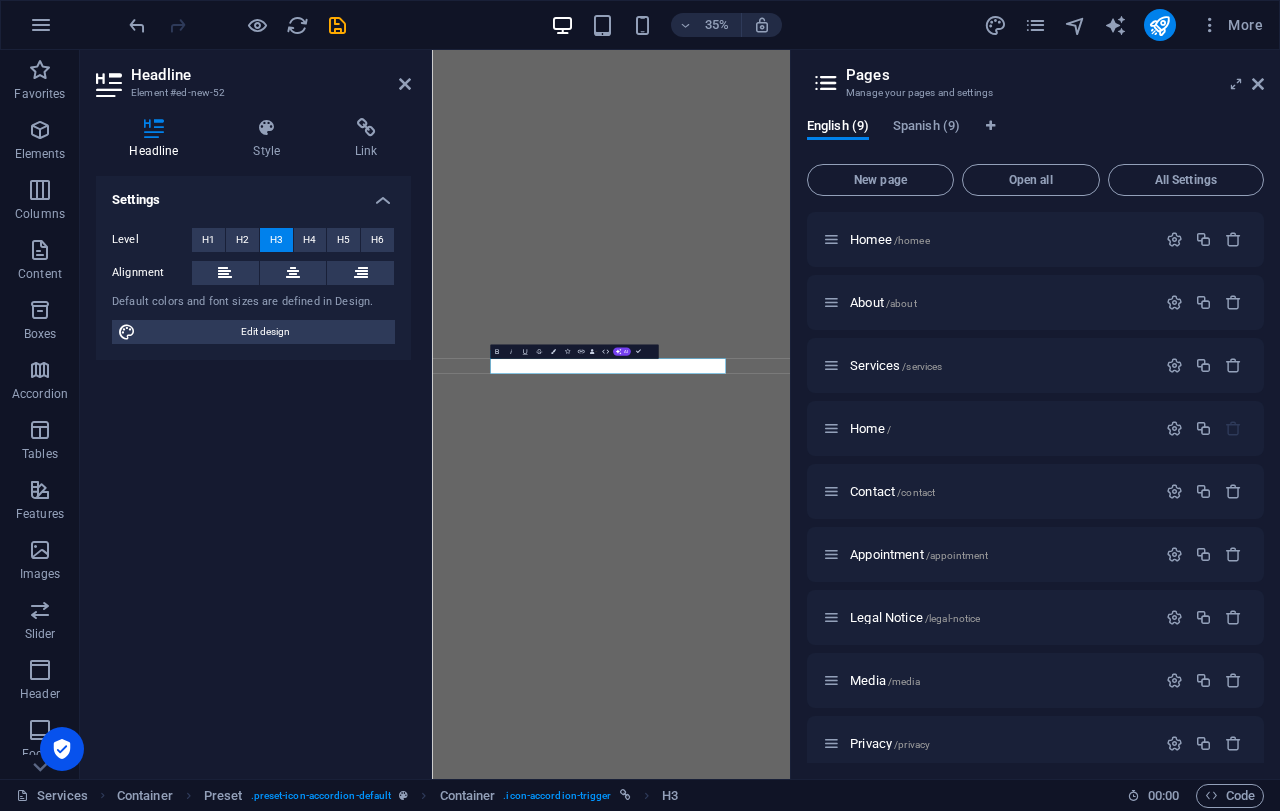click at bounding box center [943, 24442] 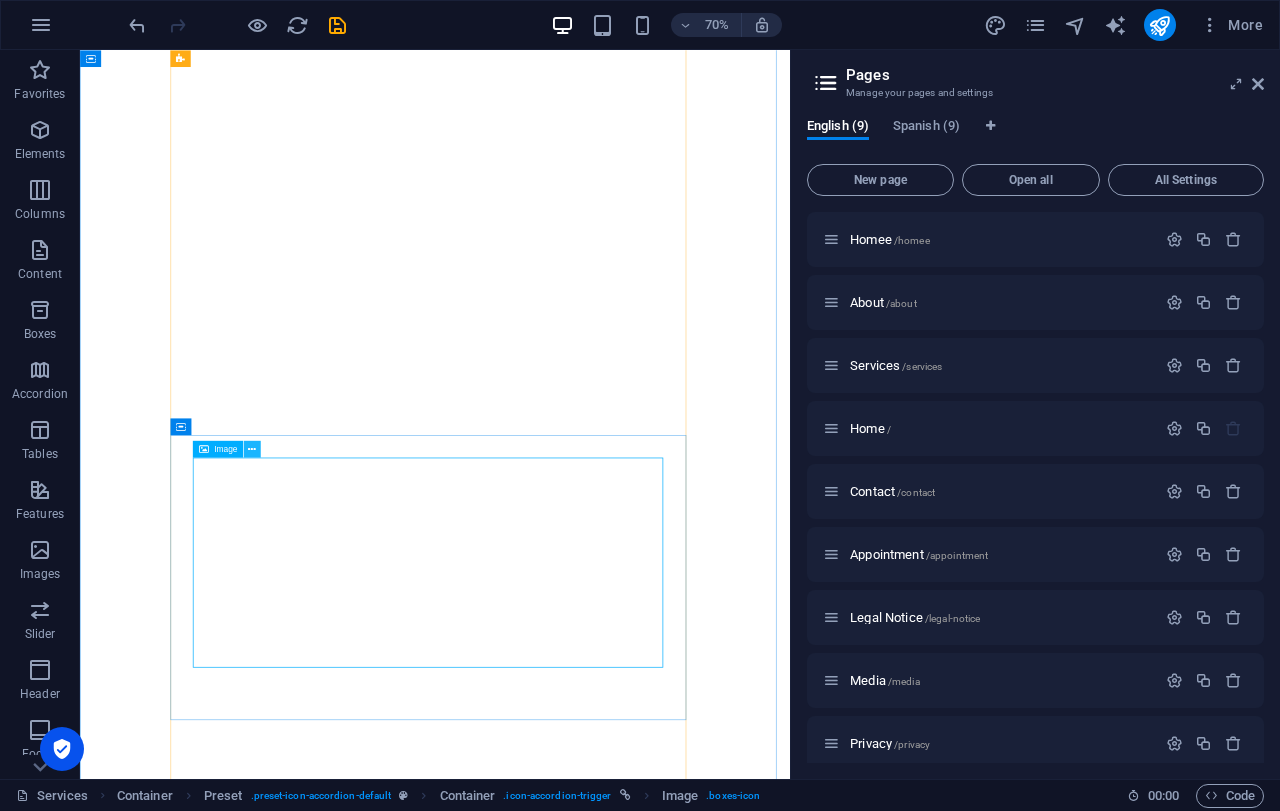 click at bounding box center [252, 449] 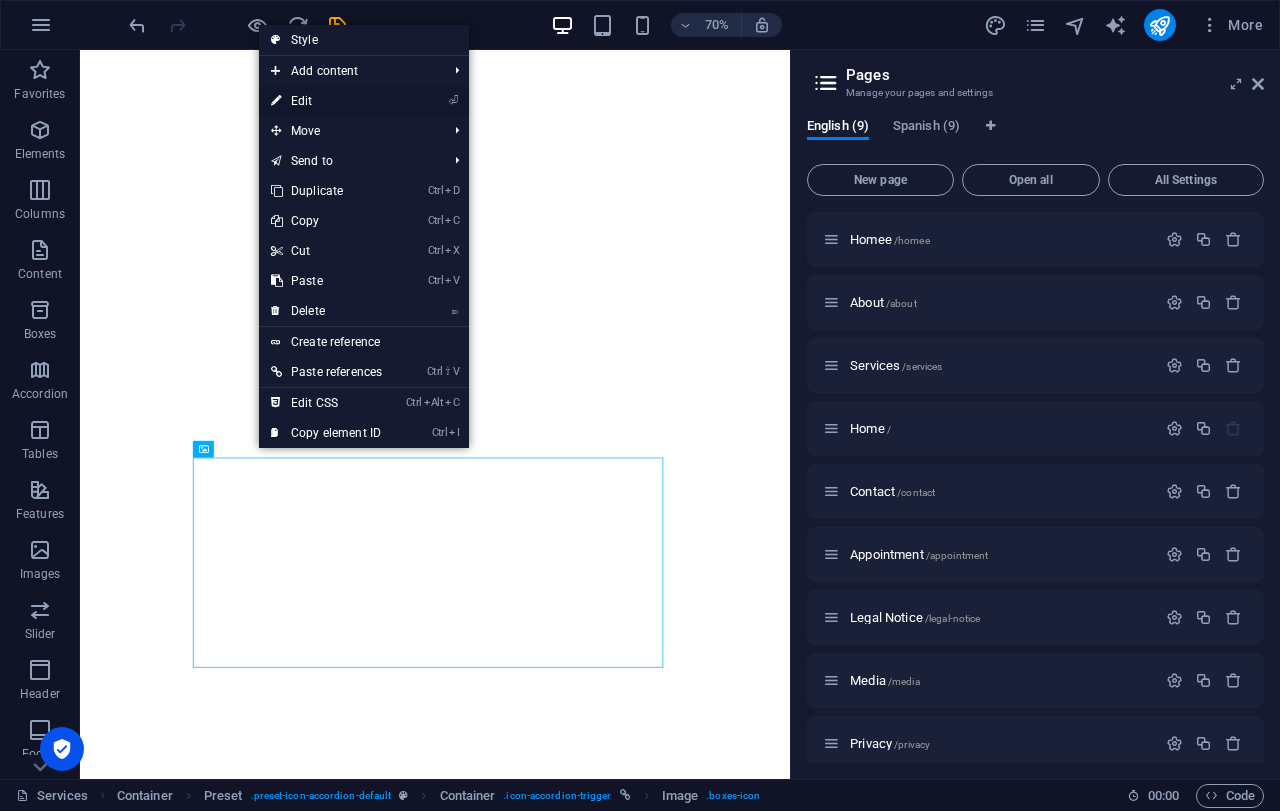 drag, startPoint x: 317, startPoint y: 105, endPoint x: 587, endPoint y: 335, distance: 354.68295 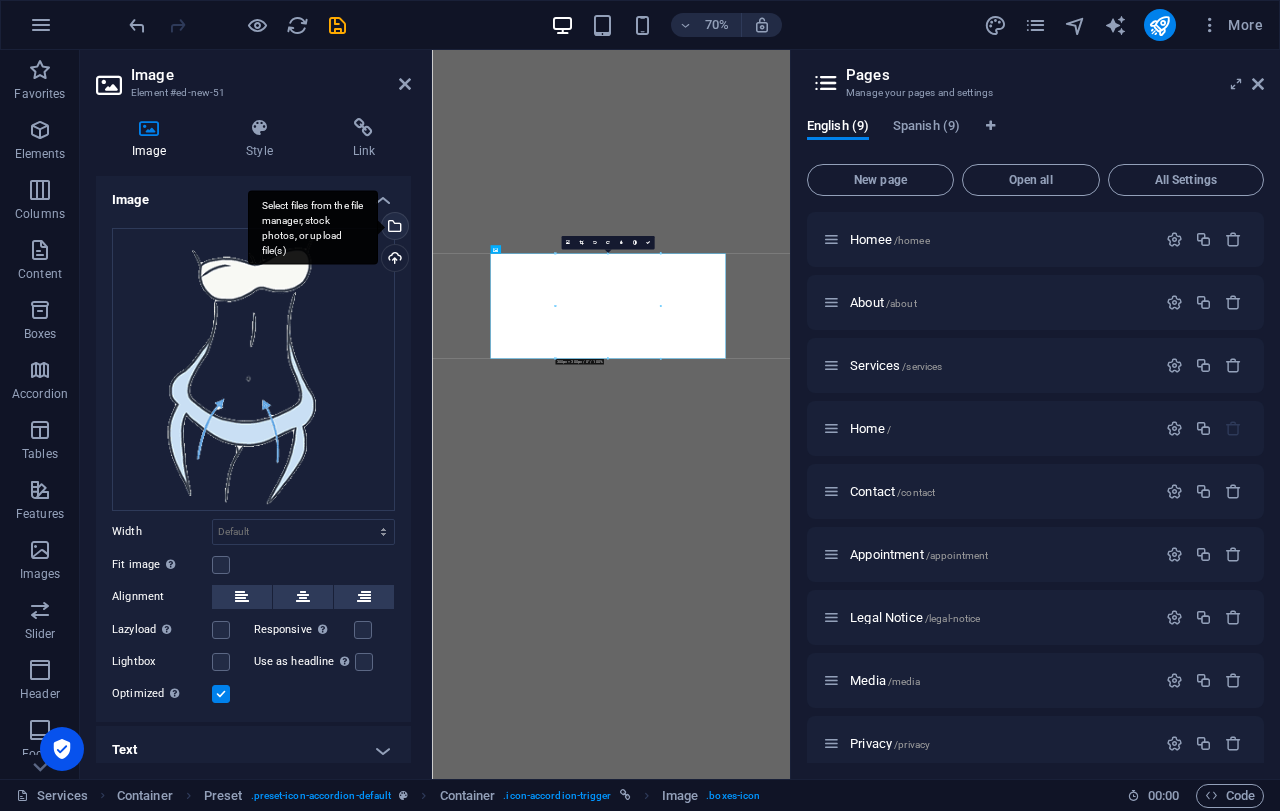 click on "Select files from the file manager, stock photos, or upload file(s)" at bounding box center [393, 228] 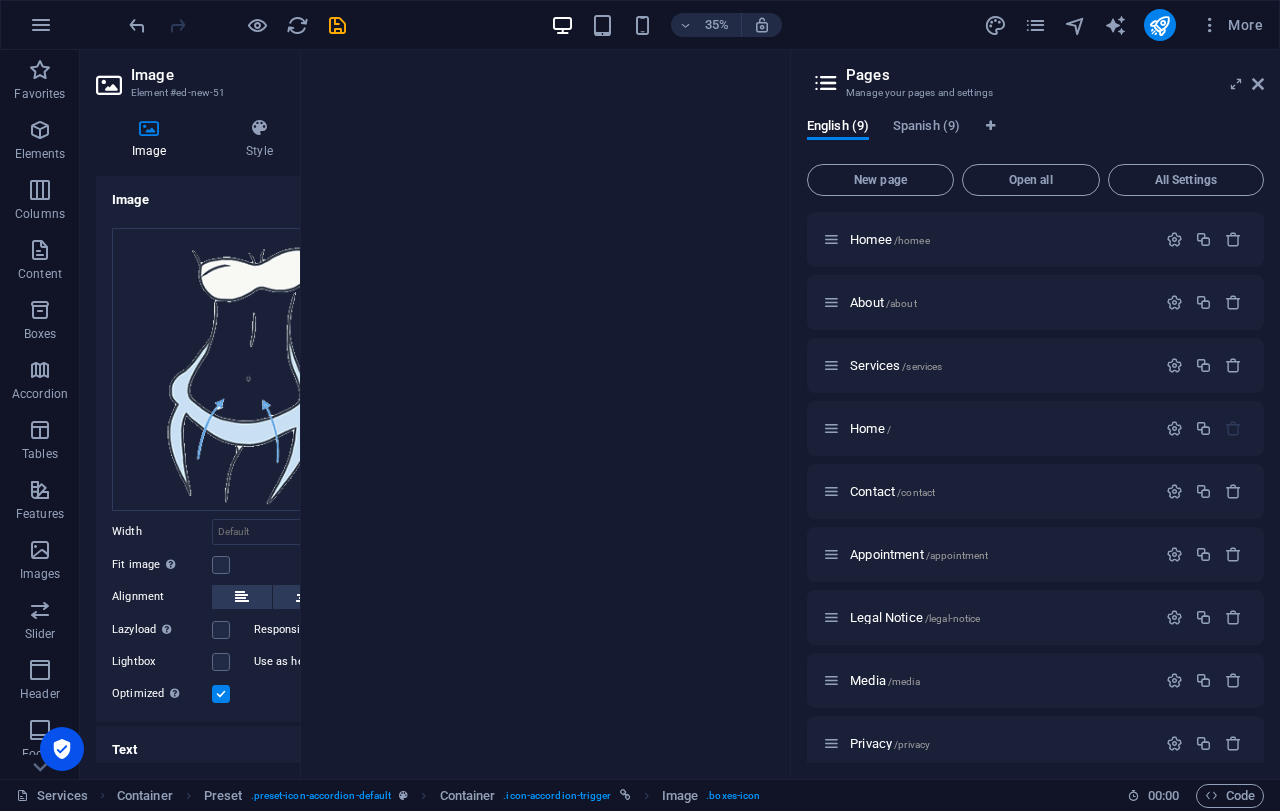 scroll, scrollTop: 36332, scrollLeft: 0, axis: vertical 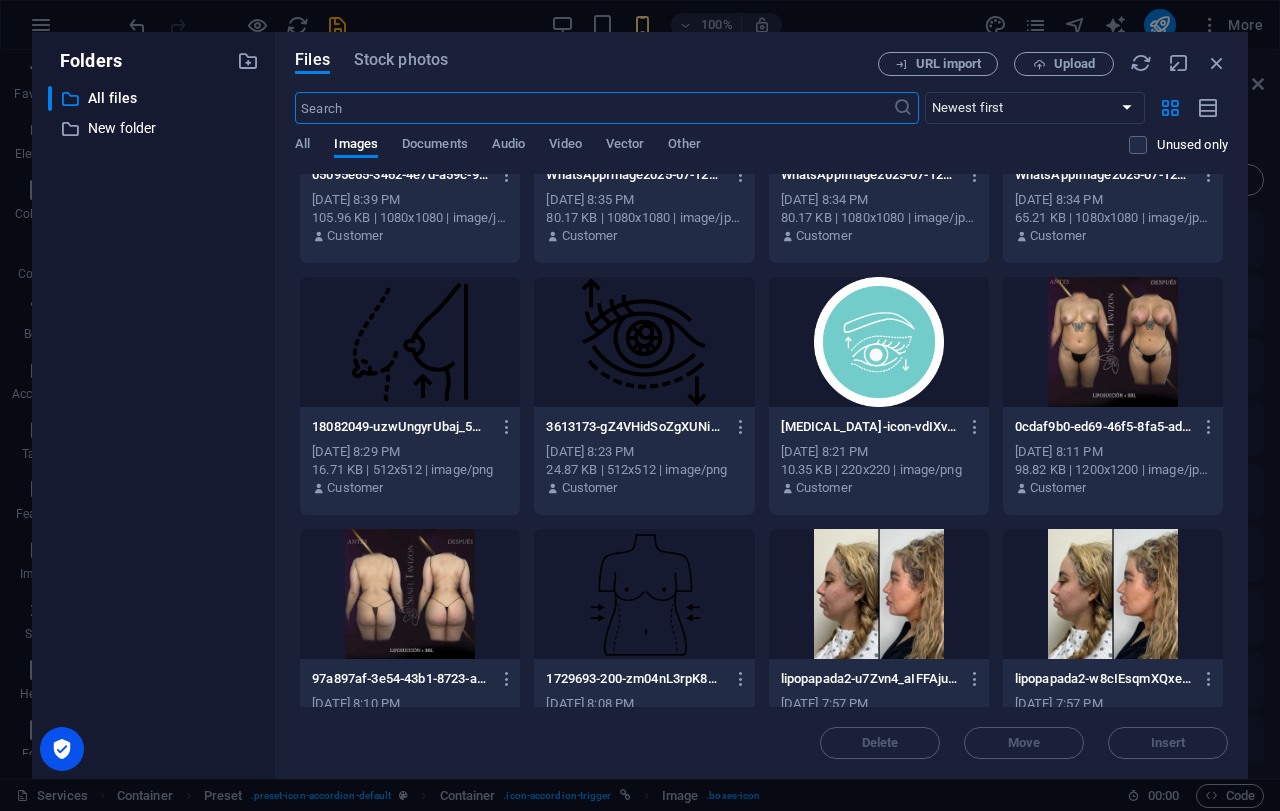 click at bounding box center [644, 594] 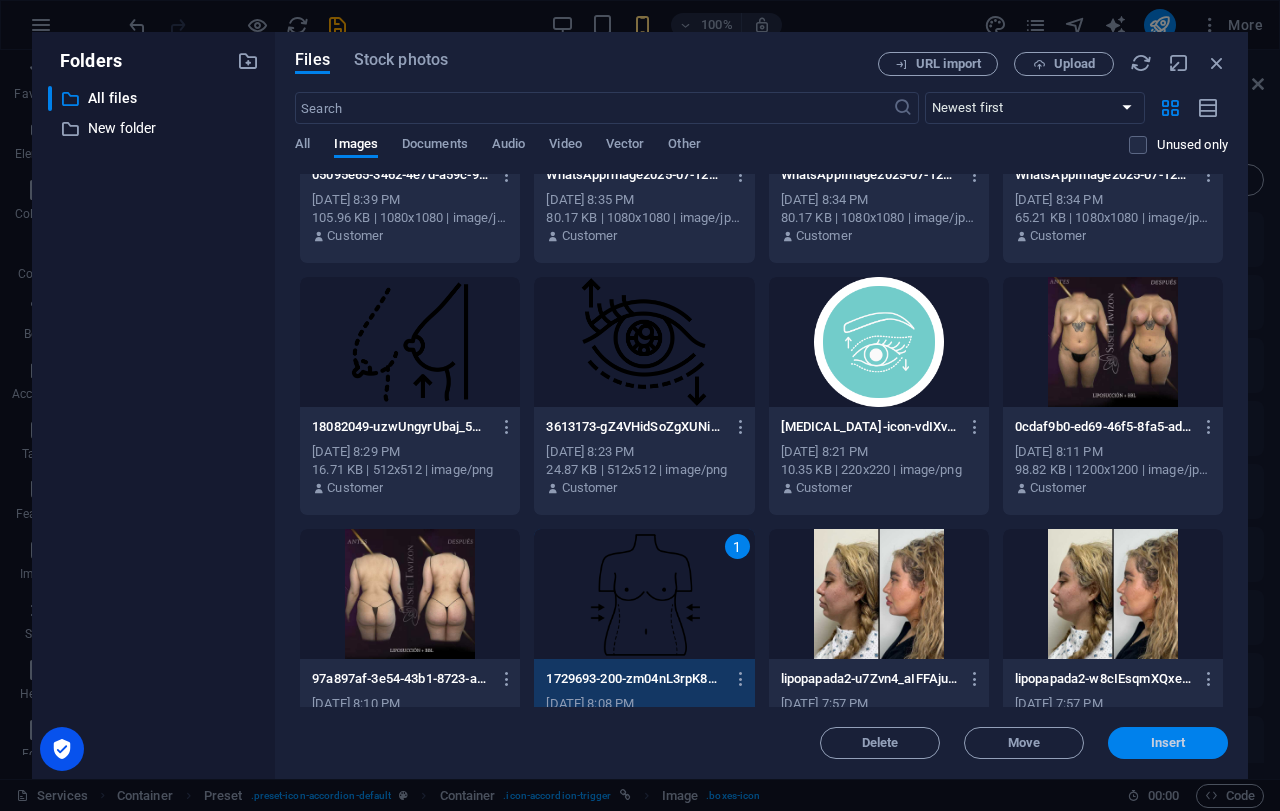 click on "Insert" at bounding box center (1168, 743) 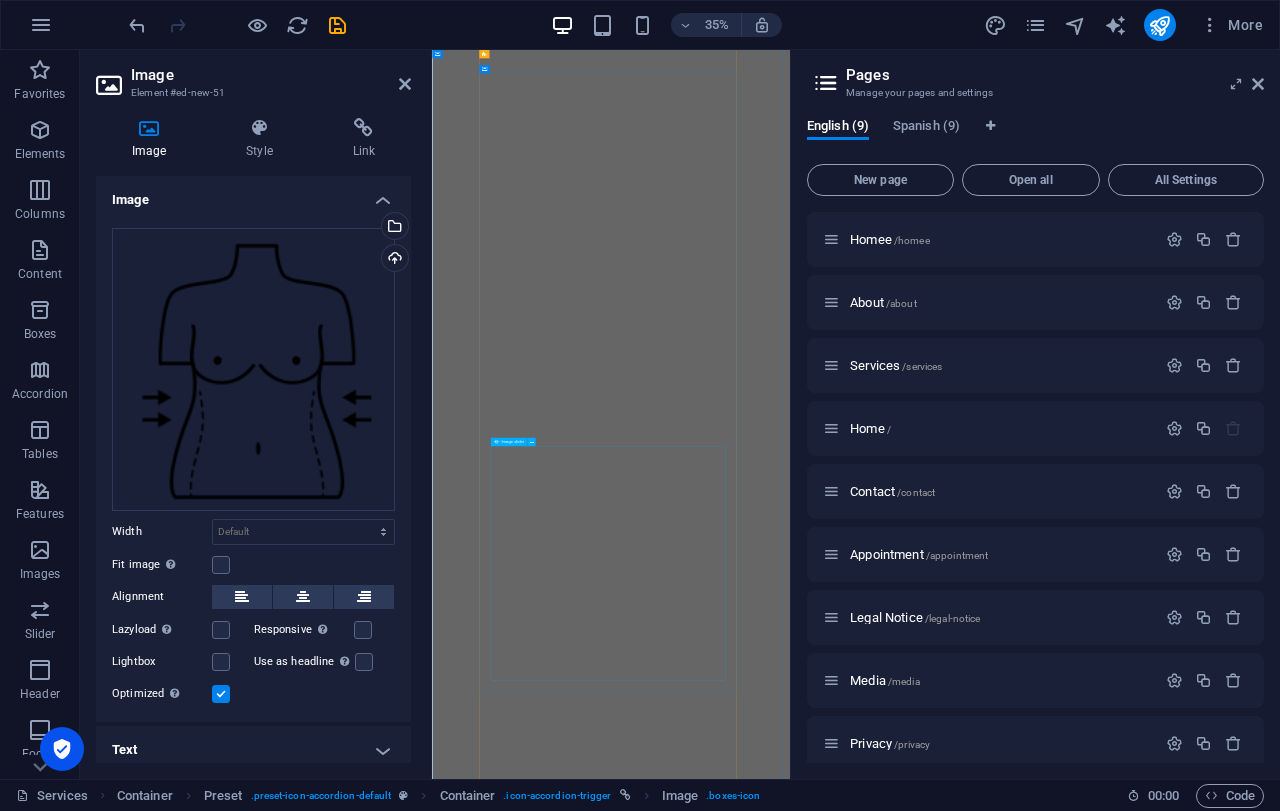 scroll, scrollTop: 13738, scrollLeft: 0, axis: vertical 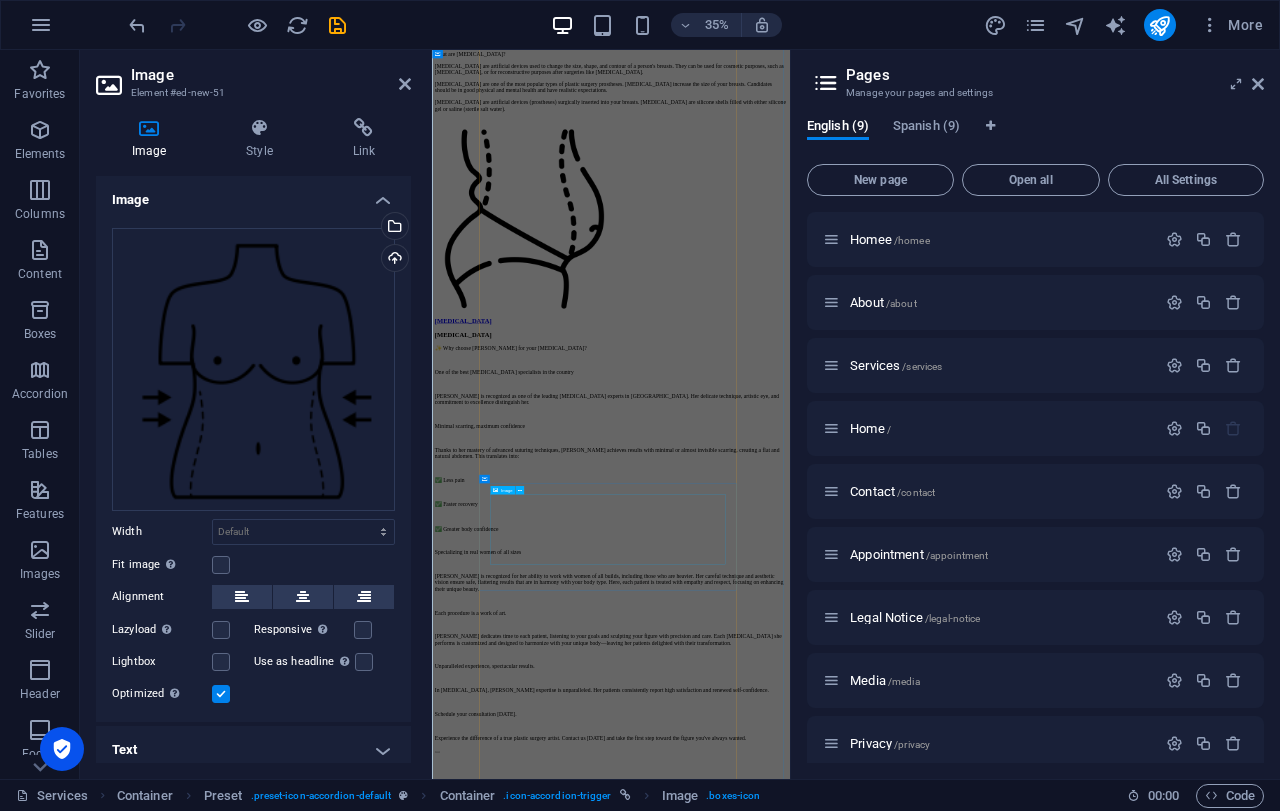 click at bounding box center [943, 15816] 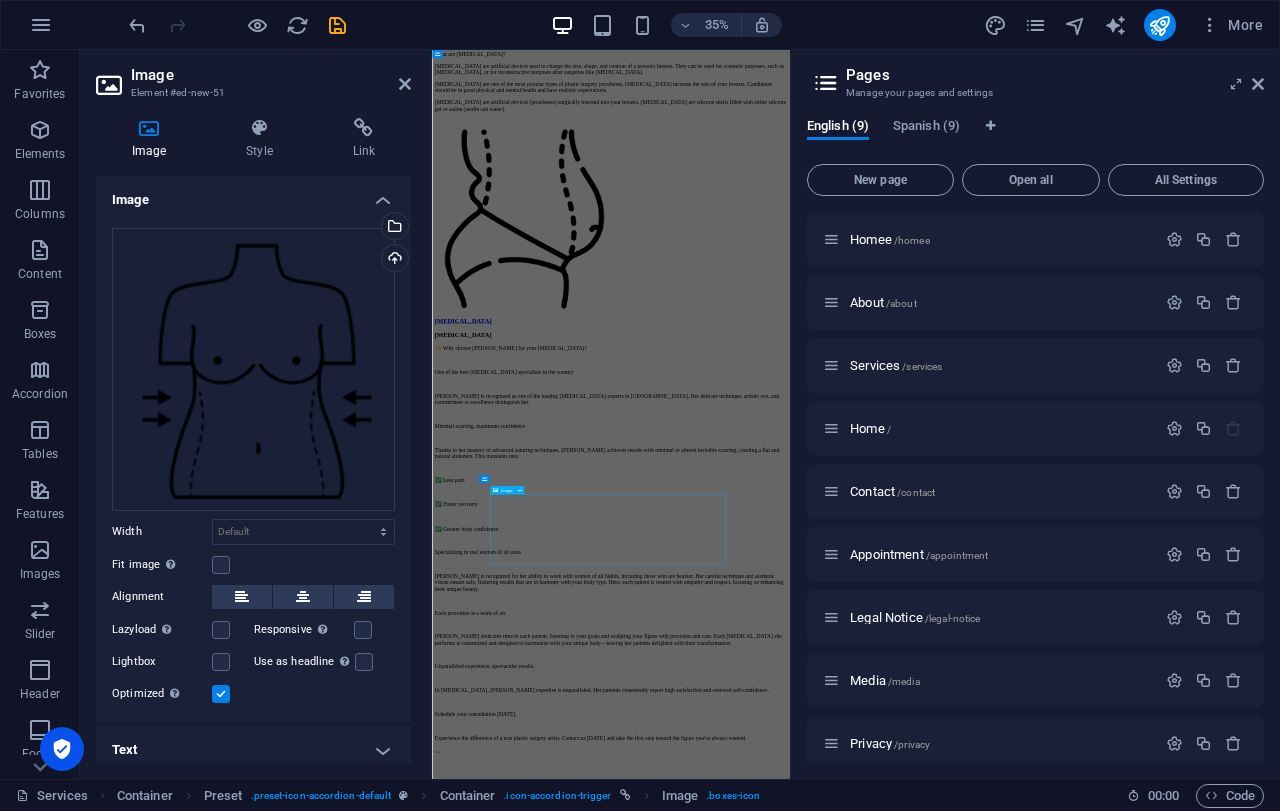 scroll, scrollTop: 6487, scrollLeft: 0, axis: vertical 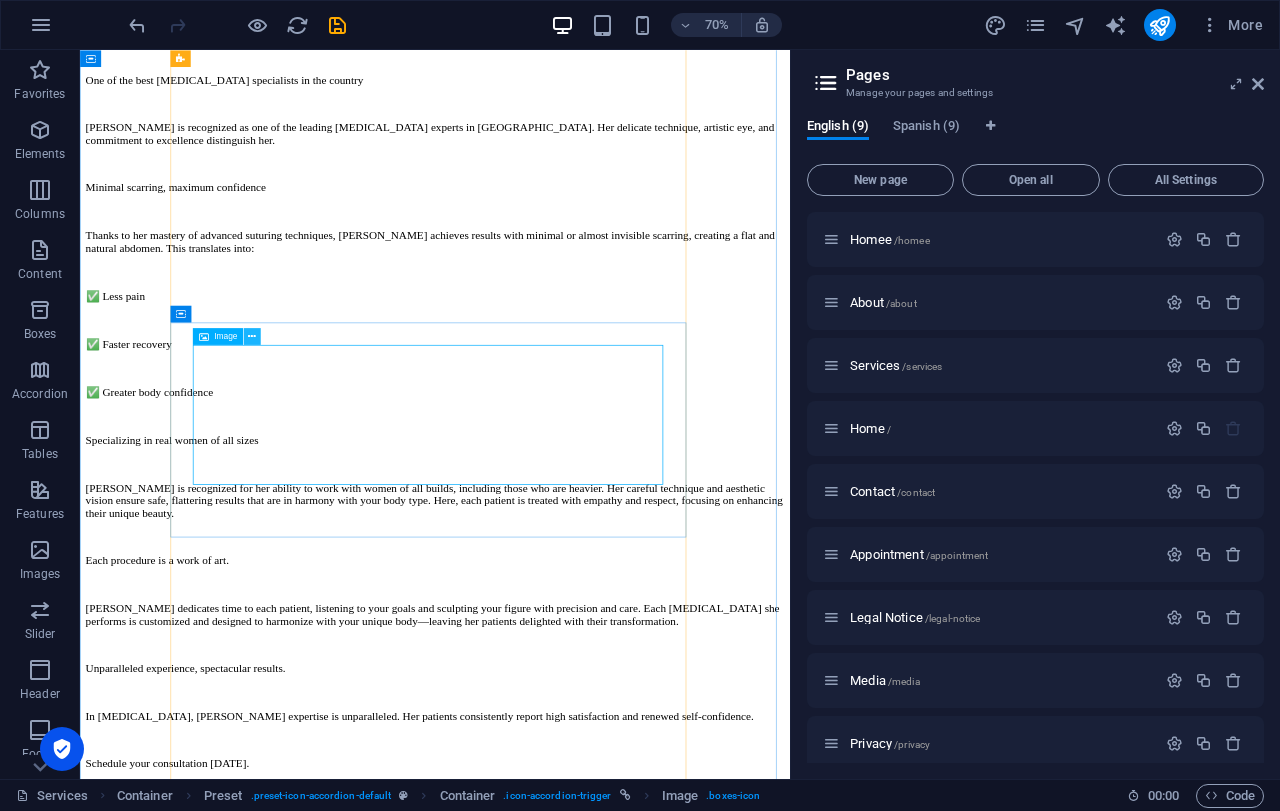 click at bounding box center [252, 336] 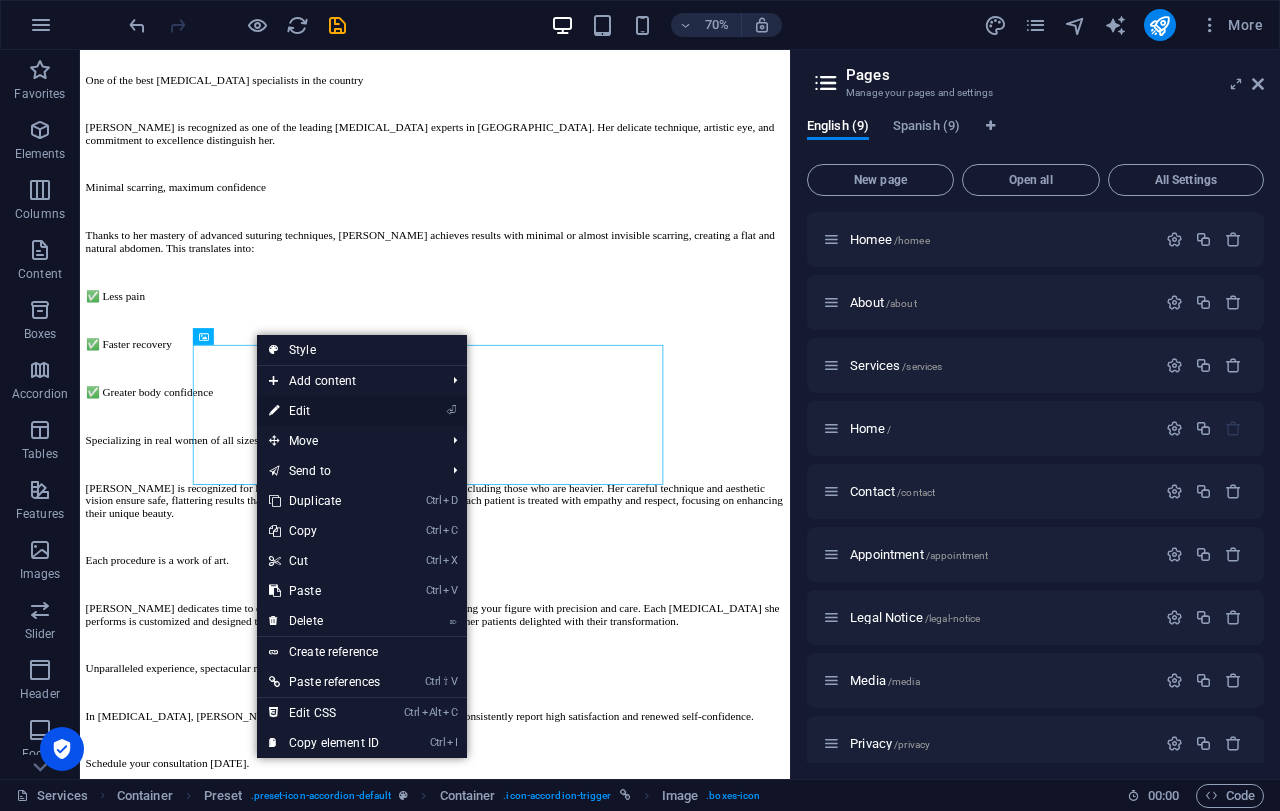 click on "⏎  Edit" at bounding box center (324, 411) 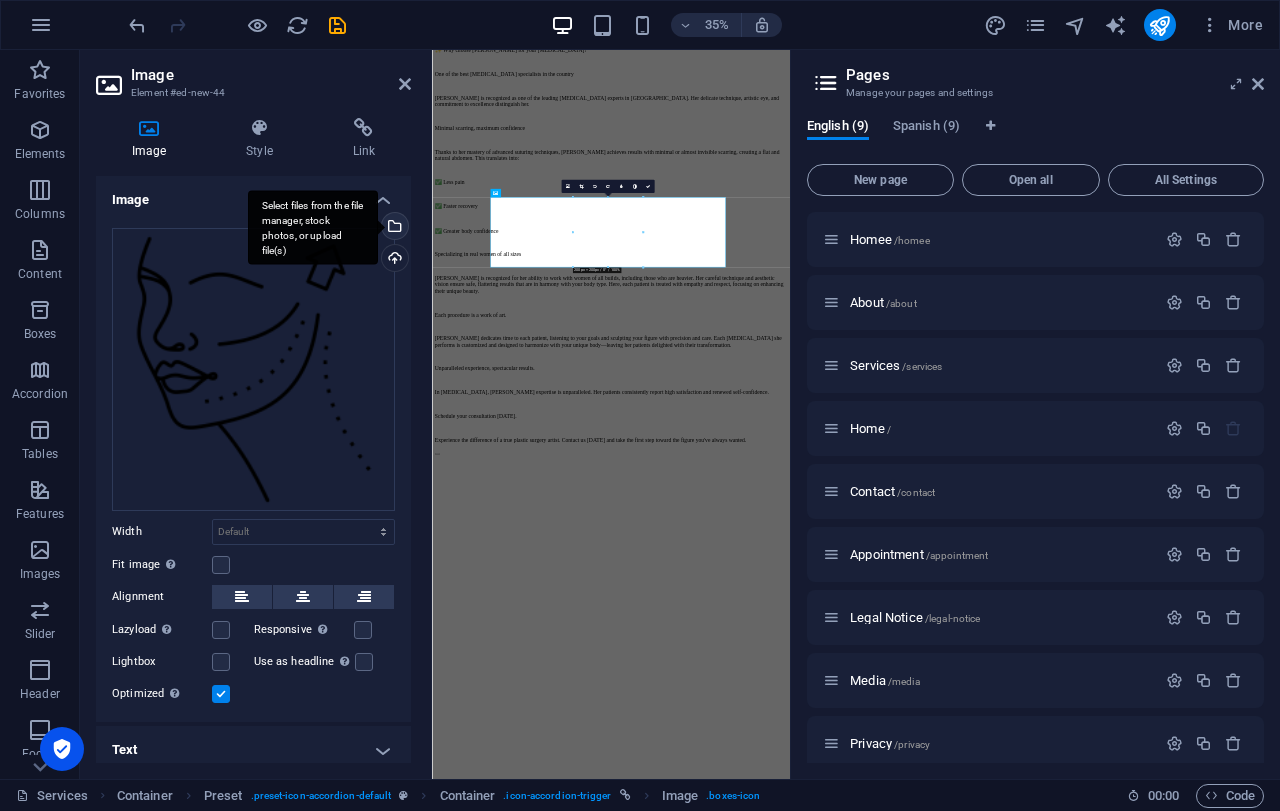 click on "Select files from the file manager, stock photos, or upload file(s)" at bounding box center [393, 228] 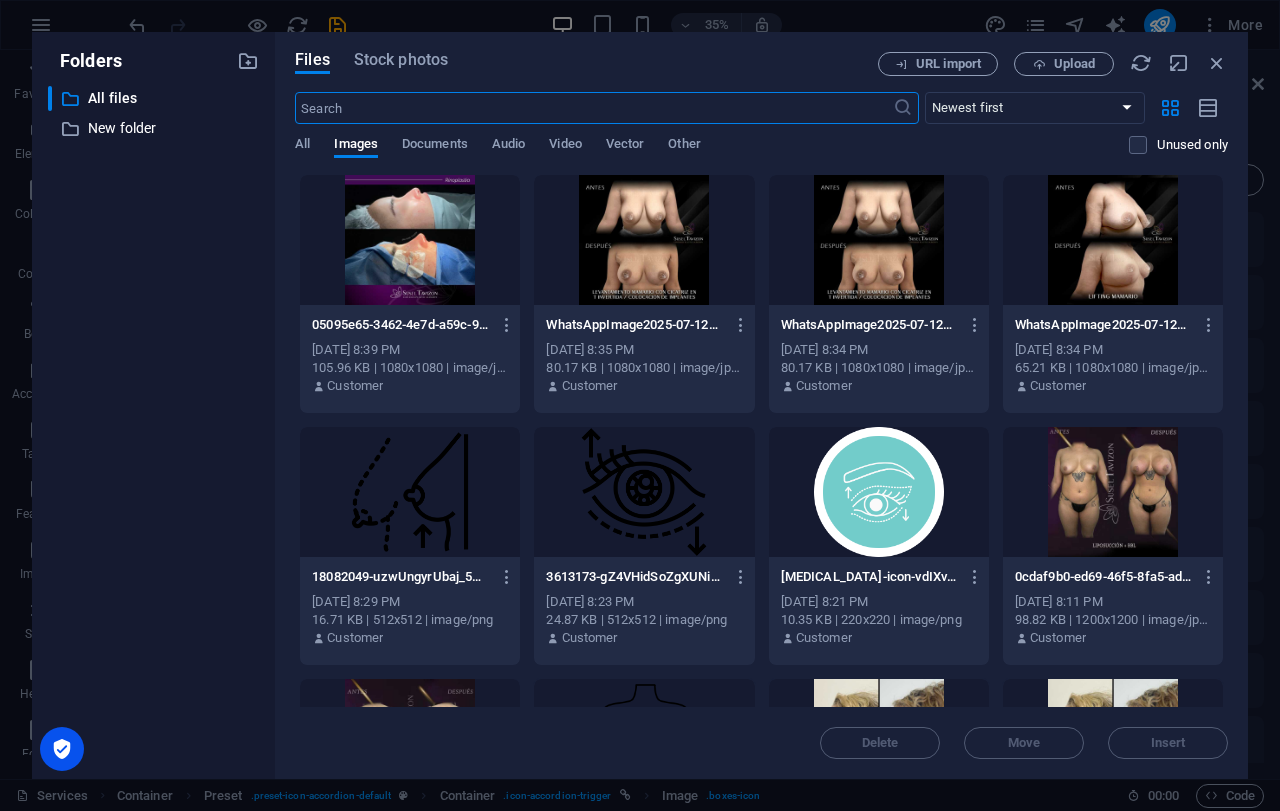 scroll, scrollTop: 18941, scrollLeft: 0, axis: vertical 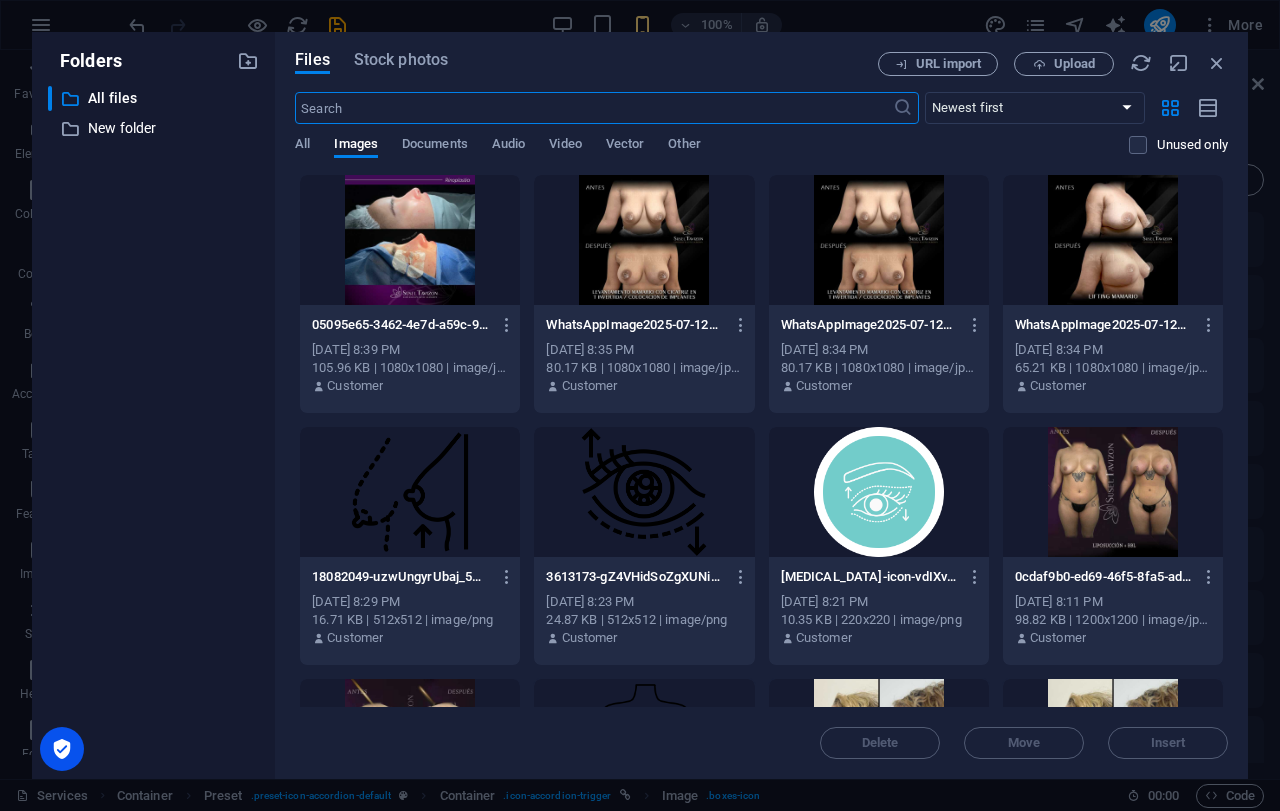 click at bounding box center [644, 492] 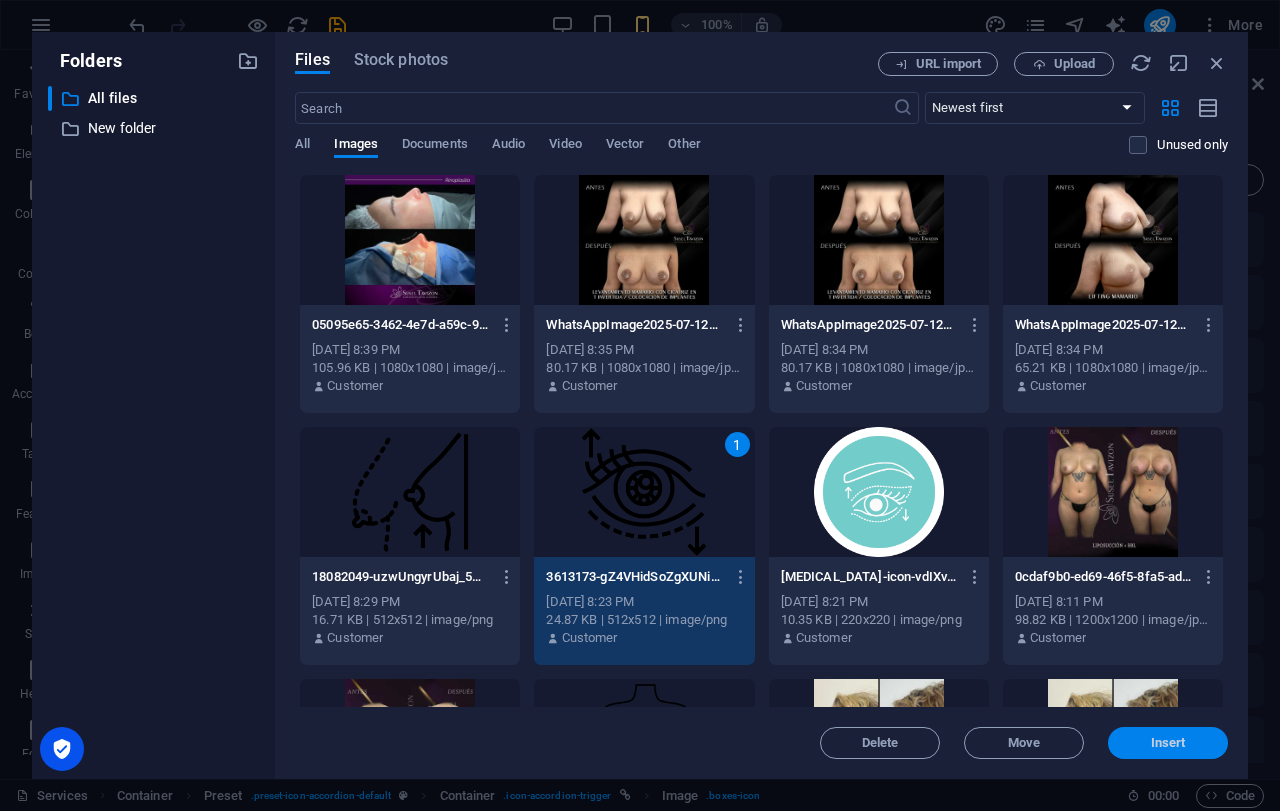 click on "Insert" at bounding box center [1168, 743] 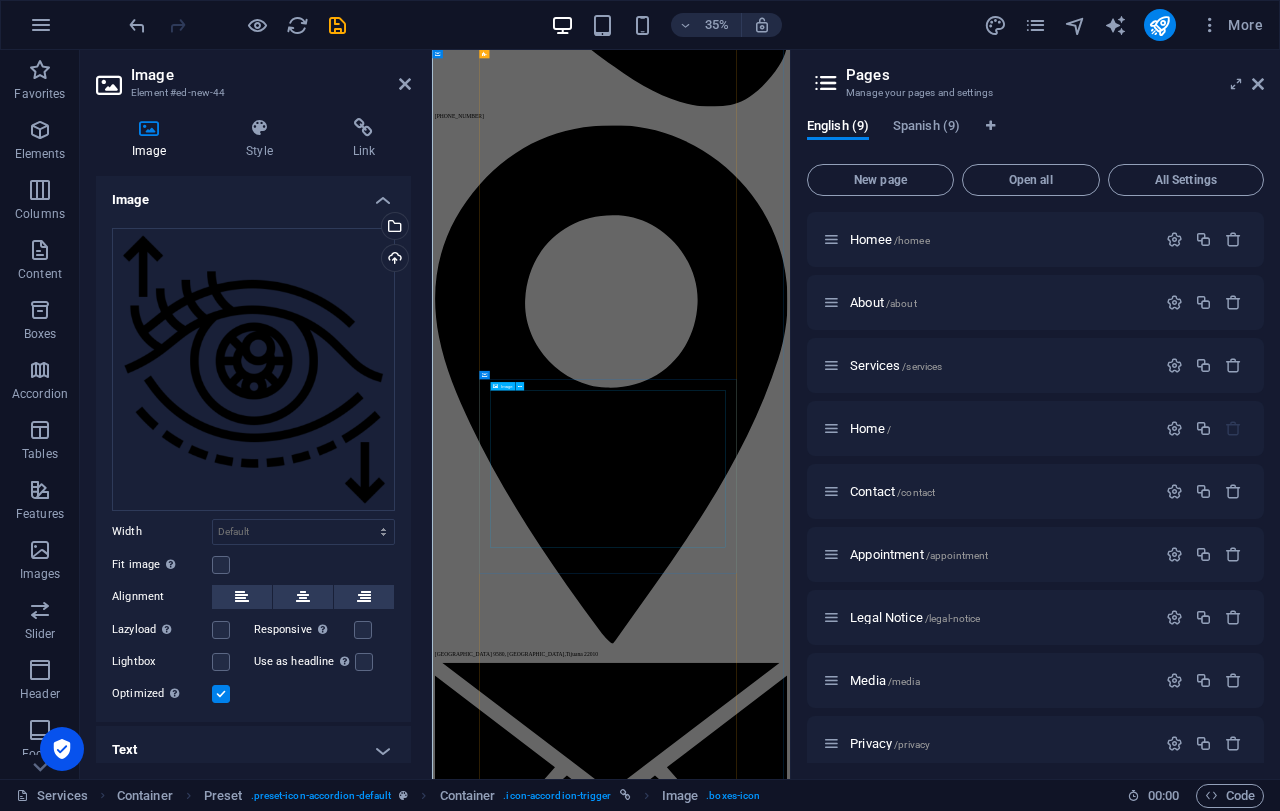 scroll, scrollTop: 422, scrollLeft: 0, axis: vertical 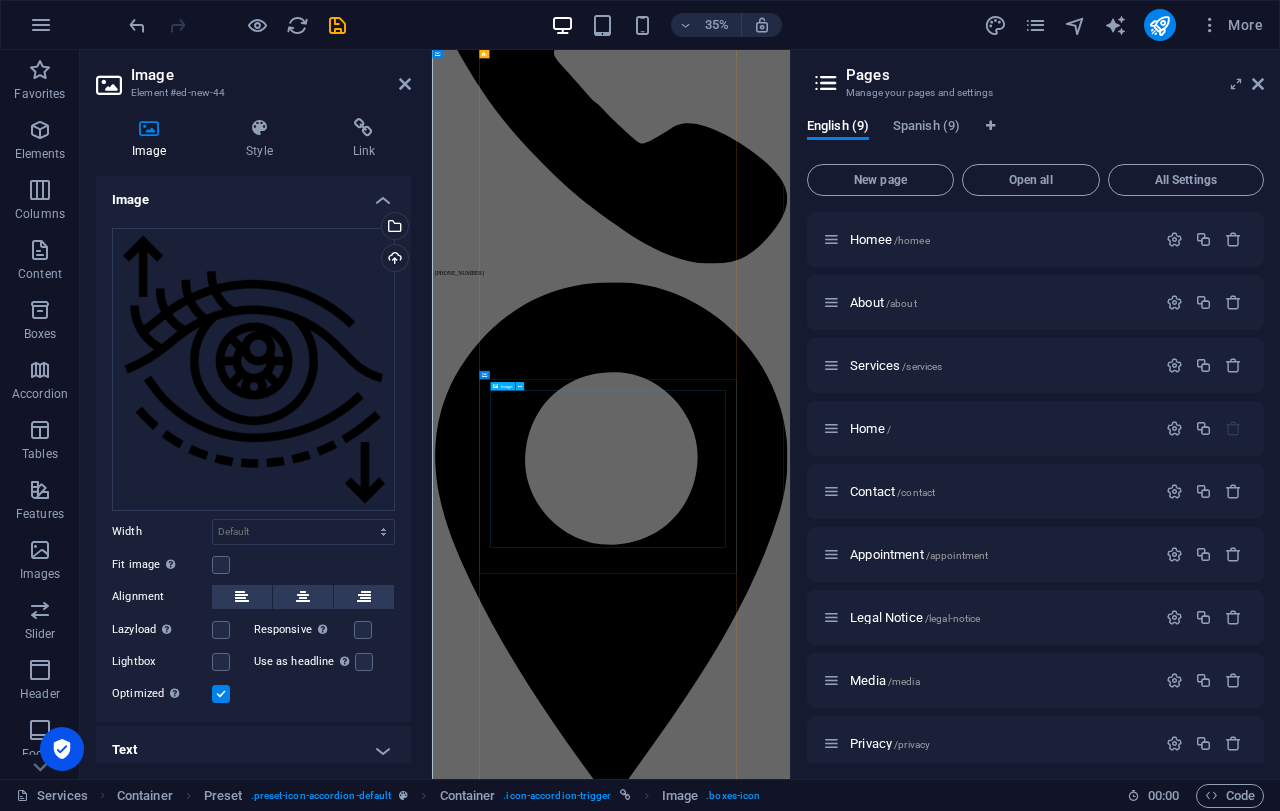 click at bounding box center (943, 4824) 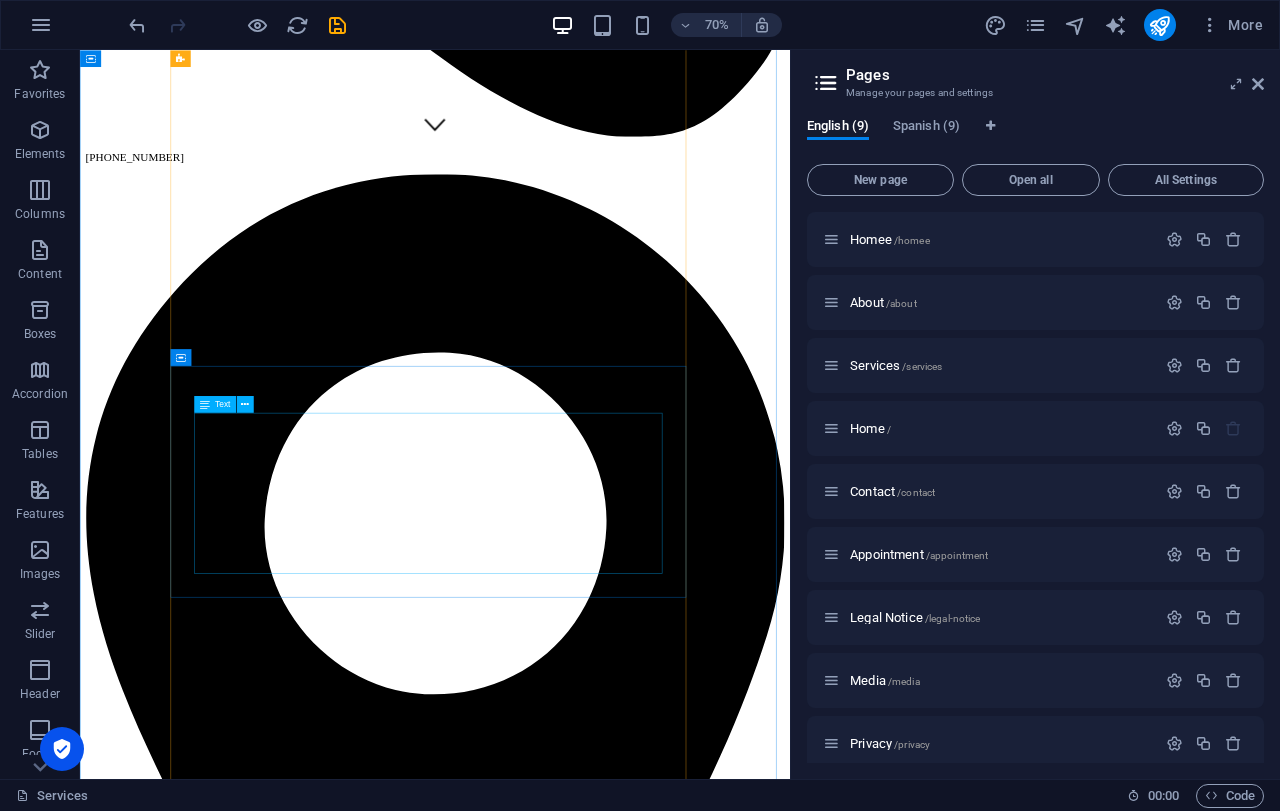 scroll, scrollTop: 1500, scrollLeft: 0, axis: vertical 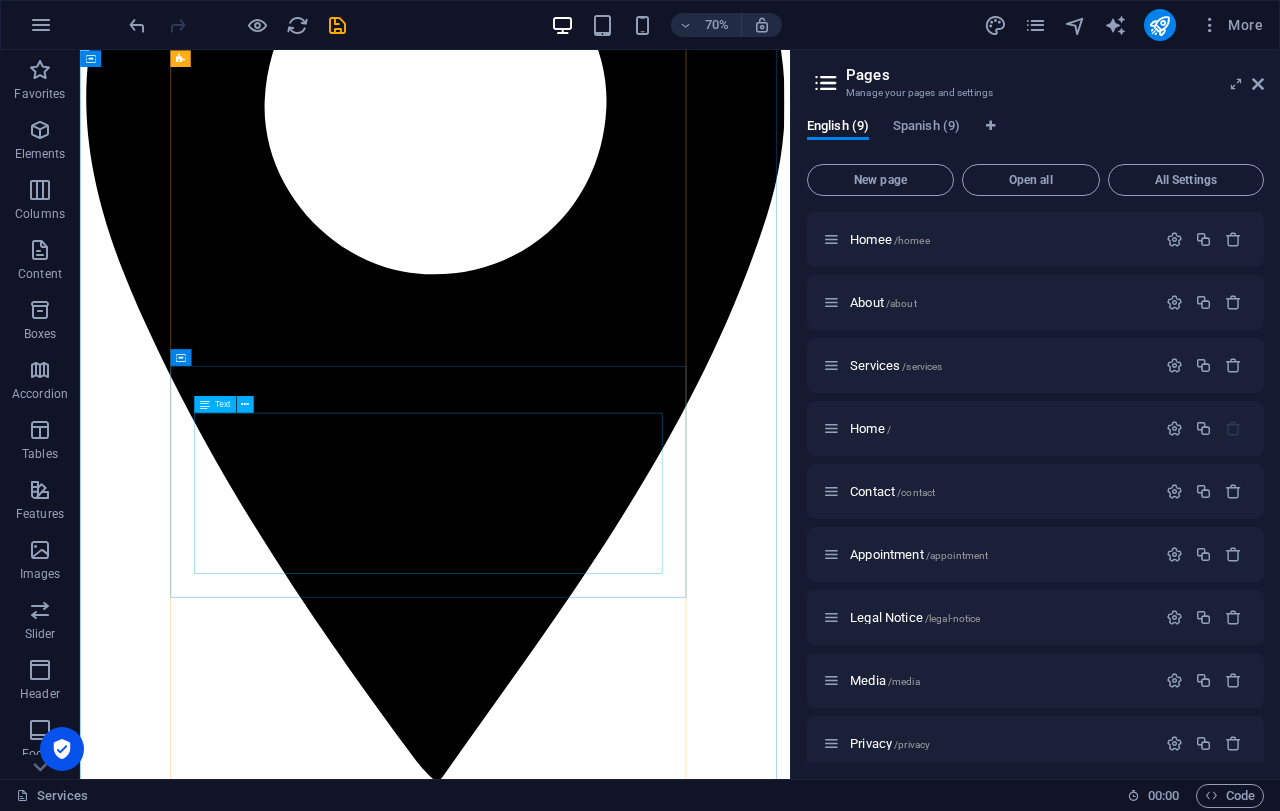 click at bounding box center (587, 3717) 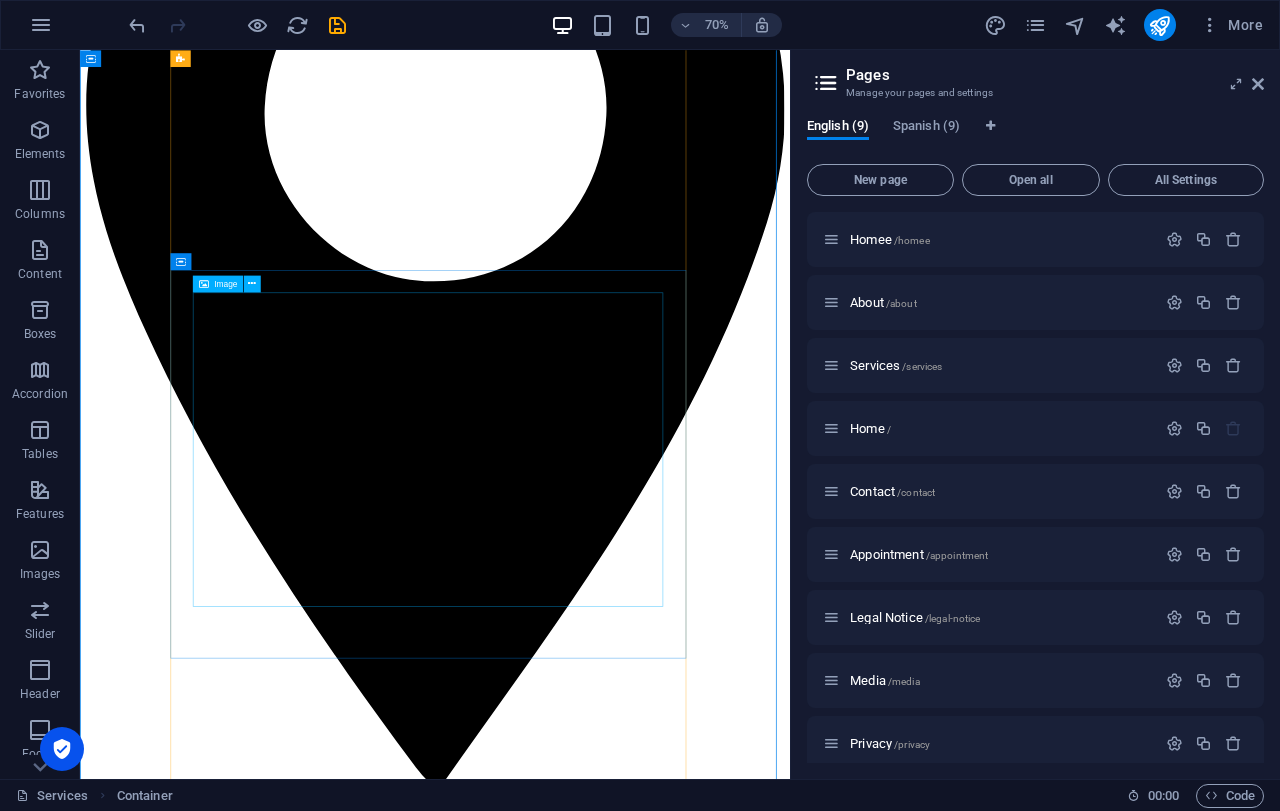 scroll, scrollTop: 1050, scrollLeft: 0, axis: vertical 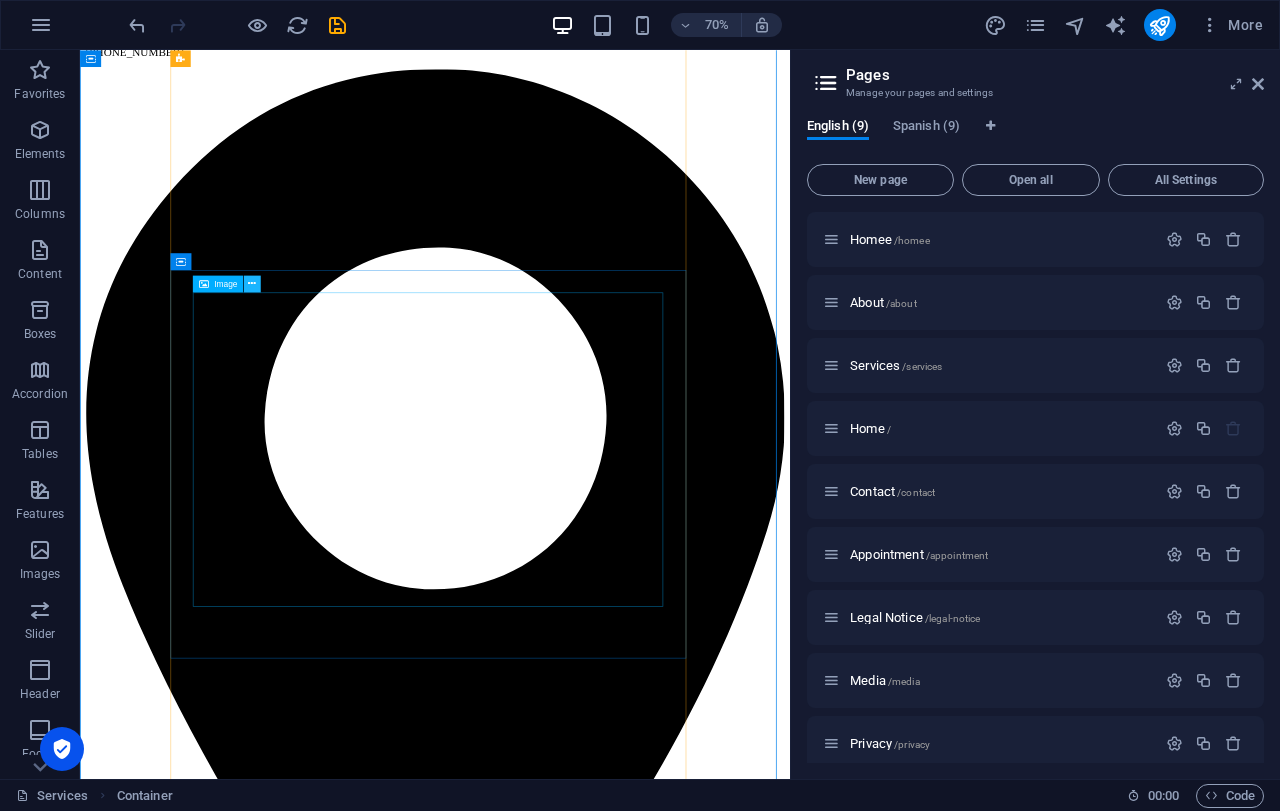 click at bounding box center (252, 283) 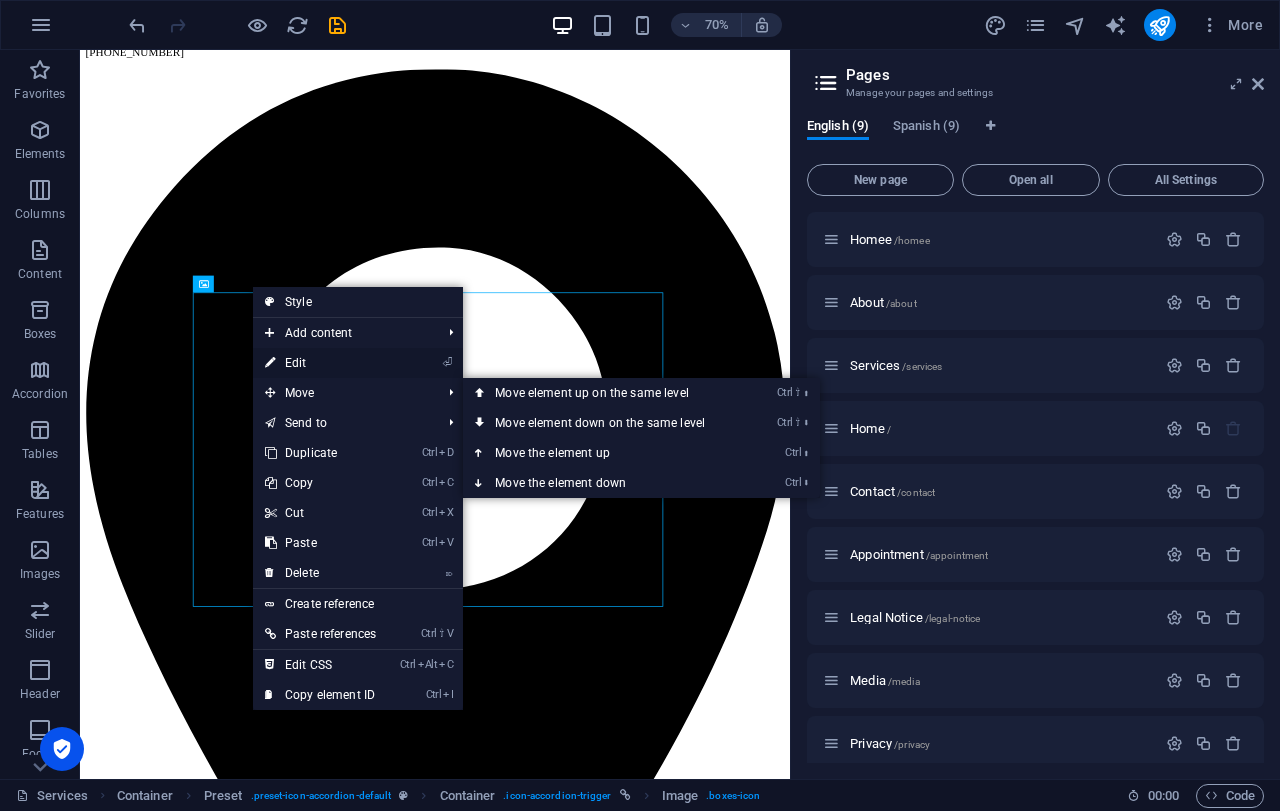 click on "⏎  Edit" at bounding box center [320, 363] 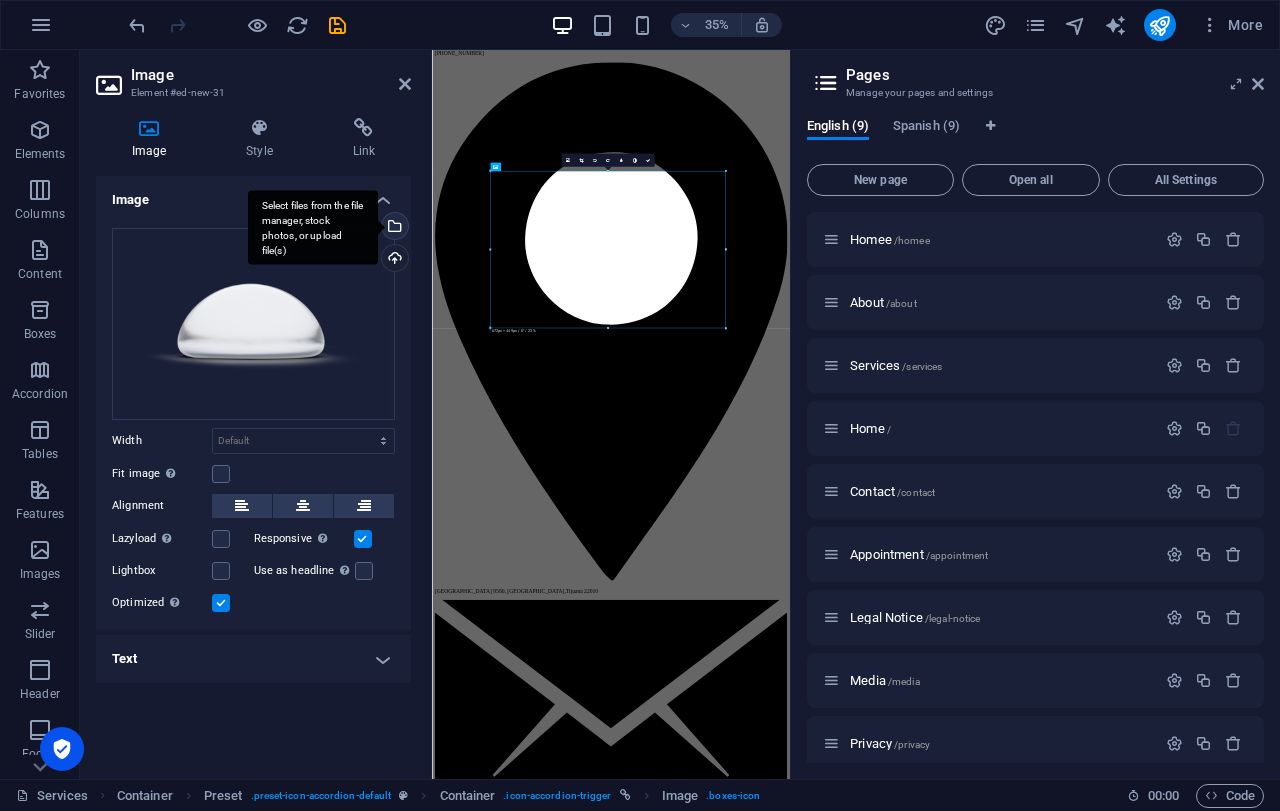 click on "Select files from the file manager, stock photos, or upload file(s)" at bounding box center (393, 228) 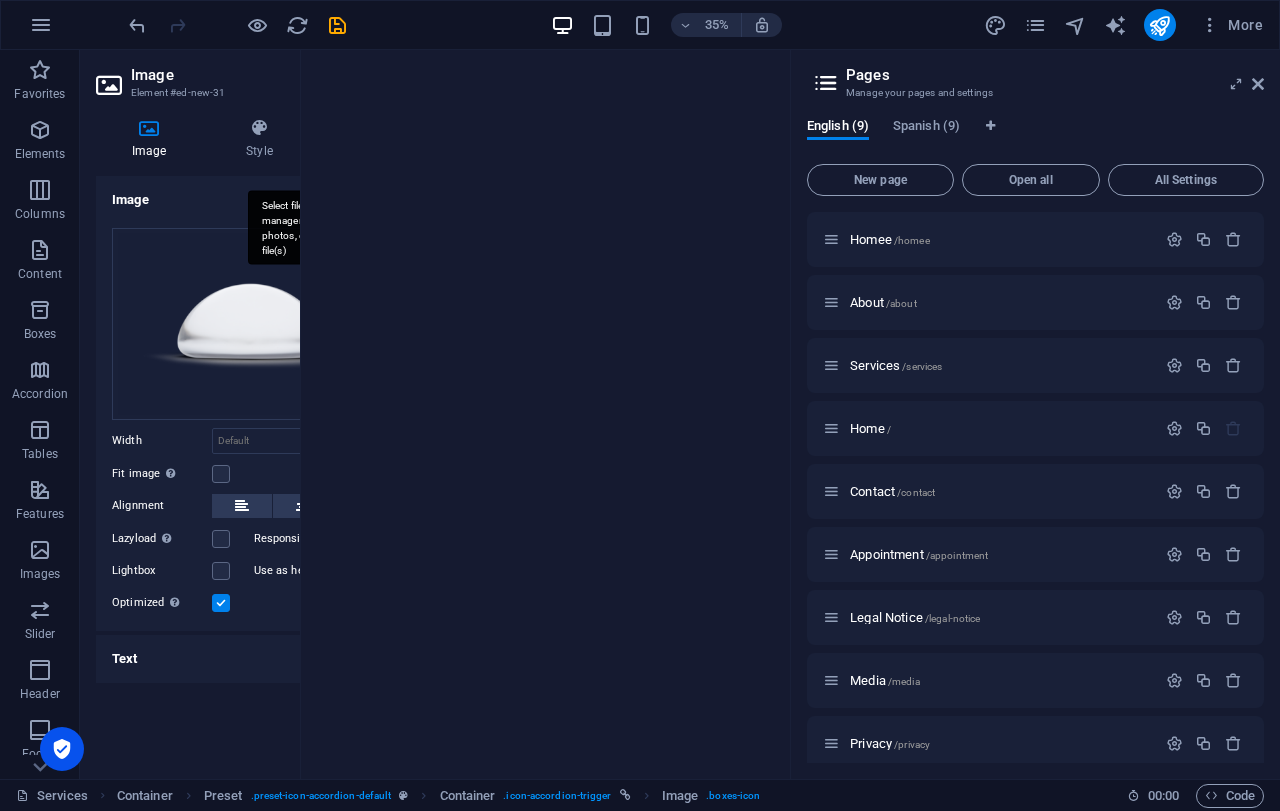 scroll, scrollTop: 3248, scrollLeft: 0, axis: vertical 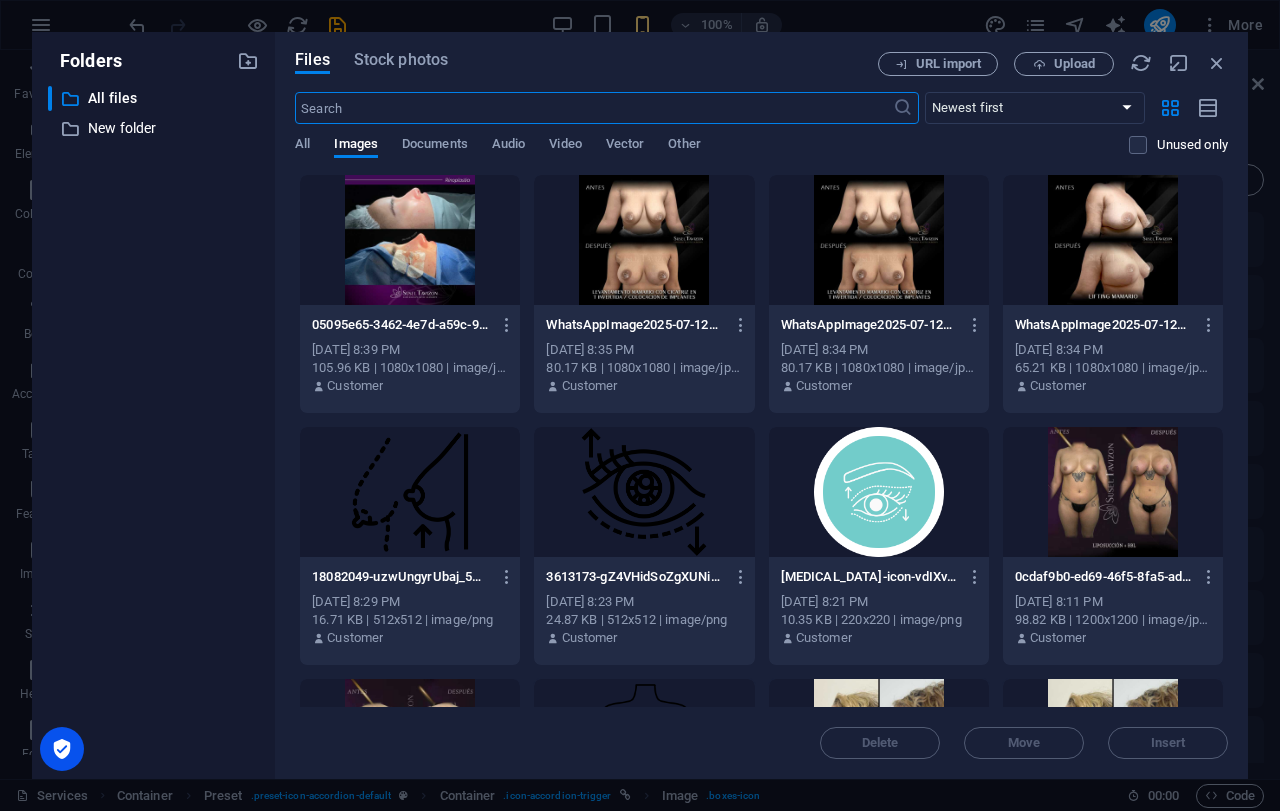 click at bounding box center [410, 492] 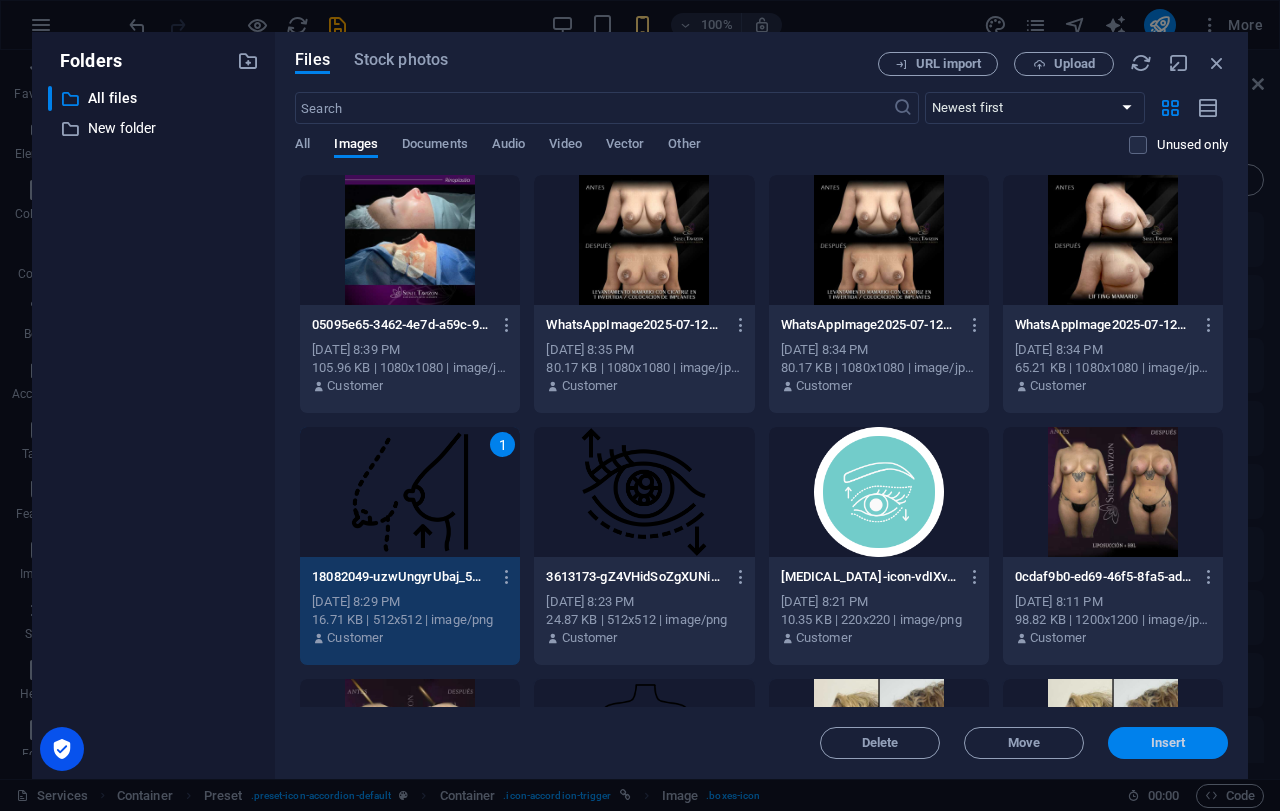 click on "Insert" at bounding box center [1168, 743] 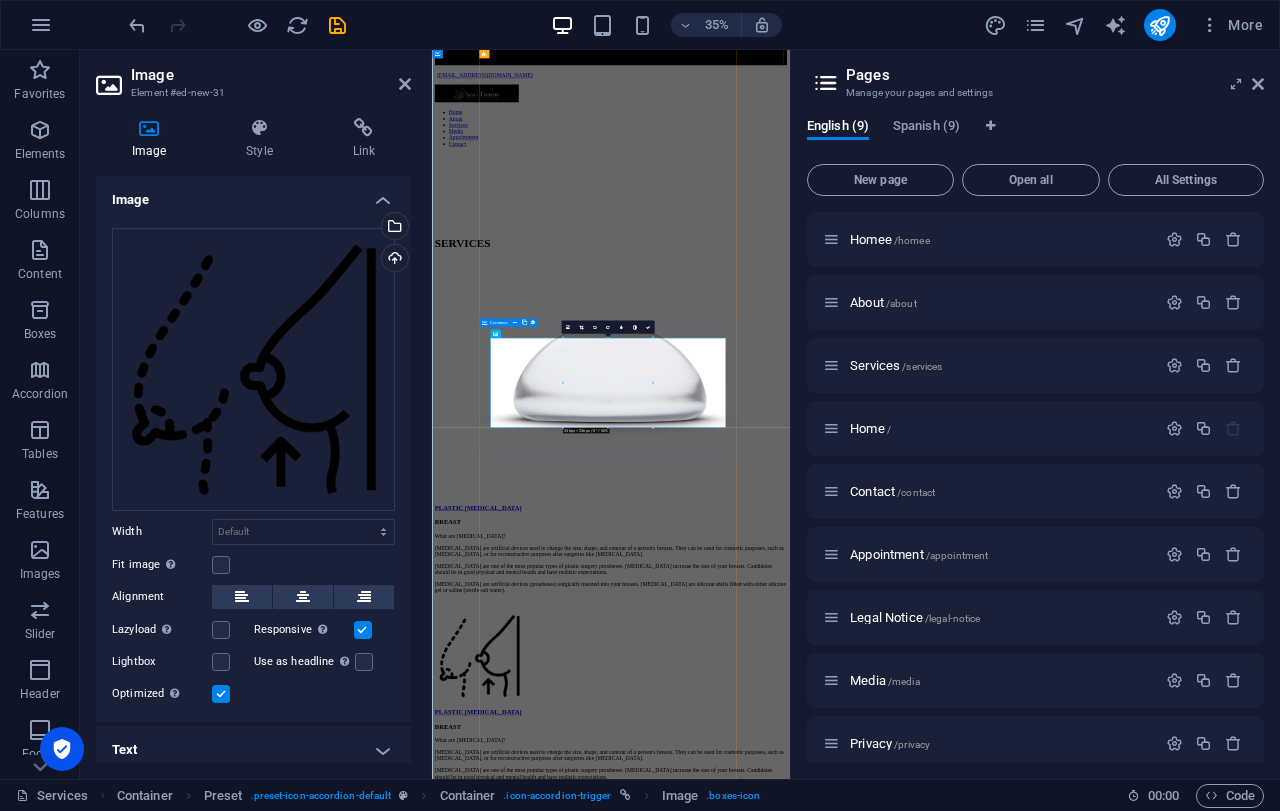 scroll, scrollTop: 572, scrollLeft: 0, axis: vertical 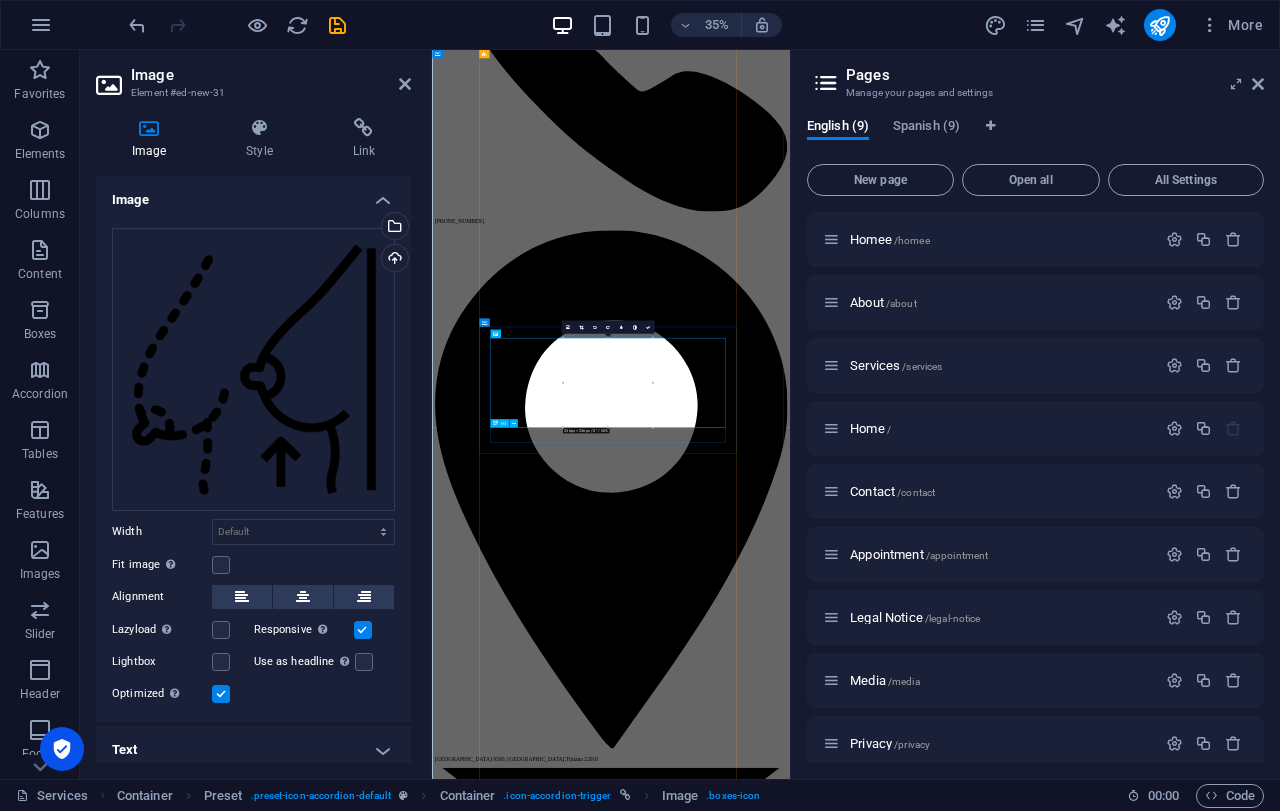 click on "PLASTIC [MEDICAL_DATA]" at bounding box center [943, 4619] 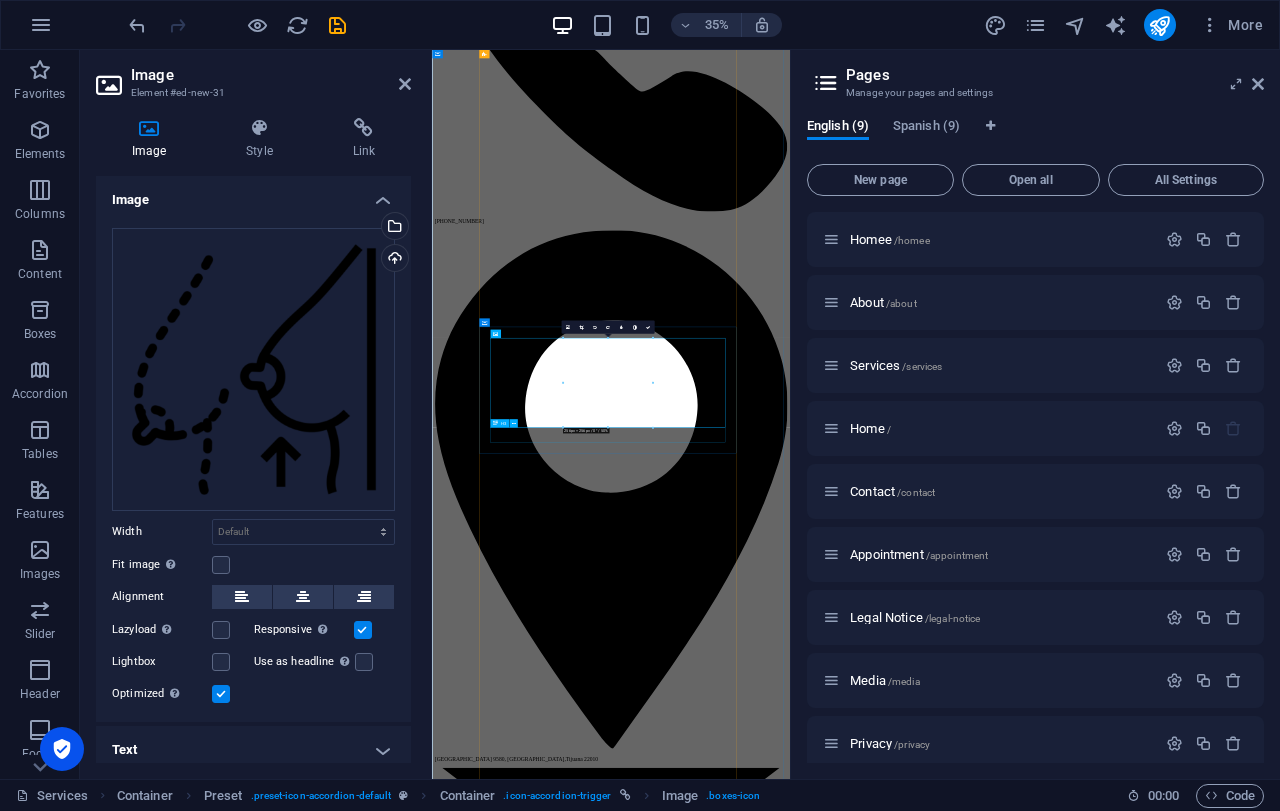 click on "PLASTIC [MEDICAL_DATA]" at bounding box center [943, 4619] 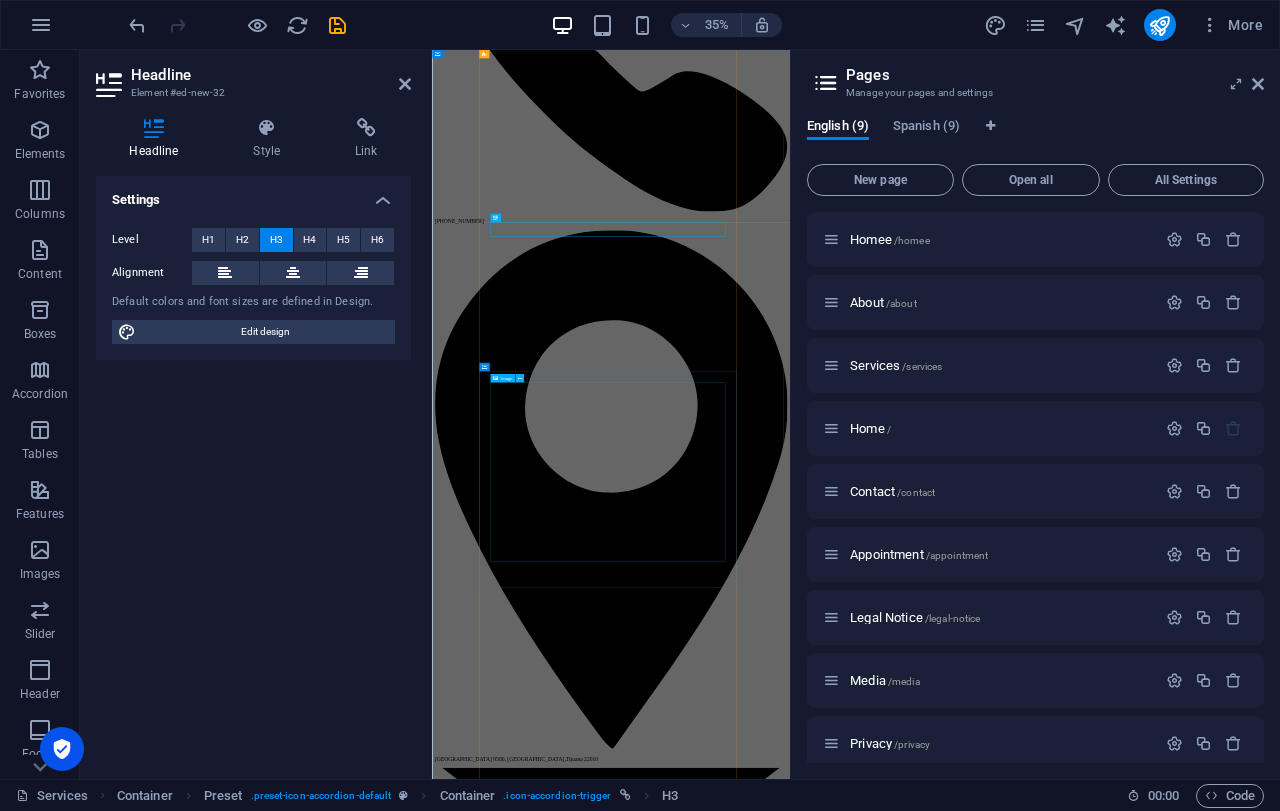 scroll, scrollTop: 1160, scrollLeft: 0, axis: vertical 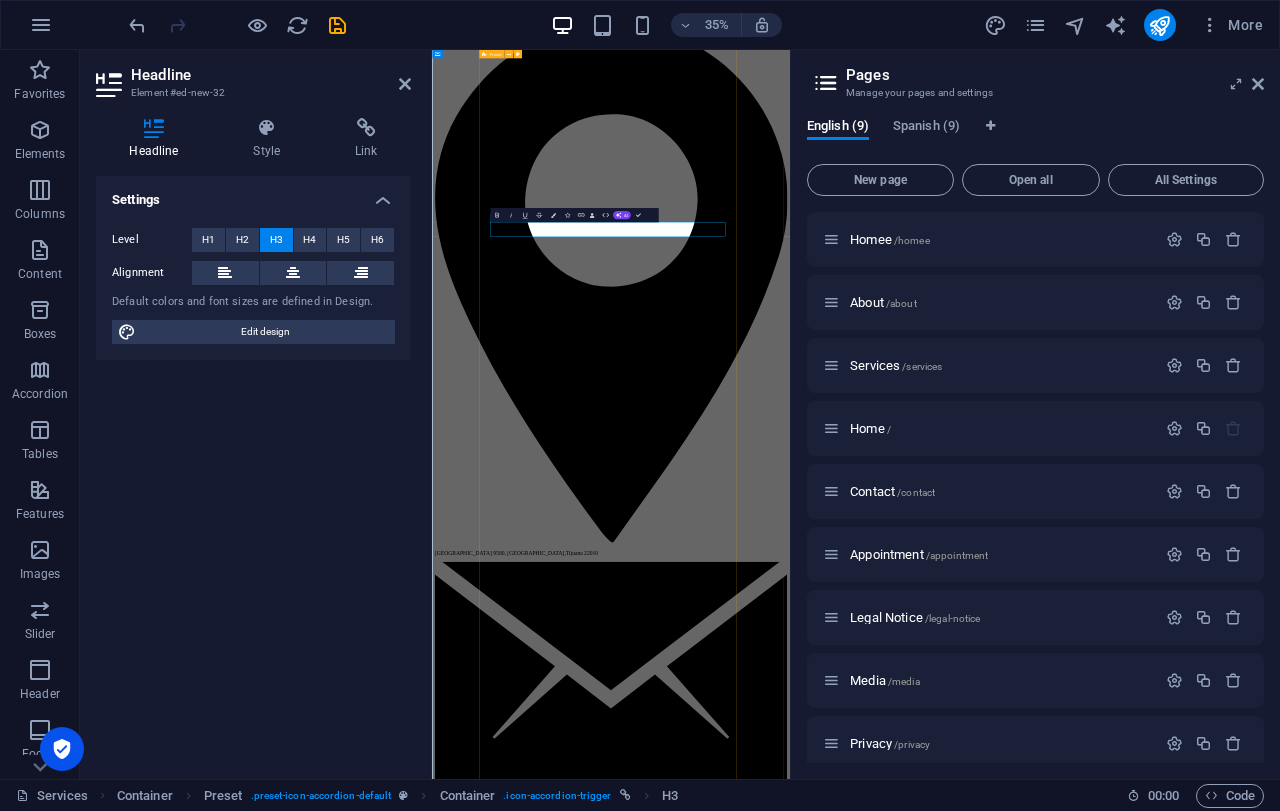 type 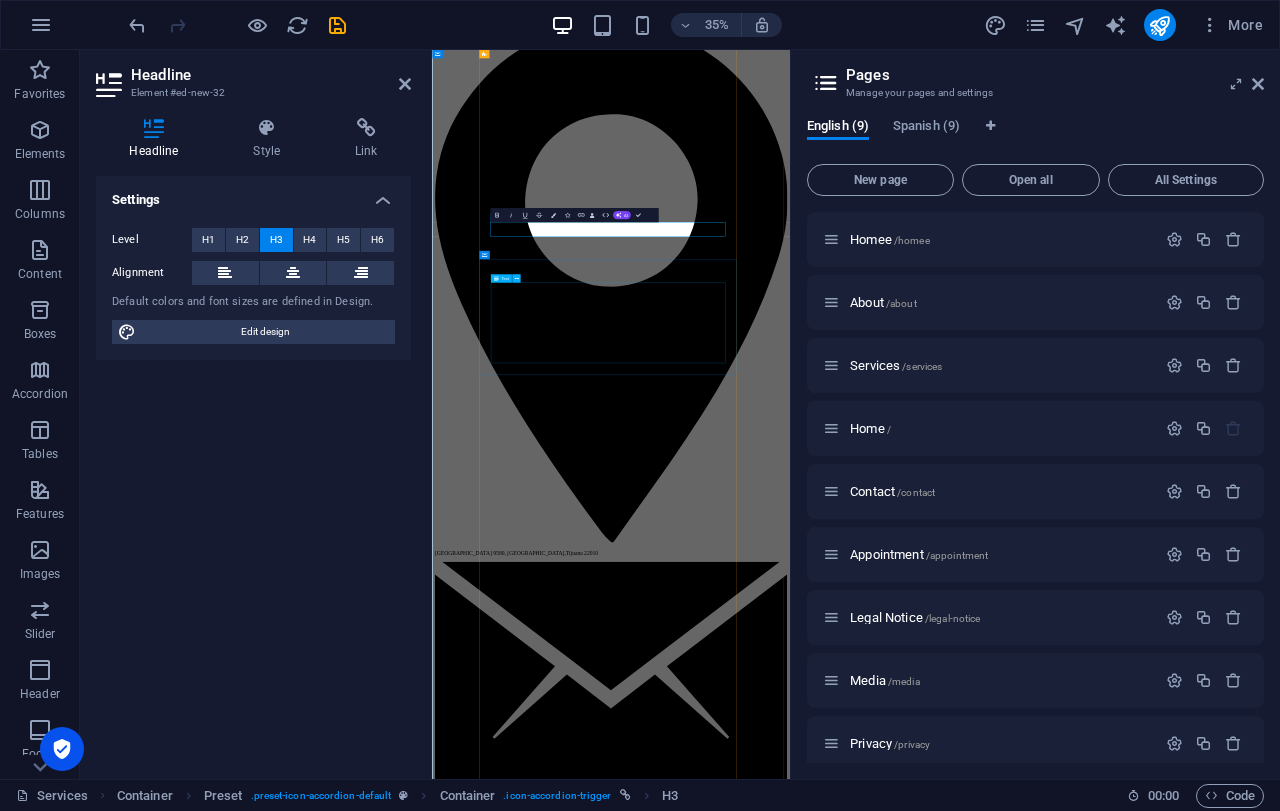 drag, startPoint x: 854, startPoint y: 842, endPoint x: 865, endPoint y: 835, distance: 13.038404 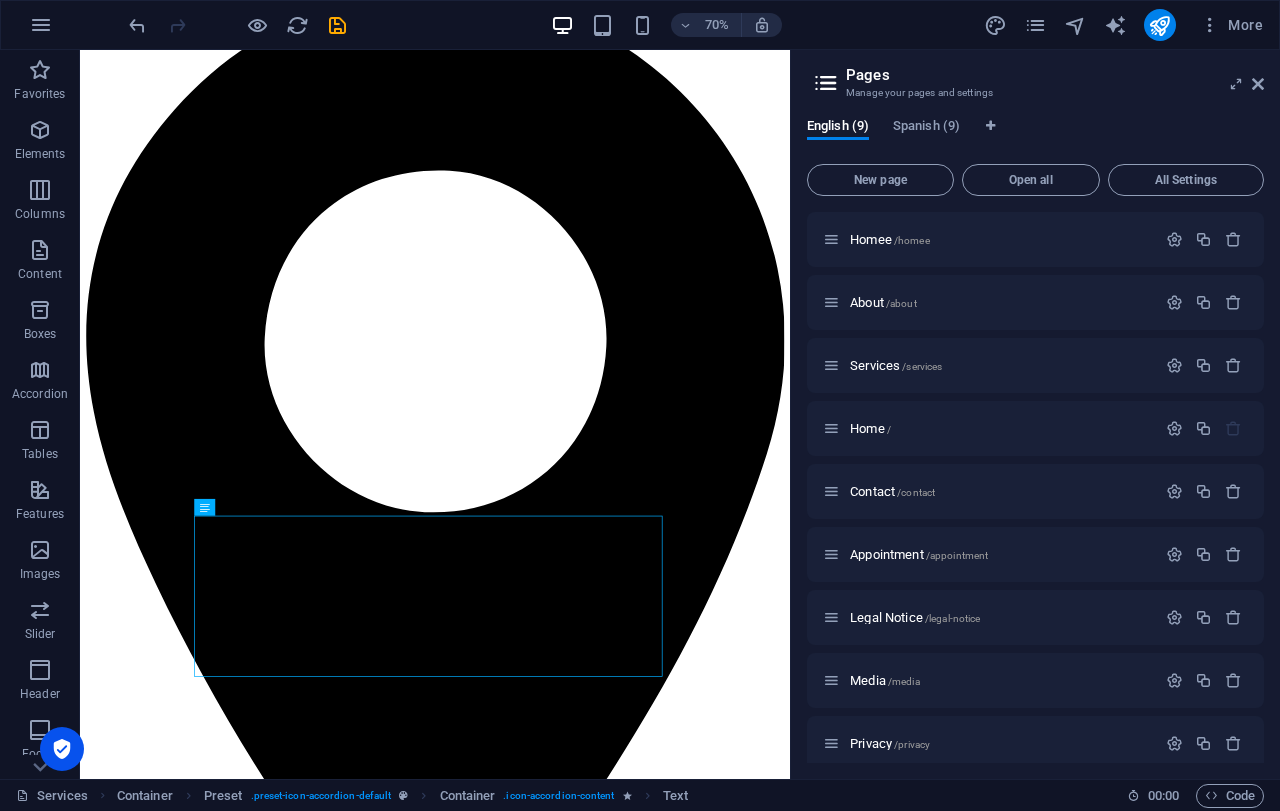 click on "Pages Manage your pages and settings English (9) Spanish (9) New page Open all All Settings Homee /homee About /about Services /services Home / Contact /contact Appointment /appointment Legal Notice /legal-notice Media /media Privacy /privacy" at bounding box center [1035, 414] 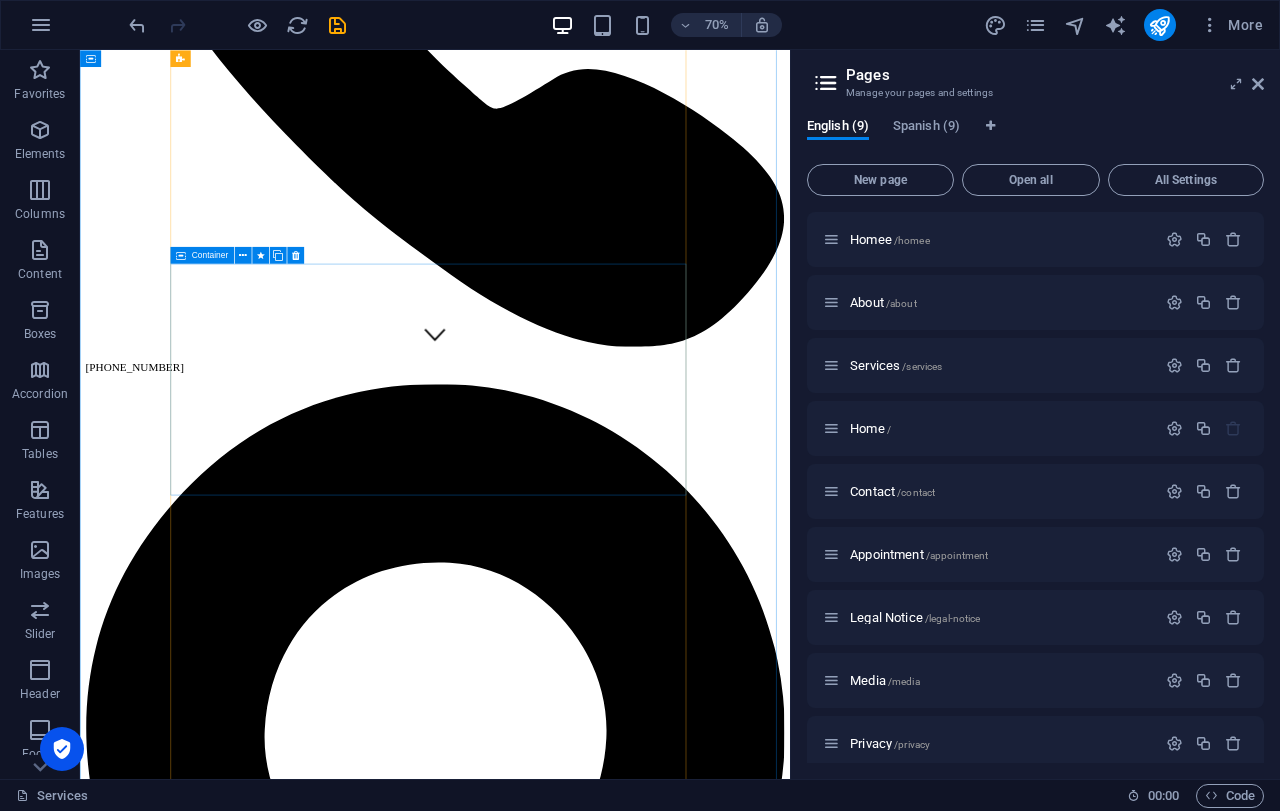scroll, scrollTop: 1050, scrollLeft: 0, axis: vertical 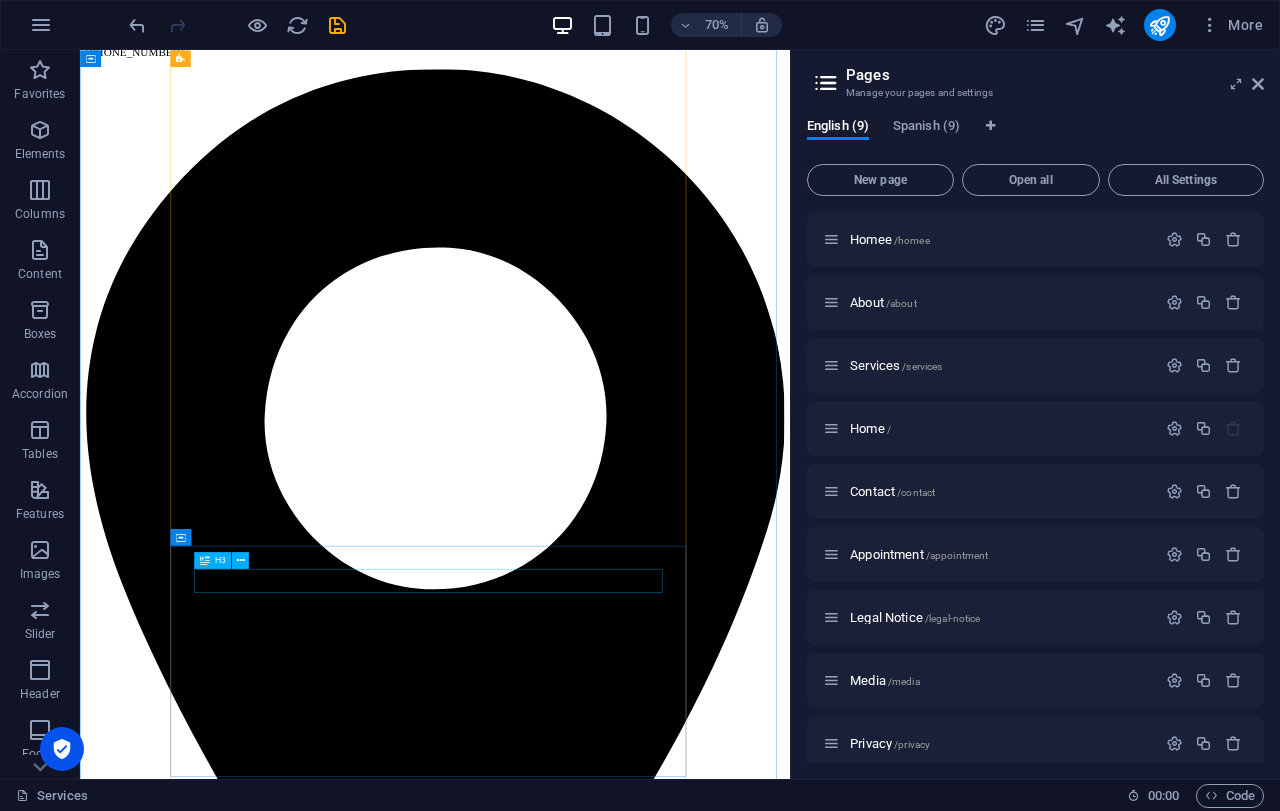 click on "BREAST" at bounding box center (587, 4237) 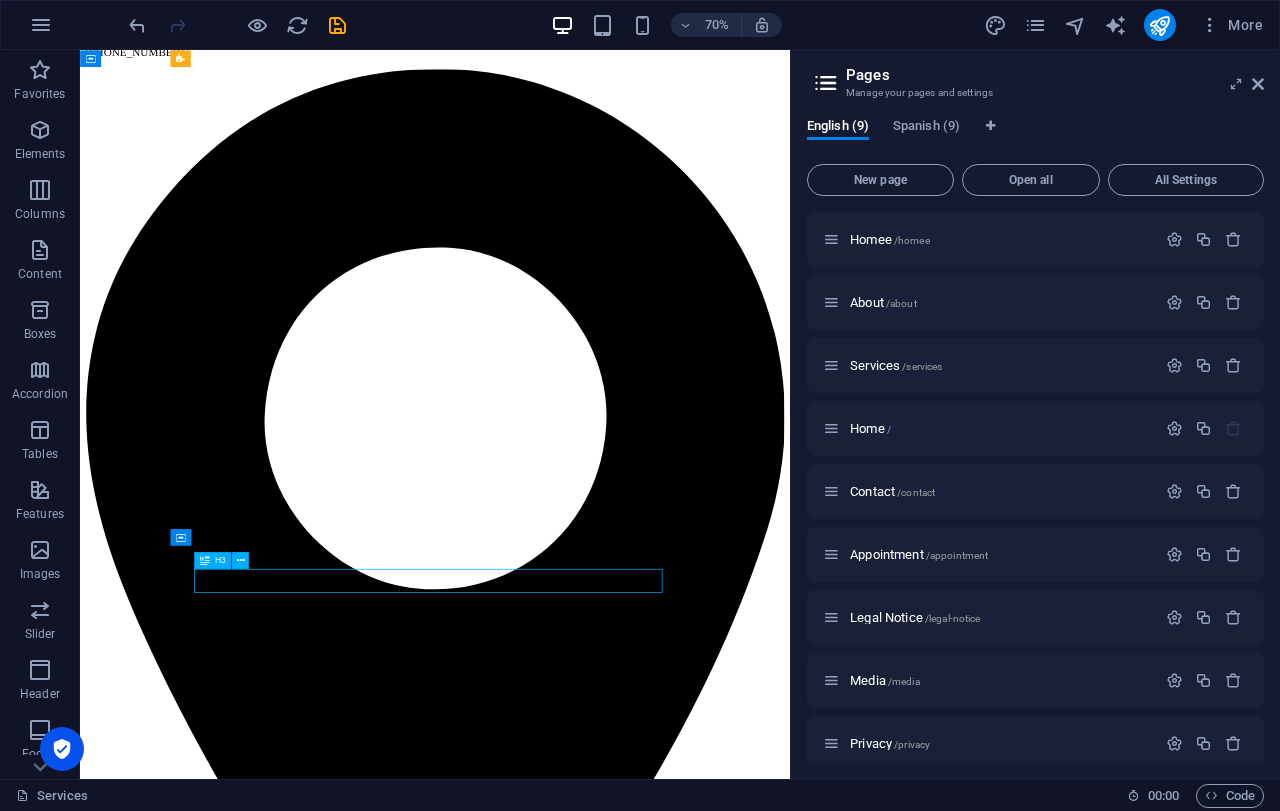 click on "BREAST" at bounding box center [587, 4237] 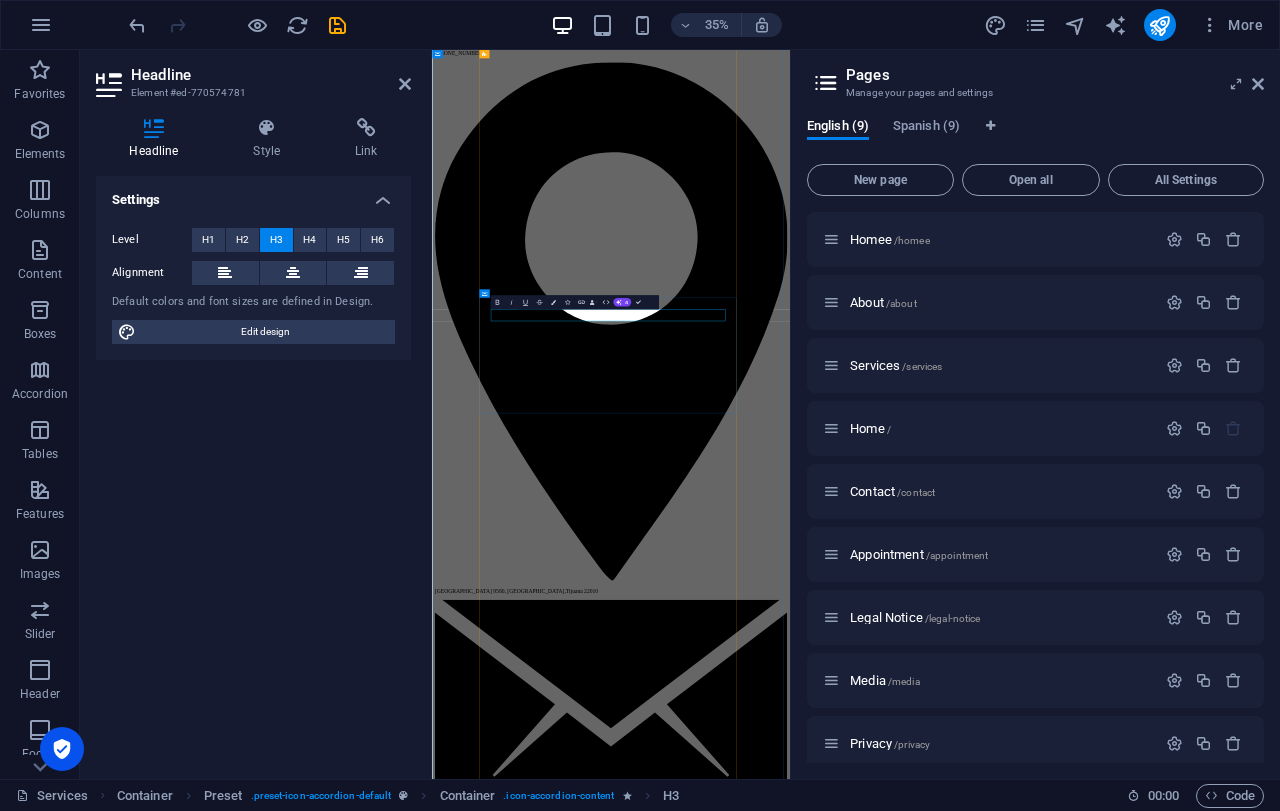 click on "BREAST" at bounding box center (943, 4265) 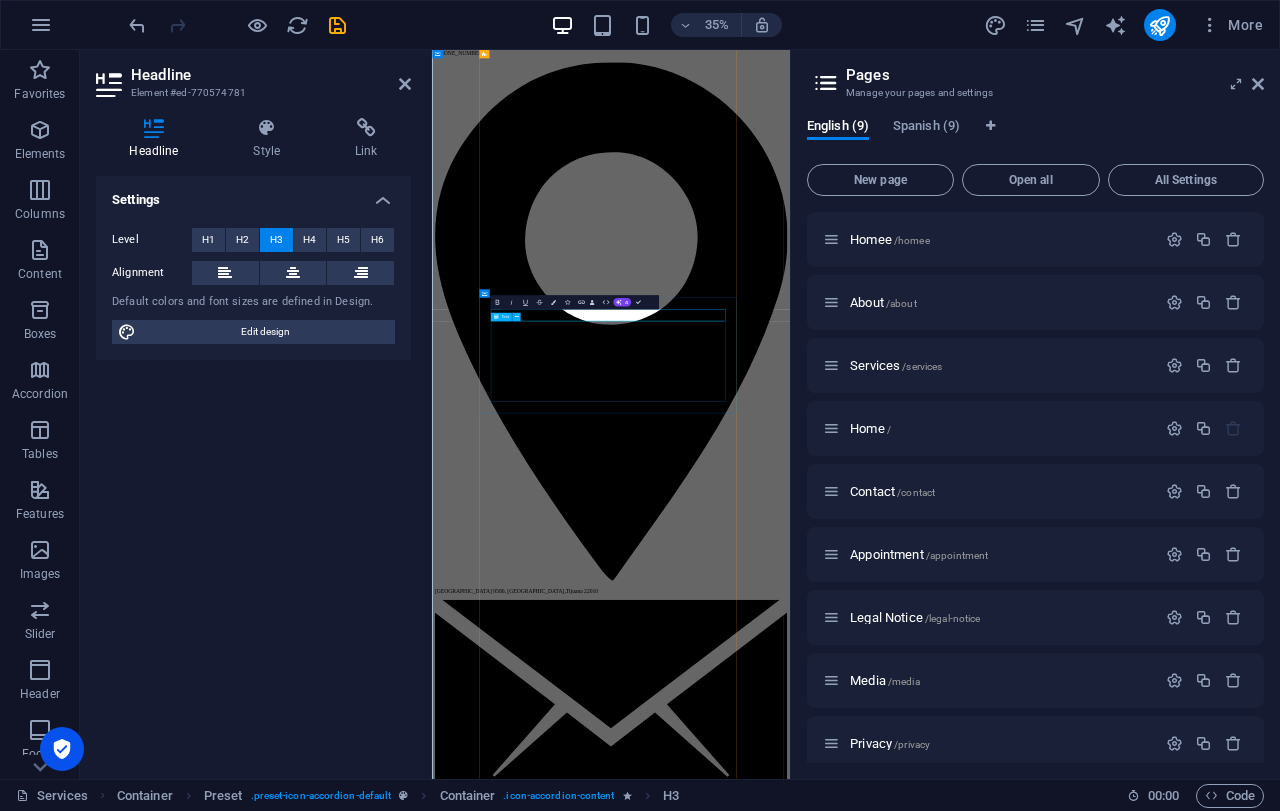 click on "What are breast implants? Breast implants are artificial devices used to change the size, shape, and contour of a person's breasts. They can be used for cosmetic purposes, such as breast augmentation, or for reconstructive purposes after surgeries like mastectomy. Breast implants are one of the most popular types of plastic surgery prostheses. Breast implants increase the size of your breasts. Candidates should be in good physical and mental health and have realistic expectations. Breast implants are artificial devices (prostheses) surgically inserted into your breasts. Breast implants are silicone shells filled with either silicone gel or saline (sterile salt water)." at bounding box center (943, 4316) 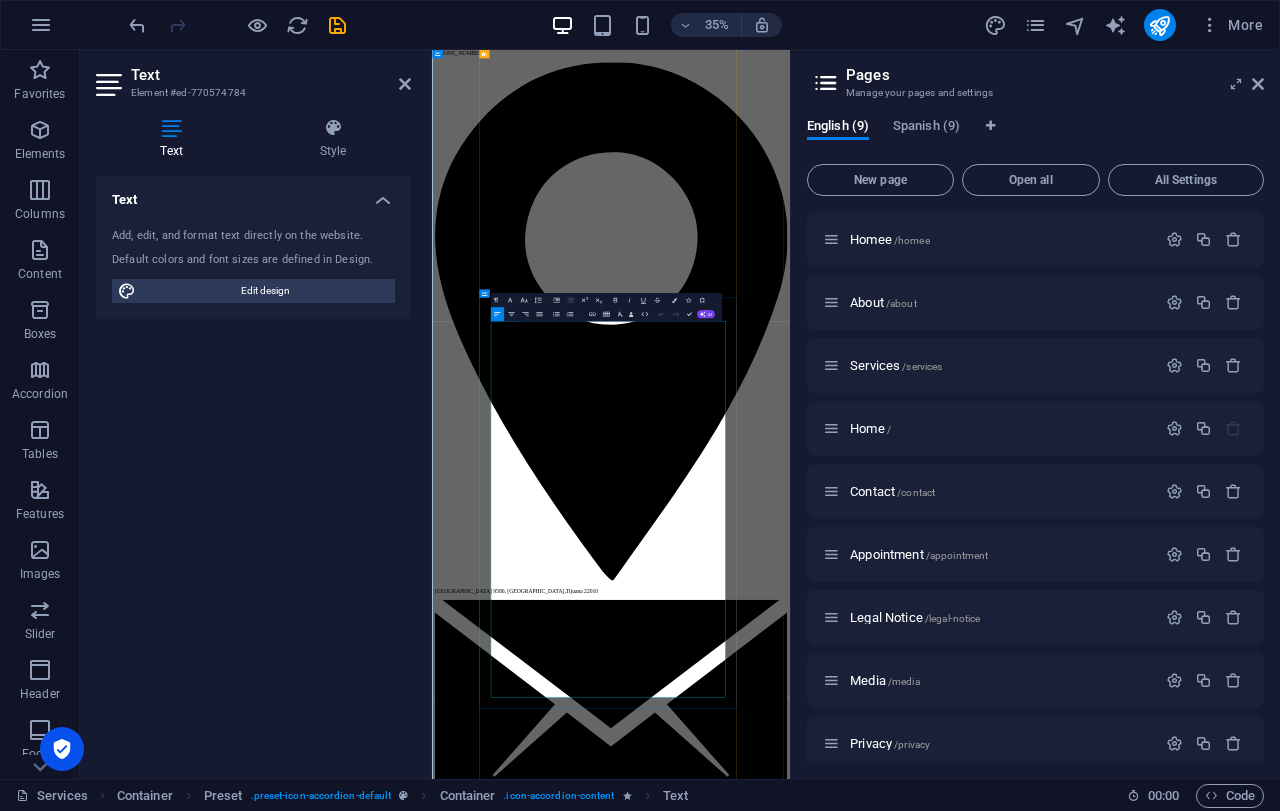 scroll, scrollTop: 21348, scrollLeft: 3, axis: both 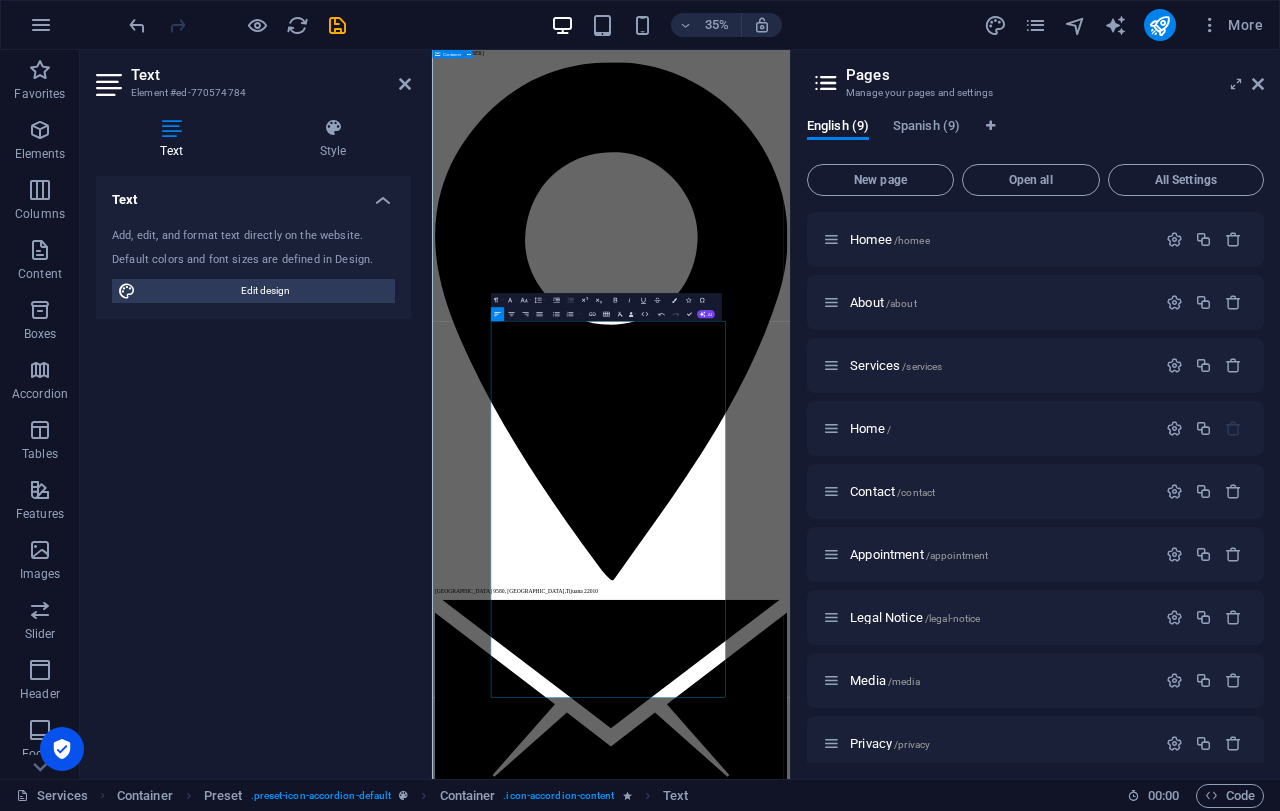 click on "PLASTIC BREAST IMPLANTS BREAST What are breast implants? Breast implants are artificial devices used to change the size, shape, and contour of a person's breasts. They can be used for cosmetic purposes, such as breast augmentation, or for reconstructive purposes after surgeries like mastectomy. Breast implants are one of the most popular types of plastic surgery prostheses. Breast implants increase the size of your breasts. Candidates should be in good physical and mental health and have realistic expectations. Breast implants are artificial devices (prostheses) surgically inserted into your breasts. Breast implants are silicone shells filled with either silicone gel or saline (sterile salt water). breast lift BREAST lifting ✨ Breast Lift Restore youthful shape, firmness, and confidence Results that make a difference ✅ Firmer, lifted, youthful breasts ✅ Natural shape and proportion ✅ Minimal, discreet scarring ✅ Enhanced self-confidence Why choose Dr. Tavizon? 🌸 Book your consultation today . ." at bounding box center (943, 24869) 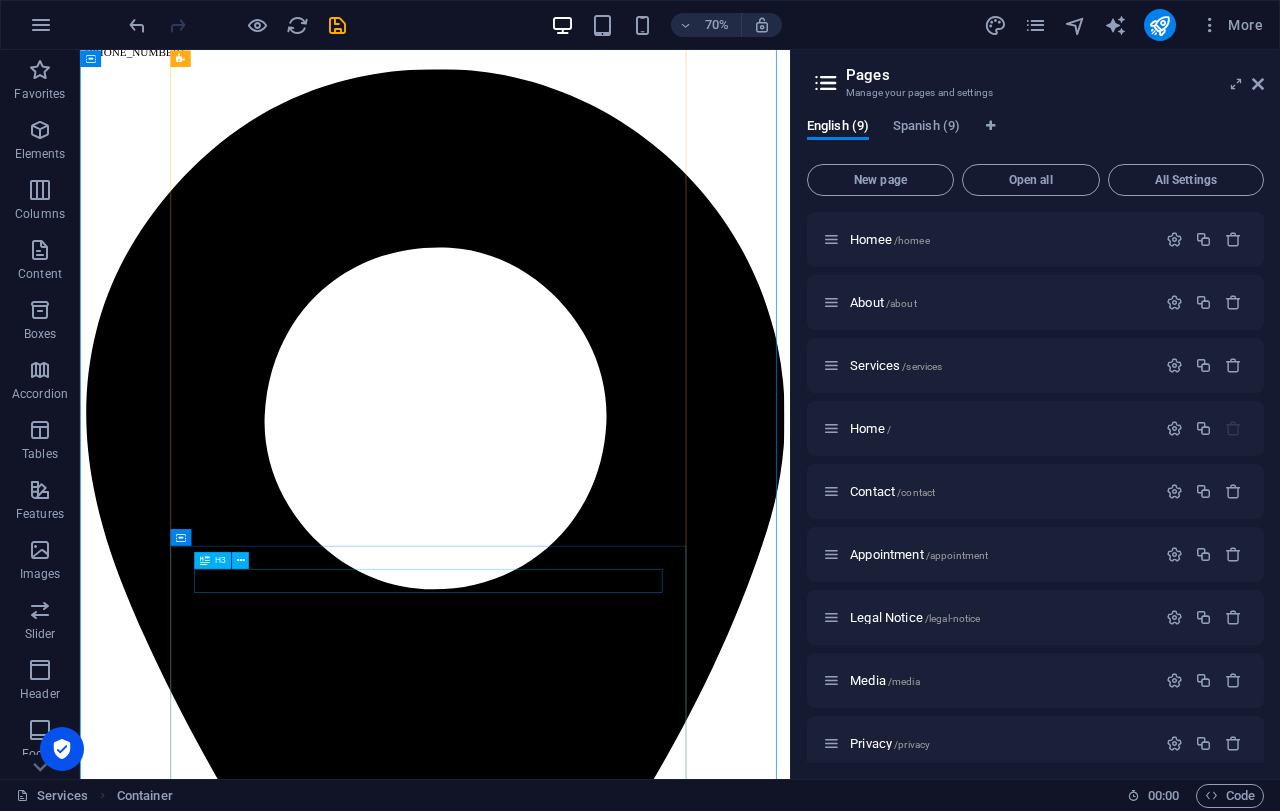 click on "BREAST lifting" at bounding box center (587, 4154) 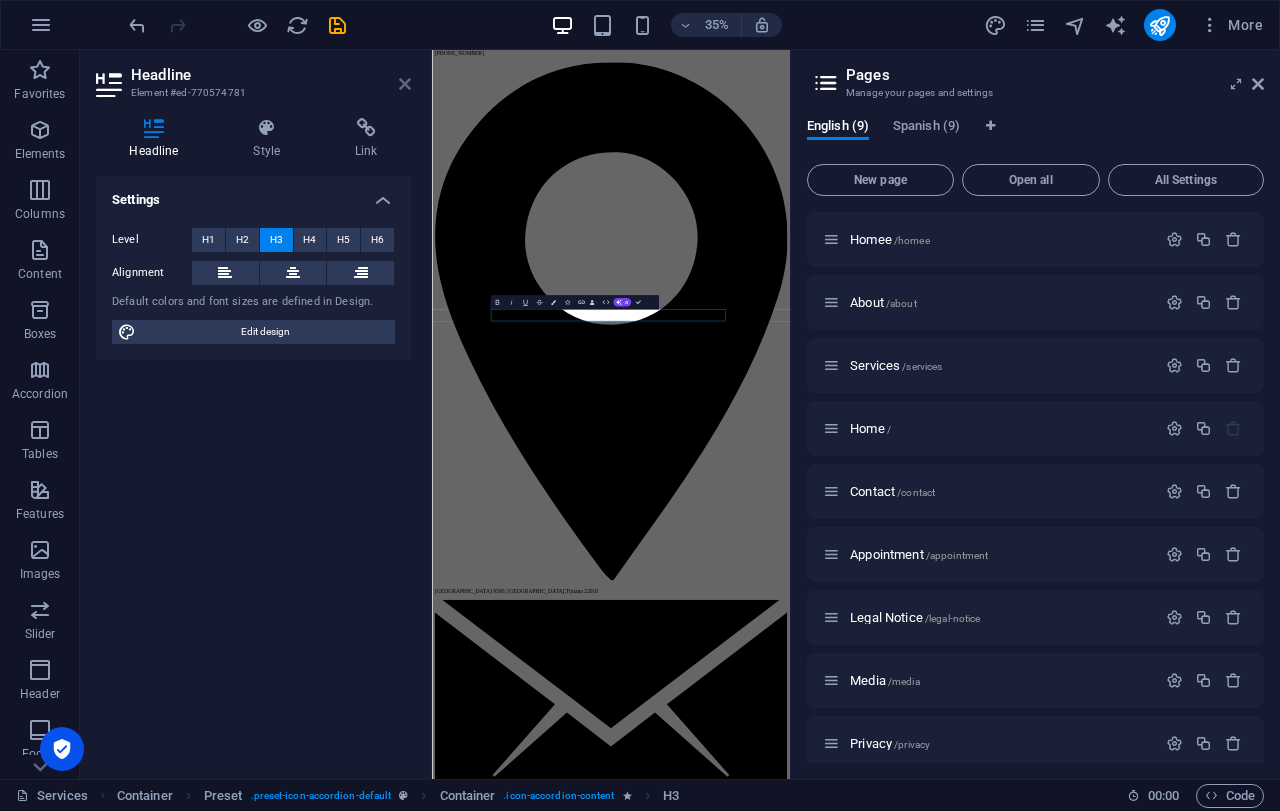 click at bounding box center [405, 84] 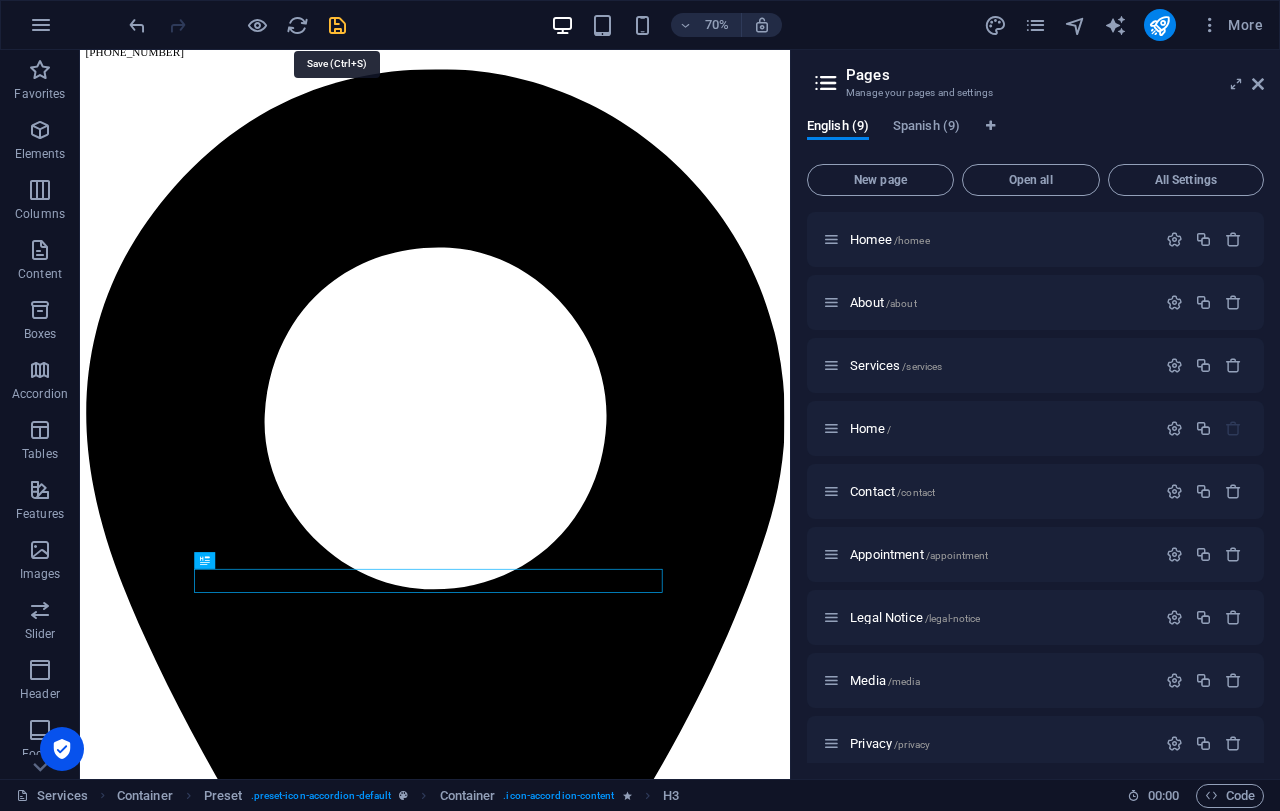 click at bounding box center [337, 25] 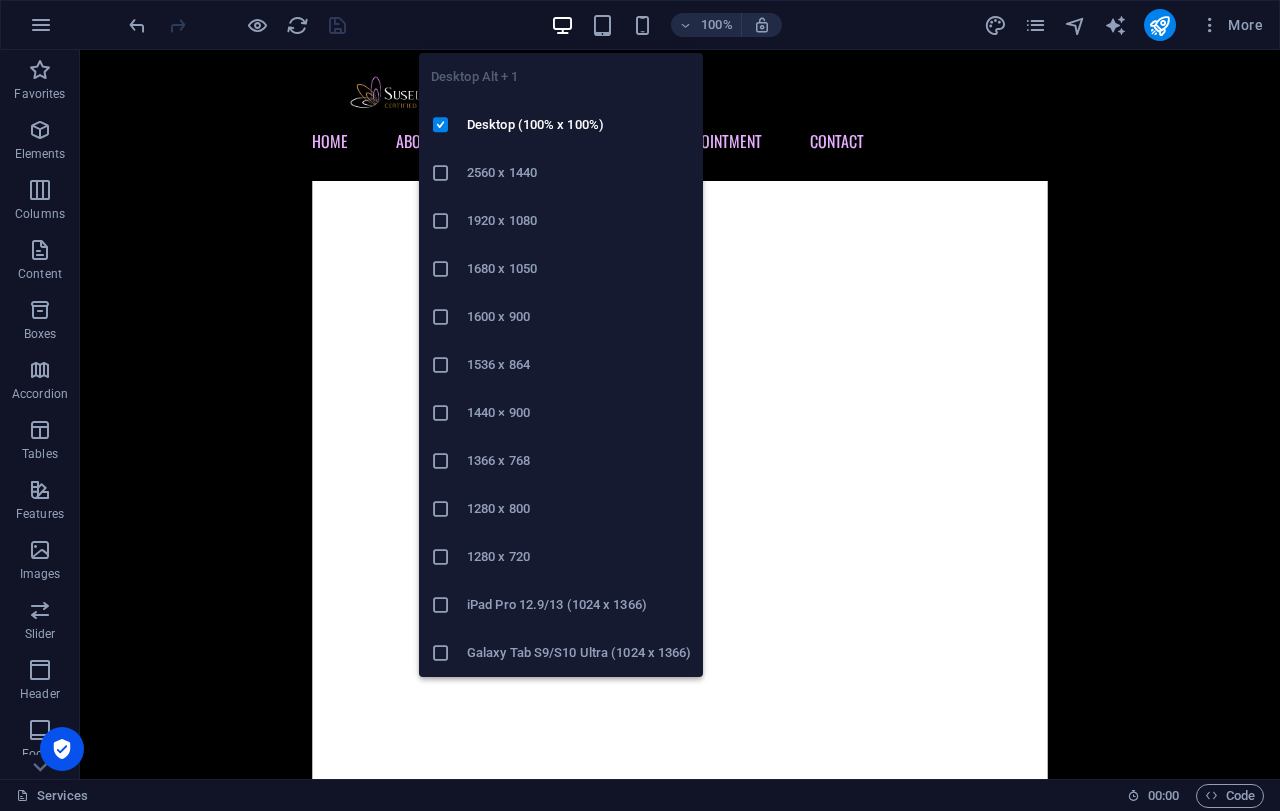 scroll, scrollTop: 7645, scrollLeft: 0, axis: vertical 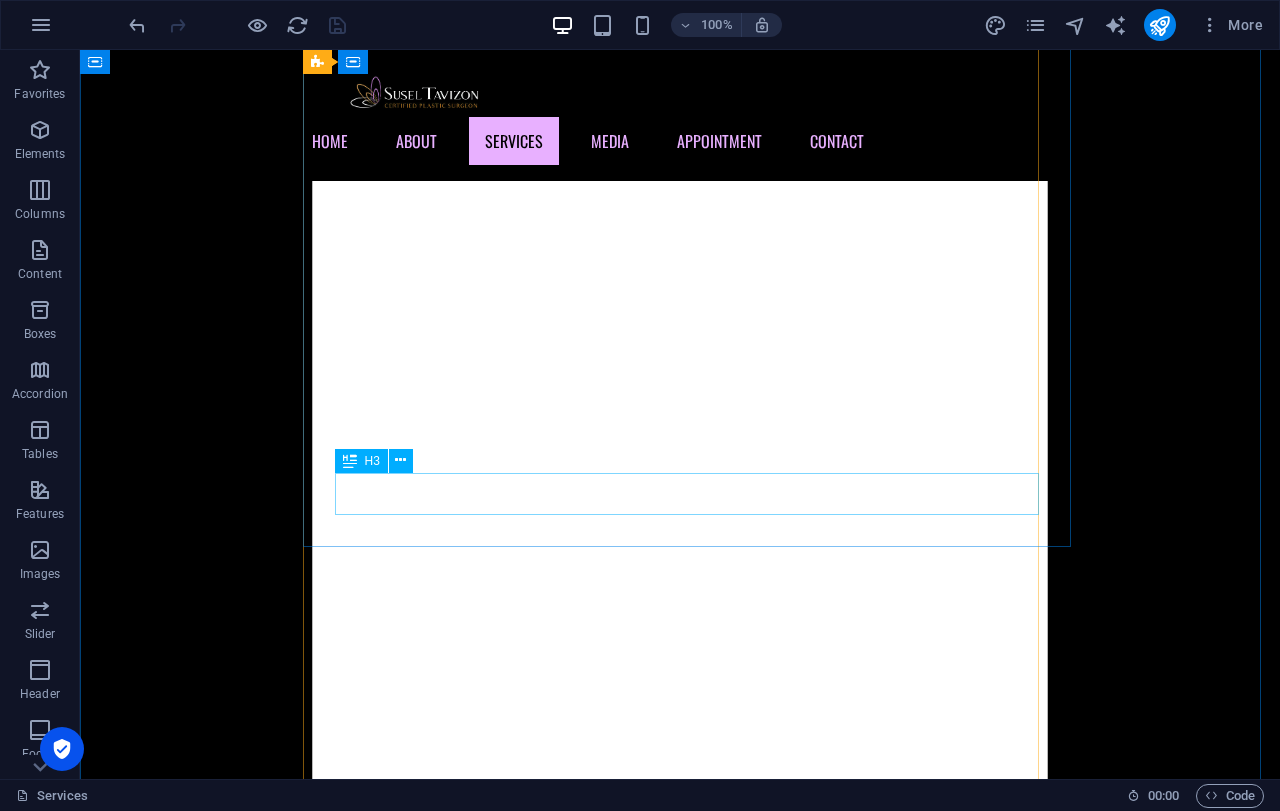 click on "Facelift" at bounding box center [680, 11473] 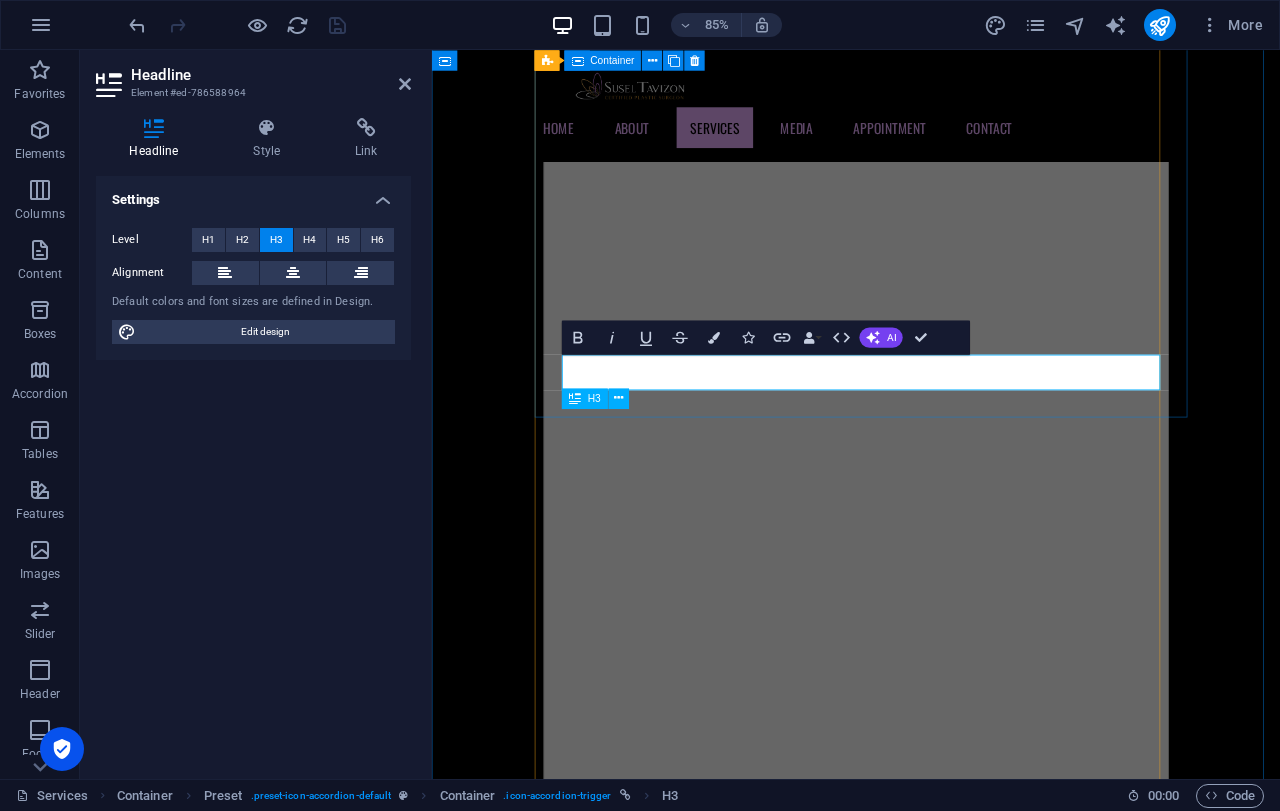 scroll, scrollTop: 7710, scrollLeft: 0, axis: vertical 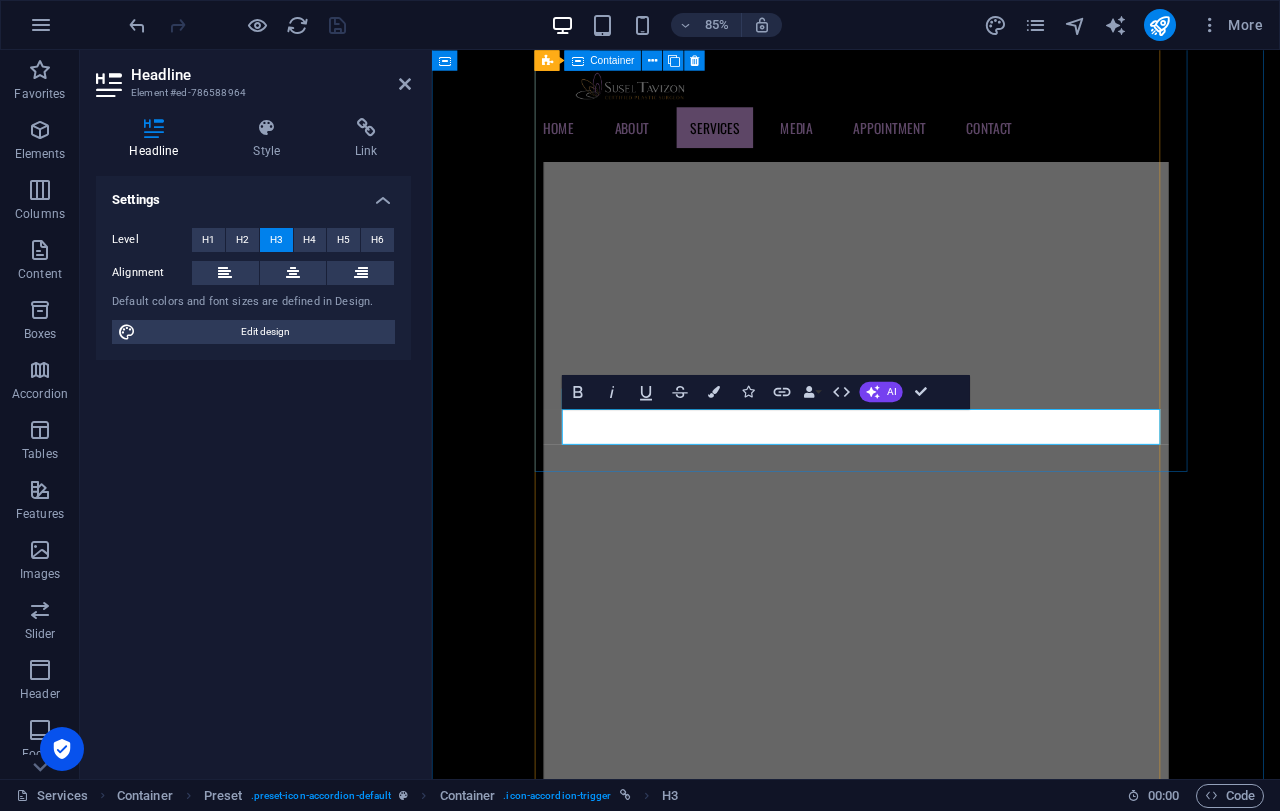 click on "✨ Eyelid Surgery" at bounding box center (931, 11408) 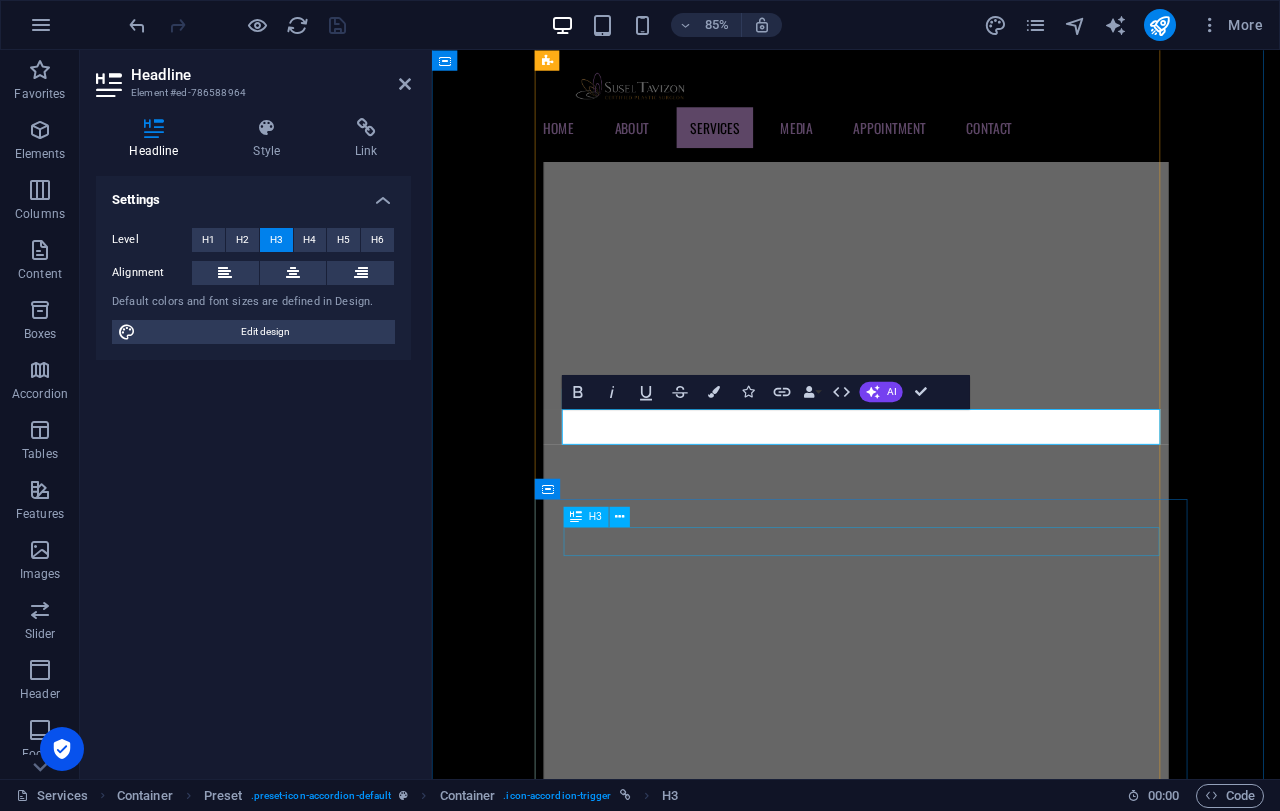 click on "facelift" at bounding box center (931, 11487) 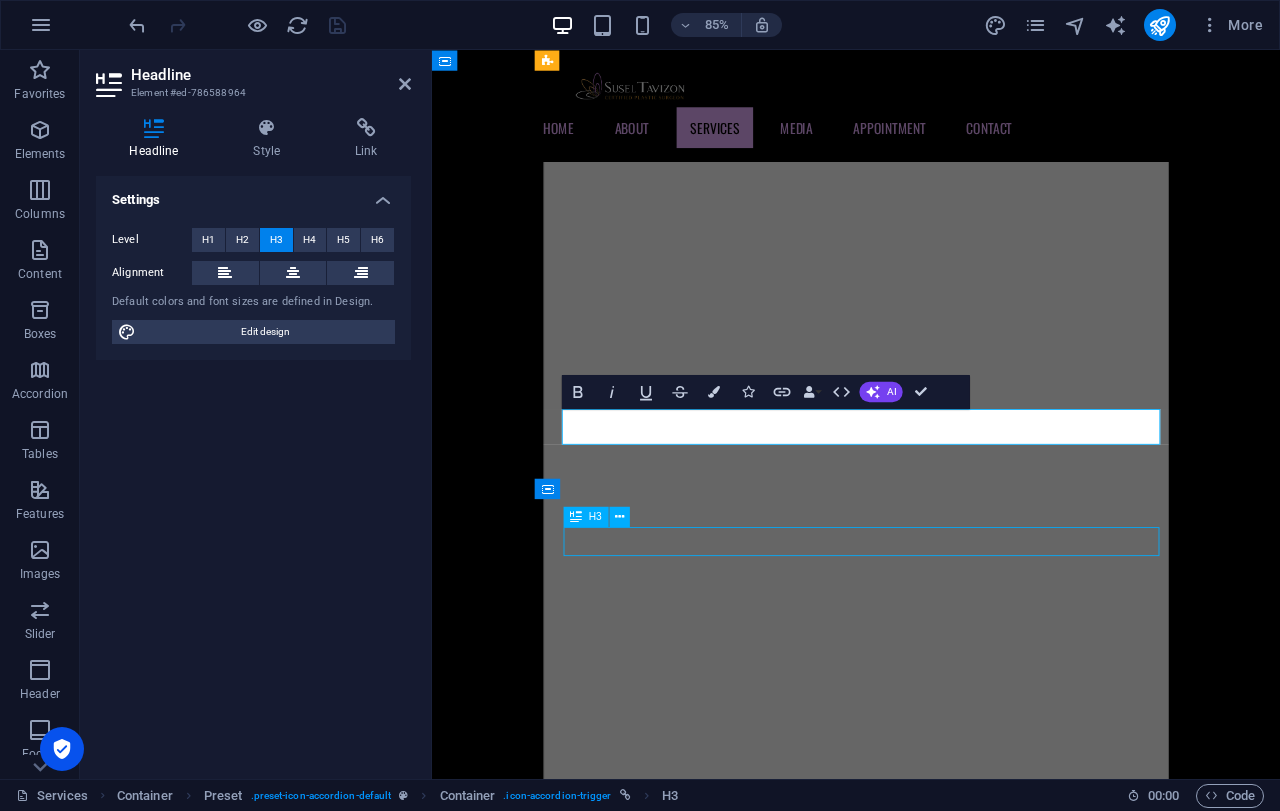 click on "facelift" at bounding box center [931, 11487] 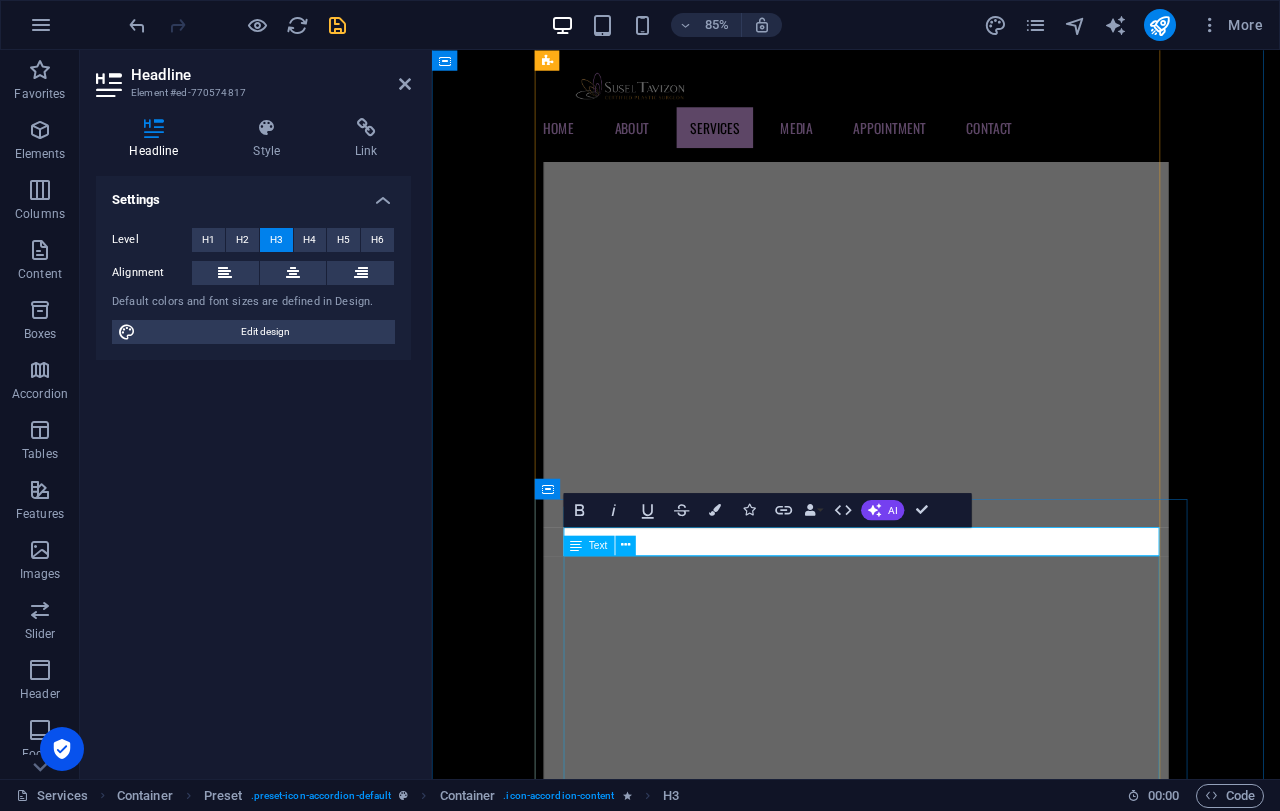 click on "Turn back the hands of time with natural elegance and precision A facelift is the ideal procedure for those who wish to rejuvenate their appearance, restoring firmness and smoothness to the skin, eliminating sagging, and revealing a fresh, rested, and natural look. Dr. Susel Tavizon specializes in advanced techniques she perfected at the Vatican in Italy, where she was one of only three surgeons invited to train at the prestigious Vatican Hospital. These refined techniques minimize visible scars, reduce swelling, and accelerate recovery. Her goal is always to achieve a harmonious, discreet result — letting your natural beauty shine, taking years off your face without looking like you’ve had surgery. Results that make a difference ✅ Firmer, more defined skin ✅ Youthful, harmonious features ✅ Minimal, discreet scars ✅ Fresh, natural look without overcorrection Why choose Dr. Tavizon? 🌸 Book your consultation today" at bounding box center [931, 12003] 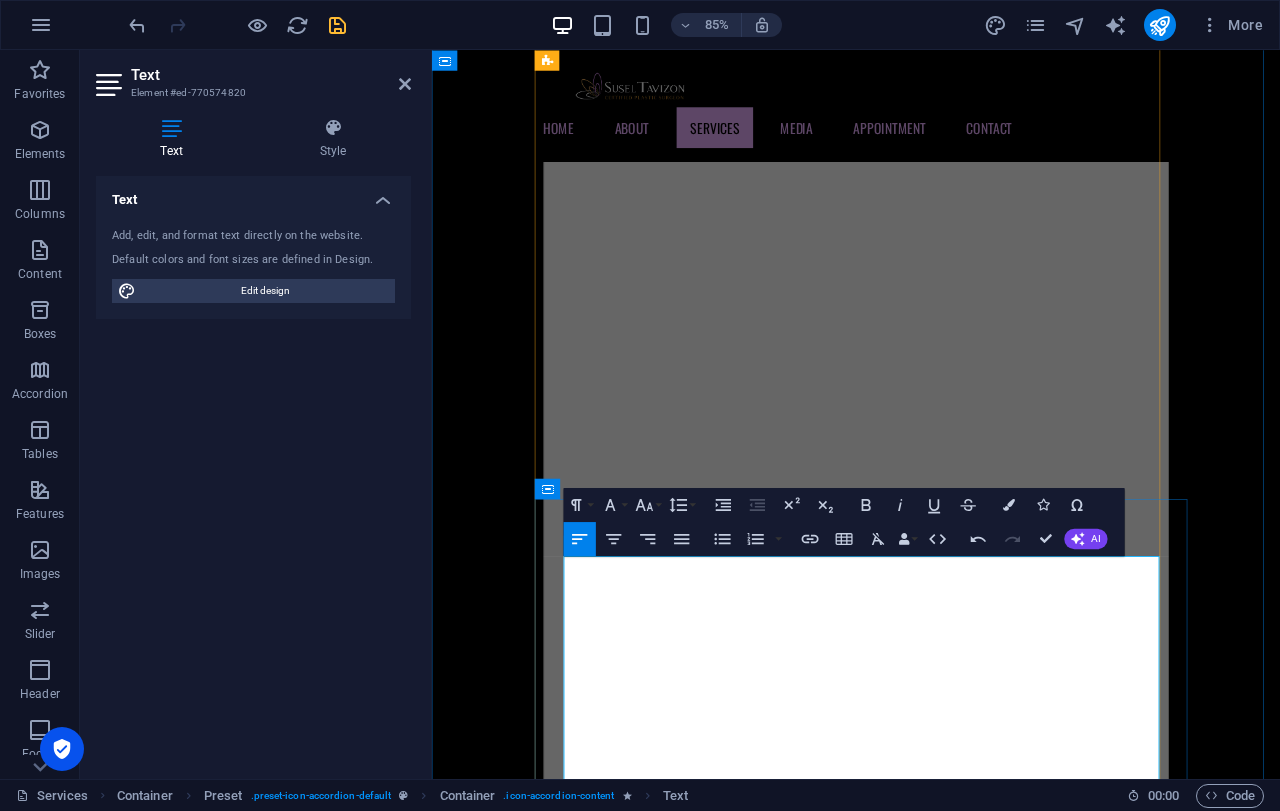 scroll, scrollTop: 15406, scrollLeft: 3, axis: both 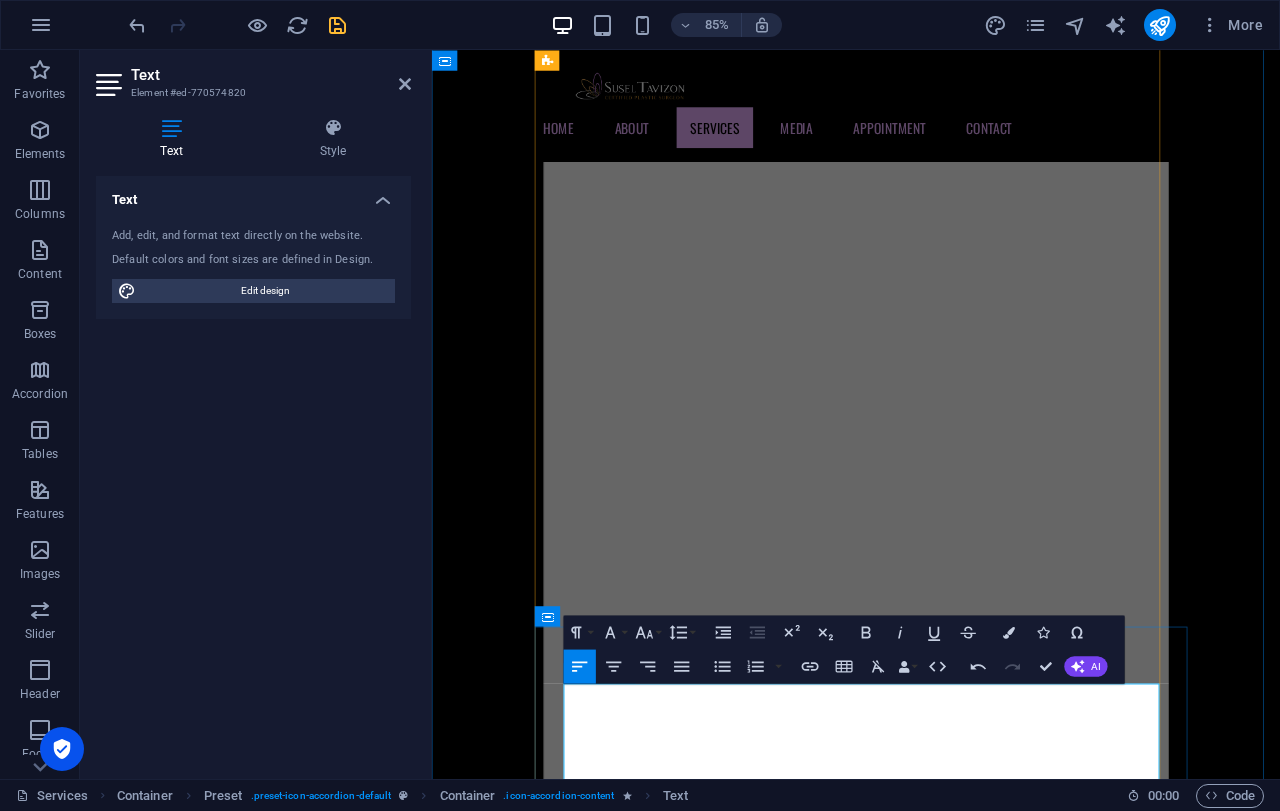 drag, startPoint x: 597, startPoint y: 833, endPoint x: 638, endPoint y: 829, distance: 41.19466 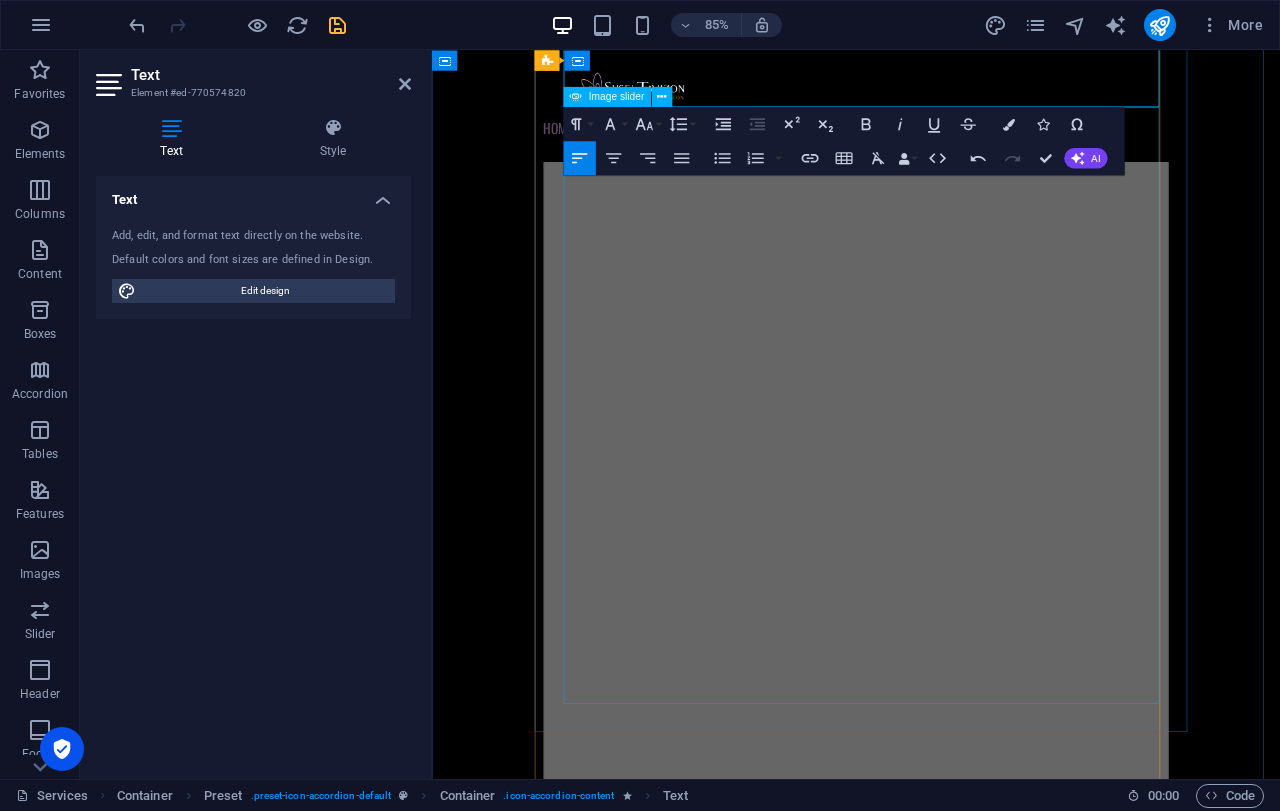 scroll, scrollTop: 9210, scrollLeft: 0, axis: vertical 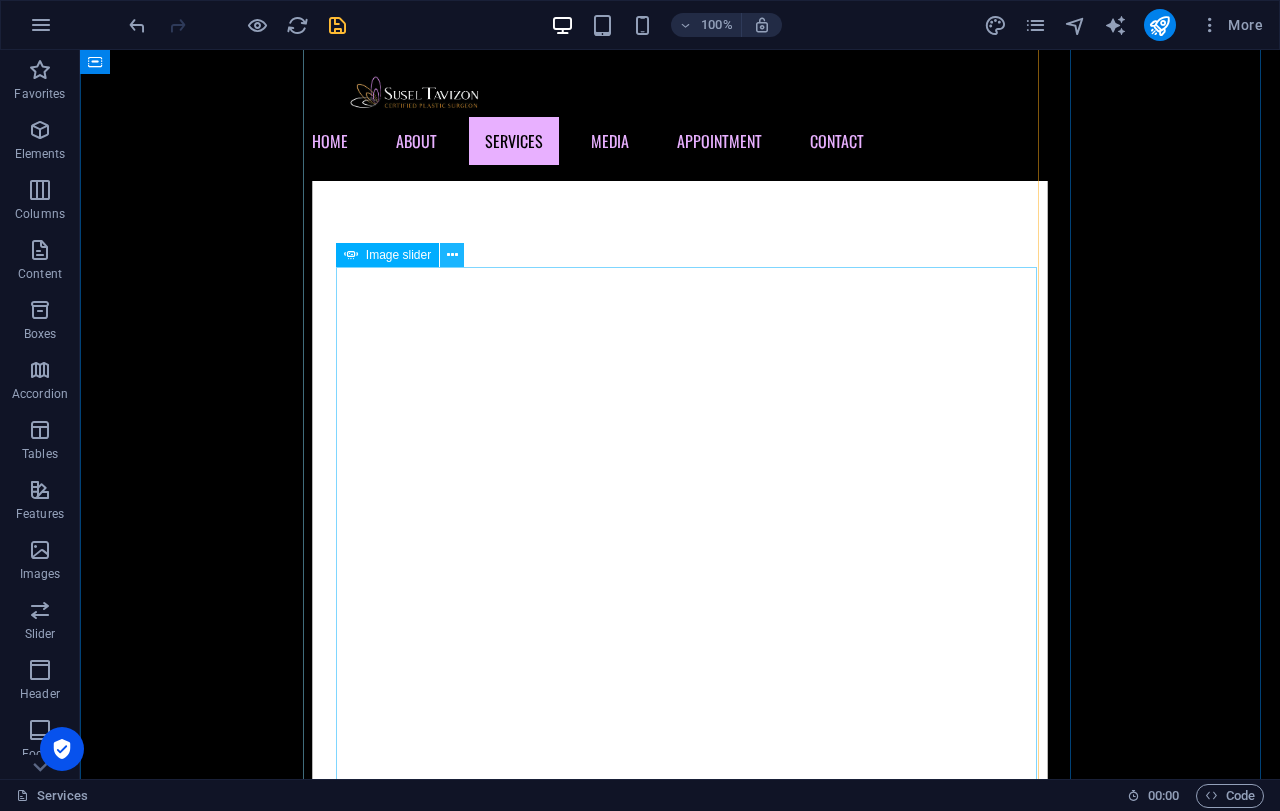 click at bounding box center (452, 255) 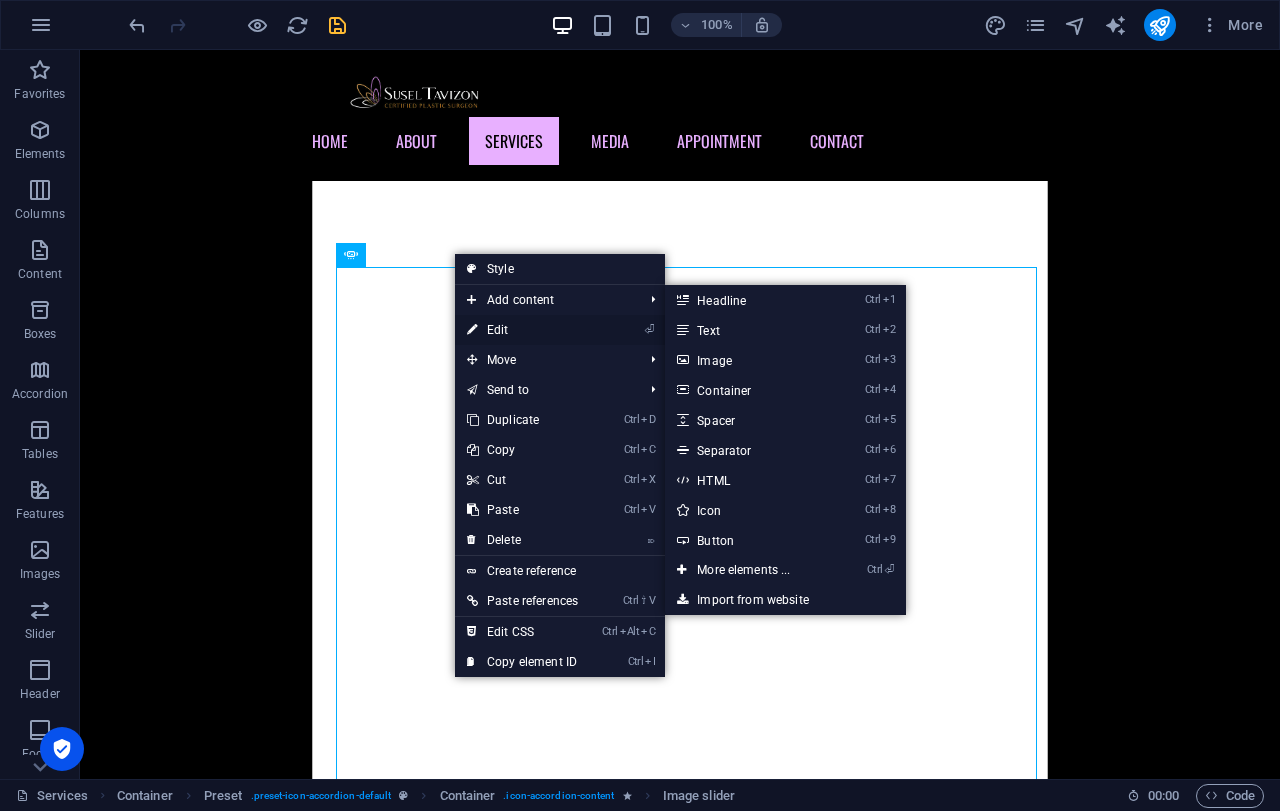 click on "⏎  Edit" at bounding box center [522, 330] 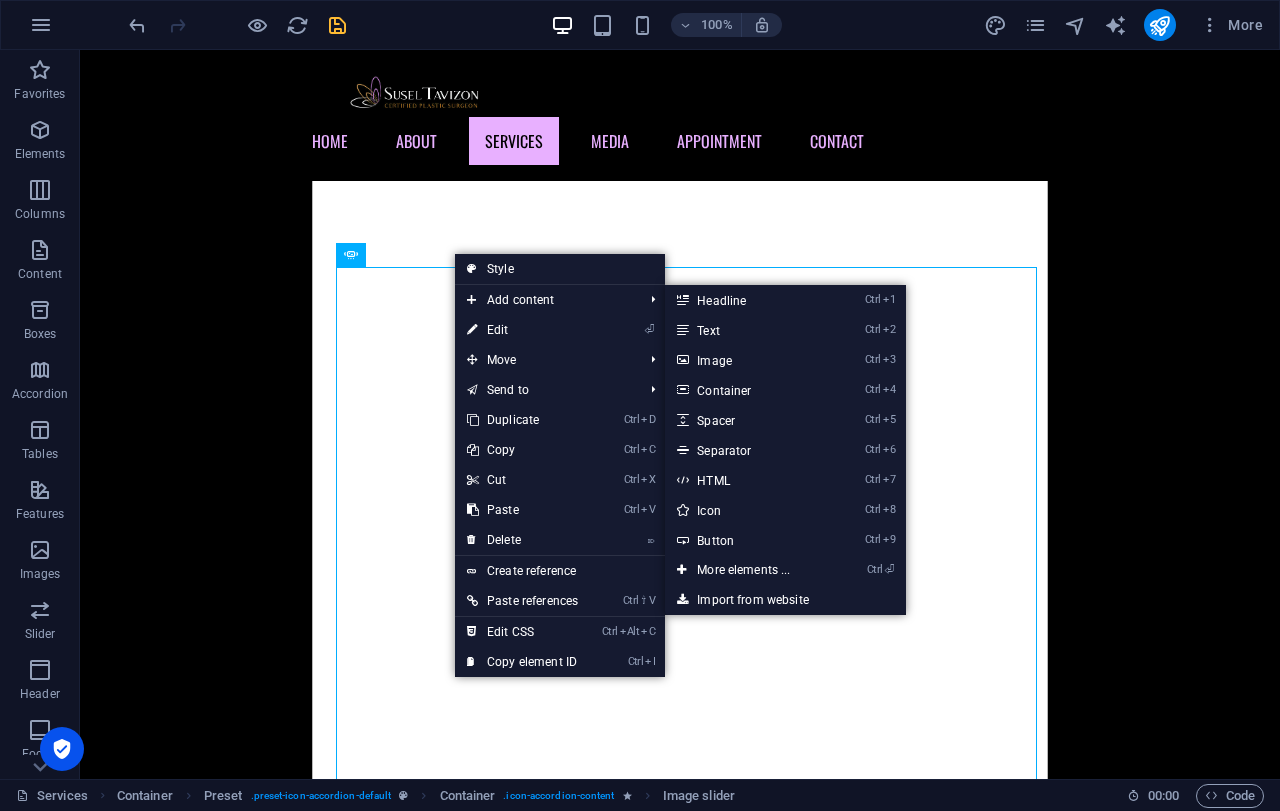select on "ms" 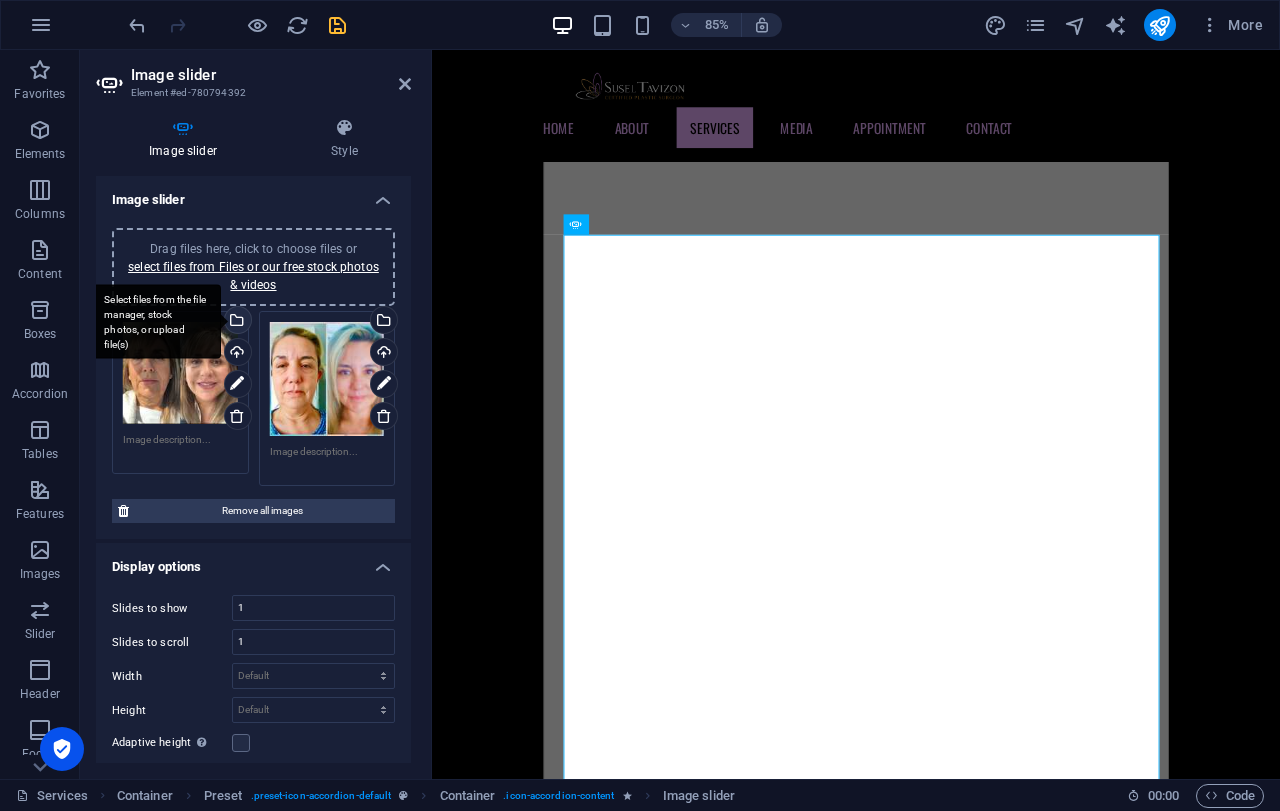 click on "Select files from the file manager, stock photos, or upload file(s)" at bounding box center (236, 322) 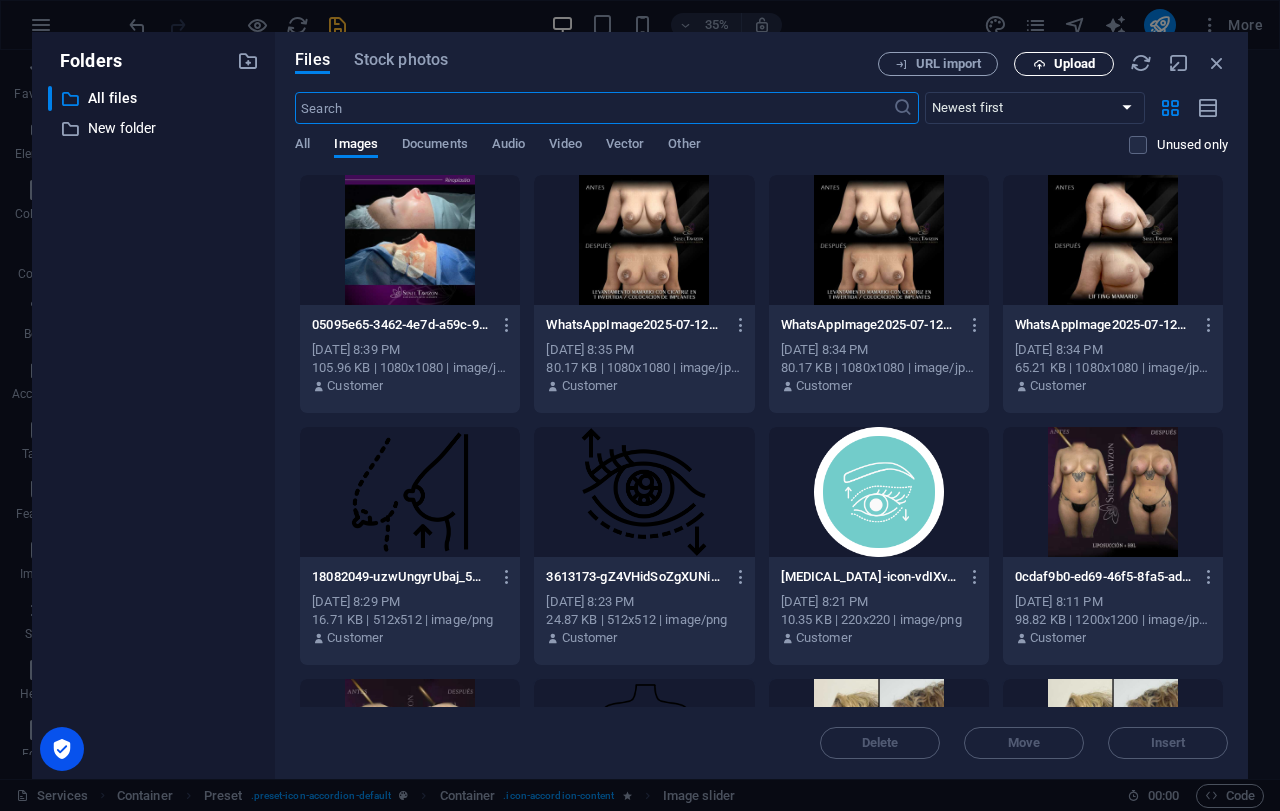 click on "Upload" at bounding box center [1074, 64] 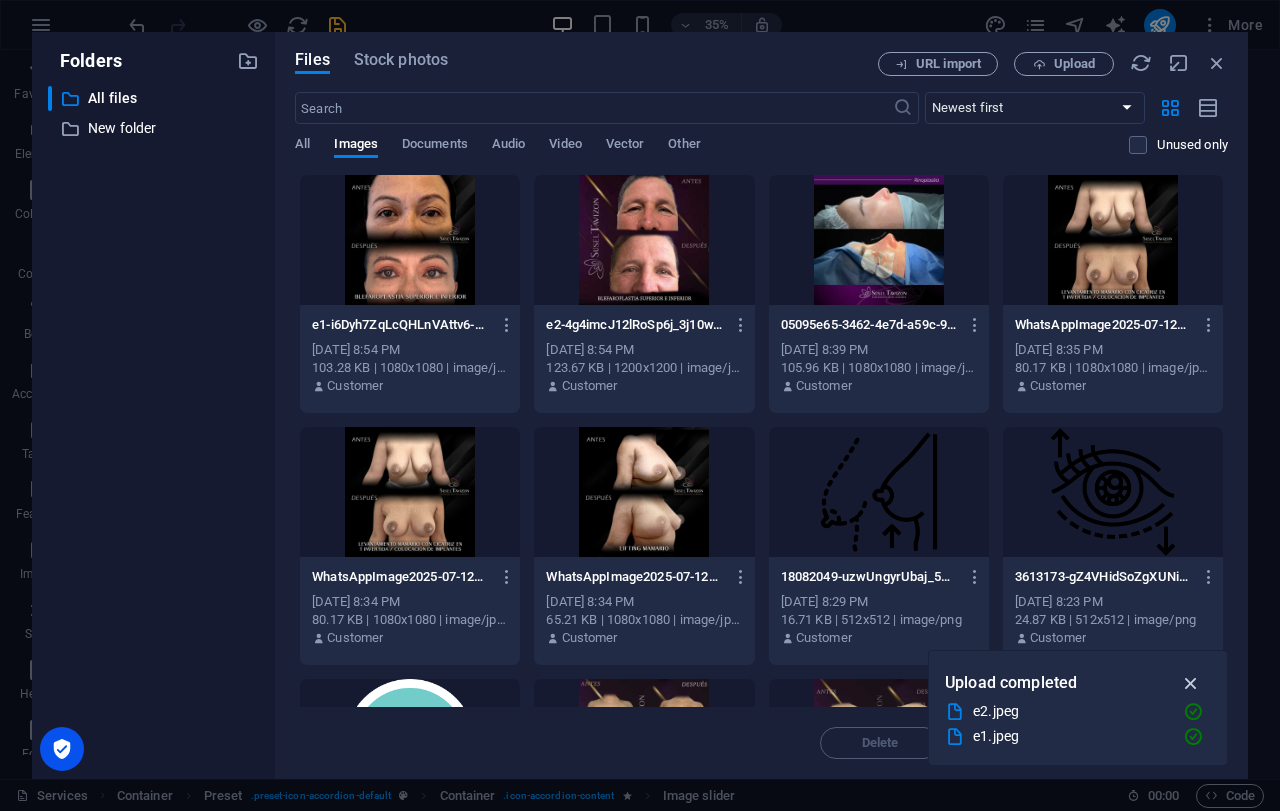 click at bounding box center [1191, 683] 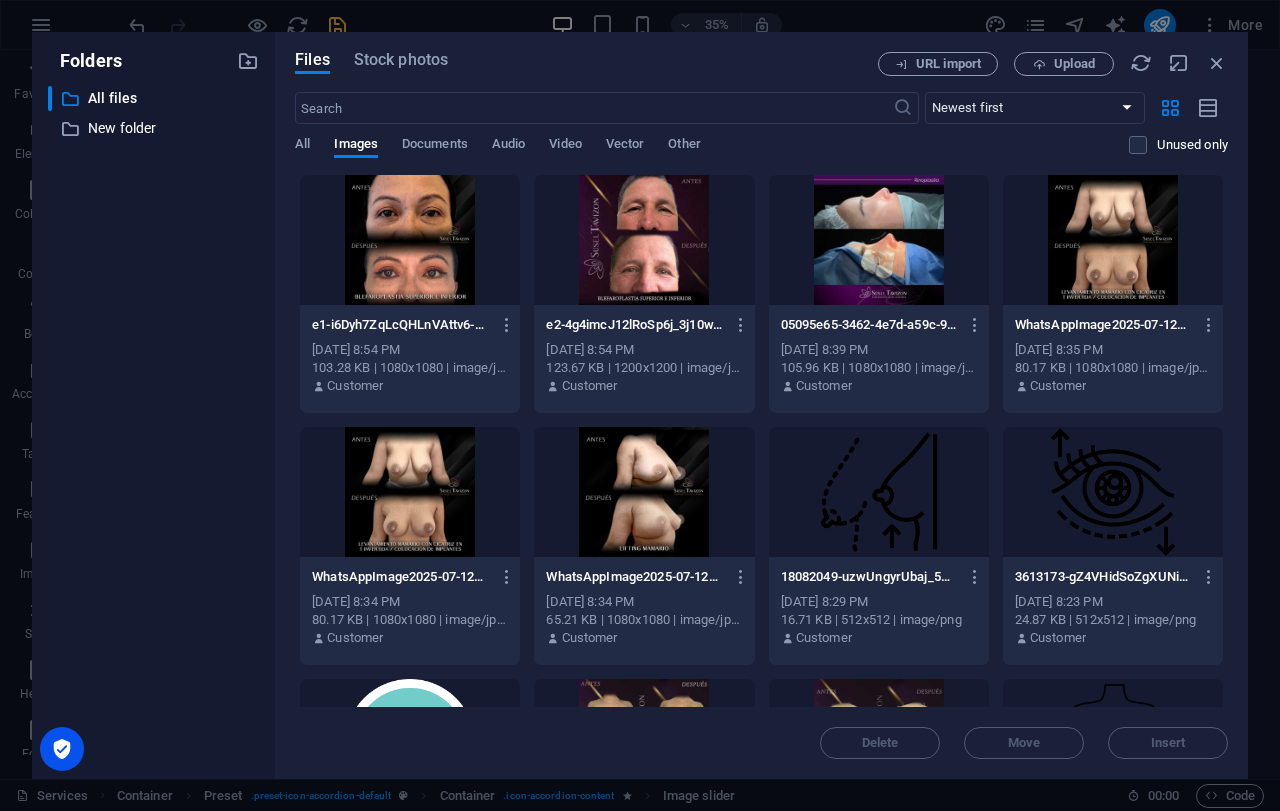 click at bounding box center (644, 240) 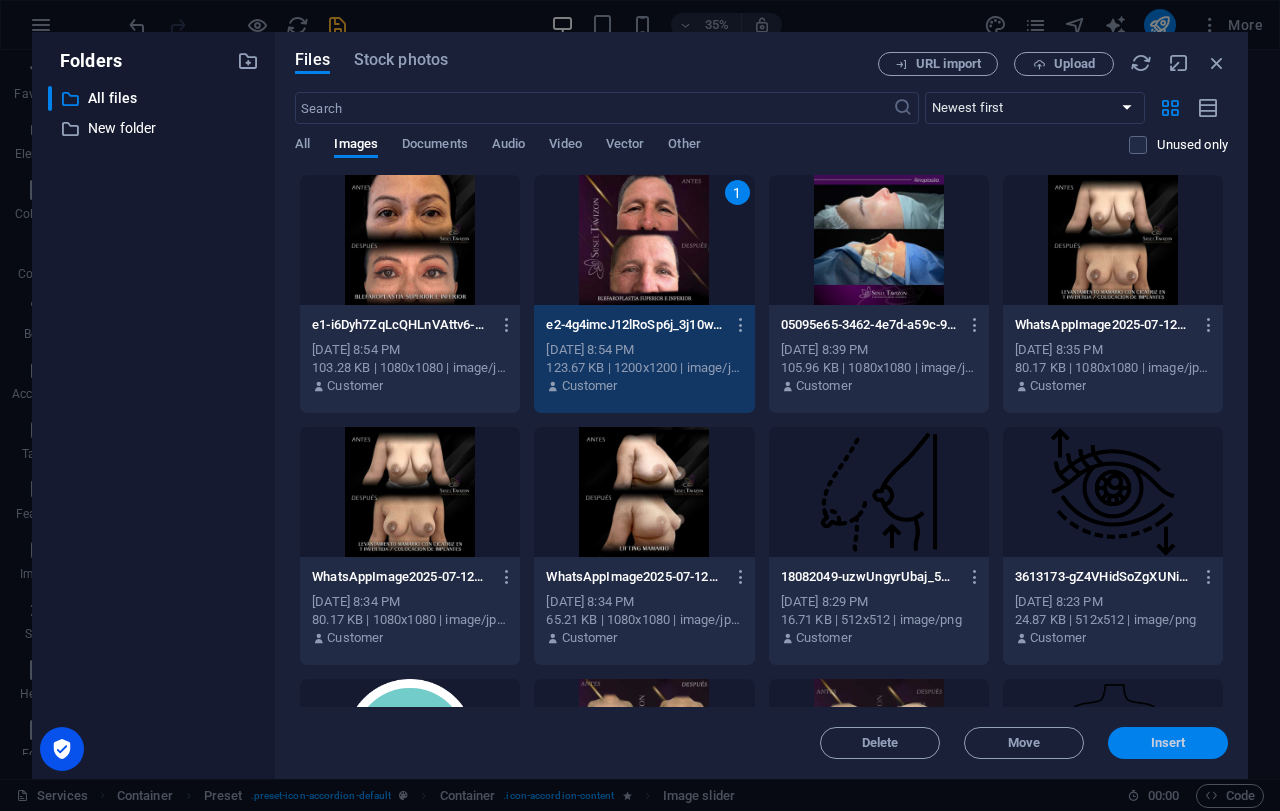 drag, startPoint x: 1162, startPoint y: 745, endPoint x: 688, endPoint y: 679, distance: 478.57288 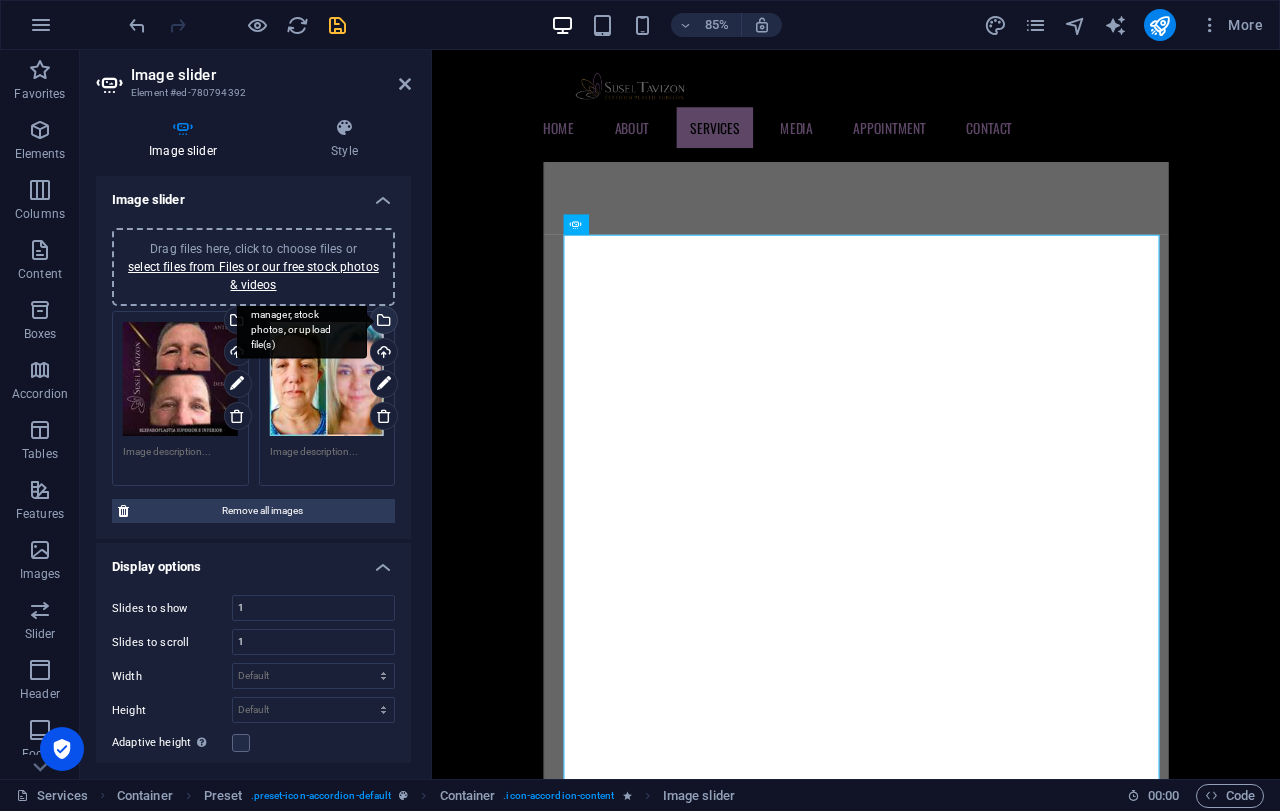click on "Select files from the file manager, stock photos, or upload file(s)" at bounding box center [382, 322] 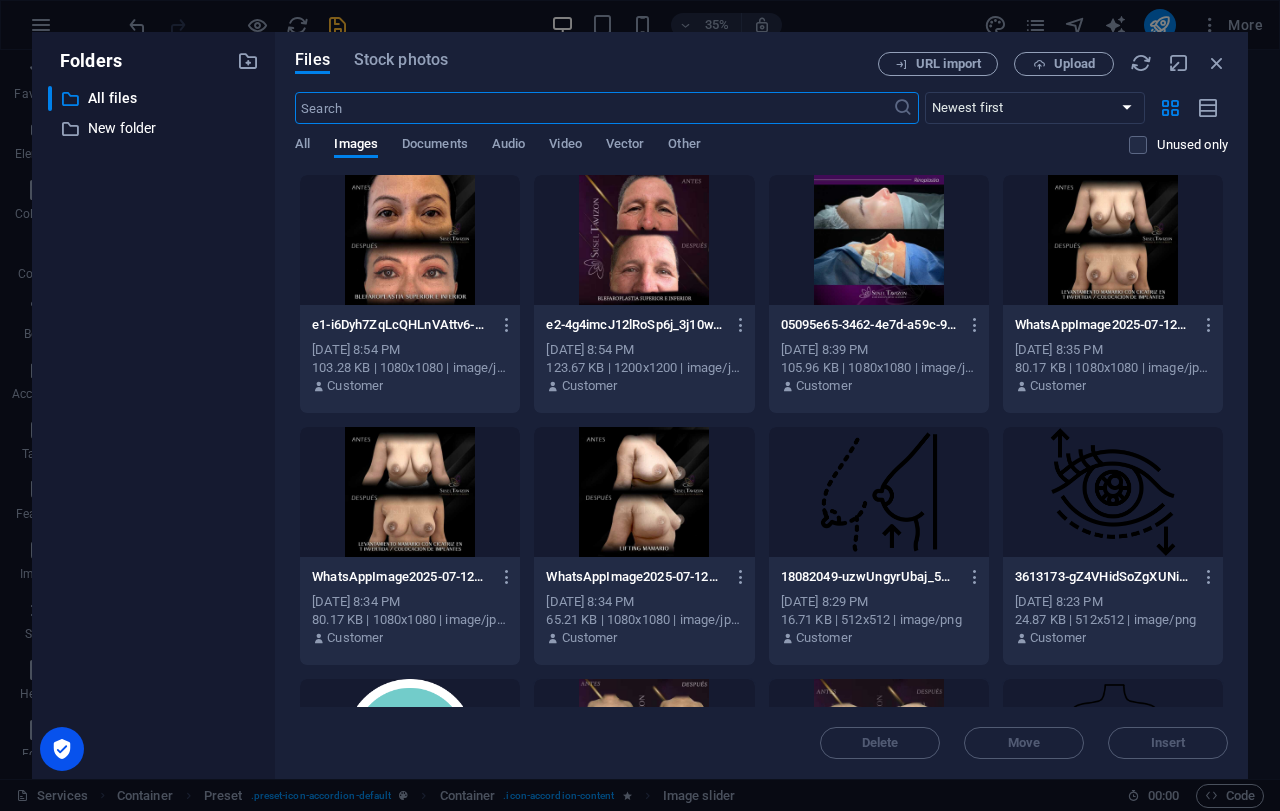 click at bounding box center (410, 240) 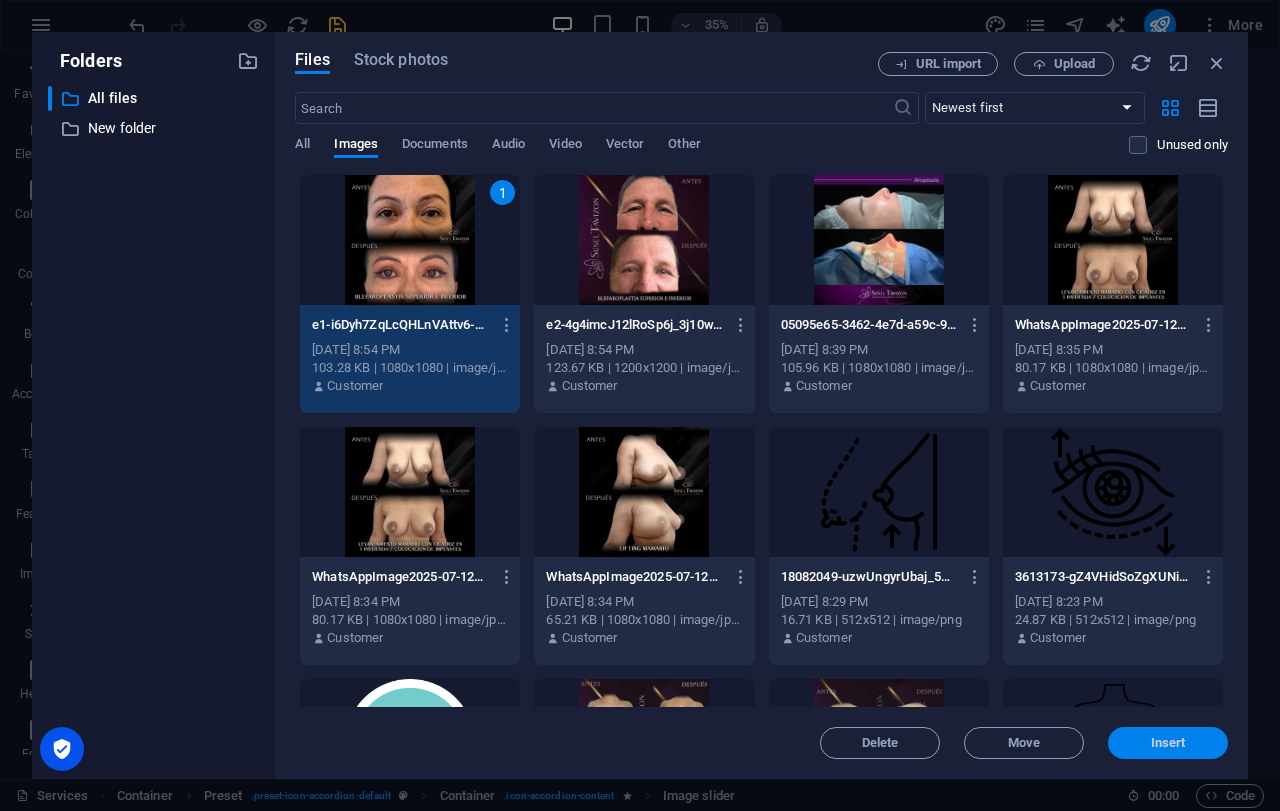 click on "Insert" at bounding box center [1168, 743] 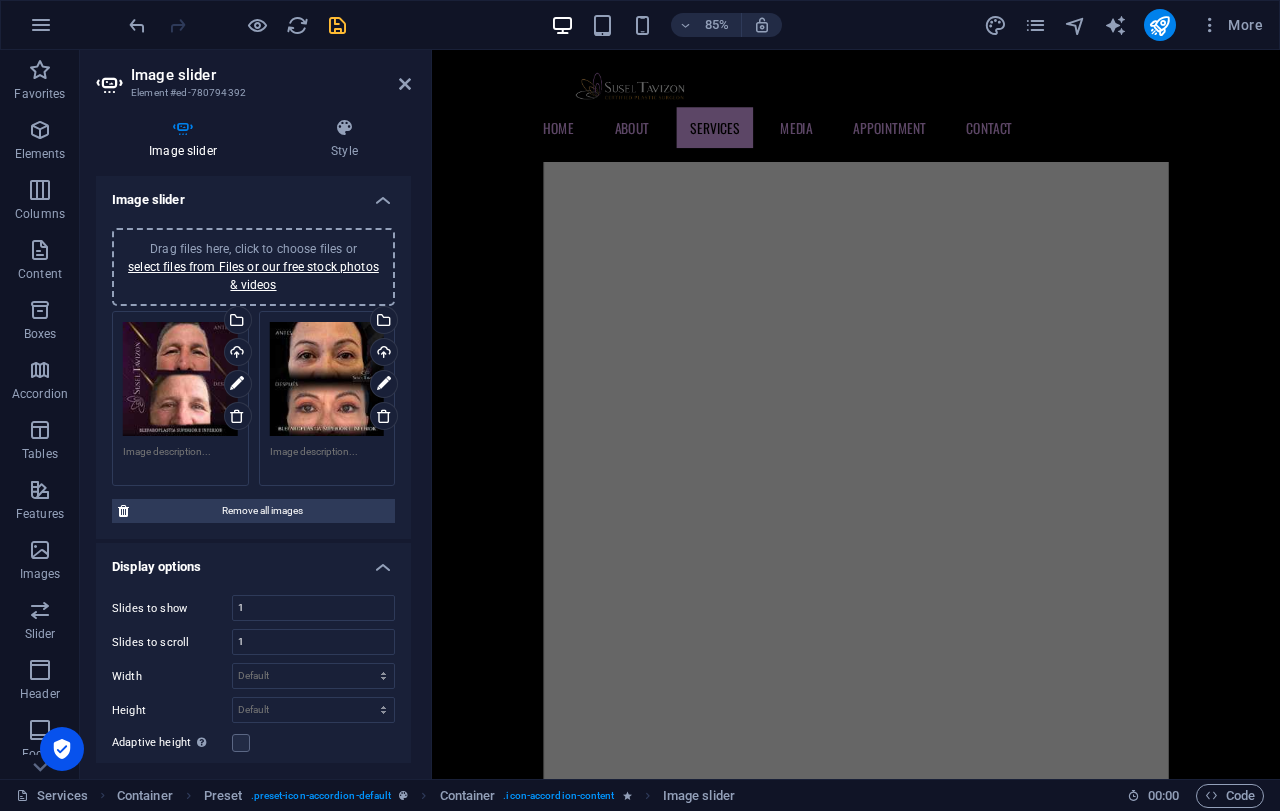 scroll, scrollTop: 15360, scrollLeft: 0, axis: vertical 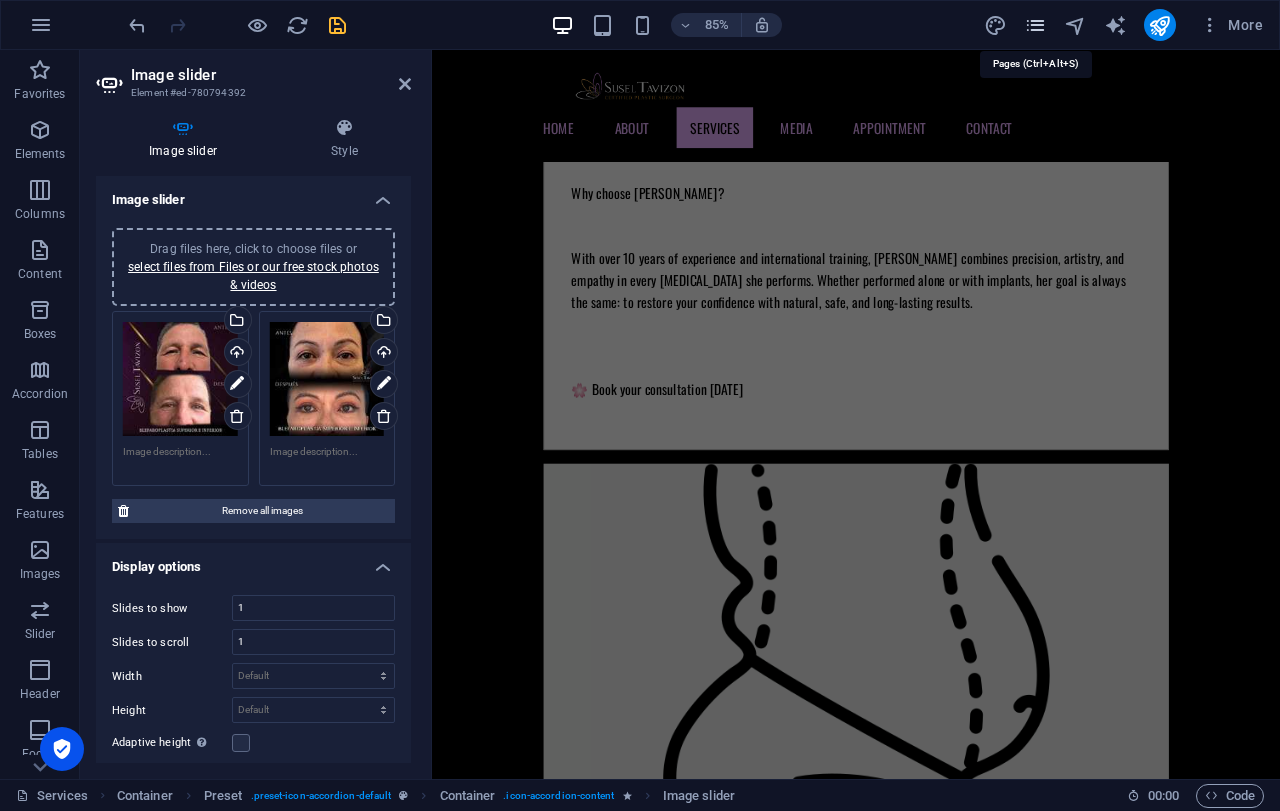 click at bounding box center [1035, 25] 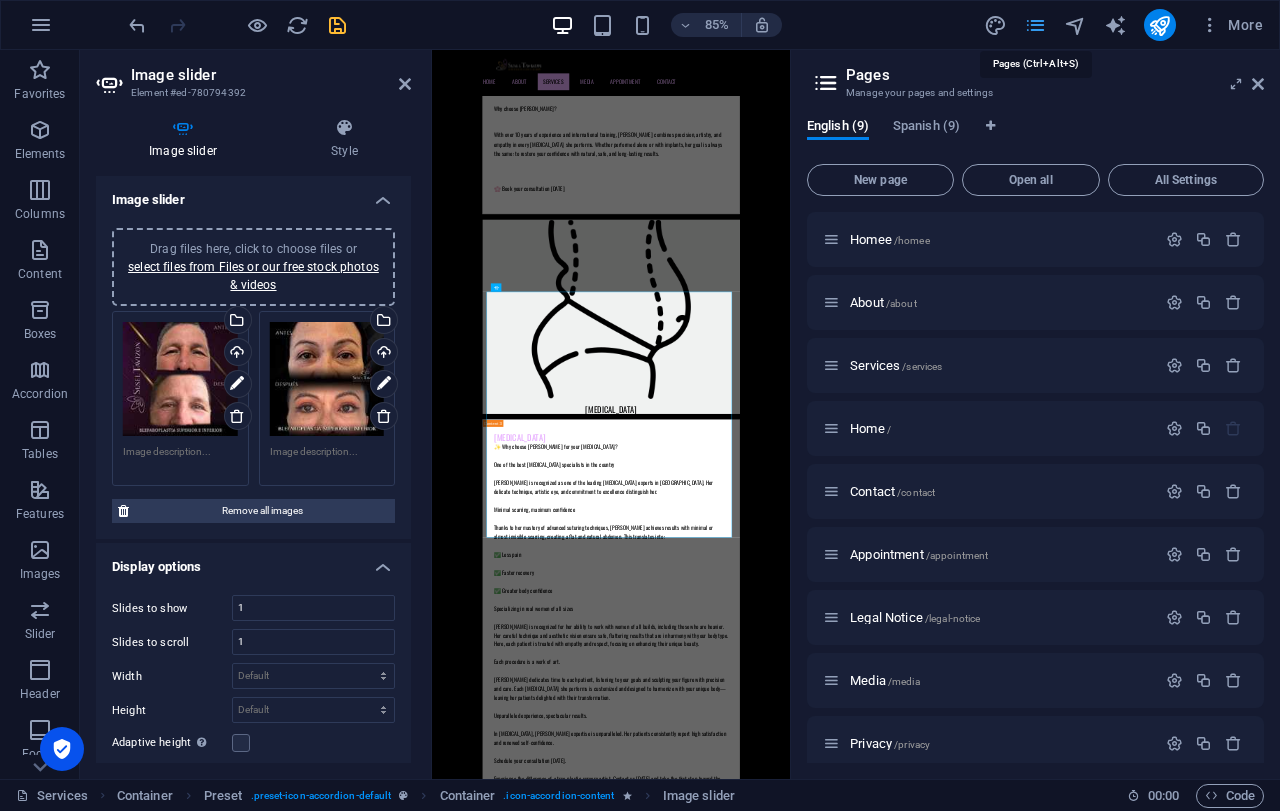 scroll, scrollTop: 8586, scrollLeft: 0, axis: vertical 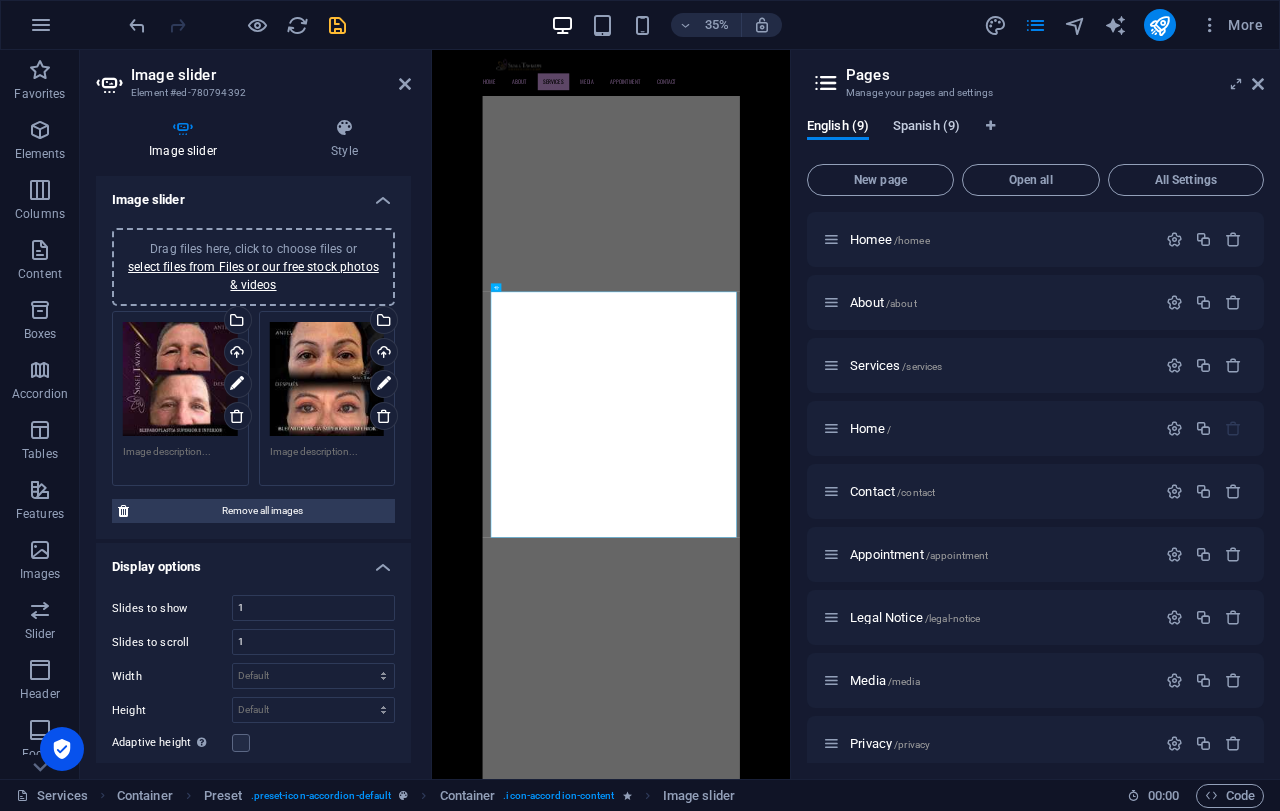 click on "Spanish (9)" at bounding box center (926, 128) 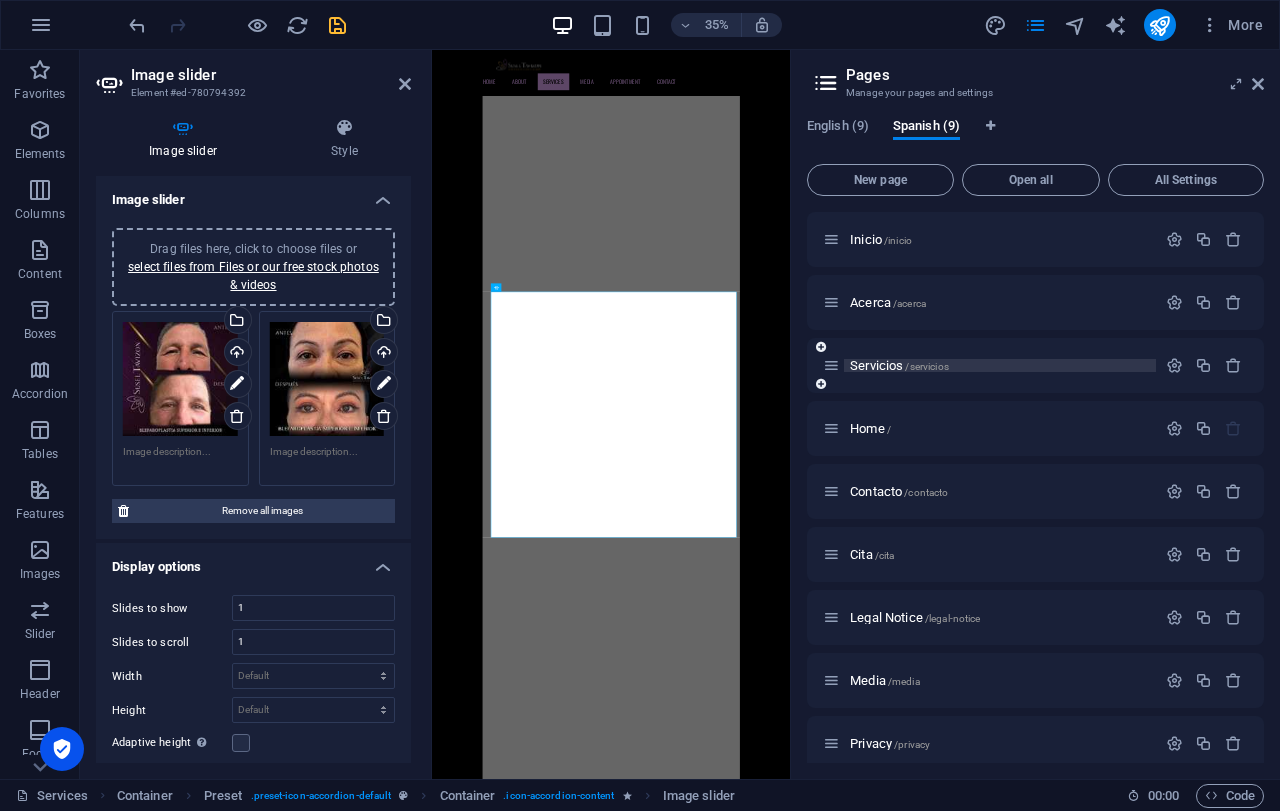 click on "Servicios /servicios" at bounding box center (899, 365) 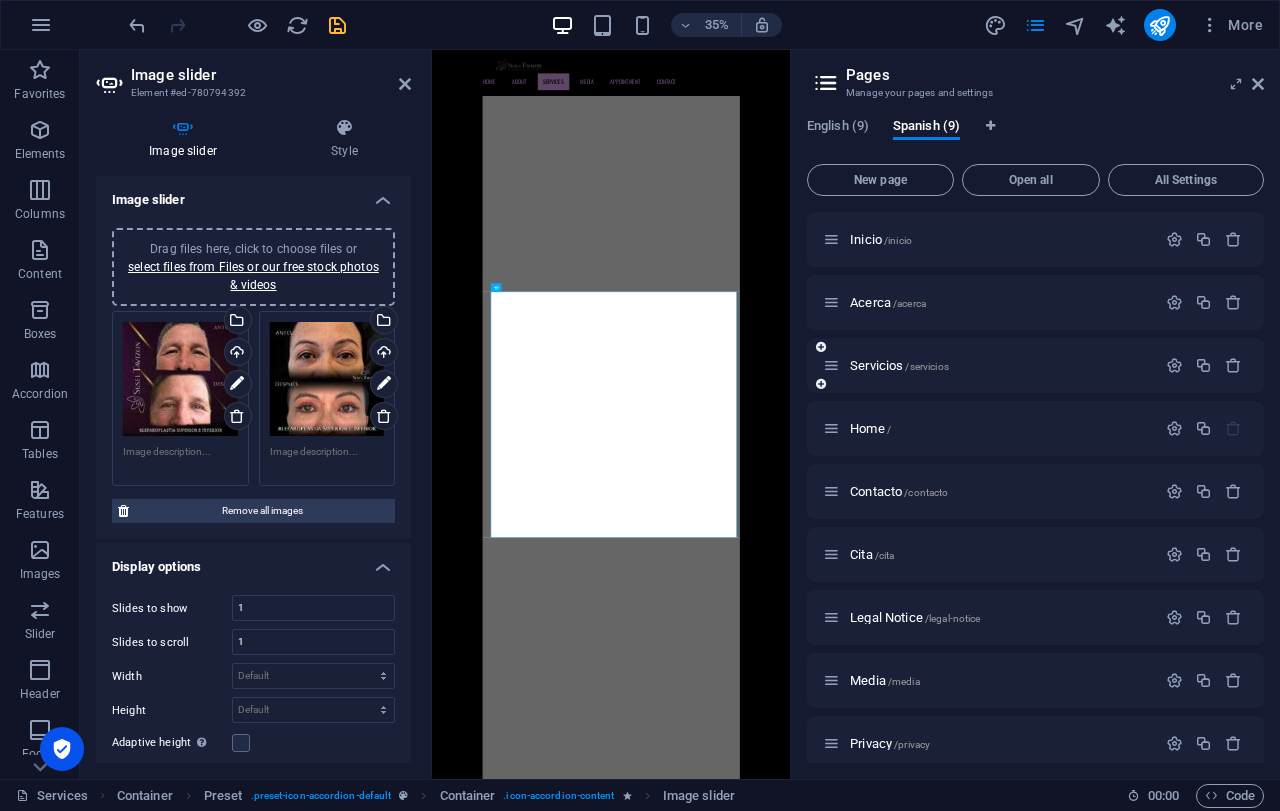scroll, scrollTop: 0, scrollLeft: 0, axis: both 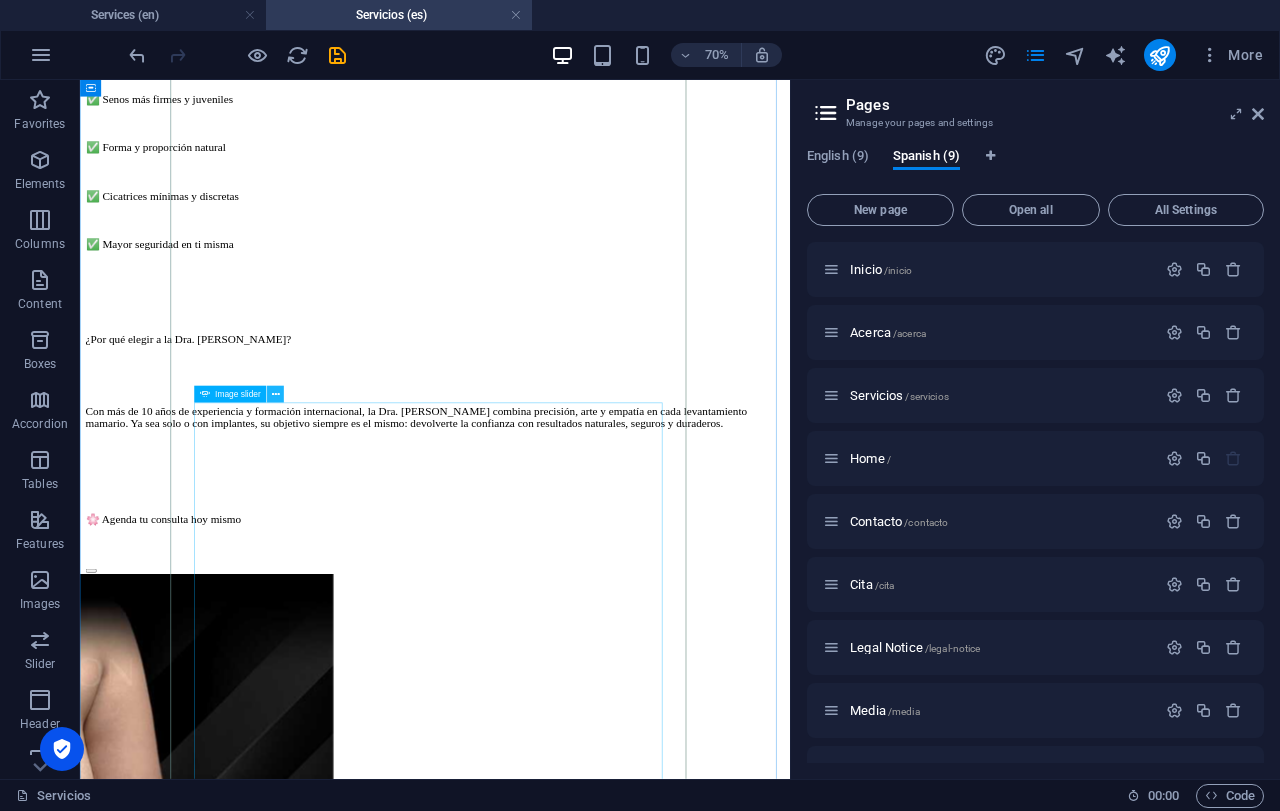 click at bounding box center [276, 394] 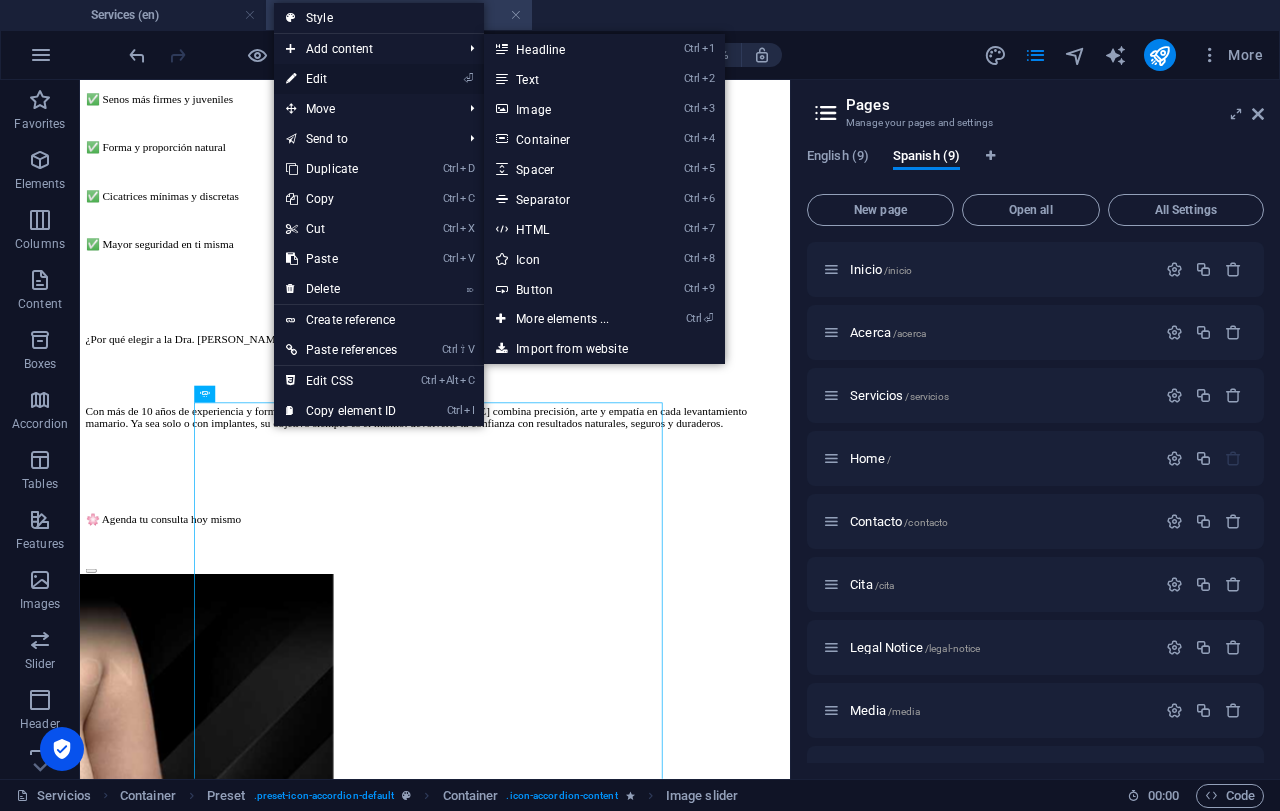 click on "⏎  Edit" at bounding box center [341, 79] 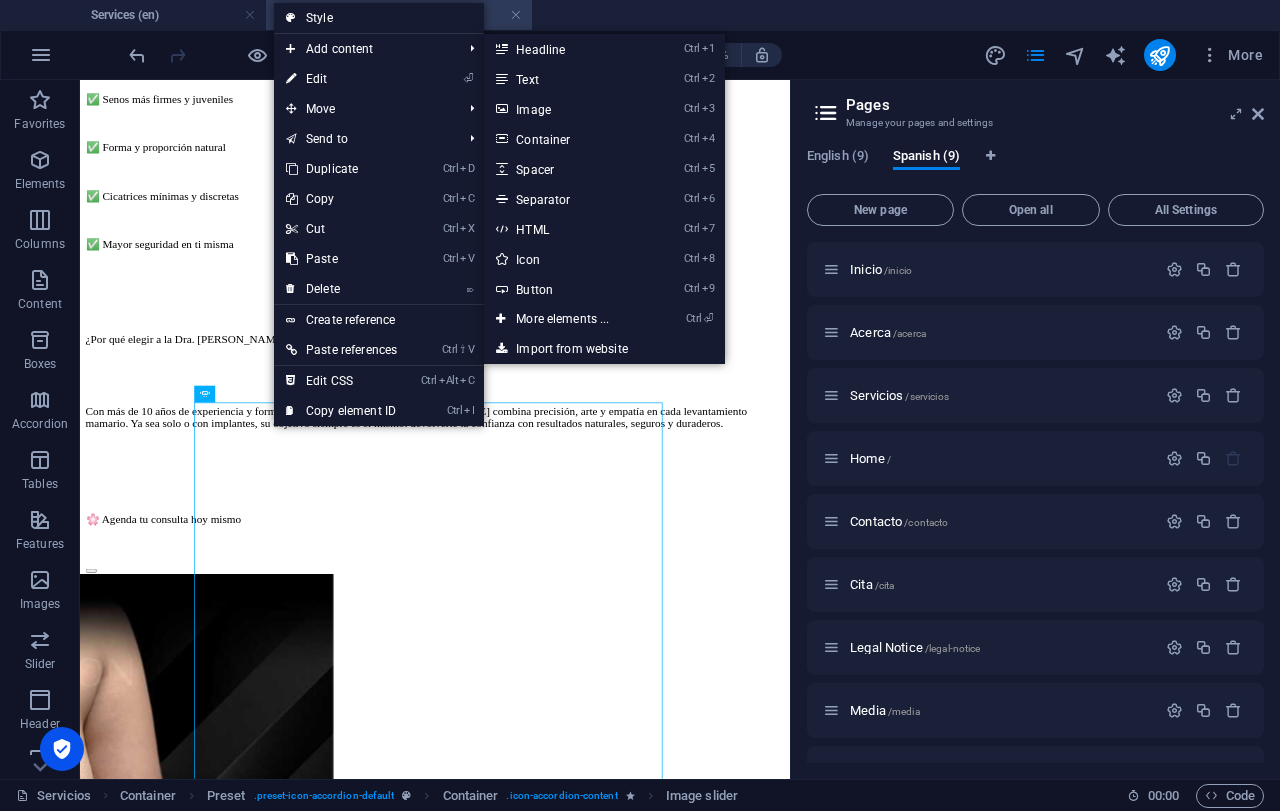 select on "ms" 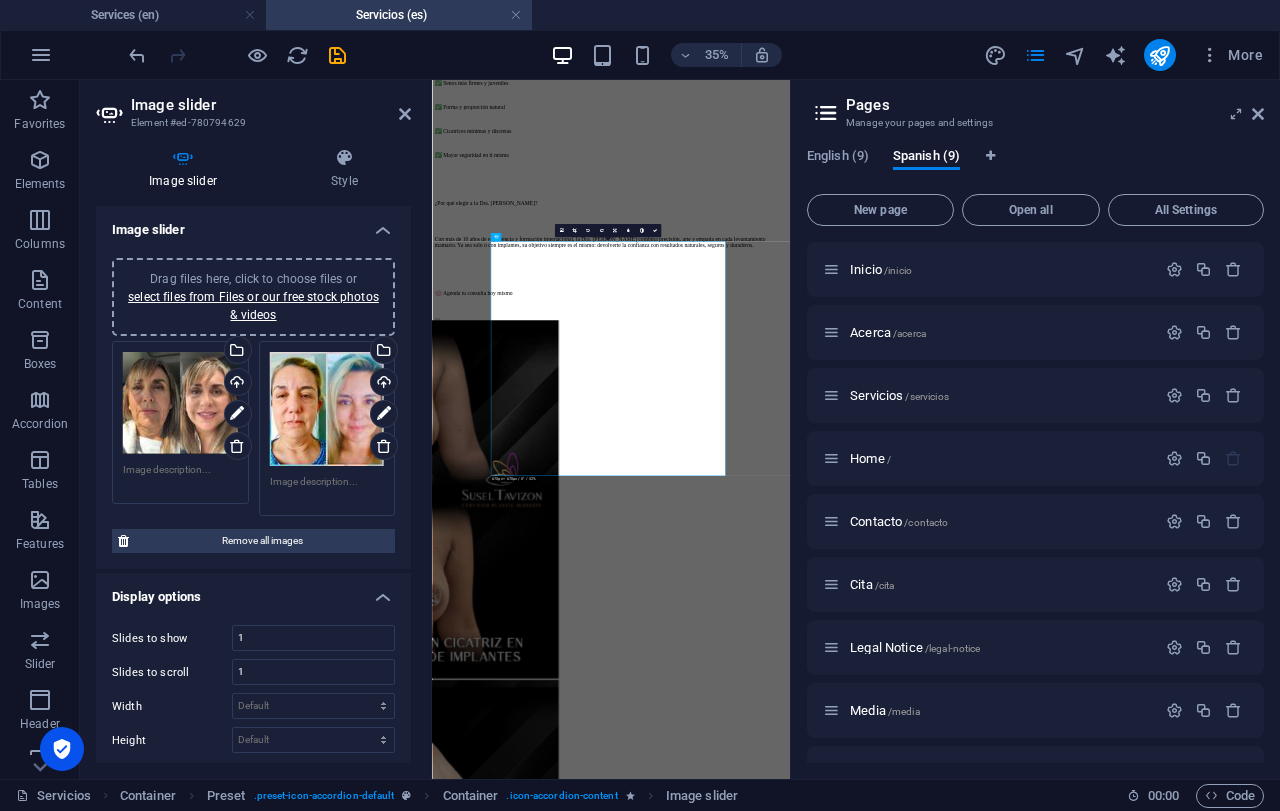 click on "Select files from the file manager, stock photos, or upload file(s)" at bounding box center [156, 351] 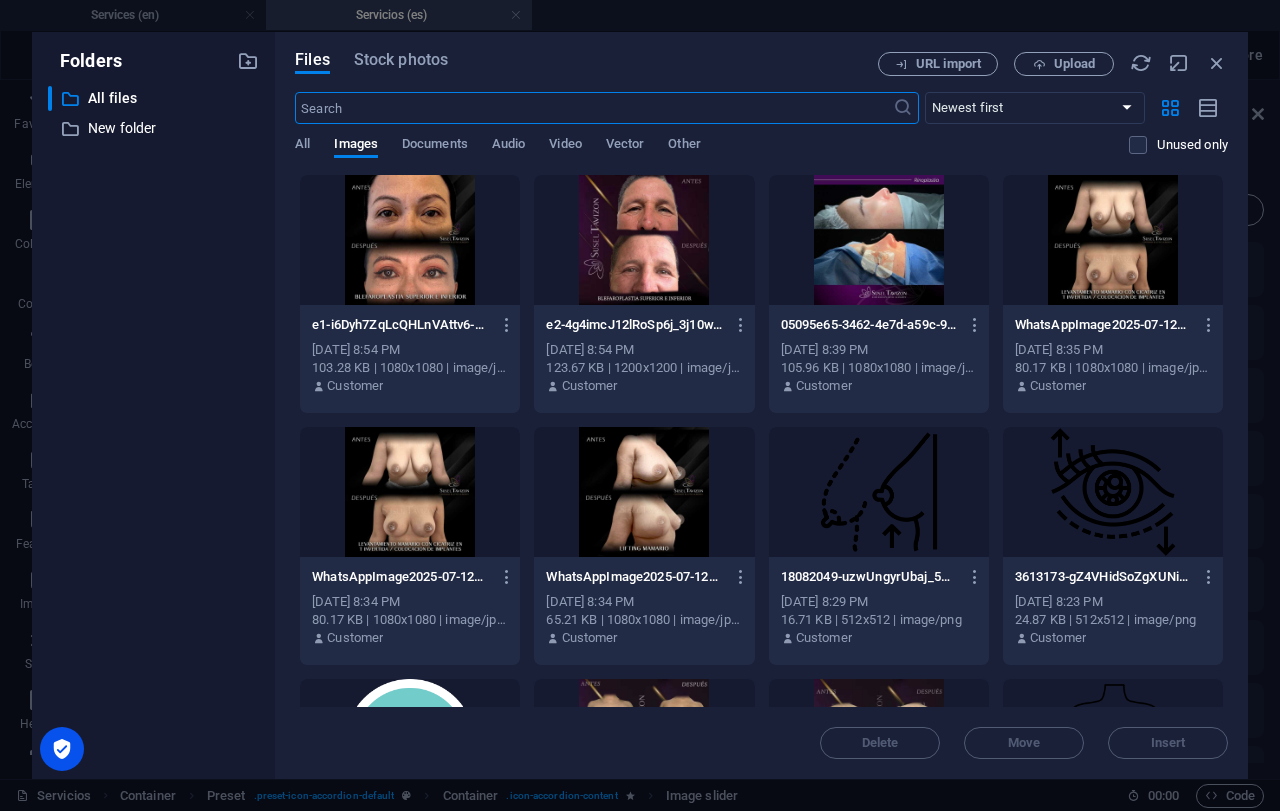 click at bounding box center [644, 240] 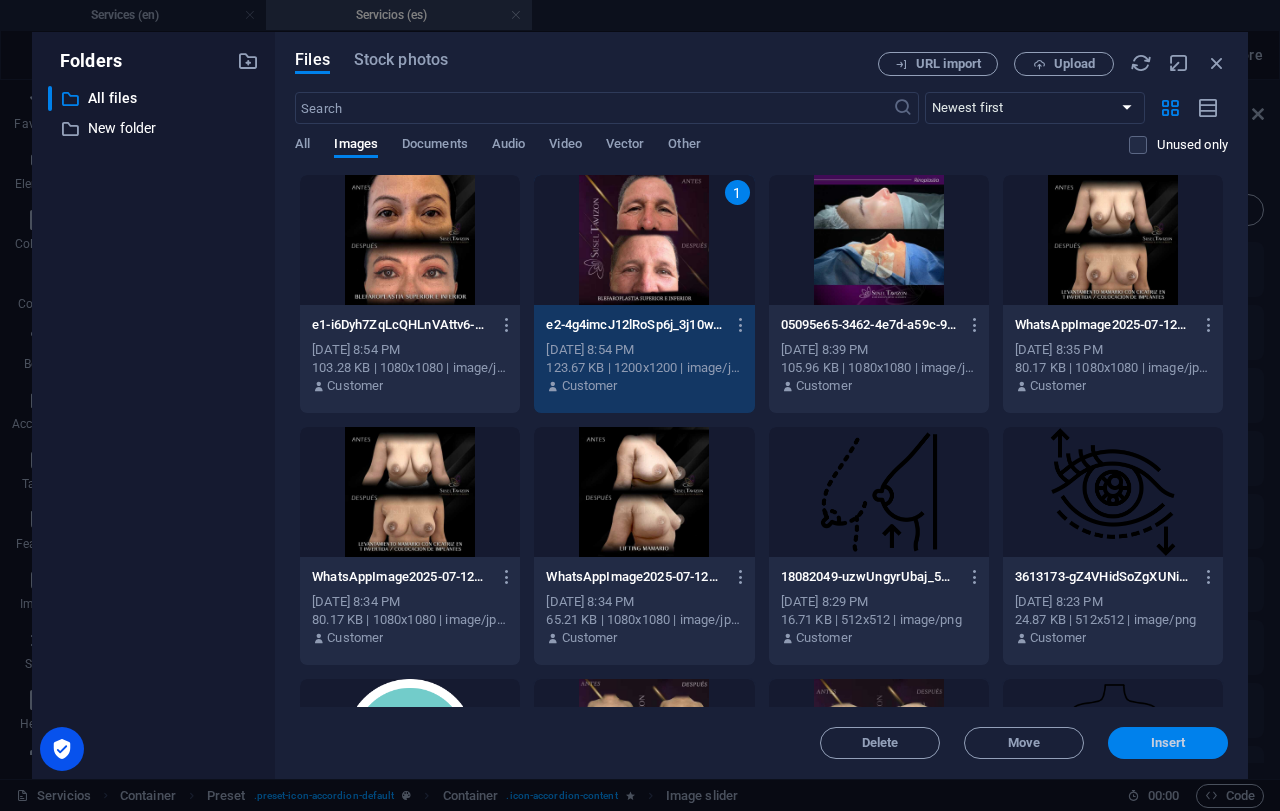 click on "Insert" at bounding box center [1168, 743] 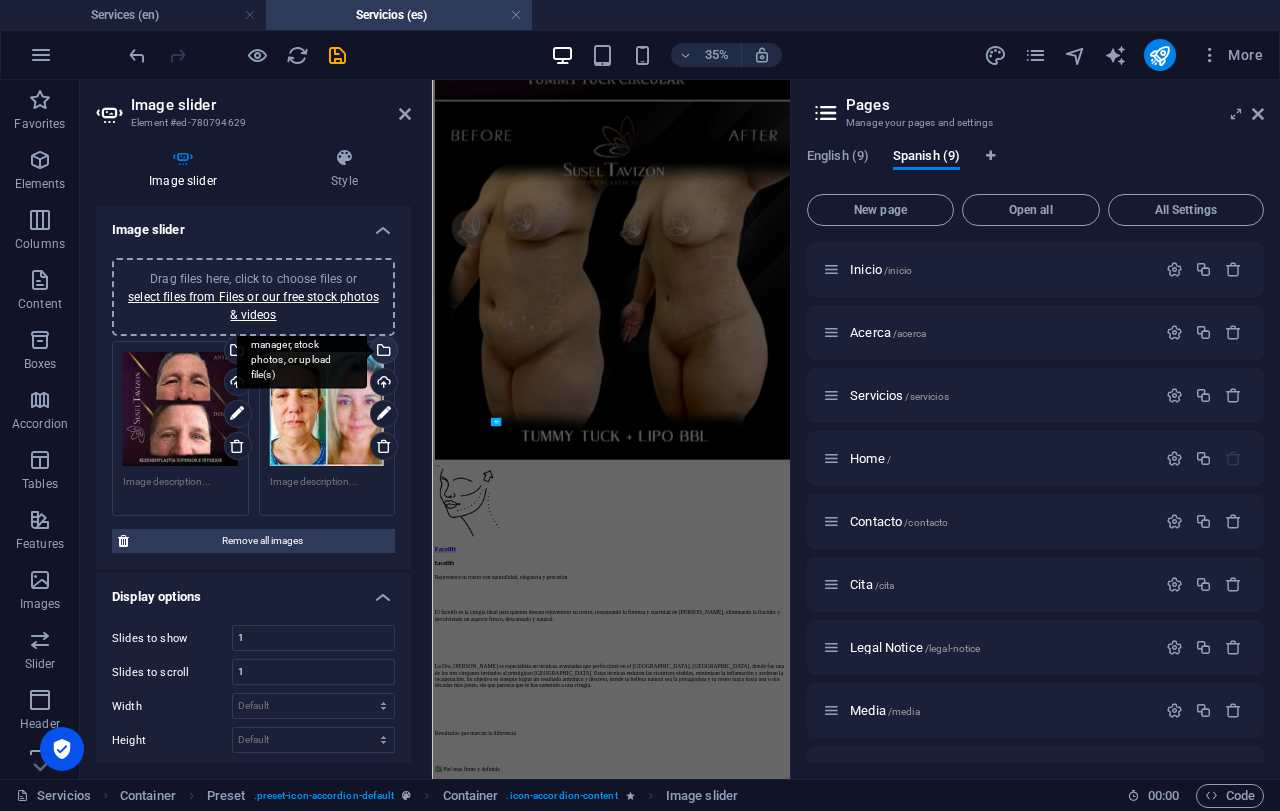click on "Select files from the file manager, stock photos, or upload file(s)" at bounding box center [382, 352] 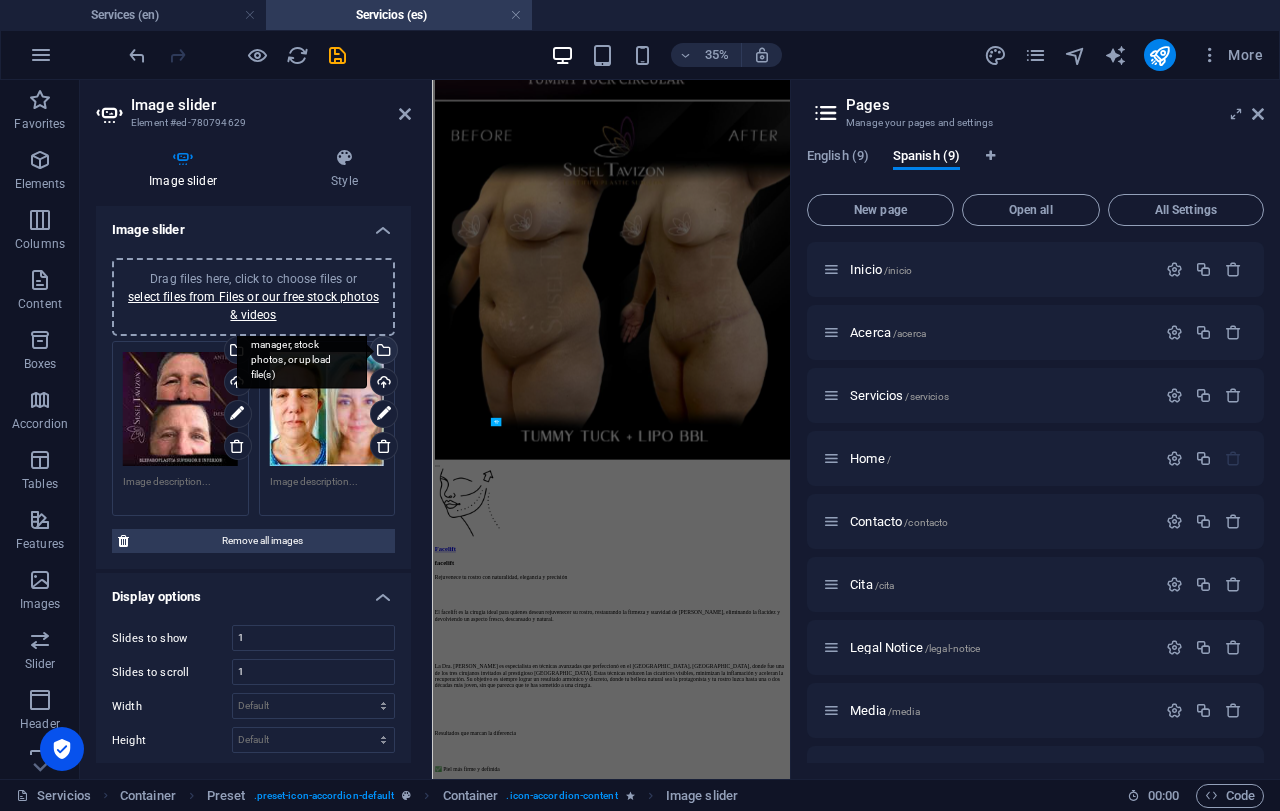 scroll, scrollTop: 24761, scrollLeft: 0, axis: vertical 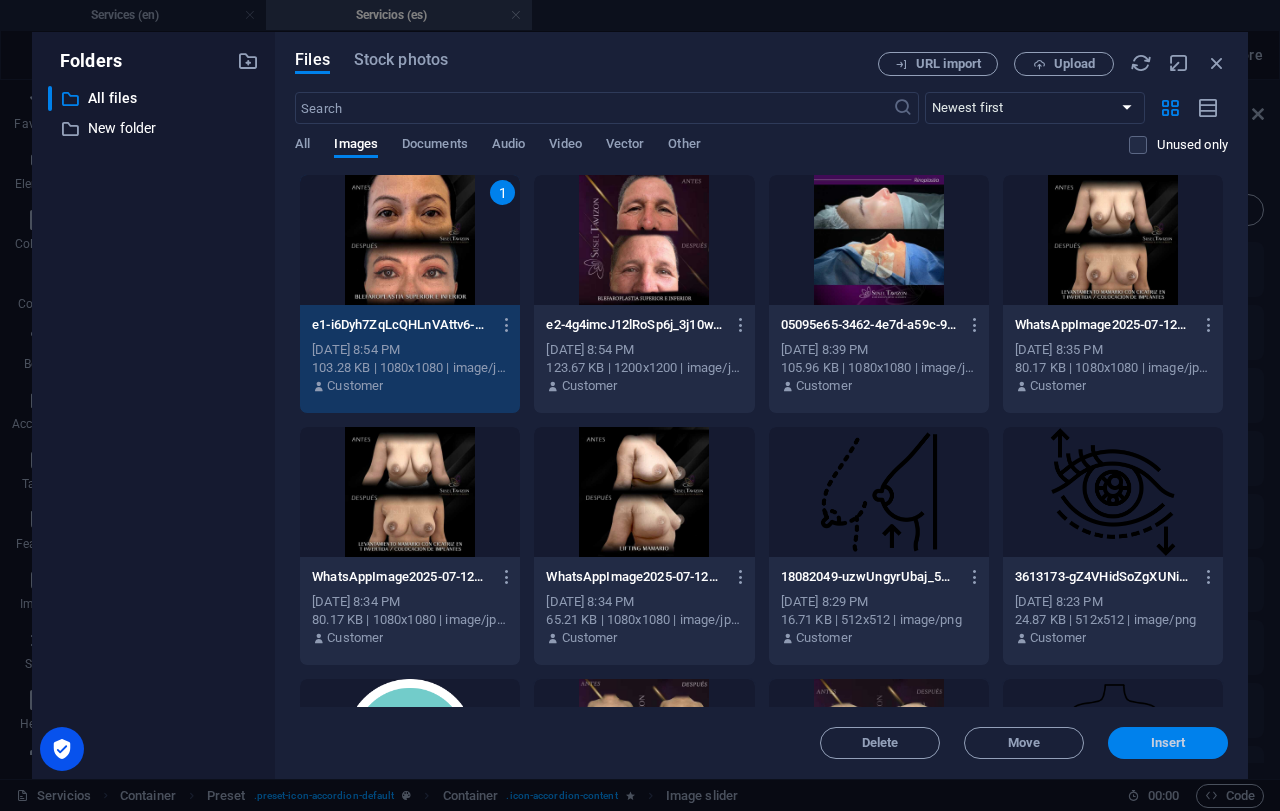click on "Insert" at bounding box center (1168, 743) 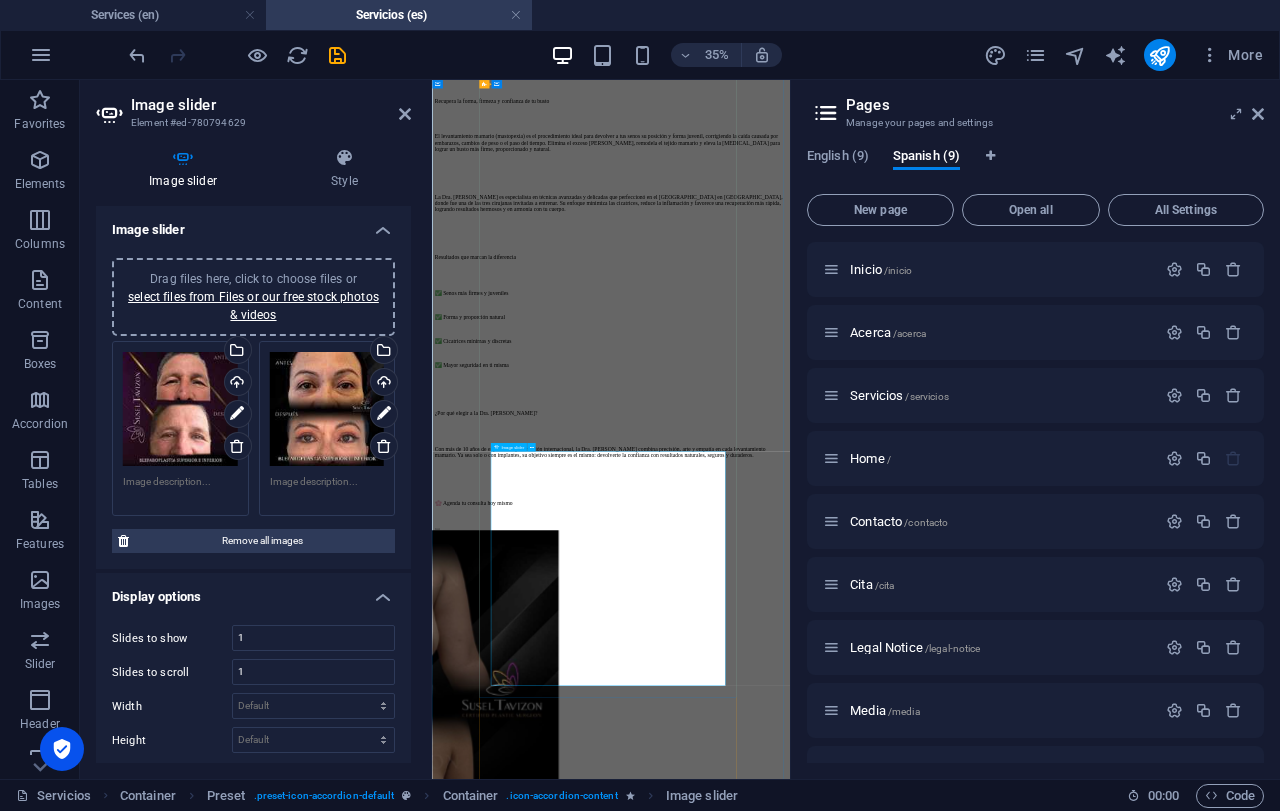 scroll, scrollTop: 9750, scrollLeft: 0, axis: vertical 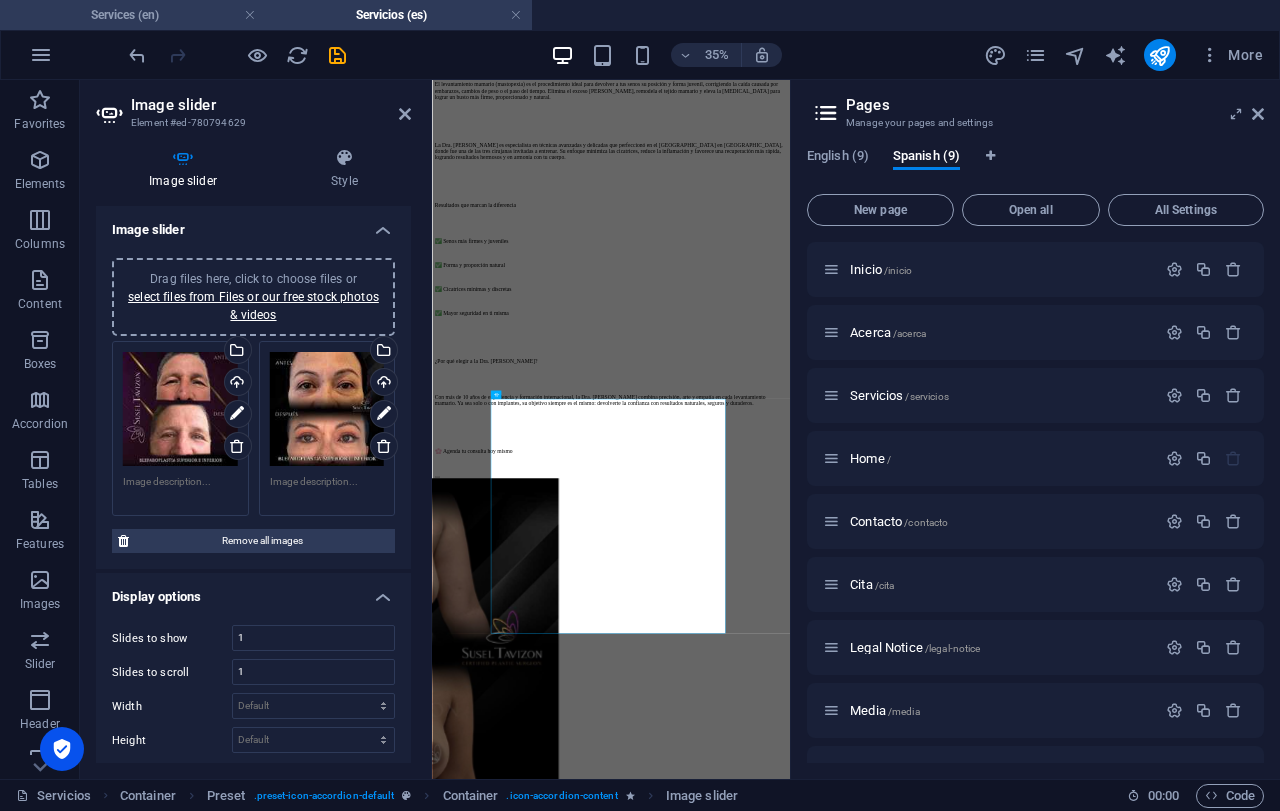 click on "Services (en)" at bounding box center [133, 15] 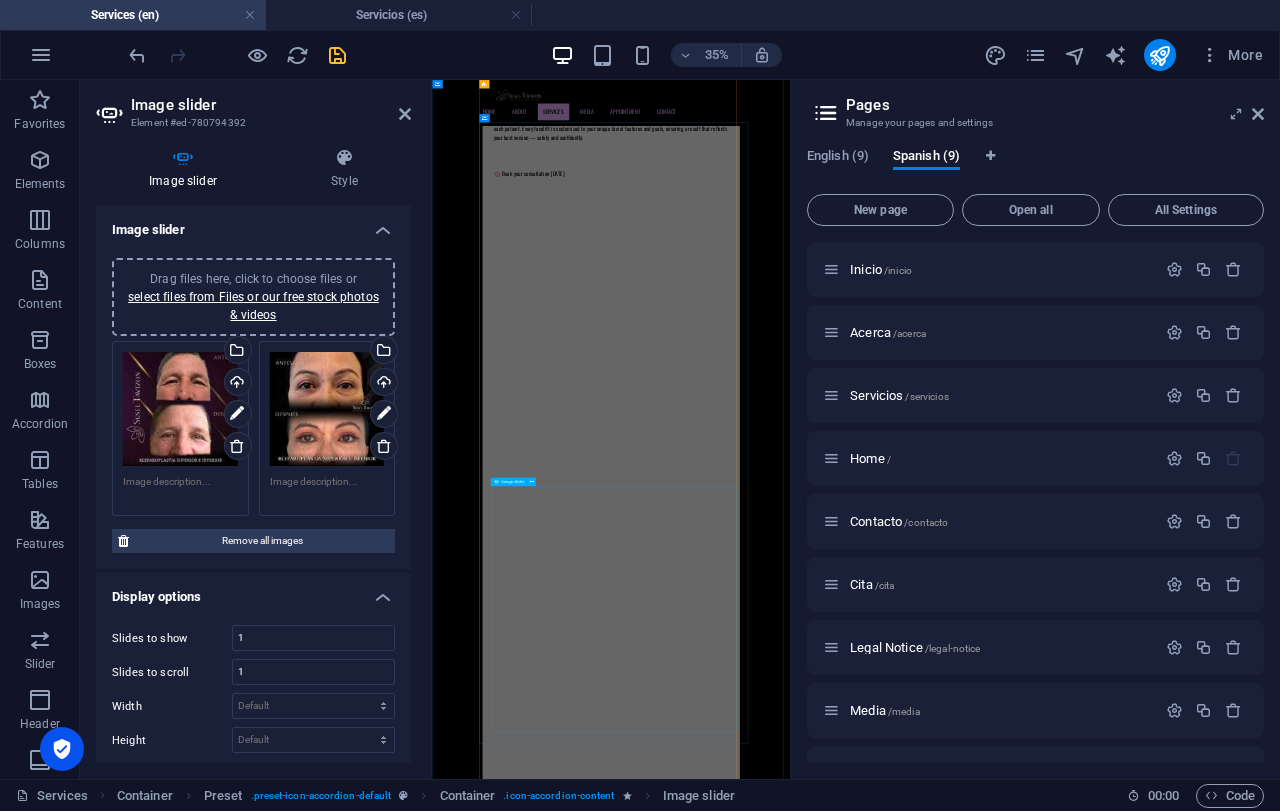 scroll, scrollTop: 14778, scrollLeft: 0, axis: vertical 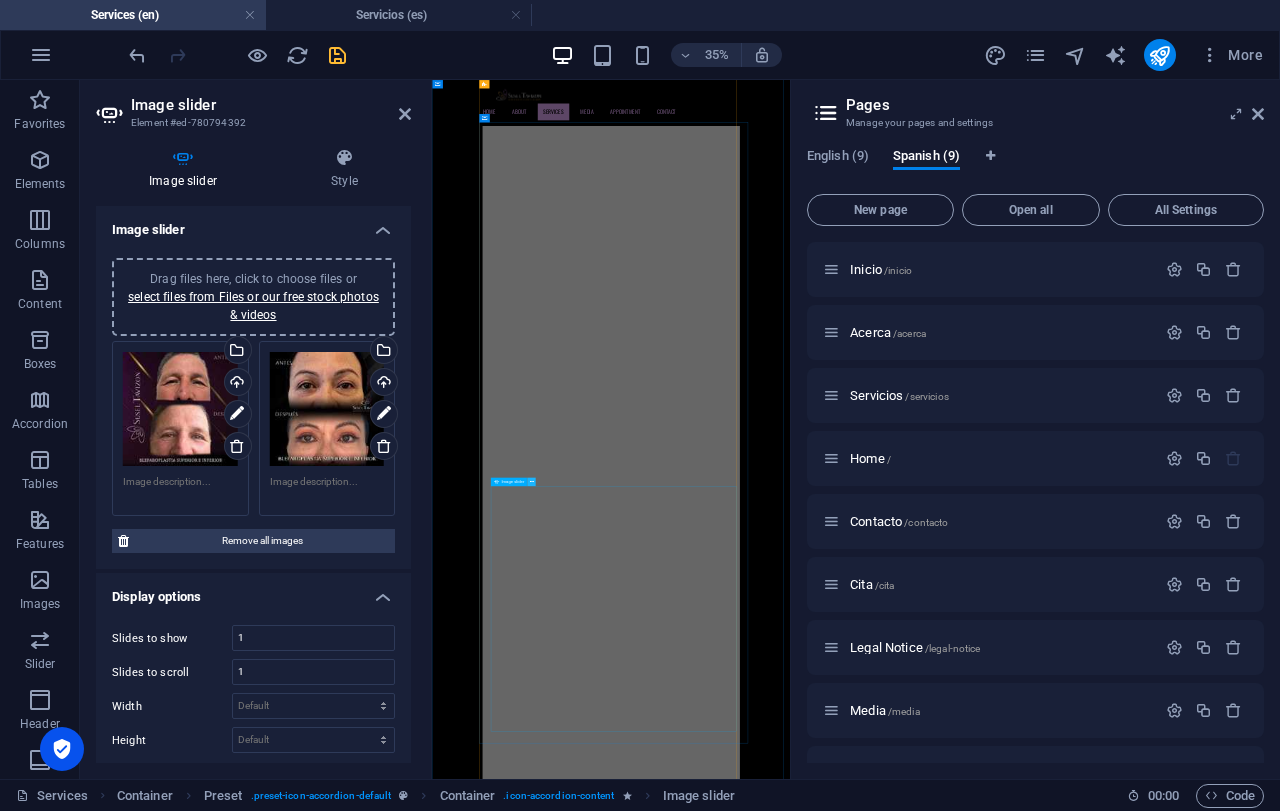 click at bounding box center (531, 481) 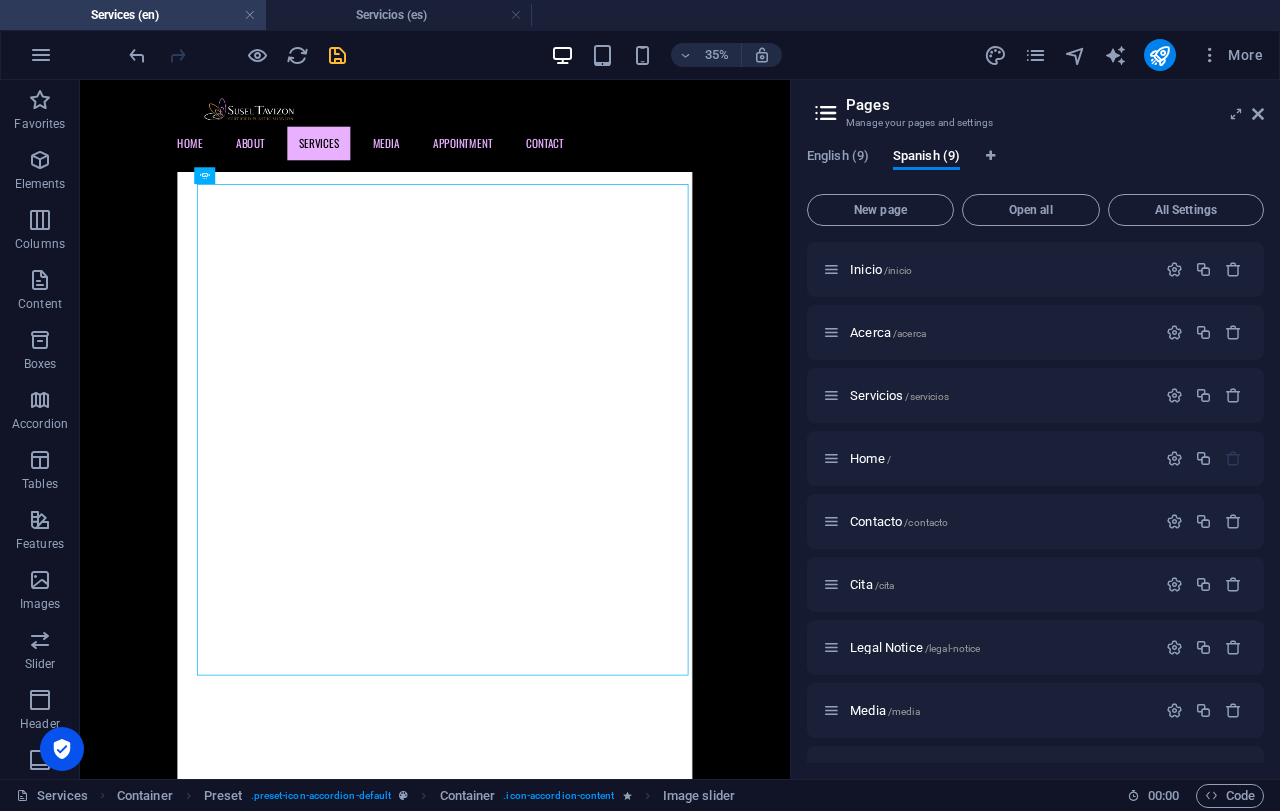 scroll, scrollTop: 15790, scrollLeft: 0, axis: vertical 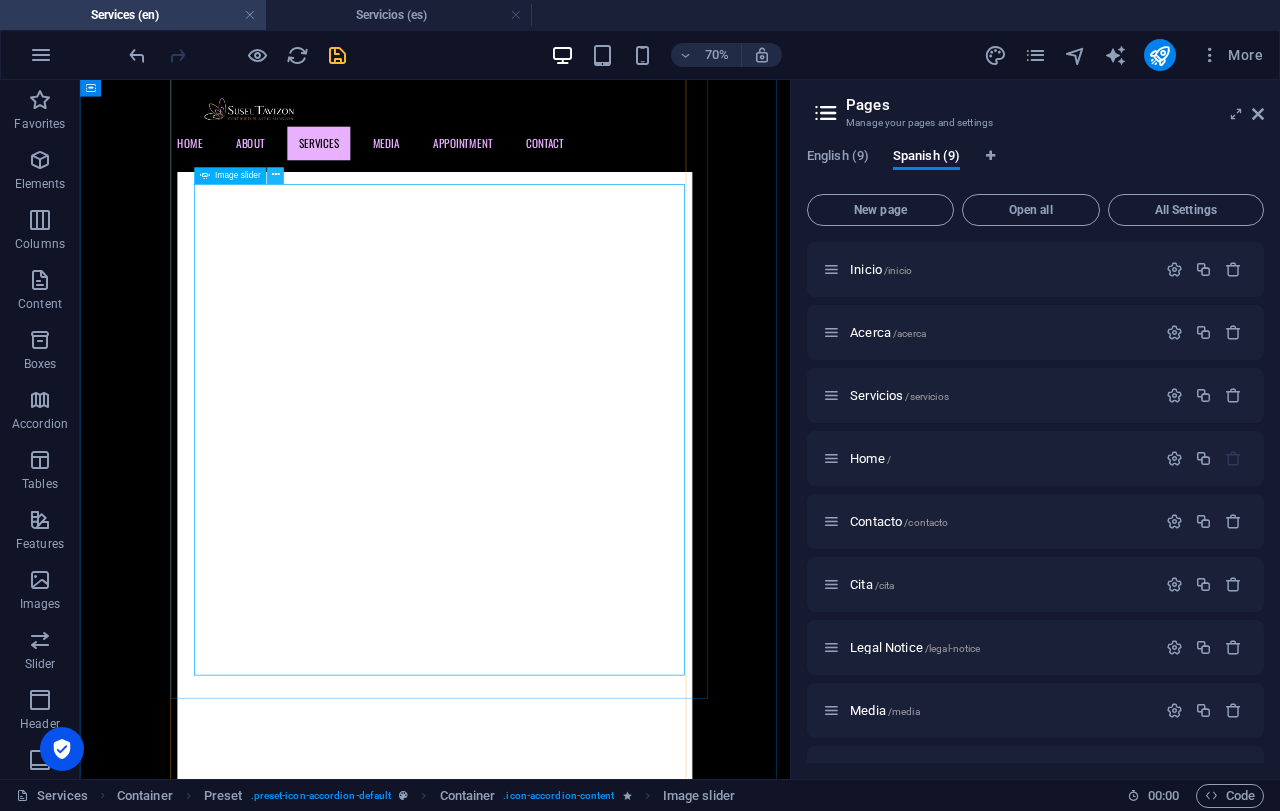 click at bounding box center (276, 175) 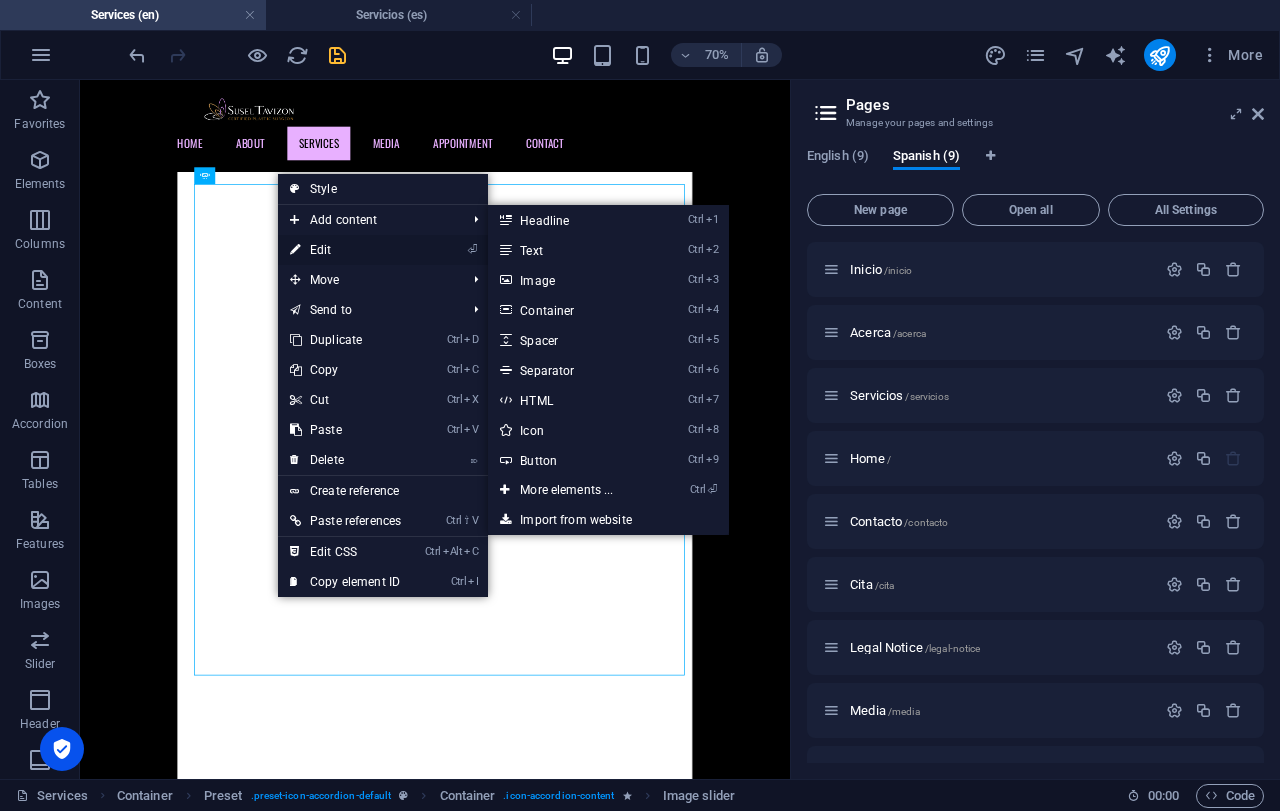 click on "⏎  Edit" at bounding box center (345, 250) 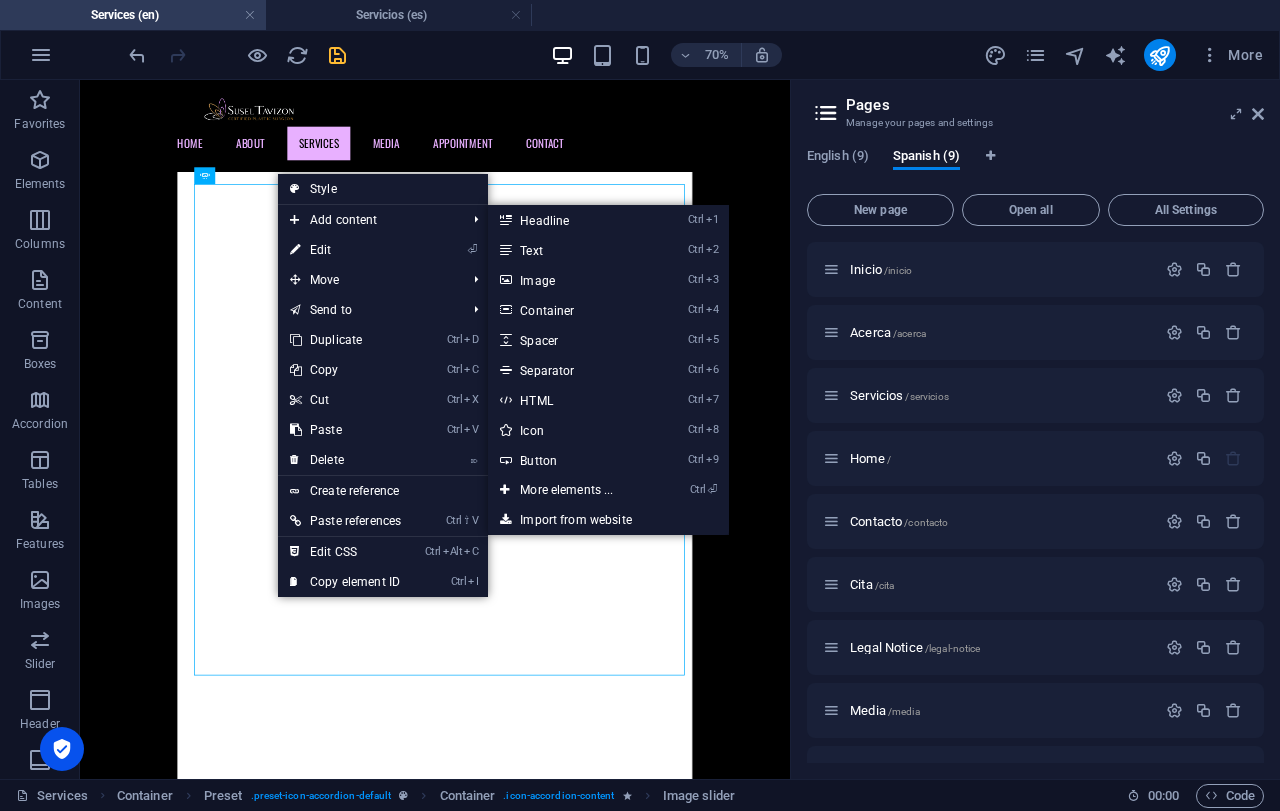 select on "ms" 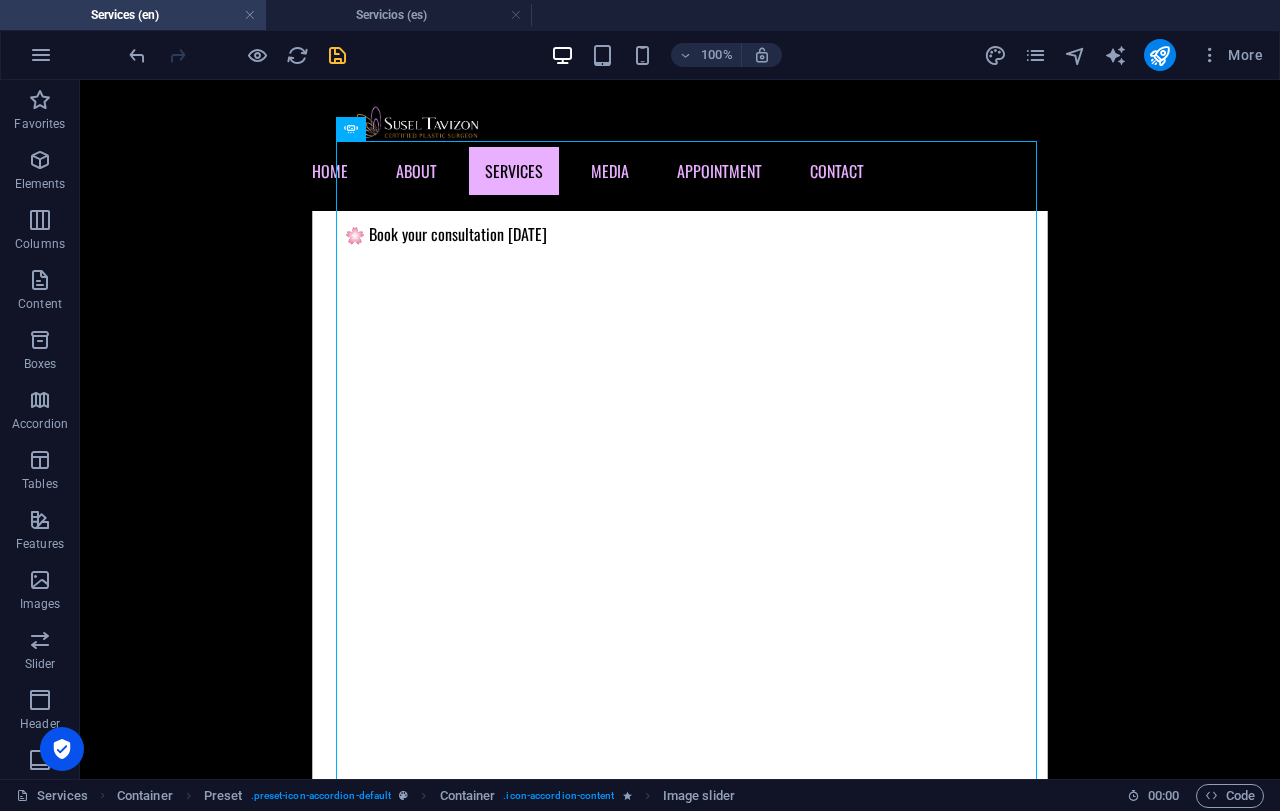 scroll, scrollTop: 15877, scrollLeft: 0, axis: vertical 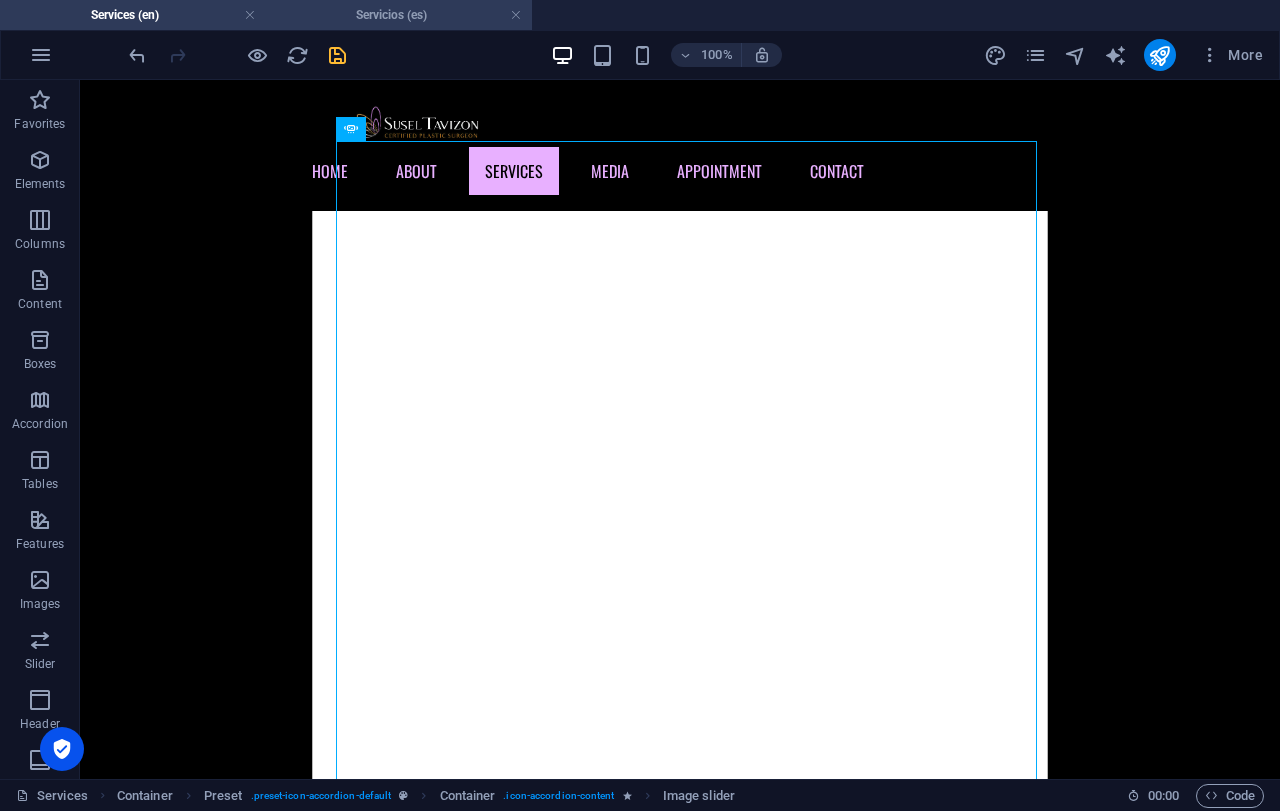 click on "Servicios (es)" at bounding box center (399, 15) 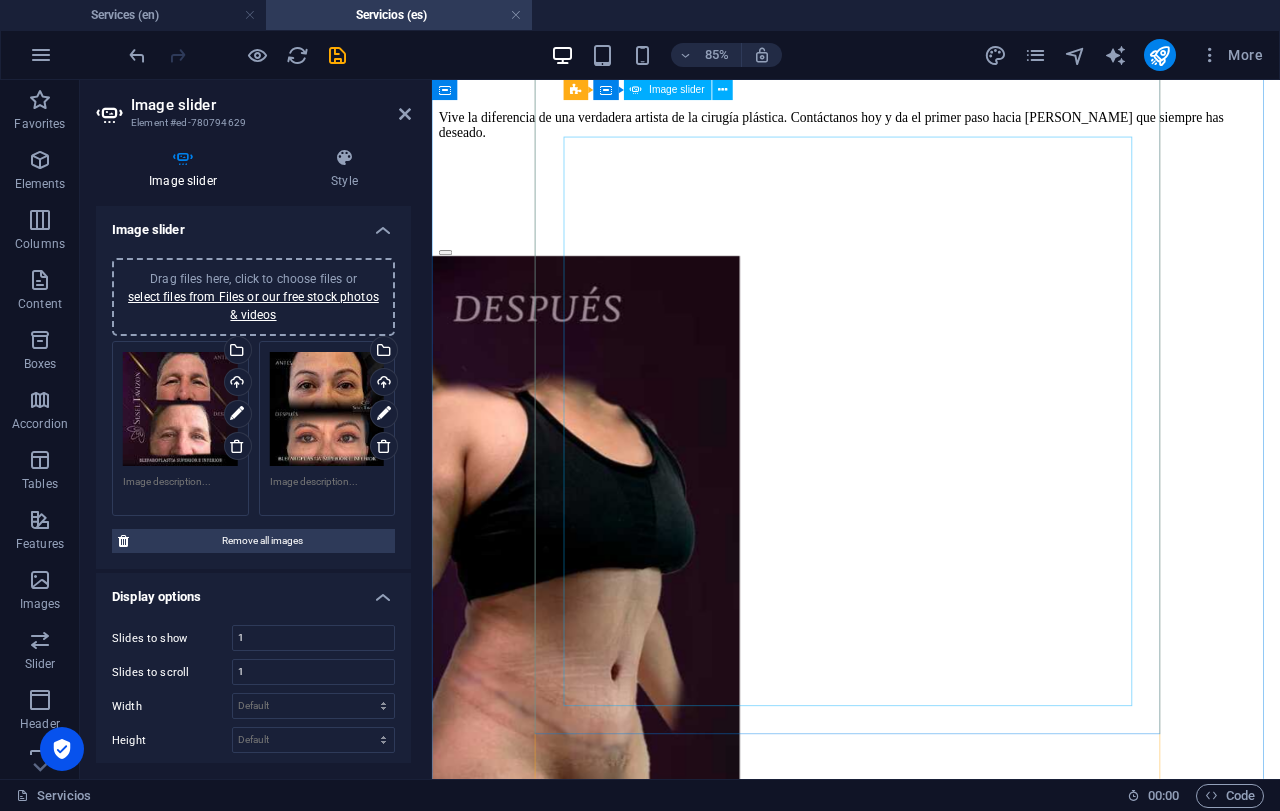 scroll, scrollTop: 16593, scrollLeft: 0, axis: vertical 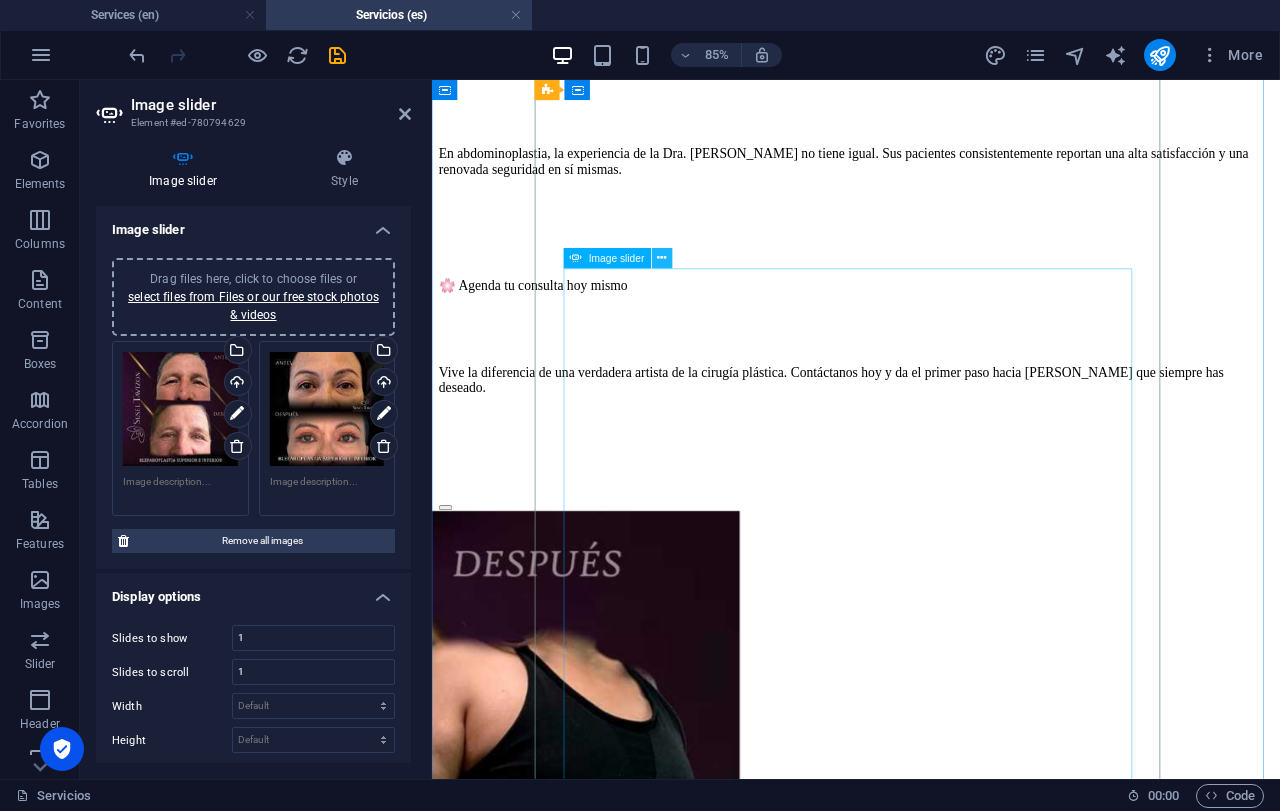 click at bounding box center [662, 258] 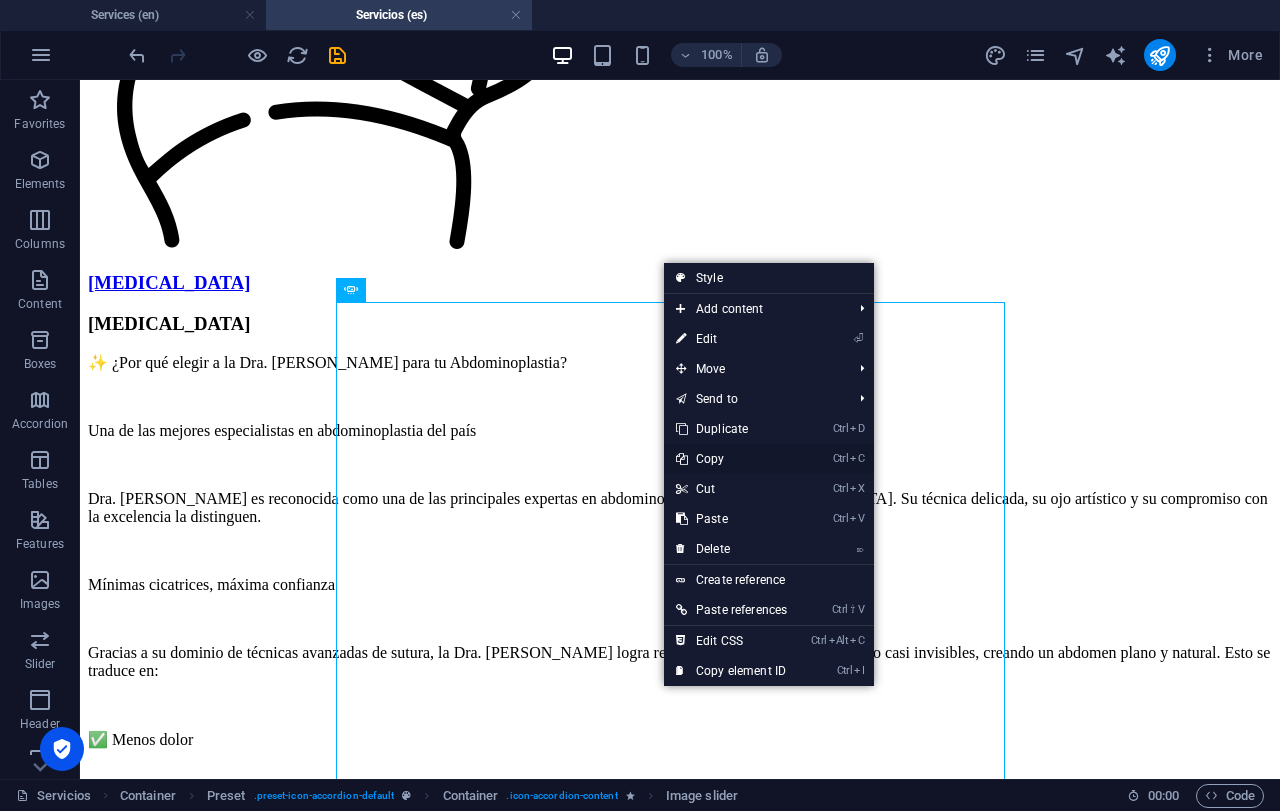 click on "Ctrl C  Copy" at bounding box center [731, 459] 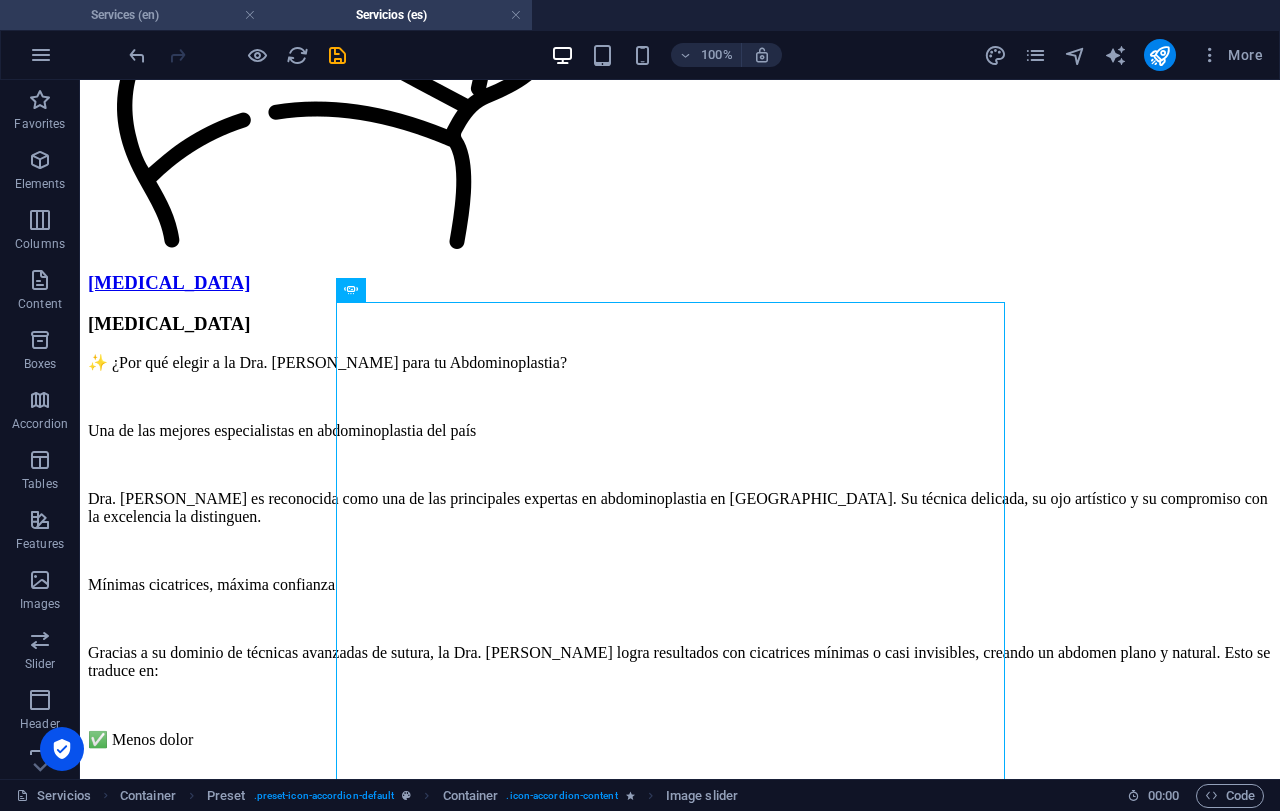 click on "Services (en)" at bounding box center [133, 15] 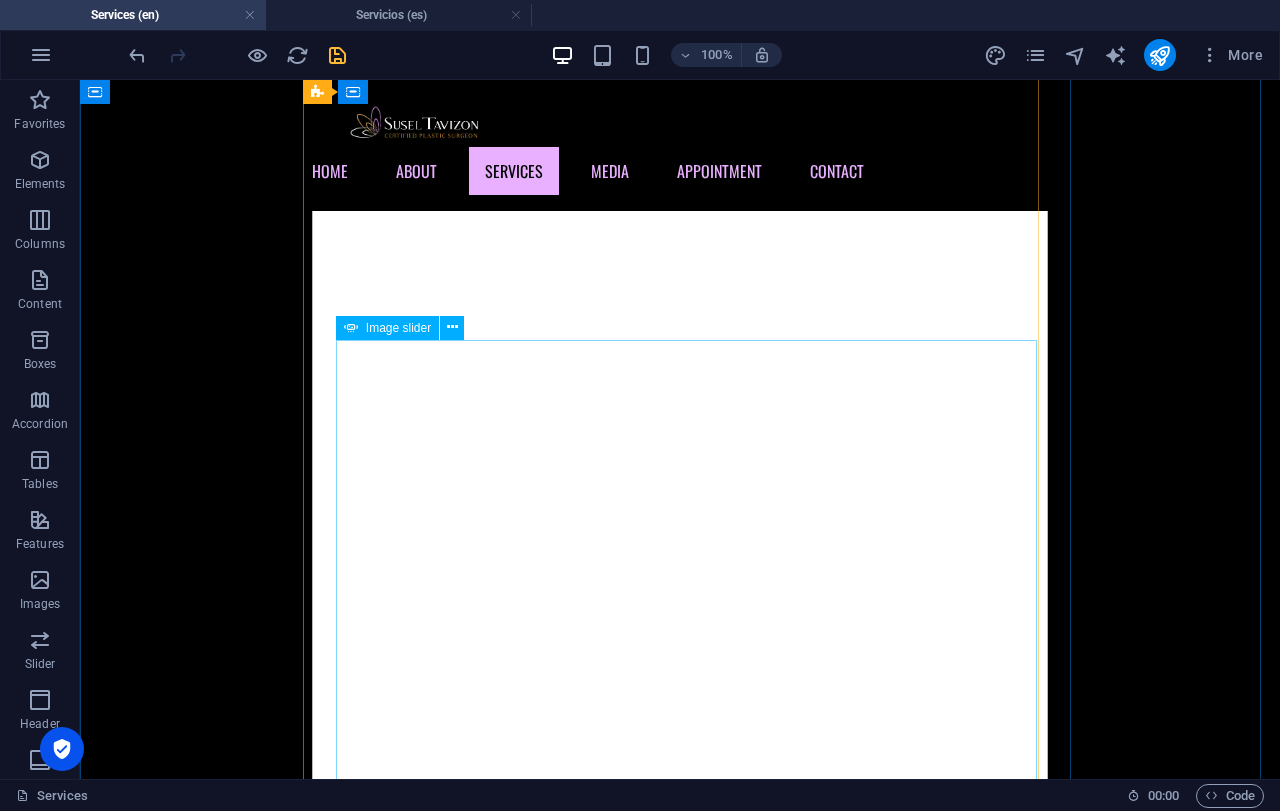 scroll, scrollTop: 15678, scrollLeft: 0, axis: vertical 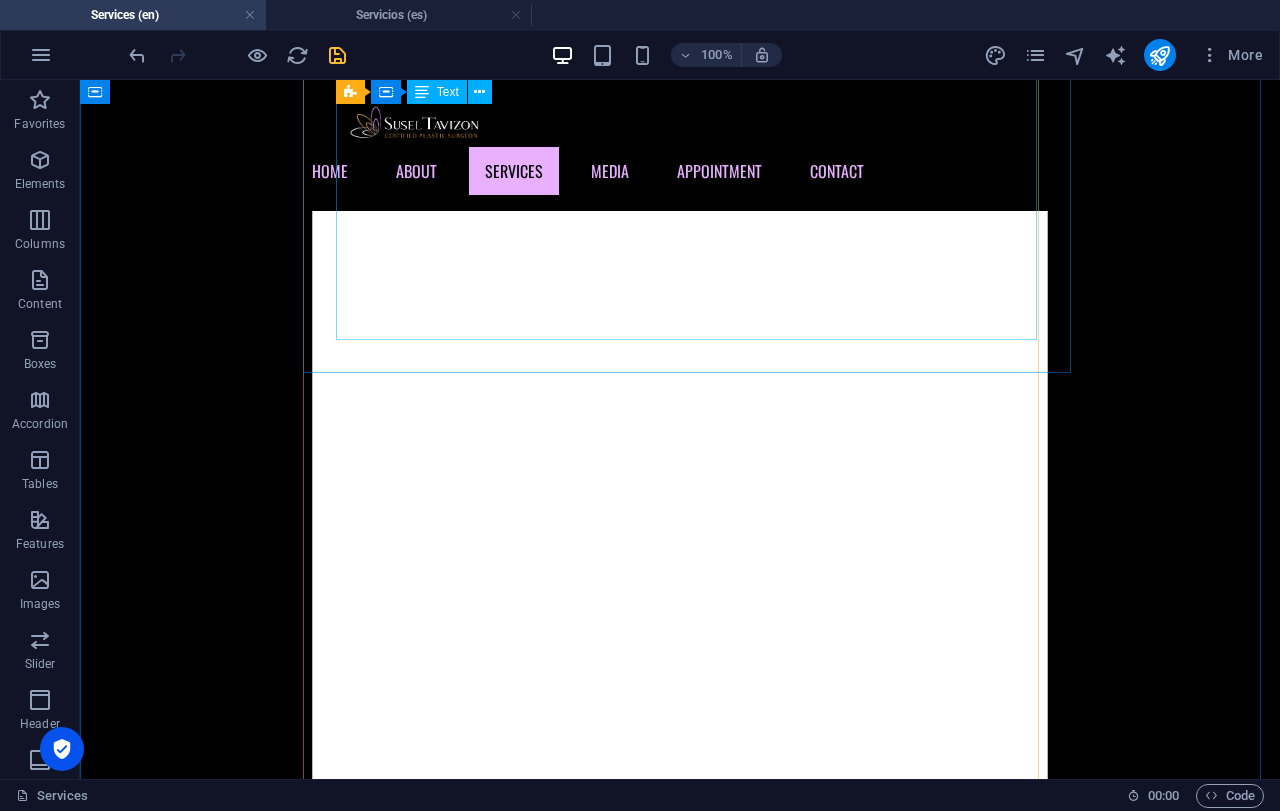 click on "Restore your figure with artistry, precision, and international expertise The Mommy Makeover is the ideal procedure to transform your body after pregnancy or significant weight changes, combining the best of three key surgeries: ✔️ Tummy Tuck (Abdominoplasty) — Dr. Tavizon’s specialty, removes excess skin and repairs abdominal muscles for a flat, firm stomach. Using delicate techniques she mastered at the Vatican Hospital in Italy — where she was one of only three surgeons invited — she achieves minimal scarring, less pain, and faster recovery. ✔️ Breast Augmentation — Restores volume, shape, and youthful fullness to the breasts with FDA-approved implants (Motiva® and Silimed®), for natural, safe, and harmonious results. ✔️ Breast Lift (Mastopexy) — Elevates and firms sagging breasts, restoring their youthful position, with or without implants depending on your needs. Why choose Dr. Tavizon? 🌸 Book your consultation today" at bounding box center [680, 20348] 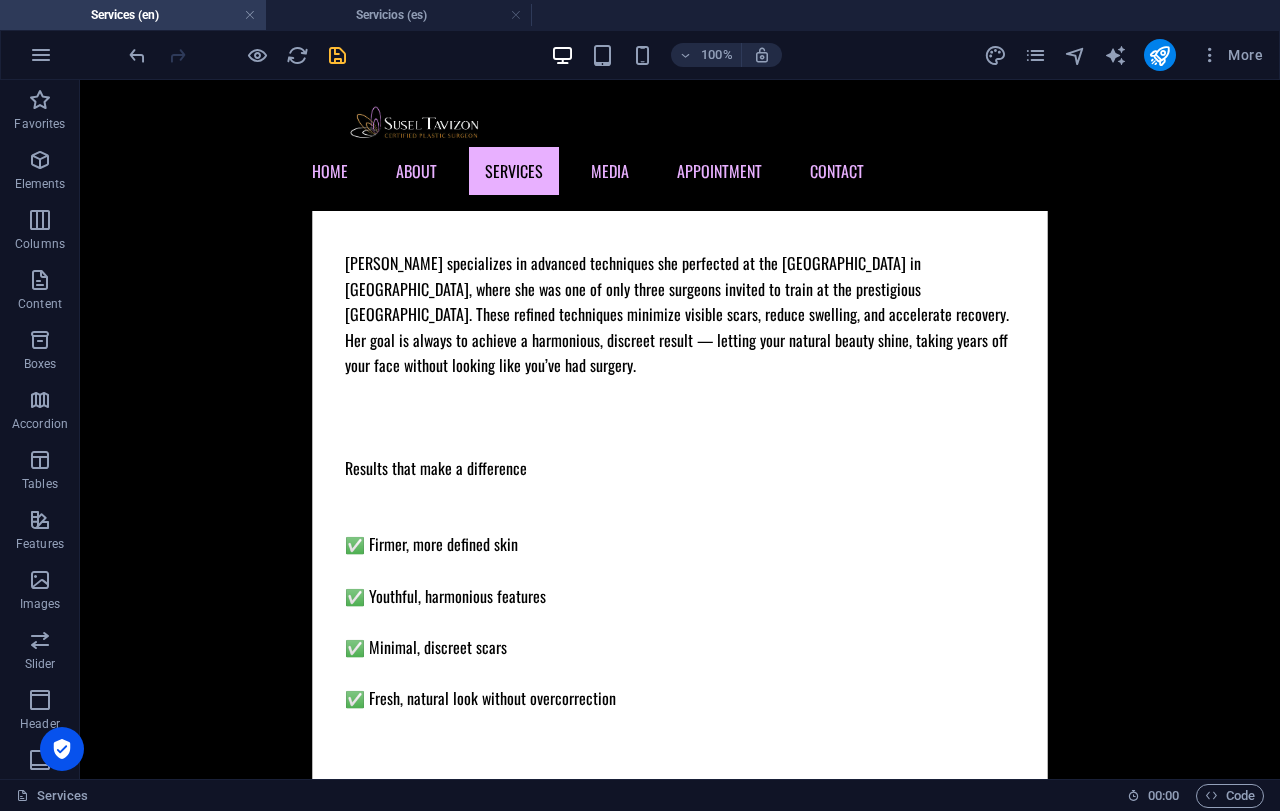 scroll, scrollTop: 14067, scrollLeft: 0, axis: vertical 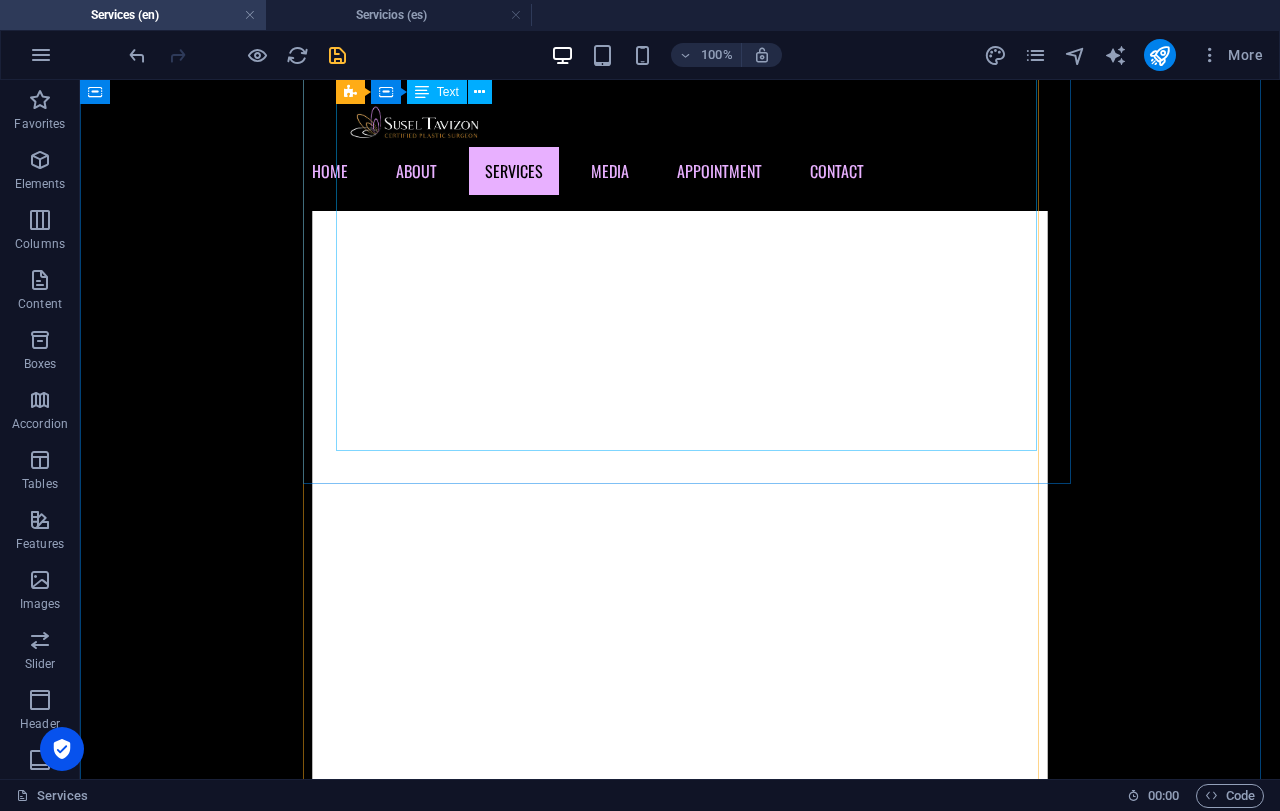 click on "Restore your figure with artistry, precision, and international expertise The Mommy Makeover is the ideal procedure to transform your body after pregnancy or significant weight changes, combining the best of three key surgeries: ✔️ Tummy Tuck (Abdominoplasty) — Dr. Tavizon’s specialty, removes excess skin and repairs abdominal muscles for a flat, firm stomach. Using delicate techniques she mastered at the Vatican Hospital in Italy — where she was one of only three surgeons invited — she achieves minimal scarring, less pain, and faster recovery. ✔️ Breast Augmentation — Restores volume, shape, and youthful fullness to the breasts with FDA-approved implants (Motiva® and Silimed®), for natural, safe, and harmonious results. ✔️ Breast Lift (Mastopexy) — Elevates and firms sagging breasts, restoring their youthful position, with or without implants depending on your needs. Why choose Dr. Tavizon? 🌸 Book your consultation today" at bounding box center (680, 20459) 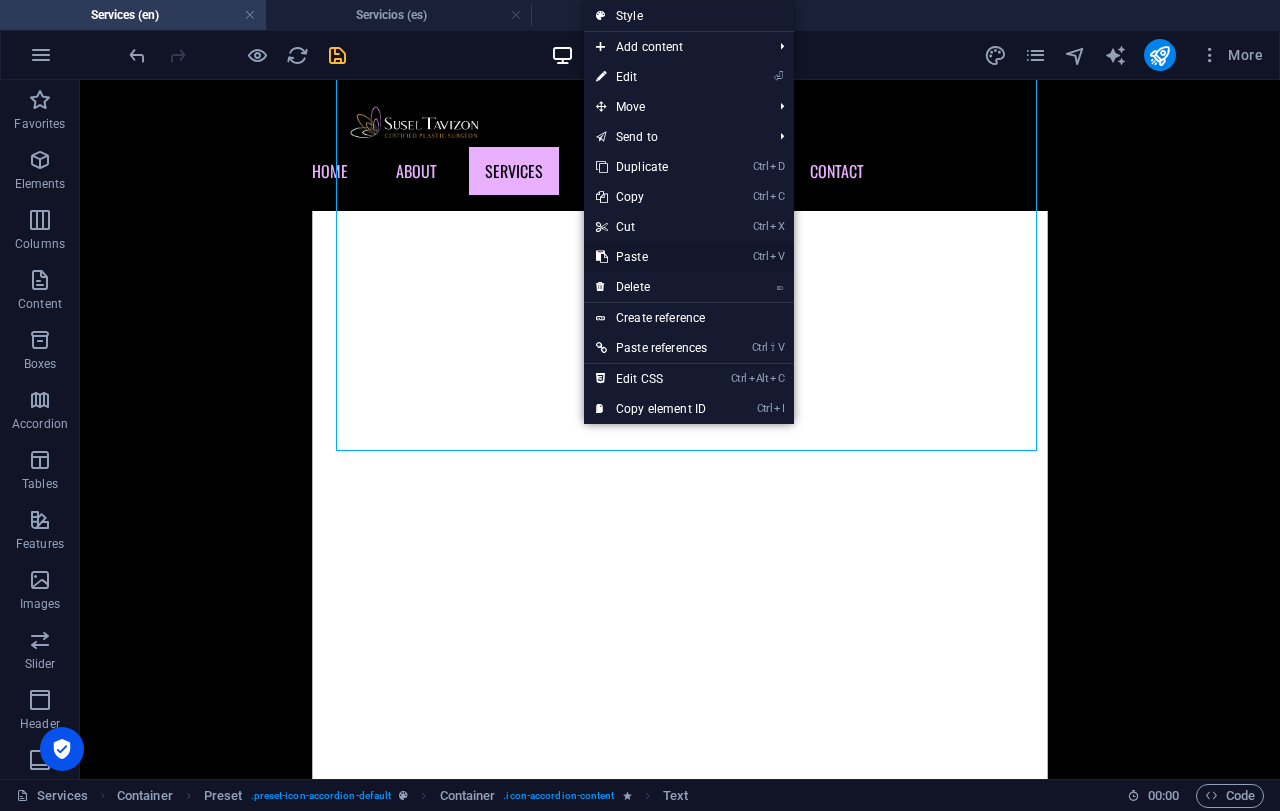 click on "Ctrl V  Paste" at bounding box center [651, 257] 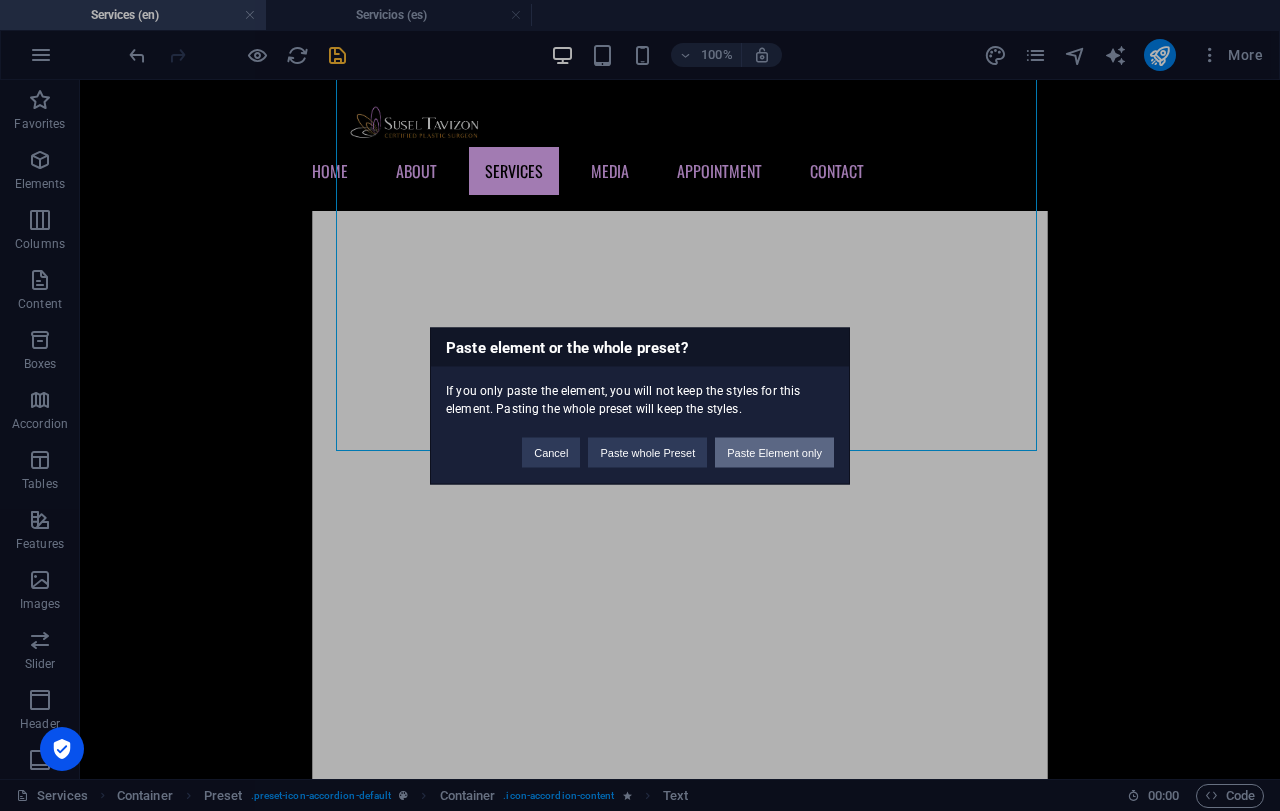 click on "Paste Element only" at bounding box center [774, 452] 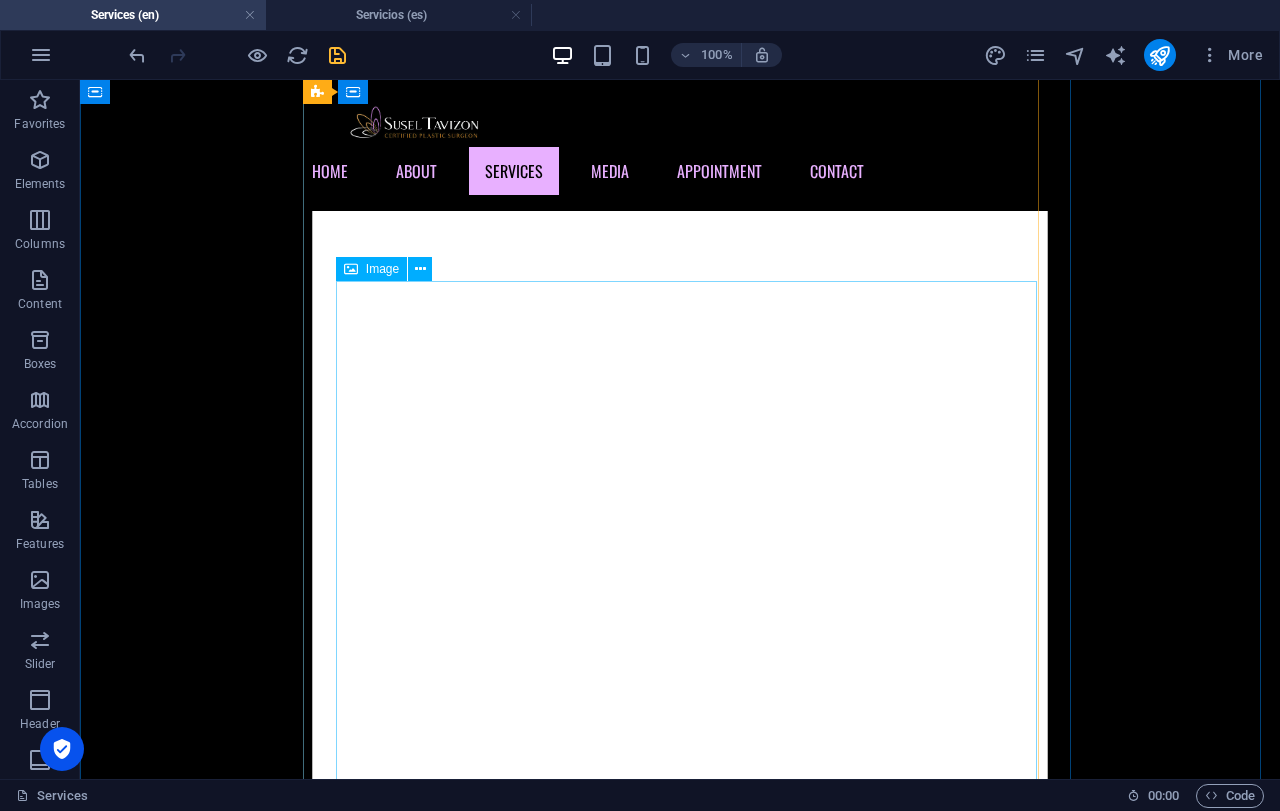 scroll, scrollTop: 17790, scrollLeft: 0, axis: vertical 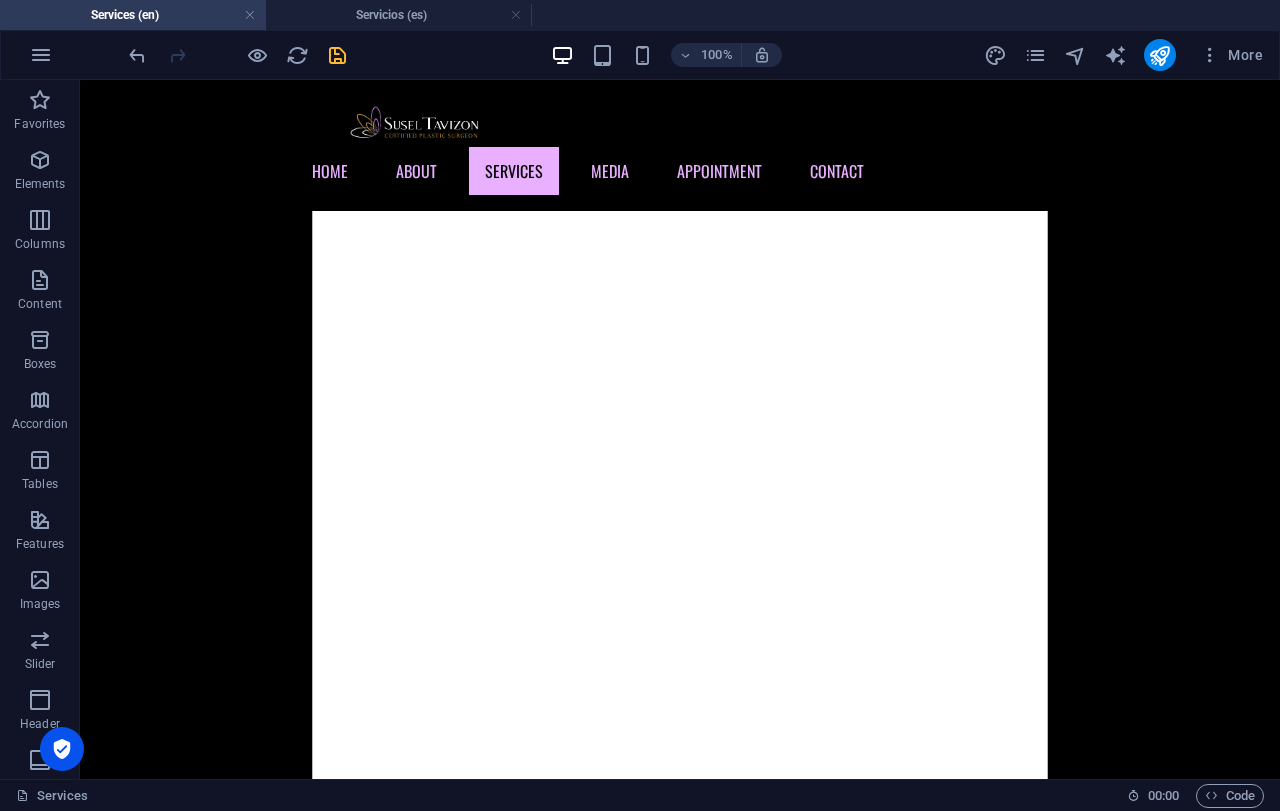 click at bounding box center [337, 55] 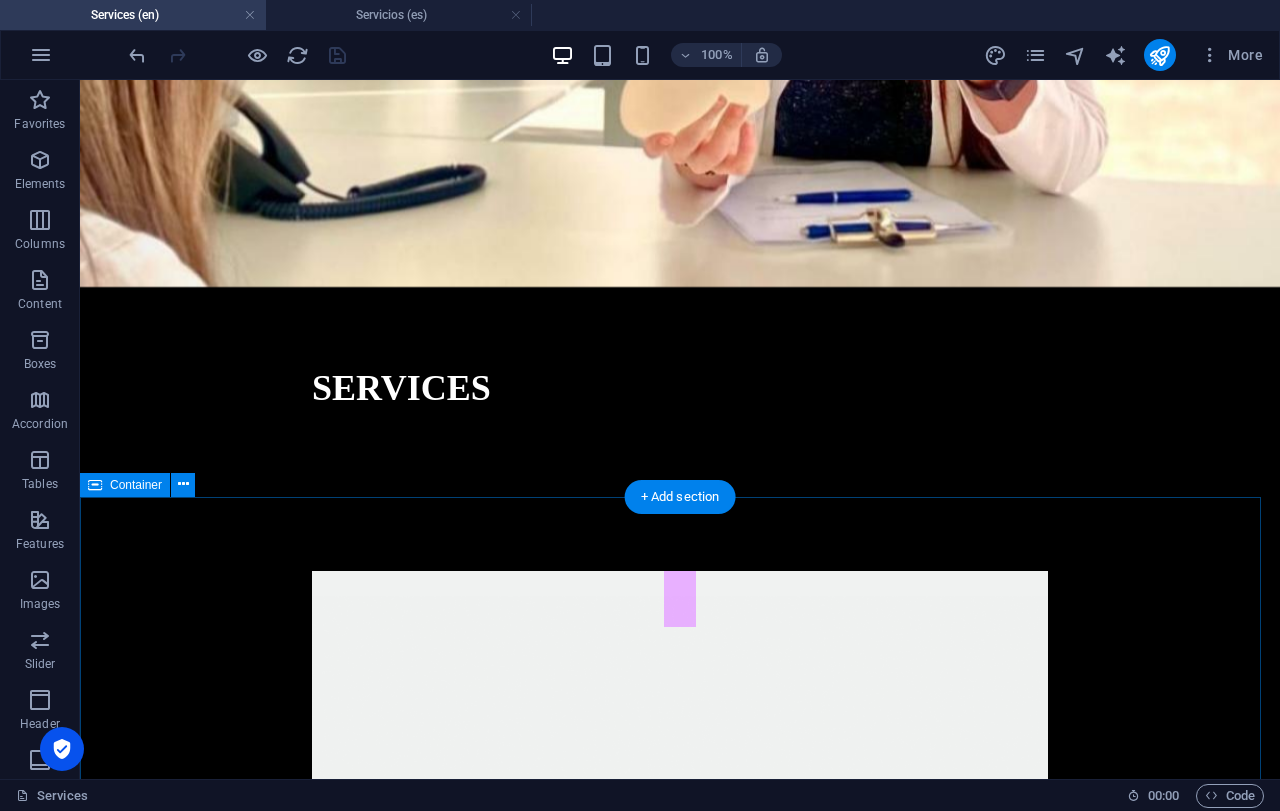scroll, scrollTop: 0, scrollLeft: 0, axis: both 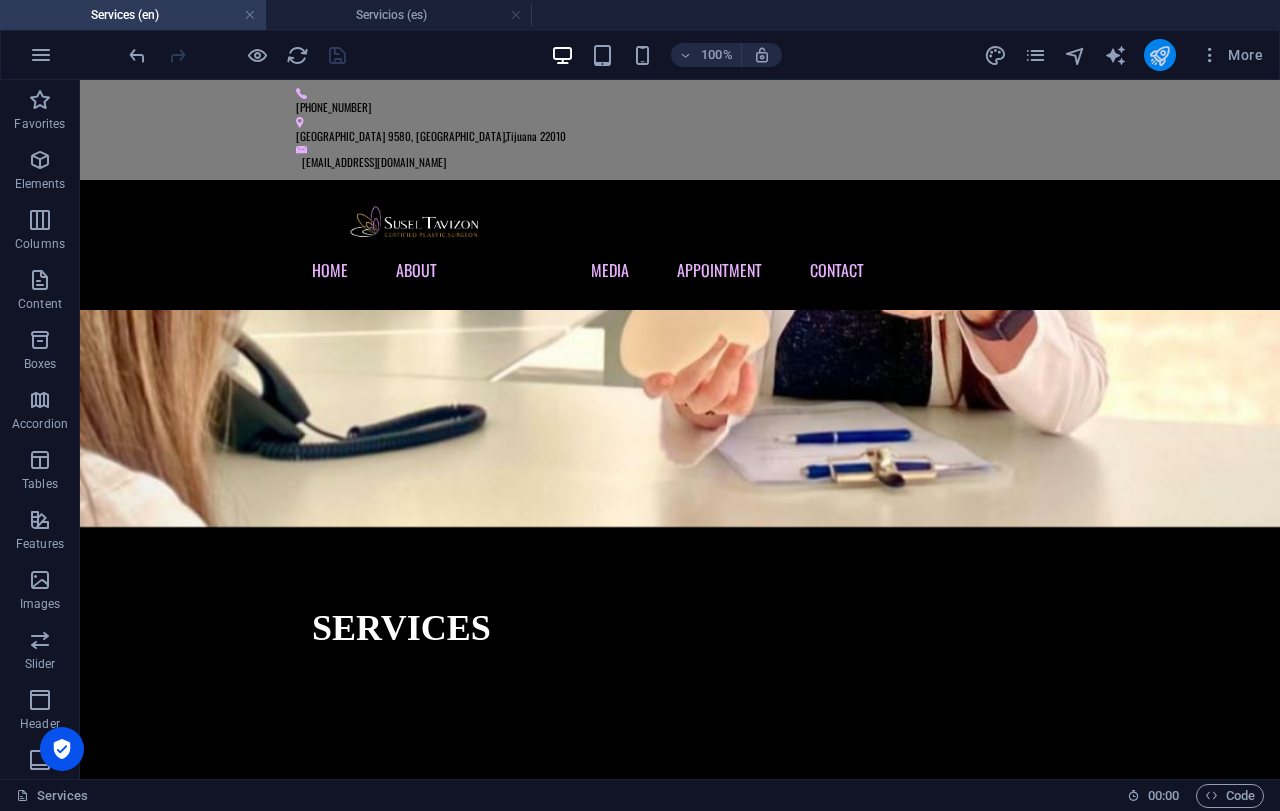 click at bounding box center [1159, 55] 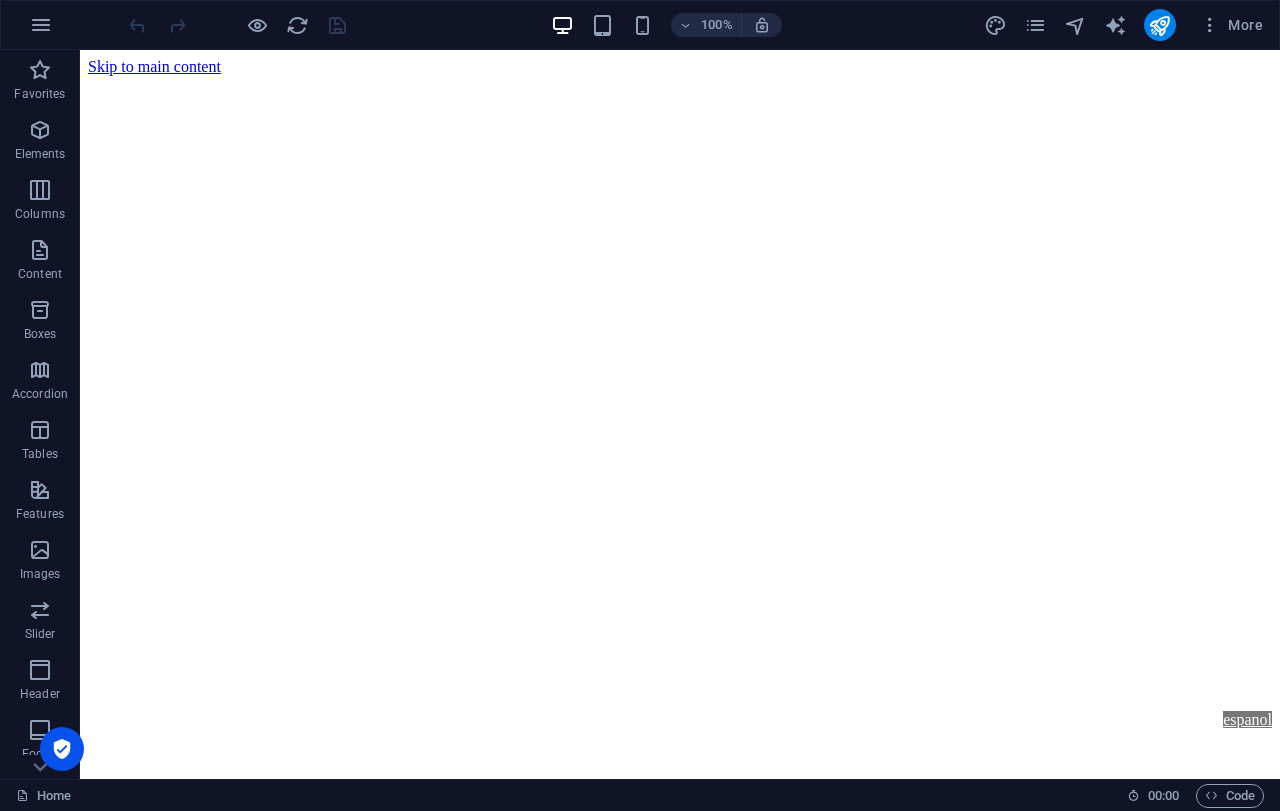 scroll, scrollTop: 0, scrollLeft: 0, axis: both 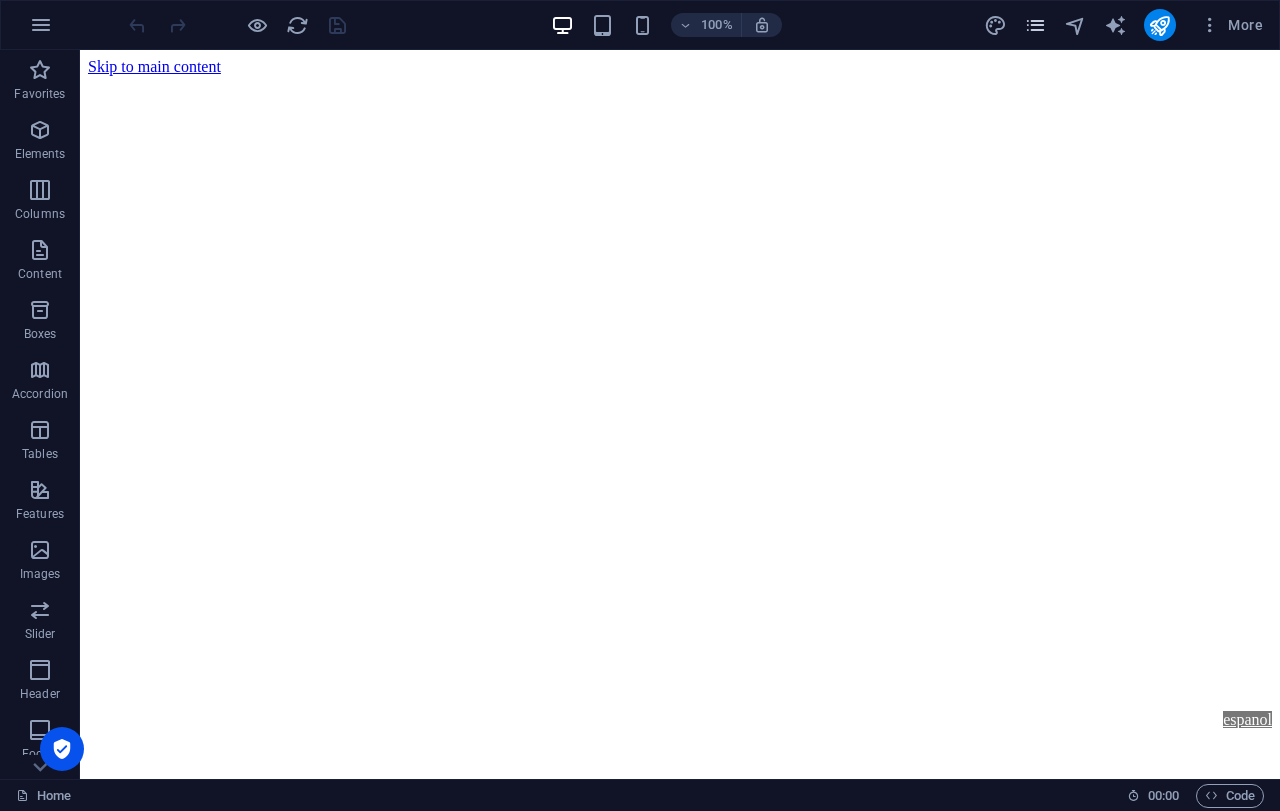 click at bounding box center [1035, 25] 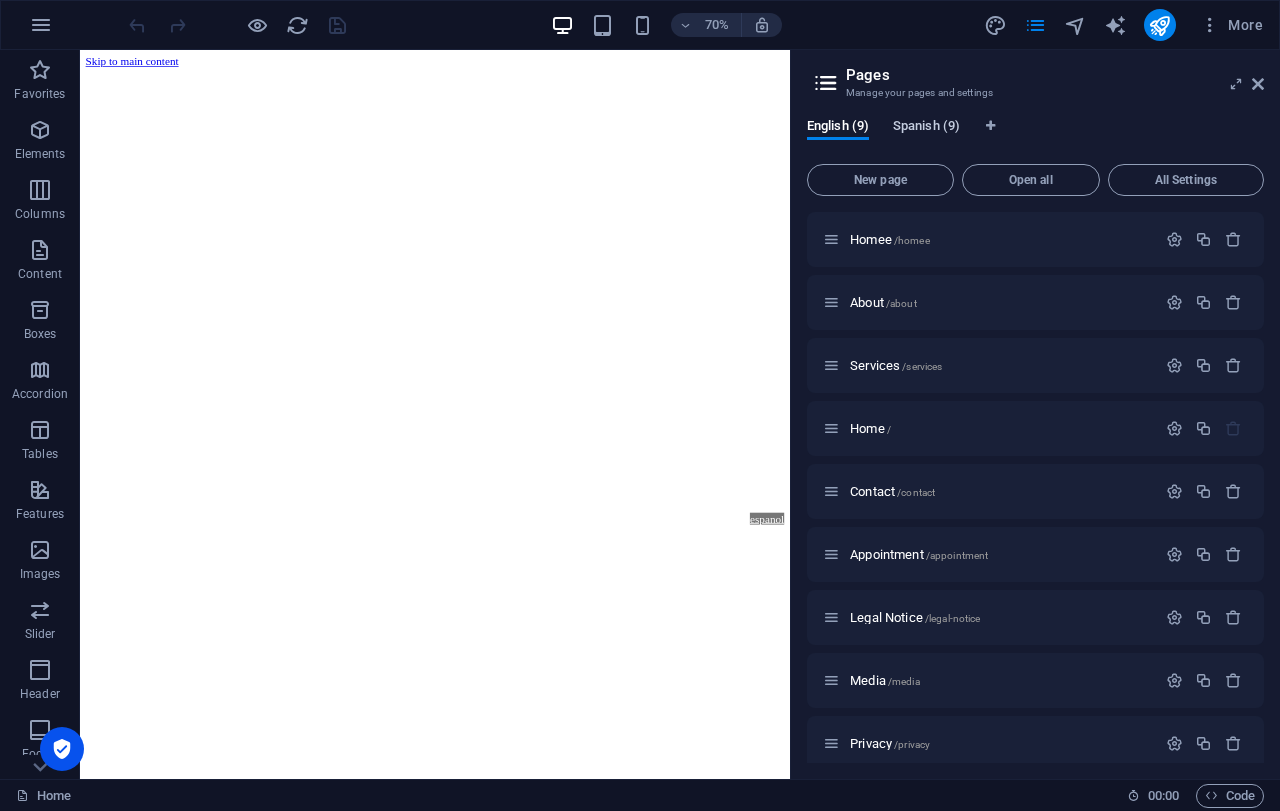 click on "Spanish (9)" at bounding box center (926, 128) 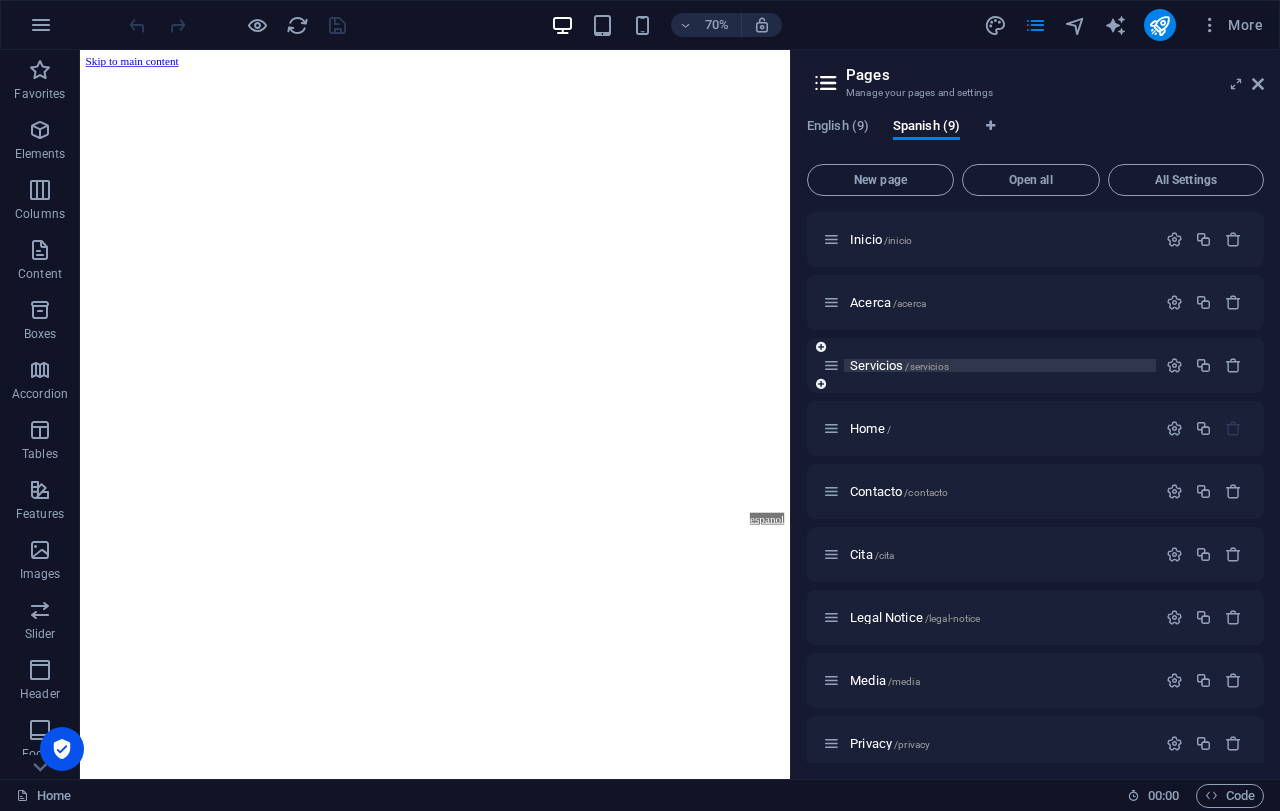 click on "/servicios" at bounding box center (926, 366) 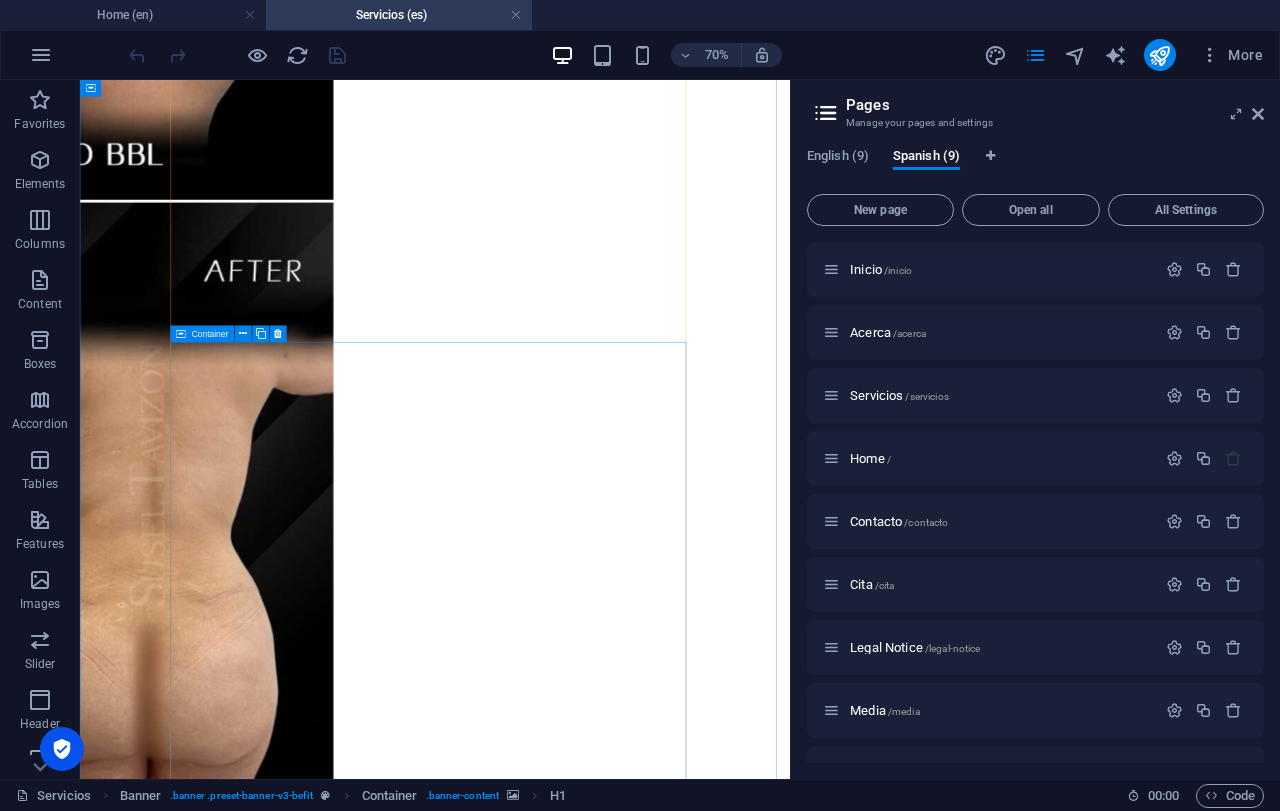 scroll, scrollTop: 19500, scrollLeft: 0, axis: vertical 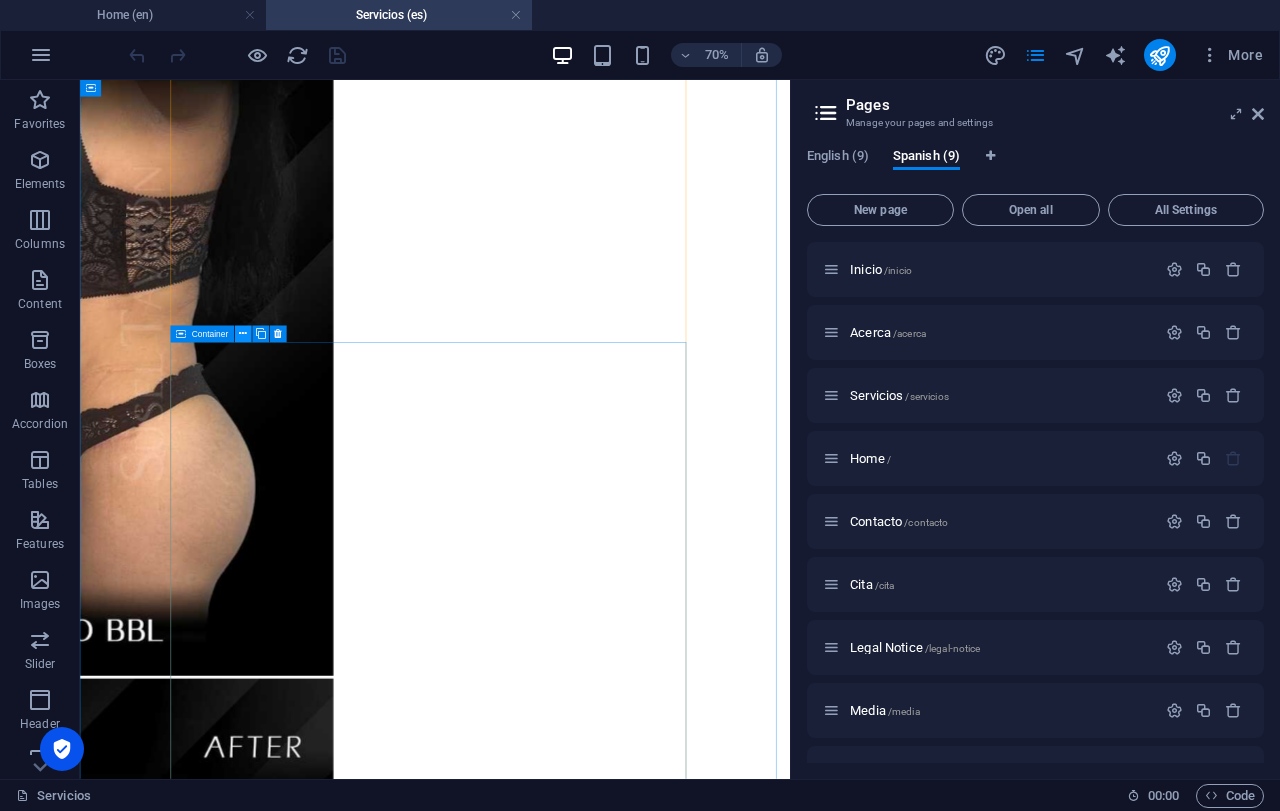 click at bounding box center [243, 334] 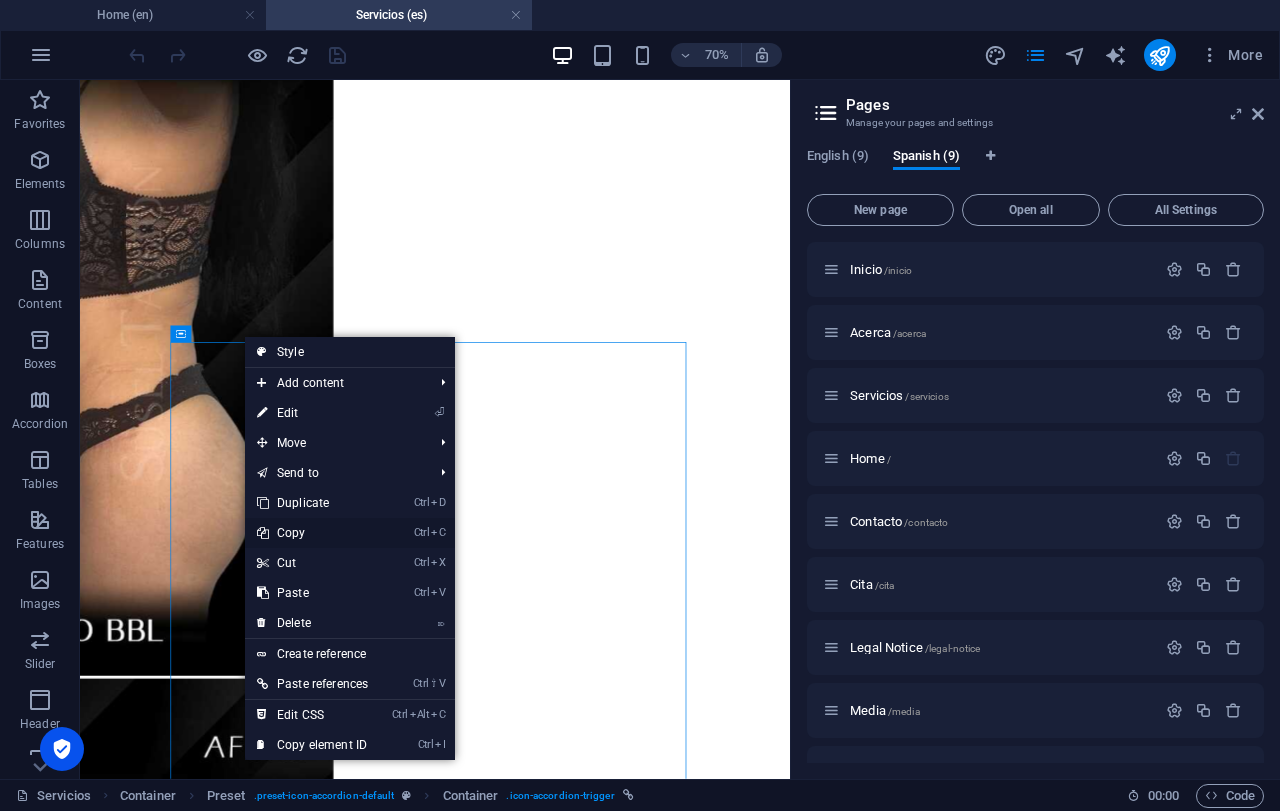 drag, startPoint x: 320, startPoint y: 533, endPoint x: 357, endPoint y: 267, distance: 268.56097 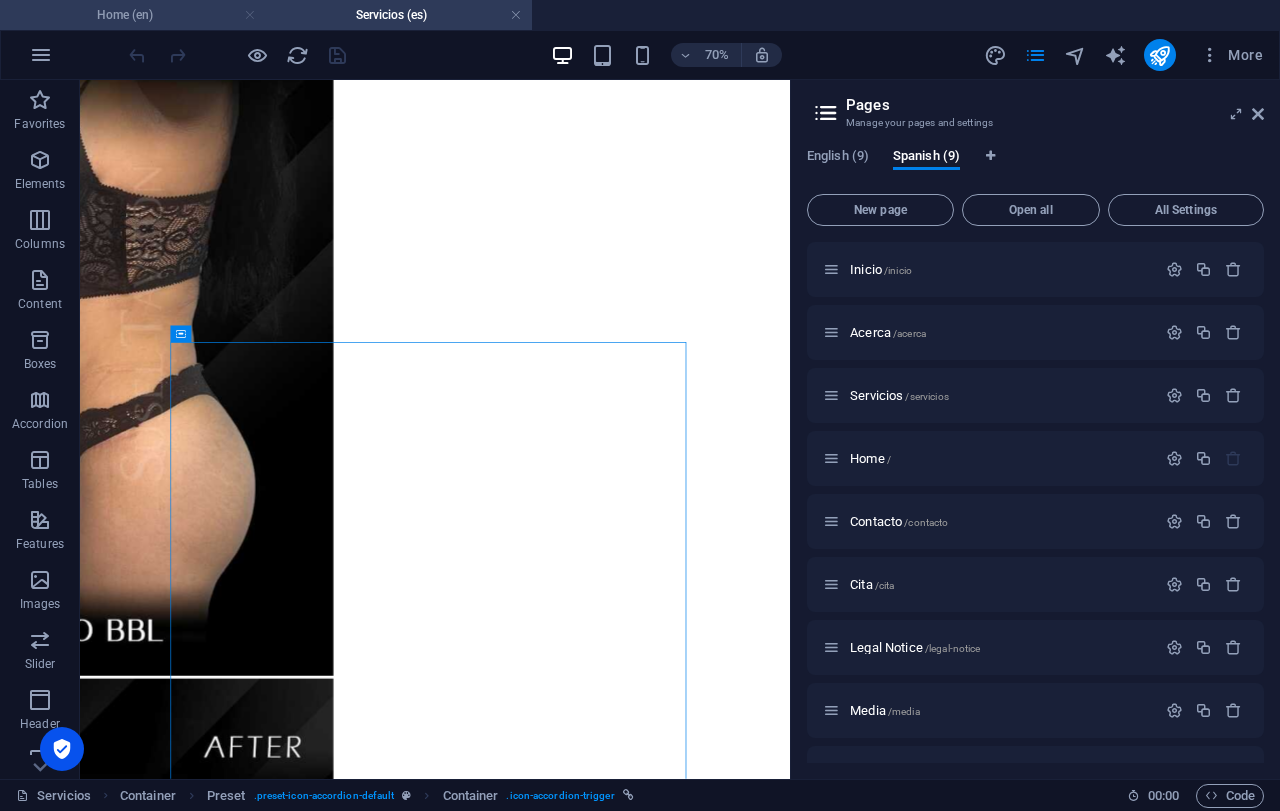 click at bounding box center [250, 15] 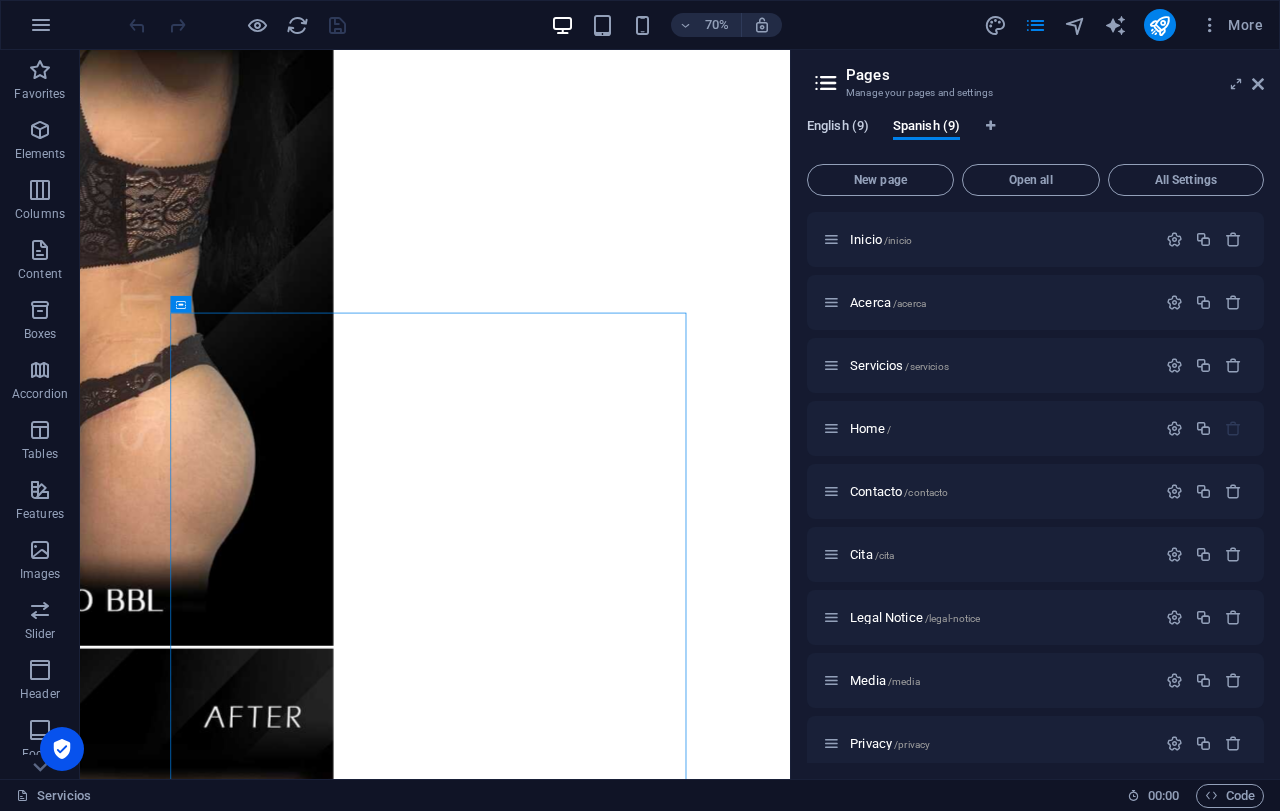 click on "English (9)" at bounding box center (838, 128) 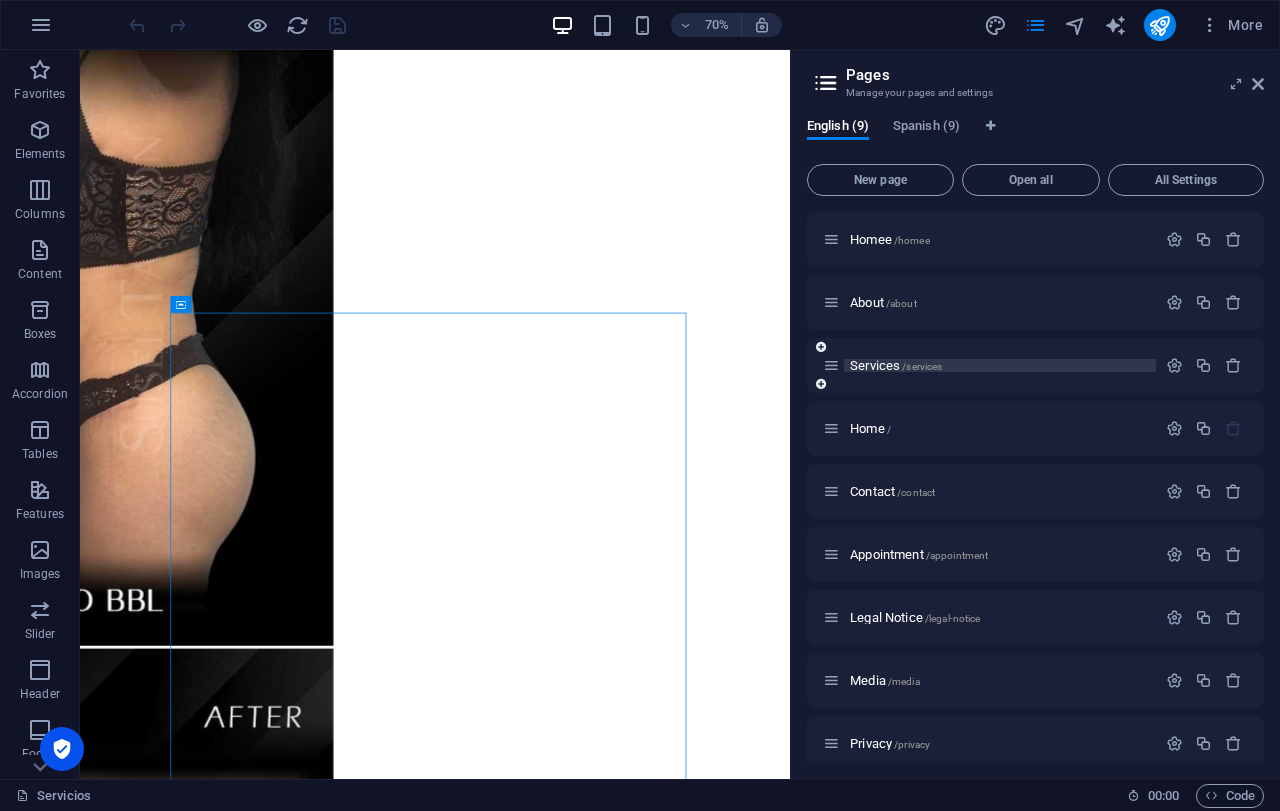 click on "Services /services" at bounding box center (1000, 365) 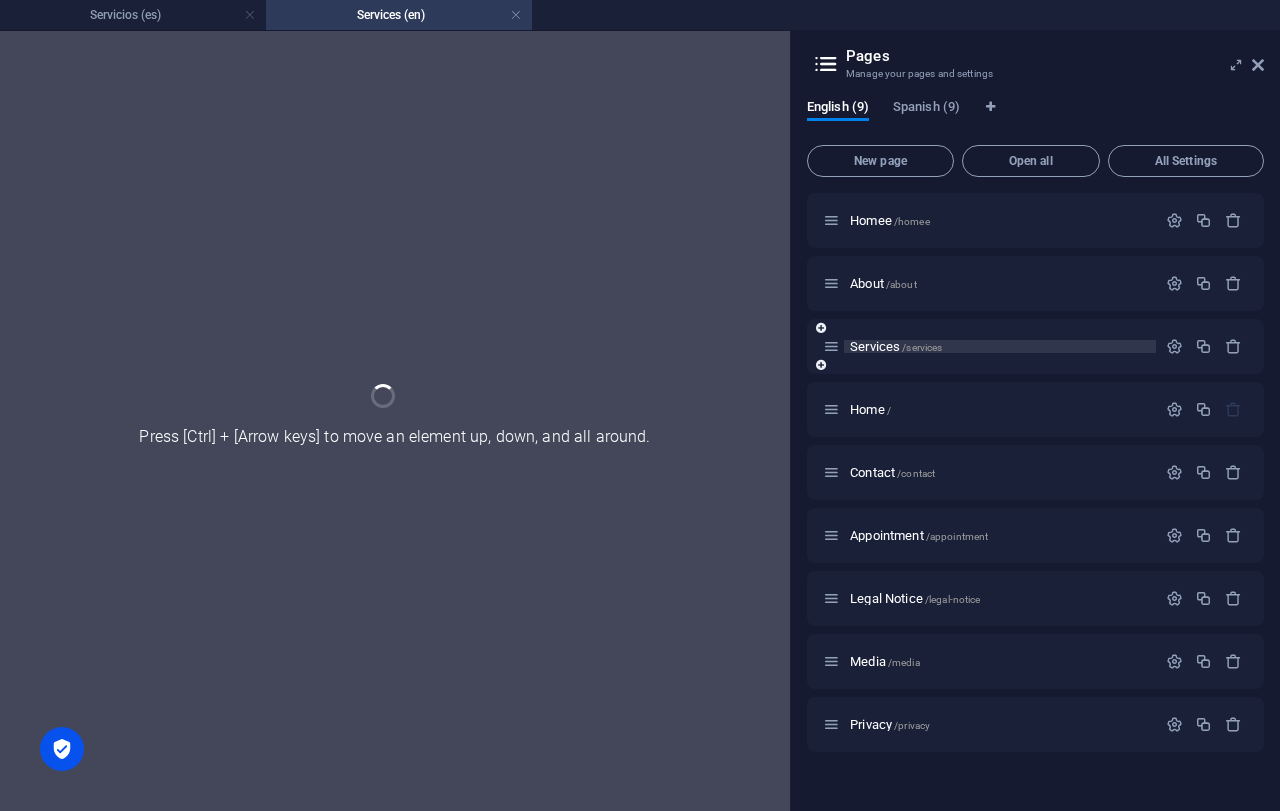 scroll, scrollTop: 0, scrollLeft: 0, axis: both 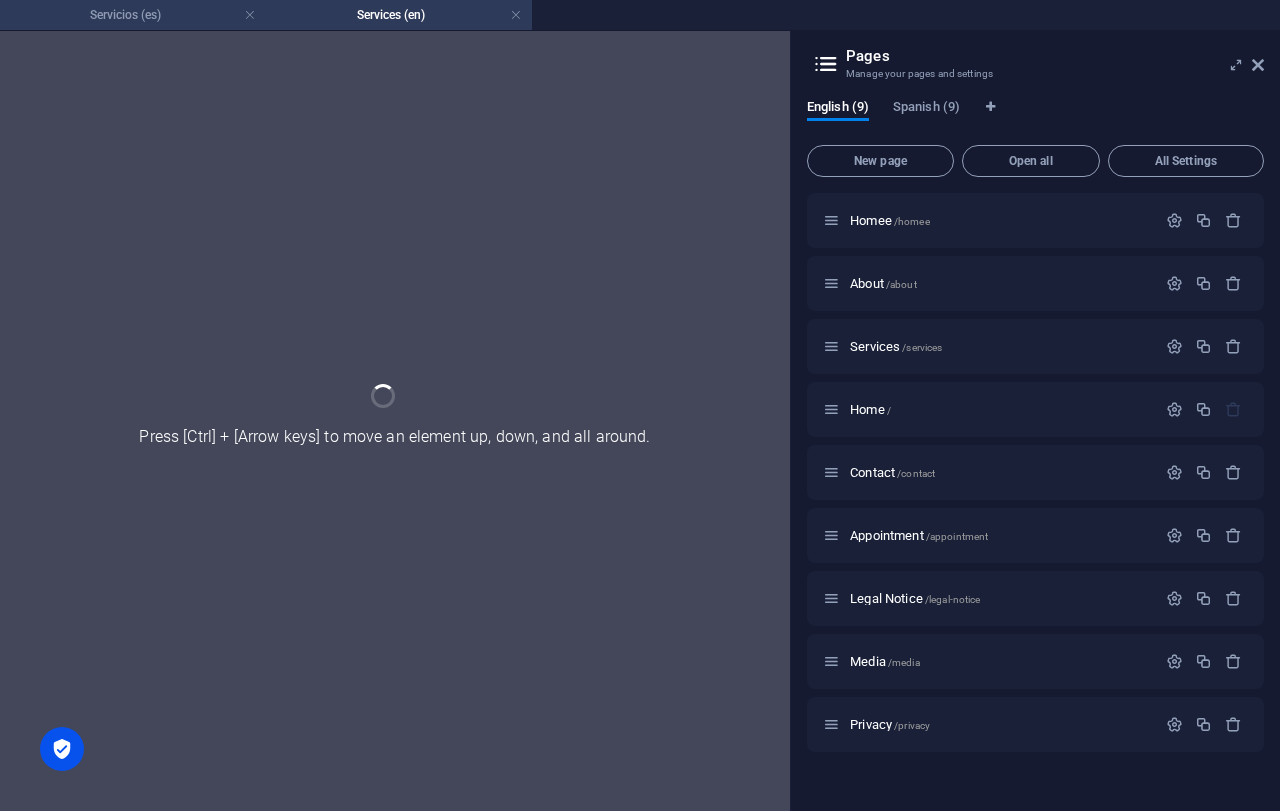 click on "Servicios (es)" at bounding box center (133, 15) 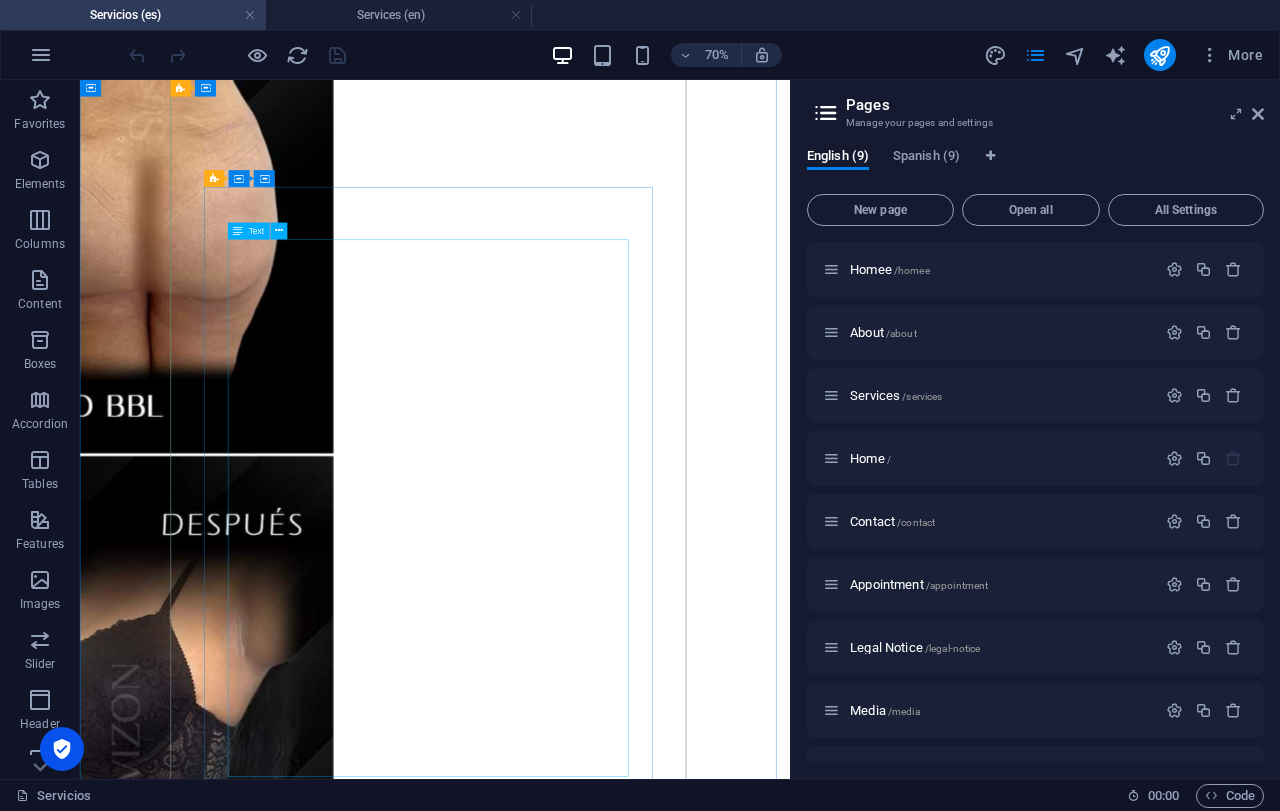 scroll, scrollTop: 20163, scrollLeft: 0, axis: vertical 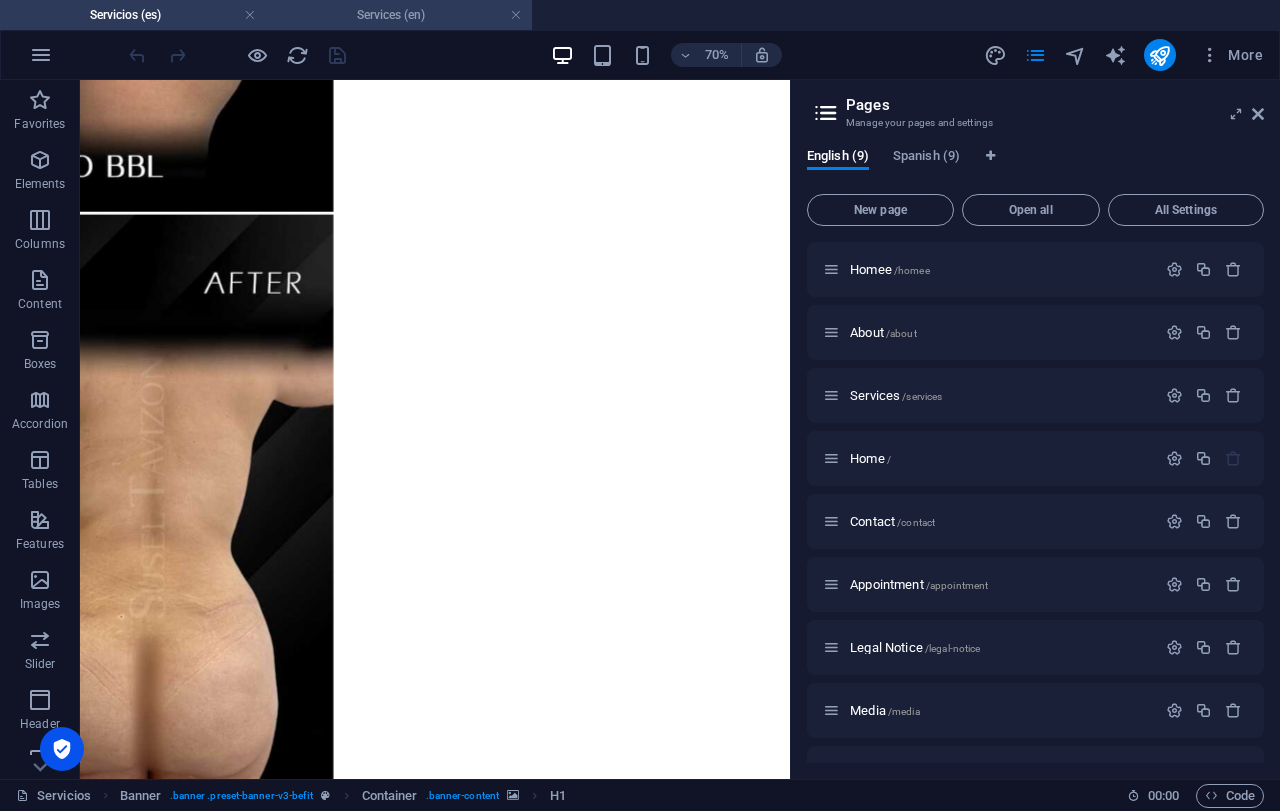 click on "Services (en)" at bounding box center [399, 15] 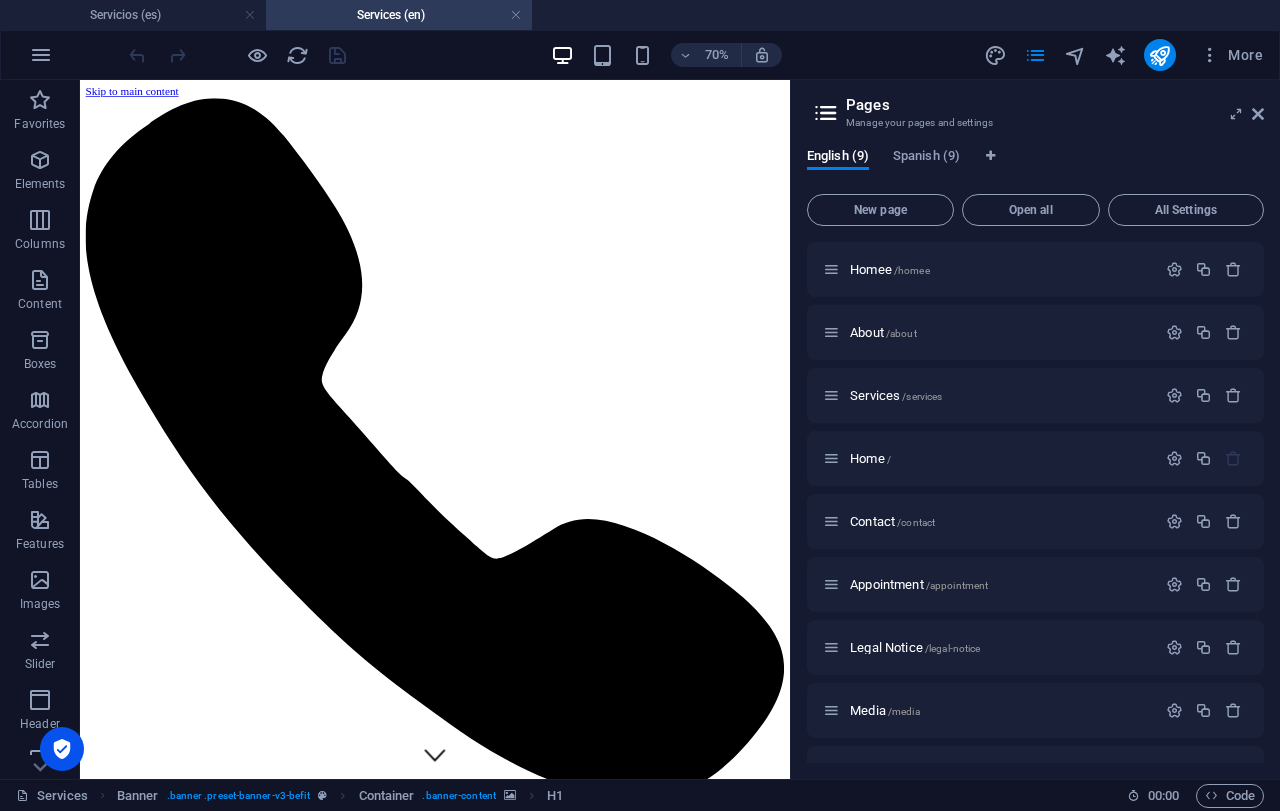 scroll, scrollTop: 1950, scrollLeft: 0, axis: vertical 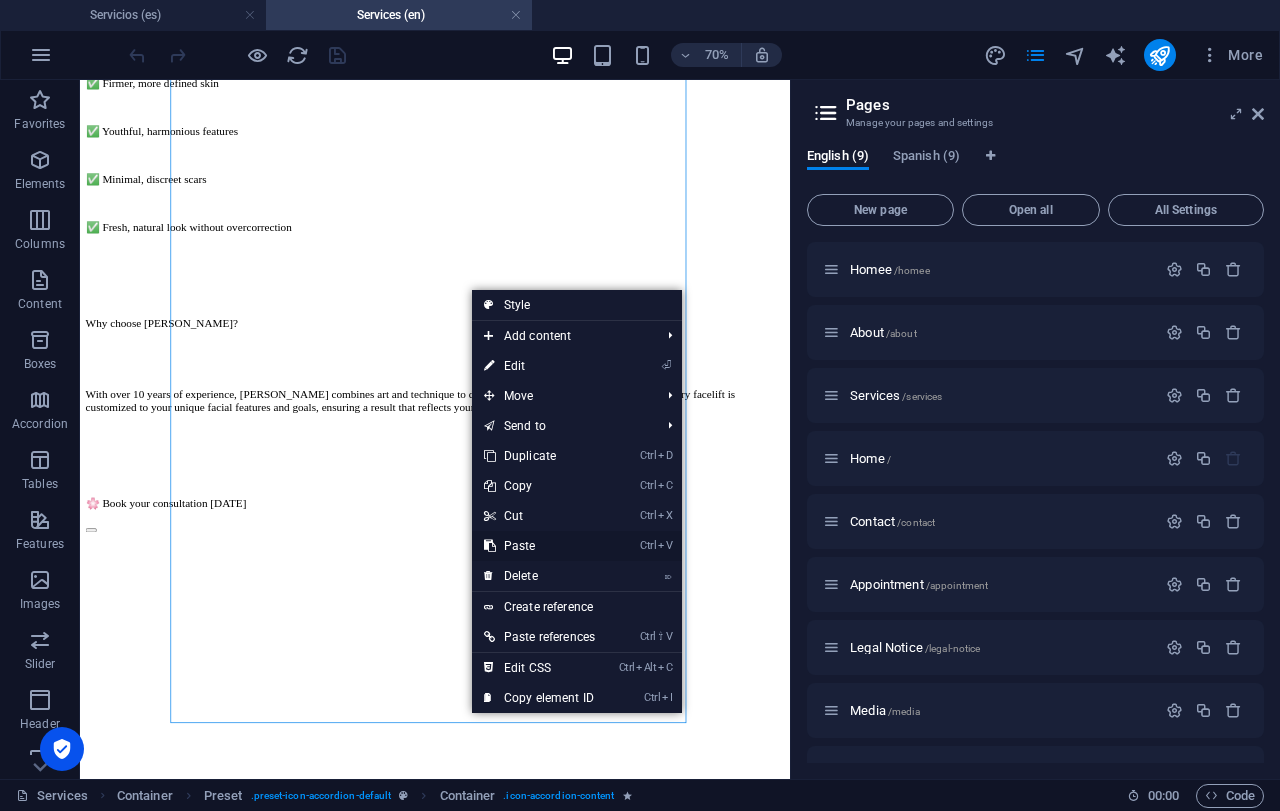click on "Ctrl V  Paste" at bounding box center (539, 546) 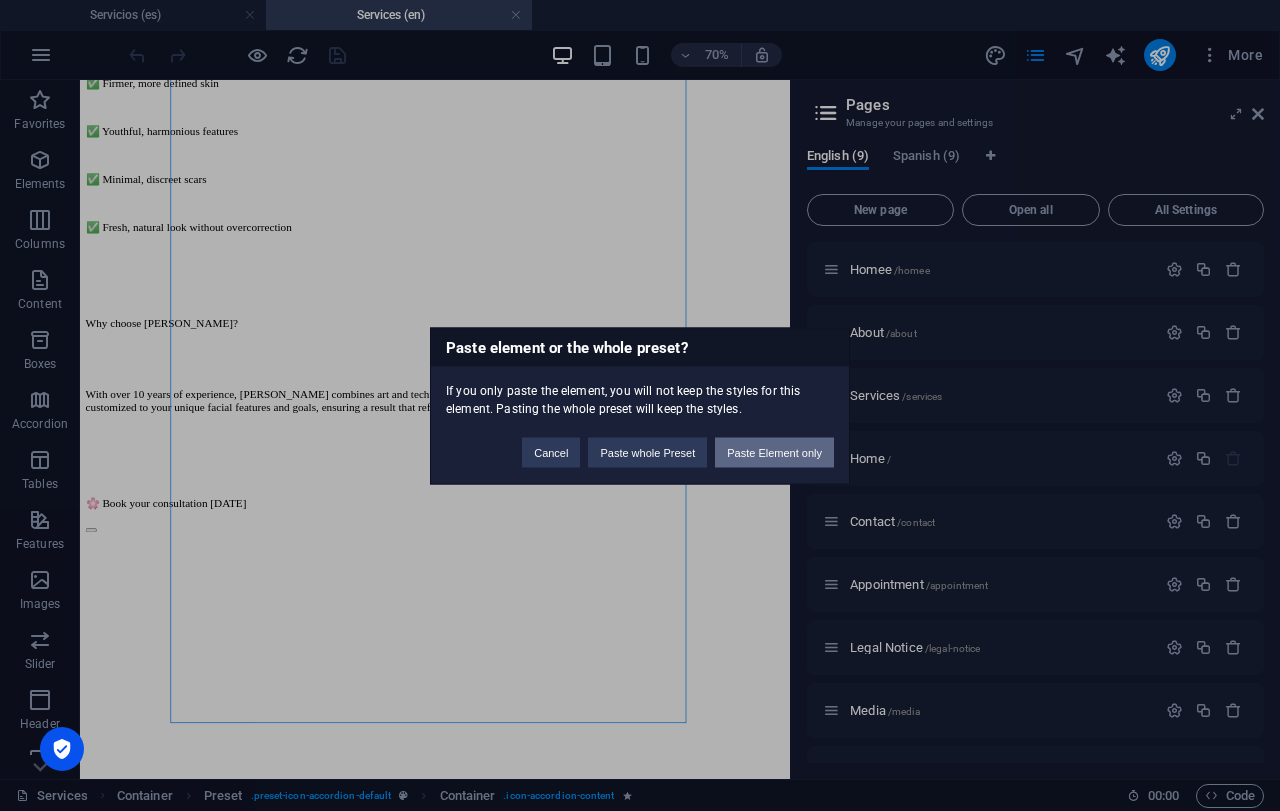 drag, startPoint x: 740, startPoint y: 456, endPoint x: 942, endPoint y: 537, distance: 217.63501 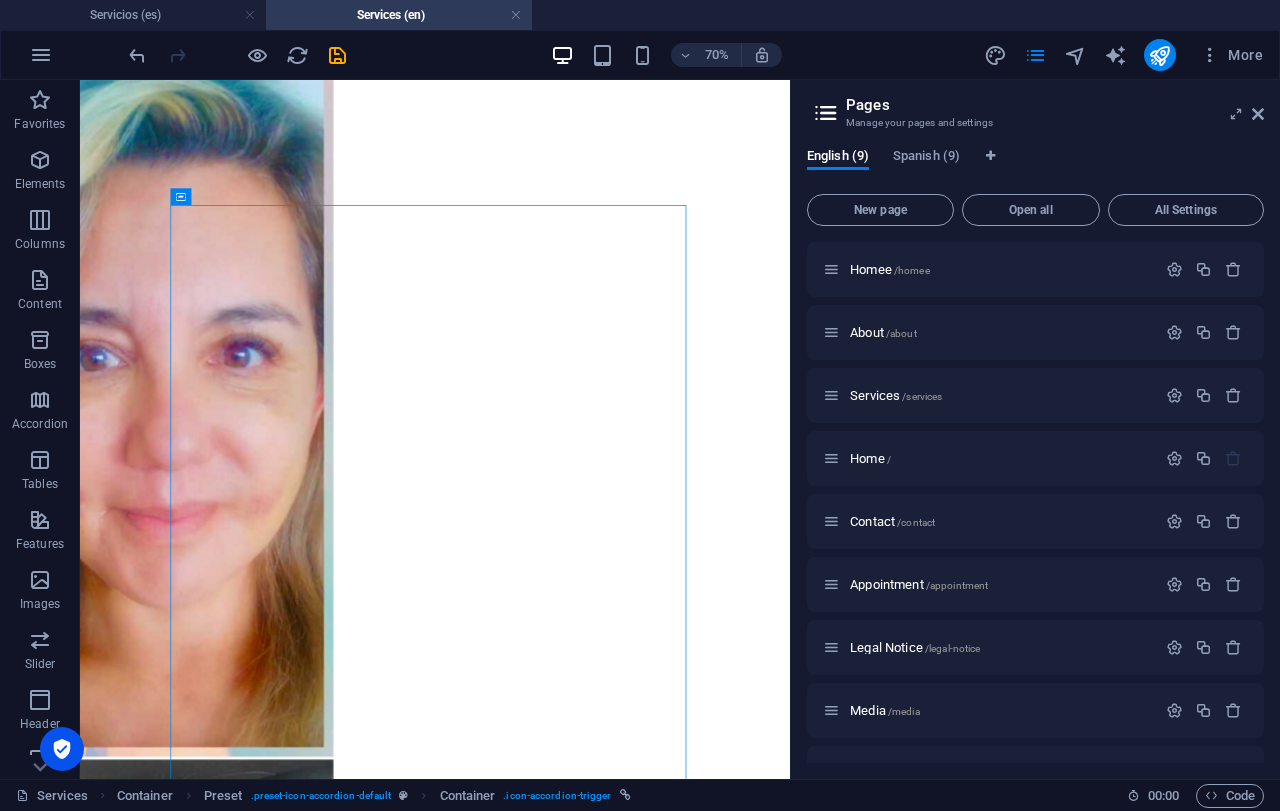 scroll, scrollTop: 18507, scrollLeft: 0, axis: vertical 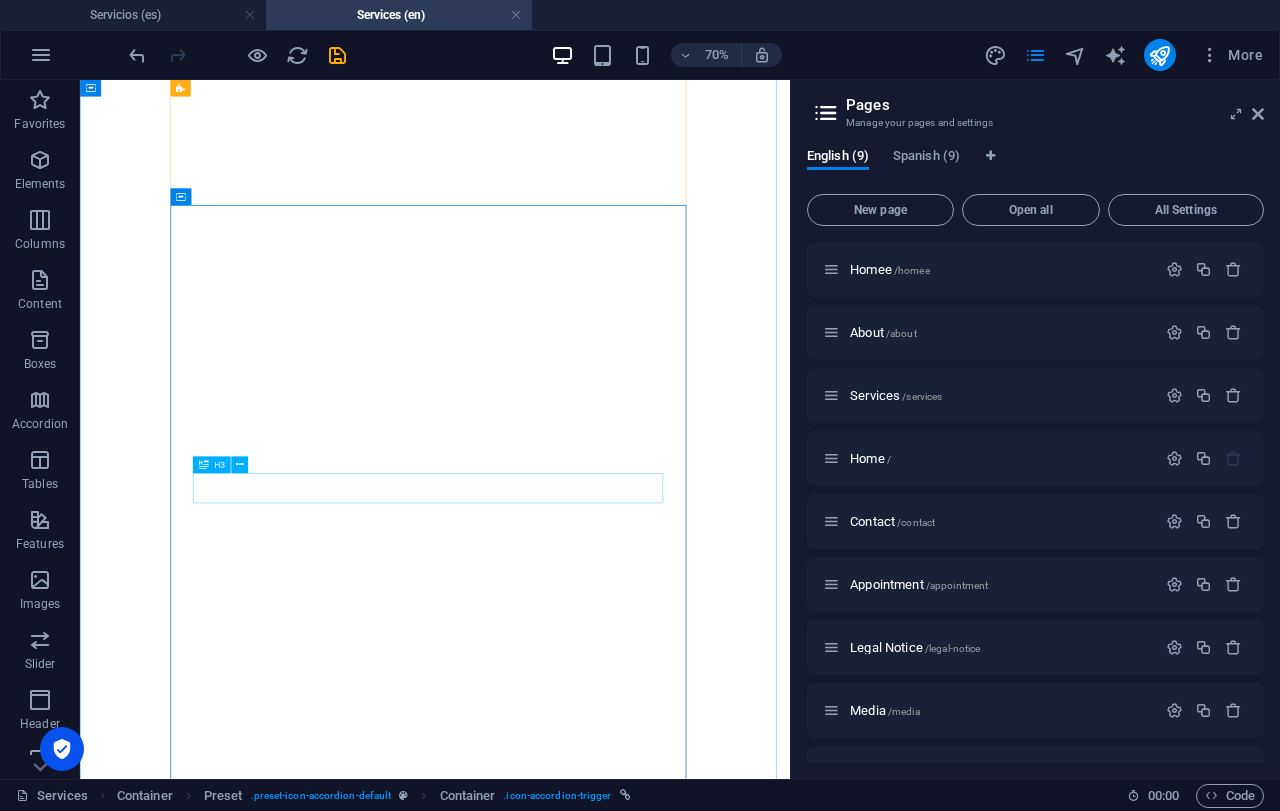 drag, startPoint x: 565, startPoint y: 672, endPoint x: 506, endPoint y: 571, distance: 116.970085 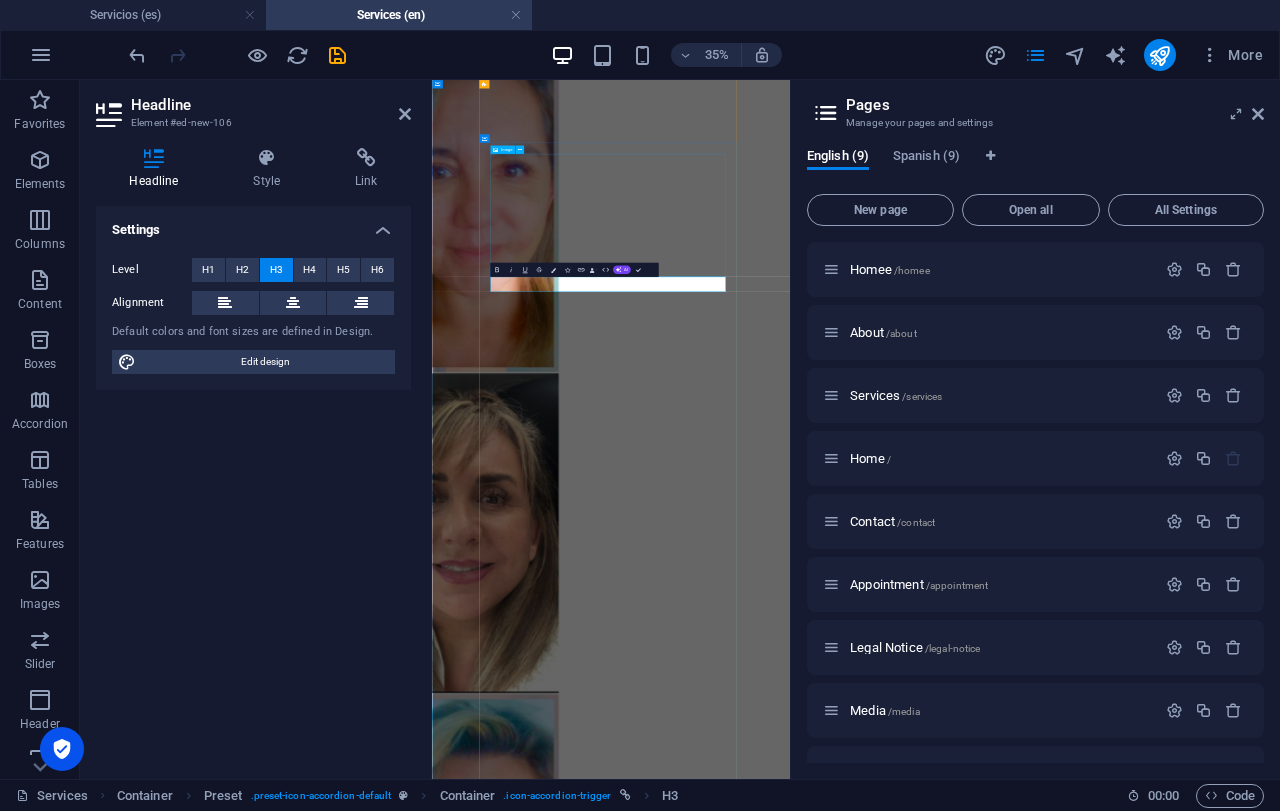 scroll, scrollTop: 0, scrollLeft: 3, axis: horizontal 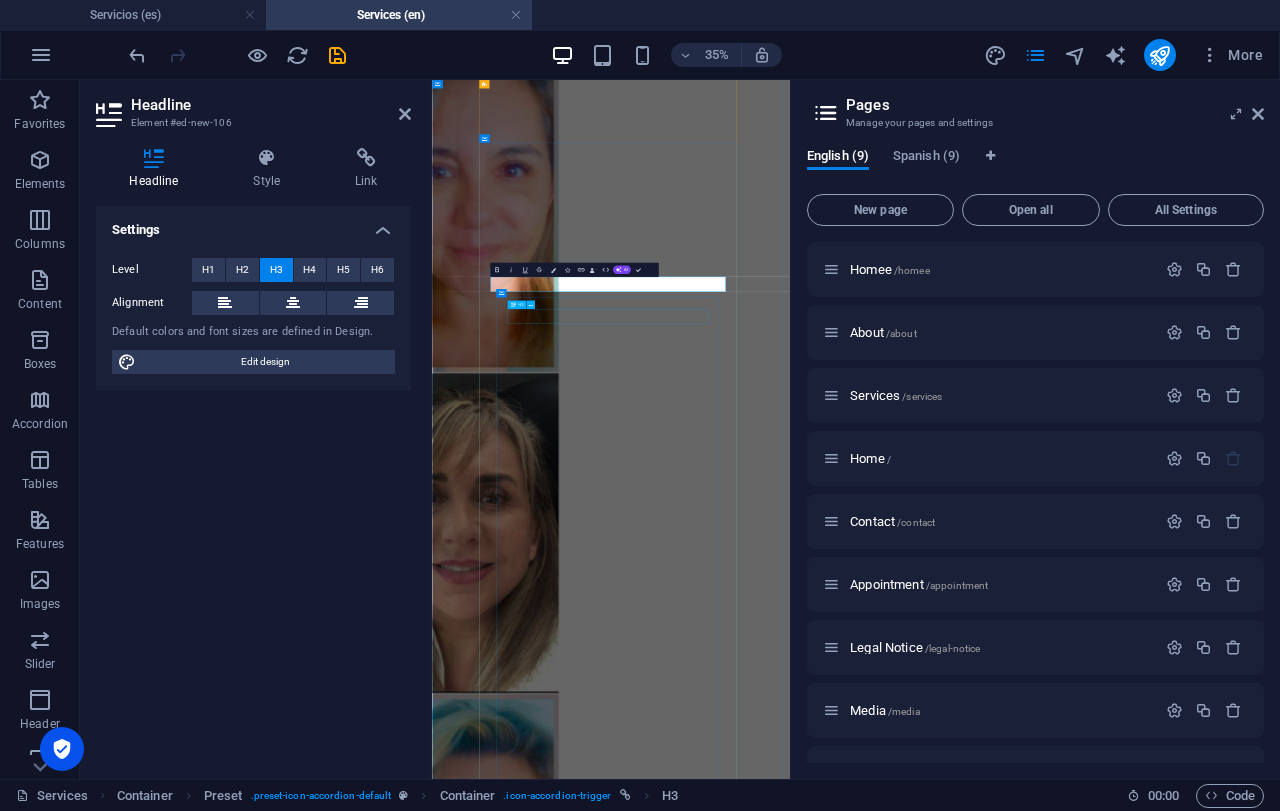 drag, startPoint x: 690, startPoint y: 772, endPoint x: 608, endPoint y: 962, distance: 206.9396 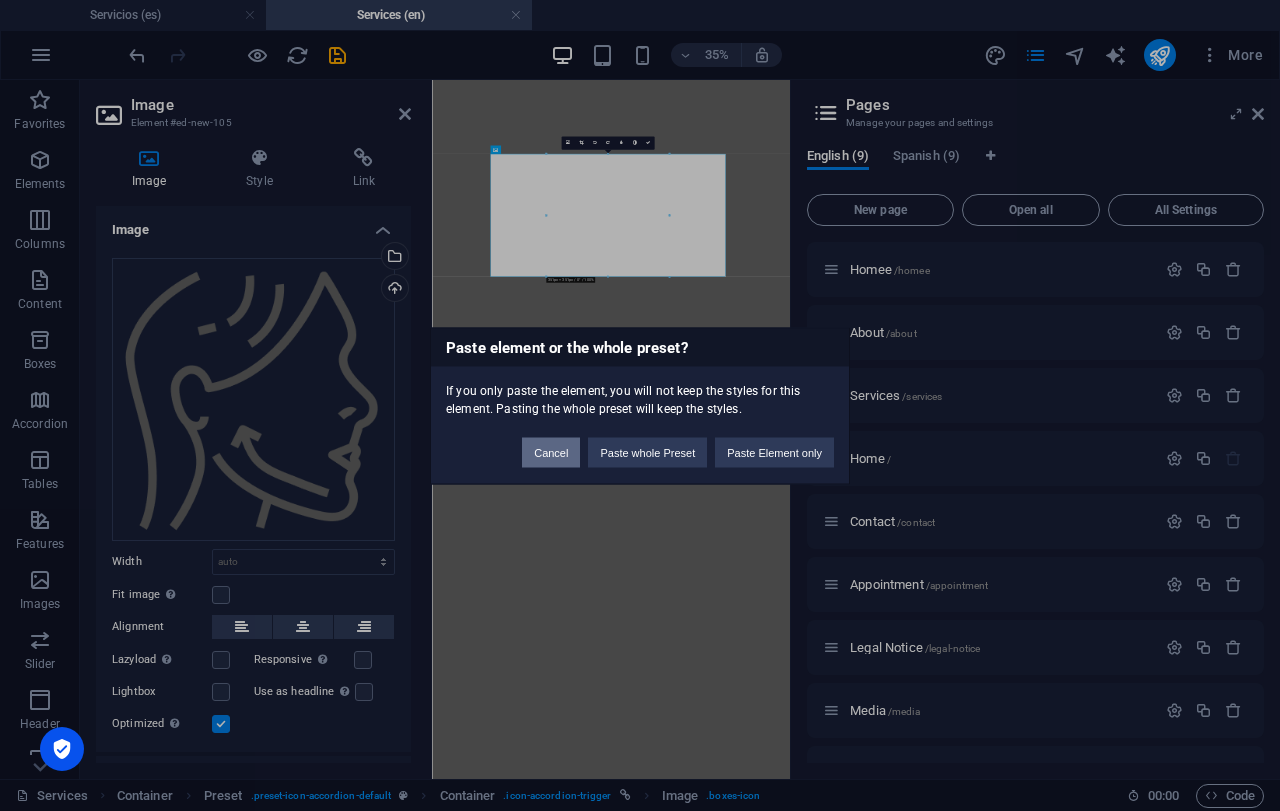 click on "Cancel" at bounding box center (551, 452) 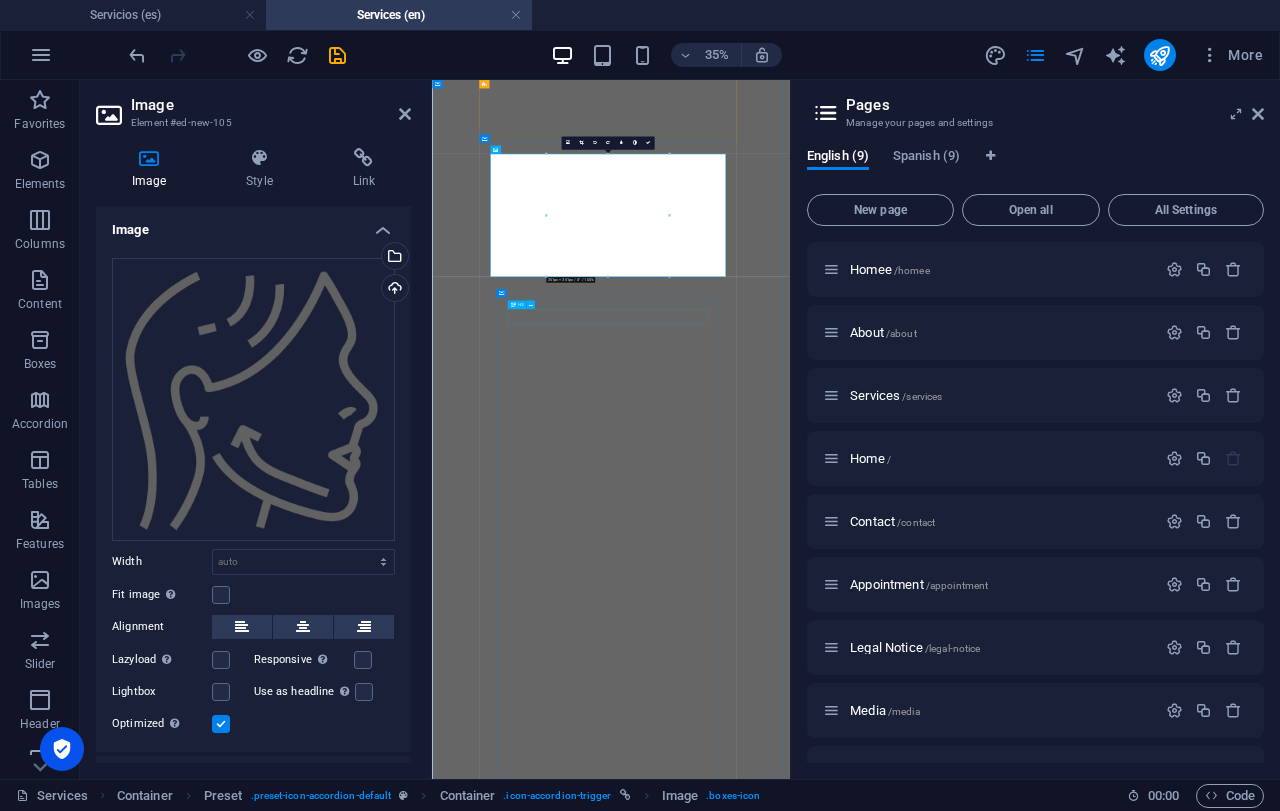 click on "lipopapada" at bounding box center [943, 28385] 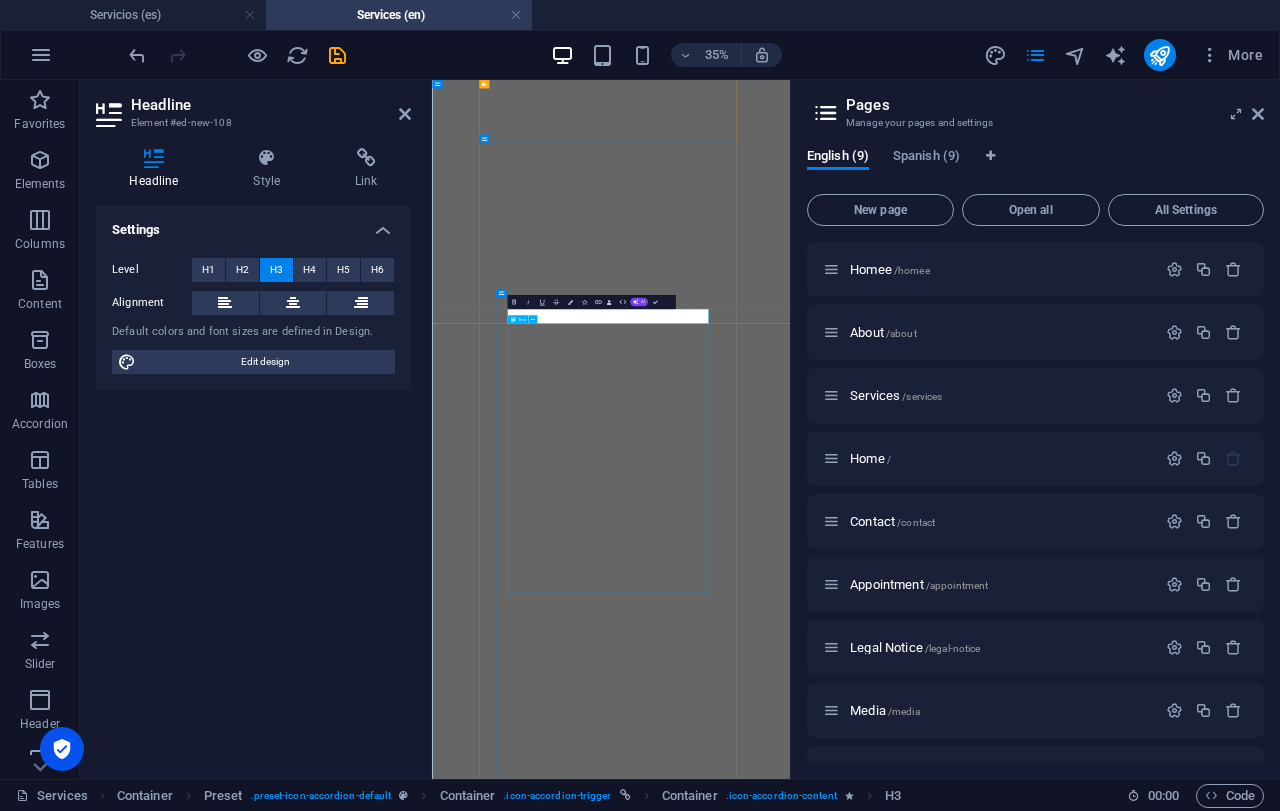 scroll, scrollTop: 0, scrollLeft: 3, axis: horizontal 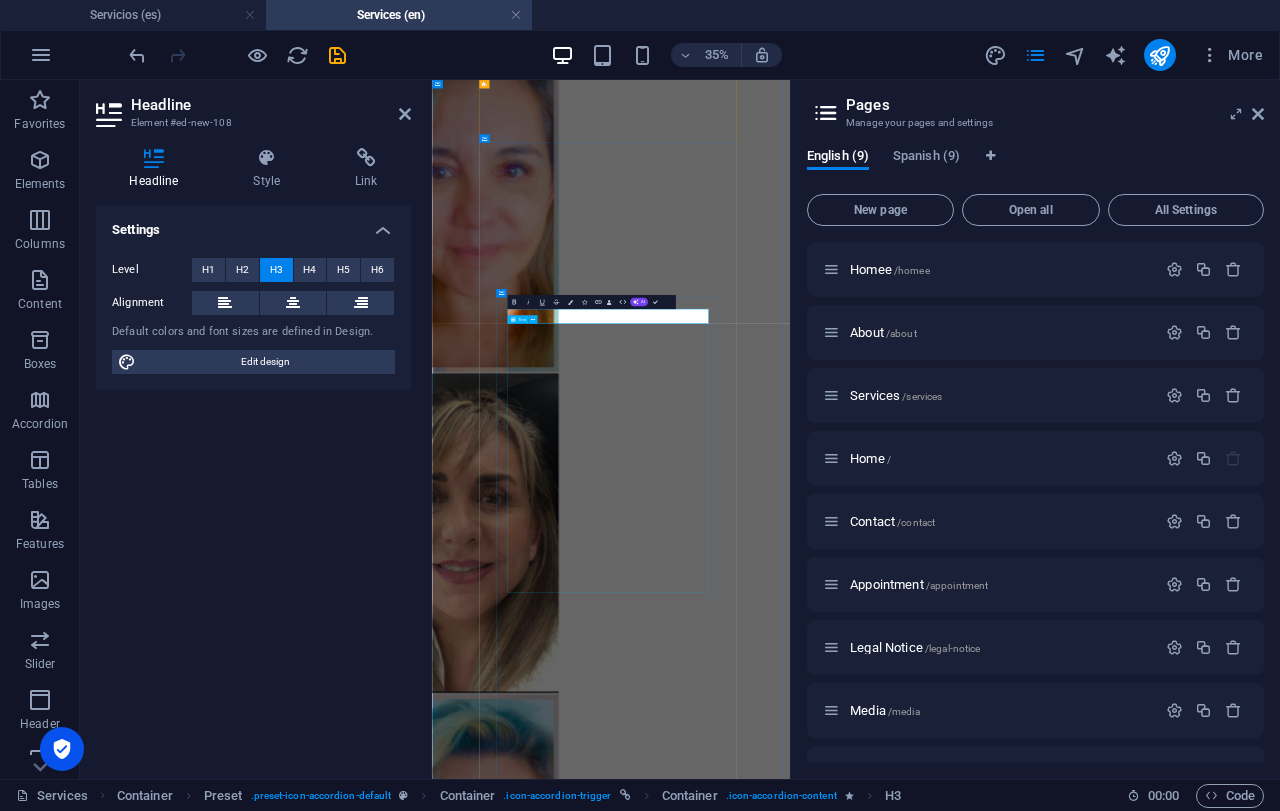 click on "Define tu perfil y rejuvenece tu rostro La lipo de papada elimina el exceso de grasa debajo del mentón para lograr un perfil más definido y elegante. Es ideal para quienes buscan un rostro más estilizado, con un contorno mandibular marcado y una apariencia más juvenil. La Dra. Susel Tavizon utiliza técnicas delicadas para garantizar resultados naturales, con mínima inflamación y rápida recuperación. Resultados que marcan la diferencia ✅ Perfil definido y estilizado ✅ Rostro más delgado y armónico ✅ Procedimiento rápido y seguro ✅ Recuperación cómoda 🌸 Agenda tu consulta hoy mismo" at bounding box center (943, 28877) 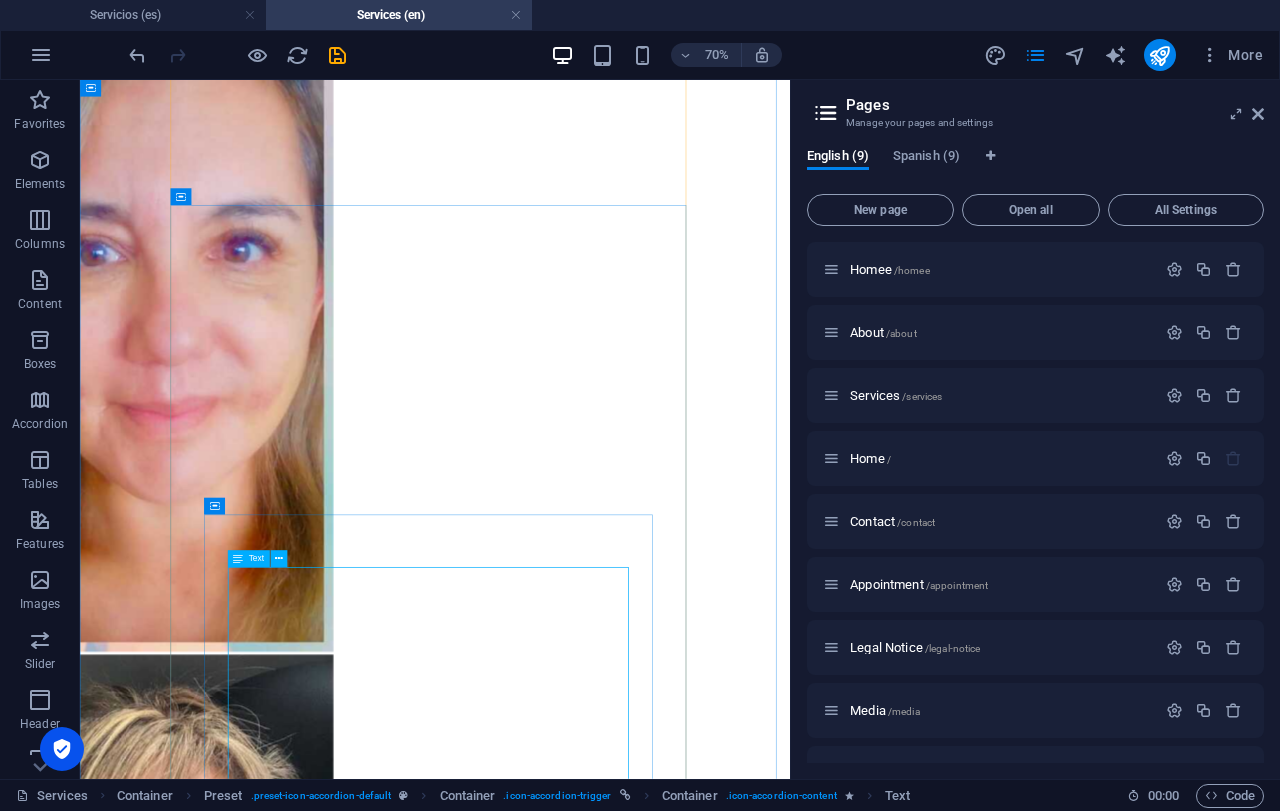 click on "Define tu perfil y rejuvenece tu rostro La lipo de papada elimina el exceso de grasa debajo del mentón para lograr un perfil más definido y elegante. Es ideal para quienes buscan un rostro más estilizado, con un contorno mandibular marcado y una apariencia más juvenil. La Dra. Susel Tavizon utiliza técnicas delicadas para garantizar resultados naturales, con mínima inflamación y rápida recuperación. Resultados que marcan la diferencia ✅ Perfil definido y estilizado ✅ Rostro más delgado y armónico ✅ Procedimiento rápido y seguro ✅ Recuperación cómoda 🌸 Agenda tu consulta hoy mismo" at bounding box center [587, 28863] 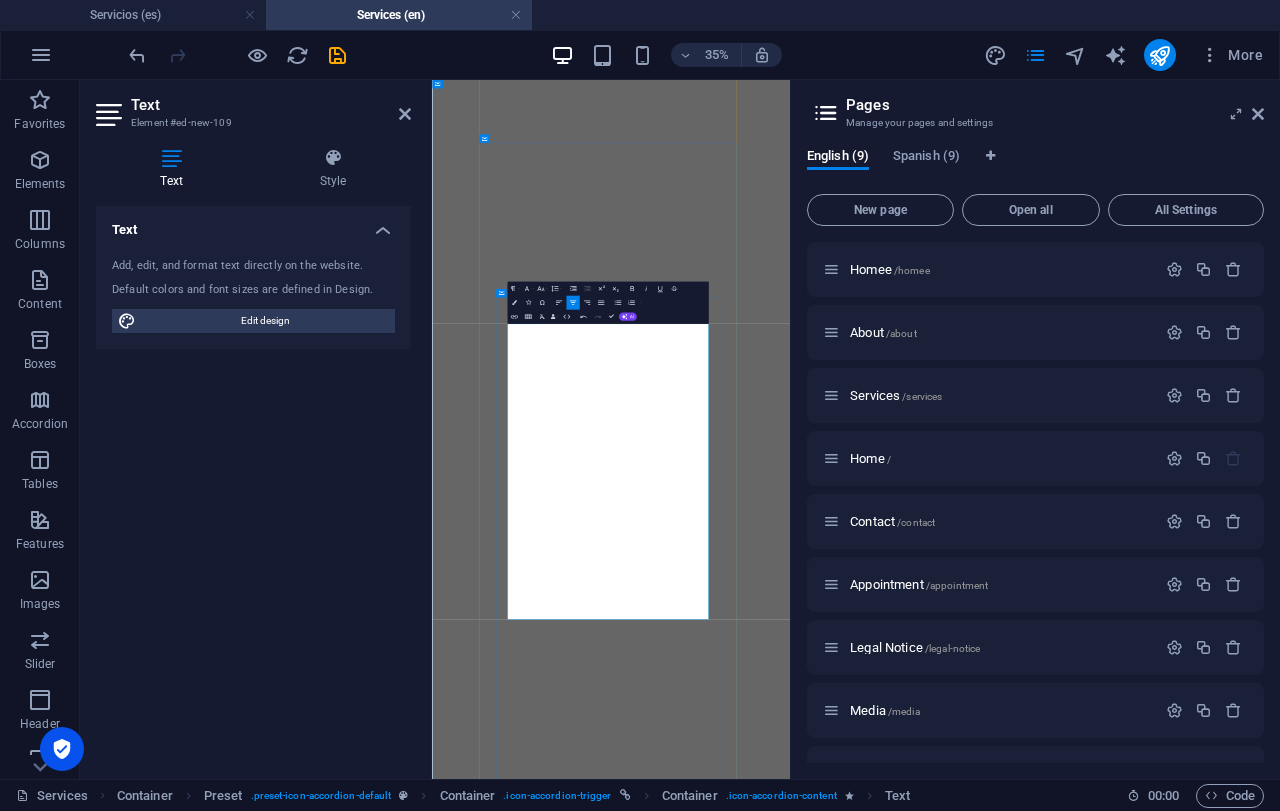 scroll, scrollTop: 8845, scrollLeft: 3, axis: both 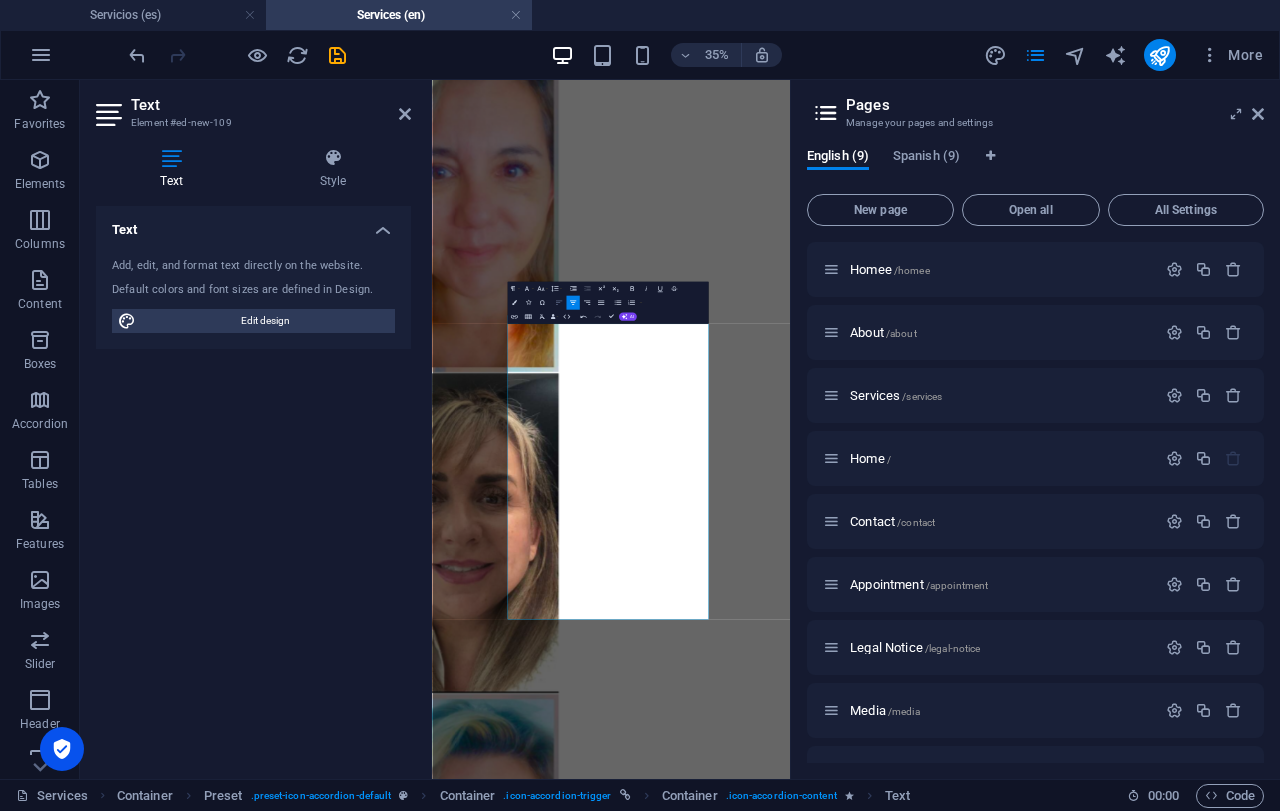 click 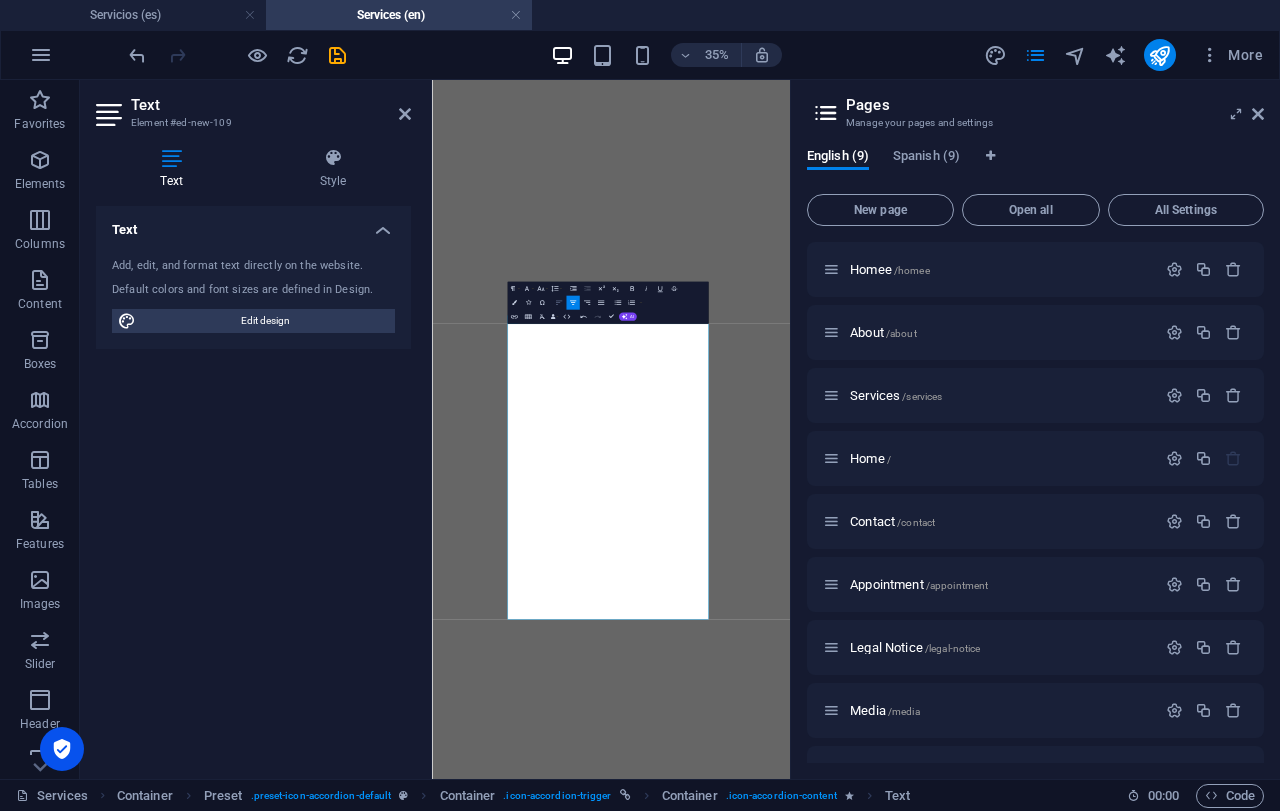 click 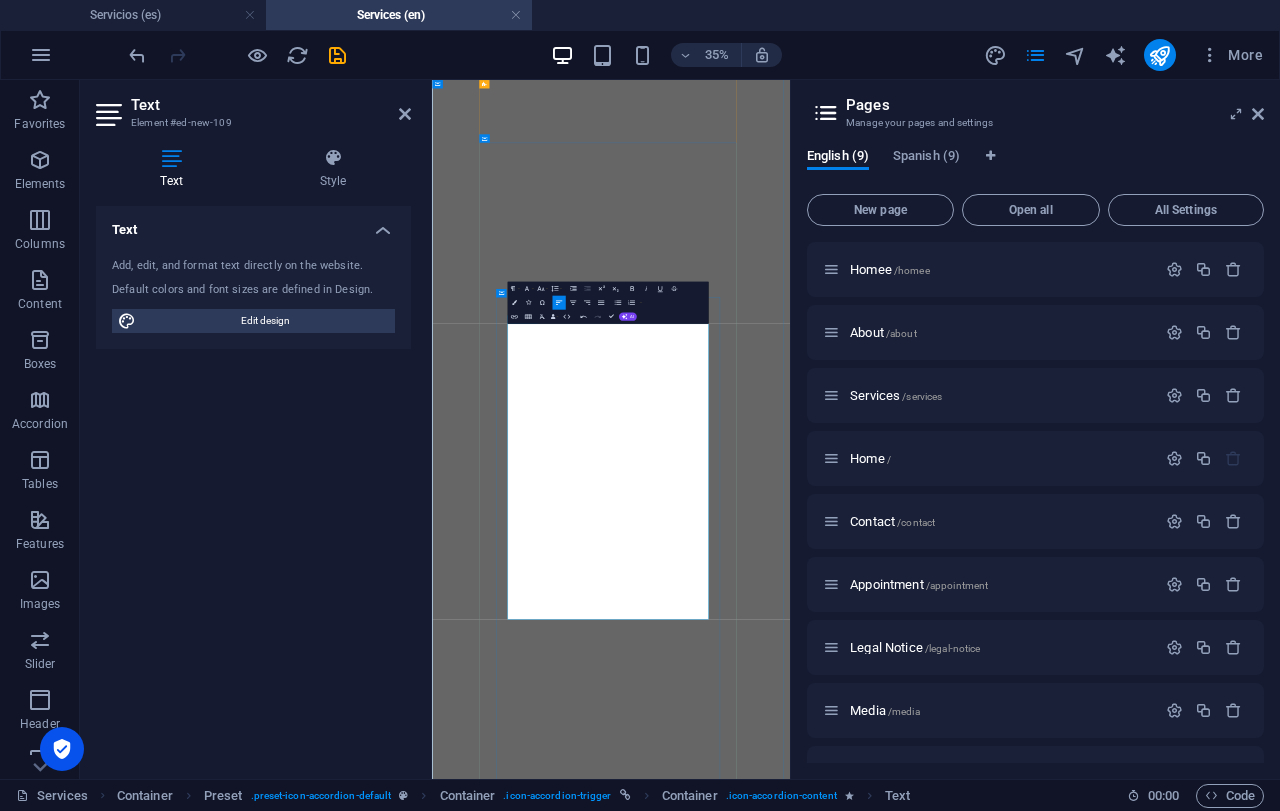 click on "Chin lipo removes excess fat under the chin to create a more defined, elegant profile. It’s ideal for anyone looking to slim their face, enhance their jawline, and achieve a more youthful, balanced appearance." at bounding box center (943, 28672) 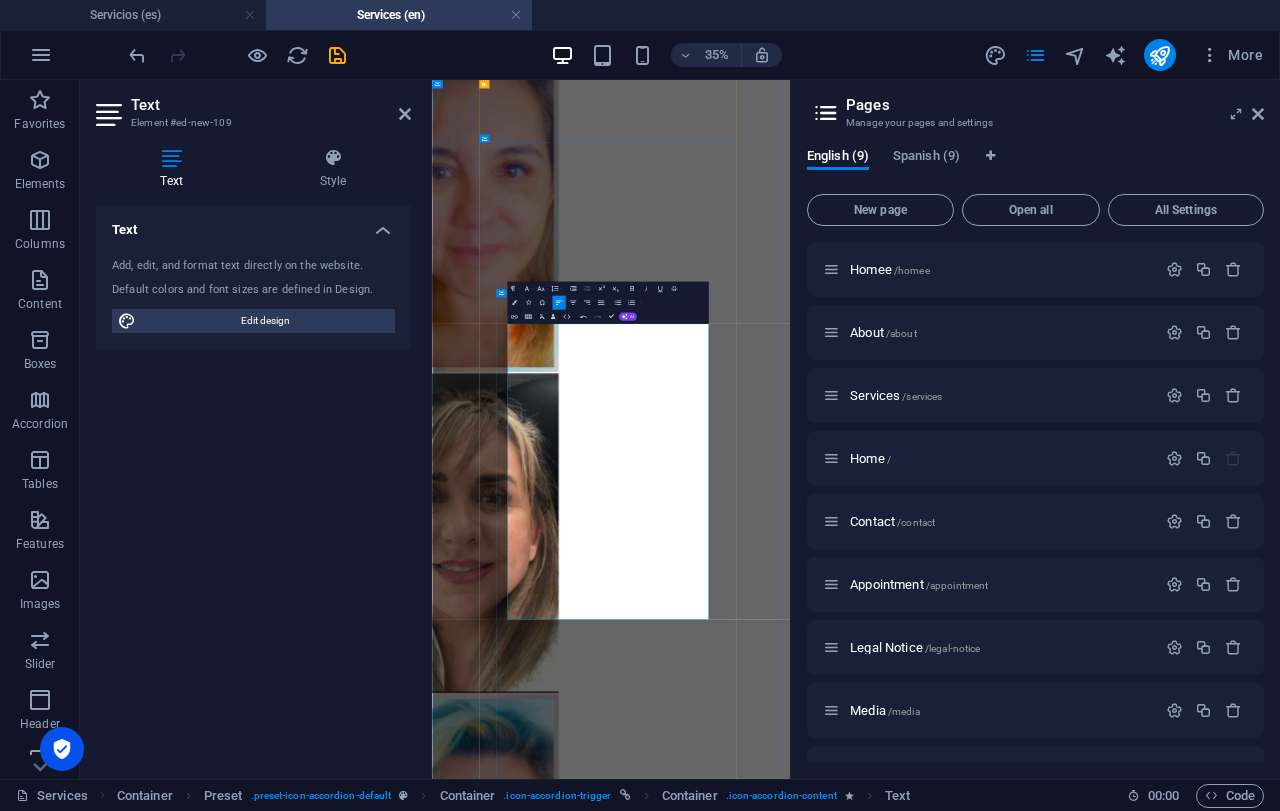 click on "✨ Chin Lipo" at bounding box center (943, 28458) 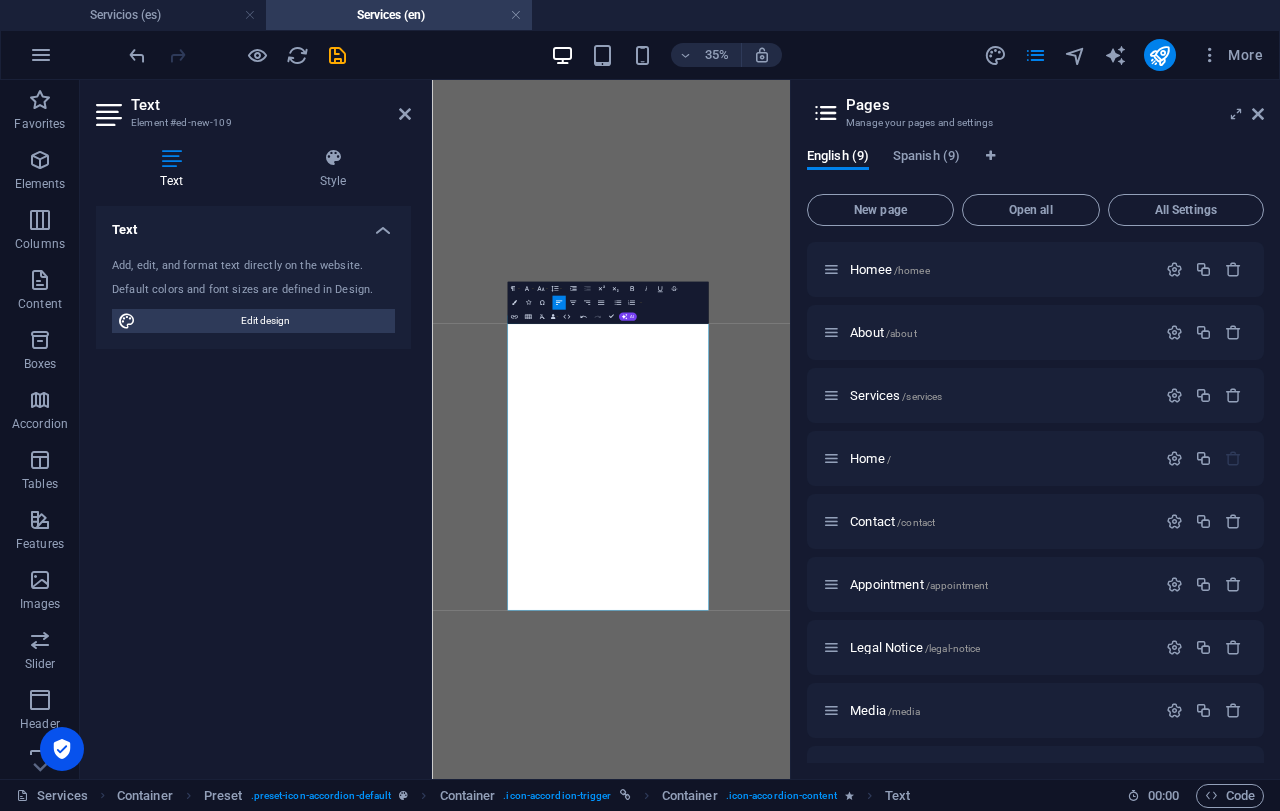 click at bounding box center (337, 55) 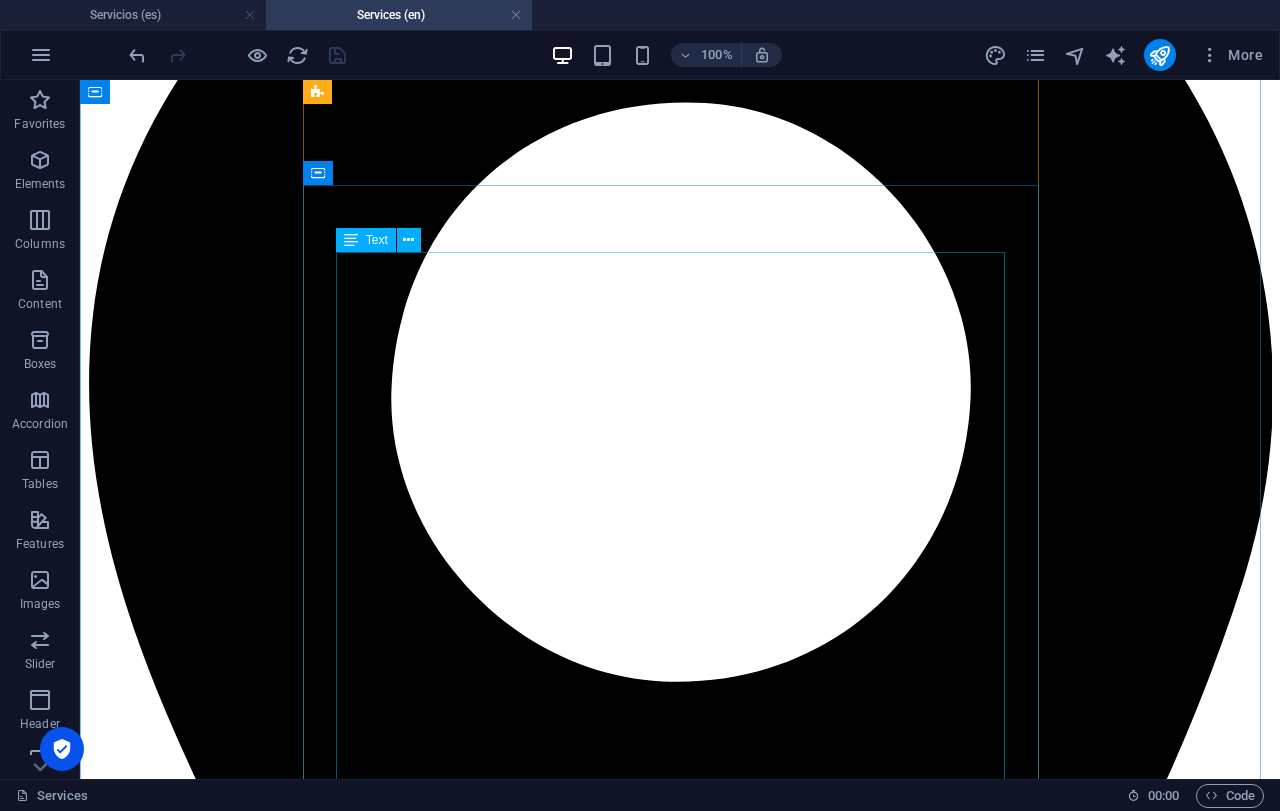 scroll, scrollTop: 2658, scrollLeft: 0, axis: vertical 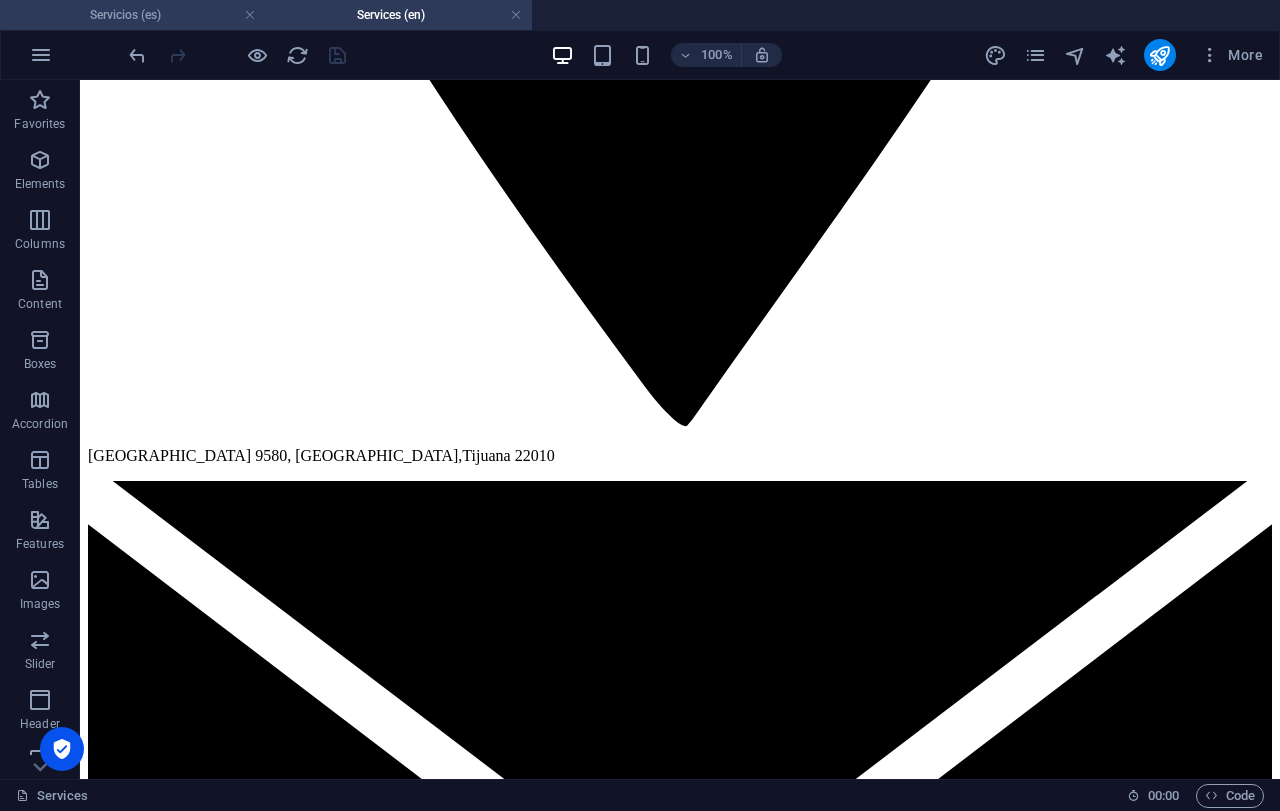 click on "Servicios (es)" at bounding box center [133, 15] 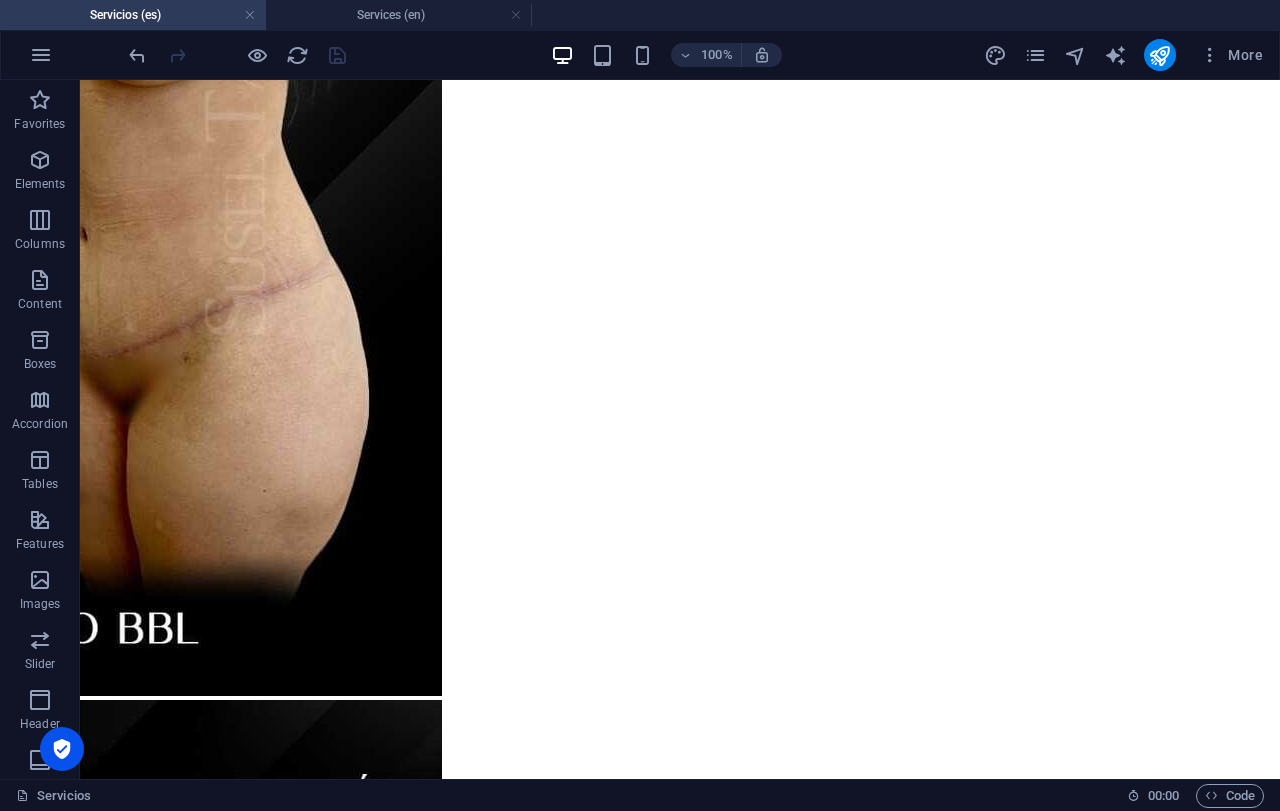 scroll, scrollTop: 20313, scrollLeft: 0, axis: vertical 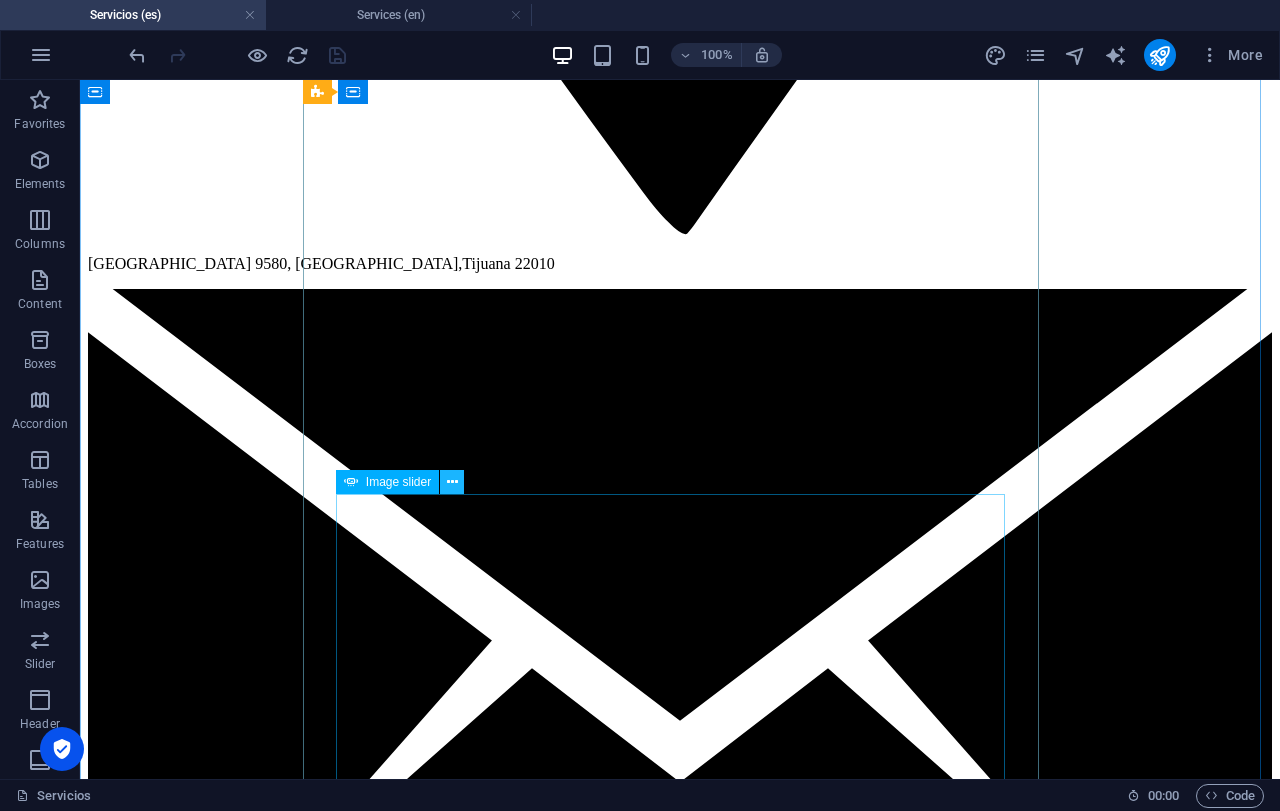 click at bounding box center [452, 482] 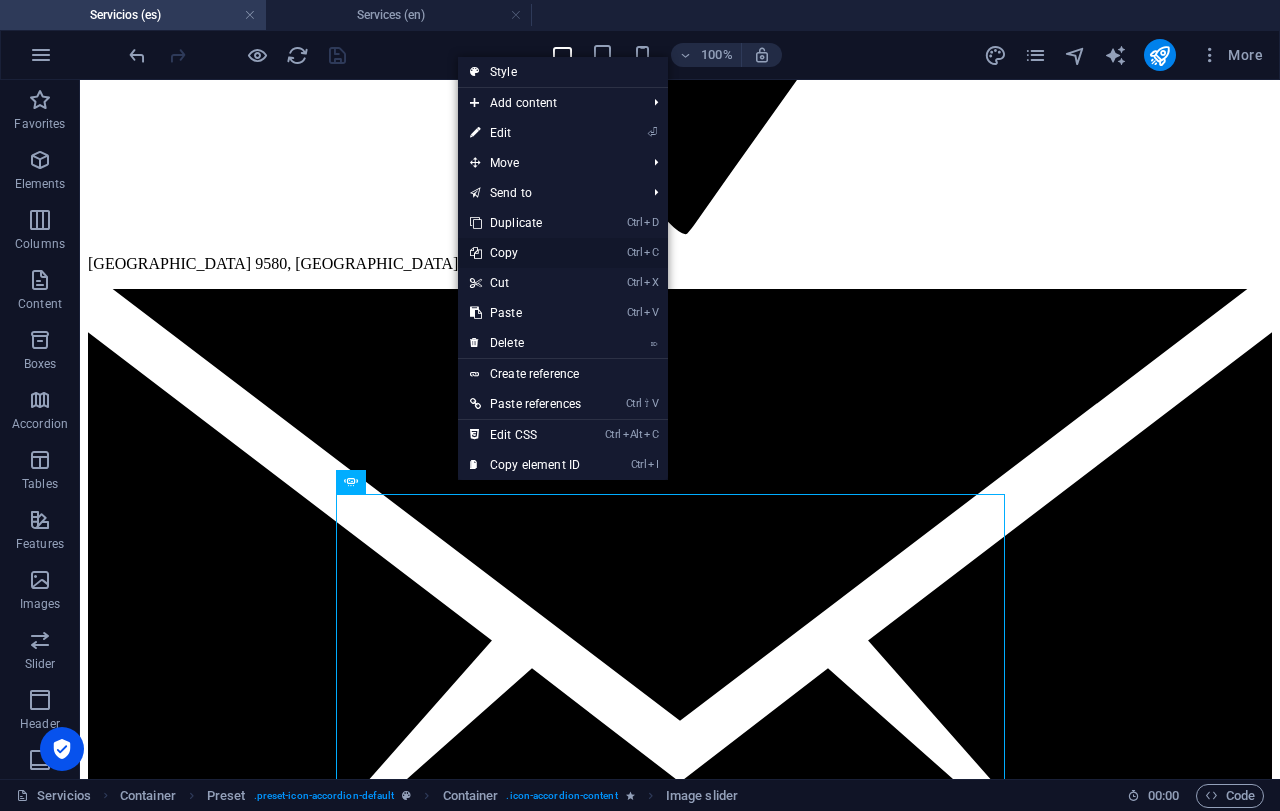 click on "Ctrl C  Copy" at bounding box center (525, 253) 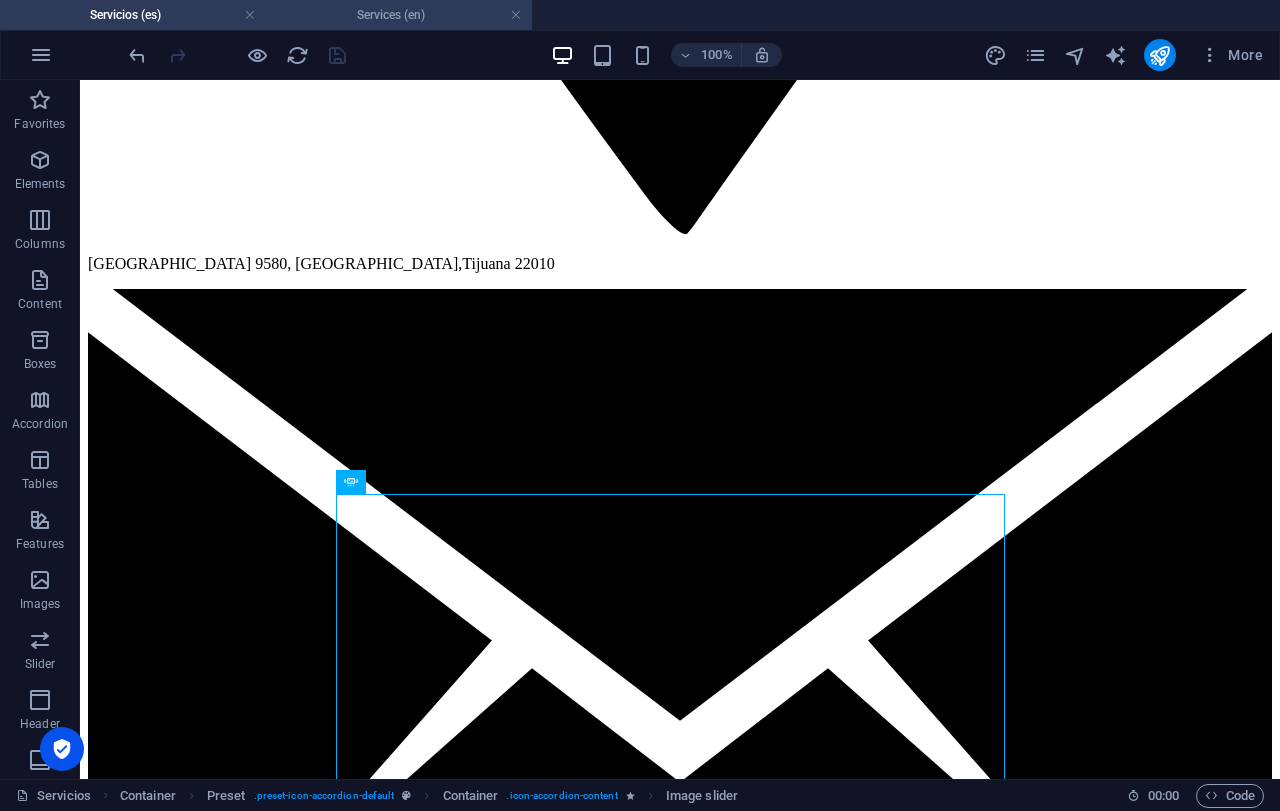 click on "Services (en)" at bounding box center [399, 15] 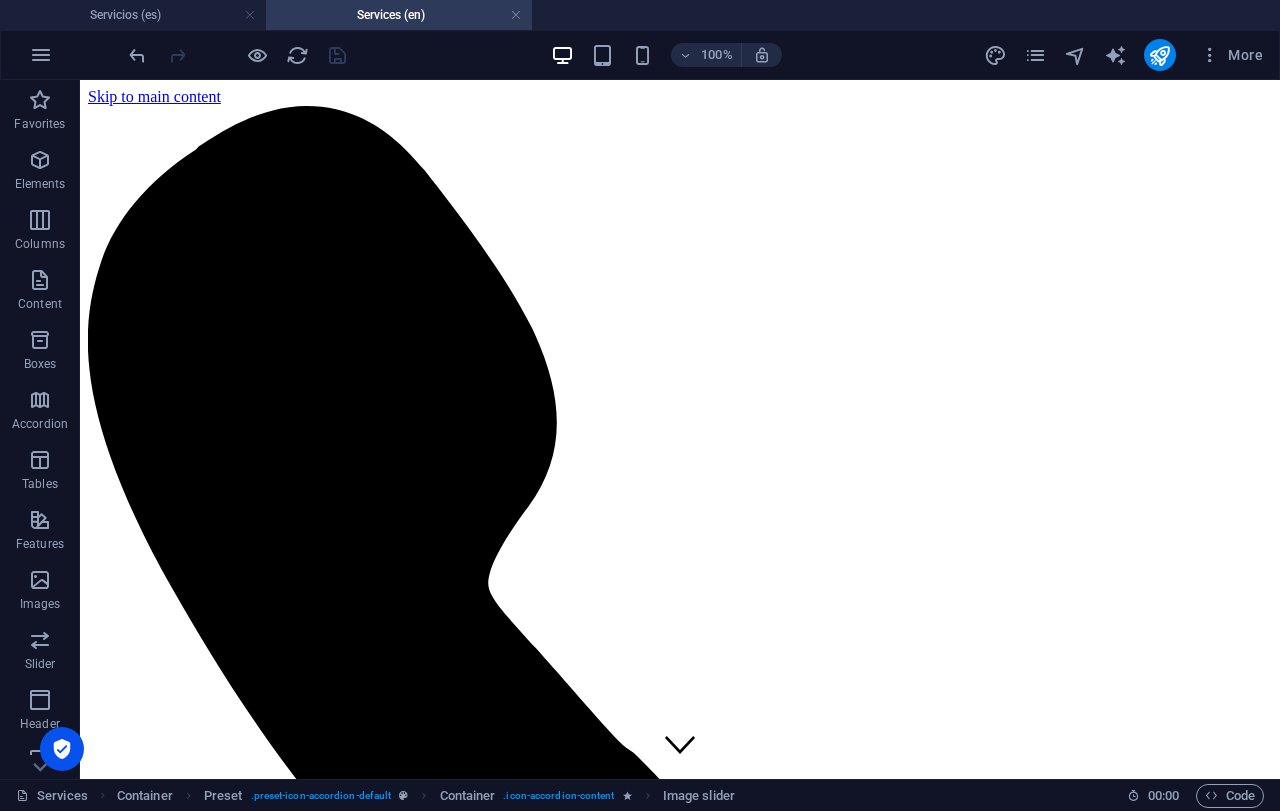 scroll, scrollTop: 2658, scrollLeft: 0, axis: vertical 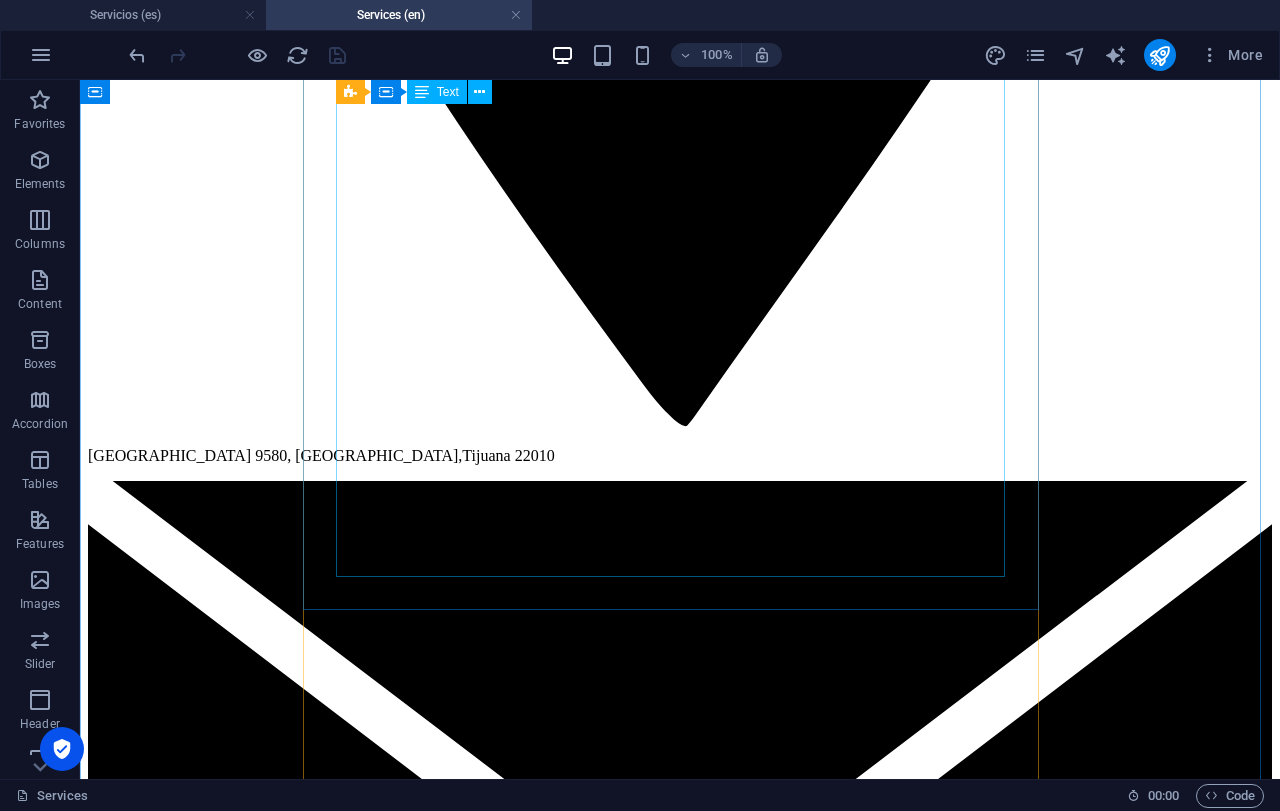 click on "✨ Breast Lift Restore youthful shape, firmness, and confidence A breast lift (mastopexy) is the ideal procedure to restore your breasts’ youthful position and shape, correcting sagging caused by pregnancy, weight changes, or aging. It removes excess skin, reshapes the breast tissue, and elevates the nipple-areola to create a firmer, more youthful, and natural-looking bust. Dr. Susel Tavizon specializes in advanced, delicate techniques she perfected at the Vatican Hospital in Italy — where she was one of only three surgeons invited to train. Her approach minimizes scarring, reduces swelling, and ensures a faster recovery, while delivering beautiful, harmonious results tailored to your body. Results that make a difference ✅ Firmer, lifted, youthful breasts ✅ Natural shape and proportion ✅ Minimal, discreet scarring ✅ Enhanced self-confidence Why choose Dr. Tavizon? 🌸 Book your consultation today" at bounding box center [680, 4162] 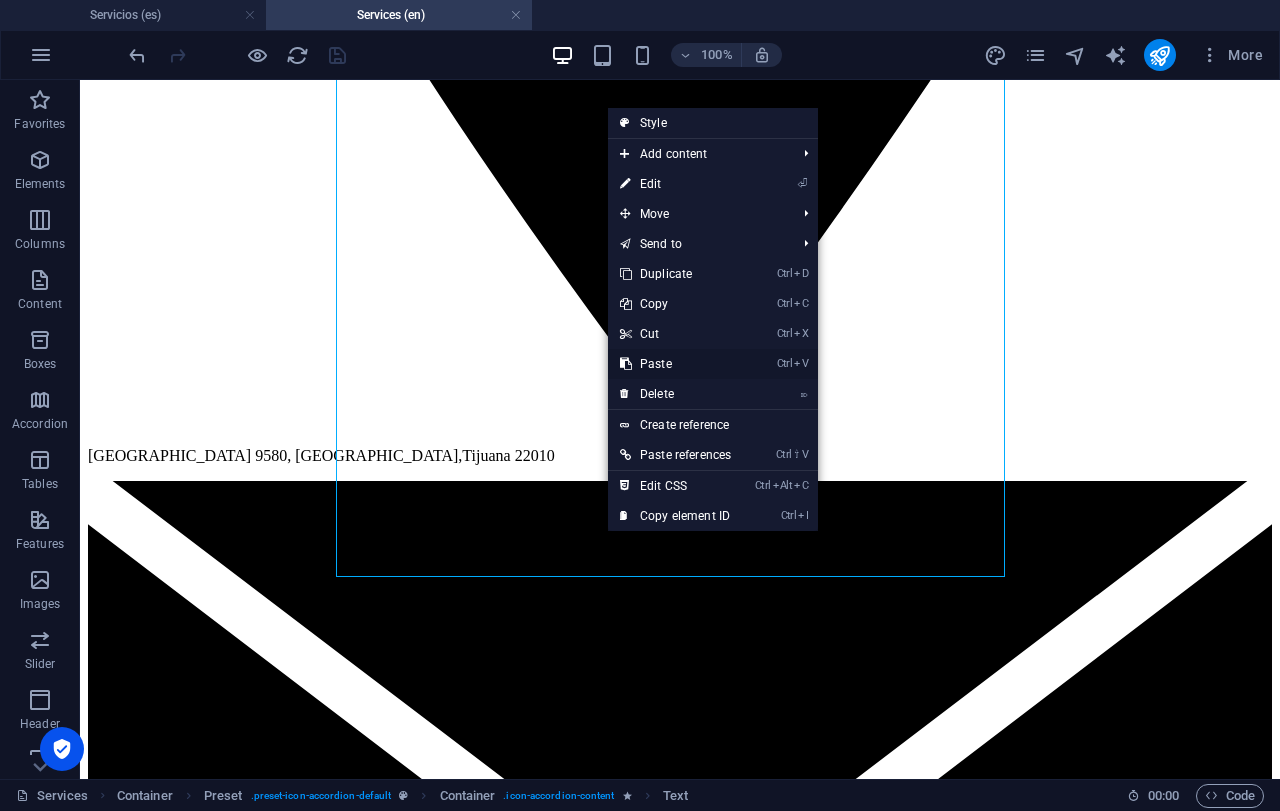 click on "Ctrl V  Paste" at bounding box center (675, 364) 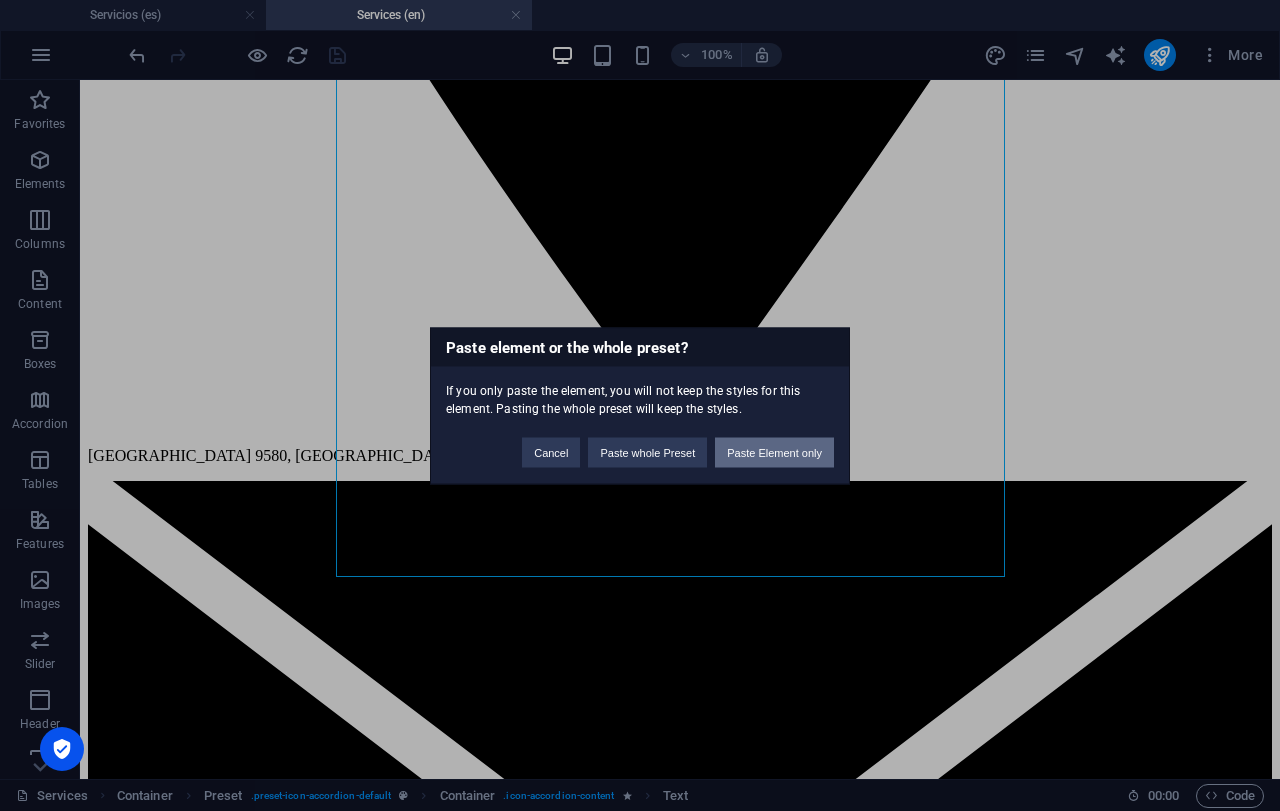 click on "Paste Element only" at bounding box center [774, 452] 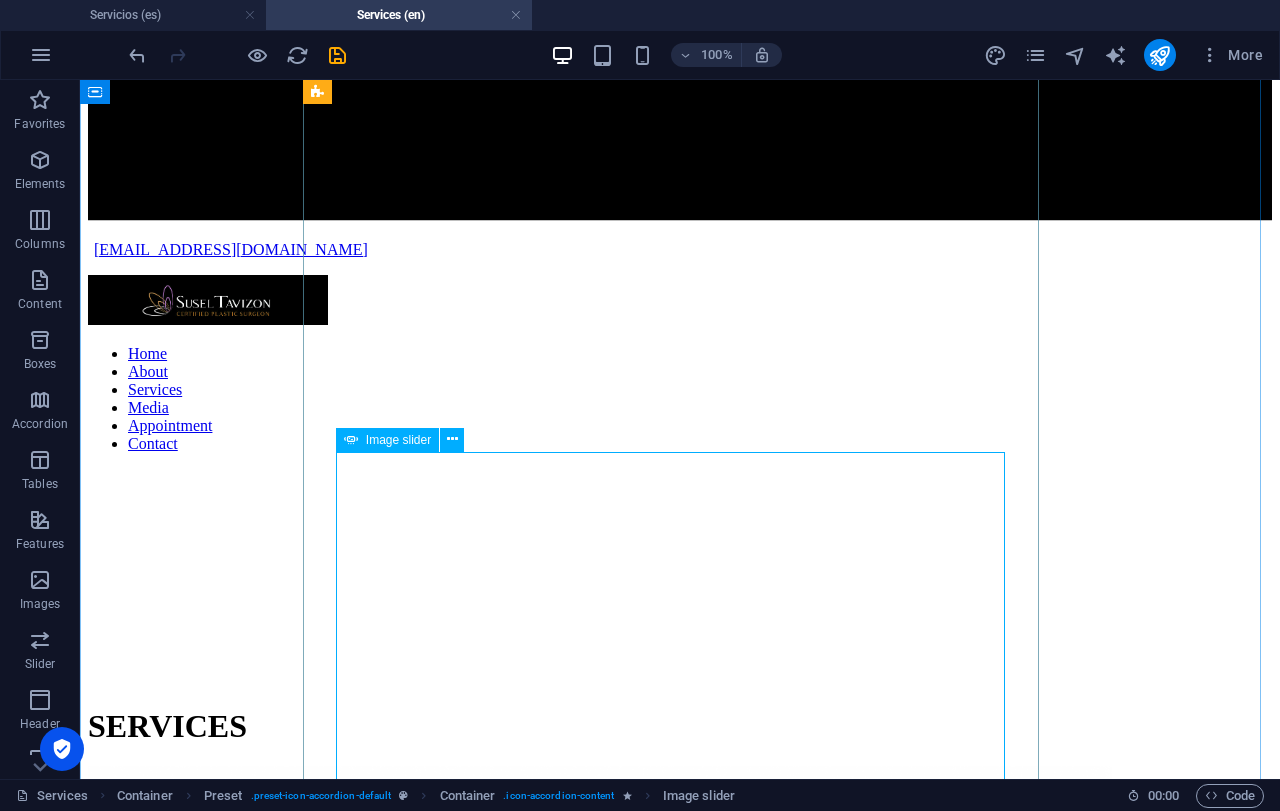 scroll, scrollTop: 1908, scrollLeft: 0, axis: vertical 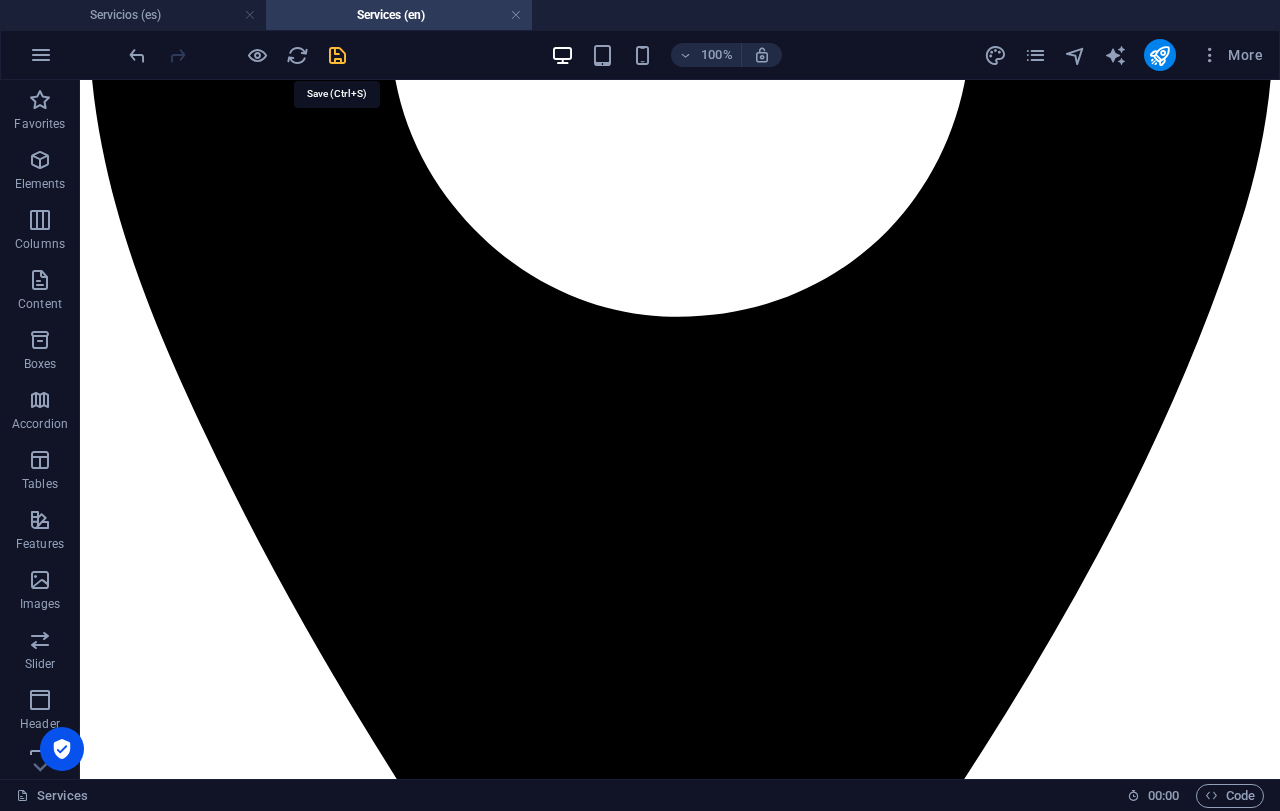 drag, startPoint x: 347, startPoint y: 56, endPoint x: 886, endPoint y: 13, distance: 540.71246 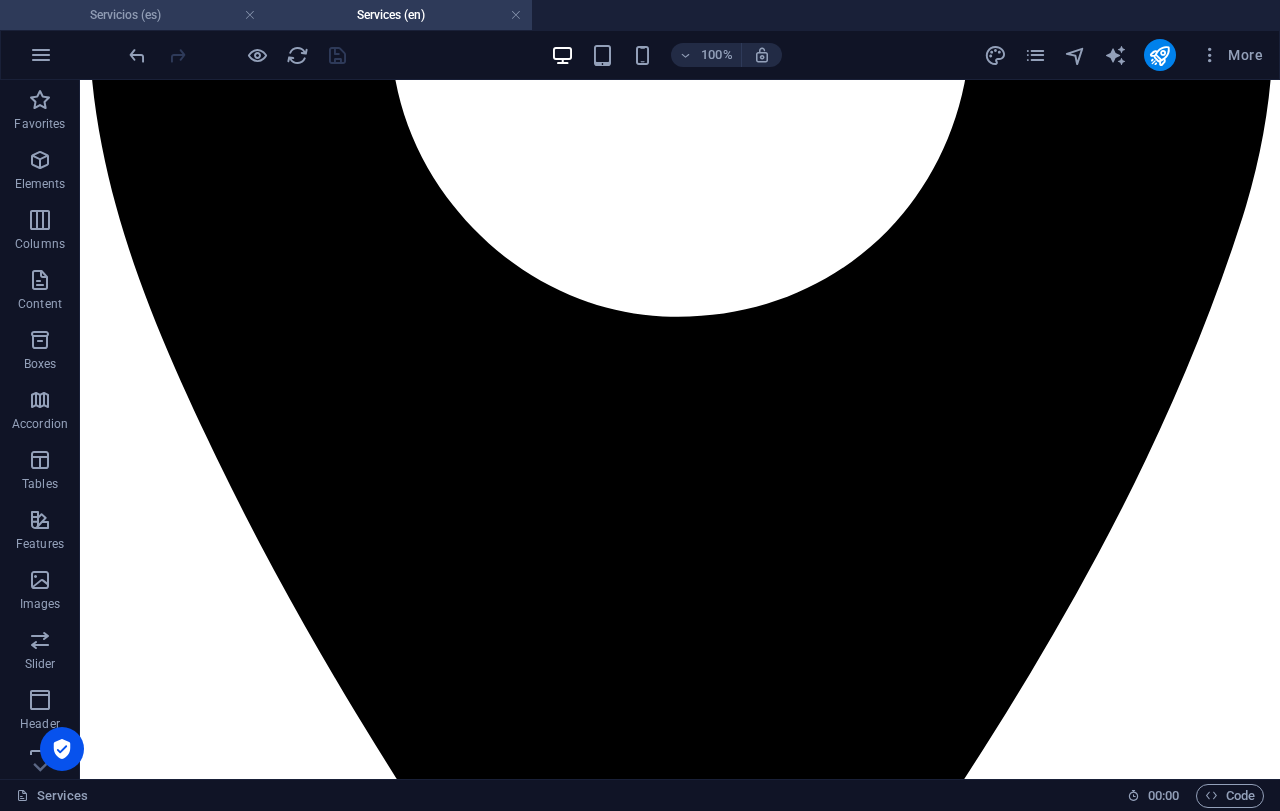 click on "Servicios (es)" at bounding box center (133, 15) 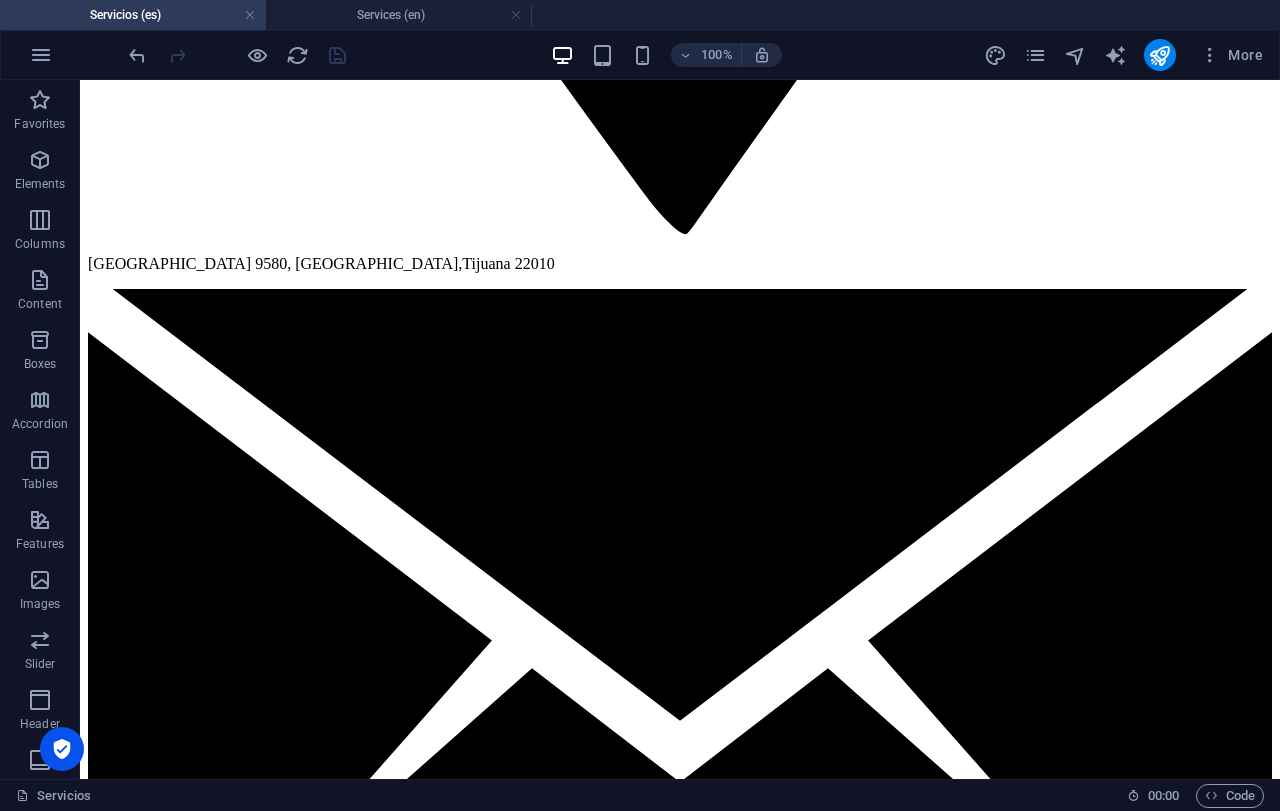 scroll, scrollTop: 0, scrollLeft: 0, axis: both 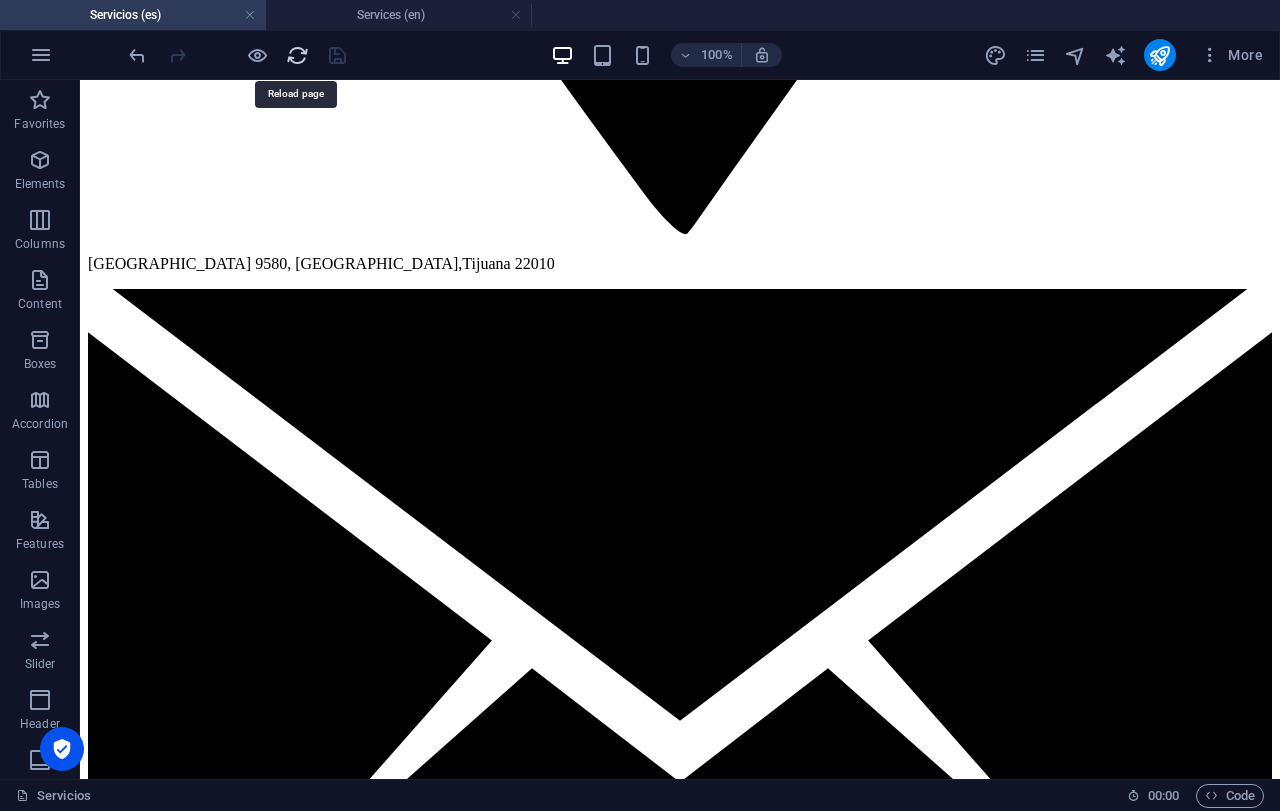 click at bounding box center [297, 55] 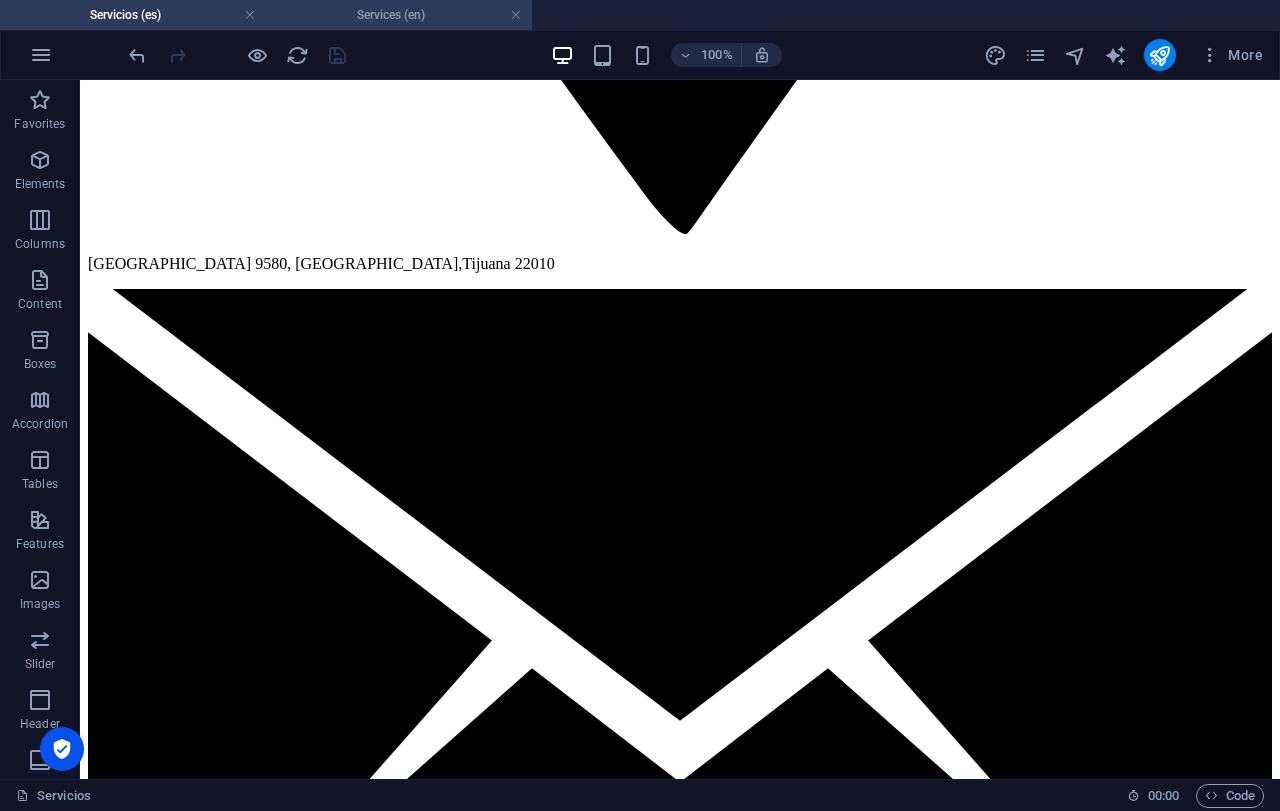 click on "Services (en)" at bounding box center [399, 15] 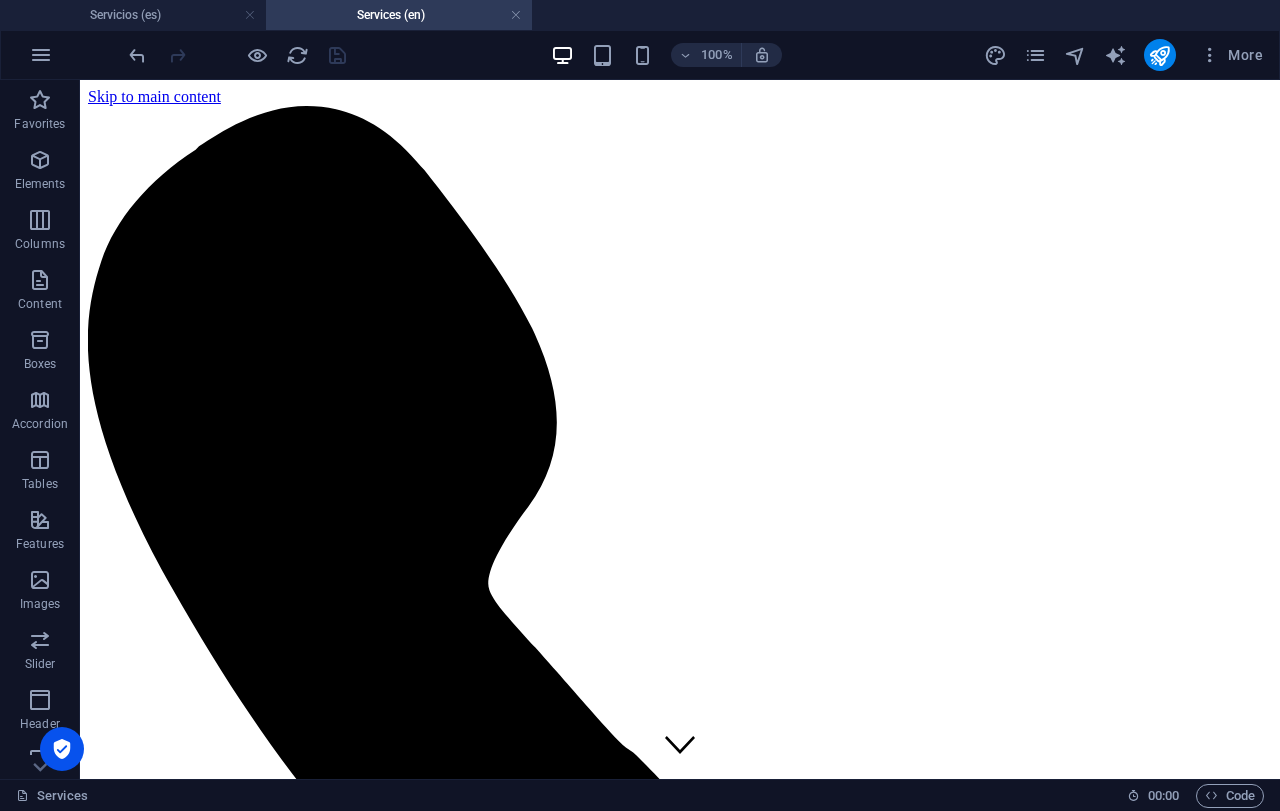 scroll, scrollTop: 1908, scrollLeft: 0, axis: vertical 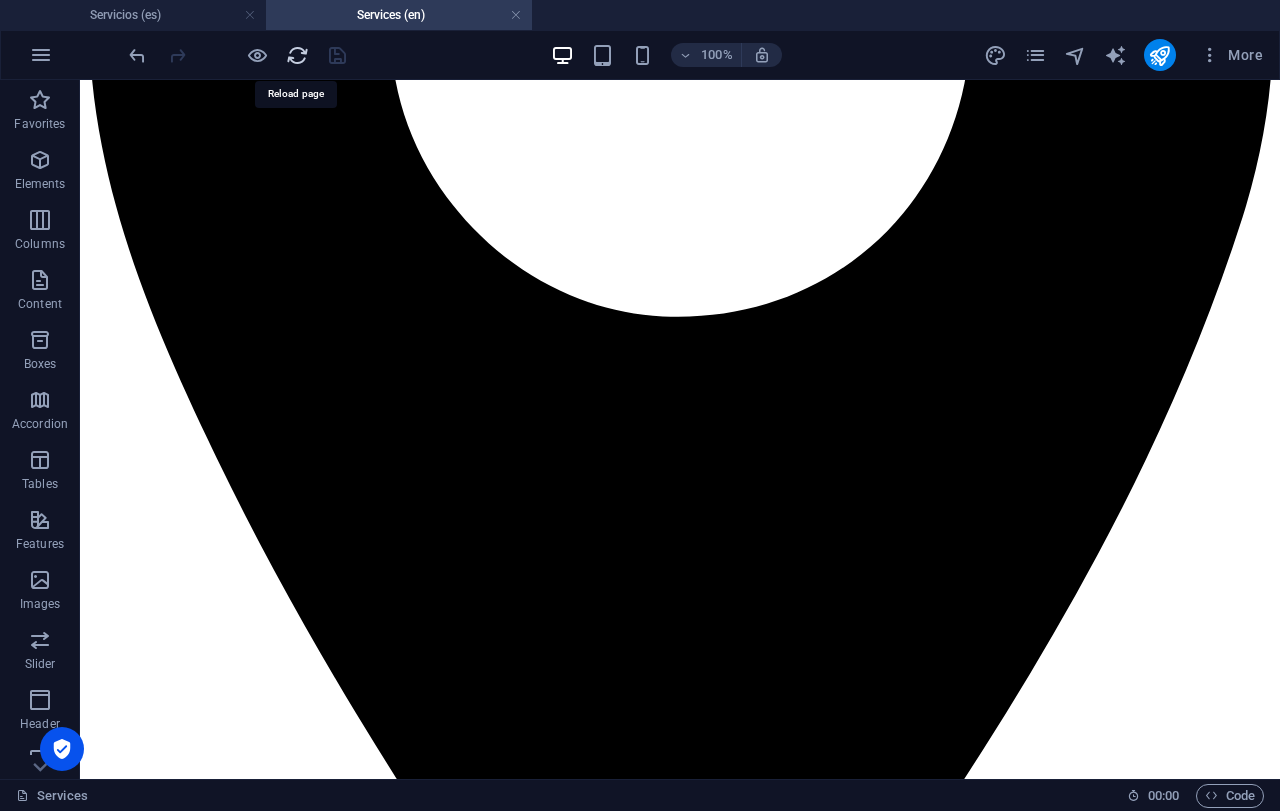 click at bounding box center (297, 55) 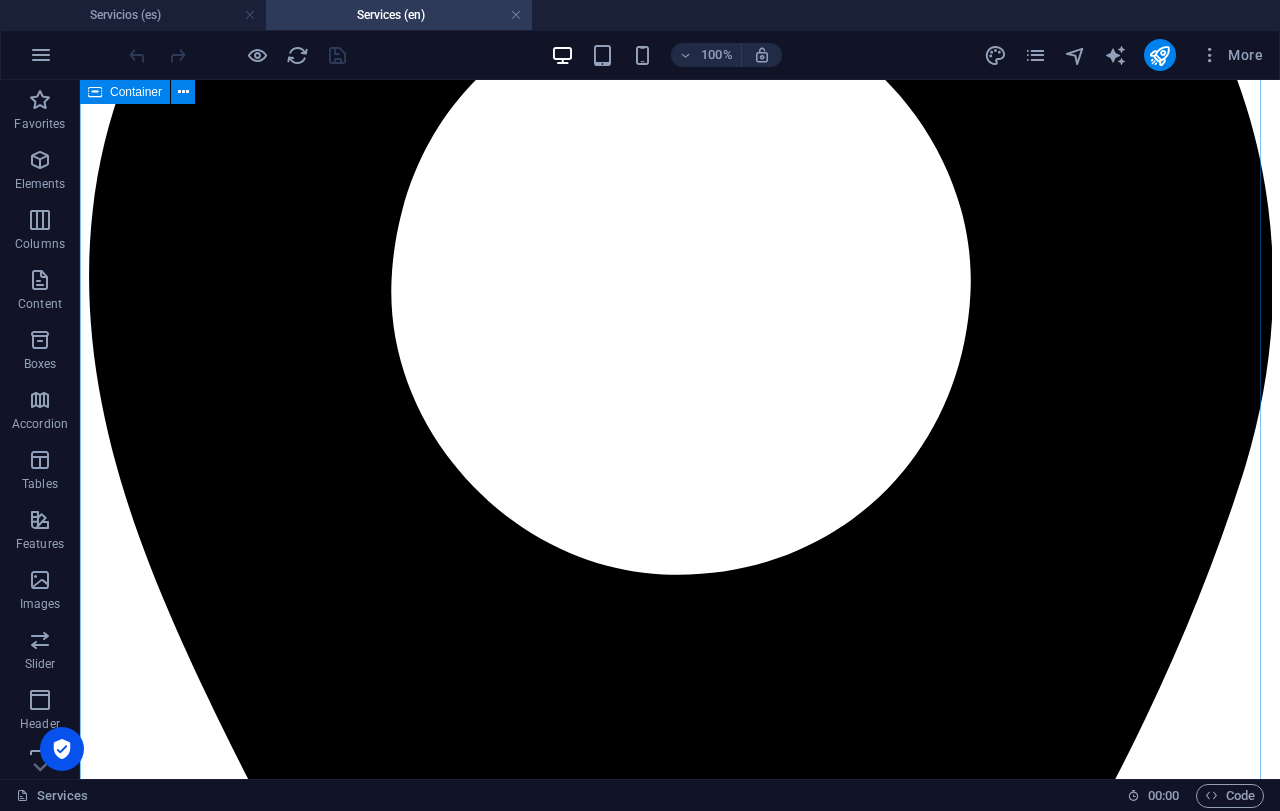scroll, scrollTop: 600, scrollLeft: 0, axis: vertical 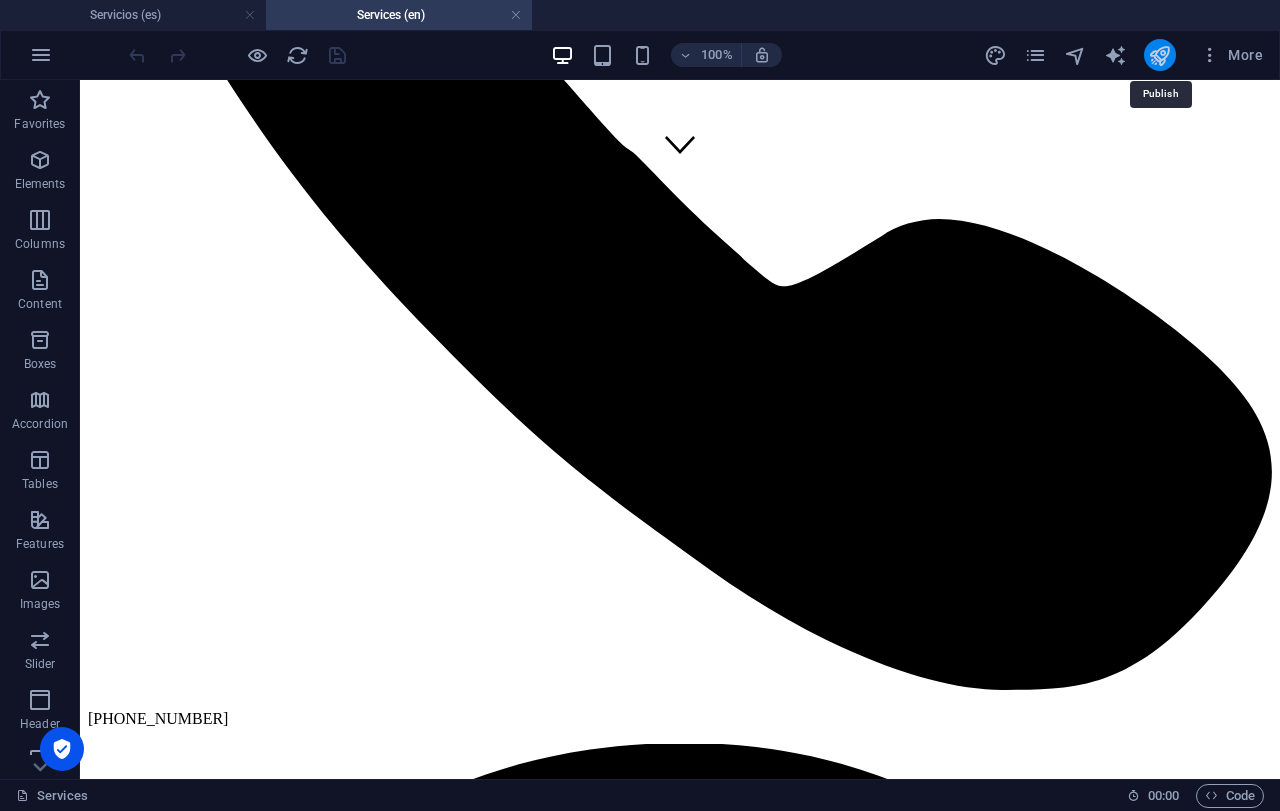 click at bounding box center [1159, 55] 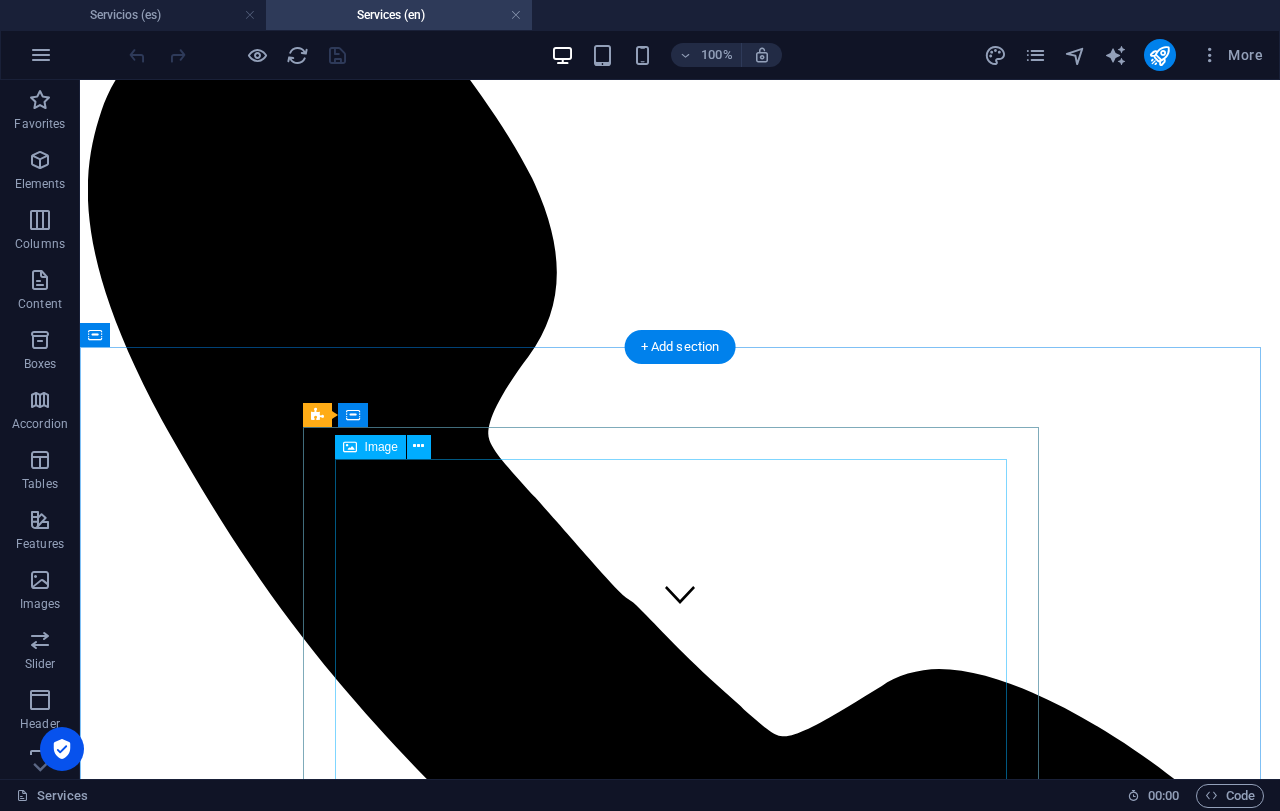 scroll, scrollTop: 0, scrollLeft: 0, axis: both 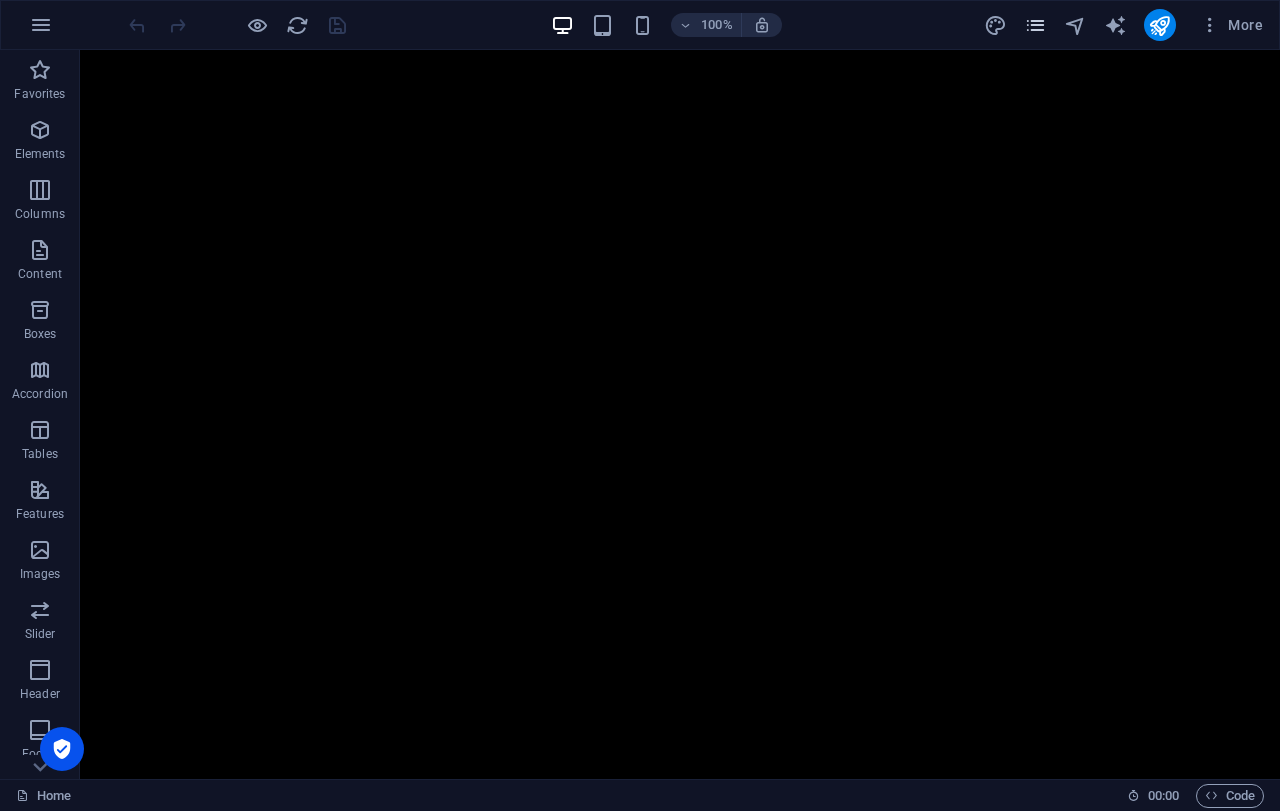 click at bounding box center [1035, 25] 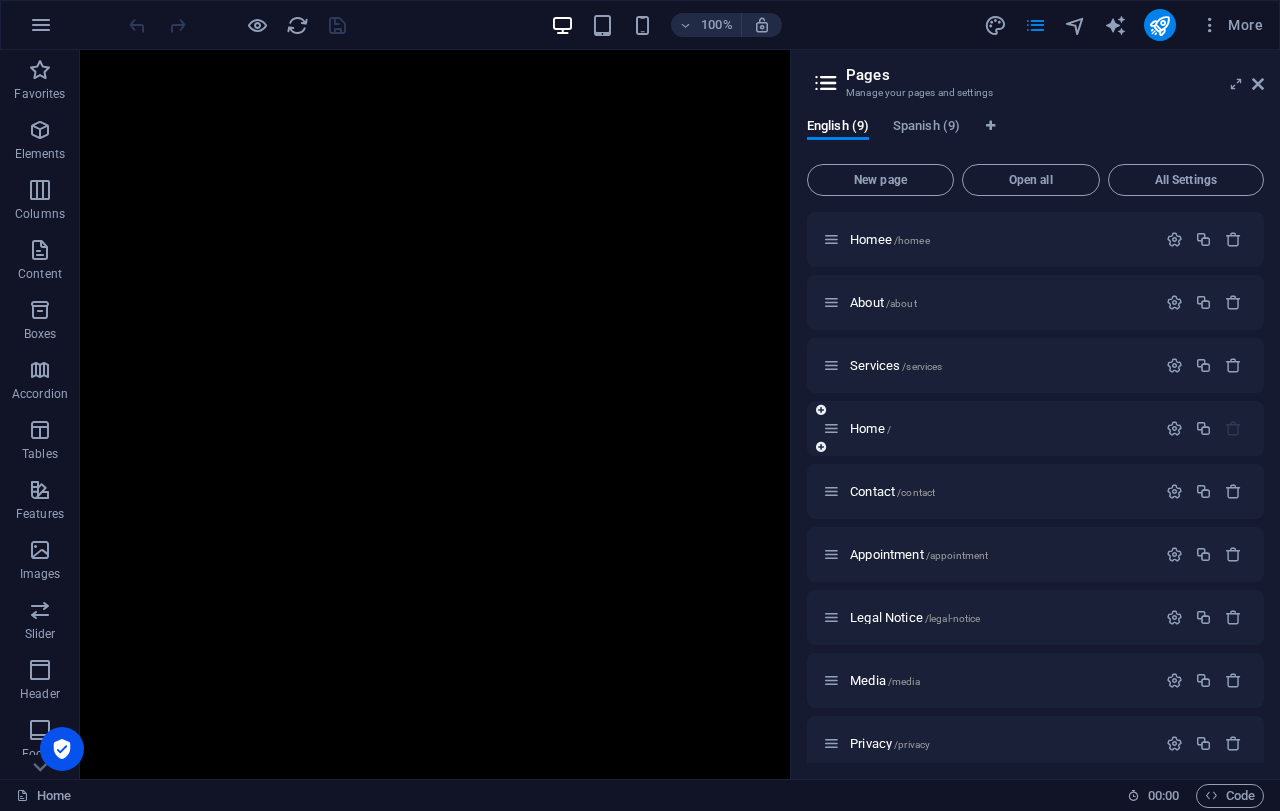 scroll, scrollTop: 0, scrollLeft: 0, axis: both 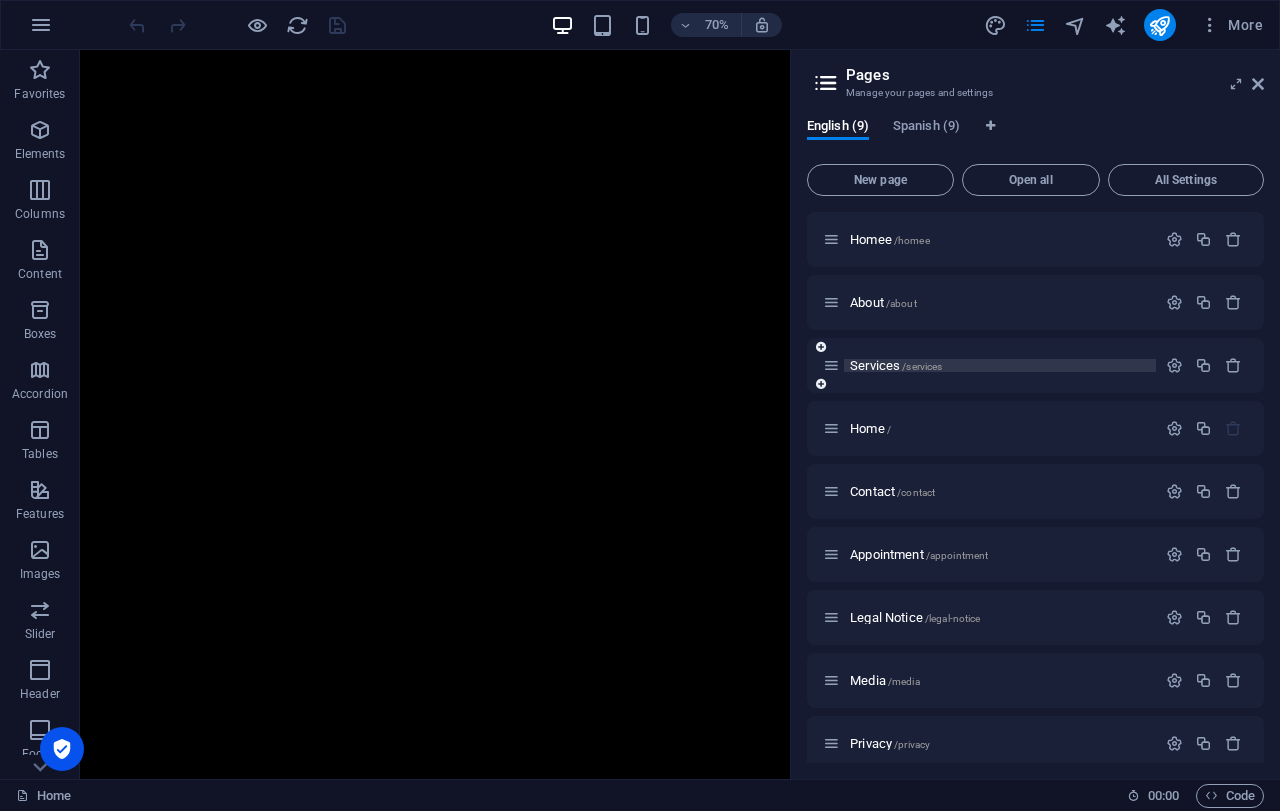 click on "Services /services" at bounding box center (1000, 365) 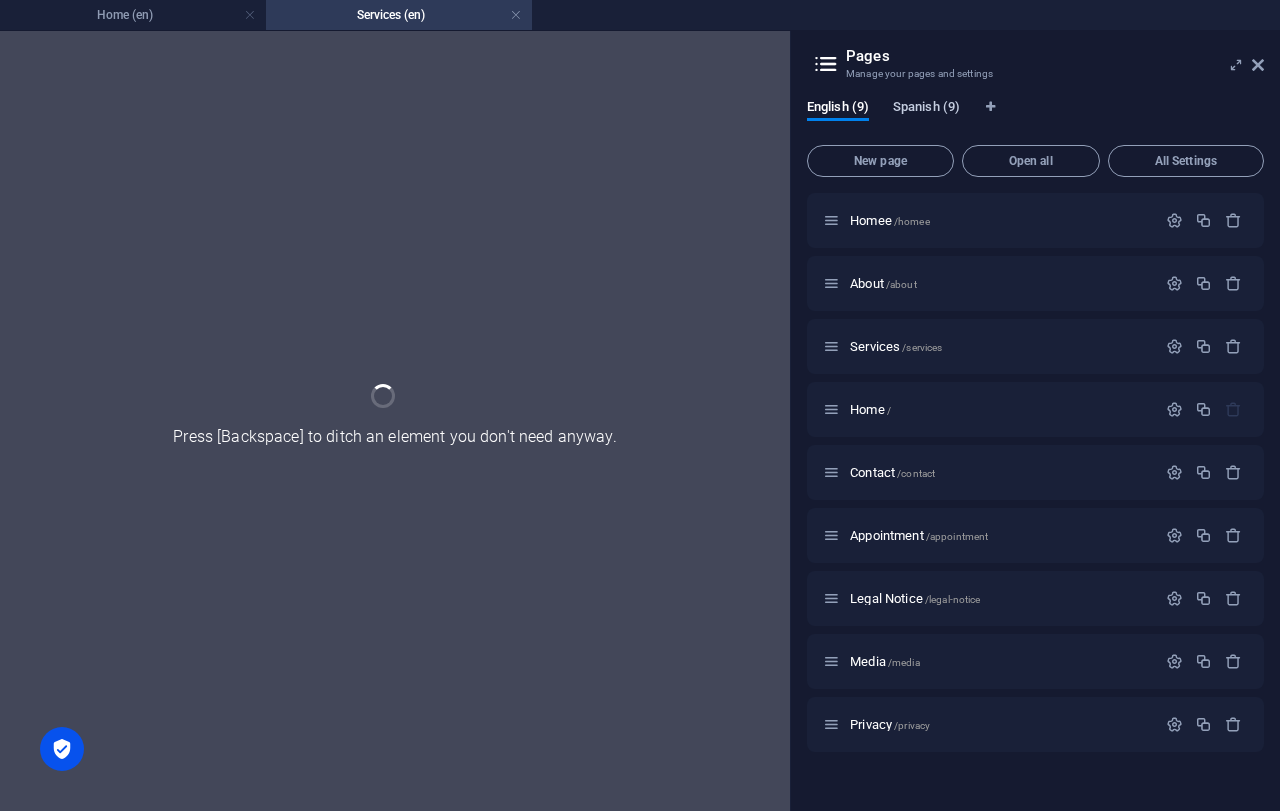 click on "Pages Manage your pages and settings English (9) Spanish (9) New page Open all All Settings Homee /homee About /about Services /services Home / Contact /contact Appointment /appointment Legal Notice /legal-notice Media /media Privacy /privacy" at bounding box center (1035, 421) 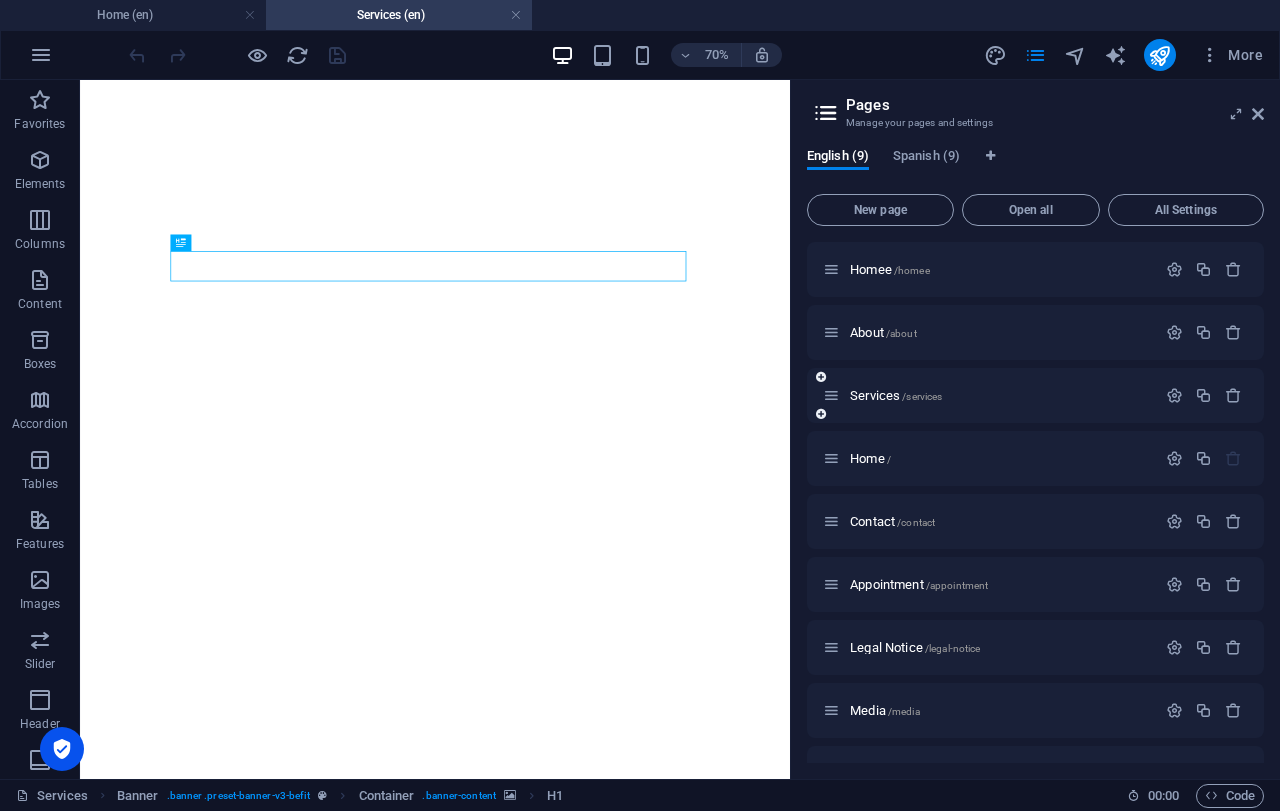 click on "Services /services" at bounding box center [1000, 395] 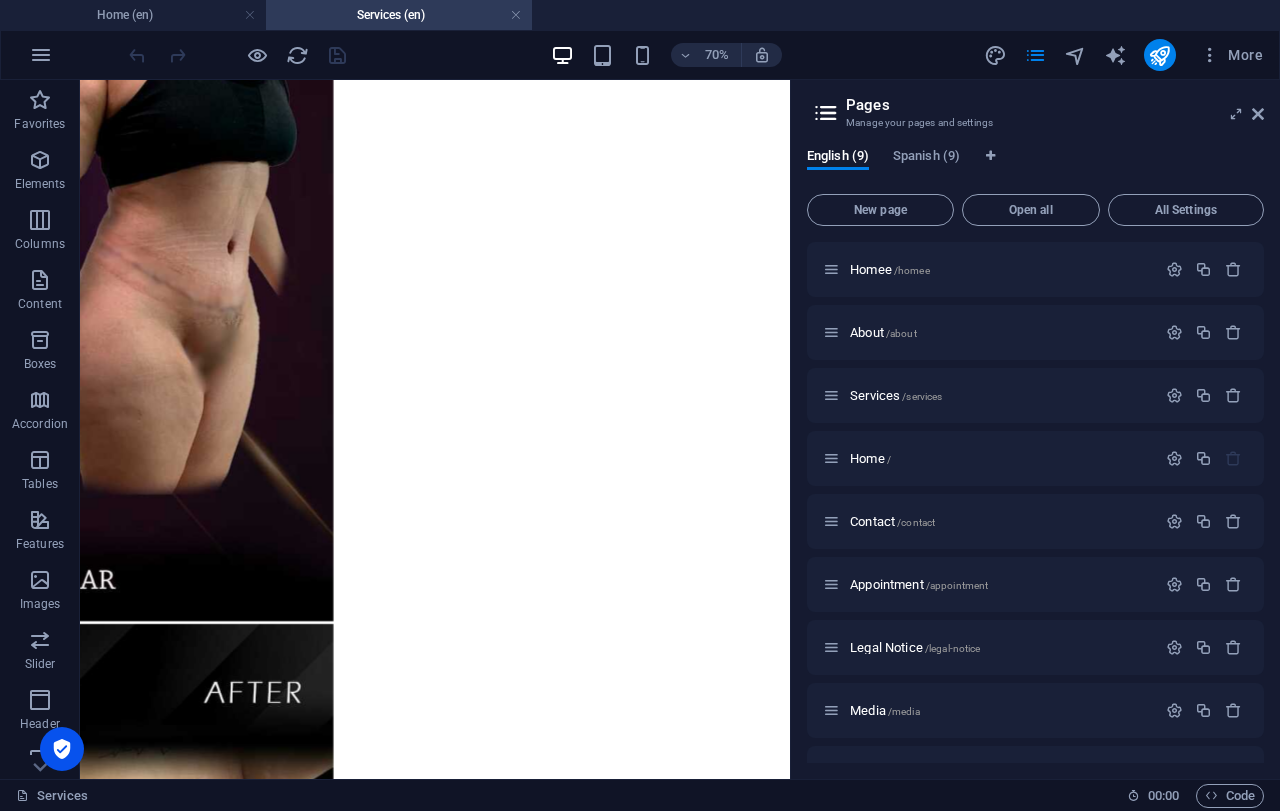 scroll, scrollTop: 19403, scrollLeft: 0, axis: vertical 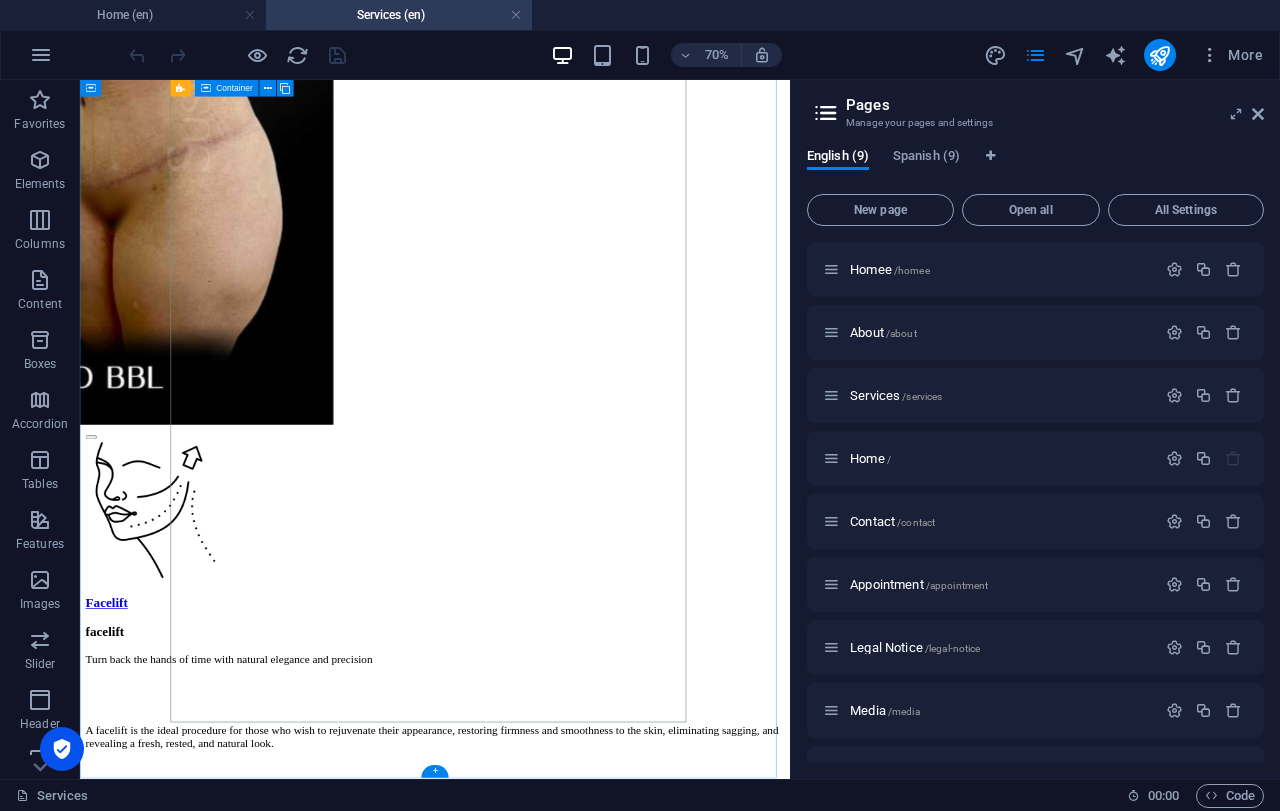 click on "[PERSON_NAME] Lipo [PERSON_NAME] Lipo ✨ [PERSON_NAME] Define your profile and rejuvenate your face Chin lipo removes excess fat under the chin to create a more defined, elegant profile. It’s ideal for anyone looking to slim their face, enhance their jawline, and achieve a more youthful, balanced appearance. [PERSON_NAME] uses gentle, advanced techniques to ensure natural results, minimal swelling, and a quick recovery. Results that make a difference ✅ Slimmer, more defined profile ✅ Balanced, youthful face ✅ Quick, safe procedure ✅ Comfortable recovery 🌸 Book your consultation [DATE]" at bounding box center (587, 31414) 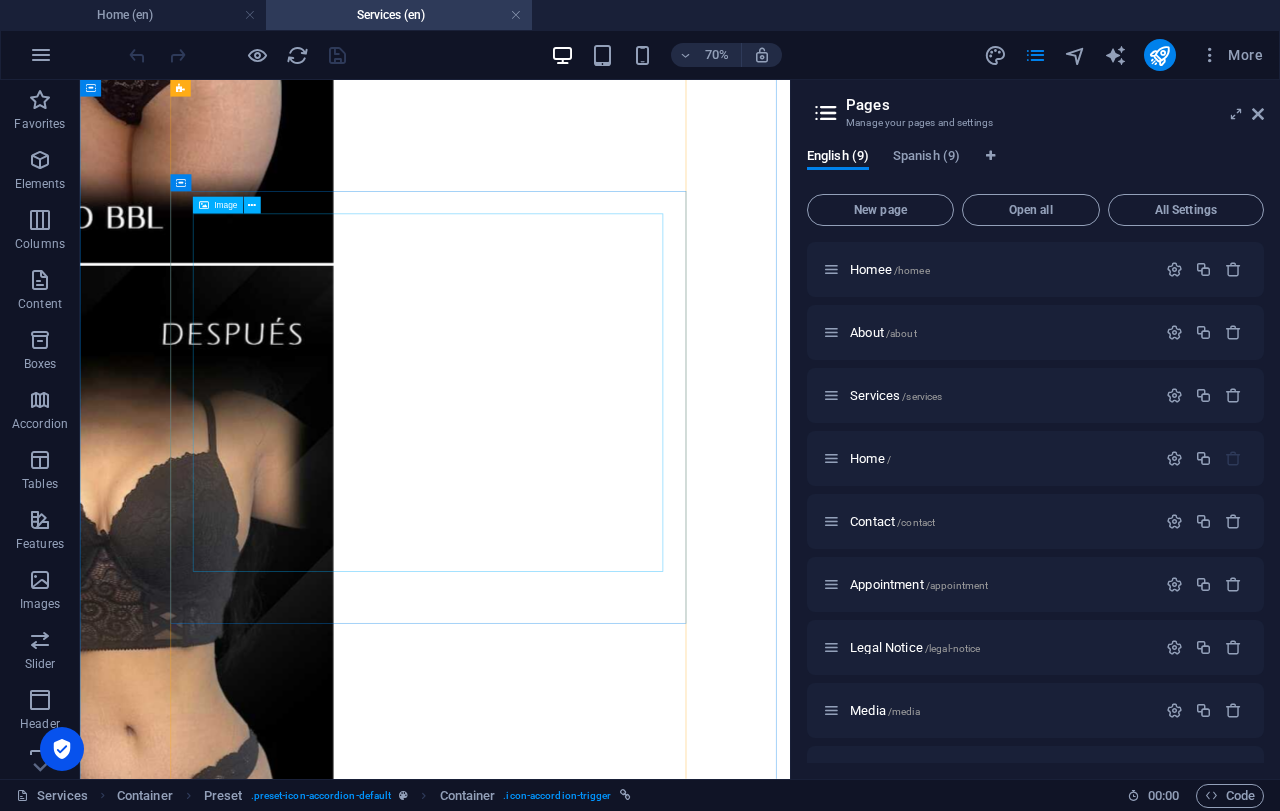 scroll, scrollTop: 17278, scrollLeft: 0, axis: vertical 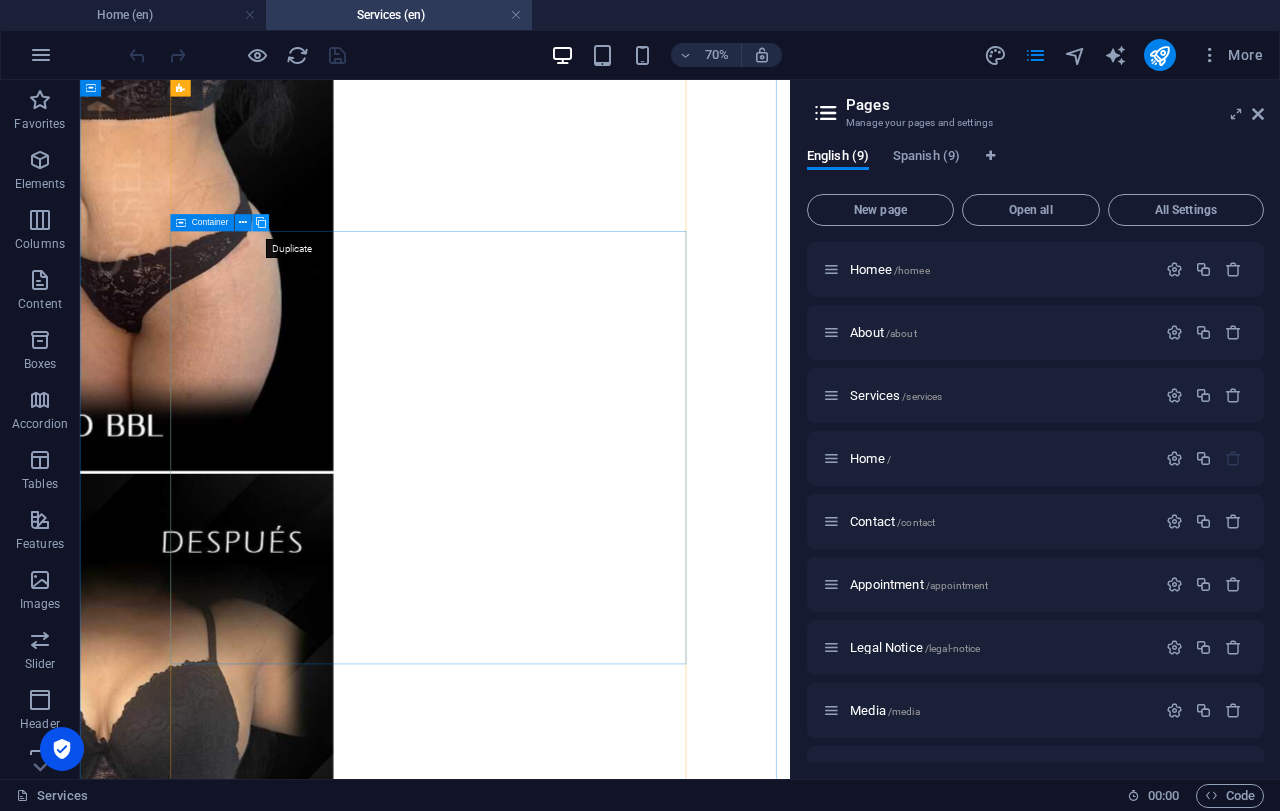 click at bounding box center (260, 223) 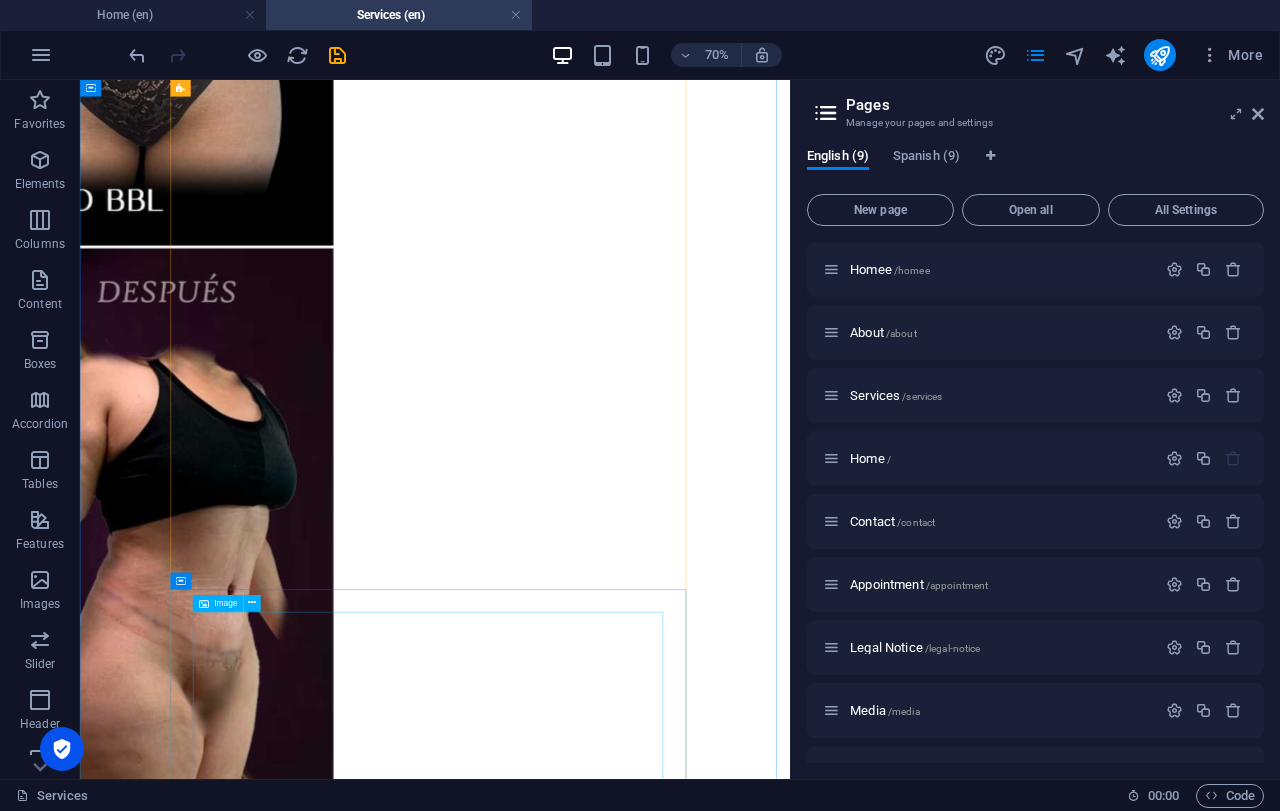 scroll, scrollTop: 19078, scrollLeft: 0, axis: vertical 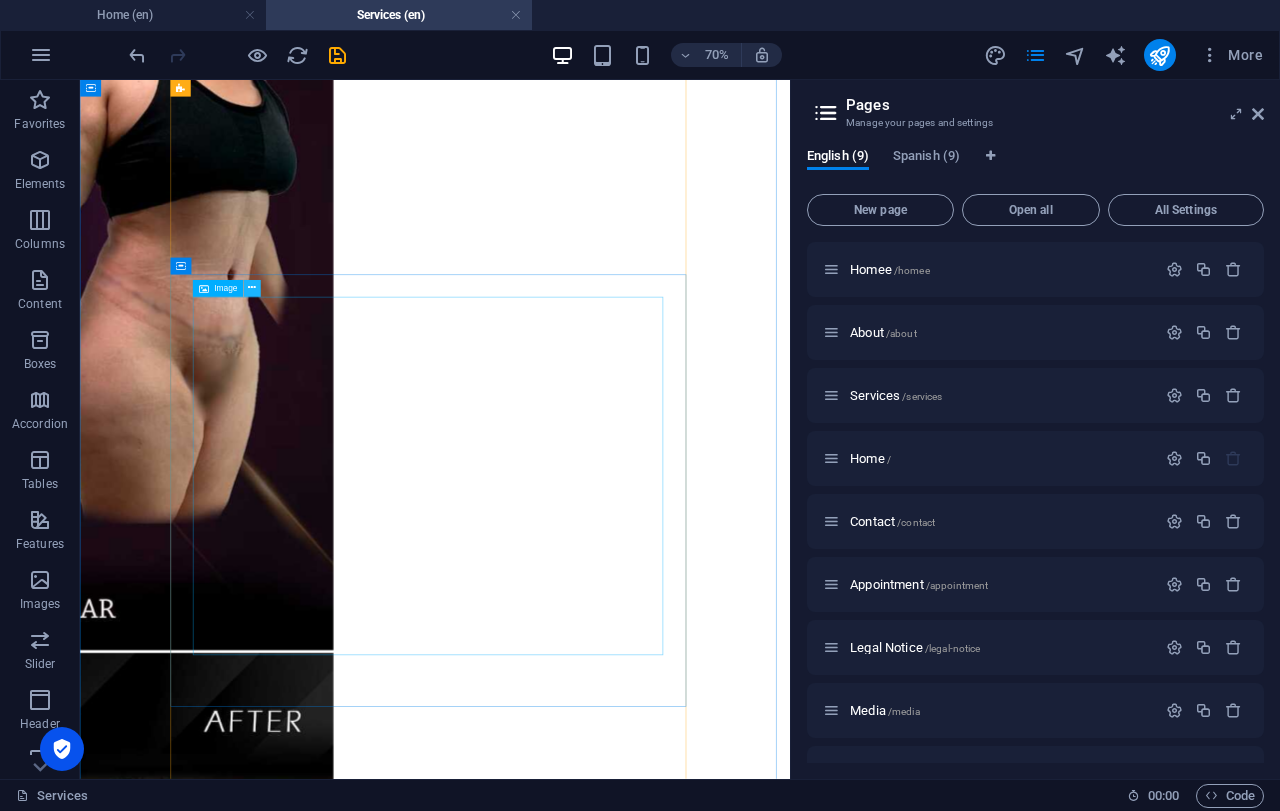click at bounding box center (252, 288) 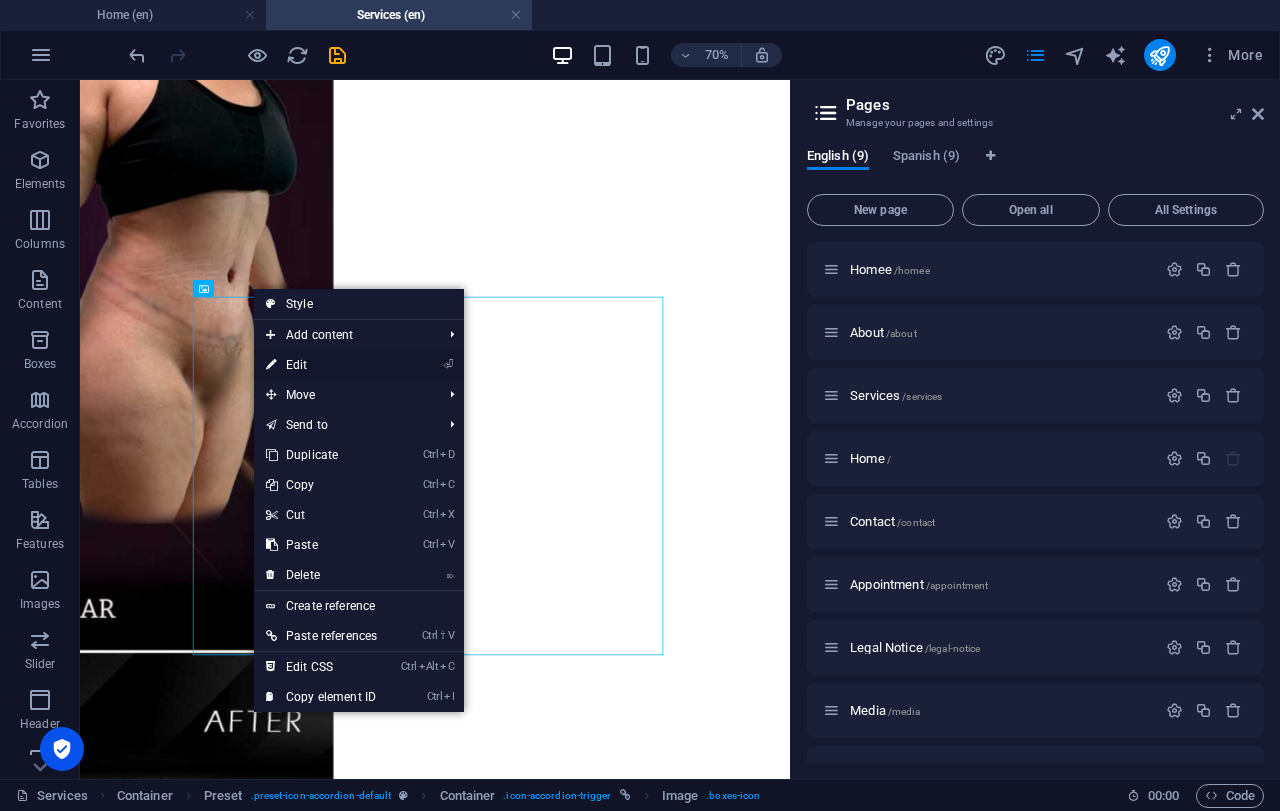click on "⏎  Edit" at bounding box center [321, 365] 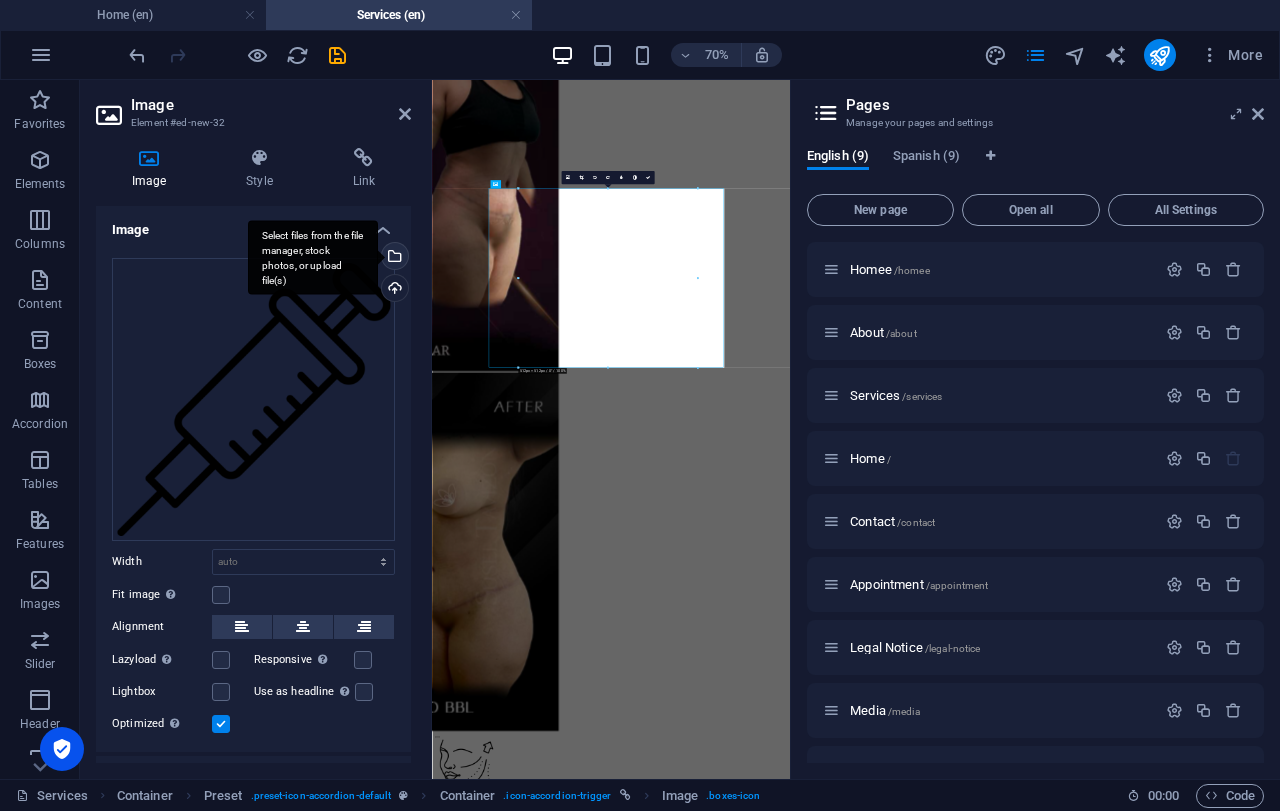 click on "Select files from the file manager, stock photos, or upload file(s)" at bounding box center [393, 258] 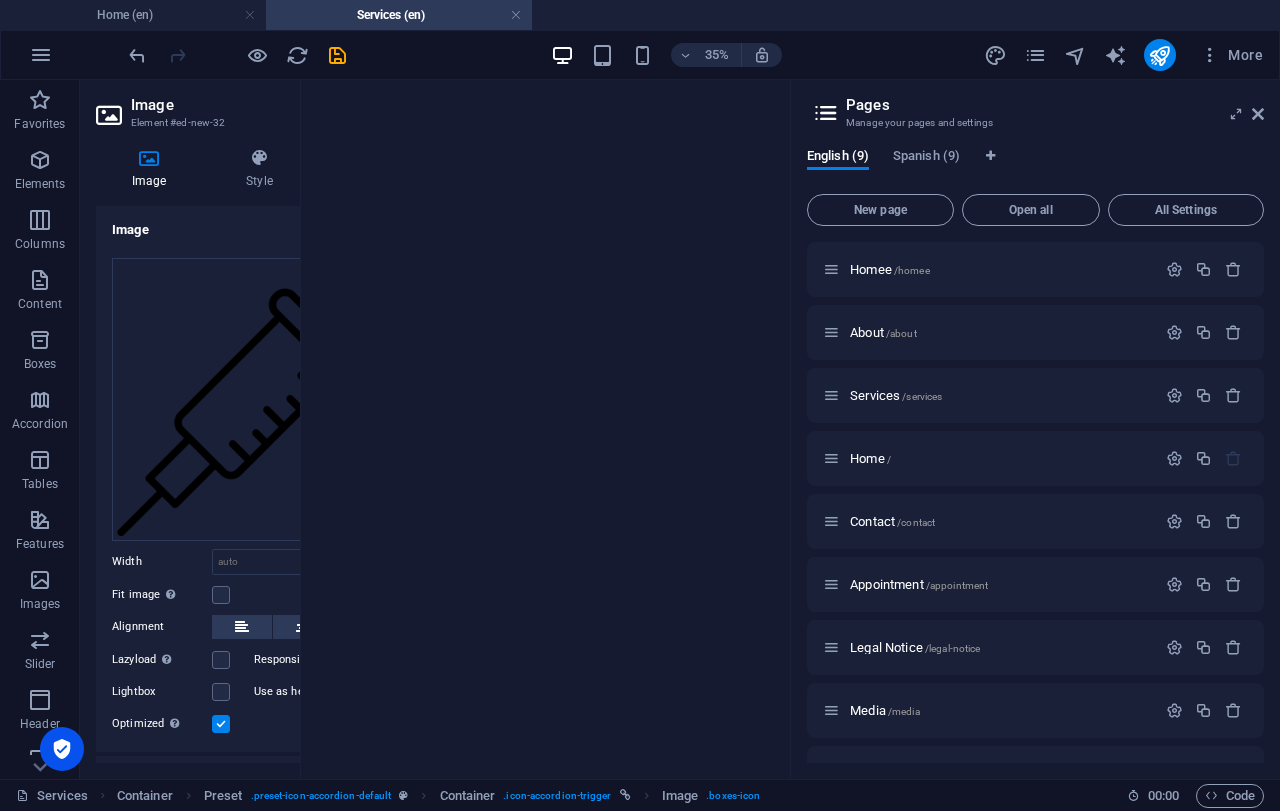 scroll, scrollTop: 18830, scrollLeft: 0, axis: vertical 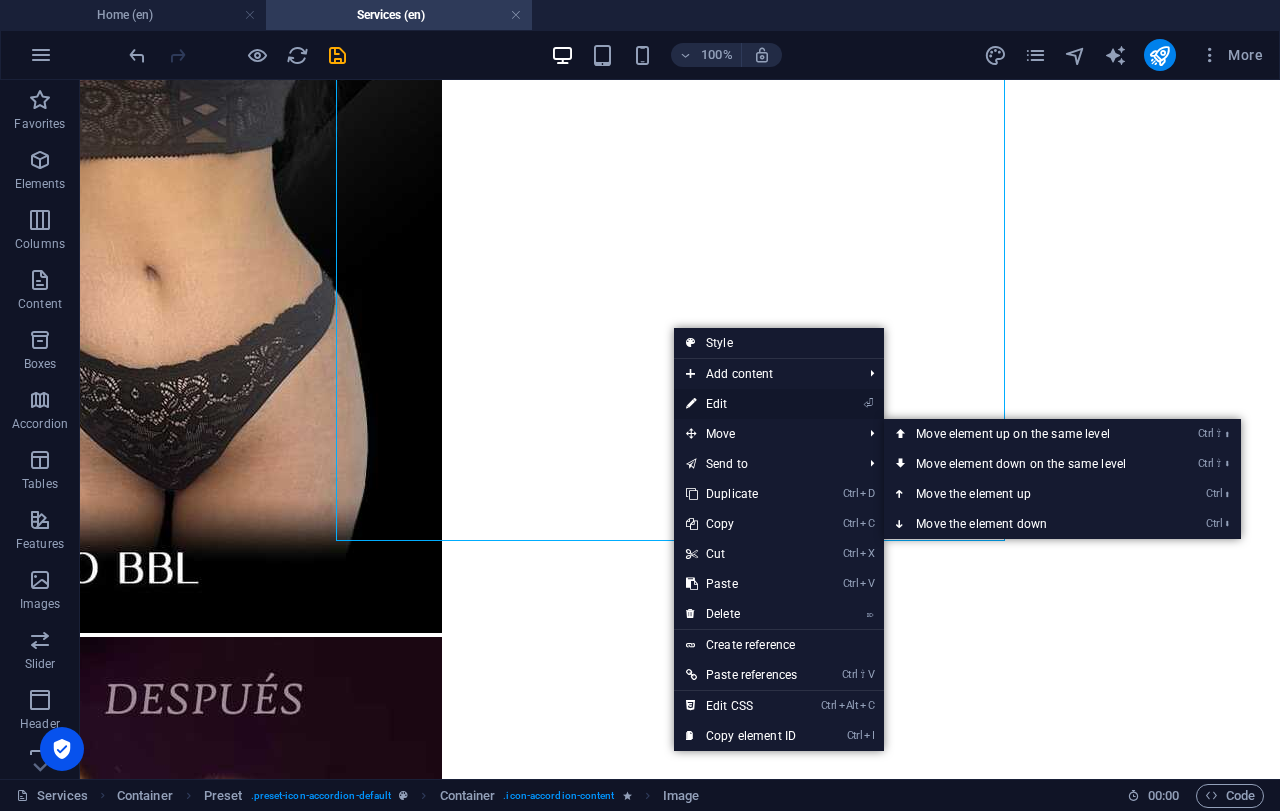 click on "⏎  Edit" at bounding box center [741, 404] 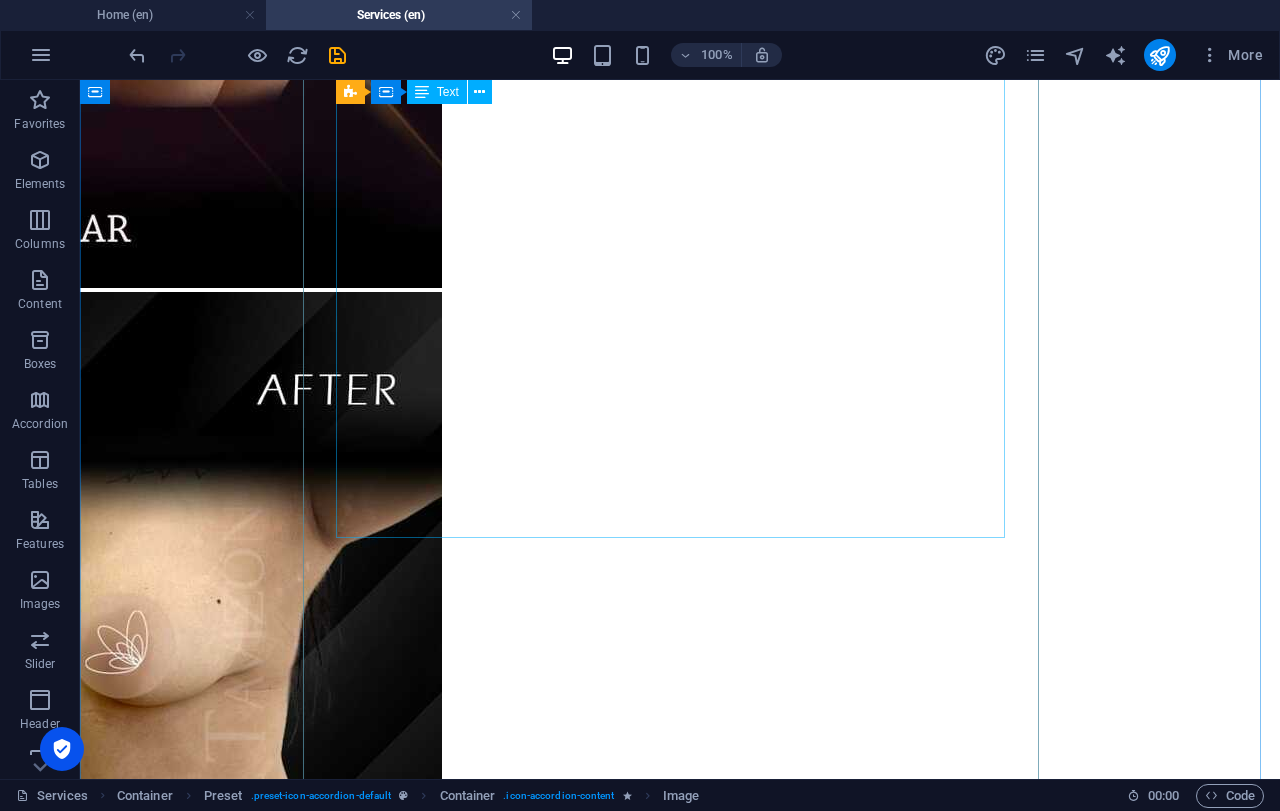 scroll, scrollTop: 20630, scrollLeft: 0, axis: vertical 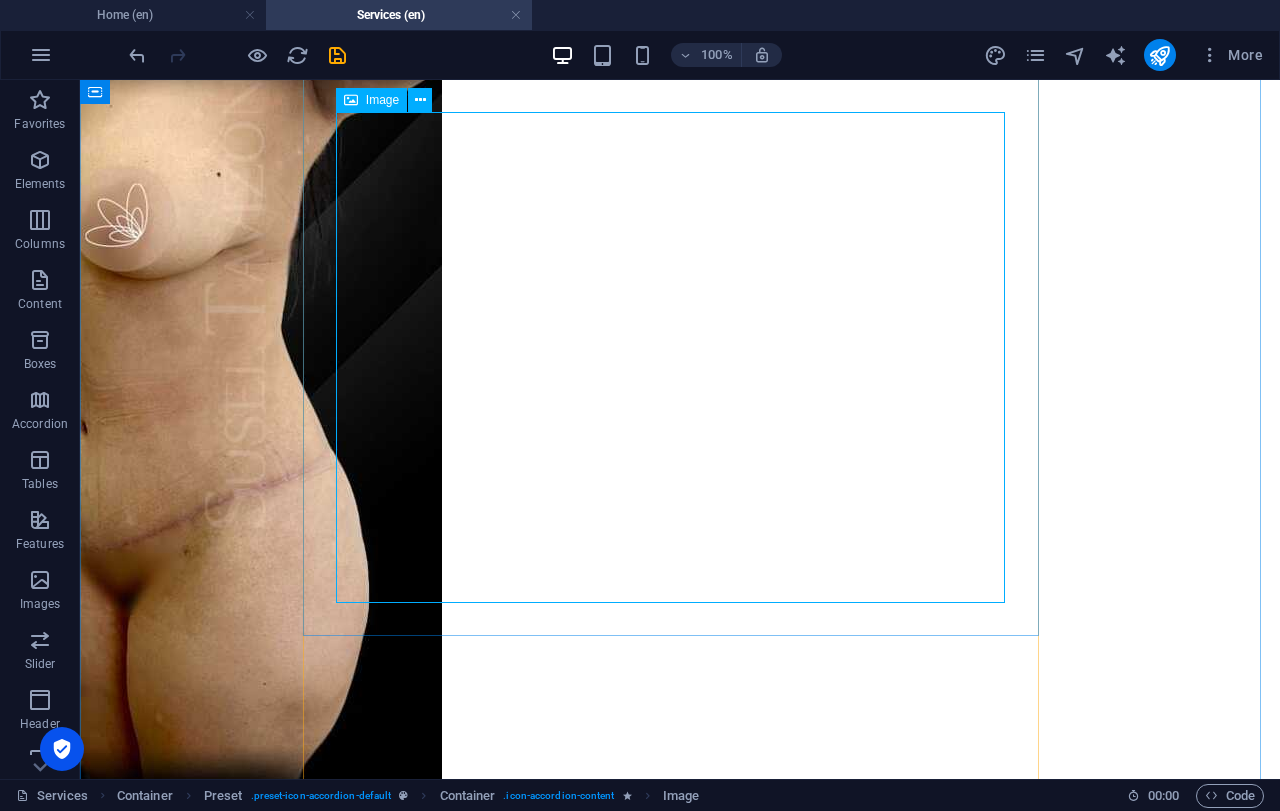 click at bounding box center (680, 32318) 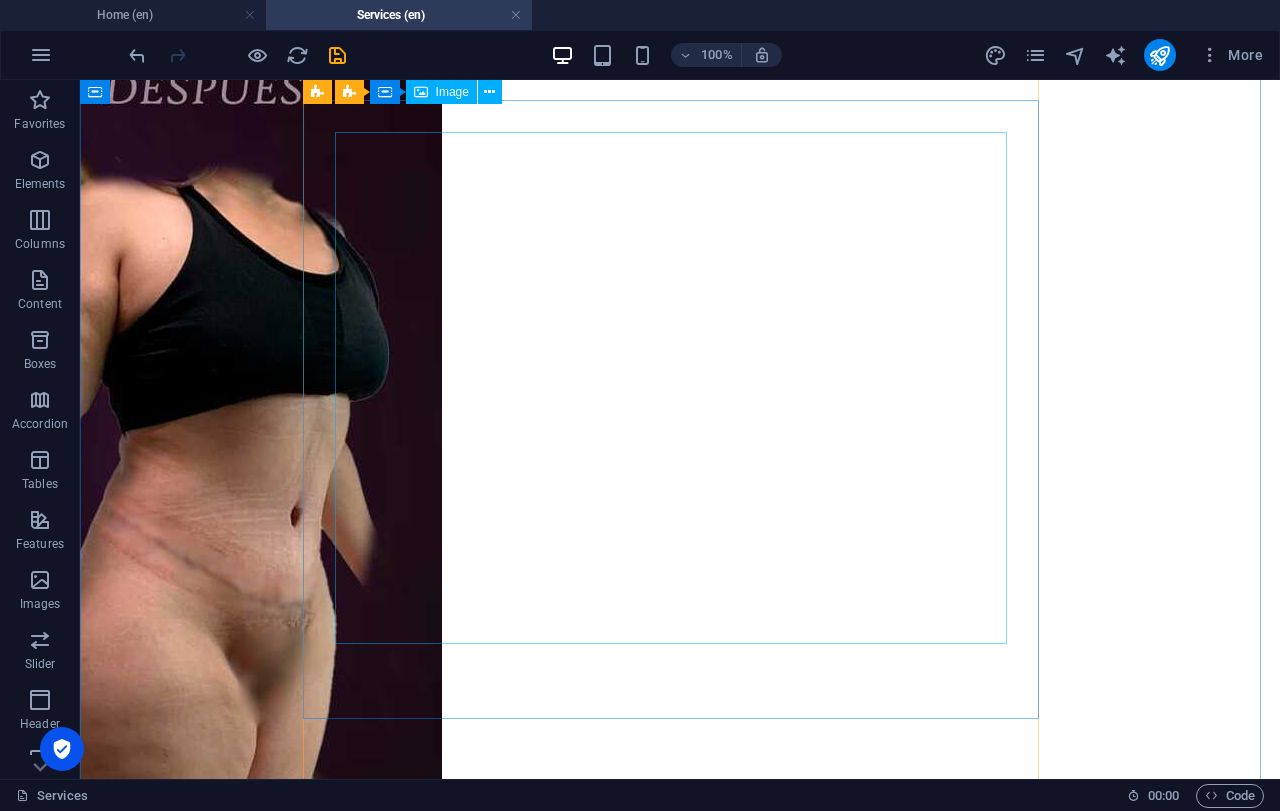 scroll, scrollTop: 19290, scrollLeft: 0, axis: vertical 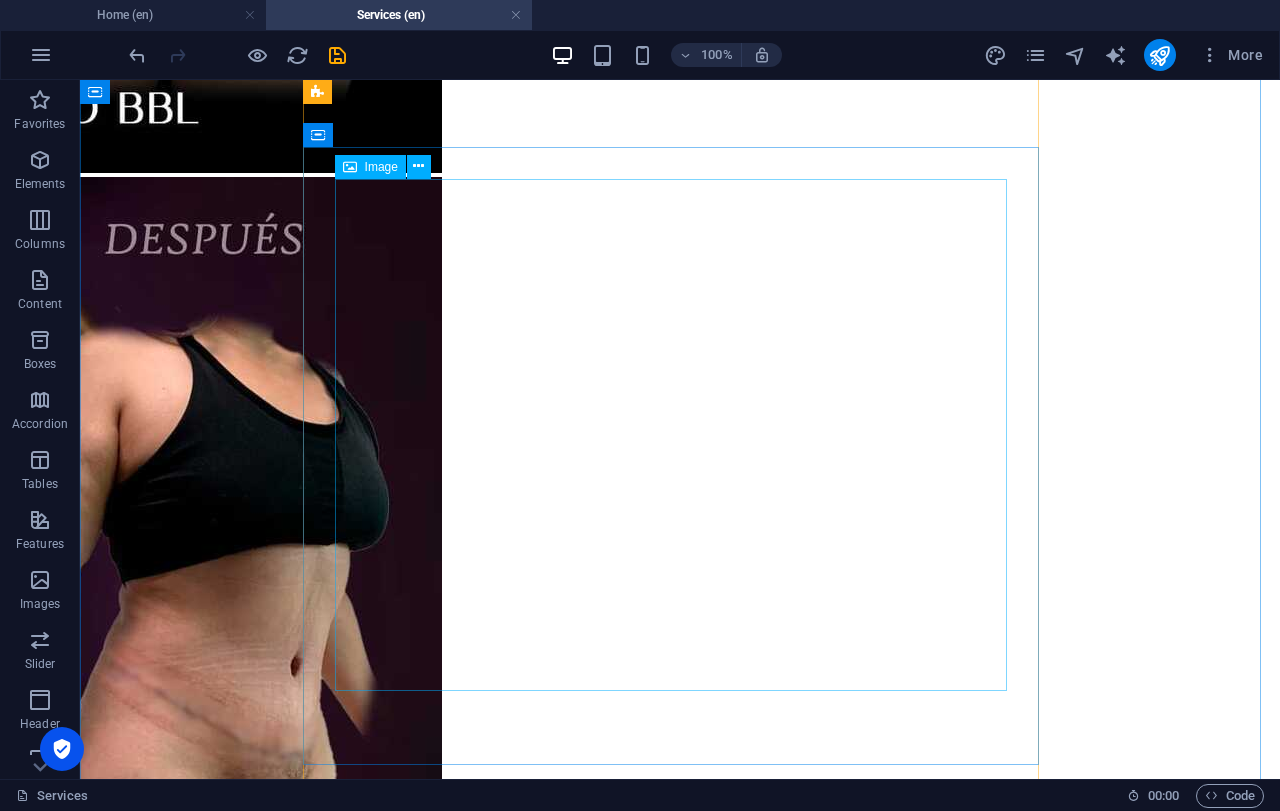 click at bounding box center [680, 32194] 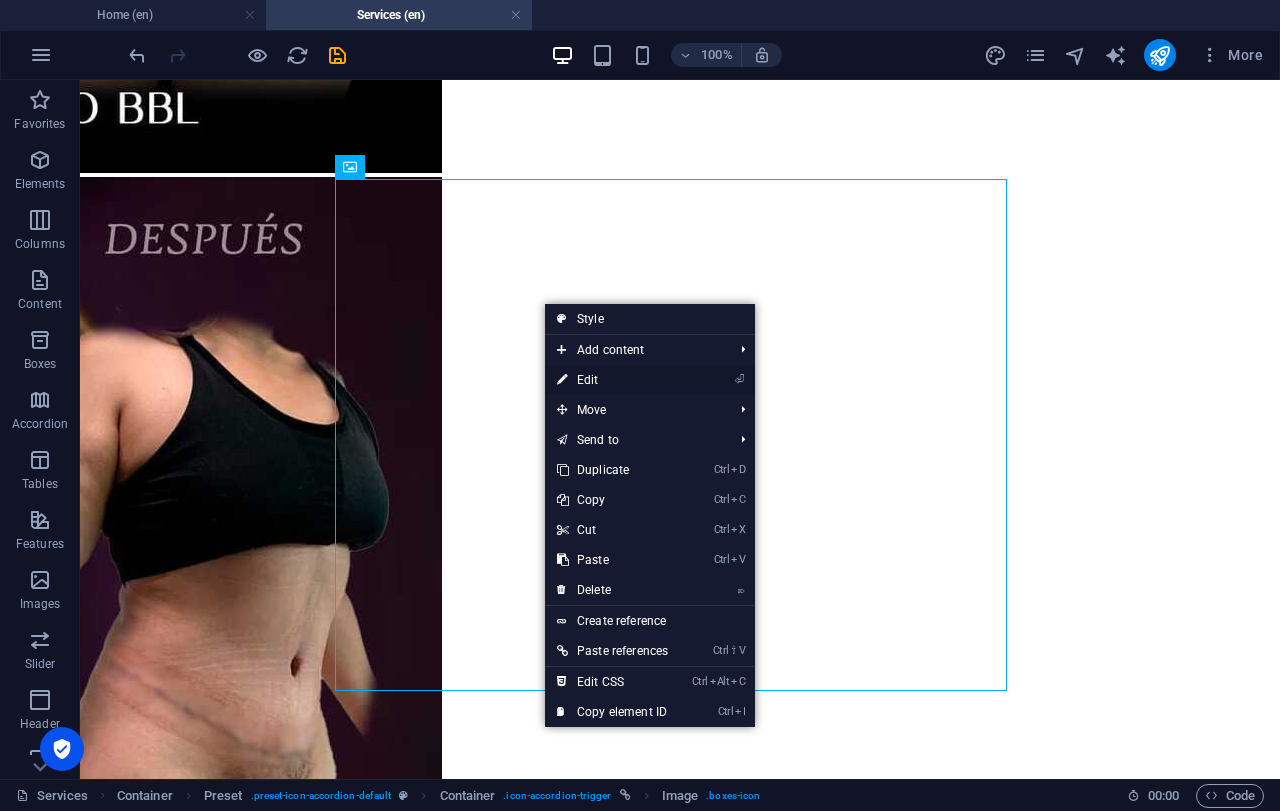 click on "⏎  Edit" at bounding box center (612, 380) 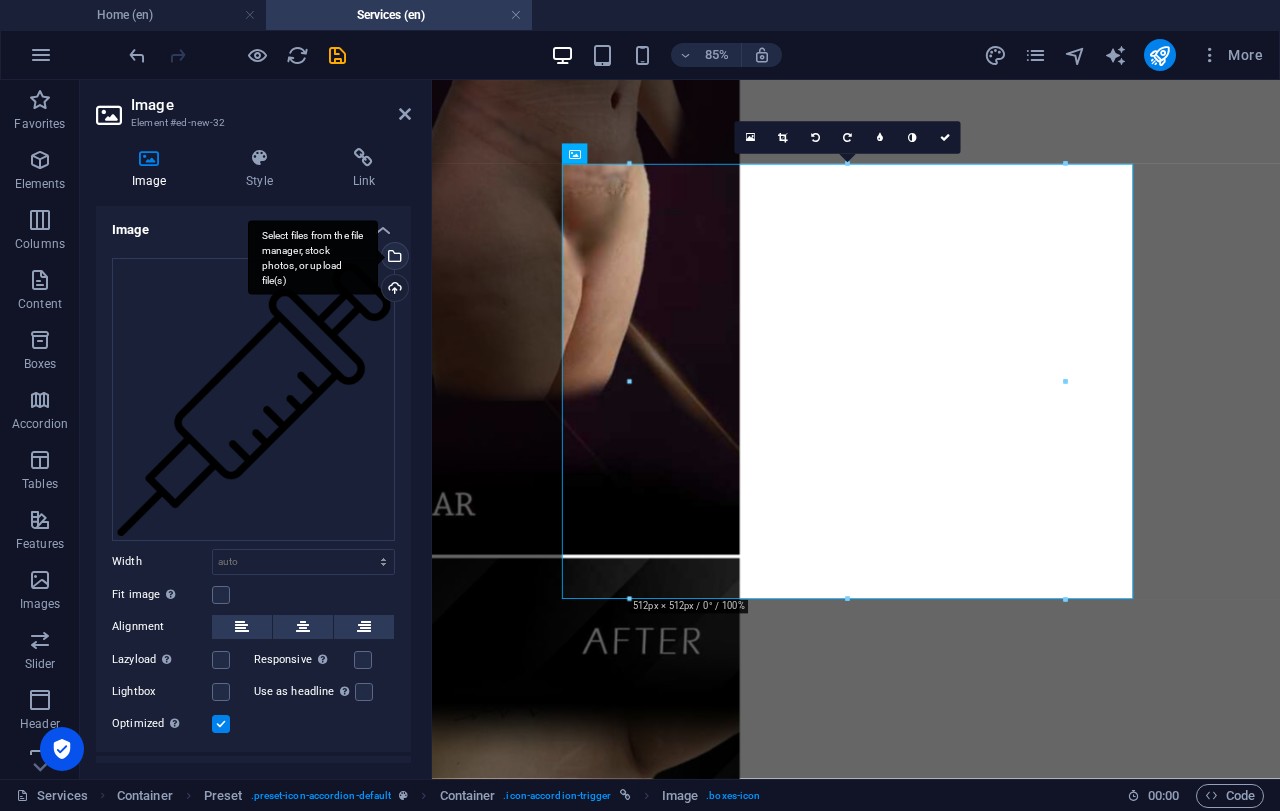 click on "Select files from the file manager, stock photos, or upload file(s)" at bounding box center (393, 258) 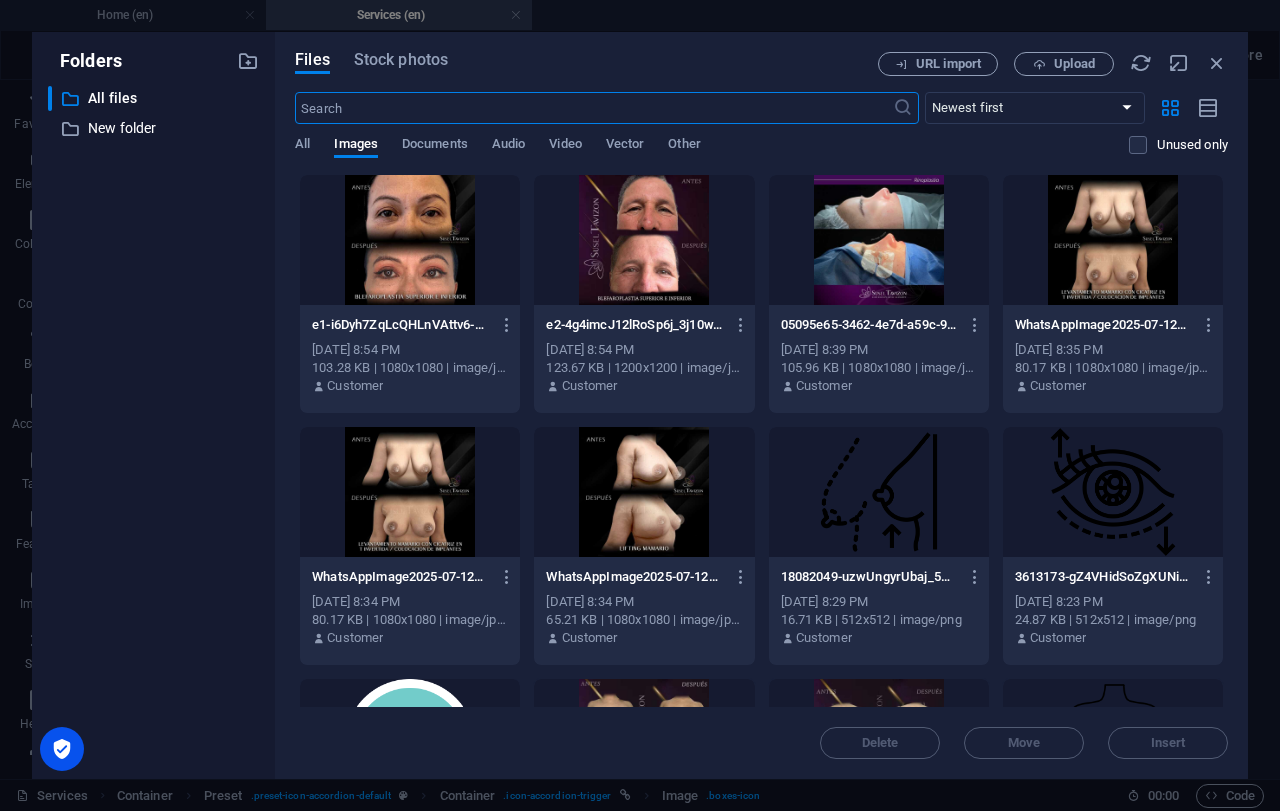 scroll, scrollTop: 600, scrollLeft: 0, axis: vertical 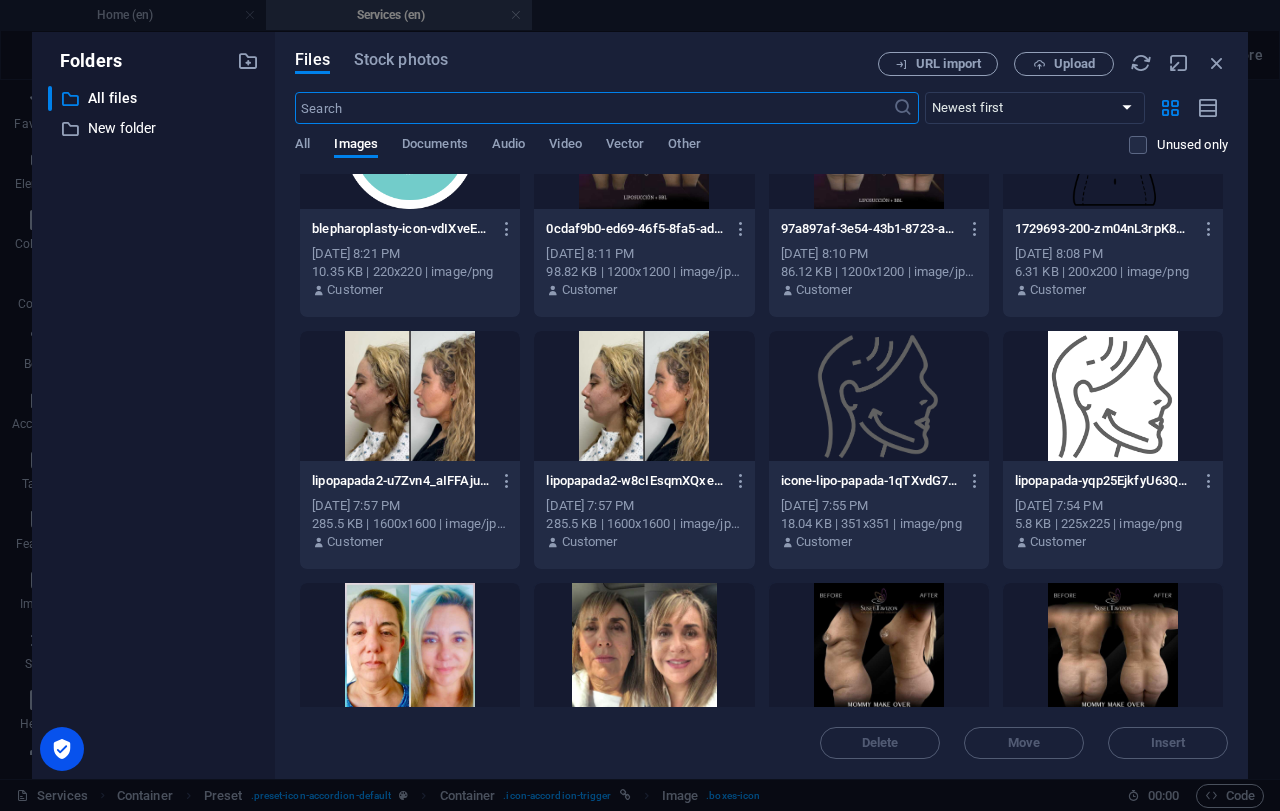 click at bounding box center [879, 396] 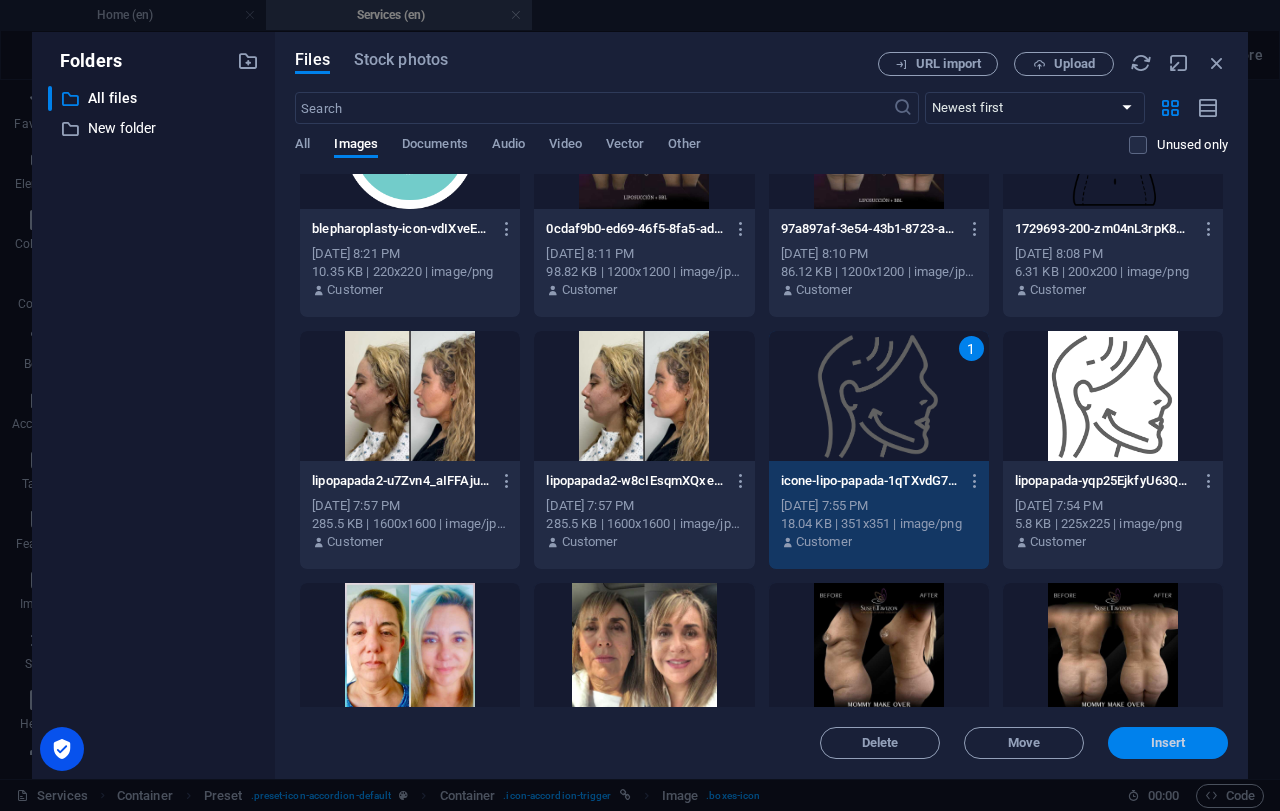 drag, startPoint x: 1155, startPoint y: 738, endPoint x: 841, endPoint y: 764, distance: 315.0746 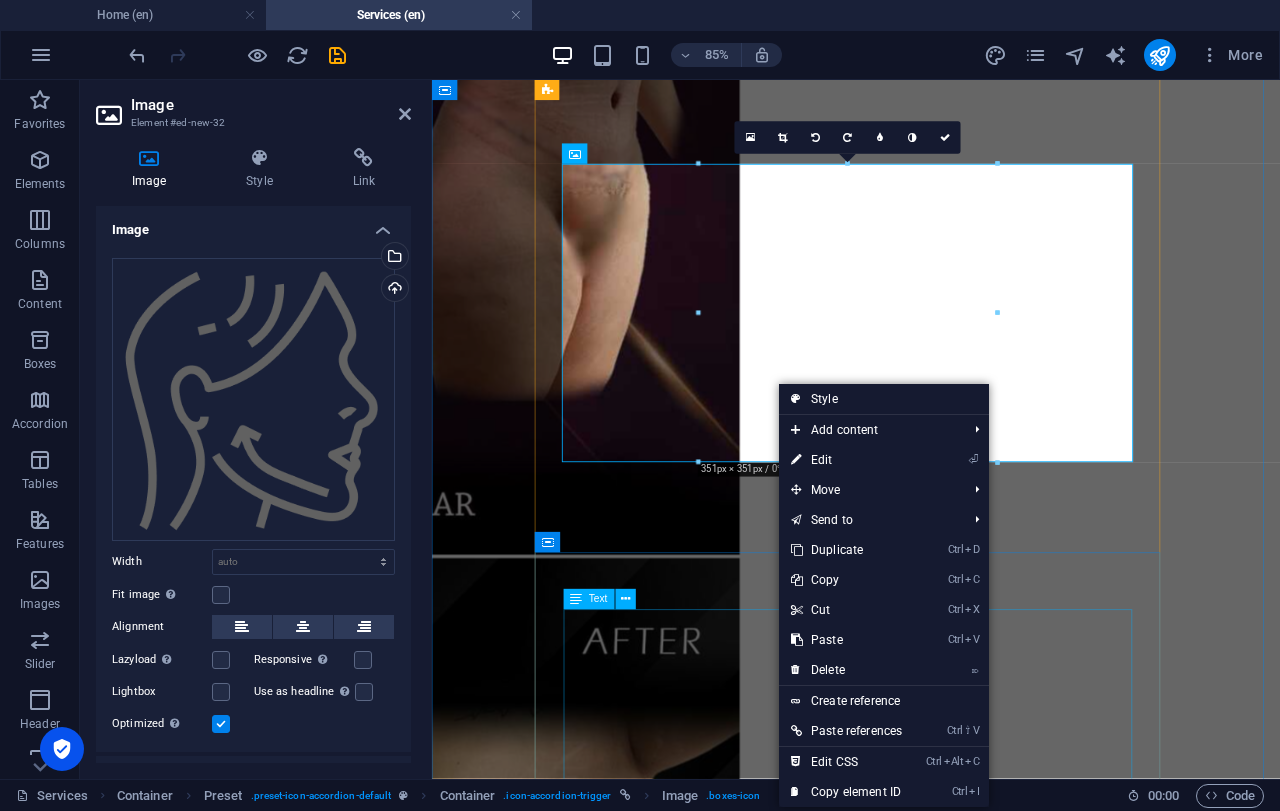 click on "Injectables are cosmetic treatments delivered via needle, syringe, or cannula, used to enhance facial features, reduce wrinkles, and restore volume. They are broadly categorized into neuromodulators (like Botox) which relax facial muscles, and dermal fillers, which add volume and smooth lines.  Types of Injectables: Neuromodulators (e.g., Botox, Dysport, Xeomin): . These relax facial muscles to reduce wrinkles caused by expressions, like frown lines and crow's feet.  Dermal Fillers (e.g., Hyaluronic Acid fillers, Sculptra): . These add volume and smooth lines by filling in wrinkles and folds, or by stimulating collagen production.  Common Uses: Facial Wrinkles and Lines: Neuromodulators and dermal fillers are used to address forehead lines, frown lines, crow's feet, and nasolabial folds (smile lines).  Volume Loss: Dermal fillers restore volume to areas like cheeks, lips, and temples.  Contouring: Fillers can be used to sculpt and define facial features, like the jawline and chin.  How Injectables Work:" at bounding box center [931, 32046] 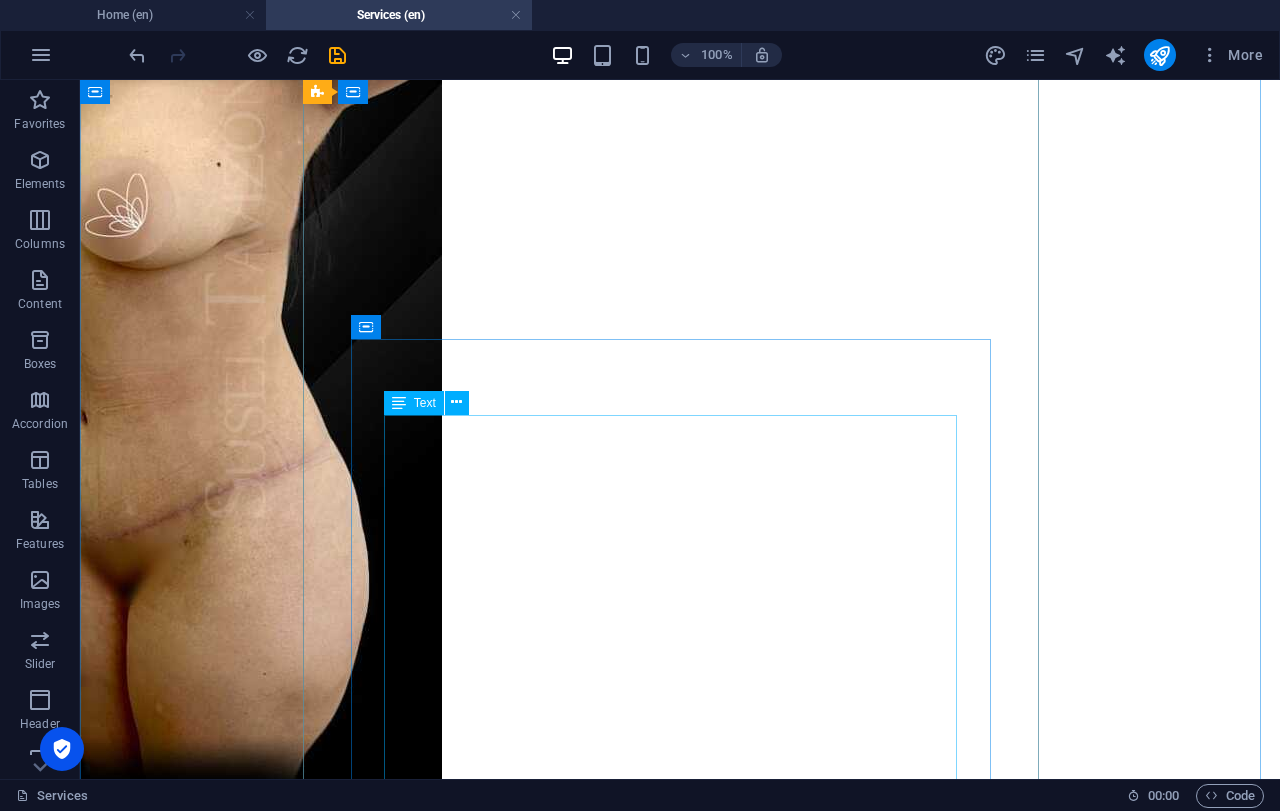scroll, scrollTop: 21240, scrollLeft: 0, axis: vertical 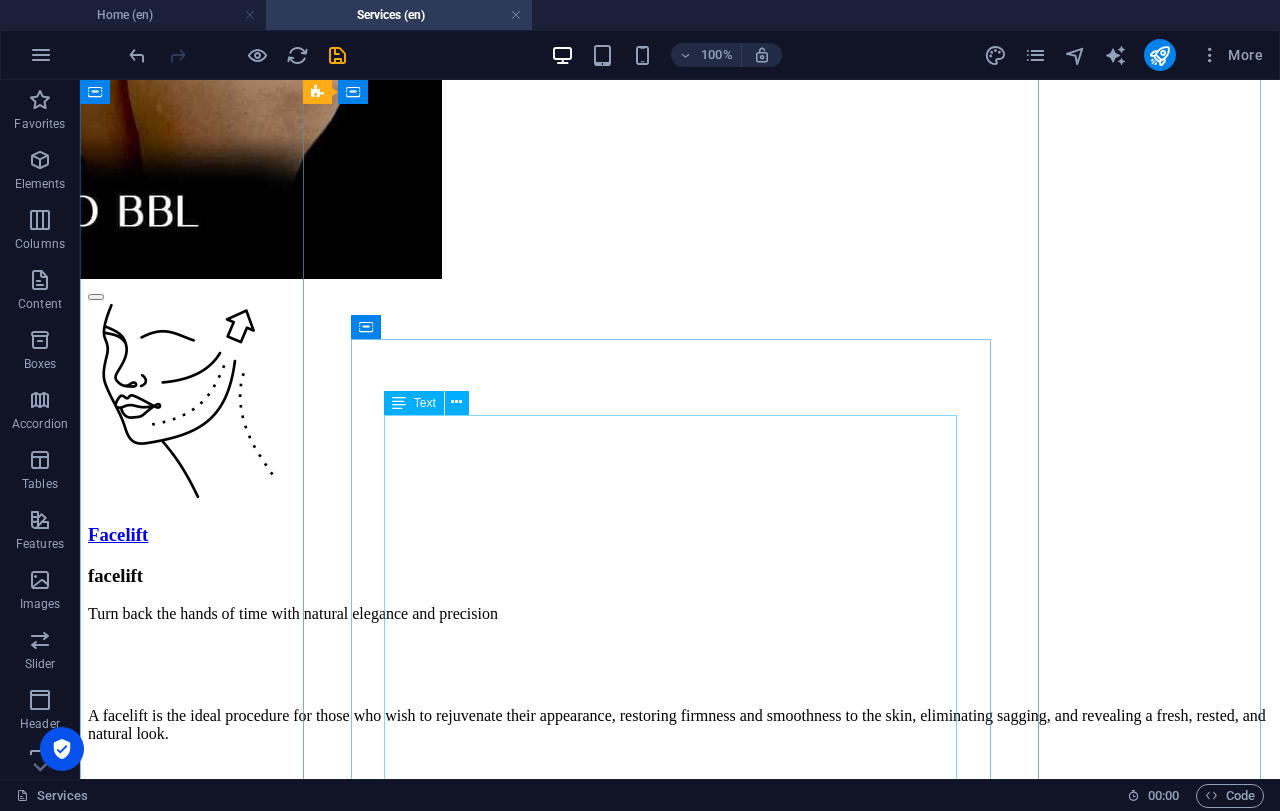 click on "✨ Chin Lipo Define your profile and rejuvenate your face Chin lipo removes excess fat under the chin to create a more defined, elegant profile. It’s ideal for anyone looking to slim their face, enhance their jawline, and achieve a more youthful, balanced appearance. Dr. Susel Tavizon uses gentle, advanced techniques to ensure natural results, minimal swelling, and a quick recovery. Results that make a difference ✅ Slimmer, more defined profile ✅ Balanced, youthful face ✅ Quick, safe procedure ✅ Comfortable recovery 🌸 Book your consultation today" at bounding box center (680, 32941) 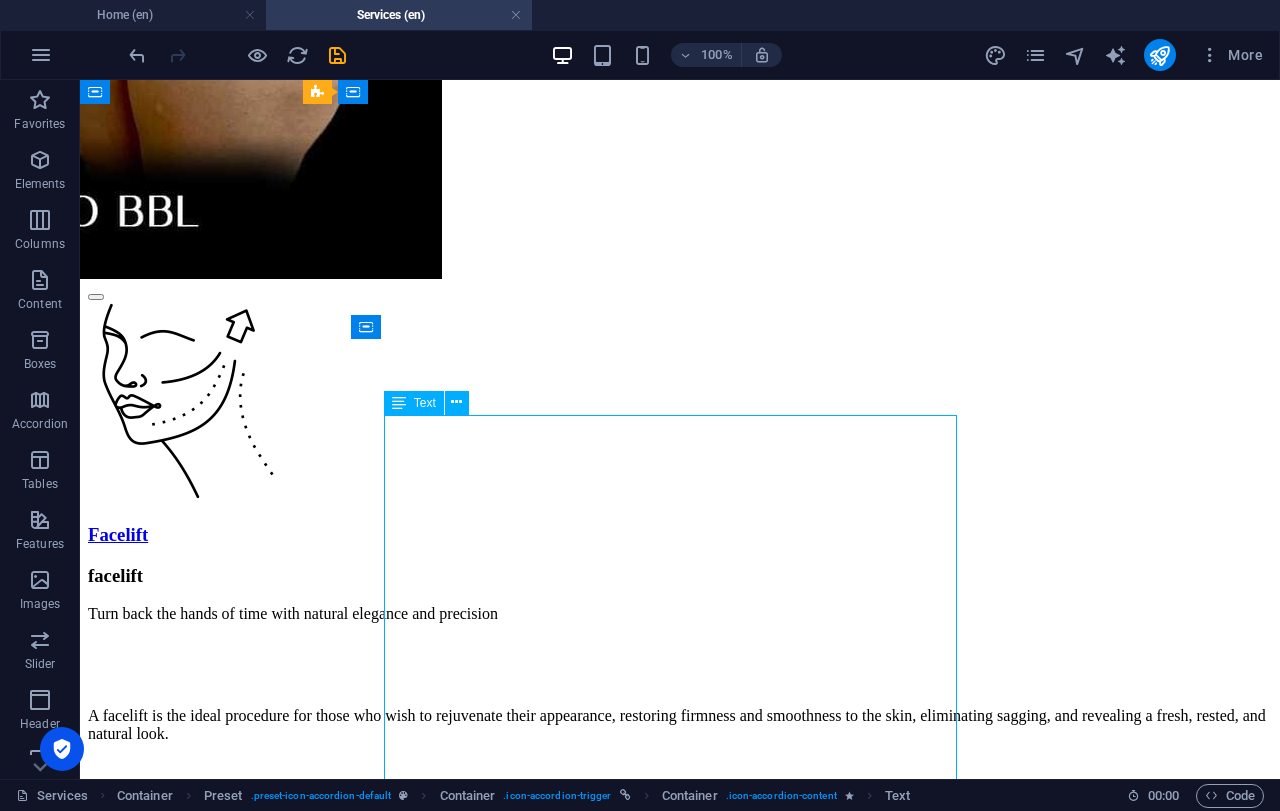 click on "✨ Chin Lipo Define your profile and rejuvenate your face Chin lipo removes excess fat under the chin to create a more defined, elegant profile. It’s ideal for anyone looking to slim their face, enhance their jawline, and achieve a more youthful, balanced appearance. Dr. Susel Tavizon uses gentle, advanced techniques to ensure natural results, minimal swelling, and a quick recovery. Results that make a difference ✅ Slimmer, more defined profile ✅ Balanced, youthful face ✅ Quick, safe procedure ✅ Comfortable recovery 🌸 Book your consultation today" at bounding box center (680, 32941) 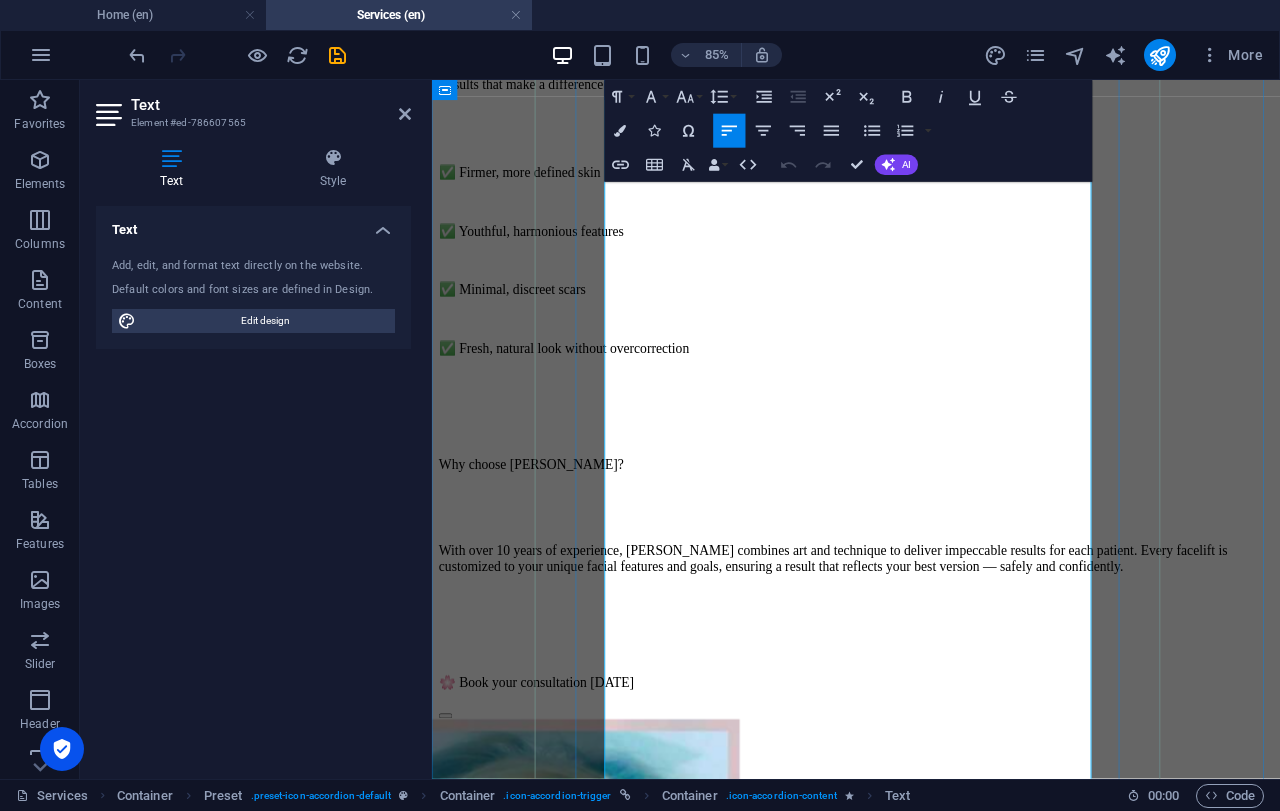 scroll, scrollTop: 21555, scrollLeft: 0, axis: vertical 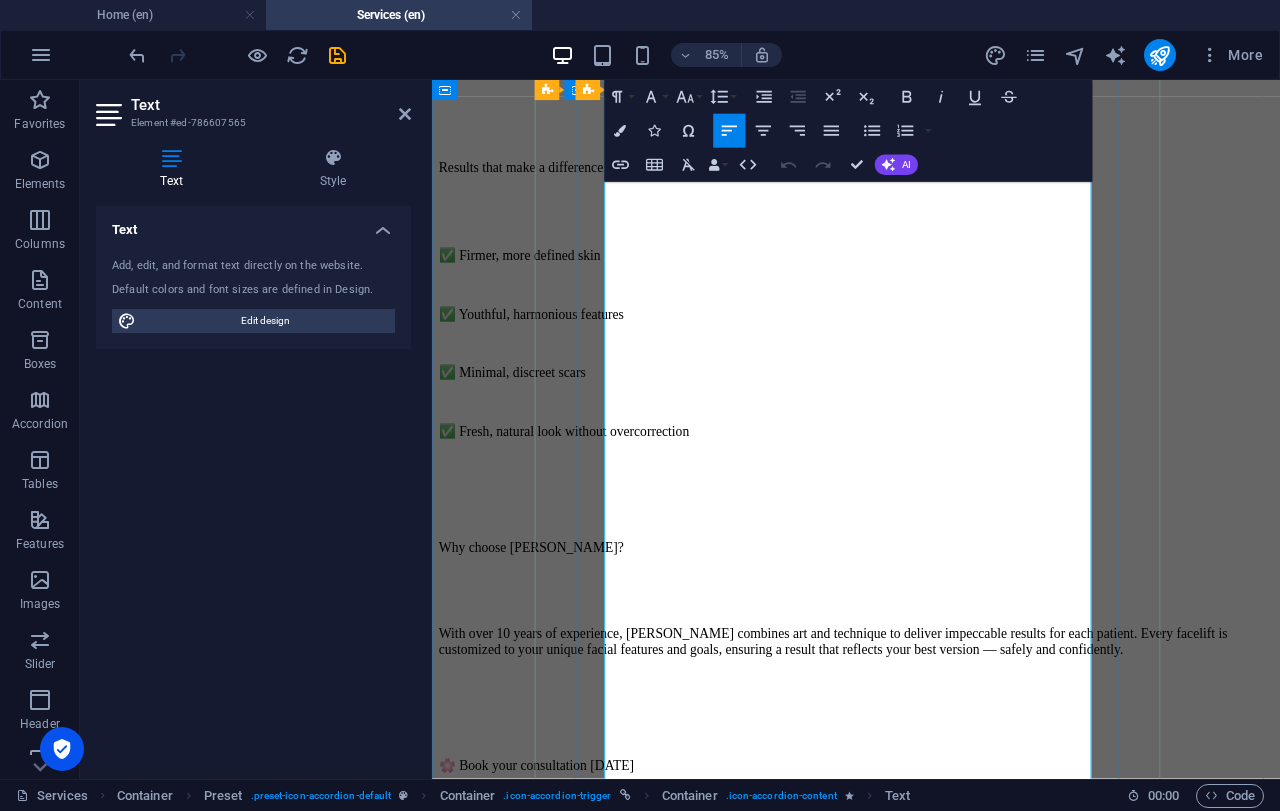 click on "✅ Slimmer, more defined profile" at bounding box center [931, 31945] 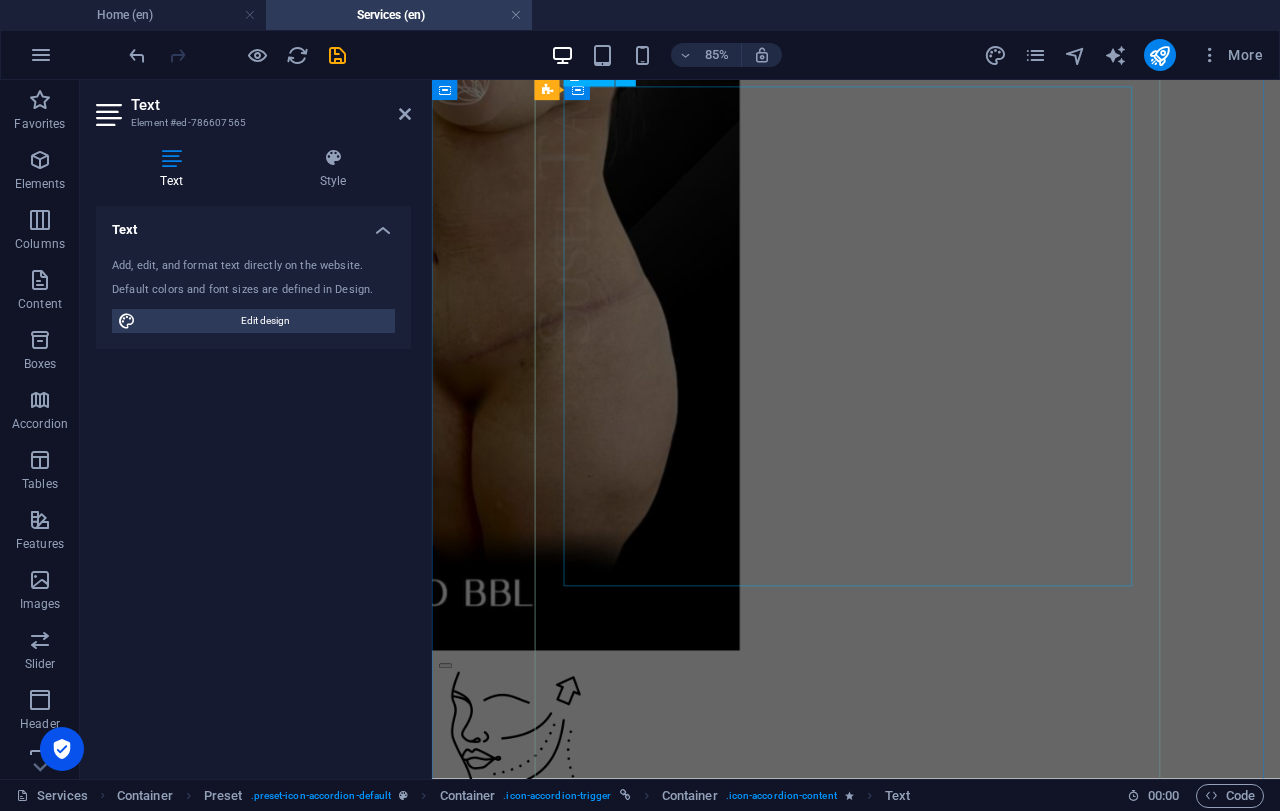 scroll, scrollTop: 19905, scrollLeft: 0, axis: vertical 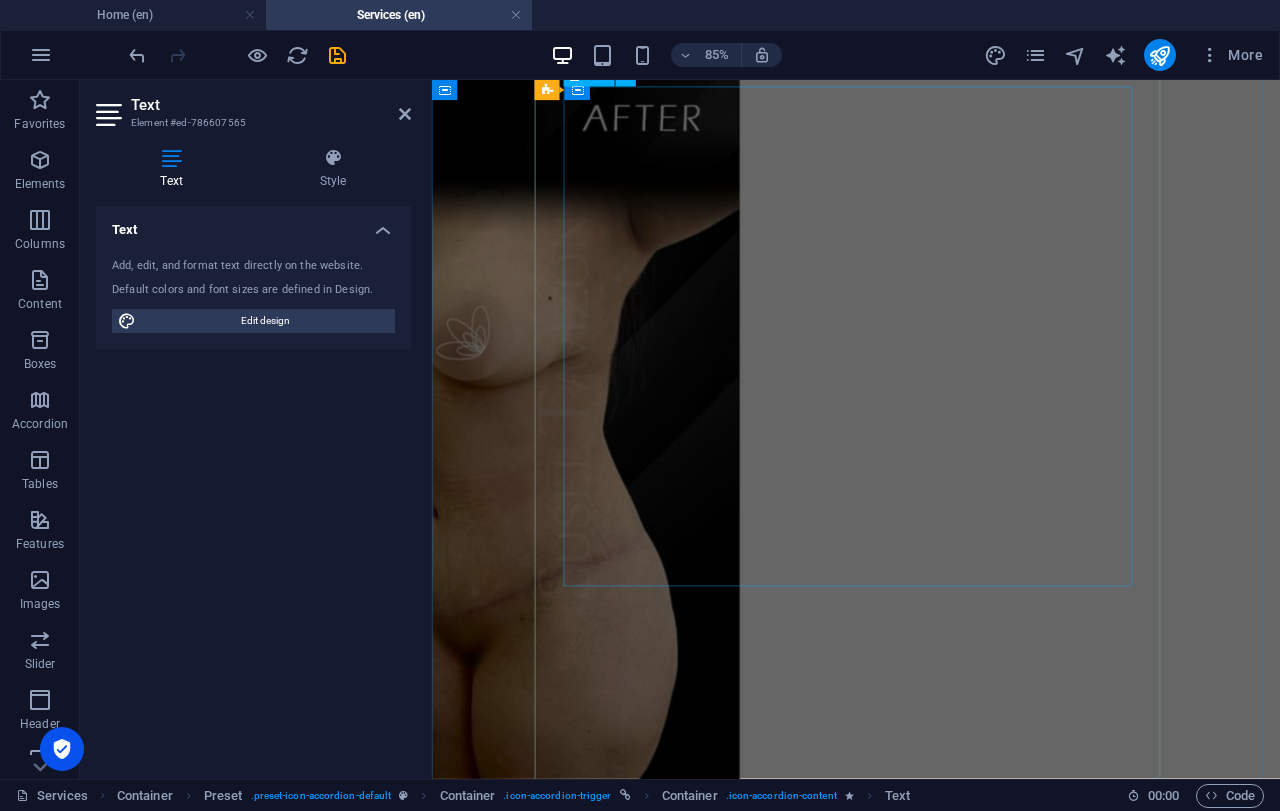 click on "Injectables are cosmetic treatments delivered via needle, syringe, or cannula, used to enhance facial features, reduce wrinkles, and restore volume. They are broadly categorized into neuromodulators (like Botox) which relax facial muscles, and dermal fillers, which add volume and smooth lines.  Types of Injectables: Neuromodulators (e.g., Botox, Dysport, Xeomin): . These relax facial muscles to reduce wrinkles caused by expressions, like frown lines and crow's feet.  Dermal Fillers (e.g., Hyaluronic Acid fillers, Sculptra): . These add volume and smooth lines by filling in wrinkles and folds, or by stimulating collagen production.  Common Uses: Facial Wrinkles and Lines: Neuromodulators and dermal fillers are used to address forehead lines, frown lines, crow's feet, and nasolabial folds (smile lines).  Volume Loss: Dermal fillers restore volume to areas like cheeks, lips, and temples.  Contouring: Fillers can be used to sculpt and define facial features, like the jawline and chin.  How Injectables Work:" at bounding box center (931, 31431) 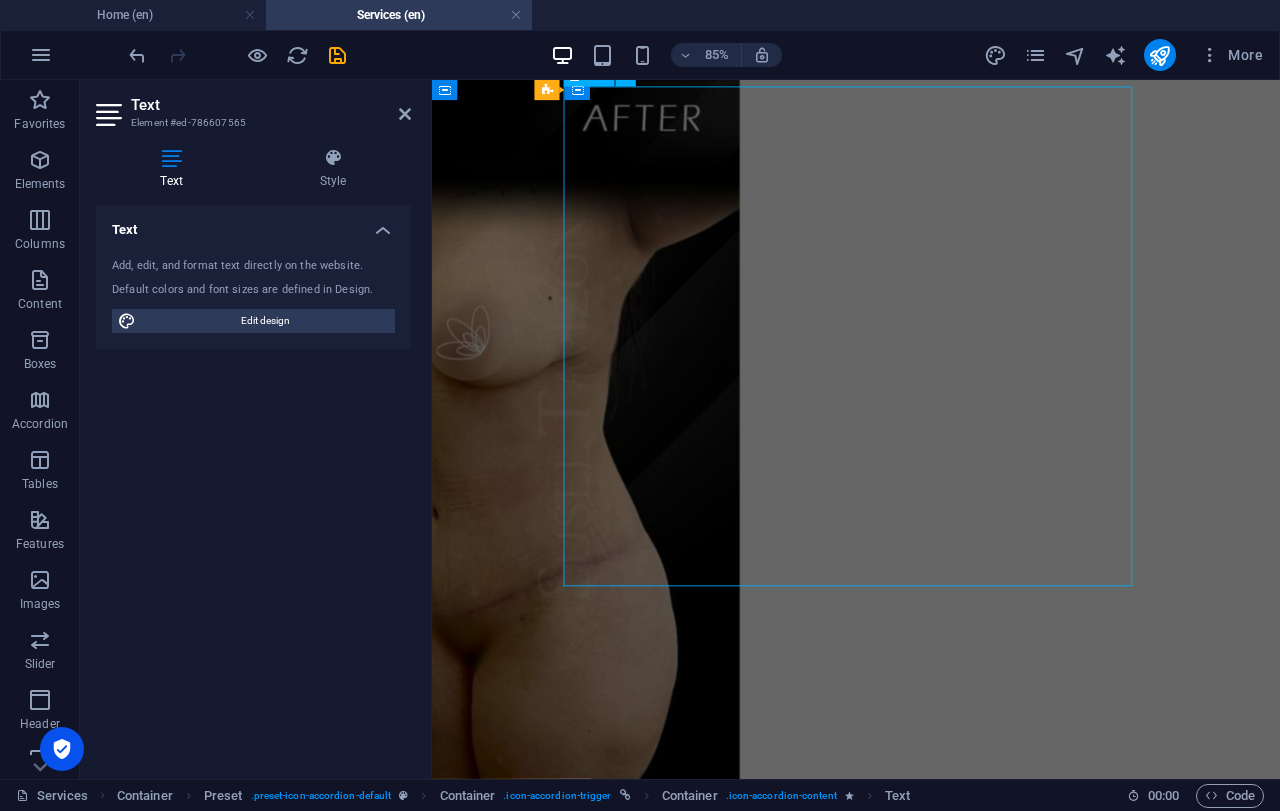click on "Injectables are cosmetic treatments delivered via needle, syringe, or cannula, used to enhance facial features, reduce wrinkles, and restore volume. They are broadly categorized into neuromodulators (like Botox) which relax facial muscles, and dermal fillers, which add volume and smooth lines.  Types of Injectables: Neuromodulators (e.g., Botox, Dysport, Xeomin): . These relax facial muscles to reduce wrinkles caused by expressions, like frown lines and crow's feet.  Dermal Fillers (e.g., Hyaluronic Acid fillers, Sculptra): . These add volume and smooth lines by filling in wrinkles and folds, or by stimulating collagen production.  Common Uses: Facial Wrinkles and Lines: Neuromodulators and dermal fillers are used to address forehead lines, frown lines, crow's feet, and nasolabial folds (smile lines).  Volume Loss: Dermal fillers restore volume to areas like cheeks, lips, and temples.  Contouring: Fillers can be used to sculpt and define facial features, like the jawline and chin.  How Injectables Work:" at bounding box center (931, 31431) 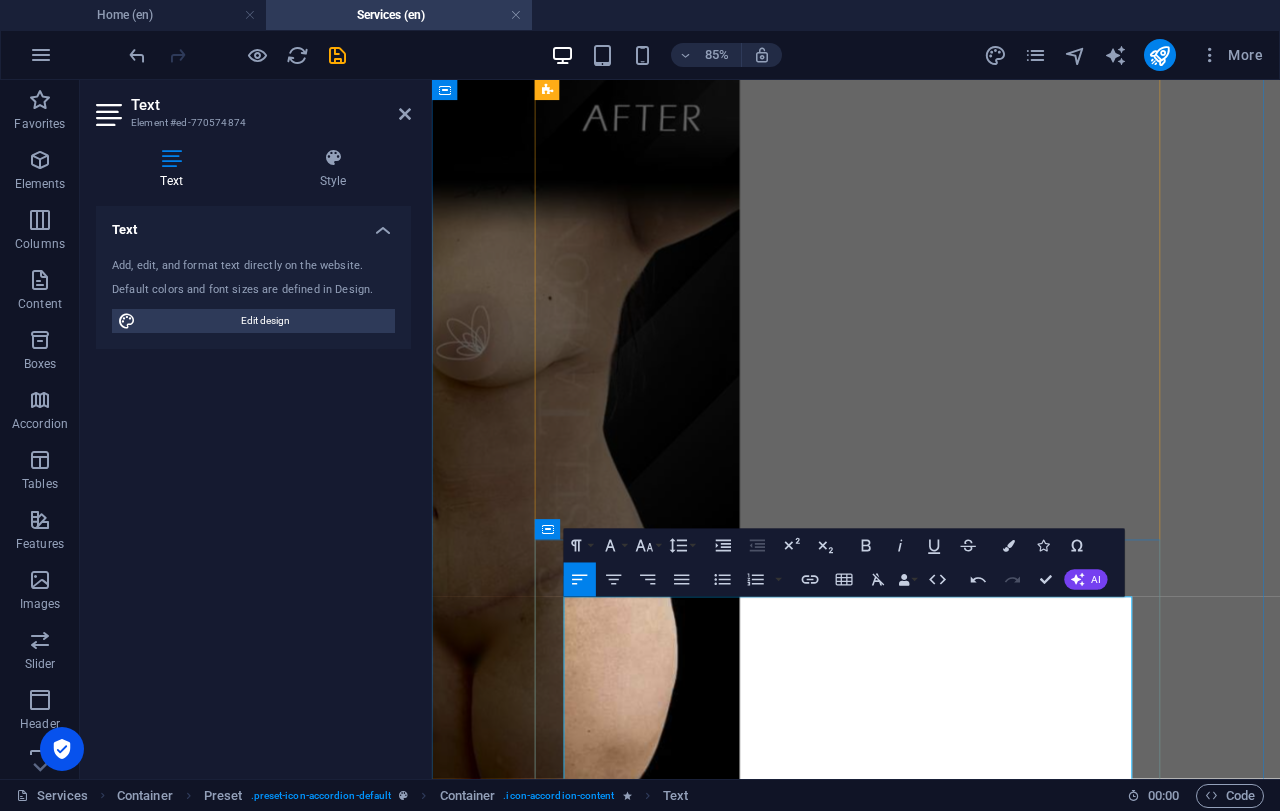 scroll, scrollTop: 19305, scrollLeft: 0, axis: vertical 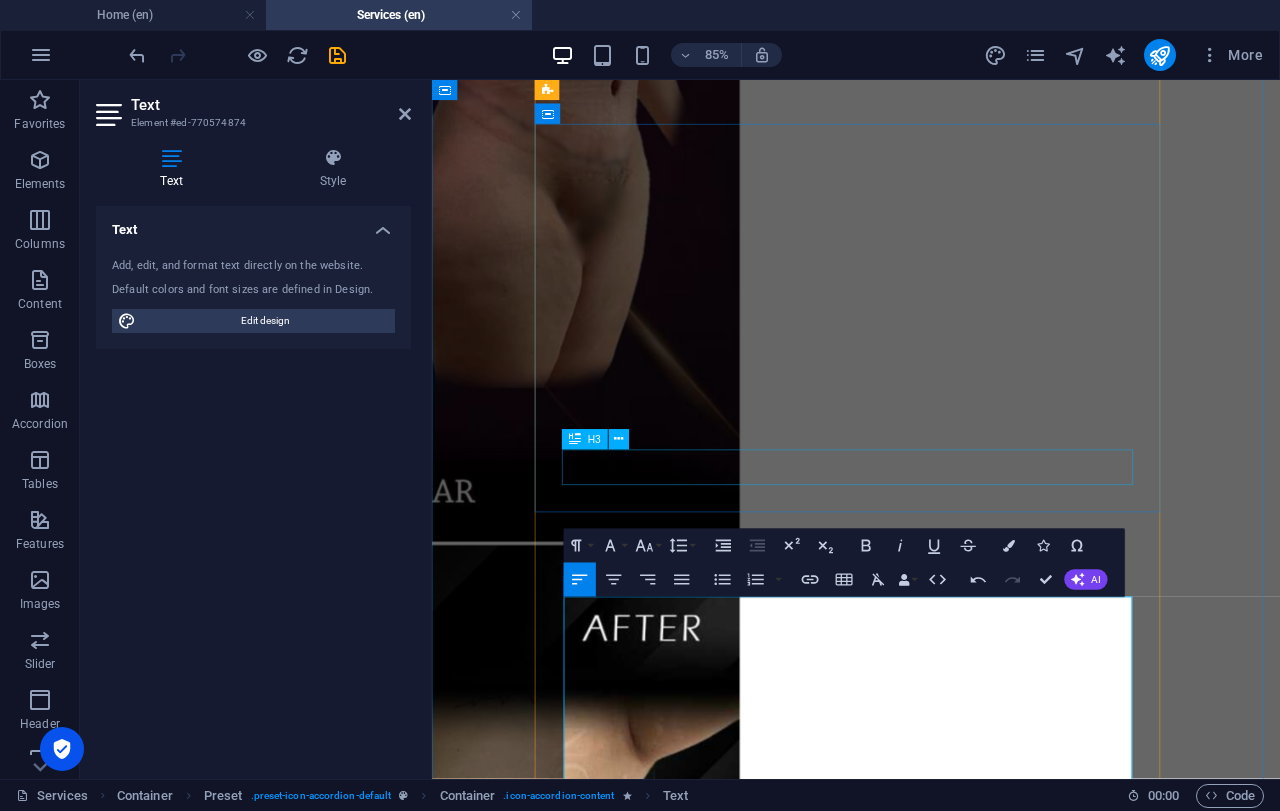 click on "injectables" at bounding box center (931, 31610) 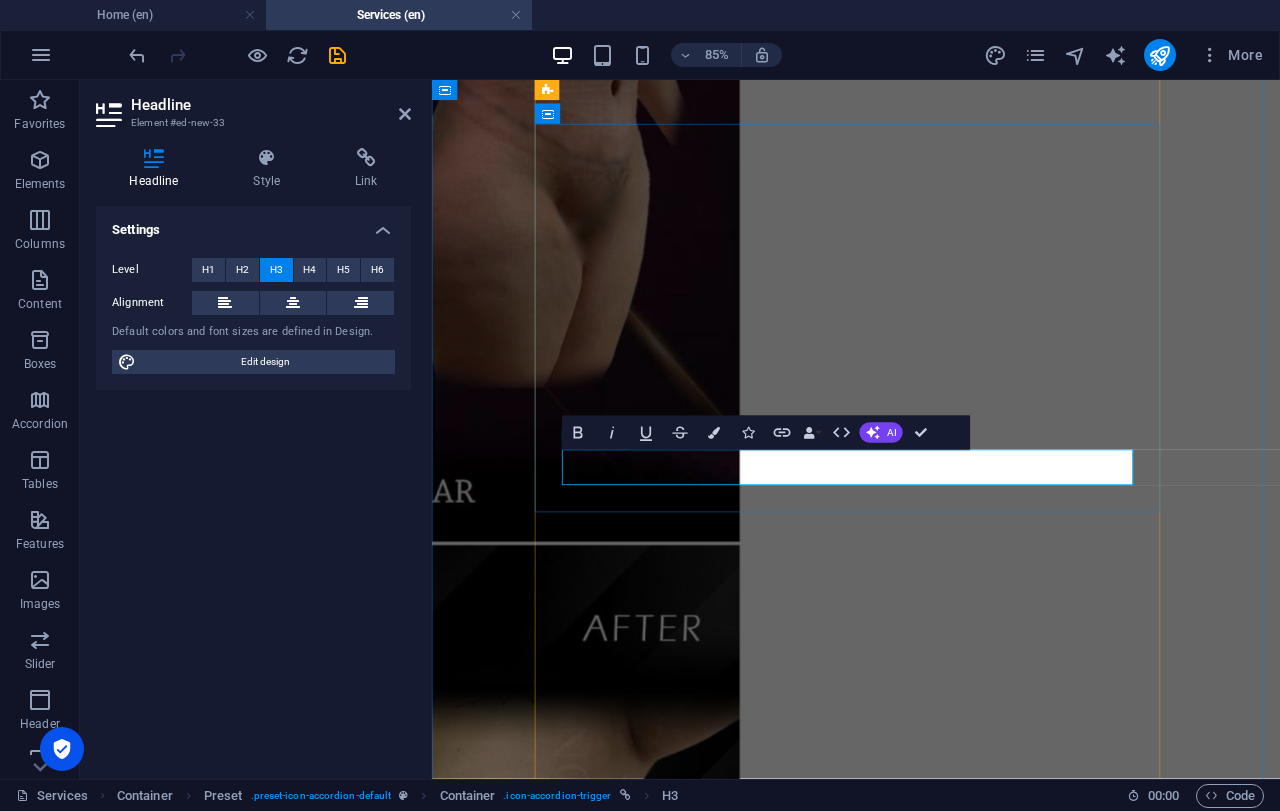 type 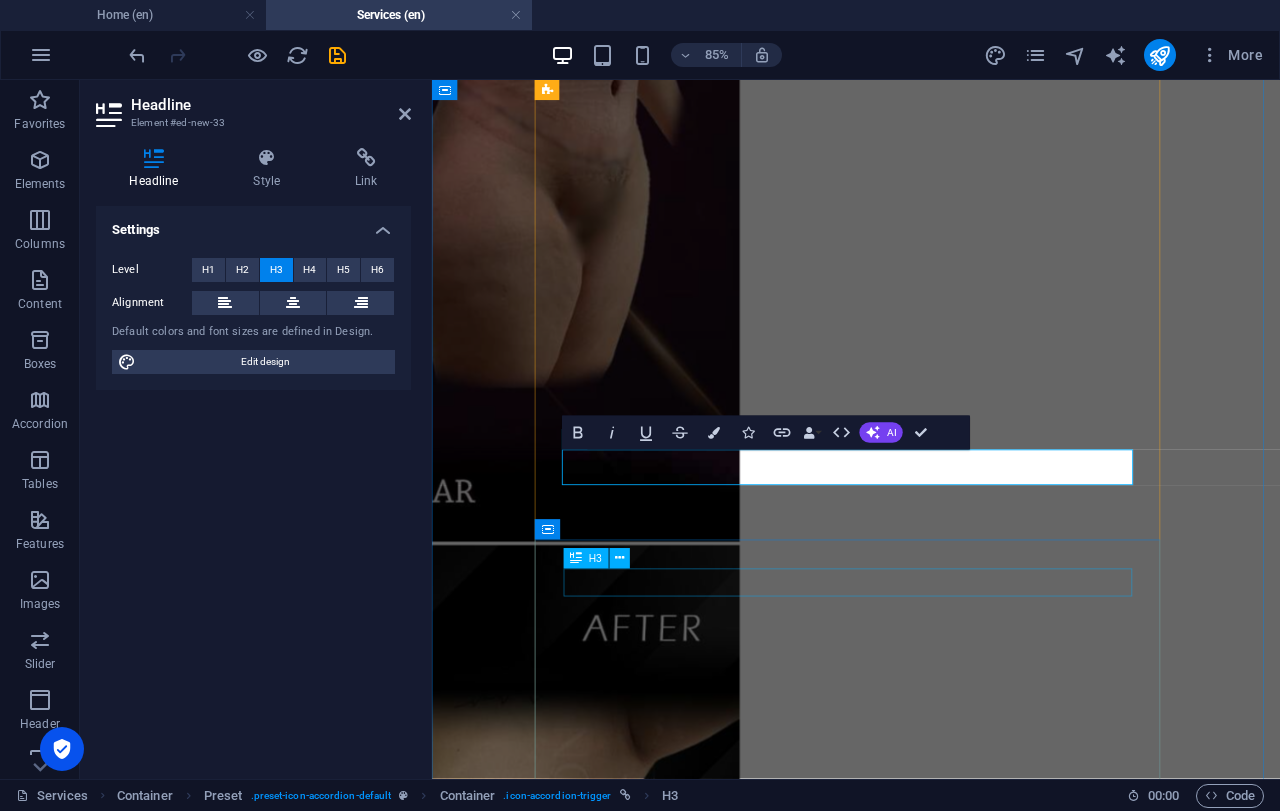 click on "injectables" at bounding box center (931, 31650) 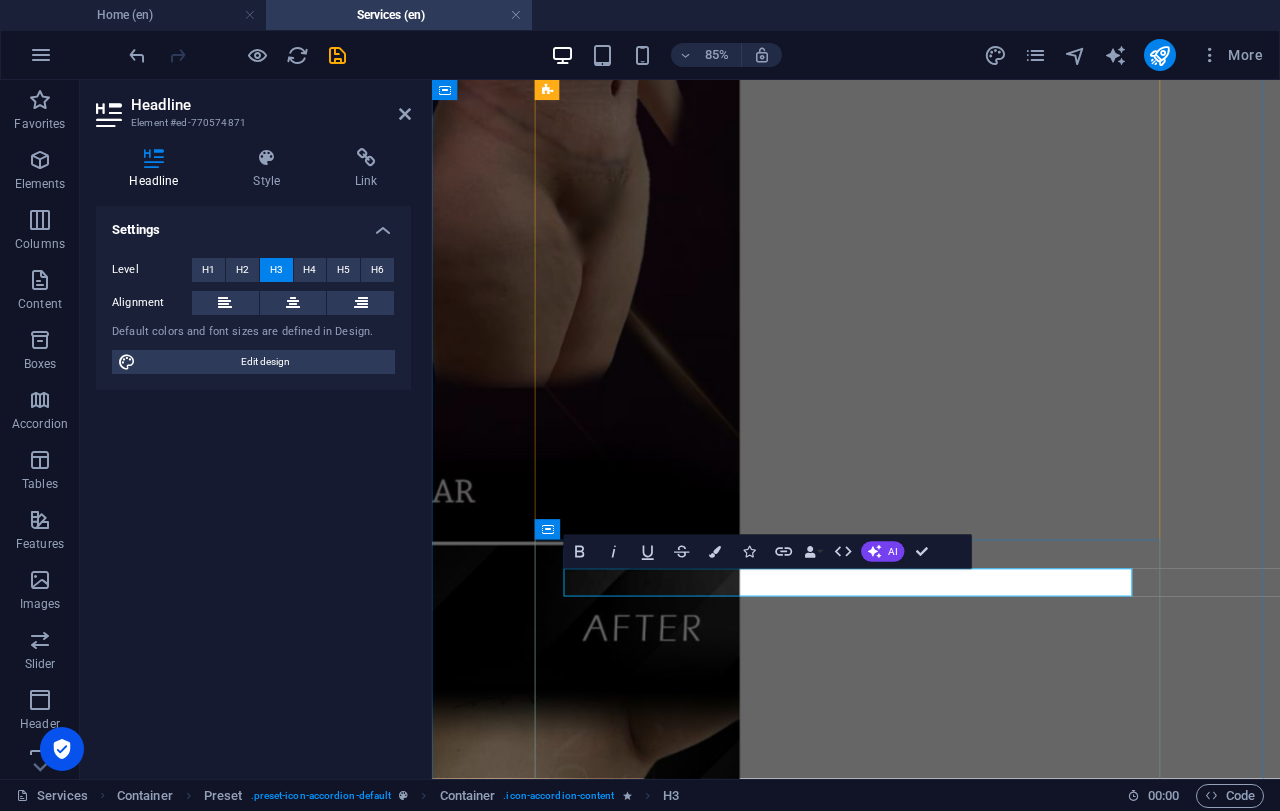 type 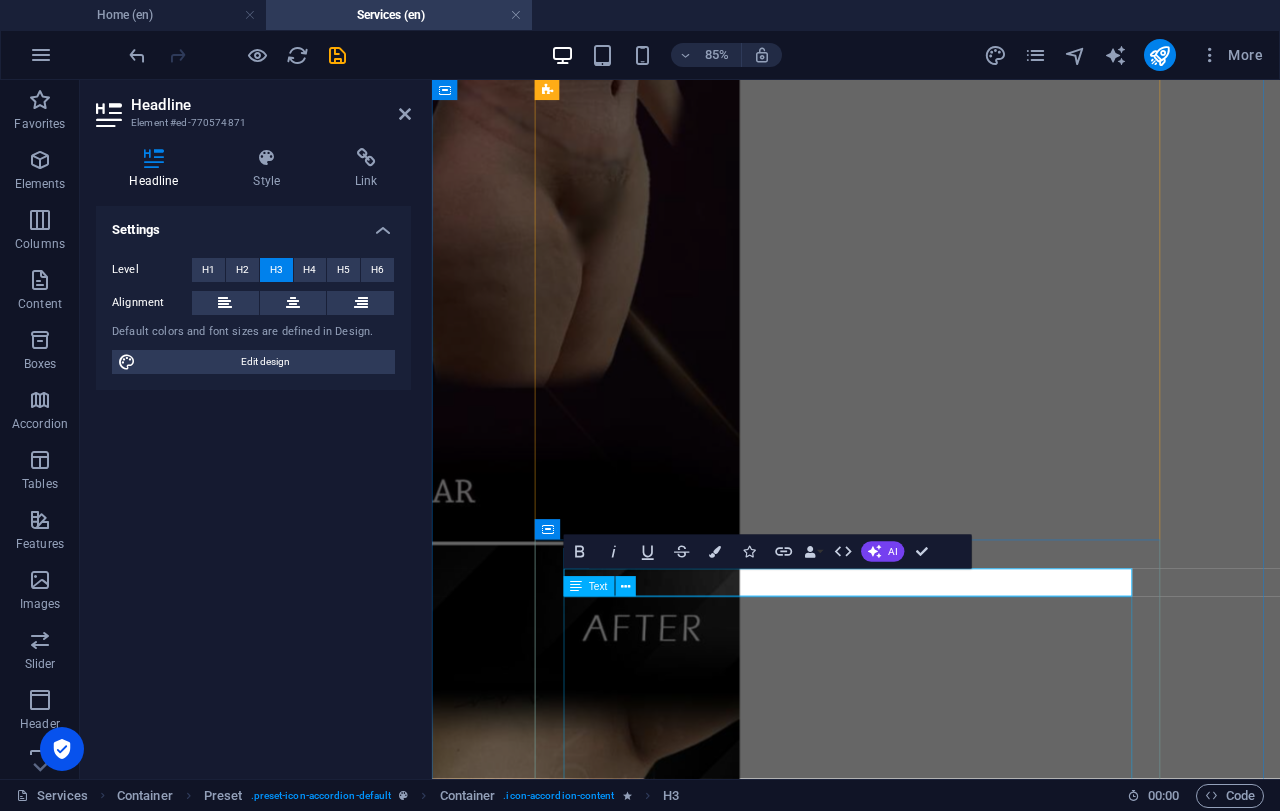 click on "✨ Chin Lipo Define your profile and rejuvenate your face Chin lipo removes excess fat under the chin to create a more defined, elegant profile. It’s ideal for anyone looking to slim their face, enhance their jawline, and achieve a more youthful, balanced appearance. Dr. Susel Tavizon uses gentle, advanced techniques to ensure natural results, minimal swelling, and a quick recovery. Results that make a difference ✅ Slimmer, more defined profile ✅ Balanced, youthful face ✅ Quick, safe procedure ✅ Comfortable recovery 🌸 Book your consultation today" at bounding box center (931, 32177) 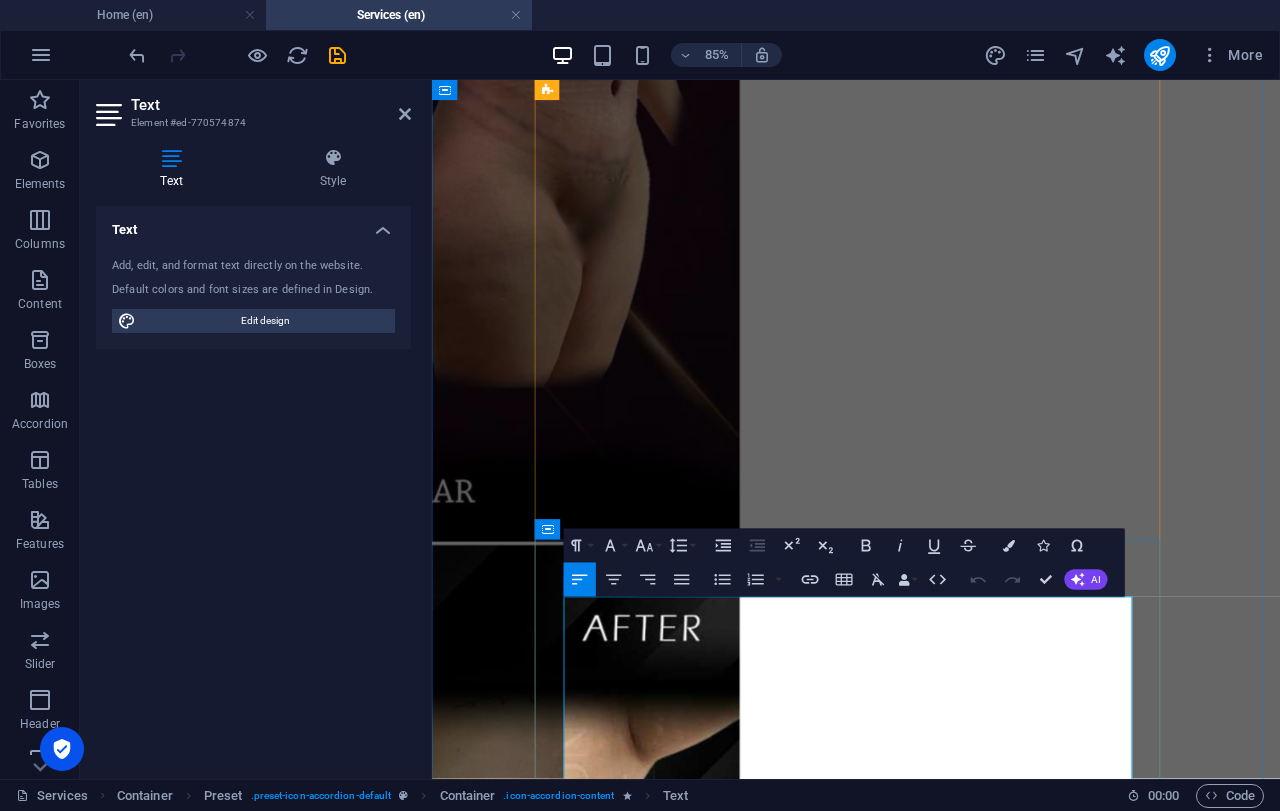click on "✨ Chin Lipo" at bounding box center [931, 31689] 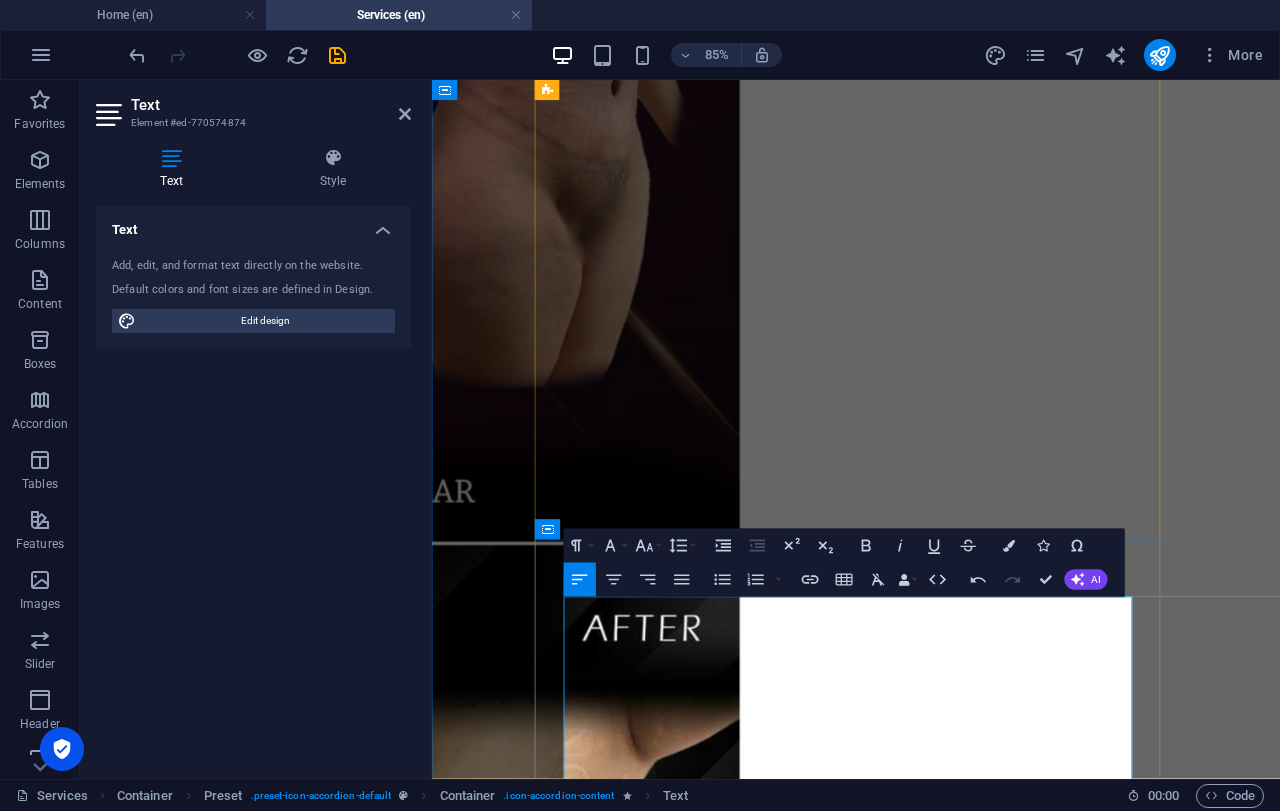 click at bounding box center [931, 31757] 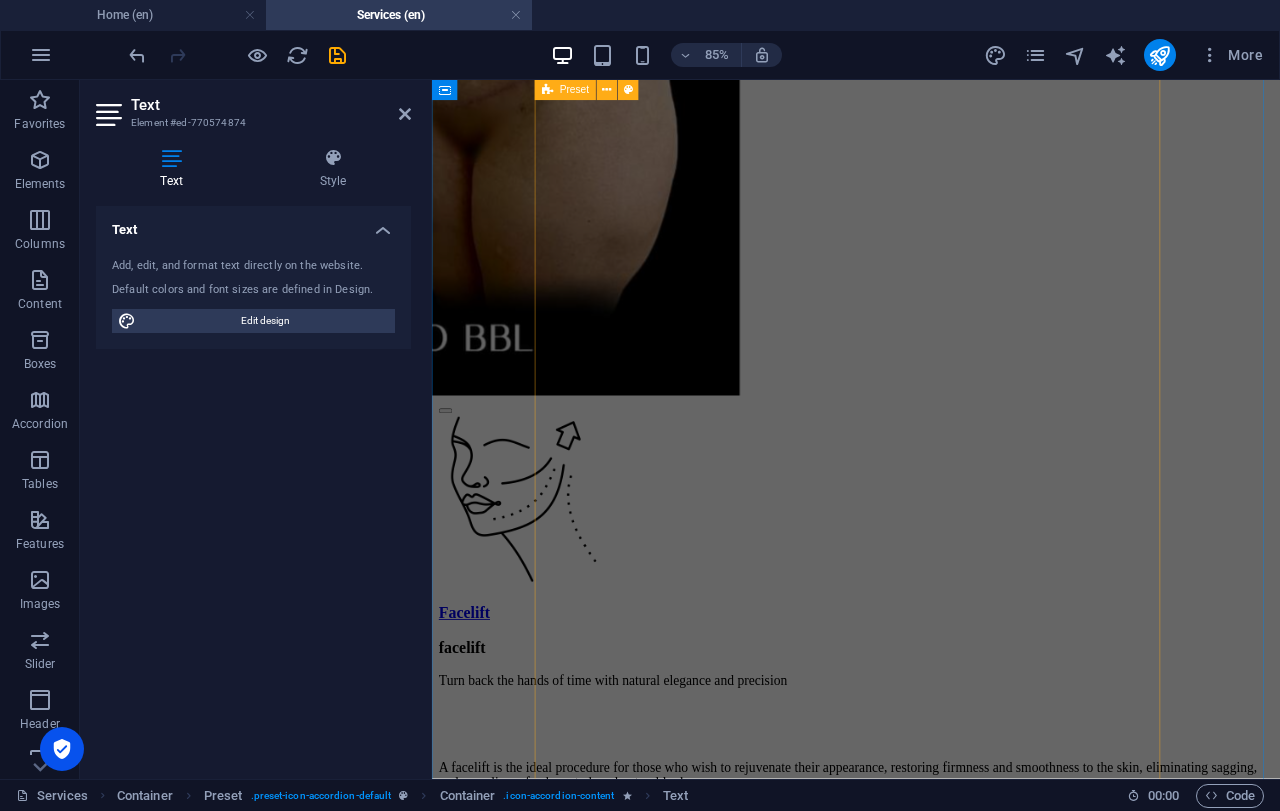 scroll, scrollTop: 20655, scrollLeft: 0, axis: vertical 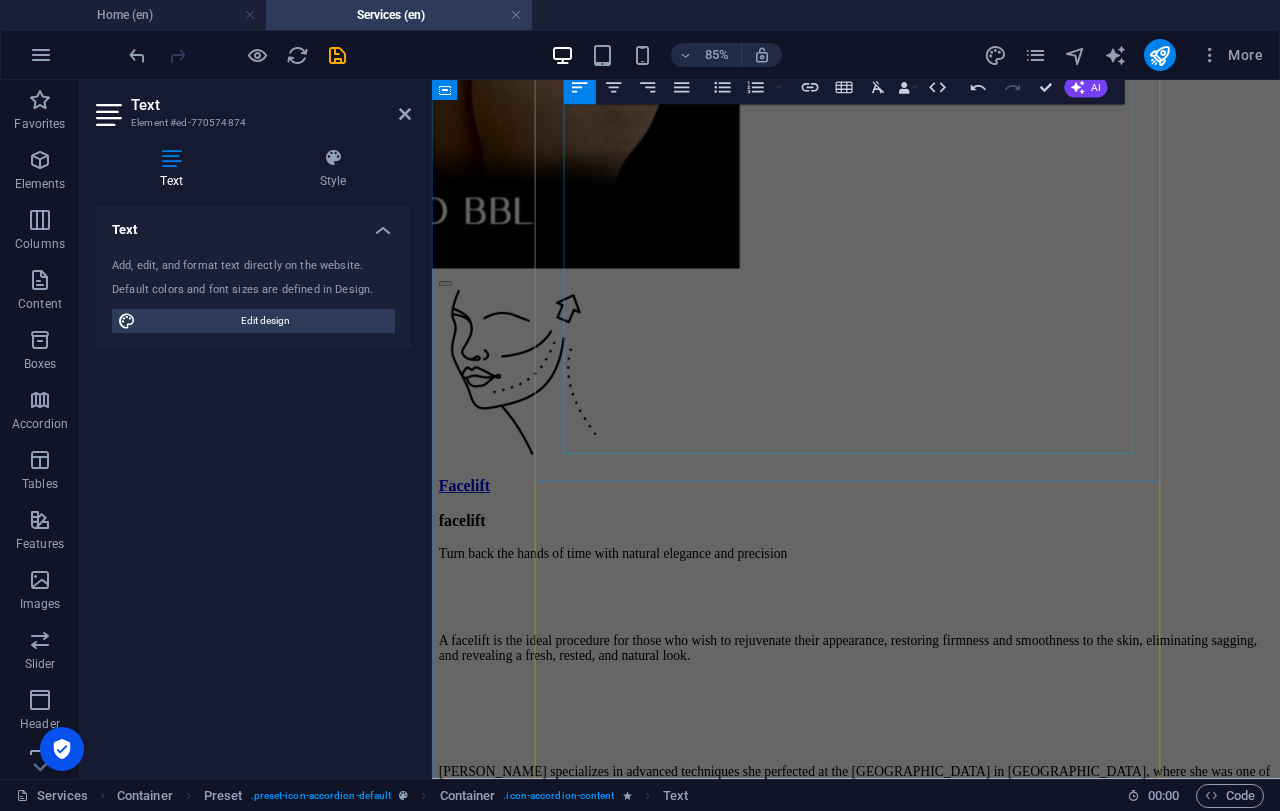 click at bounding box center [931, 31605] 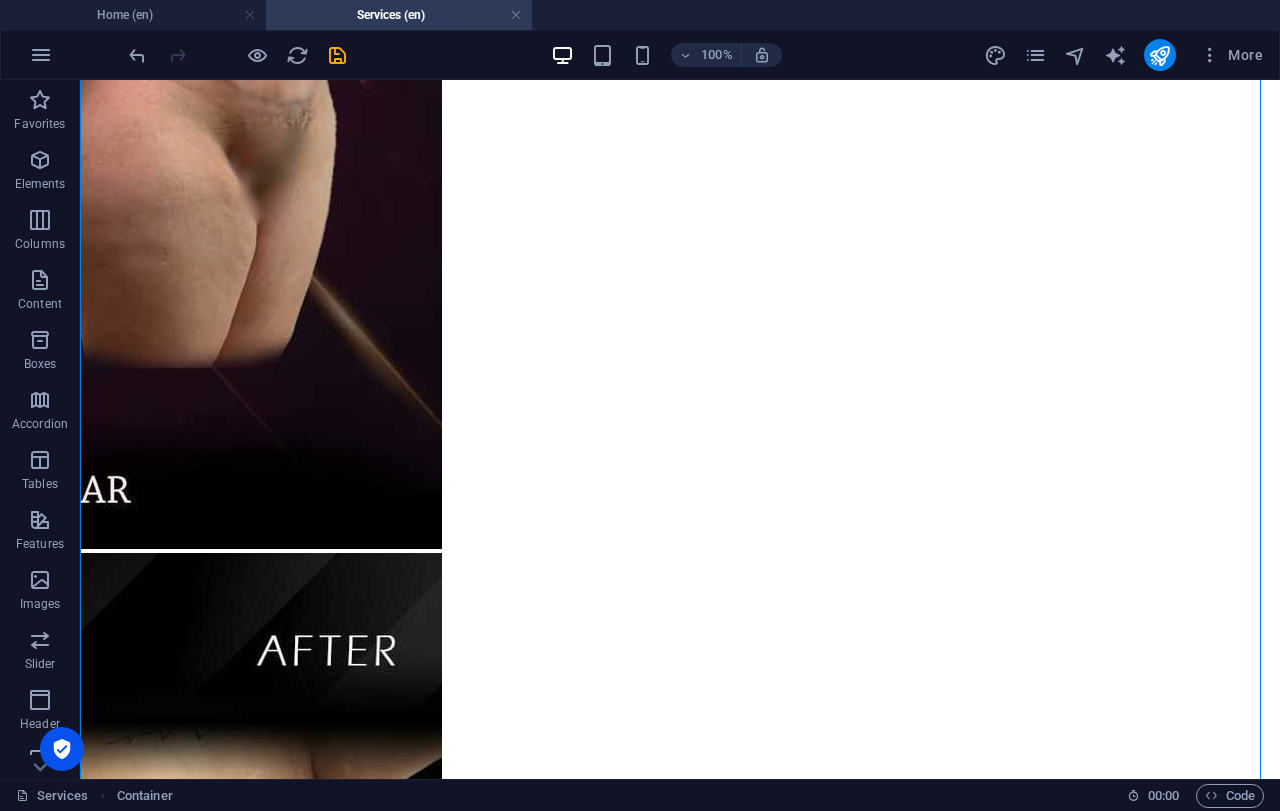scroll, scrollTop: 19945, scrollLeft: 0, axis: vertical 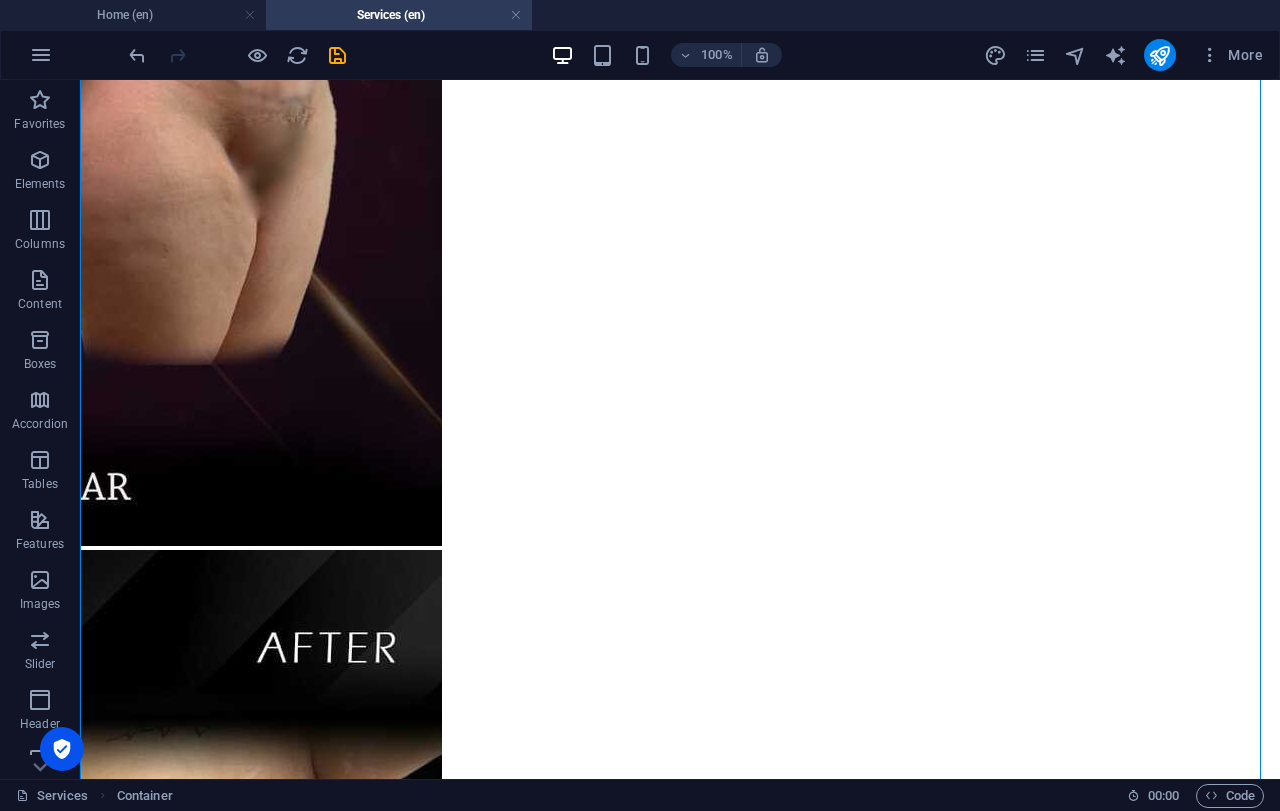 drag, startPoint x: 682, startPoint y: 547, endPoint x: 545, endPoint y: 677, distance: 188.86238 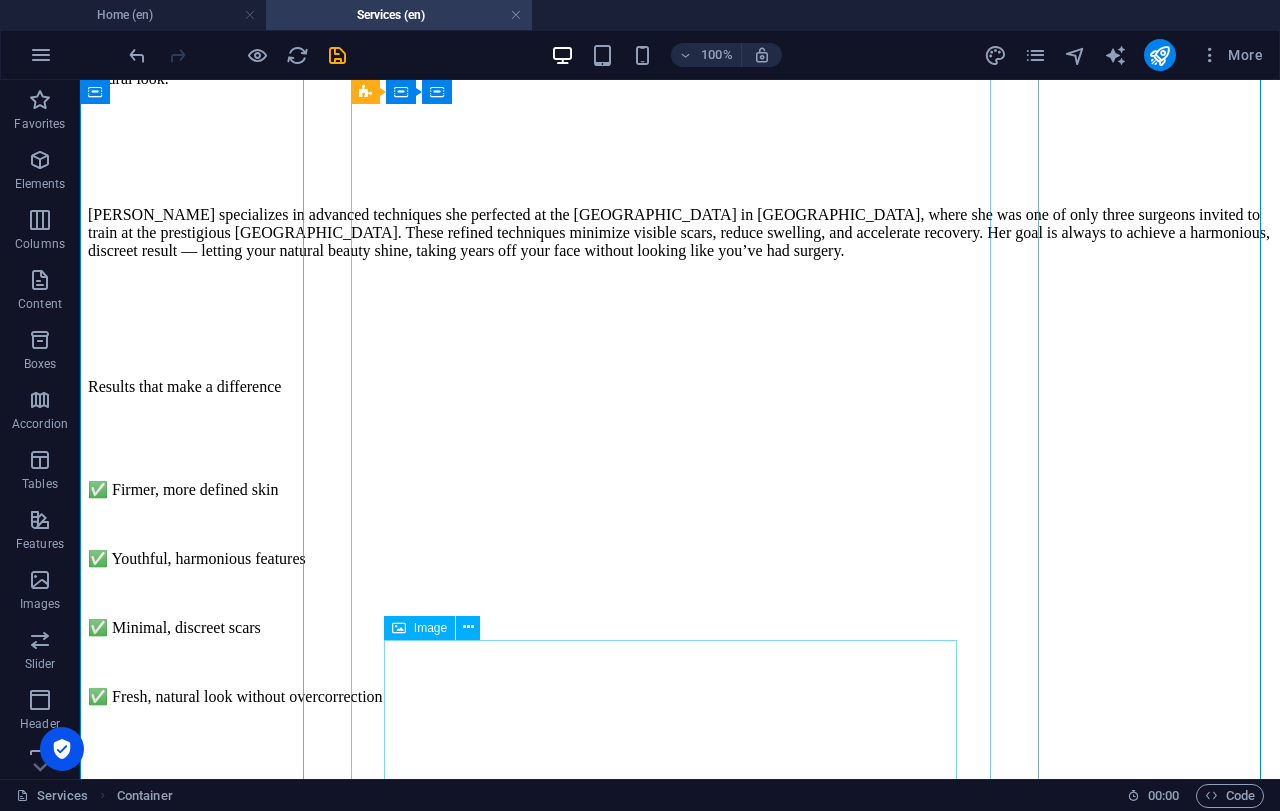 scroll, scrollTop: 21445, scrollLeft: 0, axis: vertical 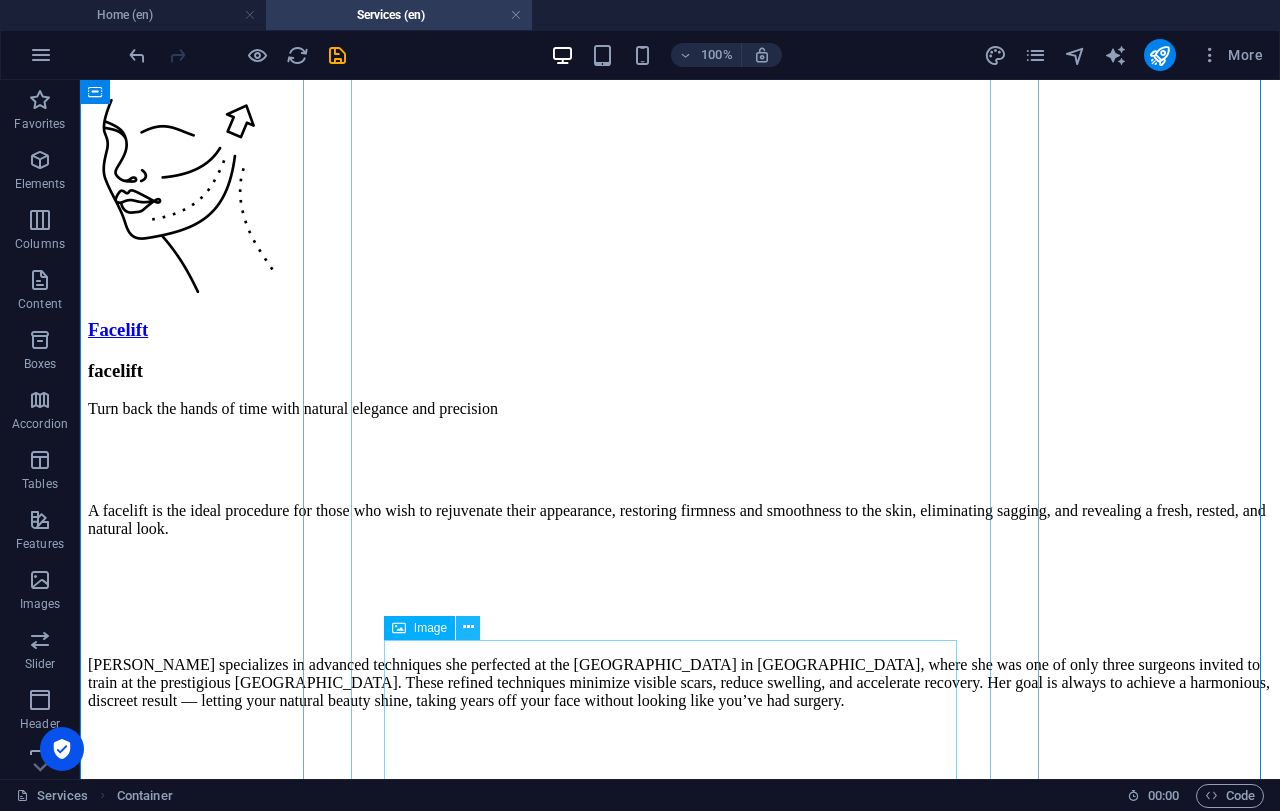 click at bounding box center (468, 627) 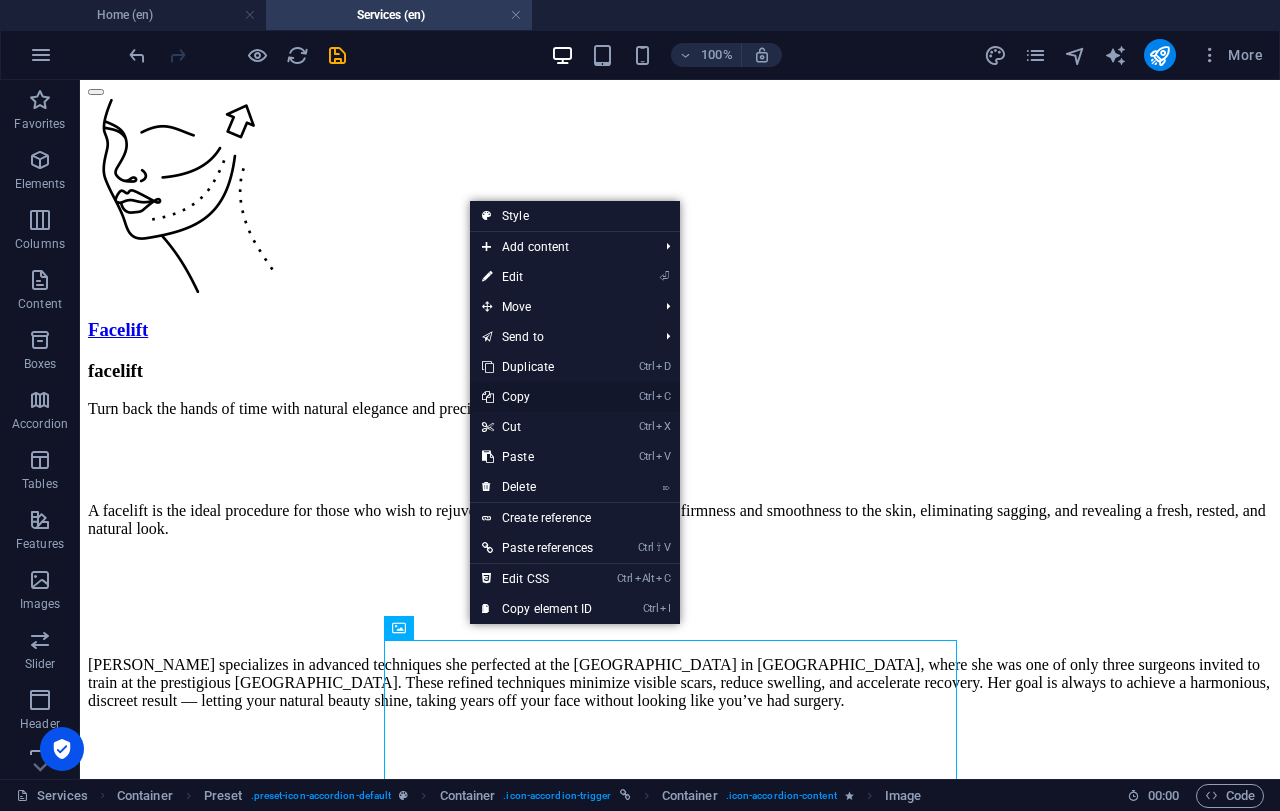 drag, startPoint x: 528, startPoint y: 403, endPoint x: 542, endPoint y: 422, distance: 23.600847 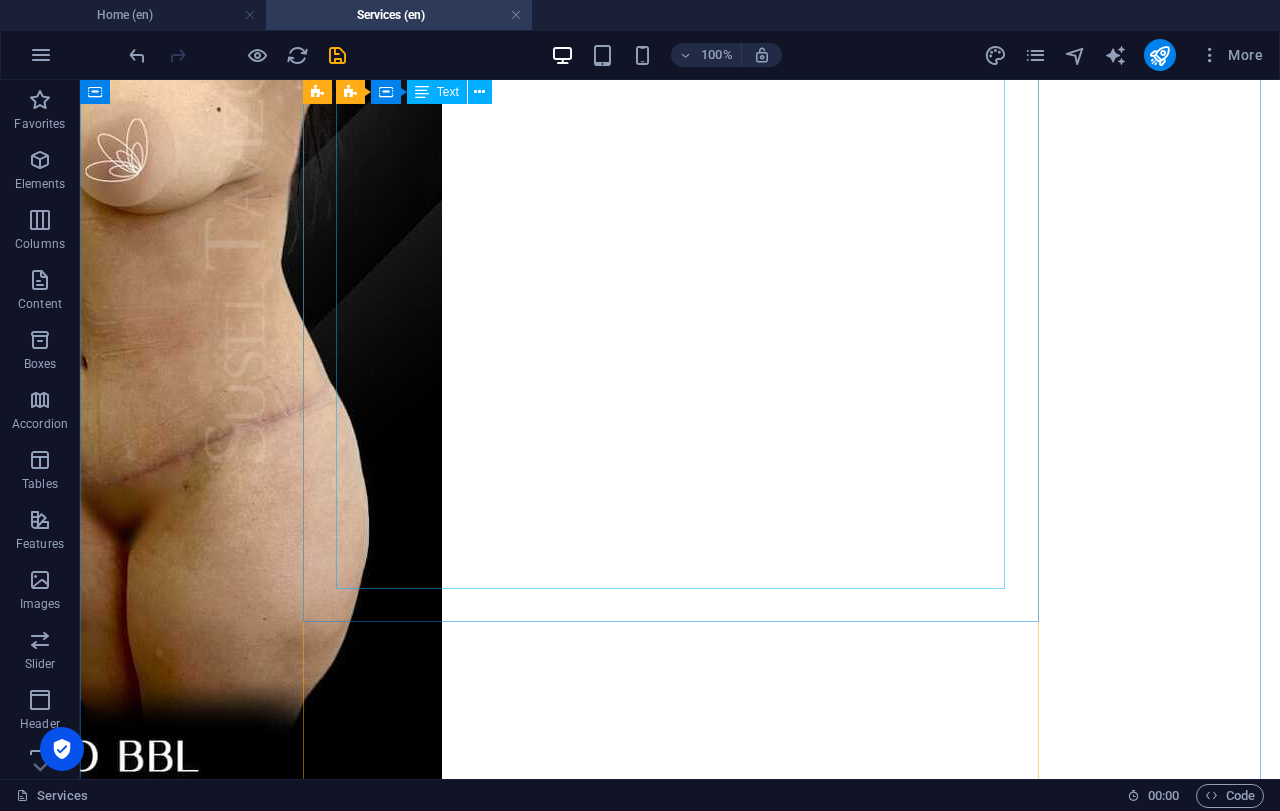 scroll, scrollTop: 20095, scrollLeft: 0, axis: vertical 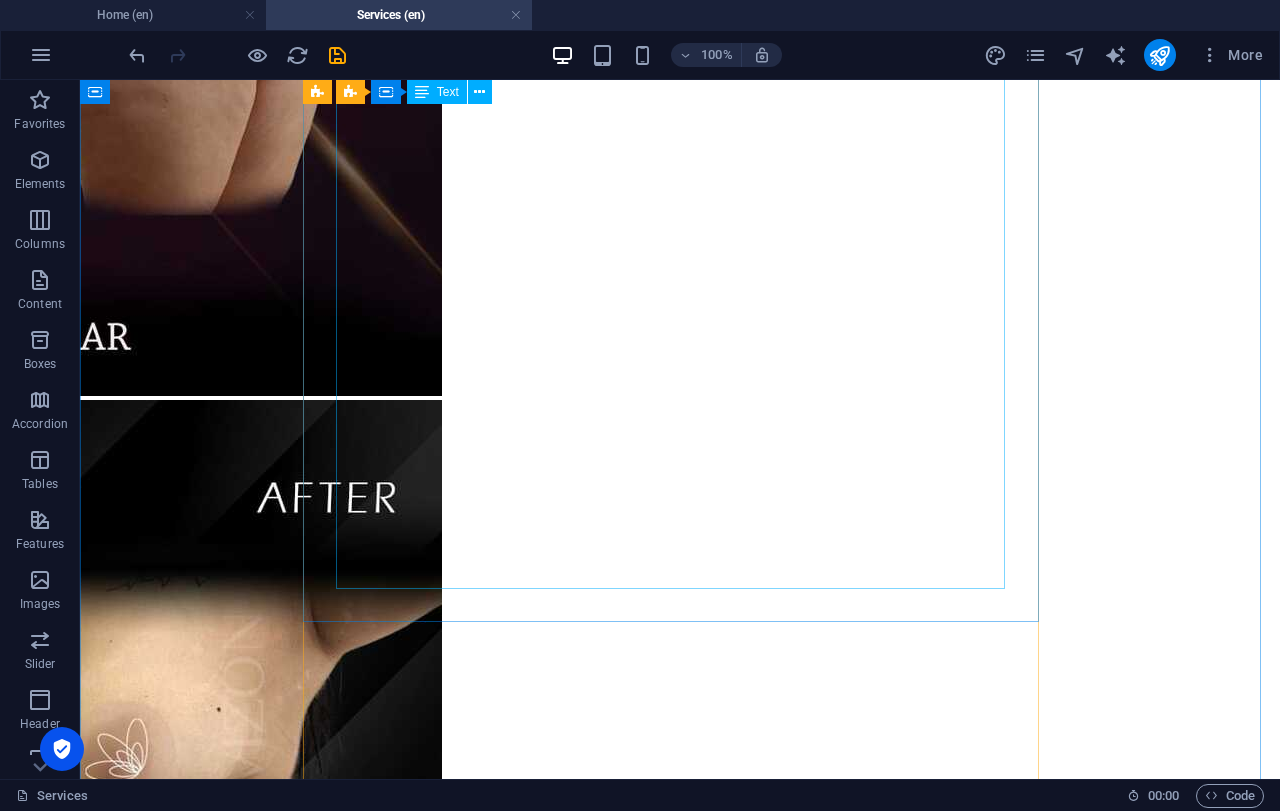 click on "Define your profile and rejuvenate your face Chin lipo removes excess fat under the chin to create a more defined, elegant profile. It’s ideal for anyone looking to slim their face, enhance their jawline, and achieve a more youthful, balanced appearance. Dr. Susel Tavizon uses gentle, advanced techniques to ensure natural results, minimal swelling, and a quick recovery. Results that make a difference ✅ Slimmer, more defined profile ✅ Balanced, youthful face ✅ Quick, safe procedure ✅ Comfortable recovery 🌸 Book your consultation today" at bounding box center [680, 32031] 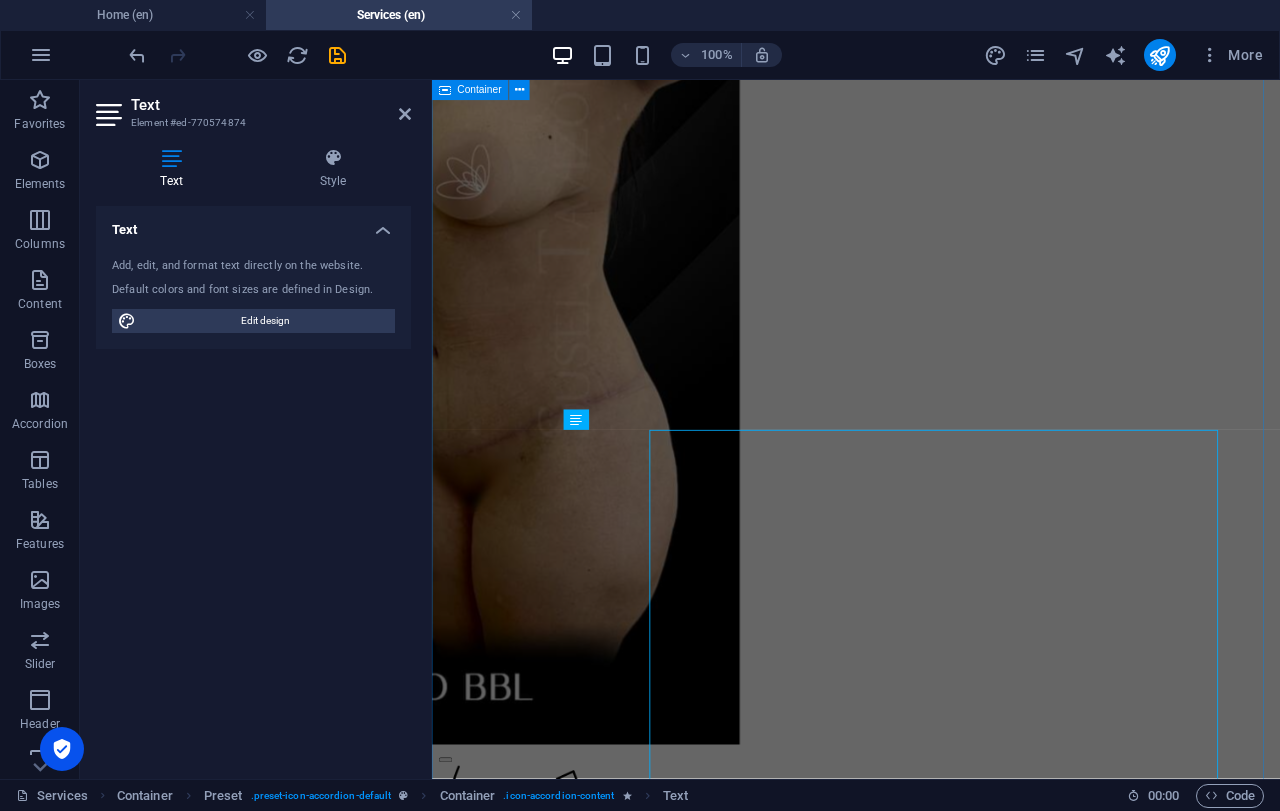 scroll, scrollTop: 19501, scrollLeft: 0, axis: vertical 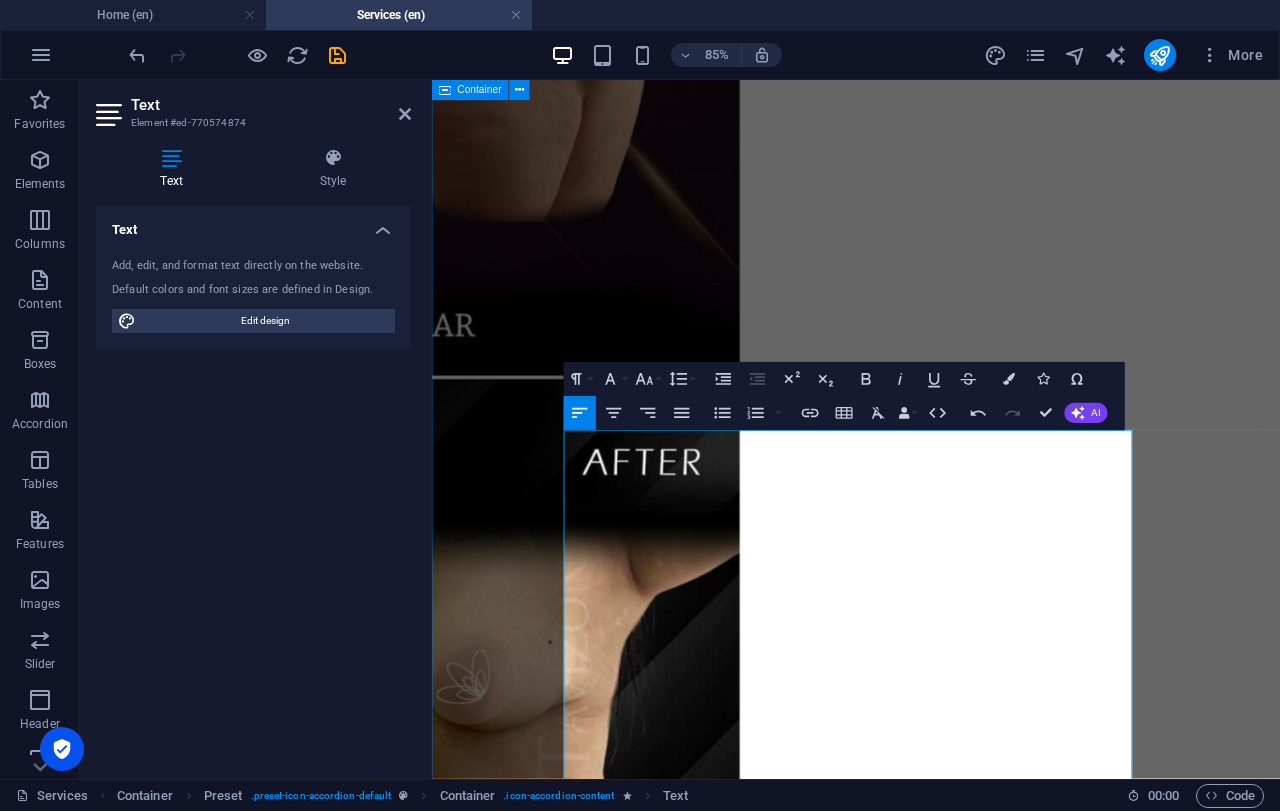 drag, startPoint x: 1323, startPoint y: 619, endPoint x: 1567, endPoint y: 485, distance: 278.37384 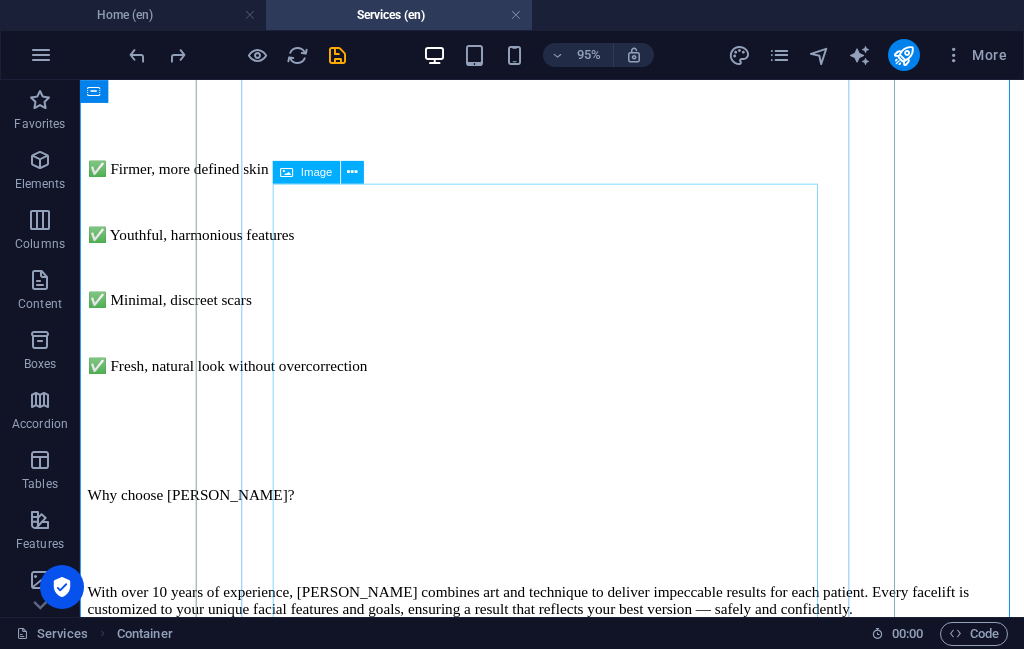 scroll, scrollTop: 21895, scrollLeft: 0, axis: vertical 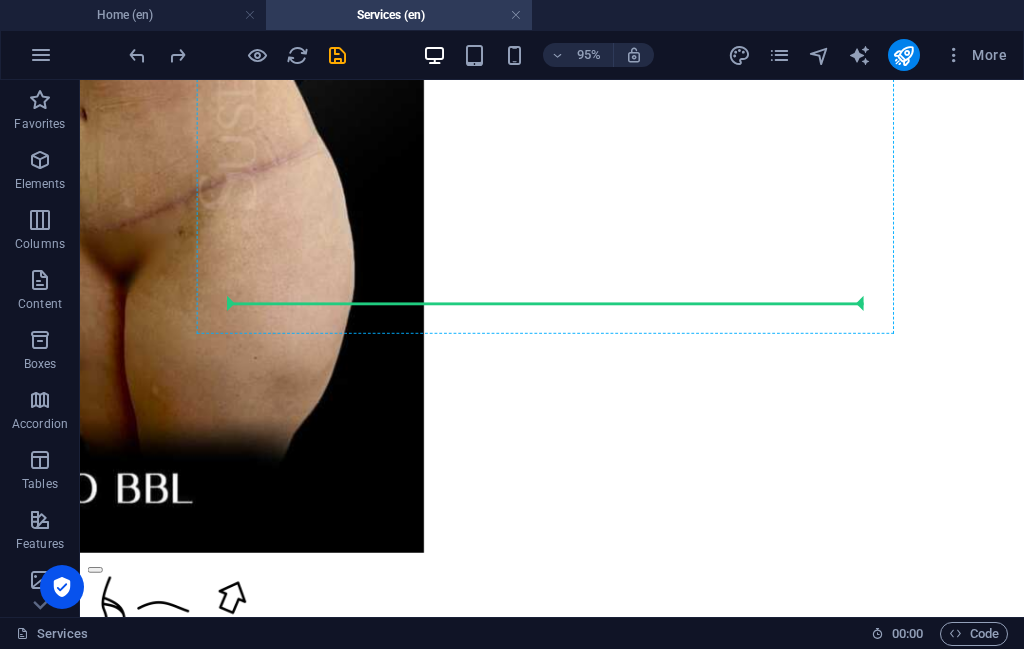 drag, startPoint x: 455, startPoint y: 288, endPoint x: 417, endPoint y: 267, distance: 43.416588 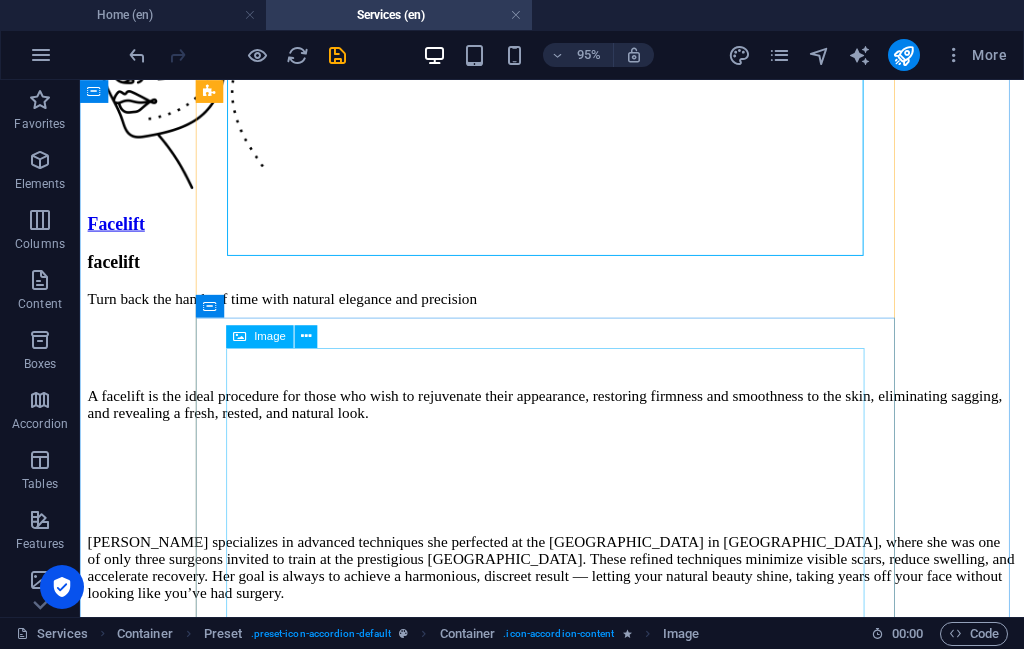 scroll, scrollTop: 21088, scrollLeft: 0, axis: vertical 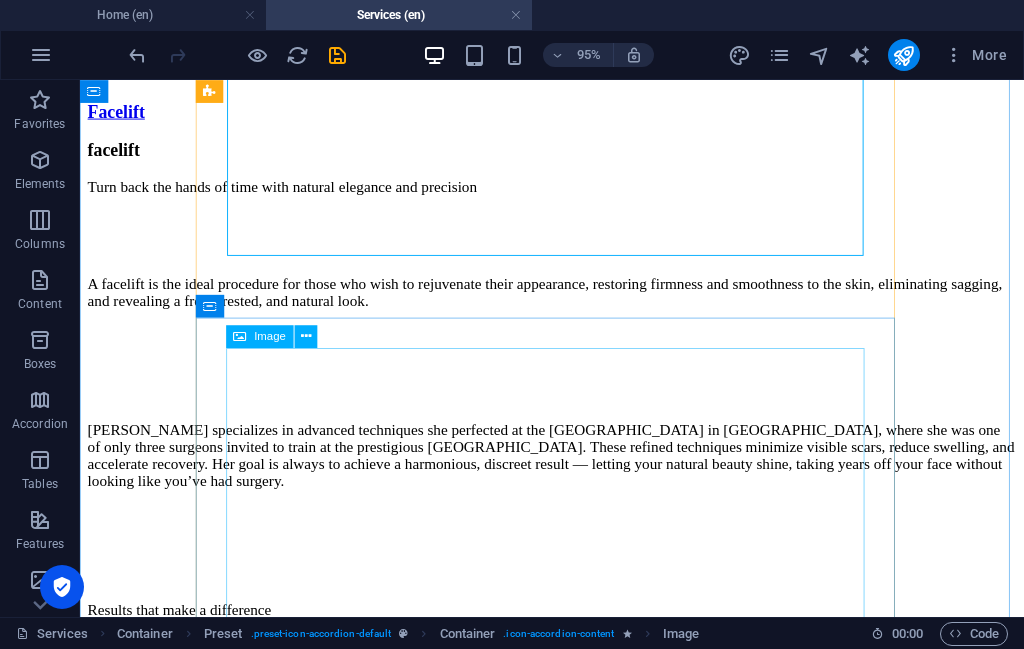 click at bounding box center [577, 31960] 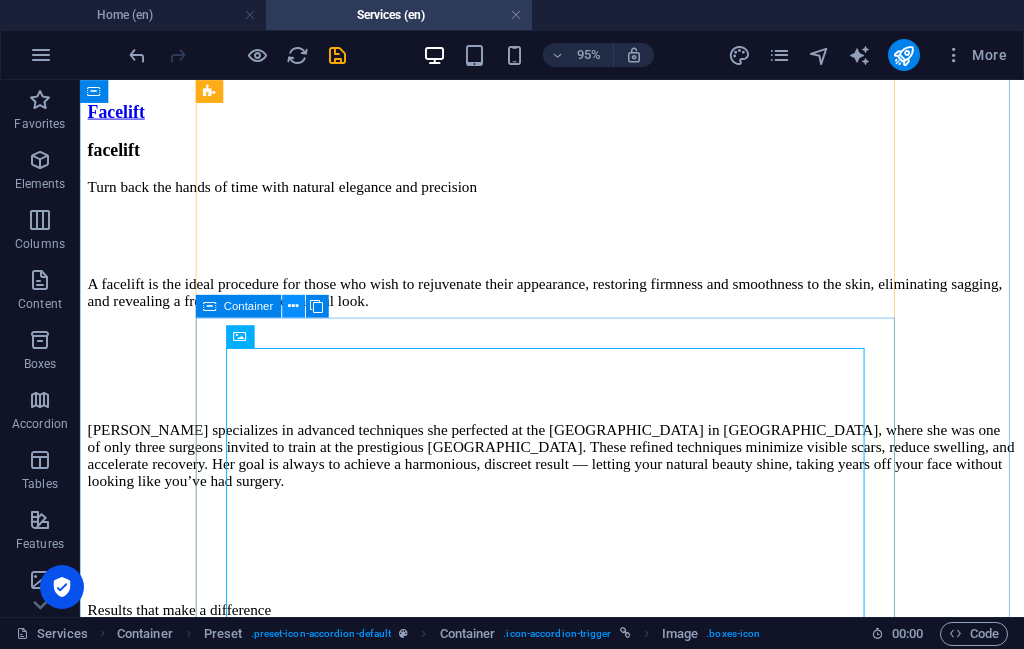 click at bounding box center [293, 306] 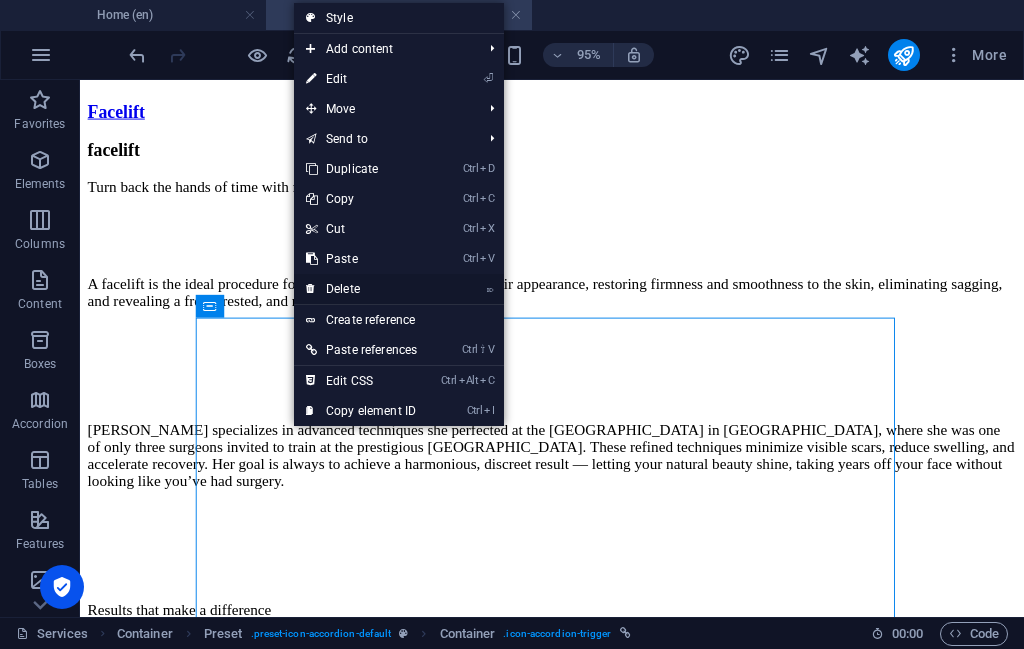 click on "⌦  Delete" at bounding box center [361, 289] 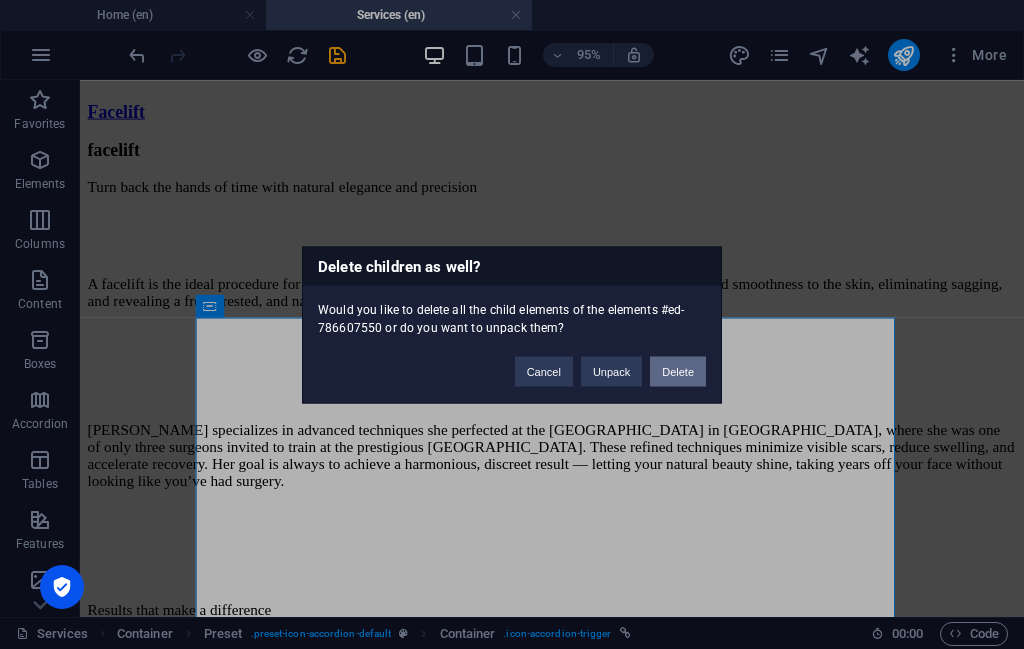 click on "Delete" at bounding box center [678, 371] 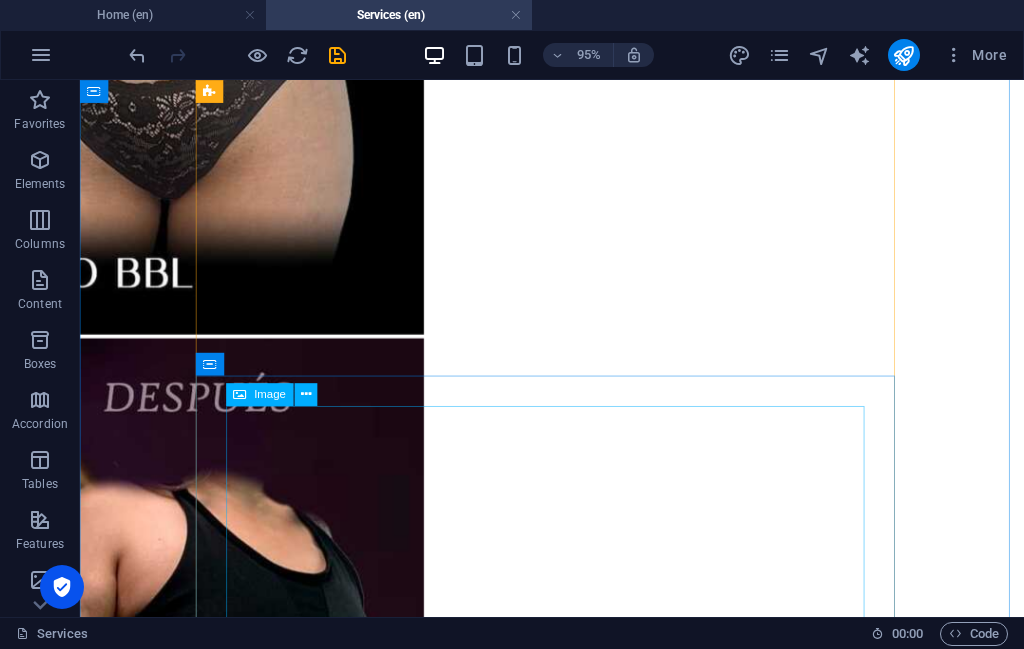 scroll, scrollTop: 19141, scrollLeft: 0, axis: vertical 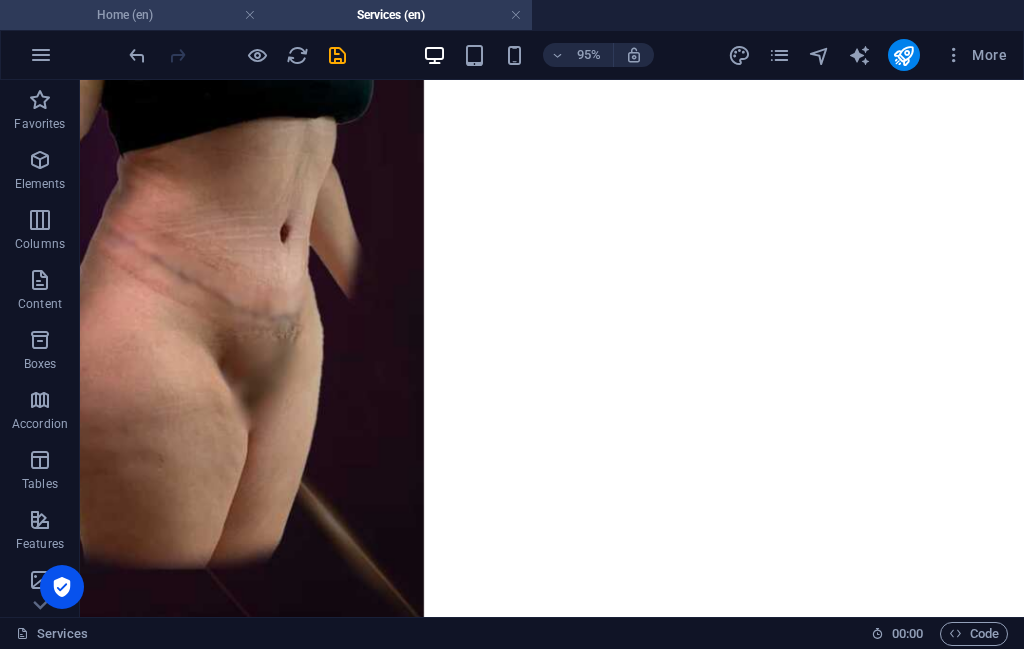 click on "Home (en)" at bounding box center (133, 15) 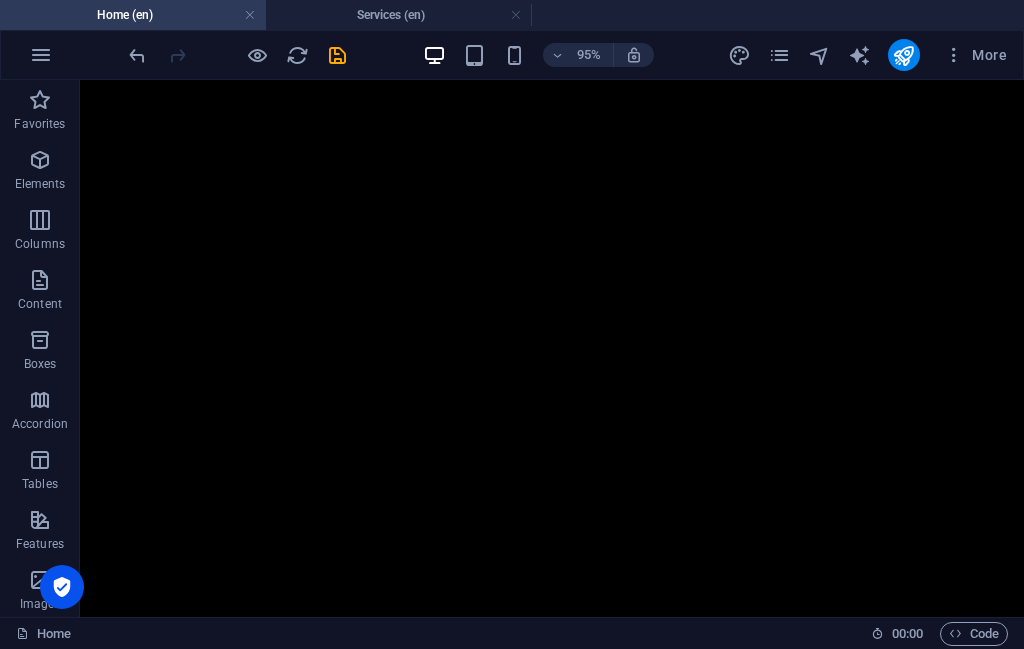scroll, scrollTop: 0, scrollLeft: 0, axis: both 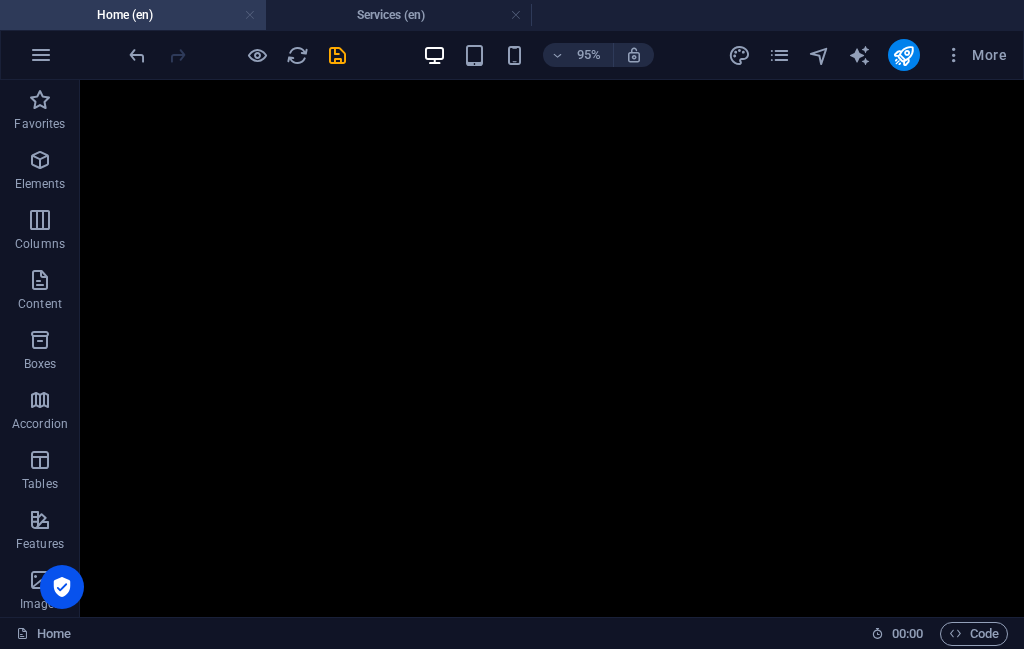 click at bounding box center [250, 15] 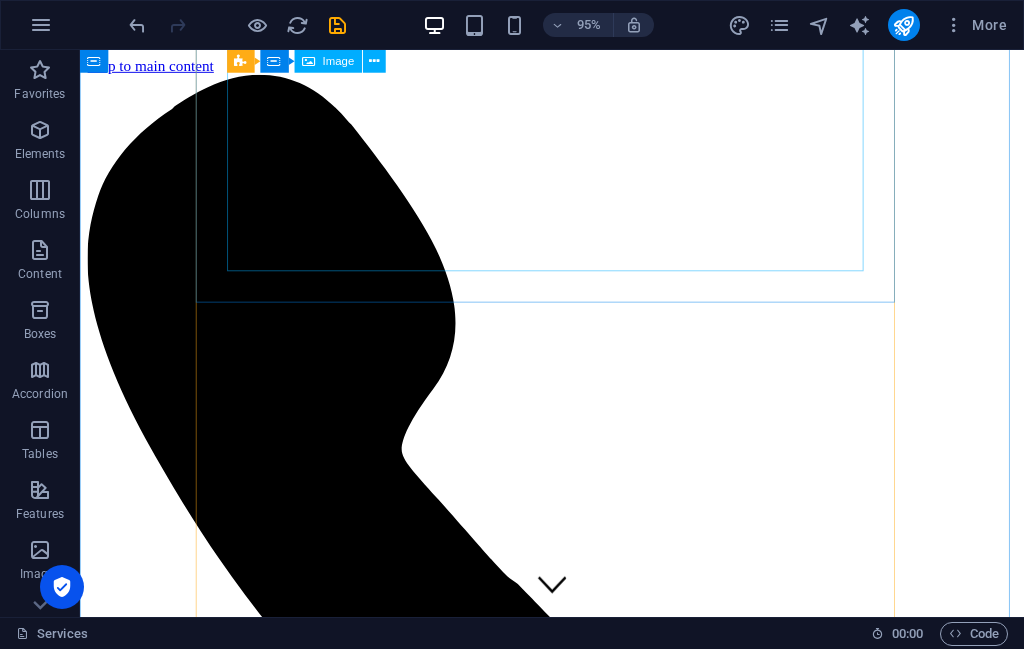 scroll, scrollTop: 19141, scrollLeft: 0, axis: vertical 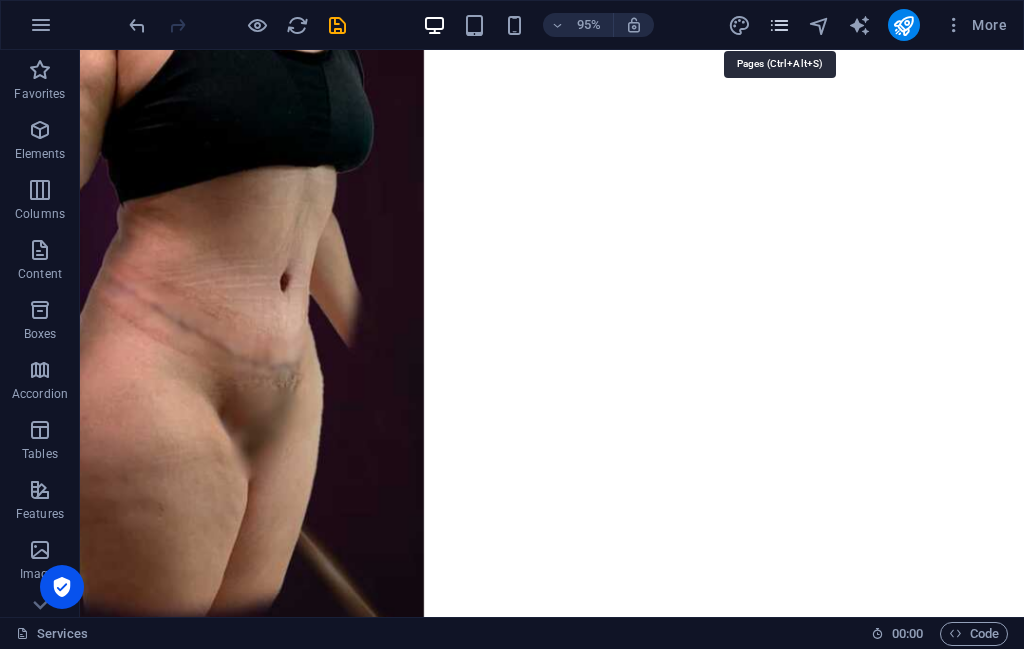 click at bounding box center (779, 25) 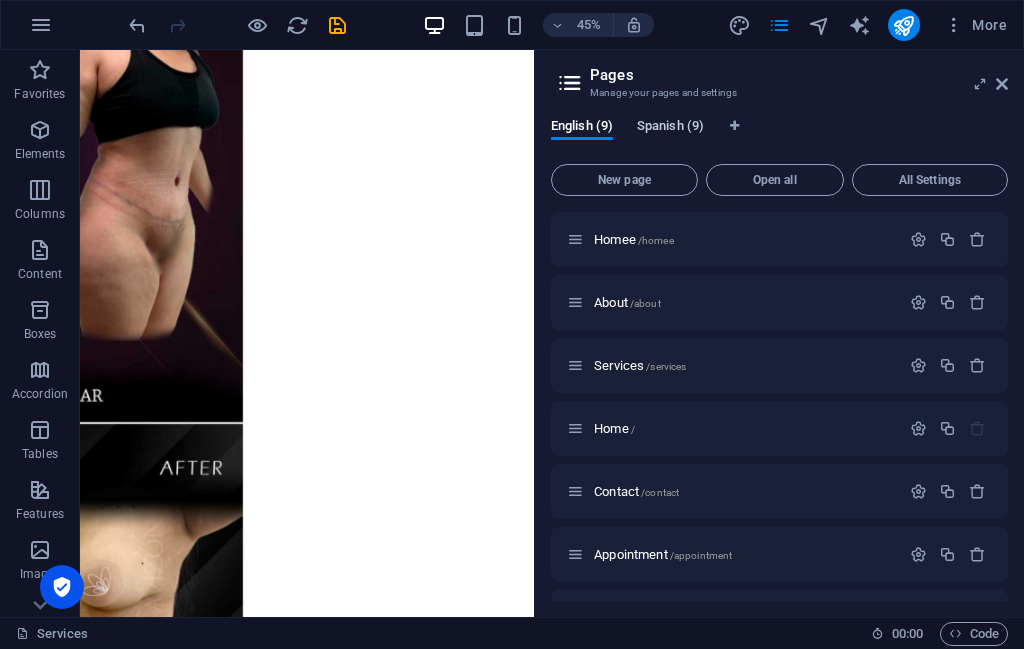 click on "Spanish (9)" at bounding box center (670, 128) 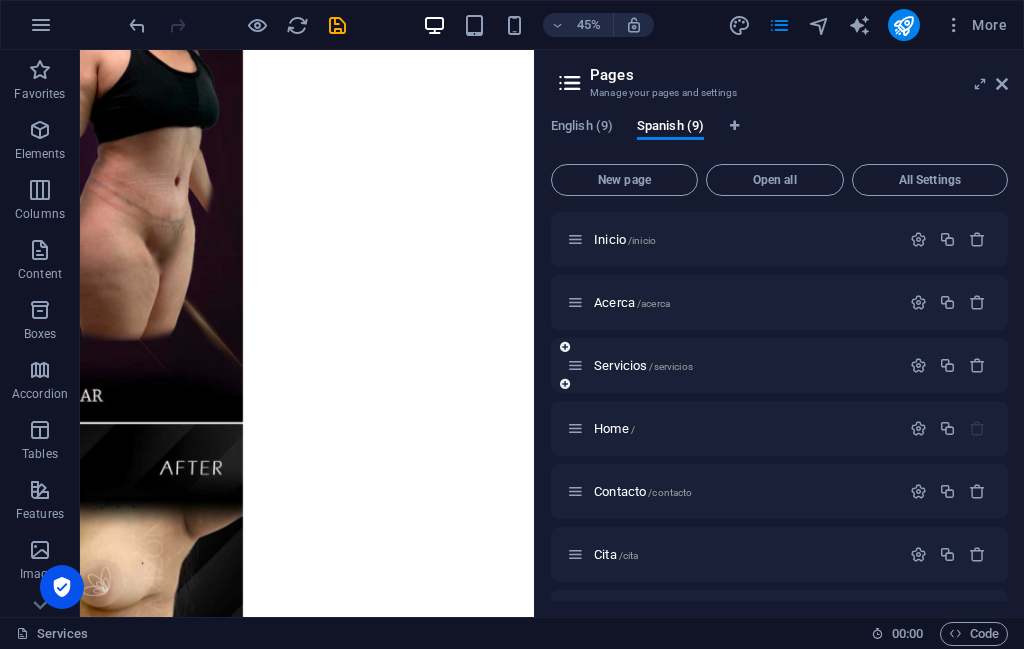 click on "Servicios /servicios" at bounding box center (733, 365) 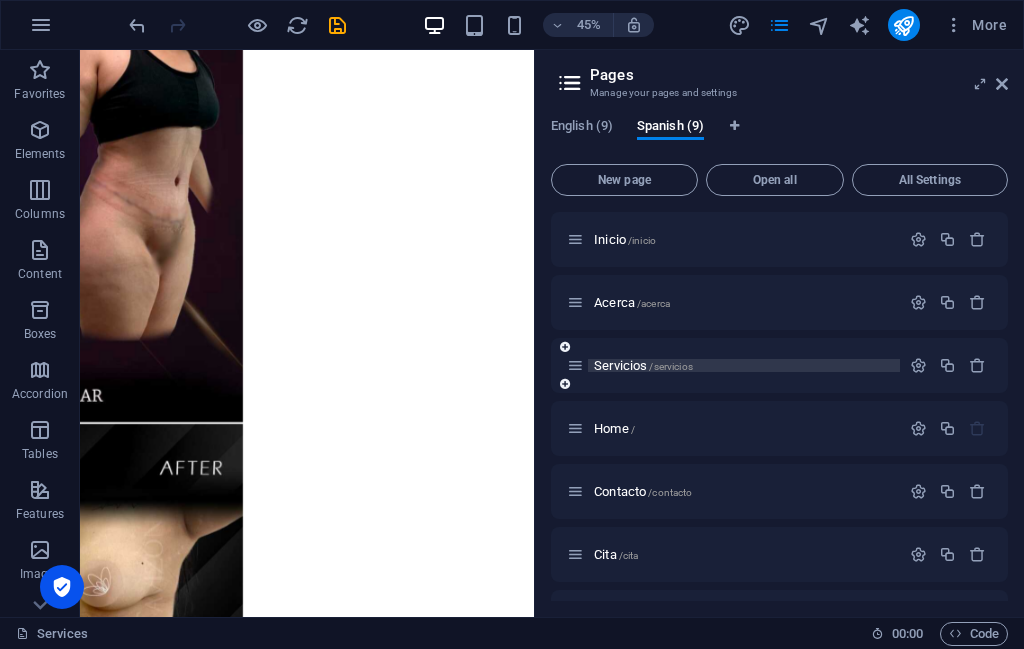 click on "Servicios /servicios" at bounding box center [643, 365] 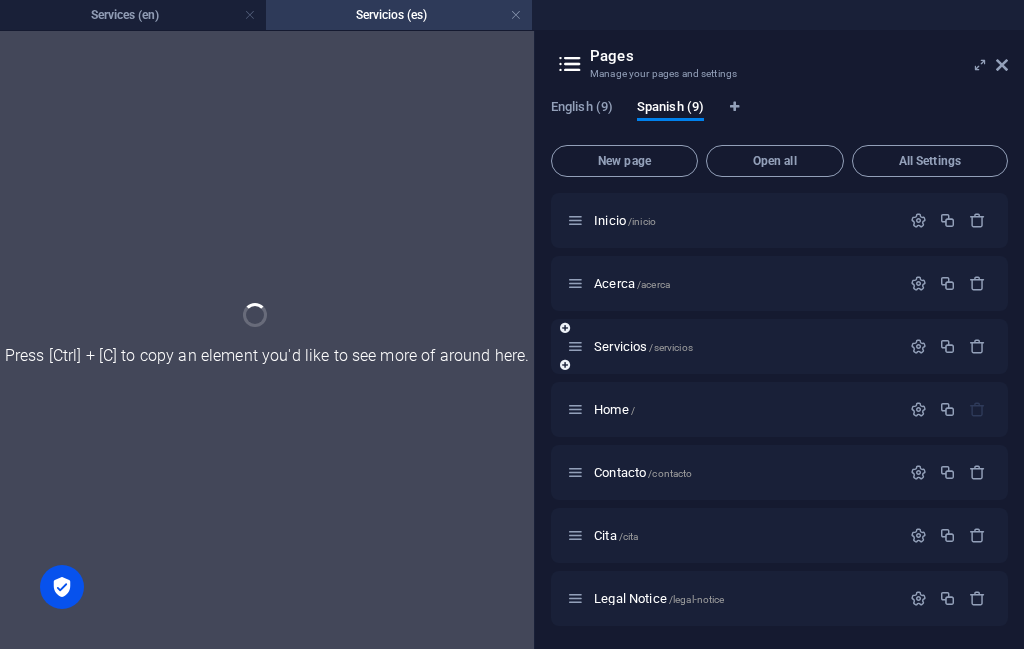scroll, scrollTop: 0, scrollLeft: 0, axis: both 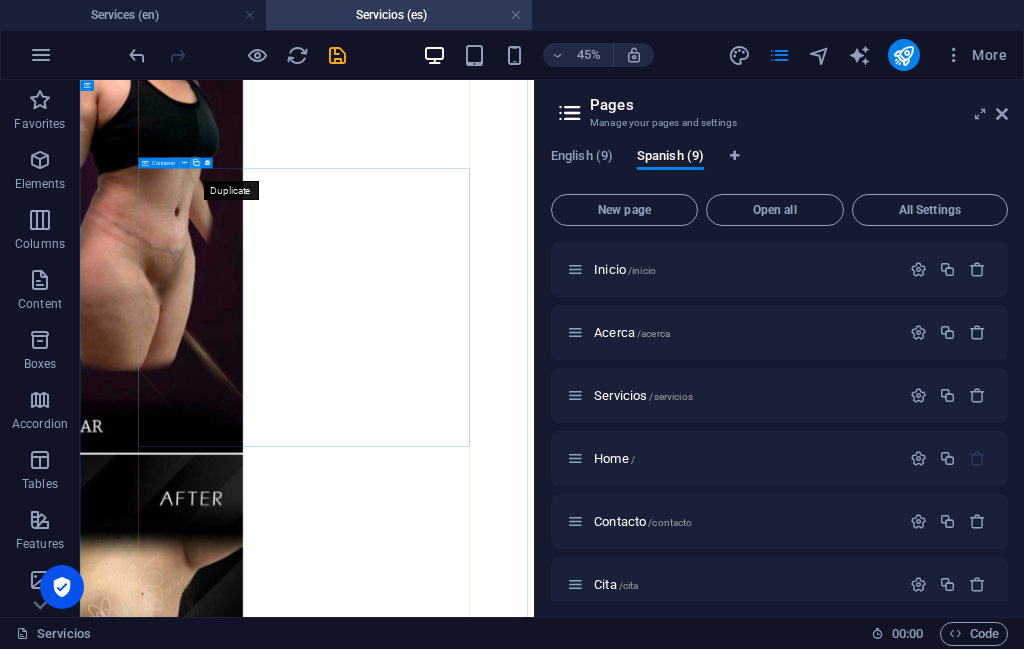 click at bounding box center [196, 162] 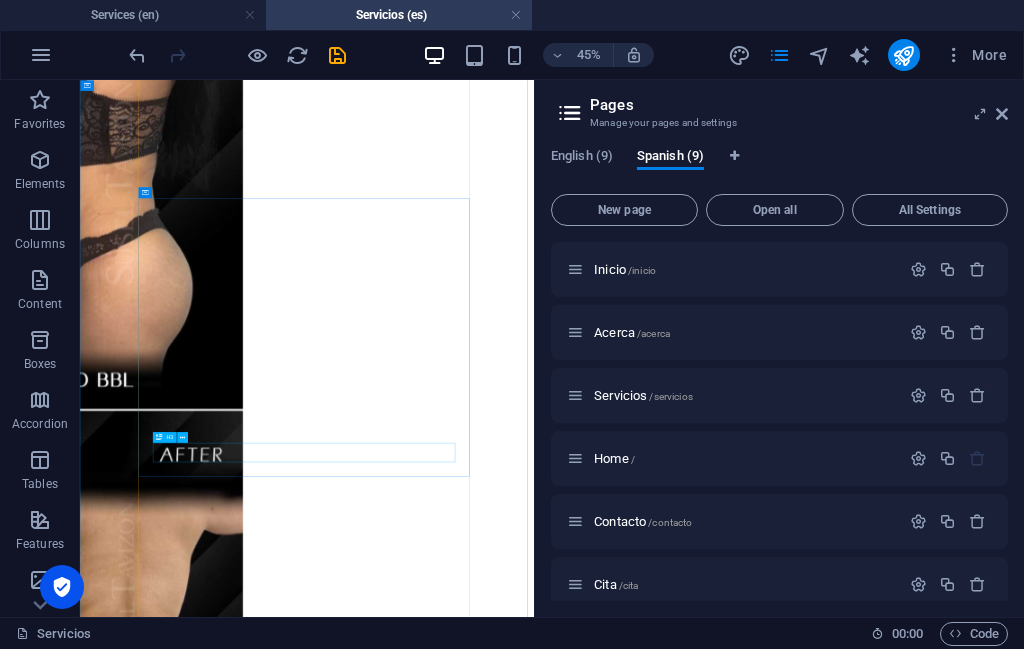 scroll, scrollTop: 19636, scrollLeft: 0, axis: vertical 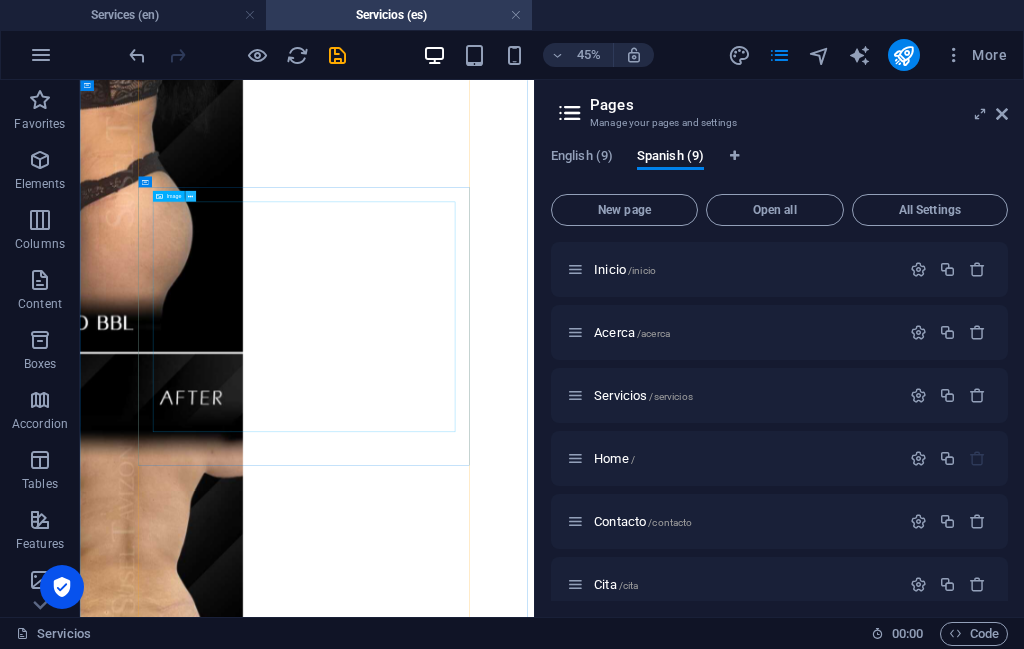 click at bounding box center [190, 196] 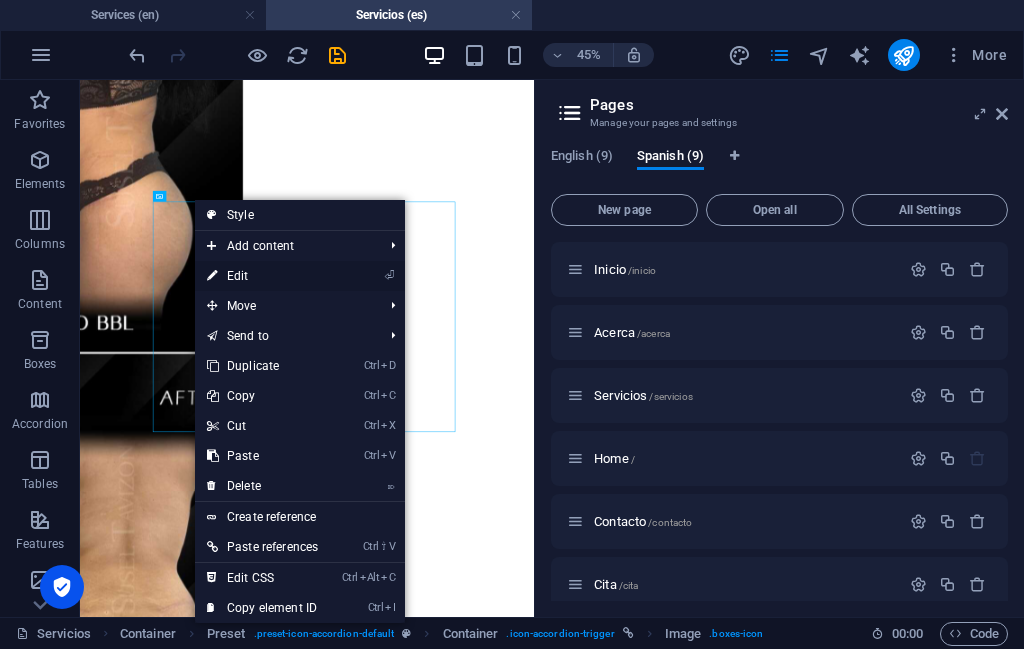 click on "⏎  Edit" at bounding box center [262, 276] 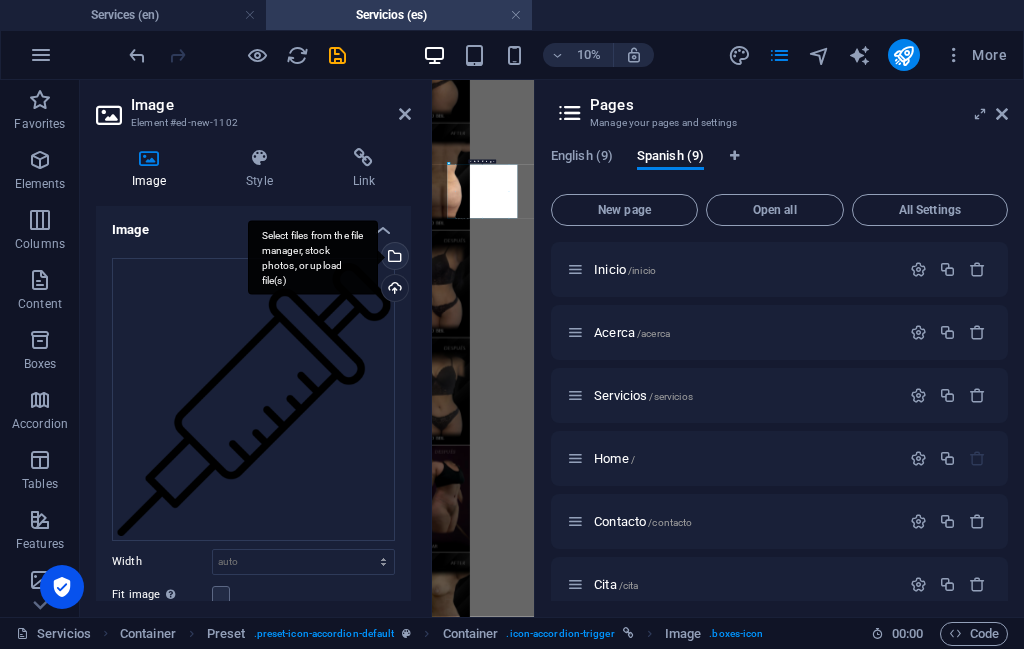 scroll, scrollTop: 19093, scrollLeft: 0, axis: vertical 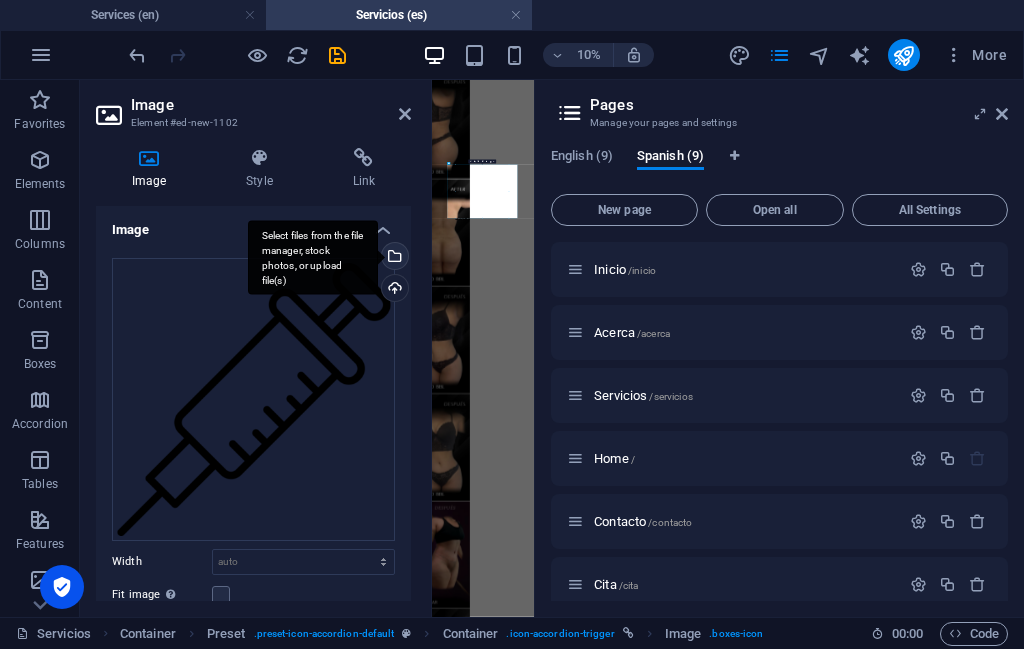 click on "Select files from the file manager, stock photos, or upload file(s)" at bounding box center [393, 258] 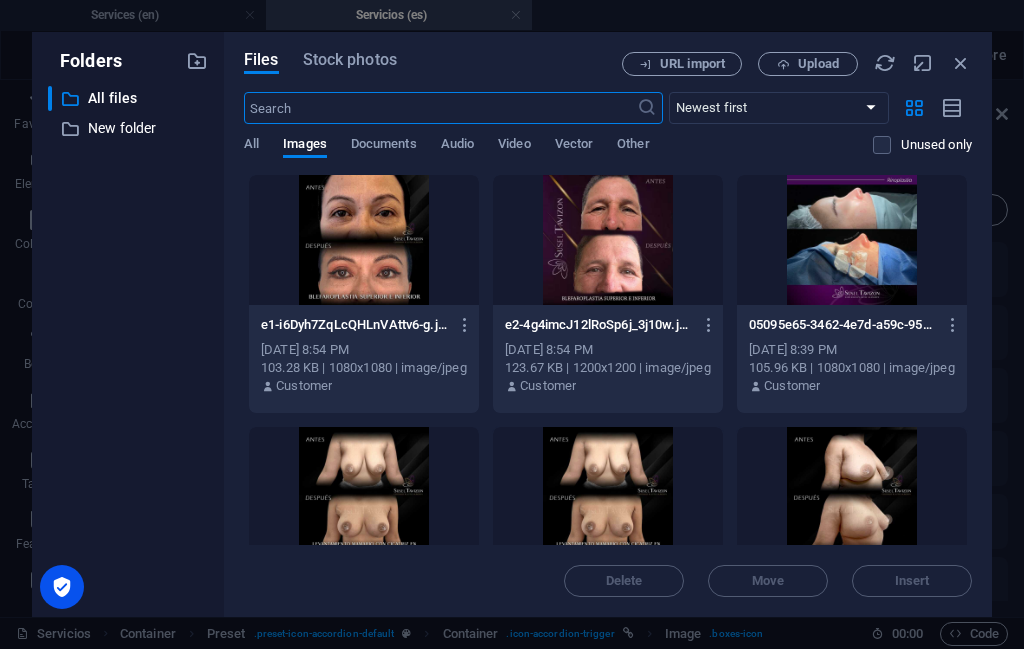 scroll, scrollTop: 50342, scrollLeft: 0, axis: vertical 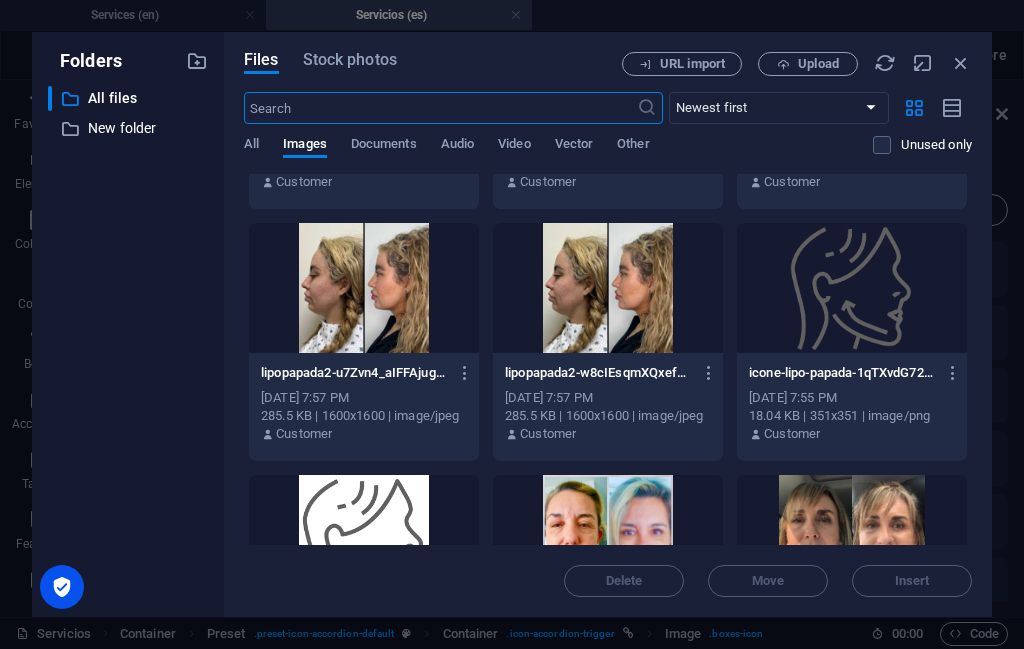 click at bounding box center (852, 288) 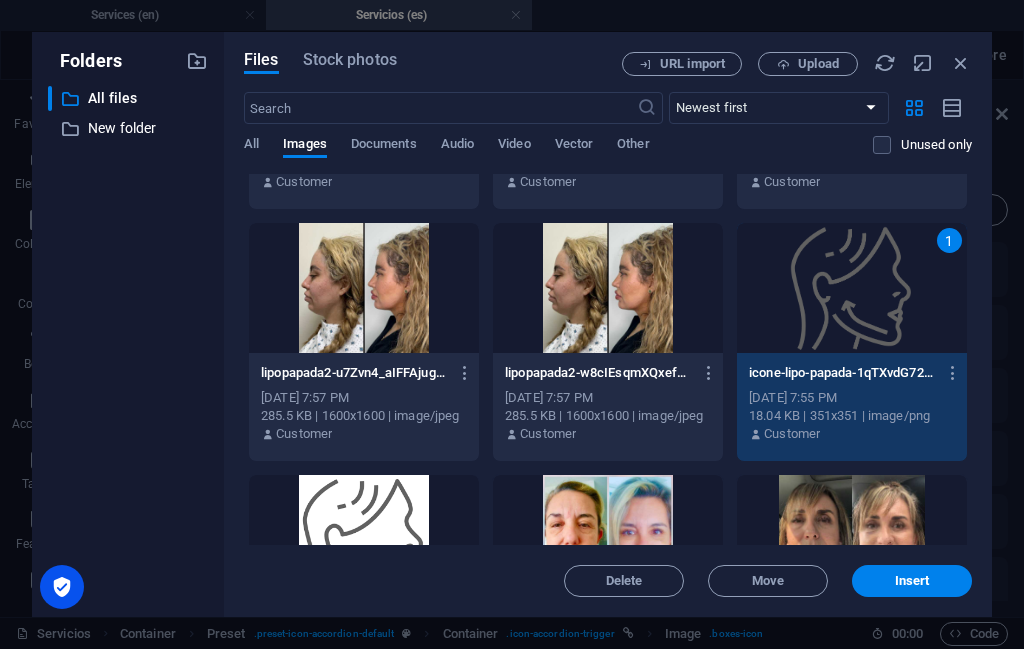 click on "Insert" at bounding box center (912, 581) 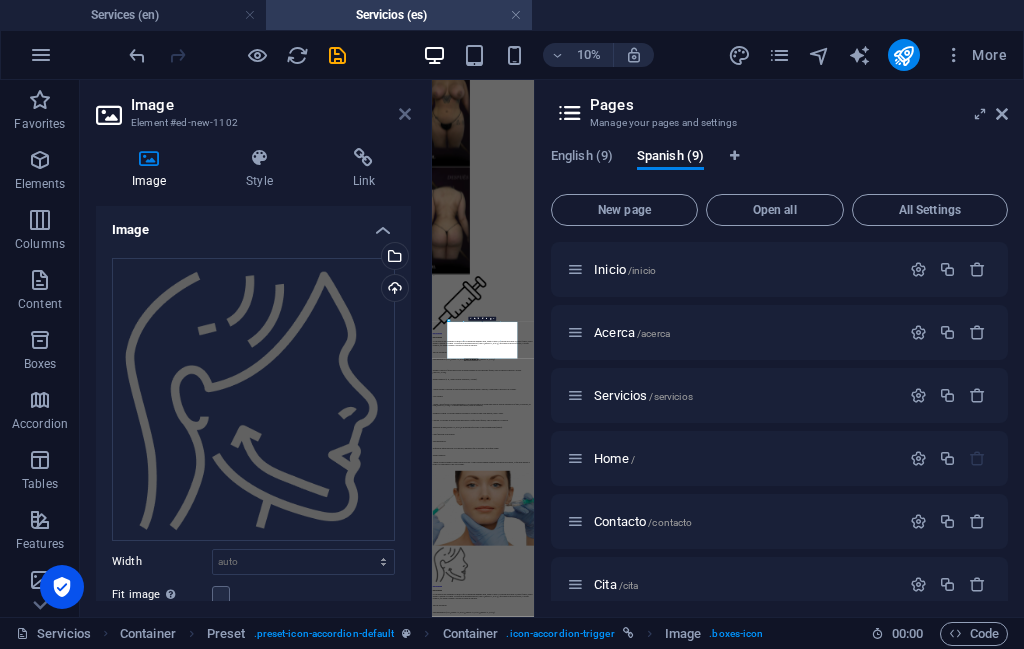 scroll, scrollTop: 17588, scrollLeft: 0, axis: vertical 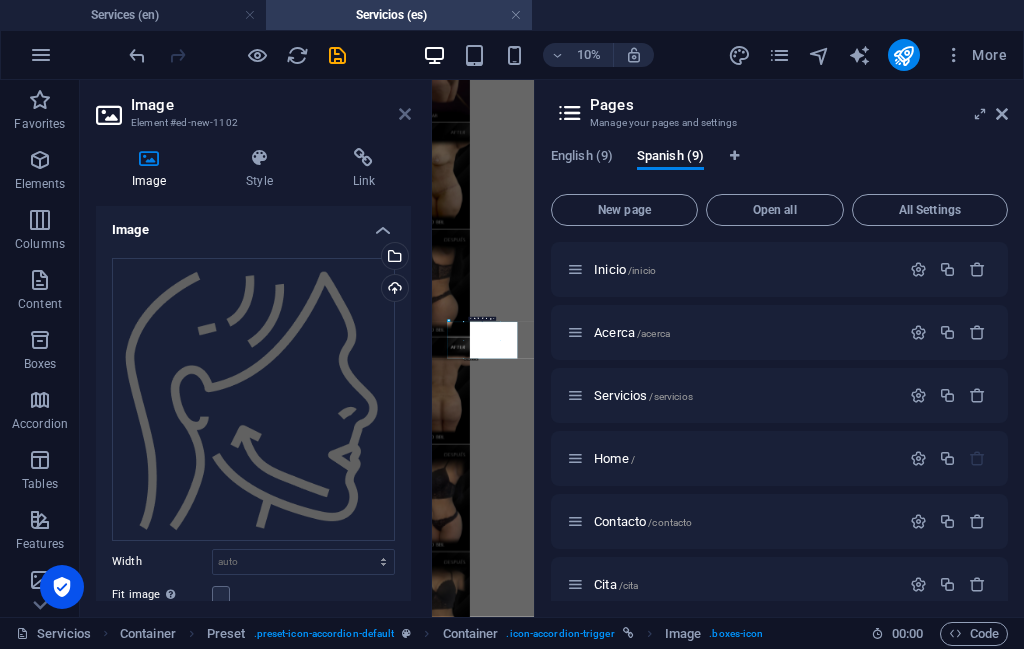 click at bounding box center [405, 114] 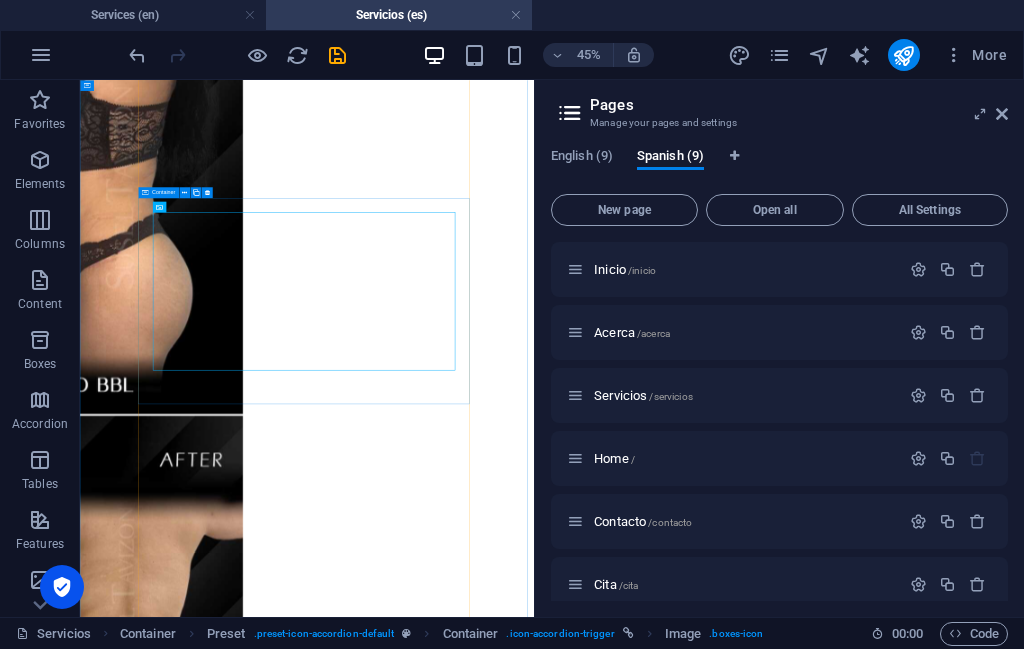 scroll, scrollTop: 19612, scrollLeft: 0, axis: vertical 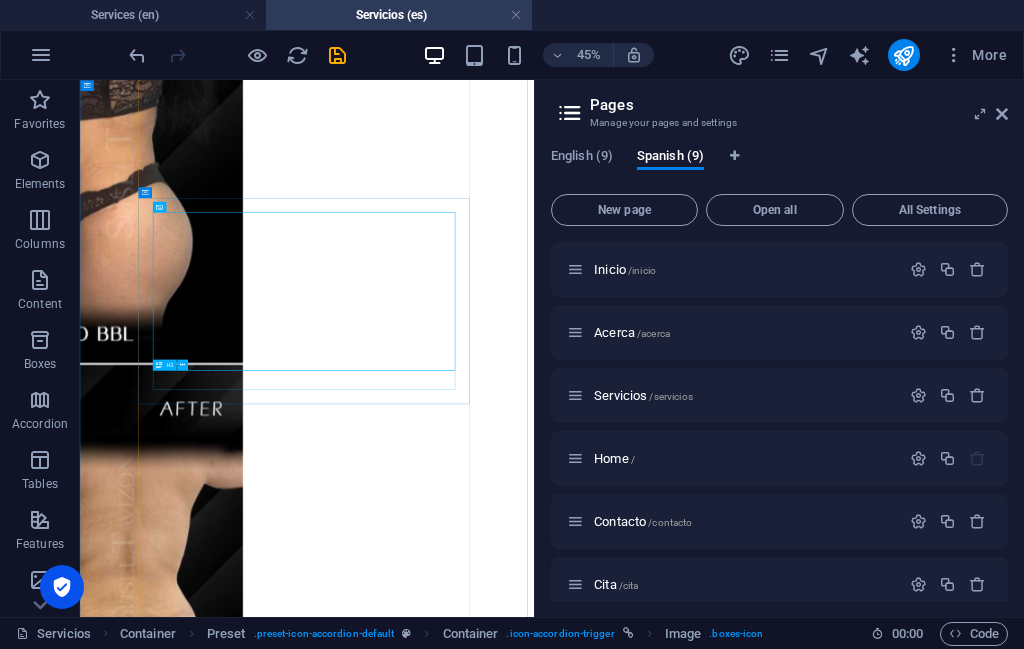 drag, startPoint x: 577, startPoint y: 764, endPoint x: 385, endPoint y: 468, distance: 352.81723 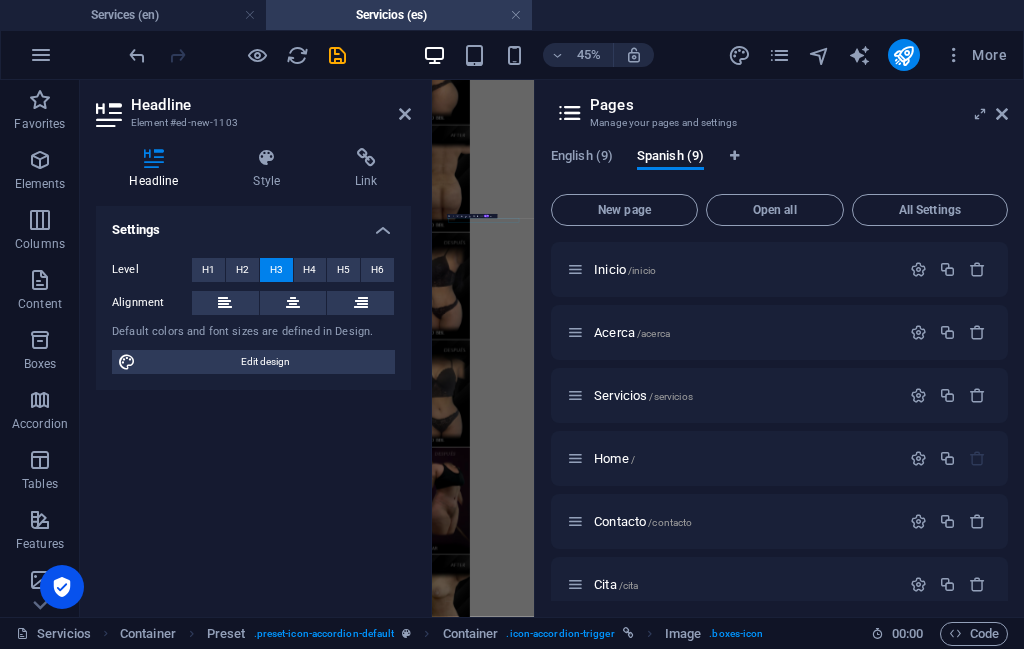 scroll, scrollTop: 18932, scrollLeft: 0, axis: vertical 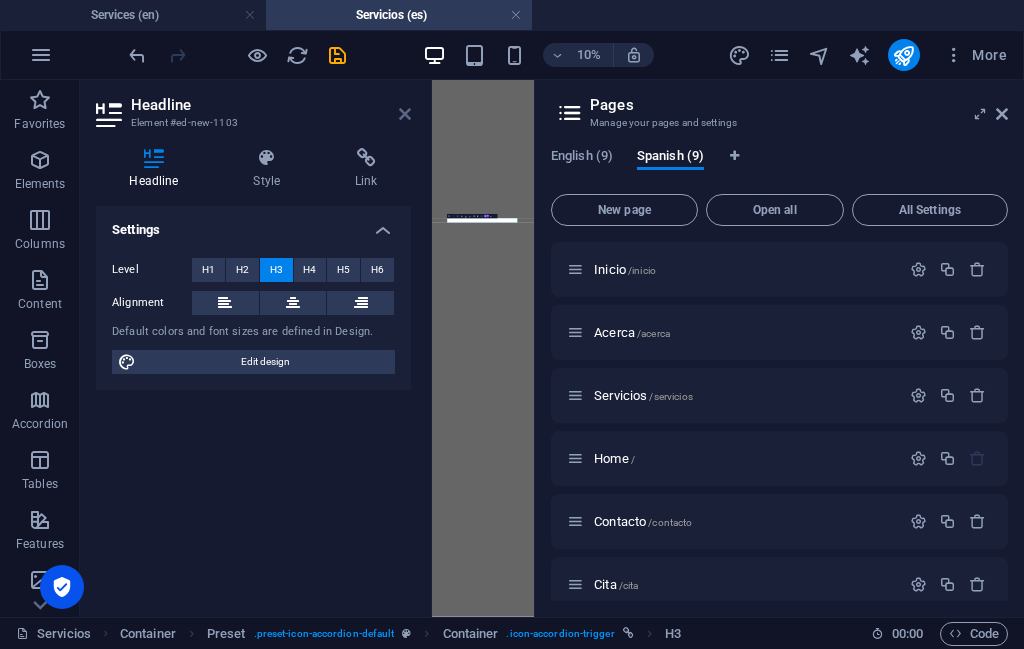 click at bounding box center [405, 114] 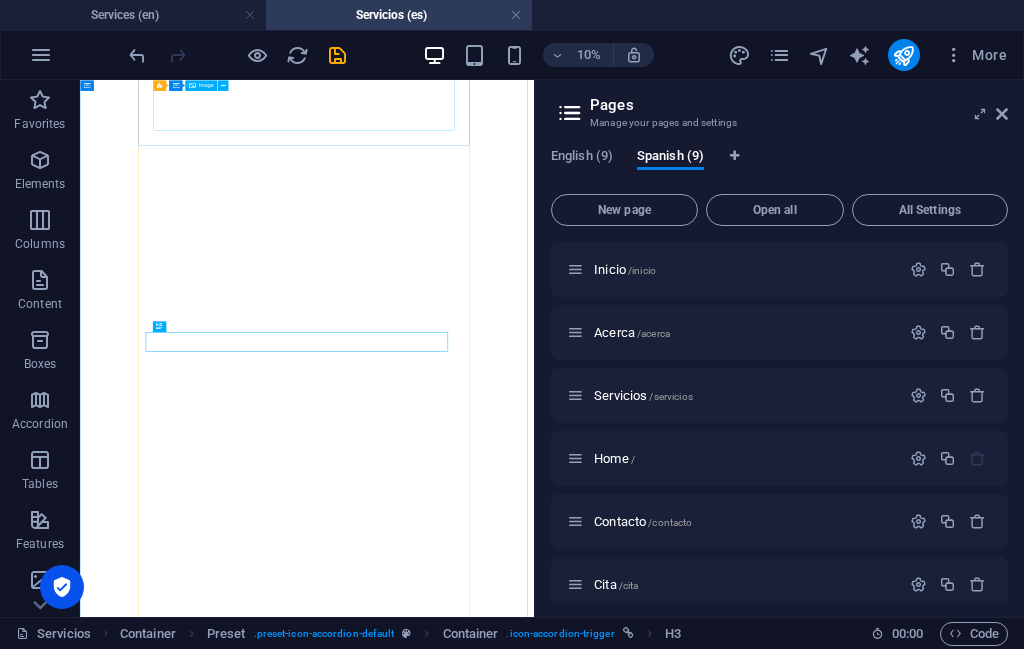 scroll, scrollTop: 19697, scrollLeft: 0, axis: vertical 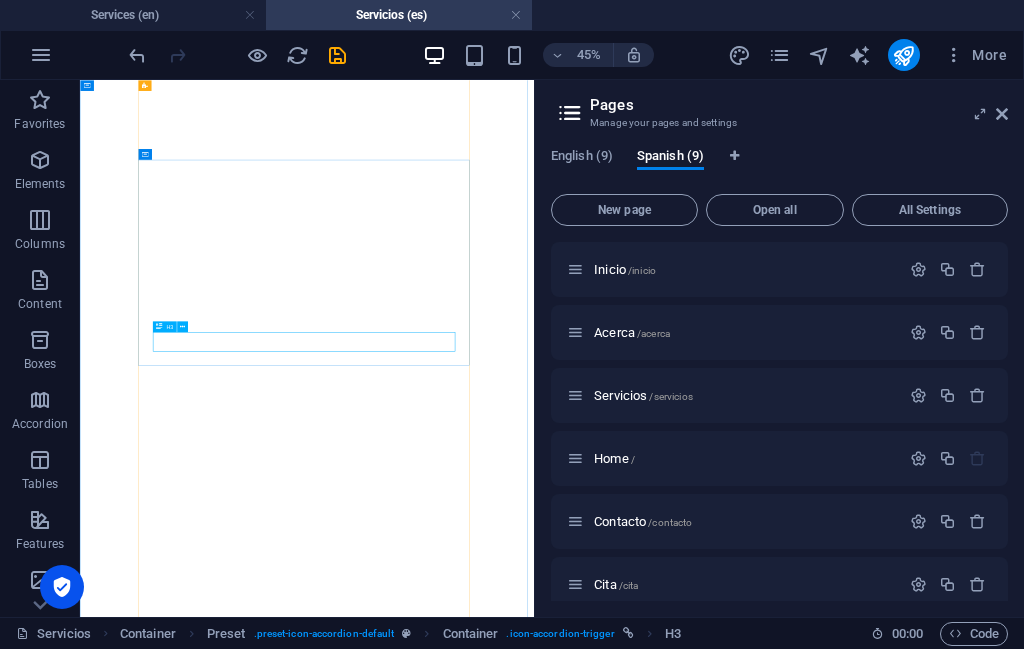 click on "inyectables" at bounding box center [584, 35768] 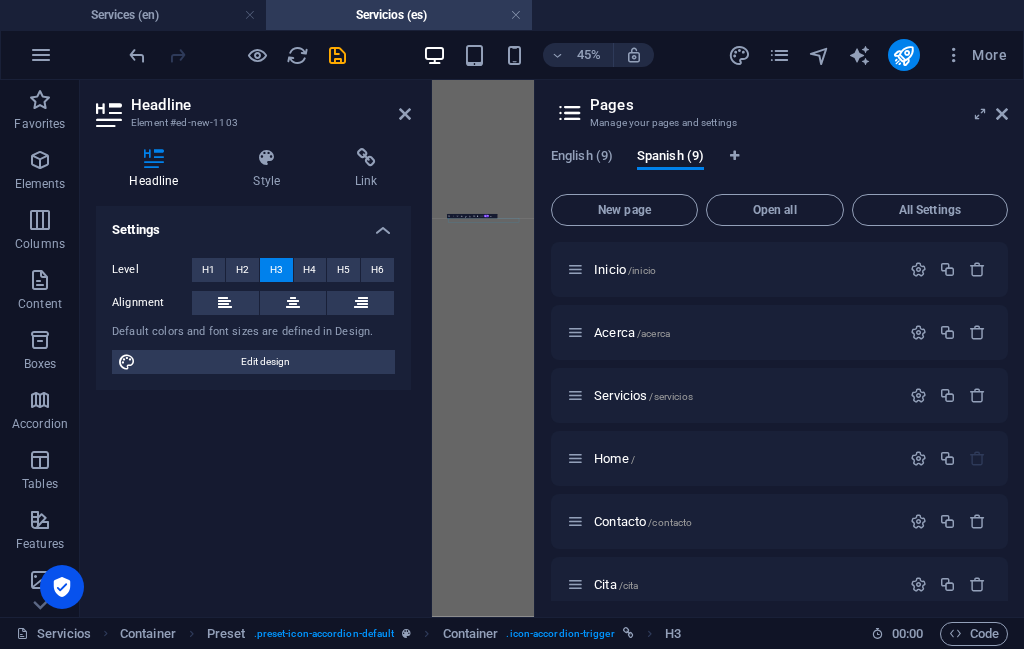 scroll, scrollTop: 18932, scrollLeft: 0, axis: vertical 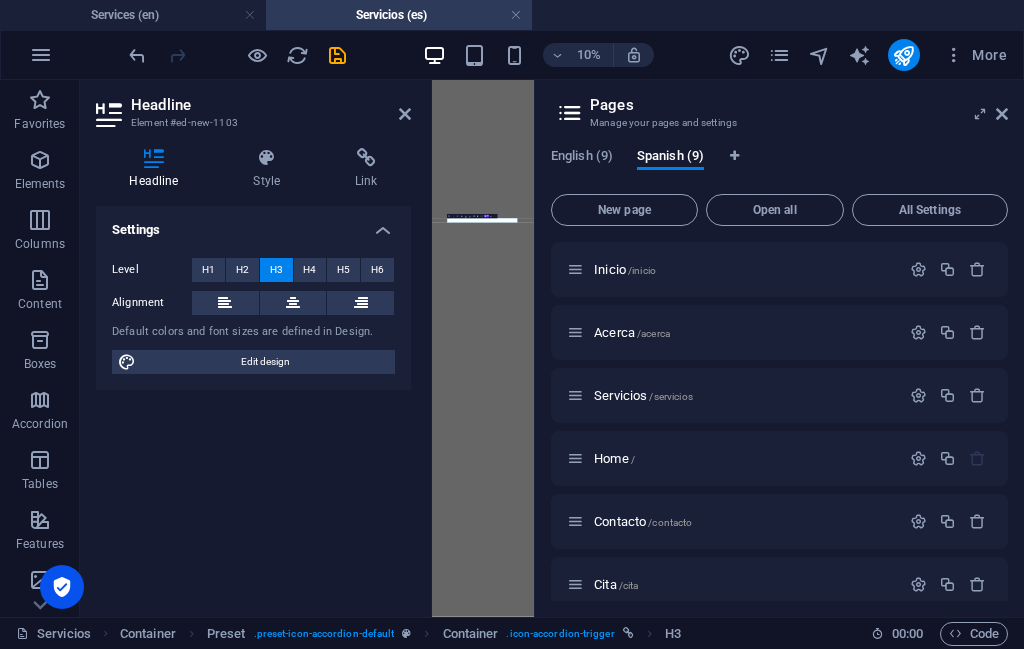 type 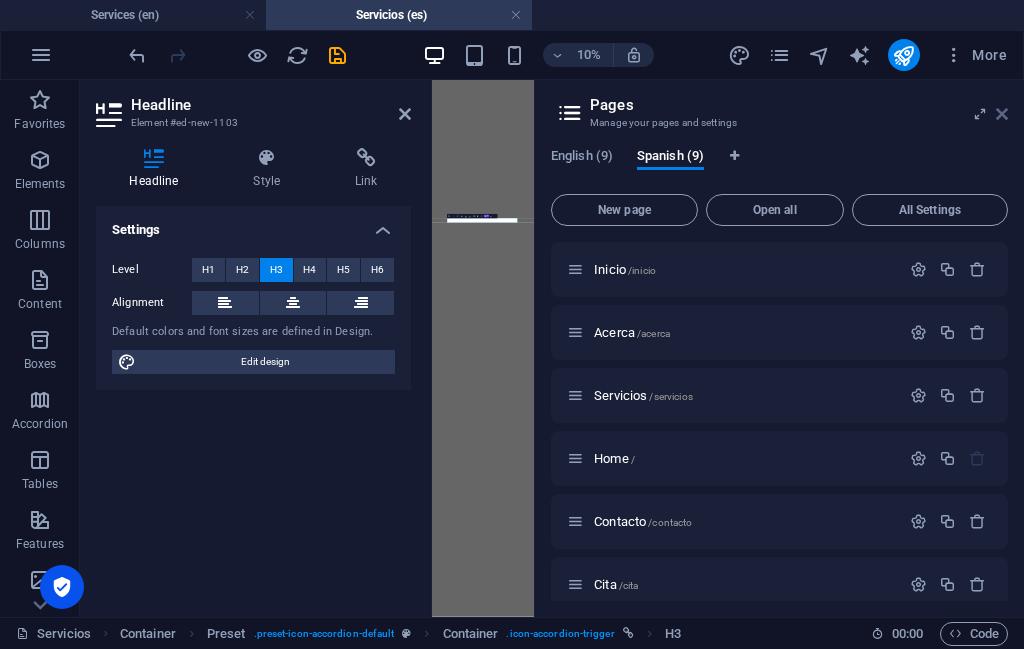 click at bounding box center (1002, 114) 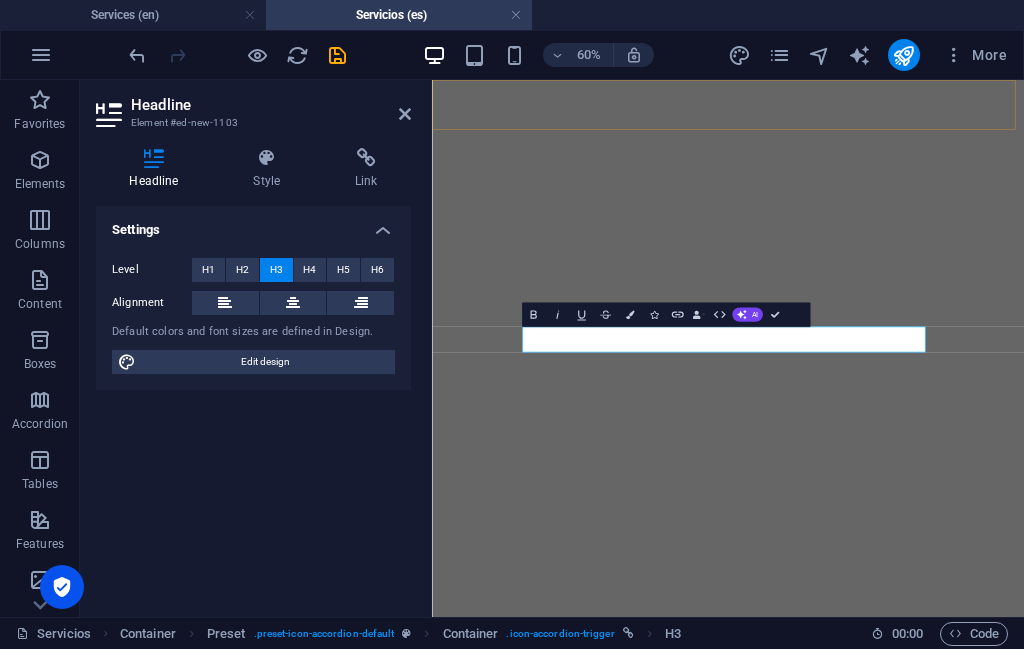 scroll, scrollTop: 19846, scrollLeft: 0, axis: vertical 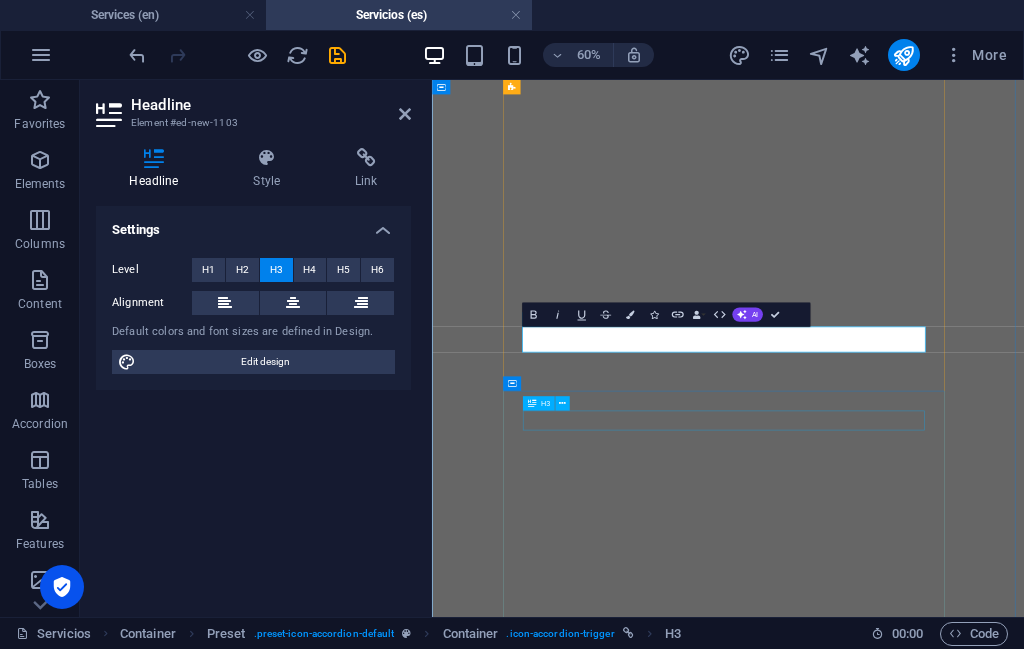 click on "inyectables" at bounding box center [925, 35502] 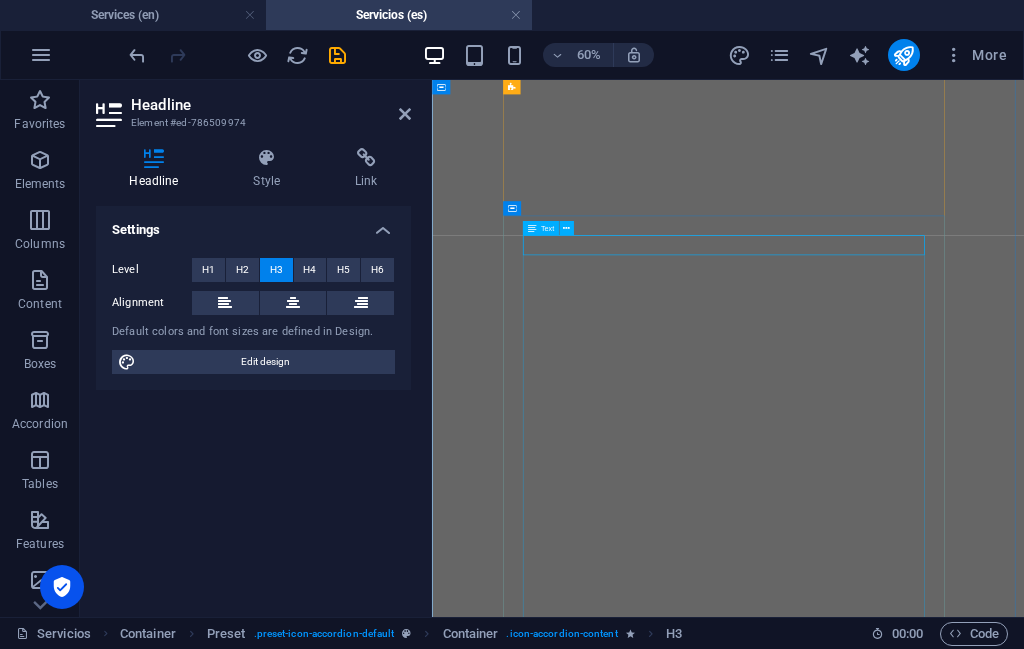 scroll, scrollTop: 20138, scrollLeft: 0, axis: vertical 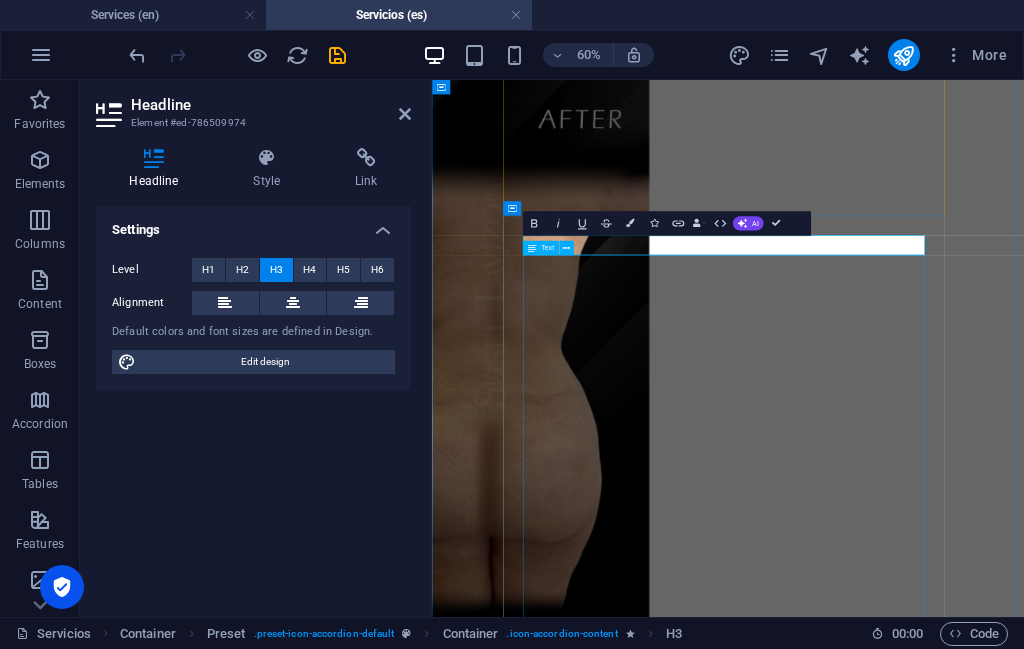 type 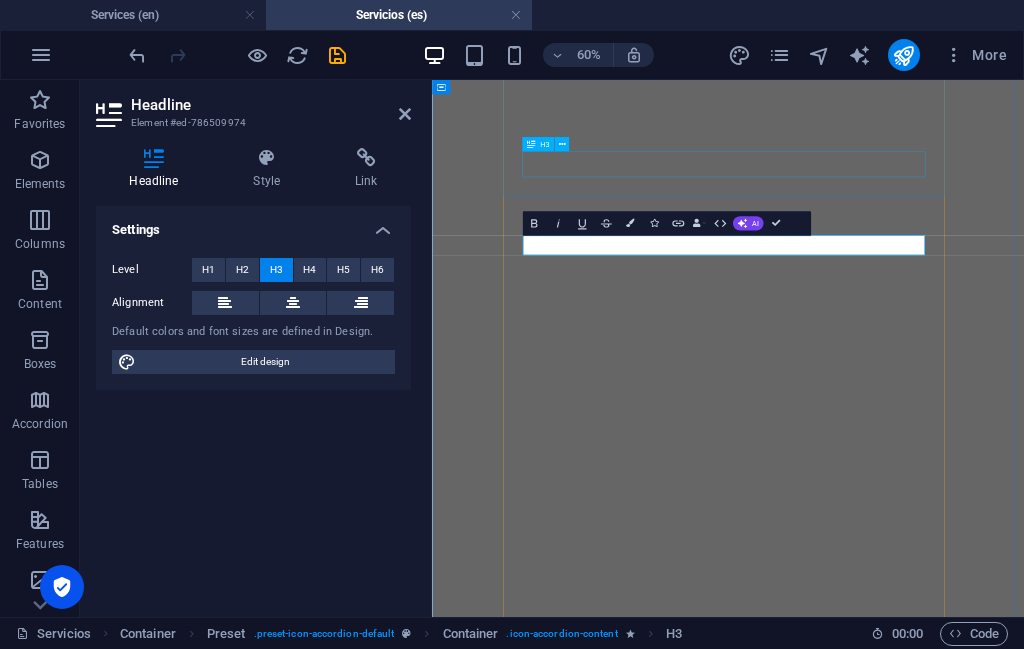click on "LIPOPAPADA" at bounding box center [925, 35169] 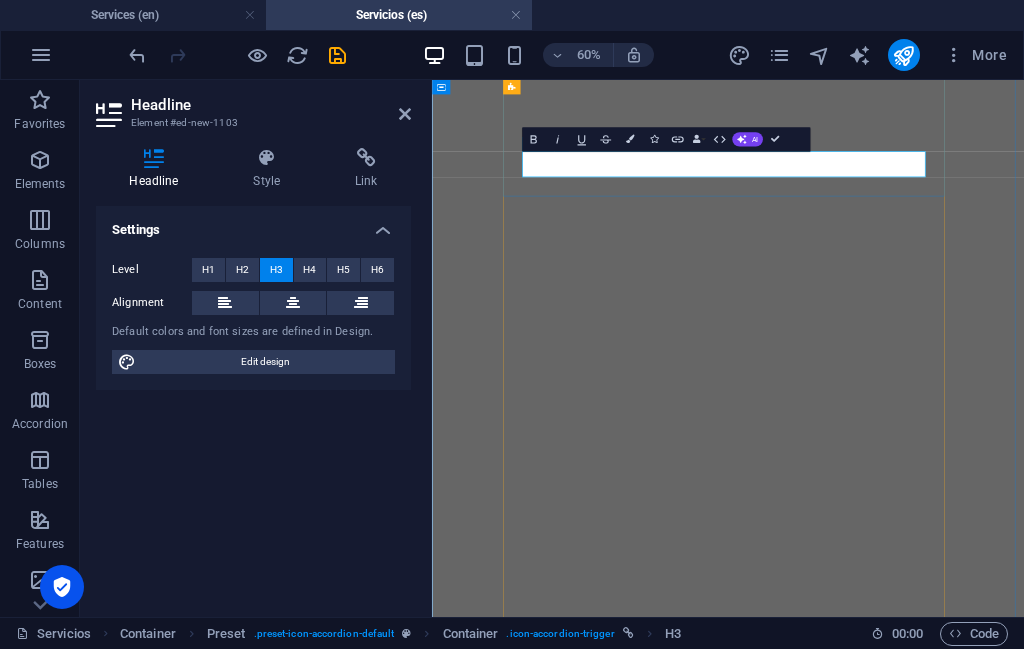 click on "LIPOPAPADA" at bounding box center (925, 35169) 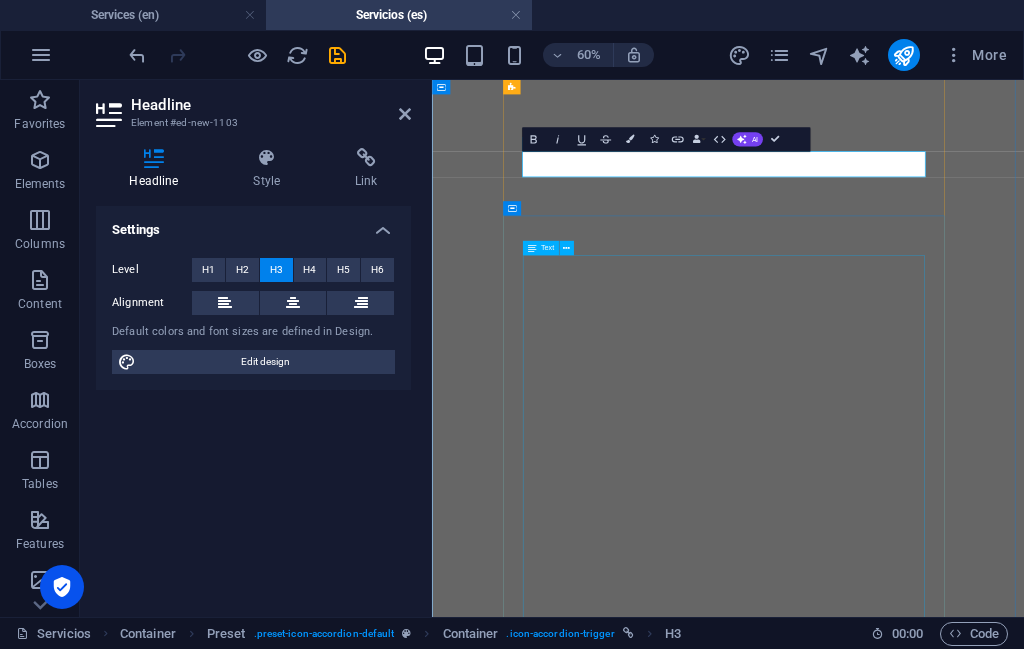click on "Los inyectables son tratamientos cosméticos que se administran mediante aguja, jeringa o cánula y se utilizan para realzar los rasgos faciales, reducir arrugas y restaurar el volumen. Se clasifican en neuromoduladores (como el Botox), que relajan los músculos faciales, y rellenos dérmicos, que aportan volumen y suavizan las líneas de expresión. Tipos de inyectables: Neuromoduladores (p. ej., Botox, Dysport, Xeomin): Relajan los músculos faciales para reducir las arrugas causadas por las expresiones faciales, como las líneas de expresión y las patas de gallo. Rellenos dérmicos (p. ej., rellenos de ácido hialurónico, Sculptra): Aportan volumen y suavizan las líneas de expresión rellenando arrugas y pliegues, o estimulando la producción de colágeno. Usos comunes: Arrugas y líneas faciales: Los neuromoduladores y los rellenos dérmicos se utilizan para tratar las líneas de expresión de la frente, el entrecejo, las patas de gallo y los pliegues nasolabiales (líneas de expresión)." at bounding box center (925, 35855) 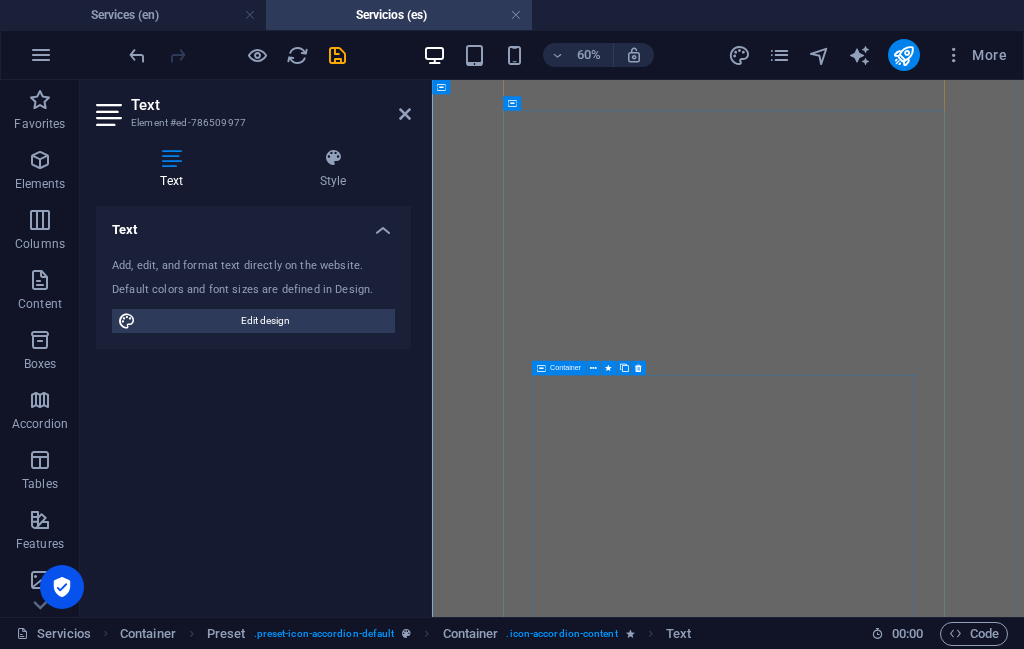 scroll, scrollTop: 22658, scrollLeft: 0, axis: vertical 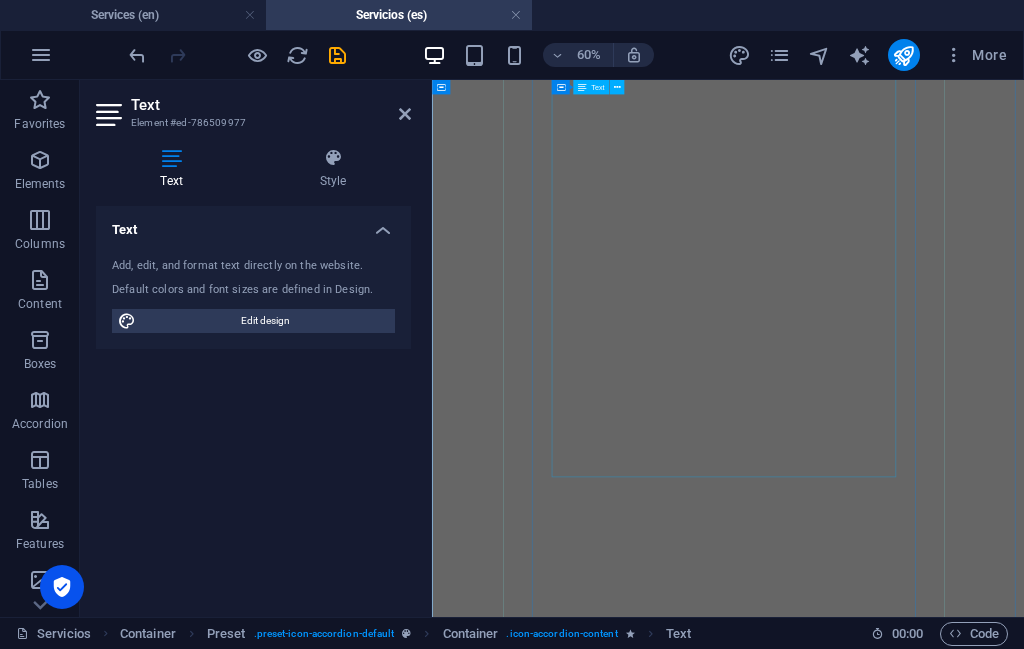 click on "Define tu perfil y rejuvenece tu rostro La lipo de papada elimina el exceso de grasa debajo del mentón para lograr un perfil más definido y elegante. Es ideal para quienes buscan un rostro más estilizado, con un contorno mandibular marcado y una apariencia más juvenil. La Dra. Susel Tavizon utiliza técnicas delicadas para garantizar resultados naturales, con mínima inflamación y rápida recuperación. Resultados que marcan la diferencia ✅ Perfil definido y estilizado ✅ Rostro más delgado y armónico ✅ Procedimiento rápido y seguro ✅ Recuperación cómoda 🌸 Agenda tu consulta hoy mismo" at bounding box center (925, 35610) 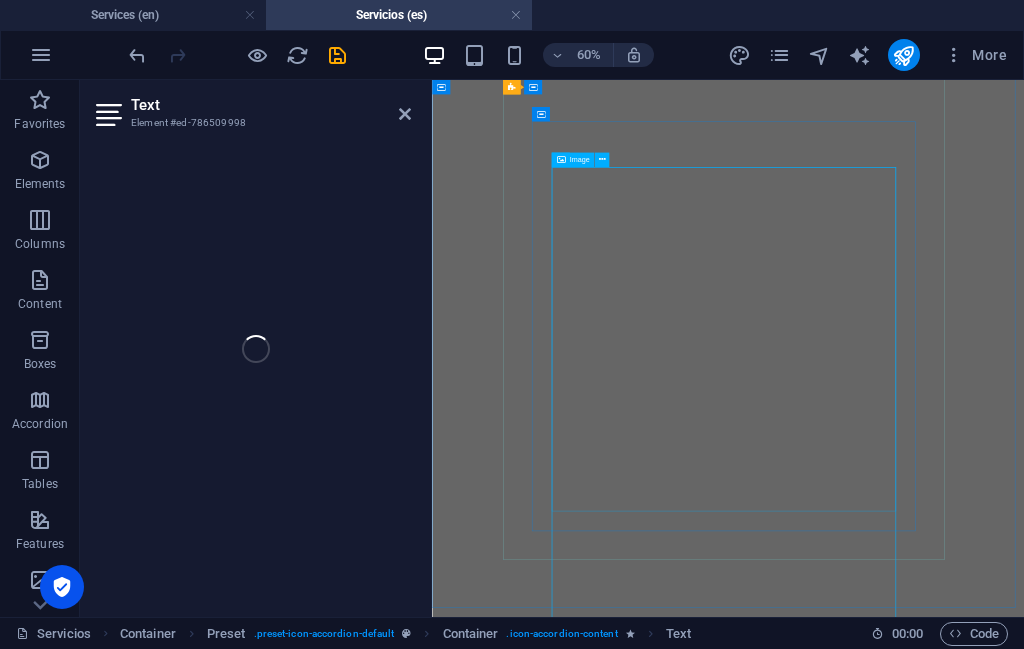 scroll, scrollTop: 22408, scrollLeft: 0, axis: vertical 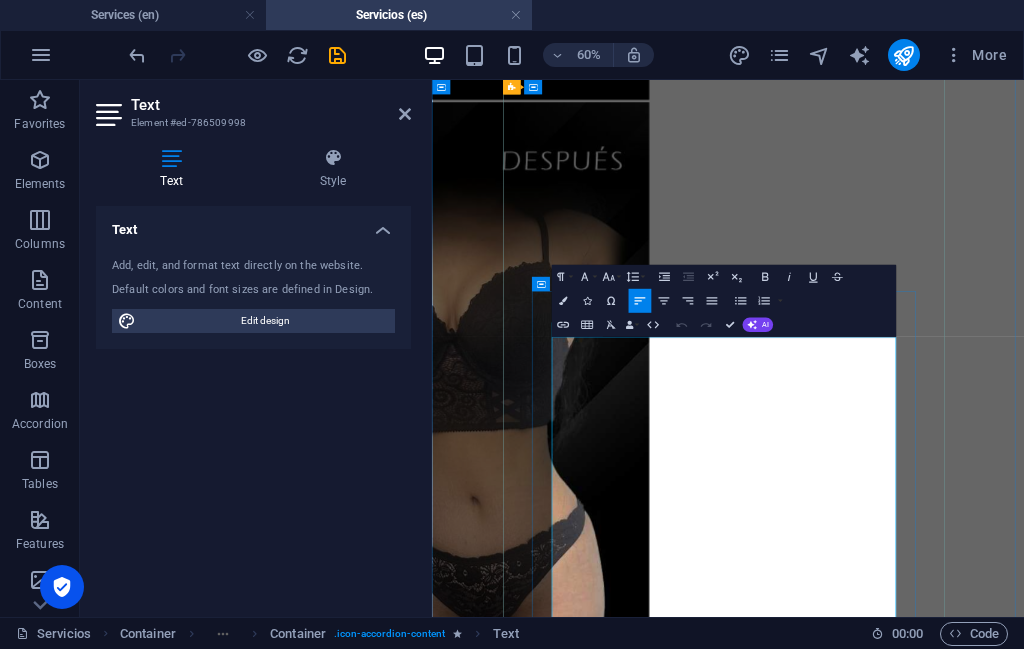copy on "Define tu perfil y rejuvenece tu rostro La lipo de papada elimina el exceso de grasa debajo del mentón para lograr un perfil más definido y elegante. Es ideal para quienes buscan un rostro más estilizado, con un contorno mandibular marcado y una apariencia más juvenil. La Dra. Susel Tavizon utiliza técnicas delicadas para garantizar resultados naturales, con mínima inflamación y rápida recuperación. Resultados que marcan la diferencia ✅ Perfil definido y estilizado ✅ Rostro más delgado y armónico ✅ Procedimiento rápido y seguro ✅ Recuperación cómoda 🌸 Agenda tu consulta hoy mismo" 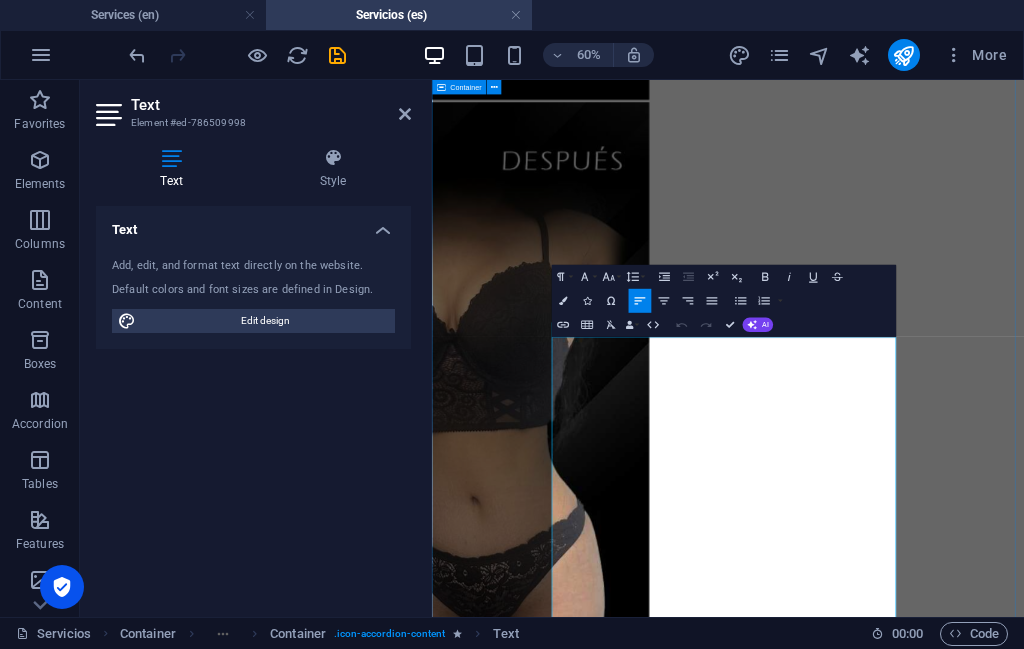 click on "IMPLANTES plasticos MAMARIOS senos ¿Qué son los implantes mamarios? Los implantes mamarios son dispositivos artificiales que se utilizan para modificar el tamaño, la forma y el contorno de los senos. Pueden utilizarse con fines estéticos, como el aumento de senos, o con fines reconstructivos tras cirugías como la mastectomía. Los implantes mamarios son uno de los tipos de prótesis más populares en cirugía plástica. Aumentan el tamaño de los senos. Las candidatas deben gozar de buena salud física y mental, y tener expectativas realistas. Los implantes mamarios son dispositivos artificiales (prótesis) que se insertan quirúrgicamente en los senos. Son cápsulas de silicona rellenas de gel de silicona o solución salina (agua salada estéril). Levantamiento Mamario Levantamiento Mamario Levantamiento Mamario Recupera la forma, firmeza y confianza de tu busto Resultados que marcan la diferencia ✅ Senos más firmes y juveniles ✅ Forma y proporción natural ✅ Cicatrices mínimas y discretas" at bounding box center (925, 11565) 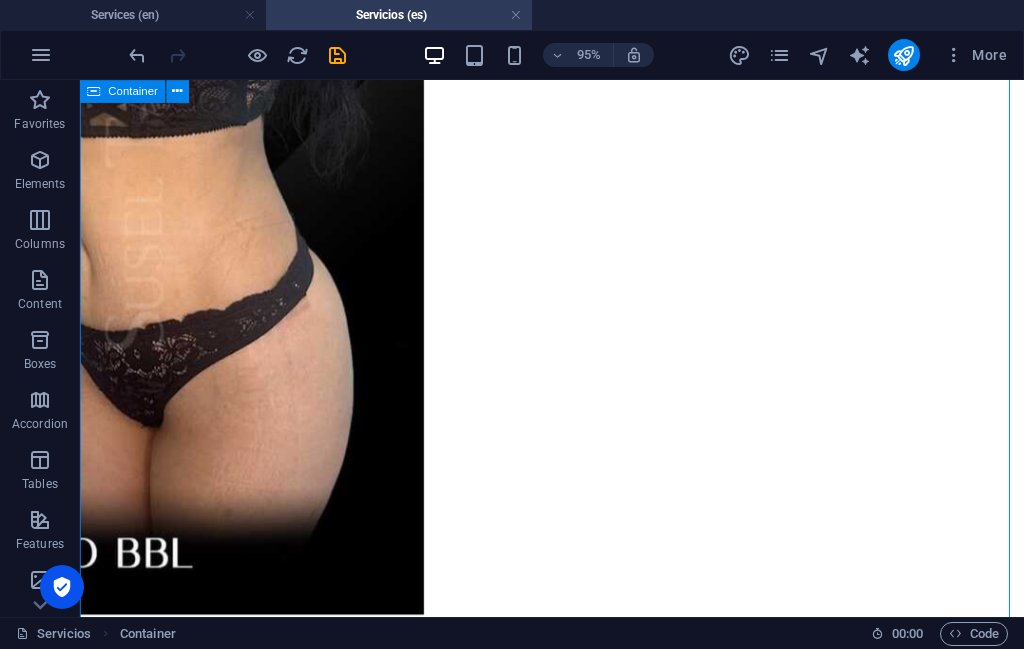 scroll, scrollTop: 21045, scrollLeft: 0, axis: vertical 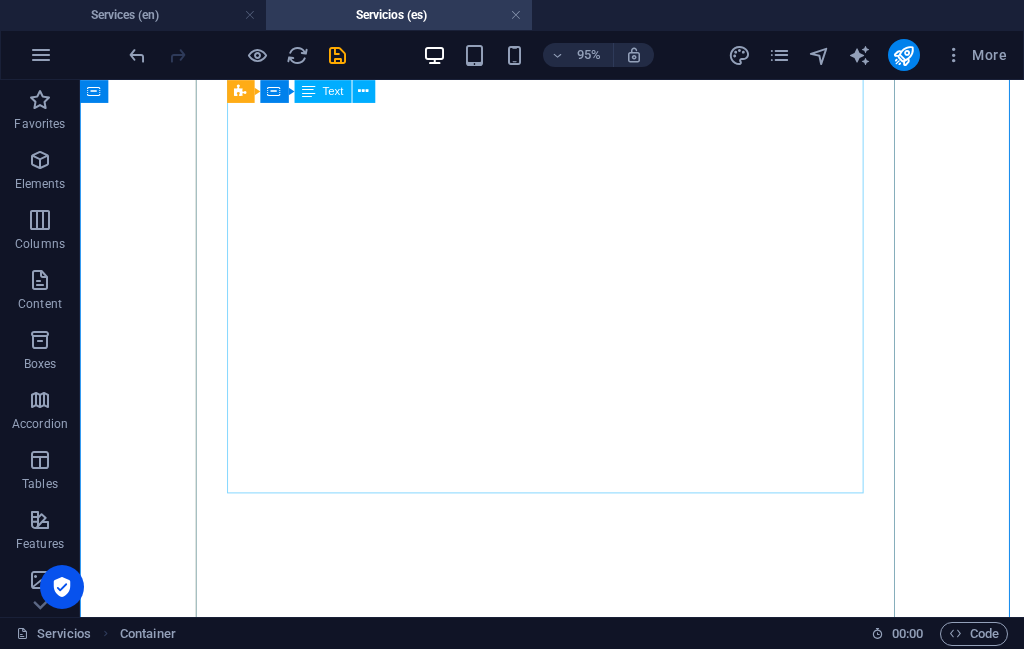 click on "Los inyectables son tratamientos cosméticos que se administran mediante aguja, jeringa o cánula y se utilizan para realzar los rasgos faciales, reducir arrugas y restaurar el volumen. Se clasifican en neuromoduladores (como el Botox), que relajan los músculos faciales, y rellenos dérmicos, que aportan volumen y suavizan las líneas de expresión. Tipos de inyectables: Neuromoduladores (p. ej., Botox, Dysport, Xeomin): Relajan los músculos faciales para reducir las arrugas causadas por las expresiones faciales, como las líneas de expresión y las patas de gallo. Rellenos dérmicos (p. ej., rellenos de ácido hialurónico, Sculptra): Aportan volumen y suavizan las líneas de expresión rellenando arrugas y pliegues, o estimulando la producción de colágeno. Usos comunes: Arrugas y líneas faciales: Los neuromoduladores y los rellenos dérmicos se utilizan para tratar las líneas de expresión de la frente, el entrecejo, las patas de gallo y los pliegues nasolabiales (líneas de expresión)." at bounding box center (577, 35009) 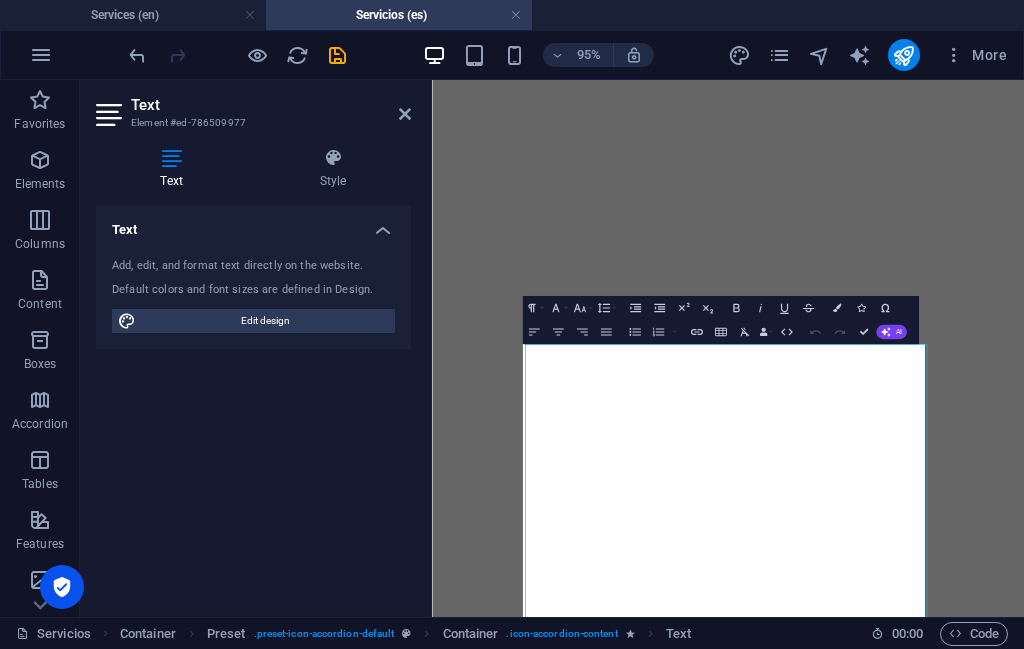 scroll, scrollTop: 19990, scrollLeft: 0, axis: vertical 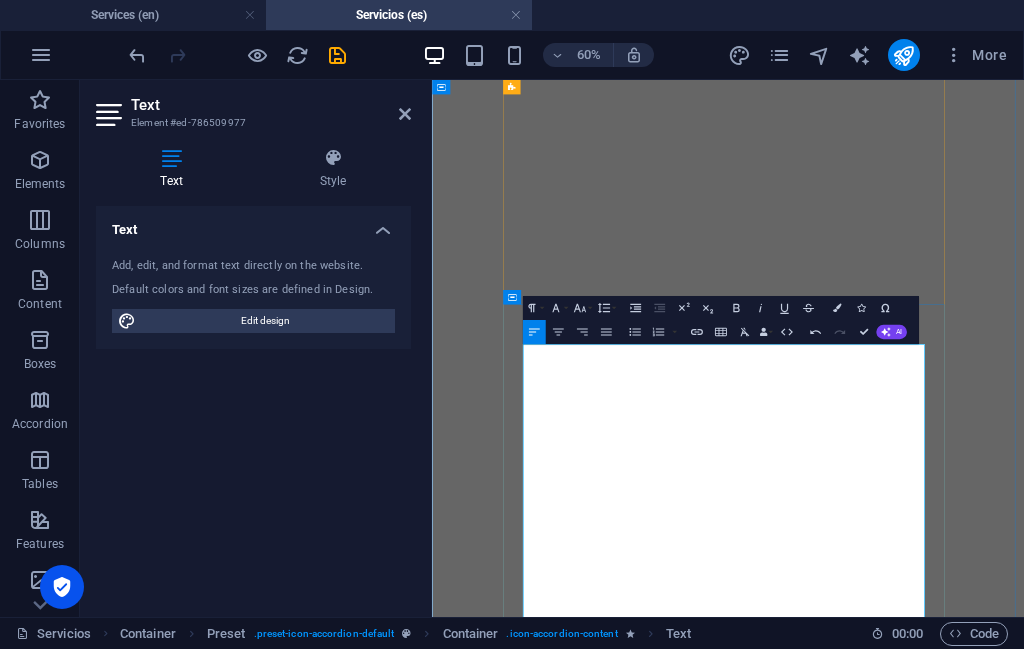 click on "Define tu perfil y rejuvenece tu rostro" at bounding box center [925, 35397] 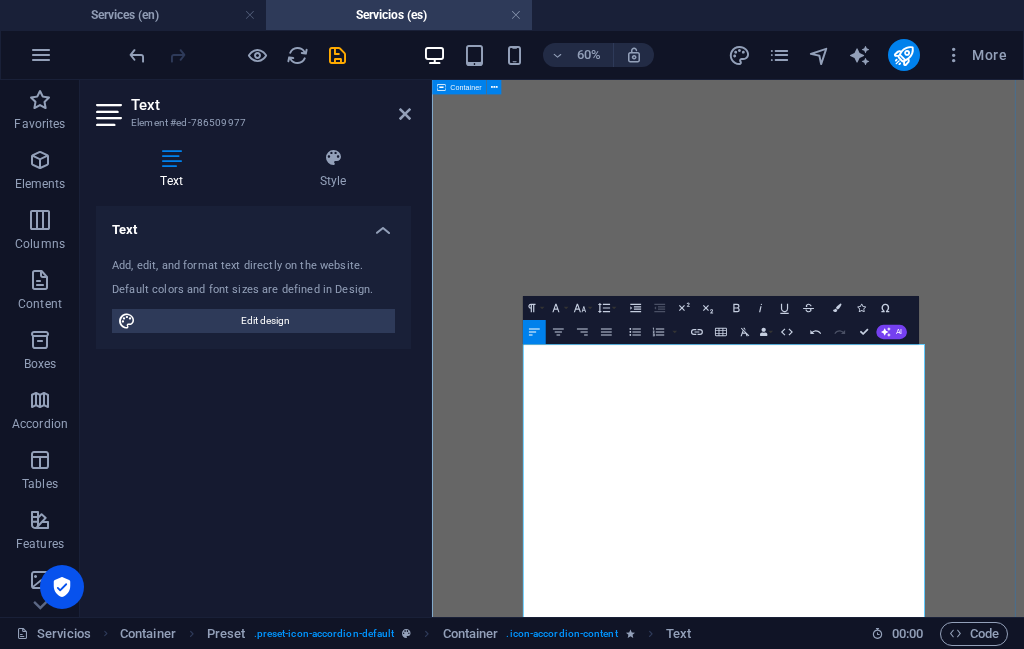 drag, startPoint x: 1346, startPoint y: 625, endPoint x: 1345, endPoint y: 430, distance: 195.00256 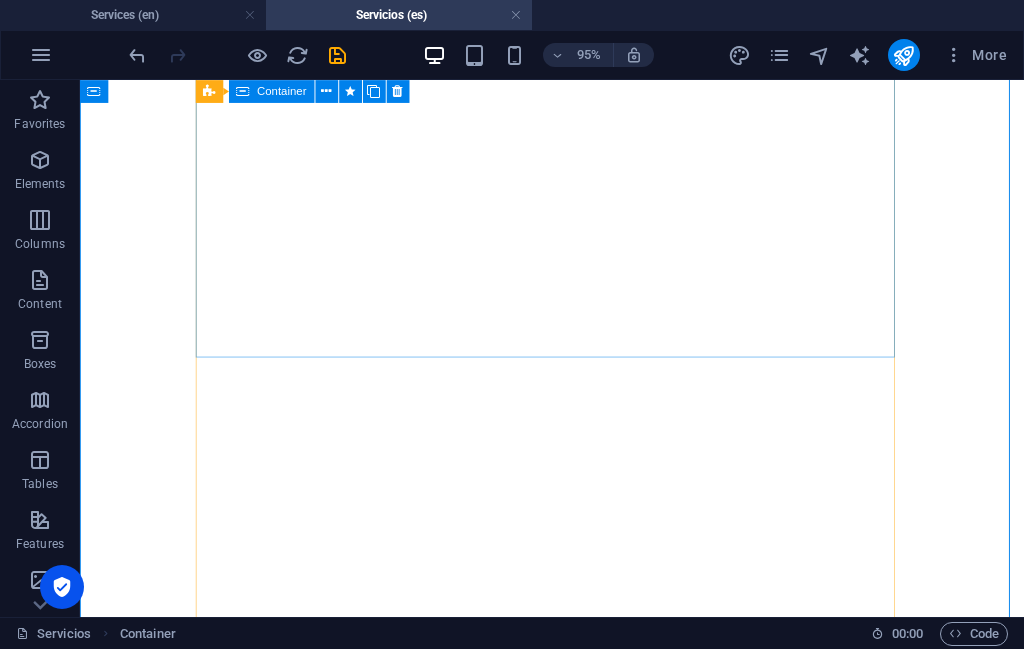 scroll, scrollTop: 21430, scrollLeft: 0, axis: vertical 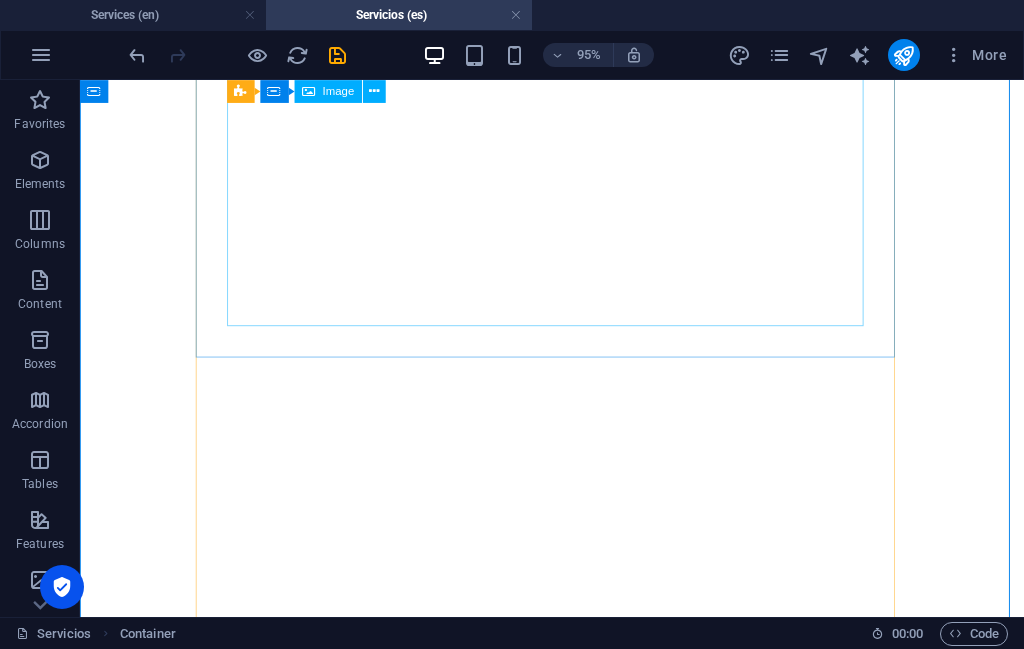 click at bounding box center (577, 35316) 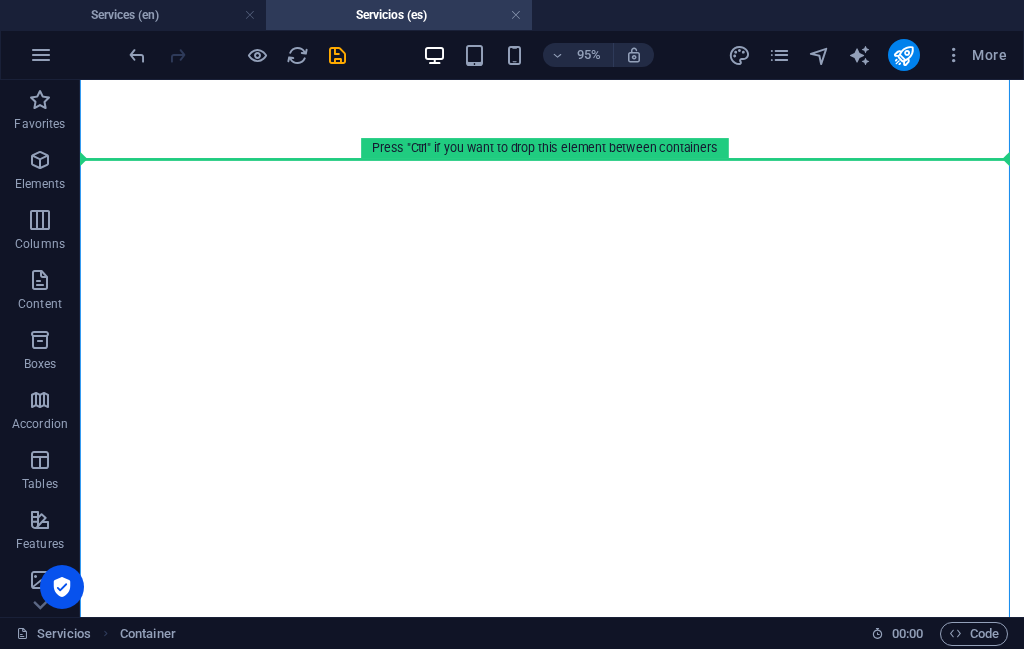 scroll, scrollTop: 20881, scrollLeft: 0, axis: vertical 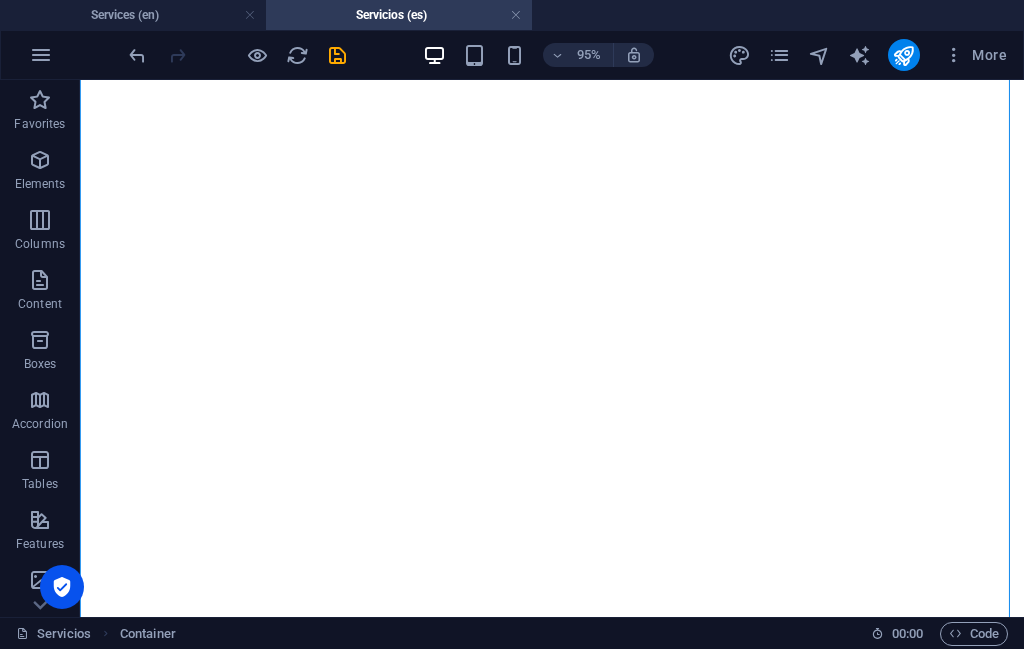 drag, startPoint x: 528, startPoint y: 494, endPoint x: 561, endPoint y: 416, distance: 84.693565 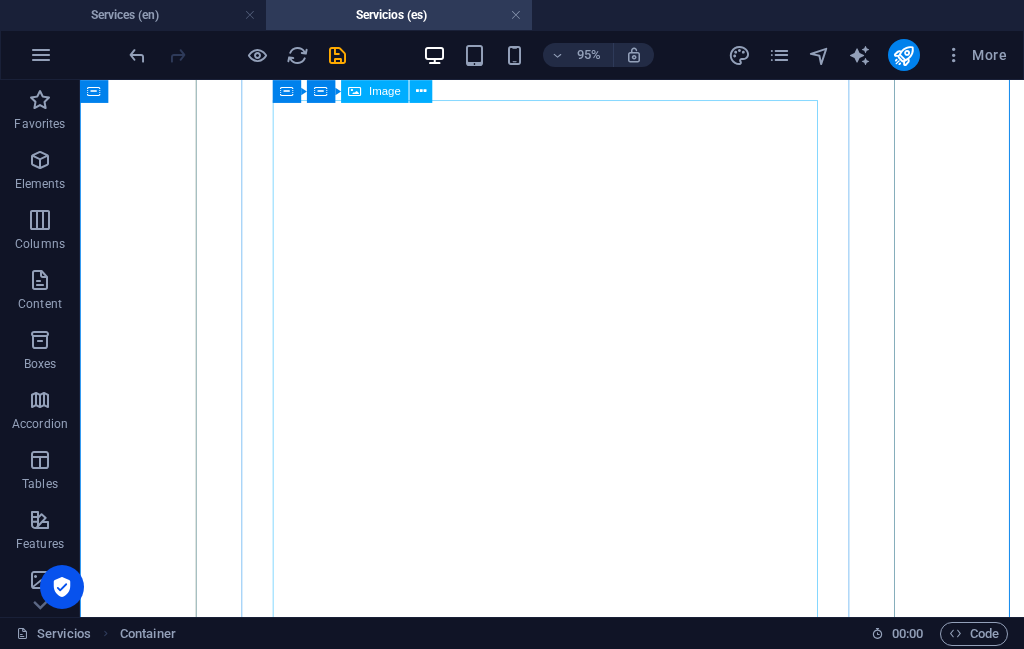scroll, scrollTop: 22321, scrollLeft: 0, axis: vertical 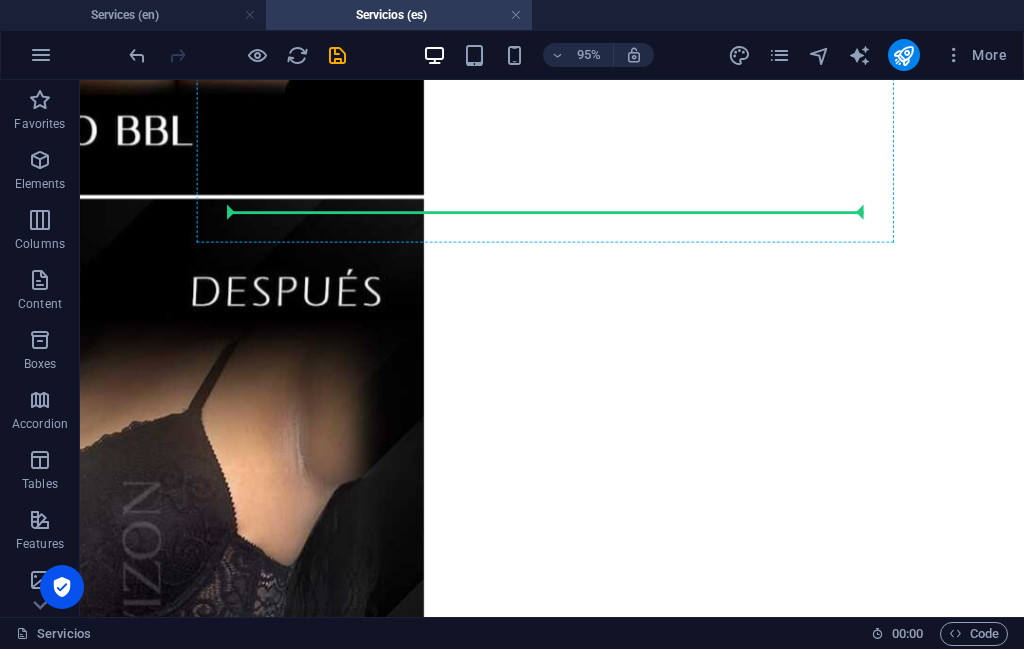 drag, startPoint x: 436, startPoint y: 142, endPoint x: 358, endPoint y: 178, distance: 85.90693 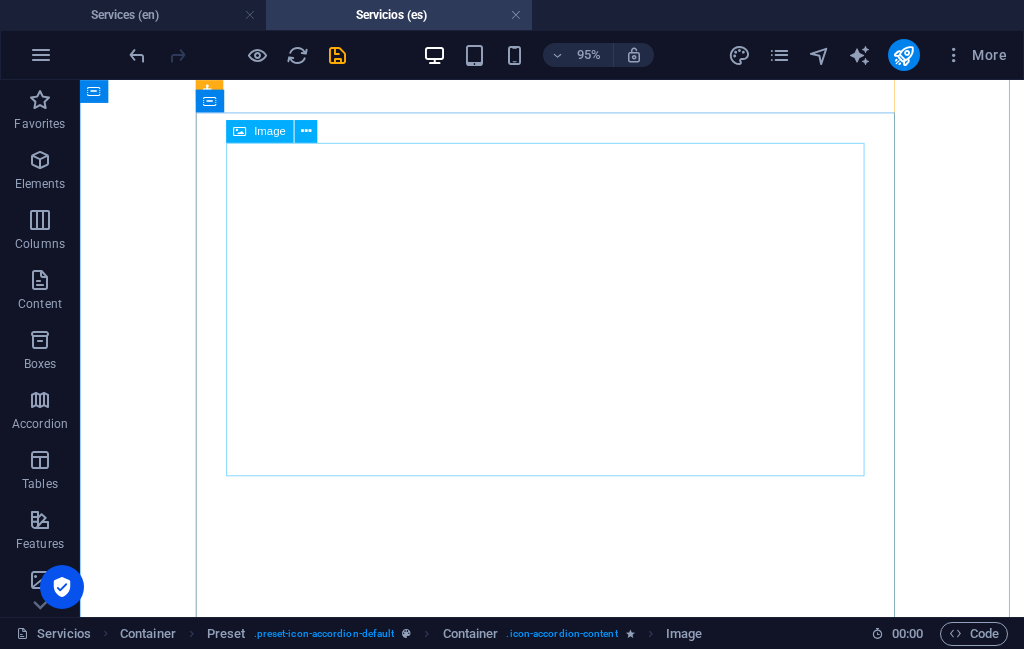 scroll, scrollTop: 21899, scrollLeft: 0, axis: vertical 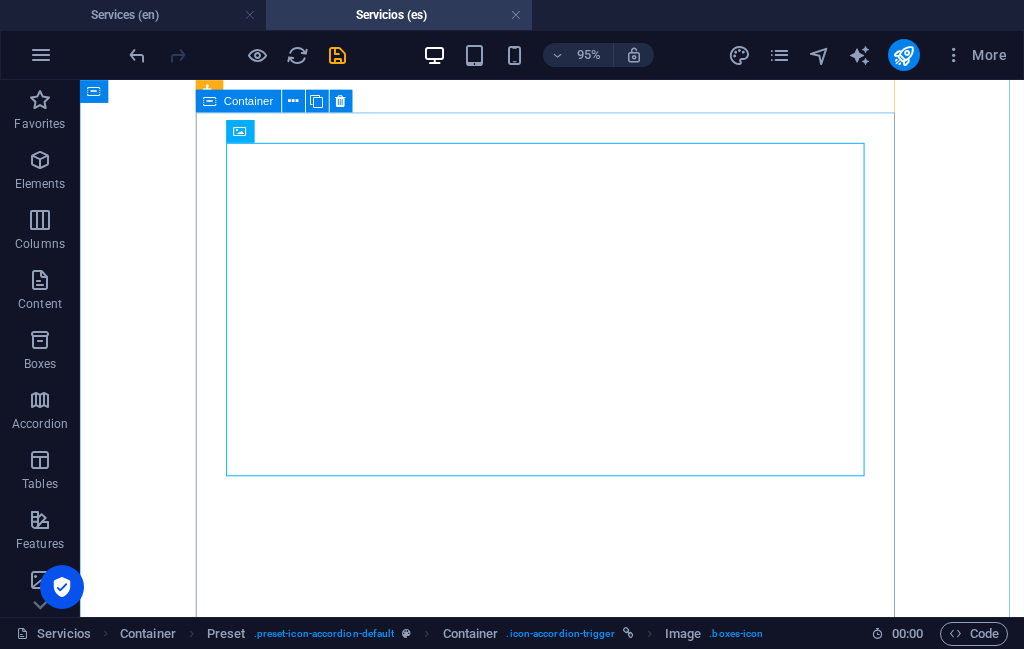 click on "lipo de papada lipopapada Define tu perfil y rejuvenece tu rostro La lipo de papada elimina el exceso de grasa debajo del mentón para lograr un perfil más definido y elegante. Es ideal para quienes buscan un rostro más estilizado, con un contorno mandibular marcado y una apariencia más juvenil. La Dra. Susel Tavizon utiliza técnicas delicadas para garantizar resultados naturales, con mínima inflamación y rápida recuperación. Resultados que marcan la diferencia ✅ Perfil definido y estilizado ✅ Rostro más delgado y armónico ✅ Procedimiento rápido y seguro ✅ Recuperación cómoda 🌸 Agenda tu consulta hoy mismo" at bounding box center (577, 36169) 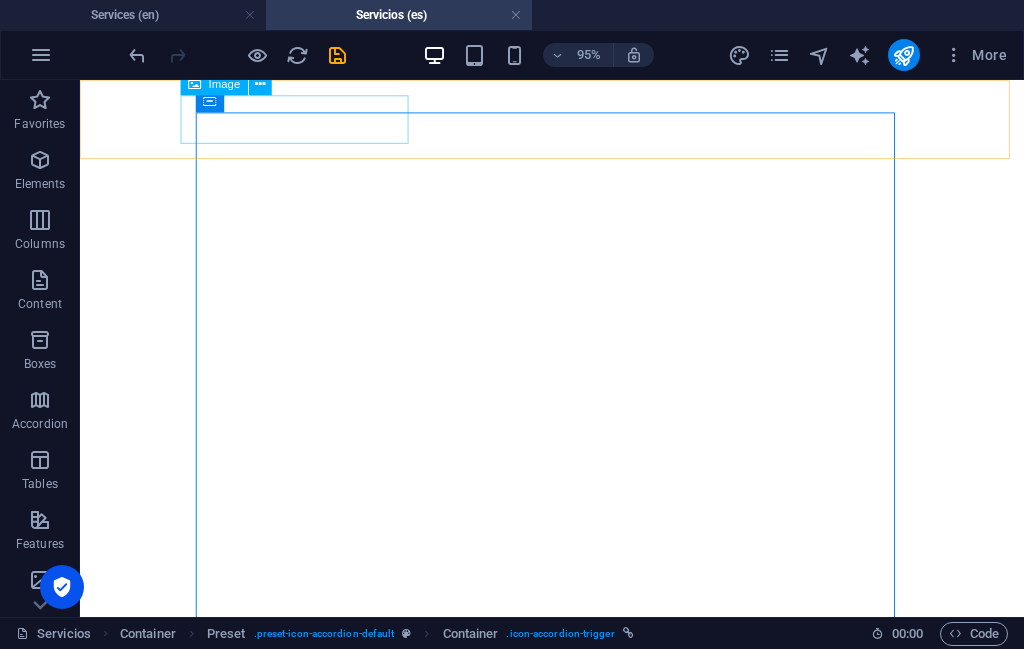 click at bounding box center [577, 35656] 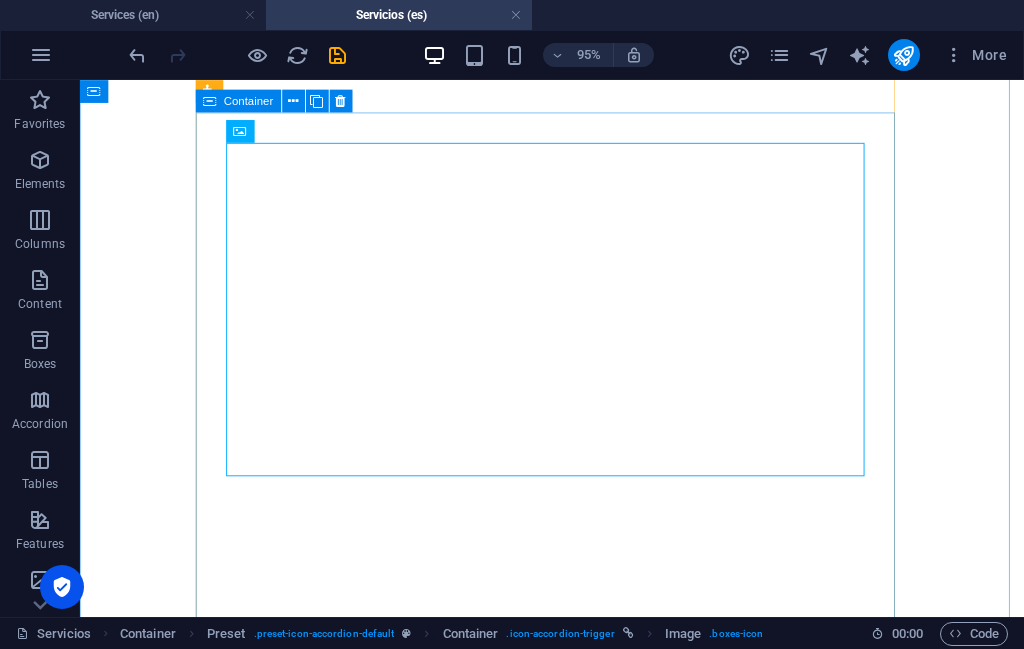 click on "lipo de papada lipopapada Define tu perfil y rejuvenece tu rostro La lipo de papada elimina el exceso de grasa debajo del mentón para lograr un perfil más definido y elegante. Es ideal para quienes buscan un rostro más estilizado, con un contorno mandibular marcado y una apariencia más juvenil. La Dra. Susel Tavizon utiliza técnicas delicadas para garantizar resultados naturales, con mínima inflamación y rápida recuperación. Resultados que marcan la diferencia ✅ Perfil definido y estilizado ✅ Rostro más delgado y armónico ✅ Procedimiento rápido y seguro ✅ Recuperación cómoda 🌸 Agenda tu consulta hoy mismo" at bounding box center (577, 36169) 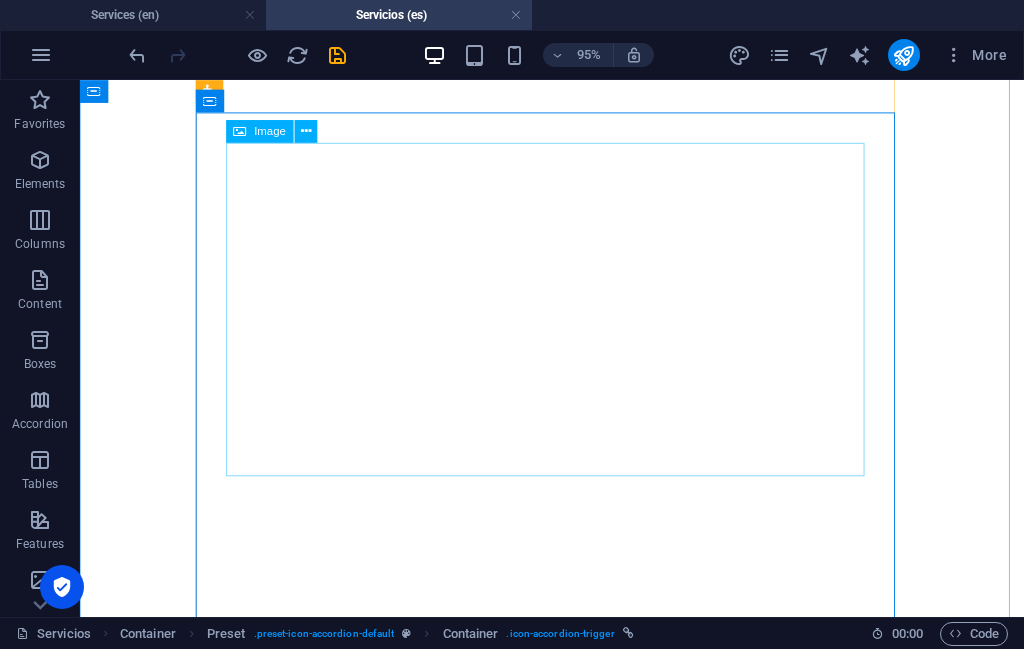 click at bounding box center (577, 35656) 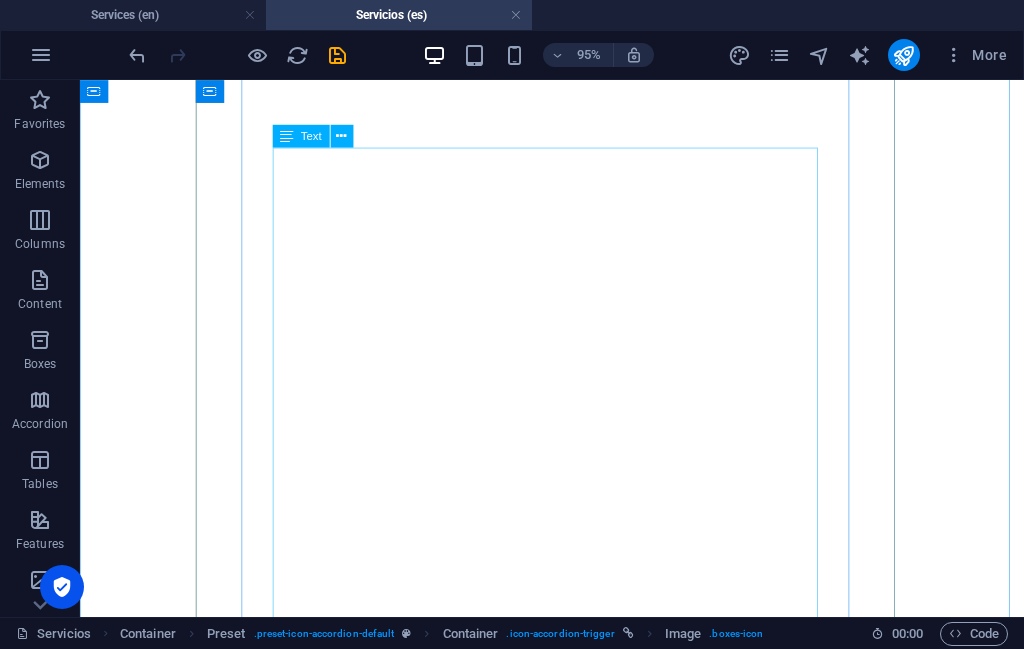 scroll, scrollTop: 22379, scrollLeft: 0, axis: vertical 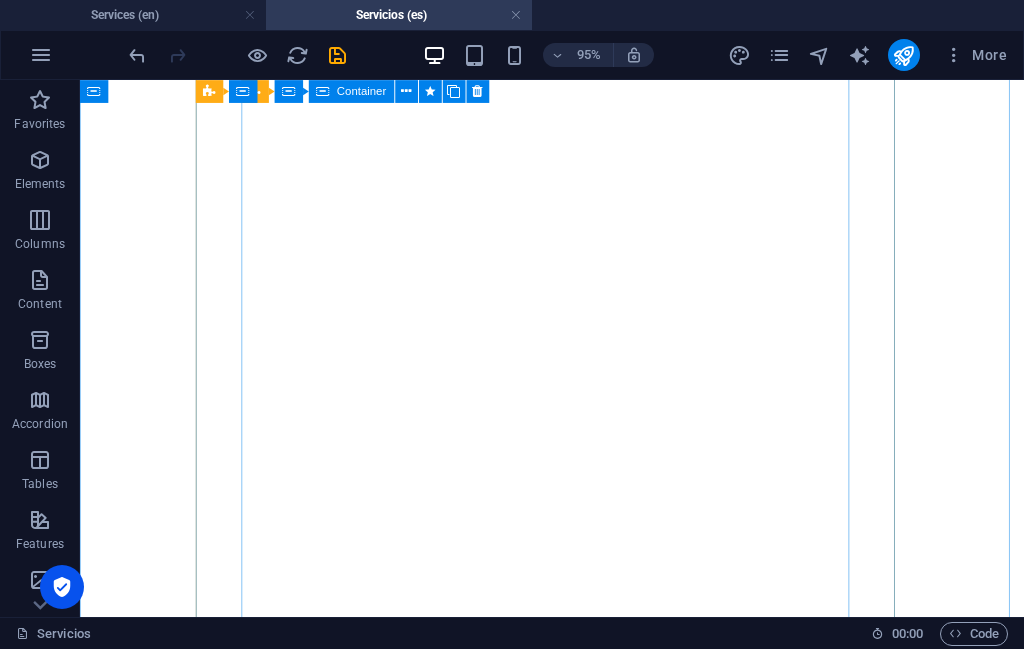 click on "lipopapada Define tu perfil y rejuvenece tu rostro La lipo de papada elimina el exceso de grasa debajo del mentón para lograr un perfil más definido y elegante. Es ideal para quienes buscan un rostro más estilizado, con un contorno mandibular marcado y una apariencia más juvenil. La Dra. Susel Tavizon utiliza técnicas delicadas para garantizar resultados naturales, con mínima inflamación y rápida recuperación. Resultados que marcan la diferencia ✅ Perfil definido y estilizado ✅ Rostro más delgado y armónico ✅ Procedimiento rápido y seguro ✅ Recuperación cómoda 🌸 Agenda tu consulta hoy mismo" at bounding box center [577, 35897] 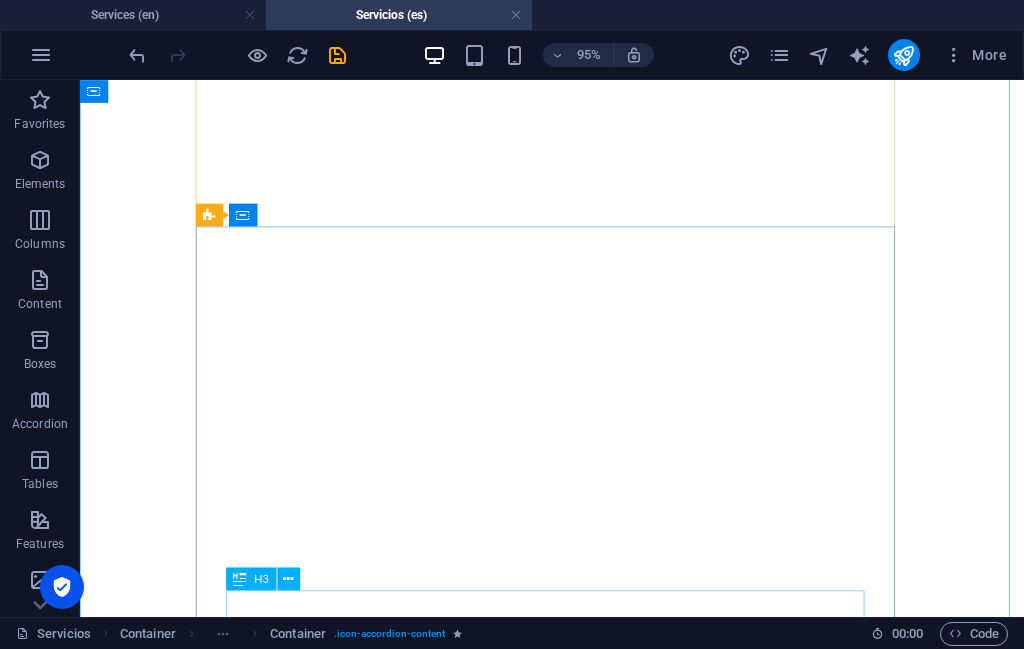 scroll, scrollTop: 21779, scrollLeft: 0, axis: vertical 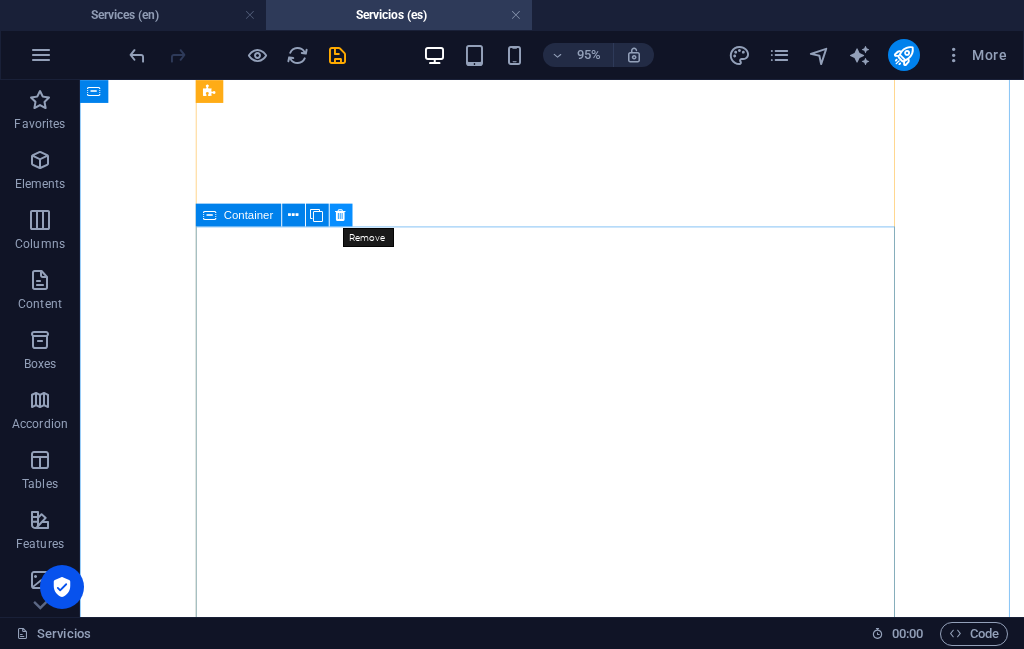 click at bounding box center [341, 215] 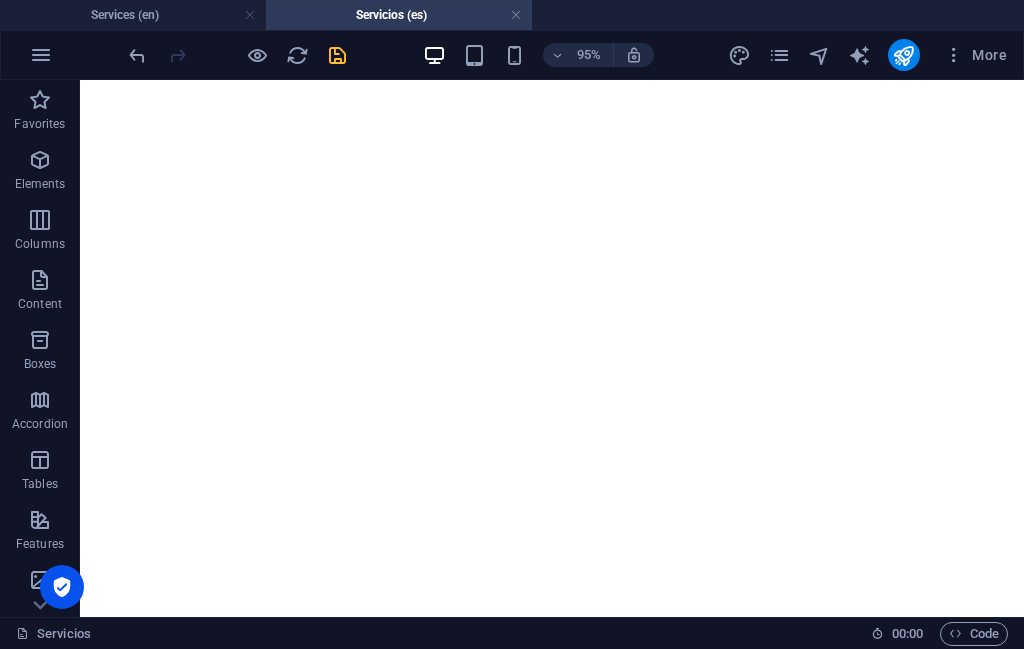 scroll, scrollTop: 20831, scrollLeft: 0, axis: vertical 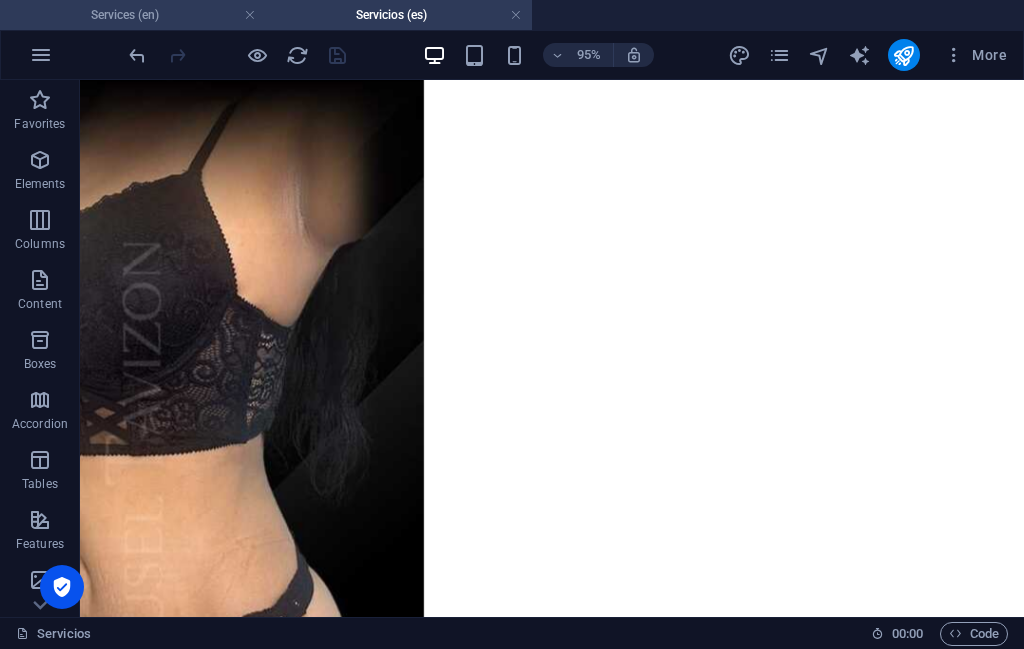 click on "Services (en)" at bounding box center [133, 15] 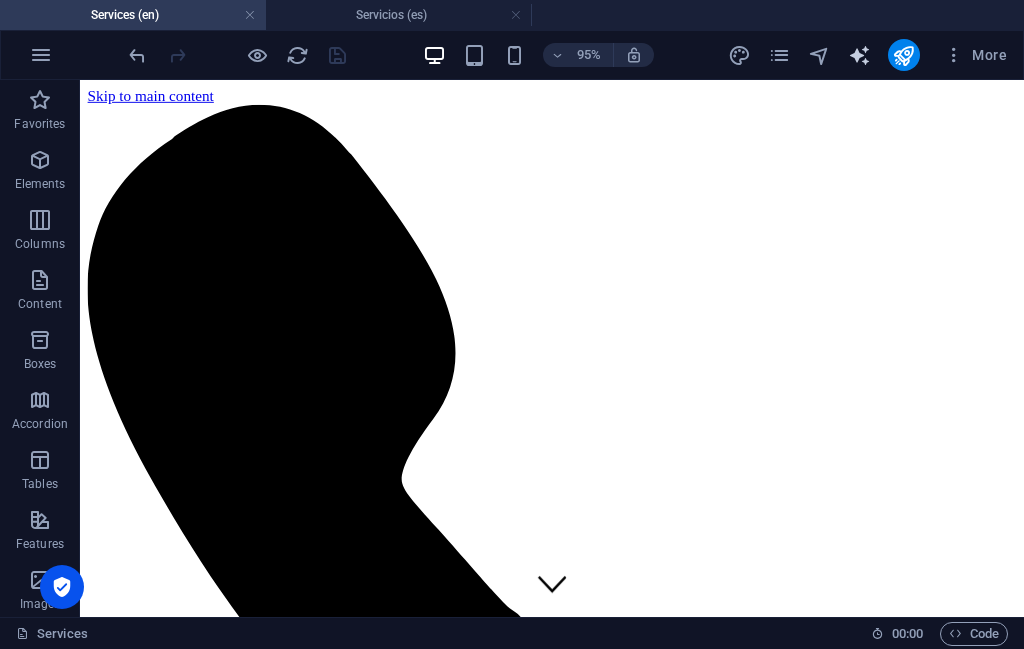scroll, scrollTop: 20821, scrollLeft: 0, axis: vertical 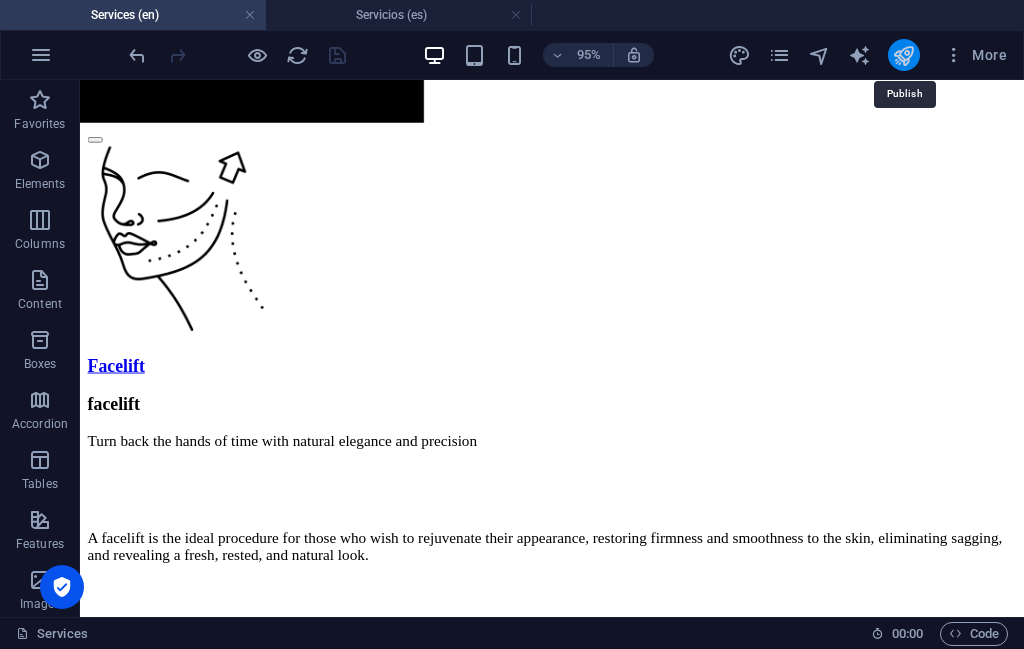 click at bounding box center (903, 55) 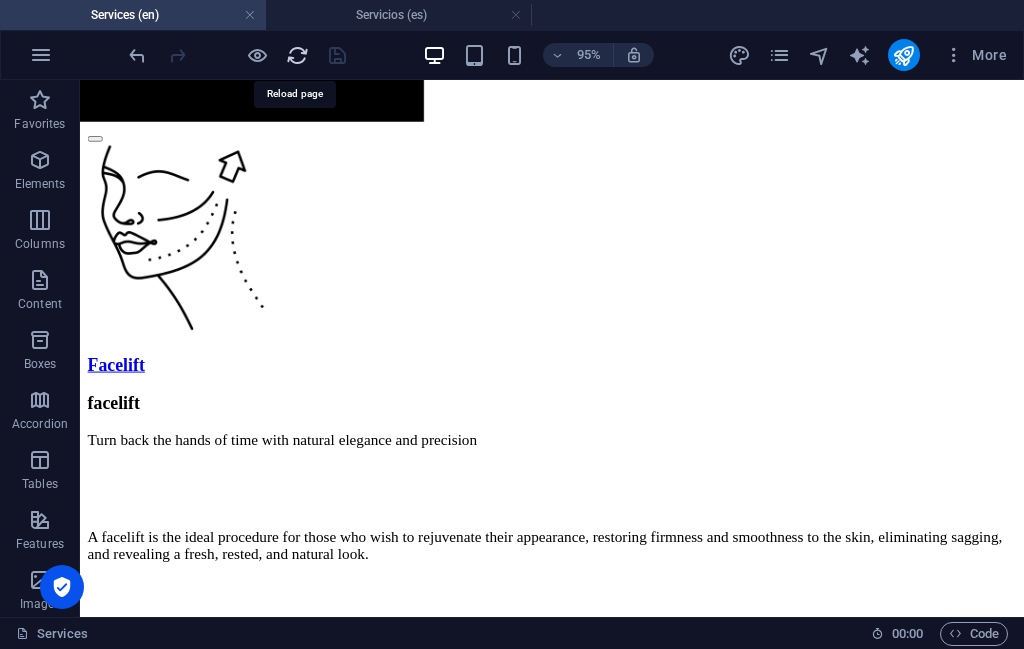 click at bounding box center (297, 55) 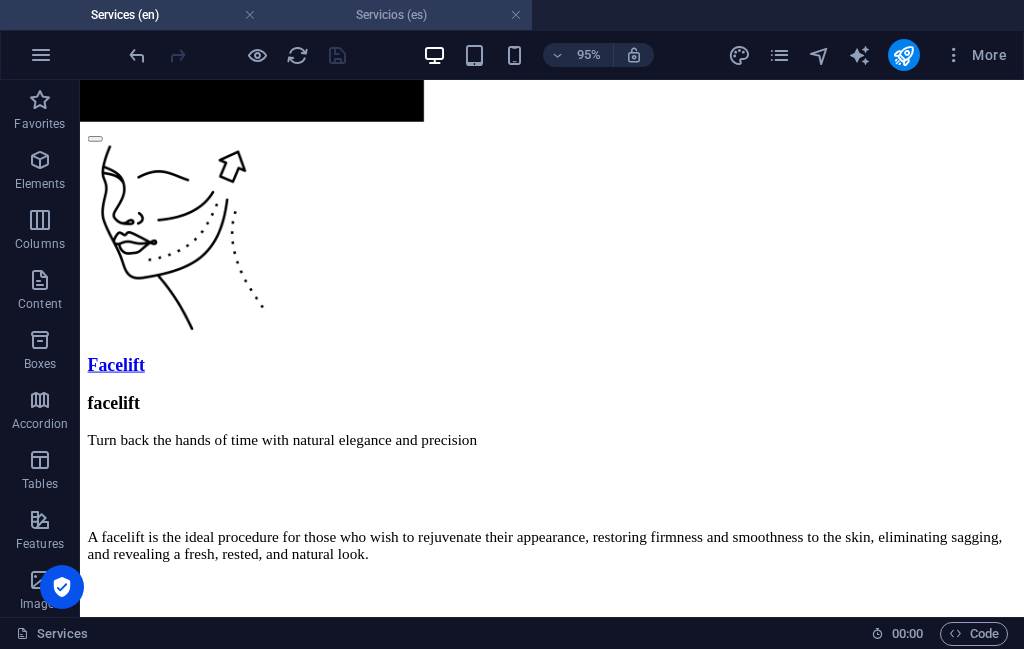 click on "Servicios (es)" at bounding box center (399, 15) 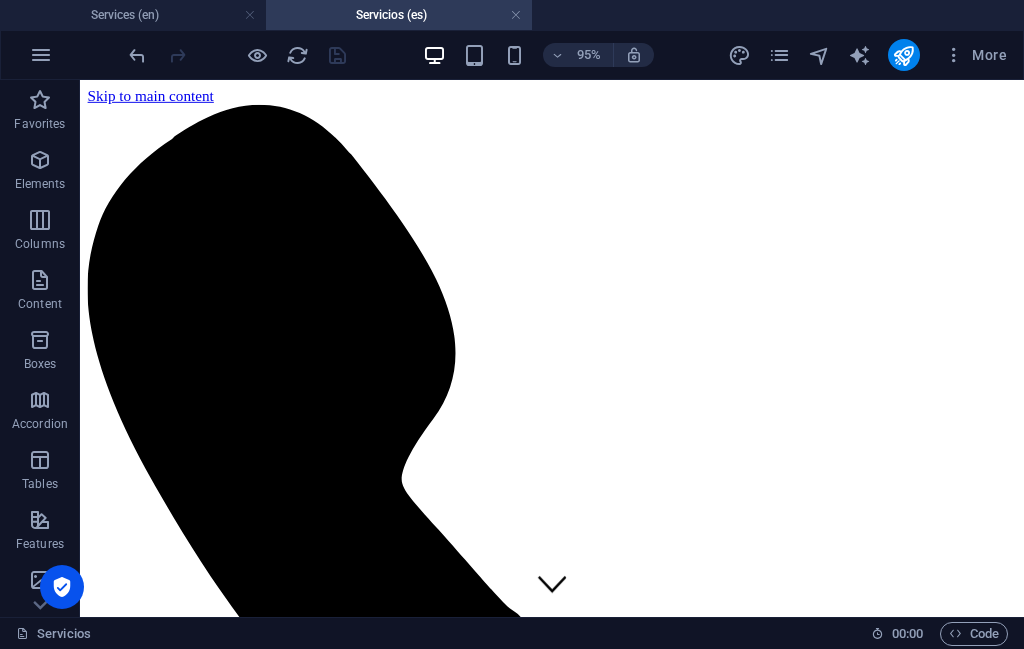 scroll, scrollTop: 18086, scrollLeft: 0, axis: vertical 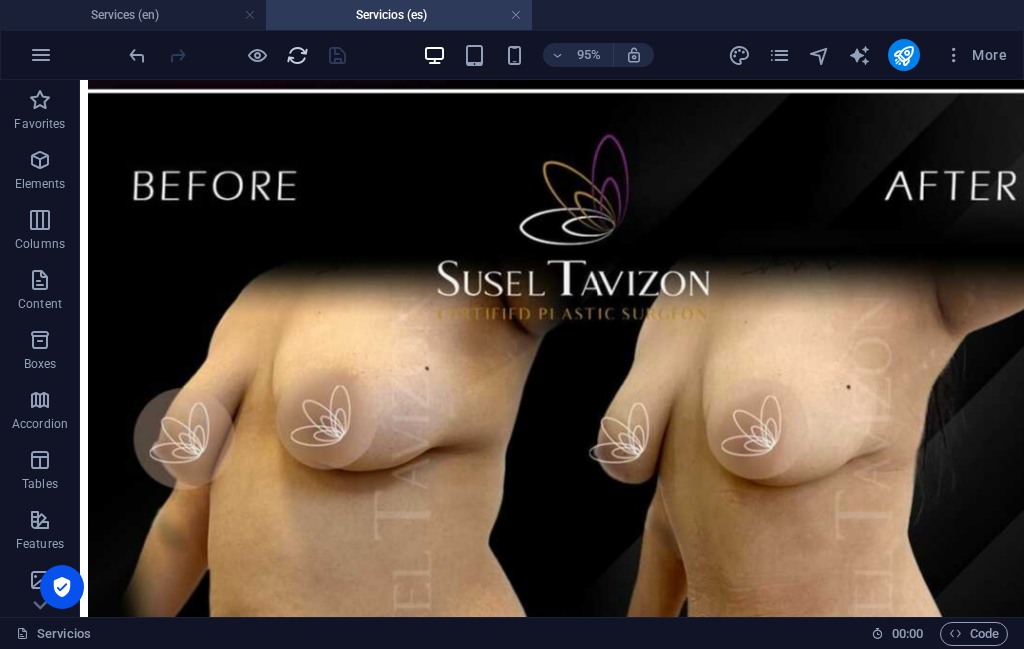 click at bounding box center (297, 55) 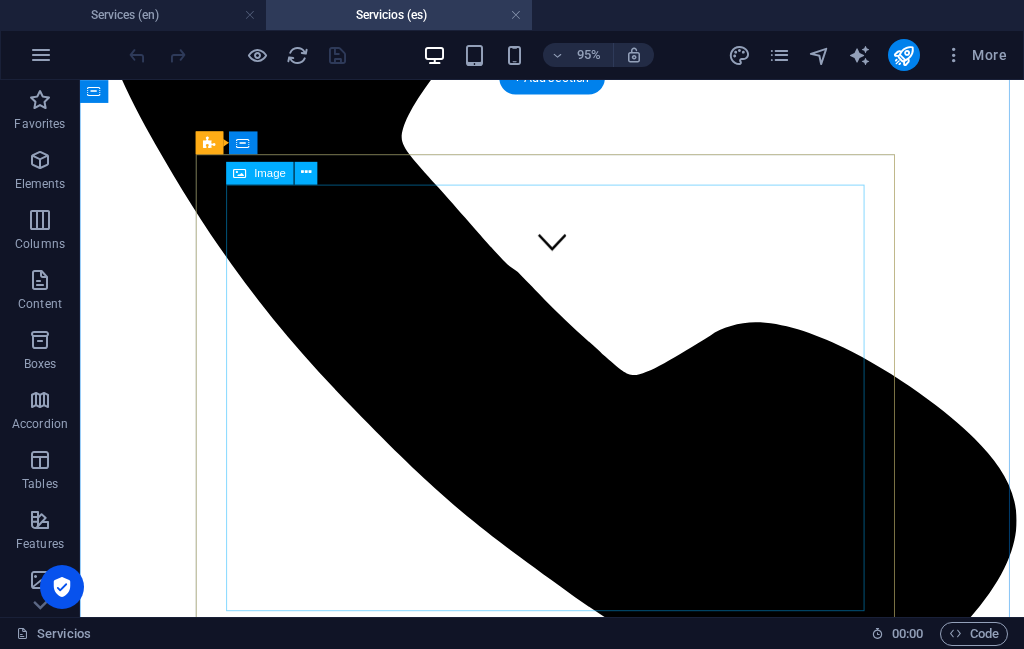 scroll, scrollTop: 720, scrollLeft: 0, axis: vertical 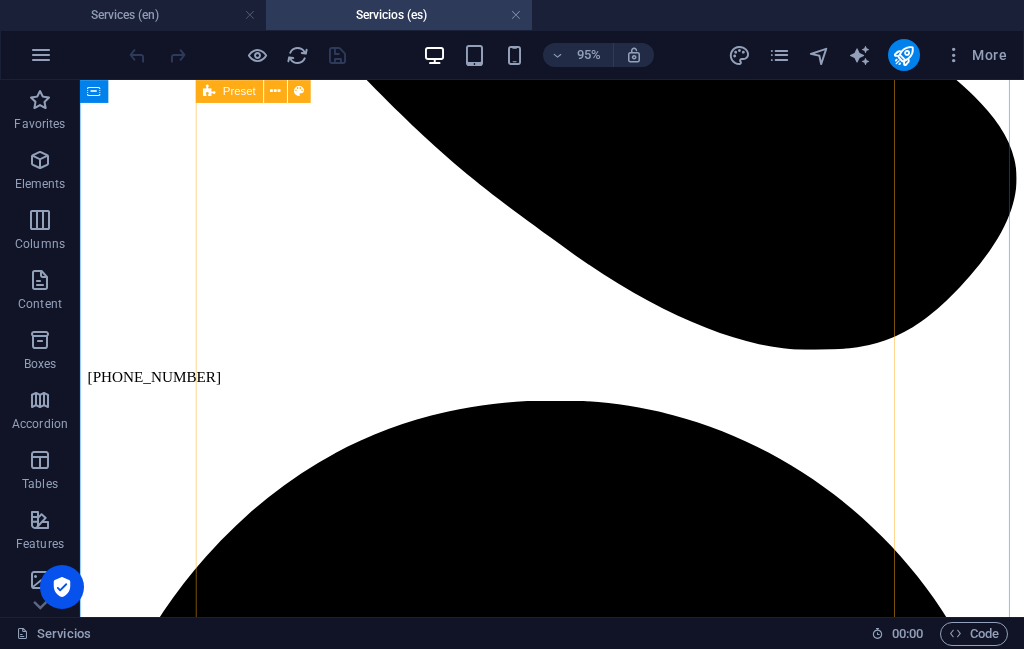 click on "IMPLANTES plasticos MAMARIOS" at bounding box center [577, 7692] 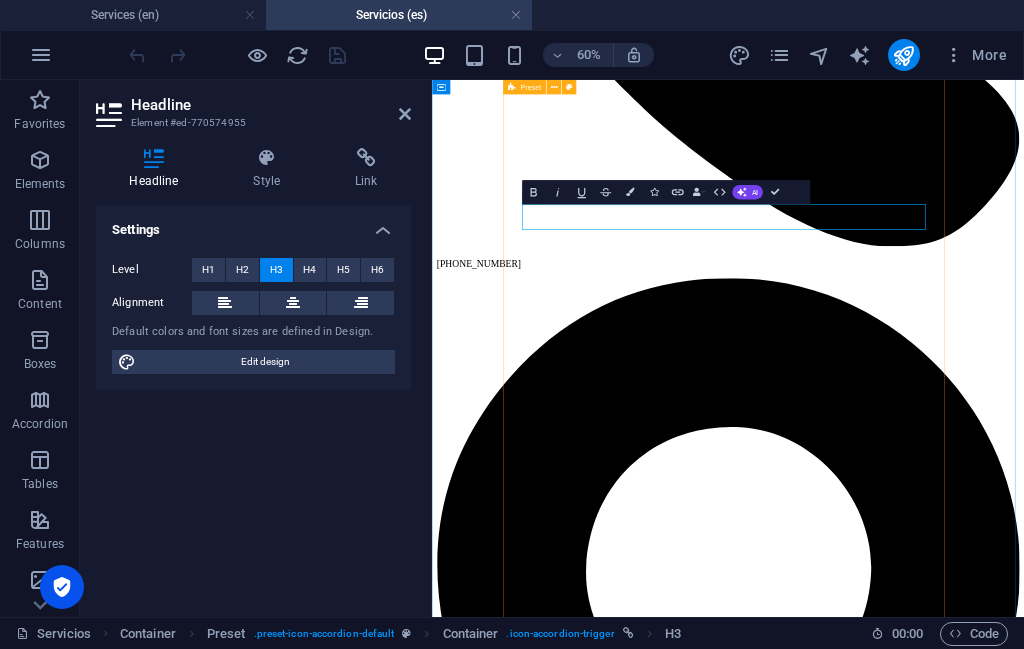 type 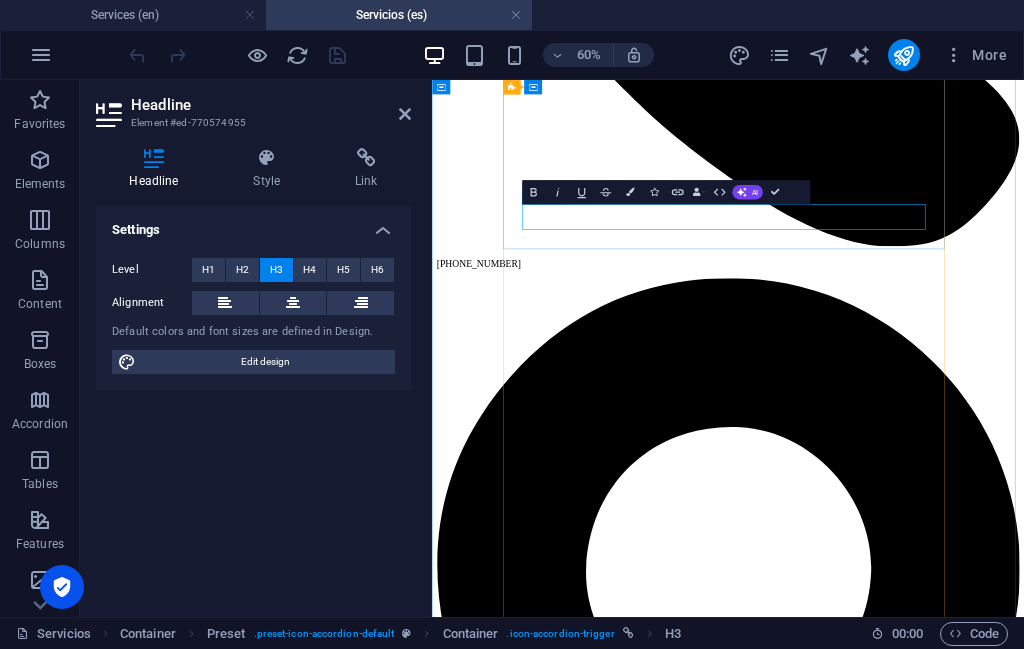 click on "IMPLANTES DE SILICON" at bounding box center [925, 7642] 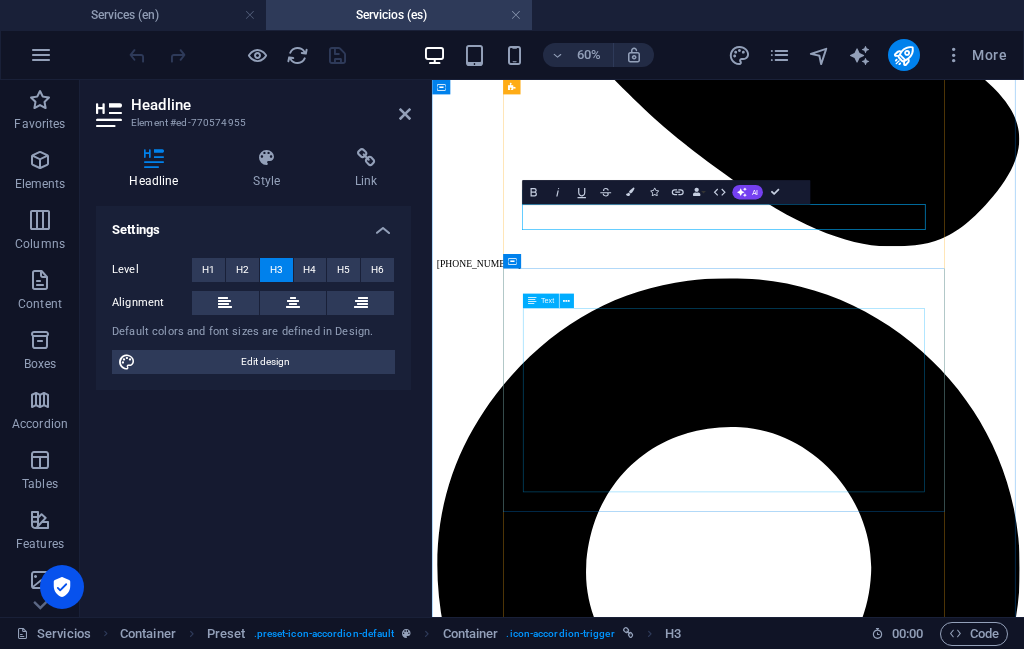 click on "¿Qué son los implantes mamarios? Los implantes mamarios son dispositivos artificiales que se utilizan para modificar el tamaño, la forma y el contorno de los senos. Pueden utilizarse con fines estéticos, como el aumento de senos, o con fines reconstructivos tras cirugías como la mastectomía. Los implantes mamarios son uno de los tipos de prótesis más populares en cirugía plástica. Aumentan el tamaño de los senos. Las candidatas deben gozar de buena salud física y mental, y tener expectativas realistas. Los implantes mamarios son dispositivos artificiales (prótesis) que se insertan quirúrgicamente en los senos. Son cápsulas de silicona rellenas de gel de silicona o solución salina (agua salada estéril)." at bounding box center (925, 7868) 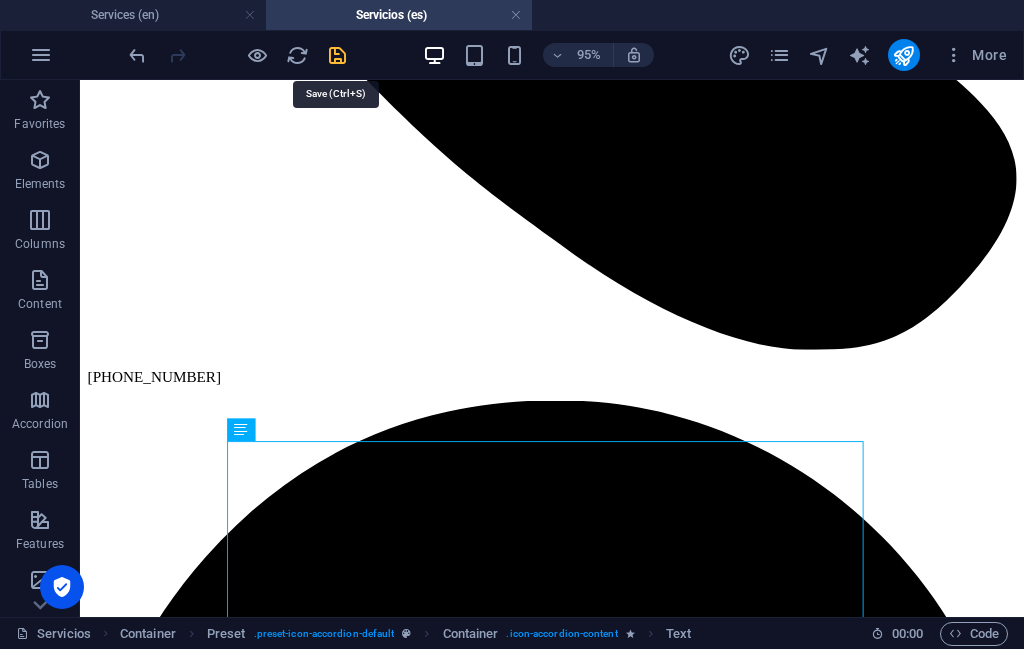 drag, startPoint x: 337, startPoint y: 57, endPoint x: 873, endPoint y: 58, distance: 536.0009 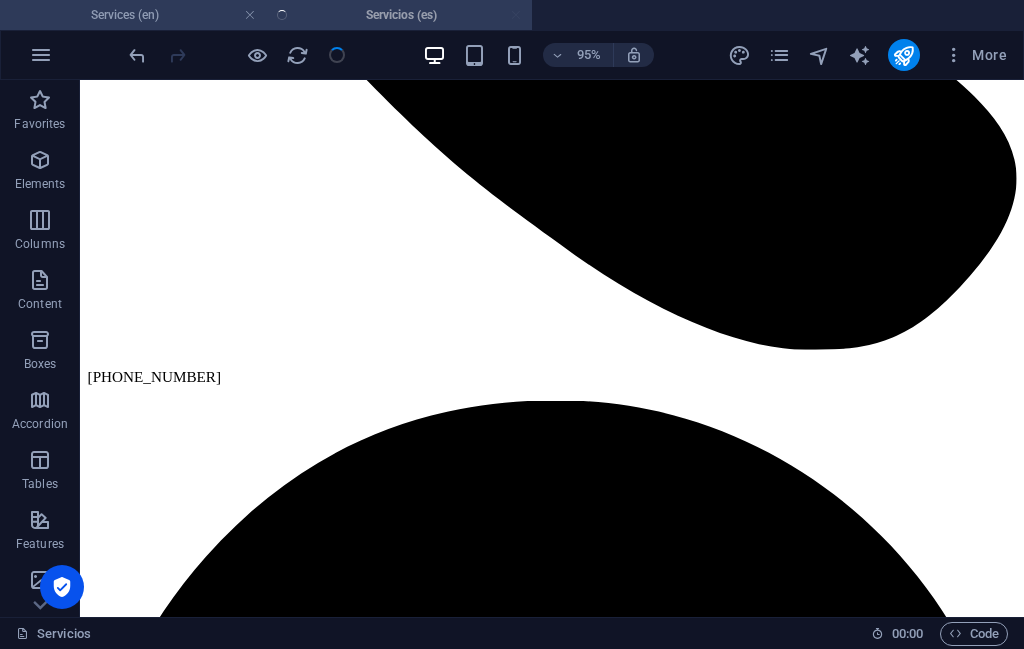 click on "Services (en)" at bounding box center [133, 15] 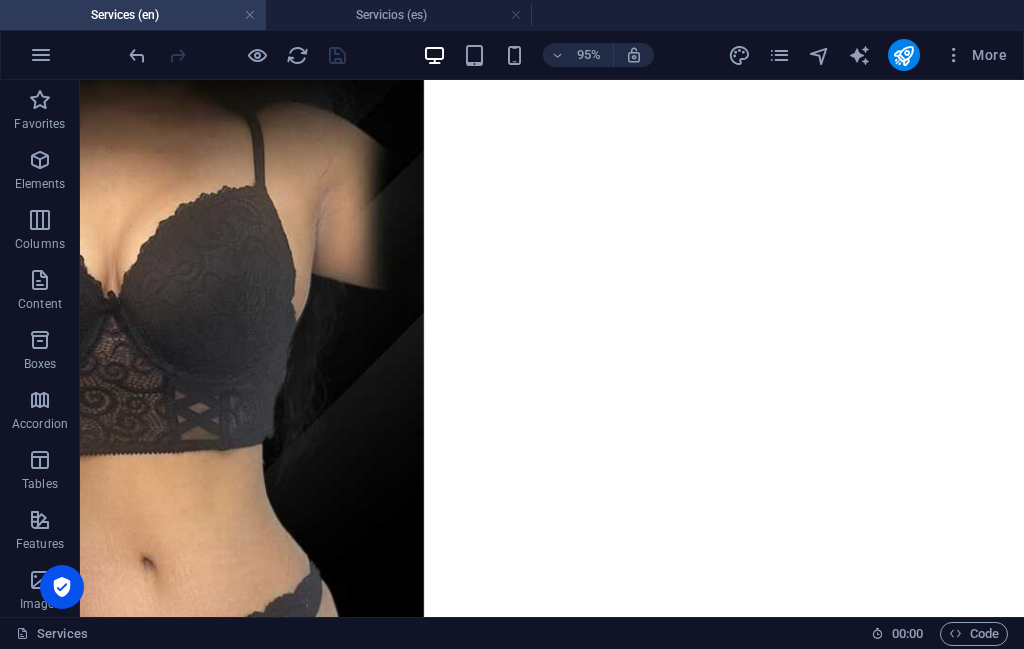 scroll, scrollTop: 17341, scrollLeft: 0, axis: vertical 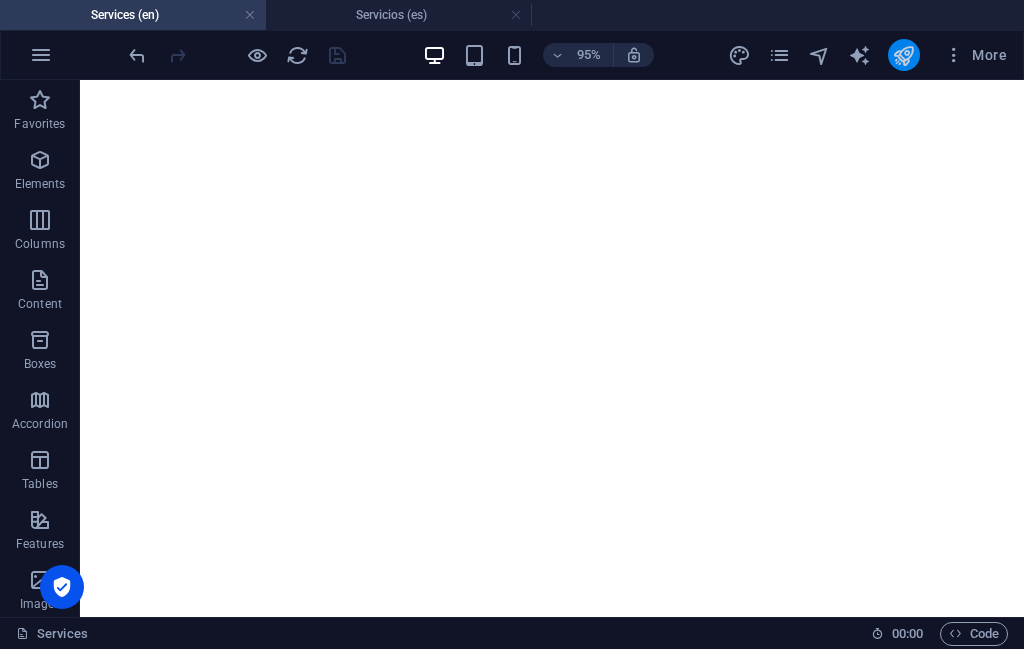 click at bounding box center [903, 55] 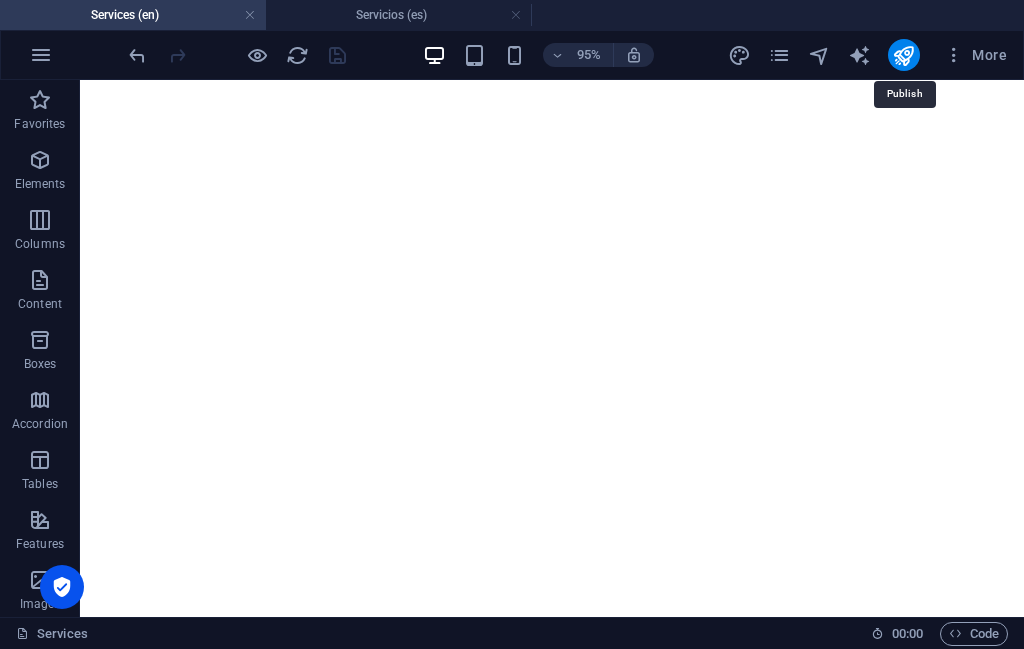 drag, startPoint x: 899, startPoint y: 58, endPoint x: 924, endPoint y: 55, distance: 25.179358 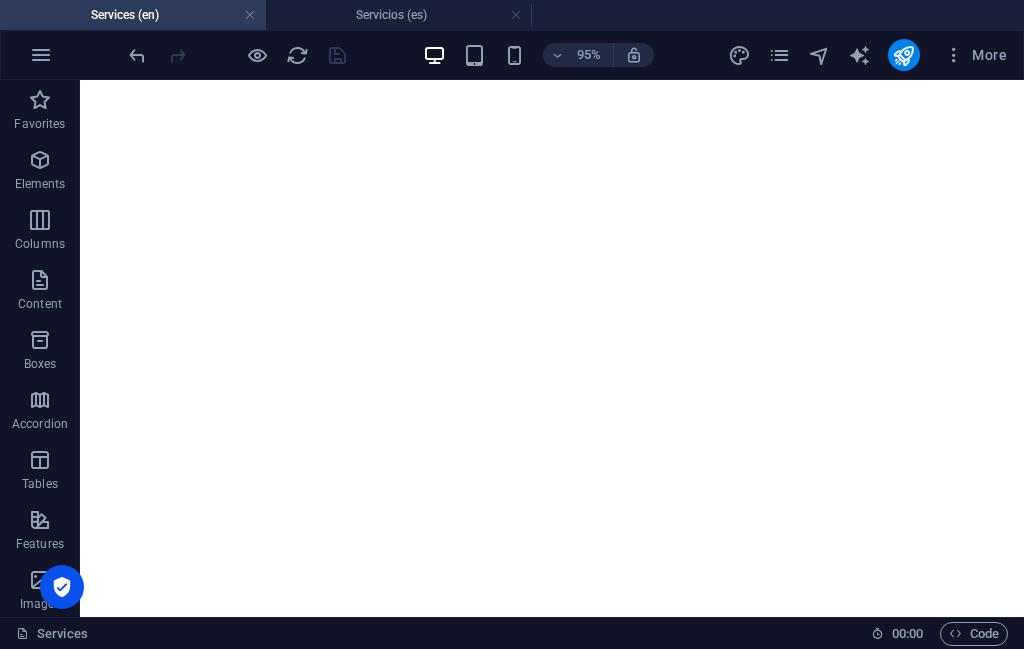 click on "Servicios (es)" at bounding box center [399, 15] 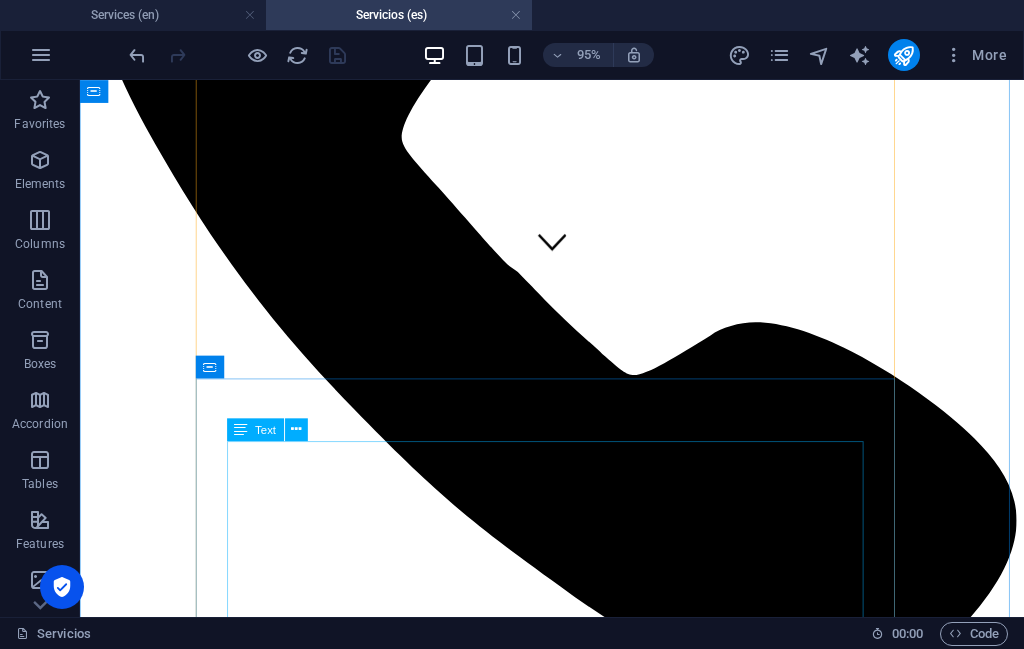 scroll, scrollTop: 720, scrollLeft: 0, axis: vertical 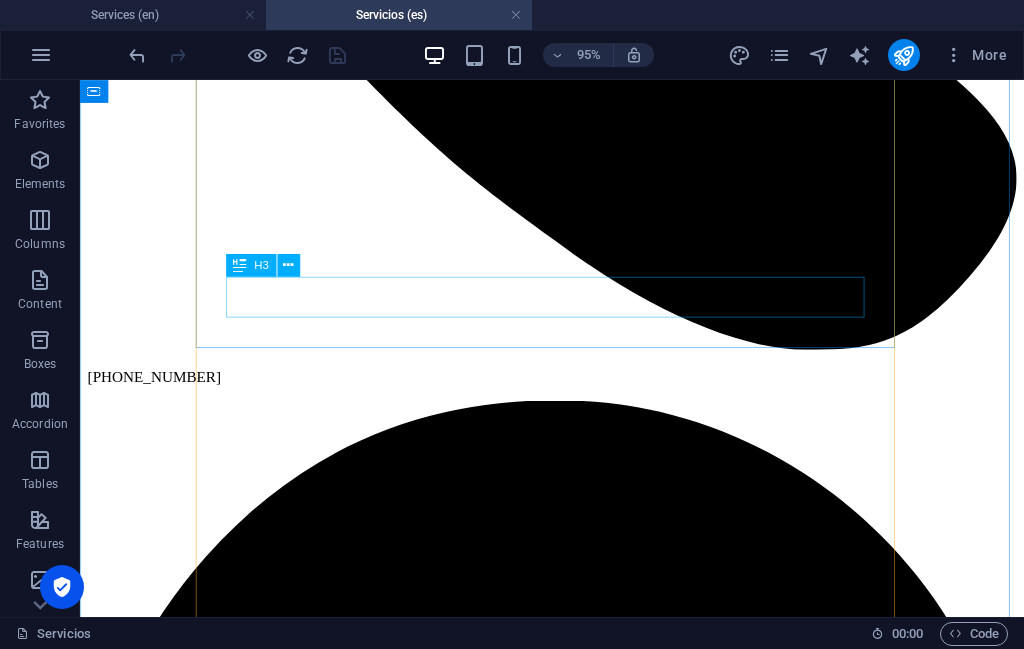 click on "IMPLANTES MAMARIOS DE SILICON" at bounding box center (577, 7692) 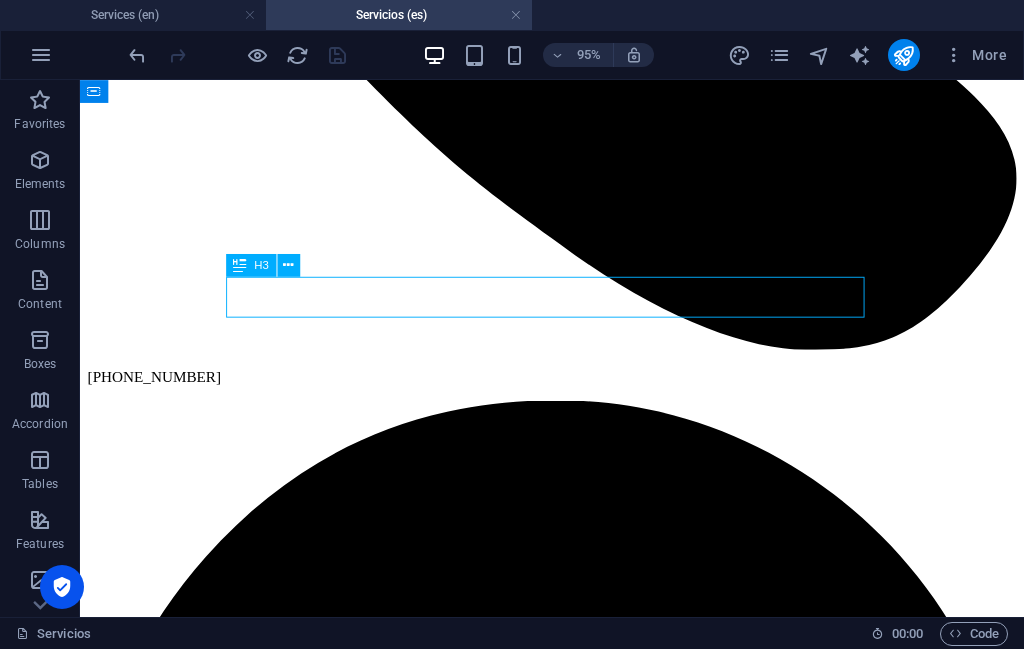 click on "IMPLANTES MAMARIOS DE SILICON" at bounding box center (577, 7692) 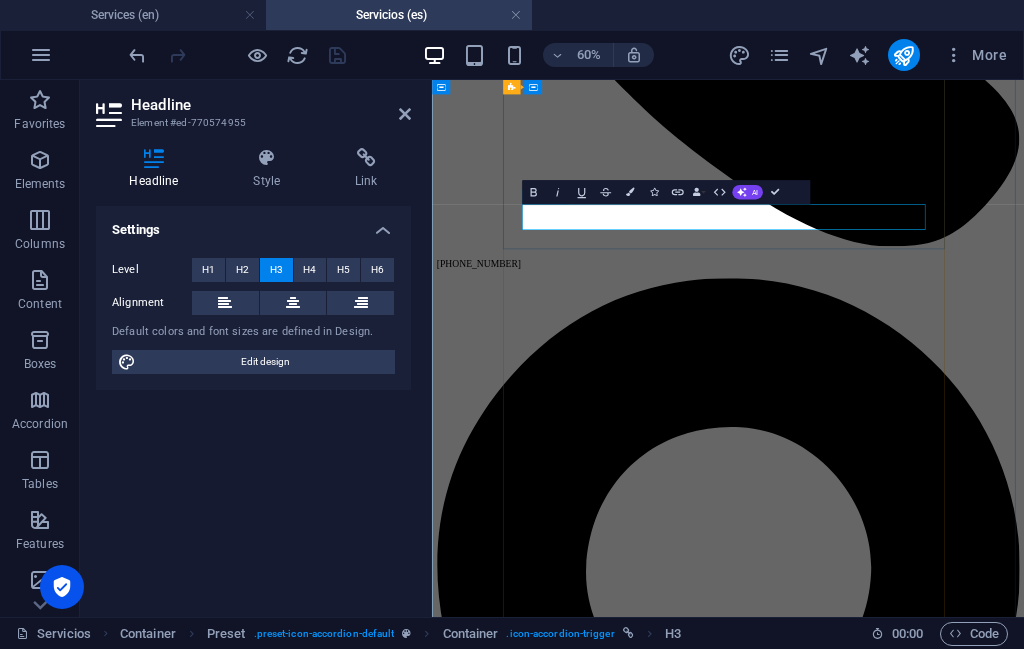 type 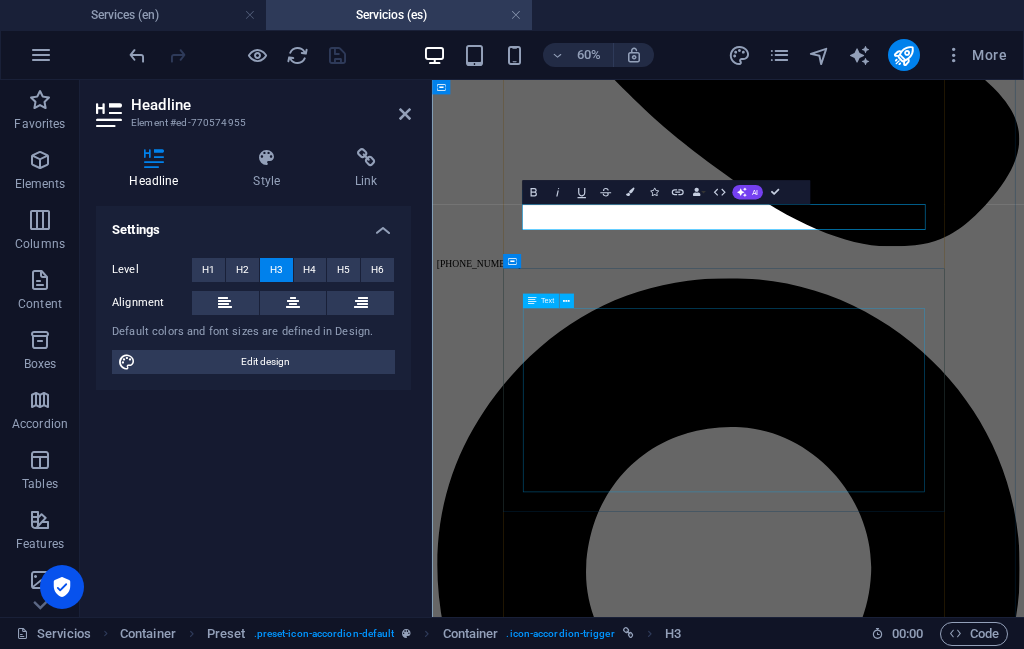 click on "¿Qué son los implantes mamarios? Los implantes mamarios son dispositivos artificiales que se utilizan para modificar el tamaño, la forma y el contorno de los senos. Pueden utilizarse con fines estéticos, como el aumento de senos, o con fines reconstructivos tras cirugías como la mastectomía. Los implantes mamarios son uno de los tipos de prótesis más populares en cirugía plástica. Aumentan el tamaño de los senos. Las candidatas deben gozar de buena salud física y mental, y tener expectativas realistas. Los implantes mamarios son dispositivos artificiales (prótesis) que se insertan quirúrgicamente en los senos. Son cápsulas de silicona rellenas de gel de silicona o solución salina (agua salada estéril)." at bounding box center (925, 7868) 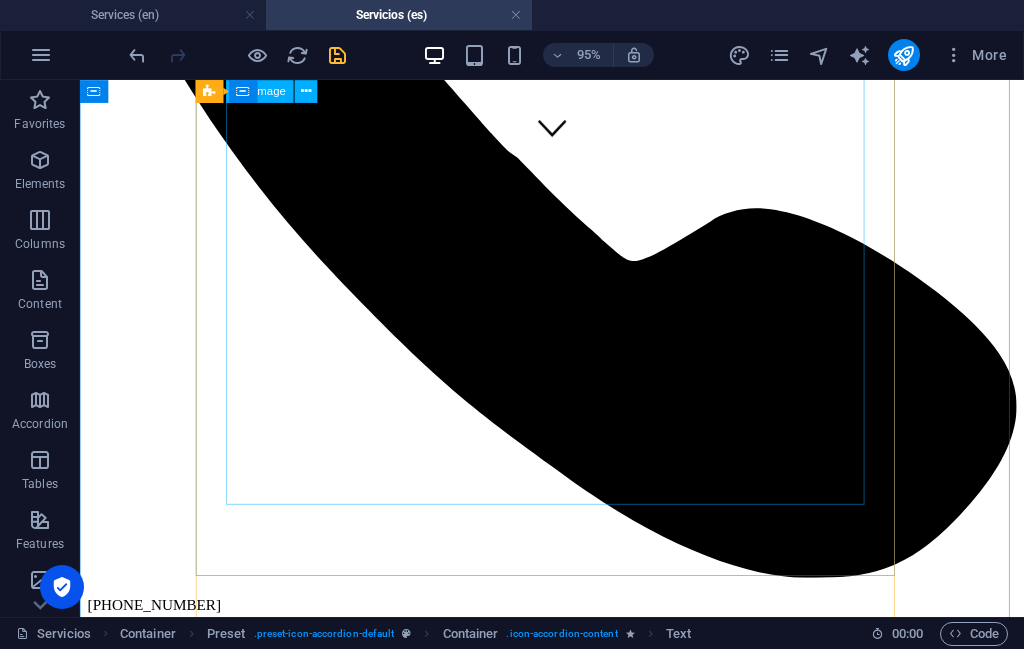 scroll, scrollTop: 1080, scrollLeft: 0, axis: vertical 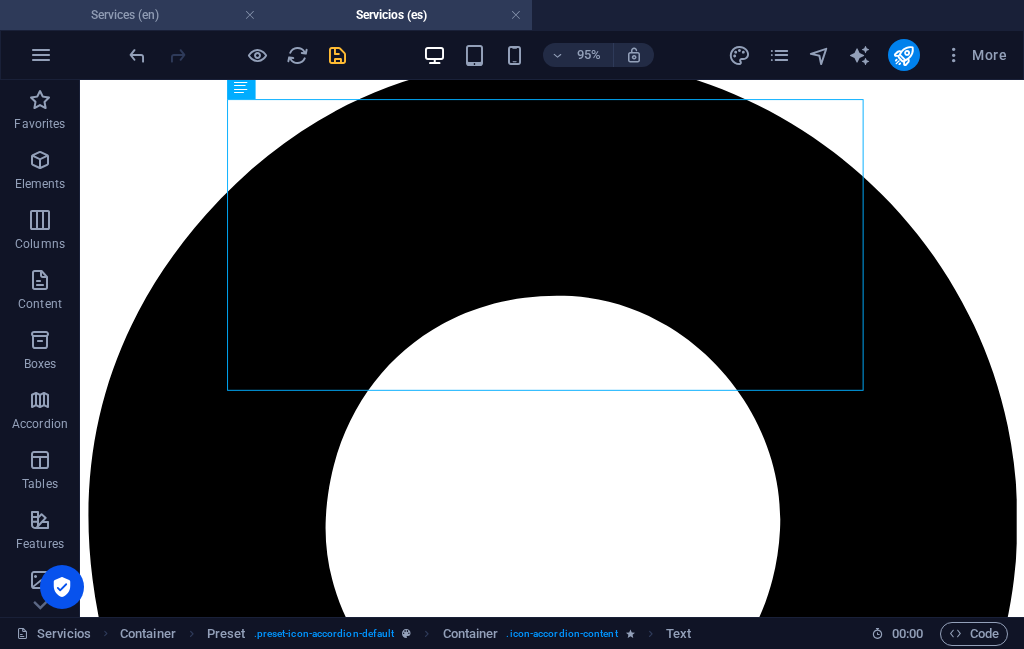 click on "Services (en)" at bounding box center [133, 15] 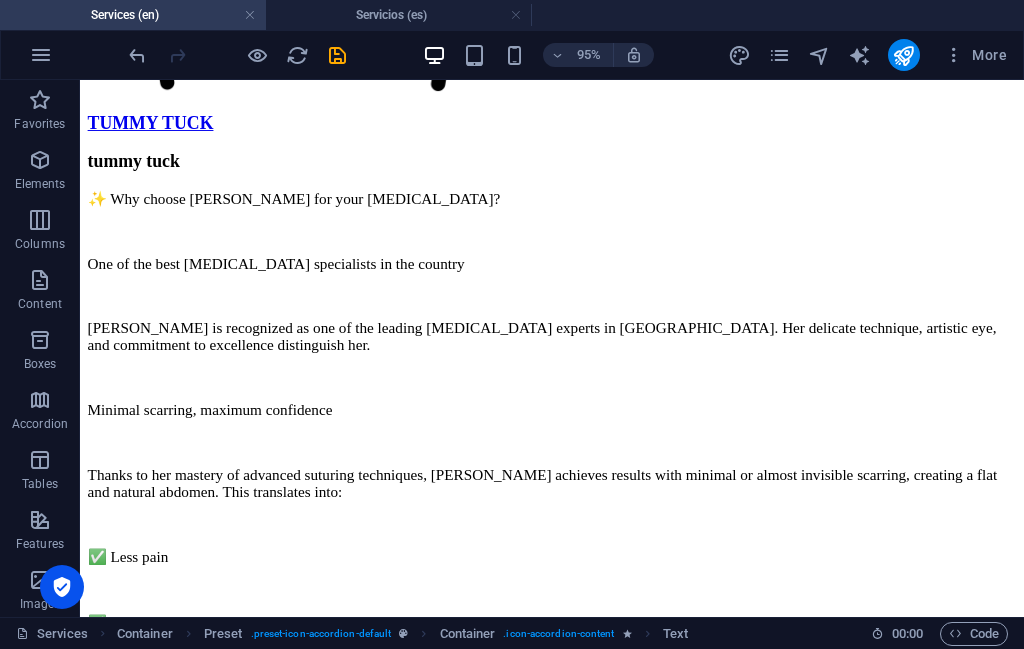 scroll, scrollTop: 10006, scrollLeft: 0, axis: vertical 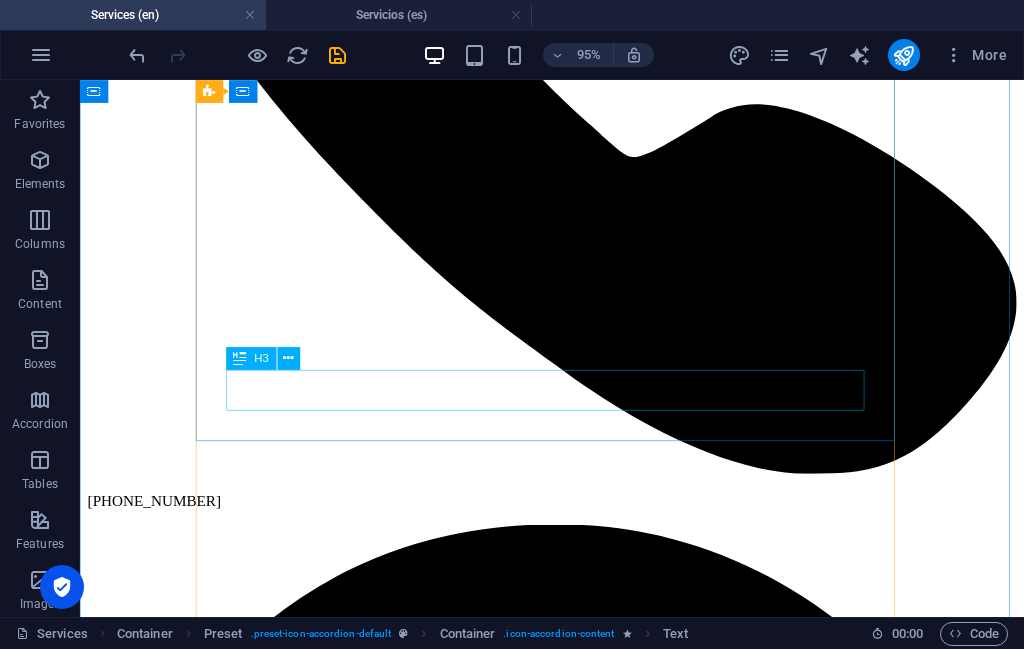 click on "PLASTIC BREAST IMPLANTS" at bounding box center (577, 4039) 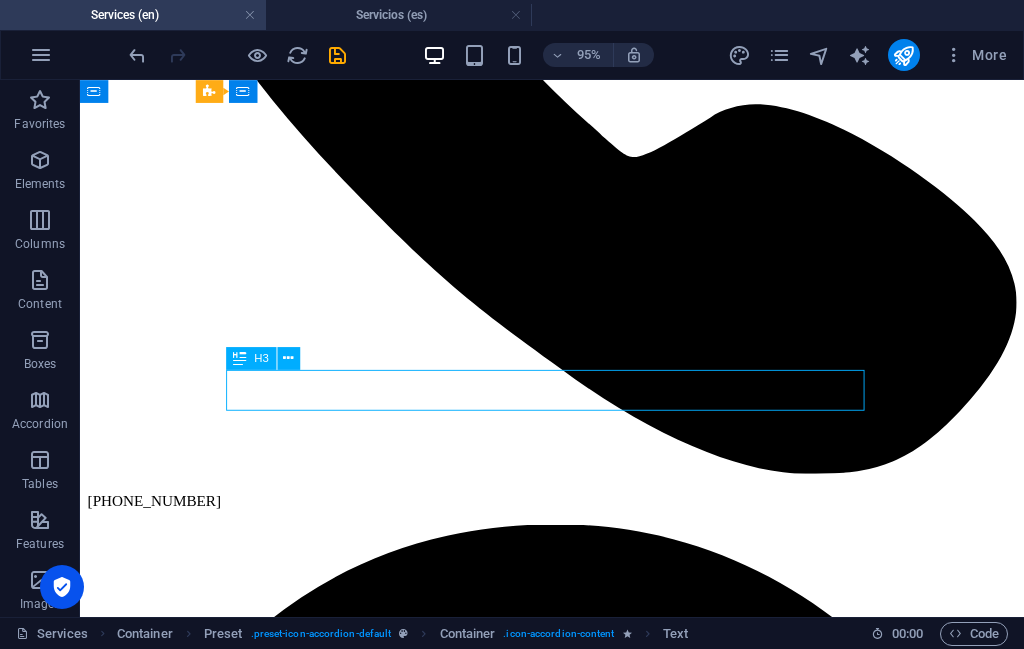 click on "PLASTIC BREAST IMPLANTS" at bounding box center (577, 4039) 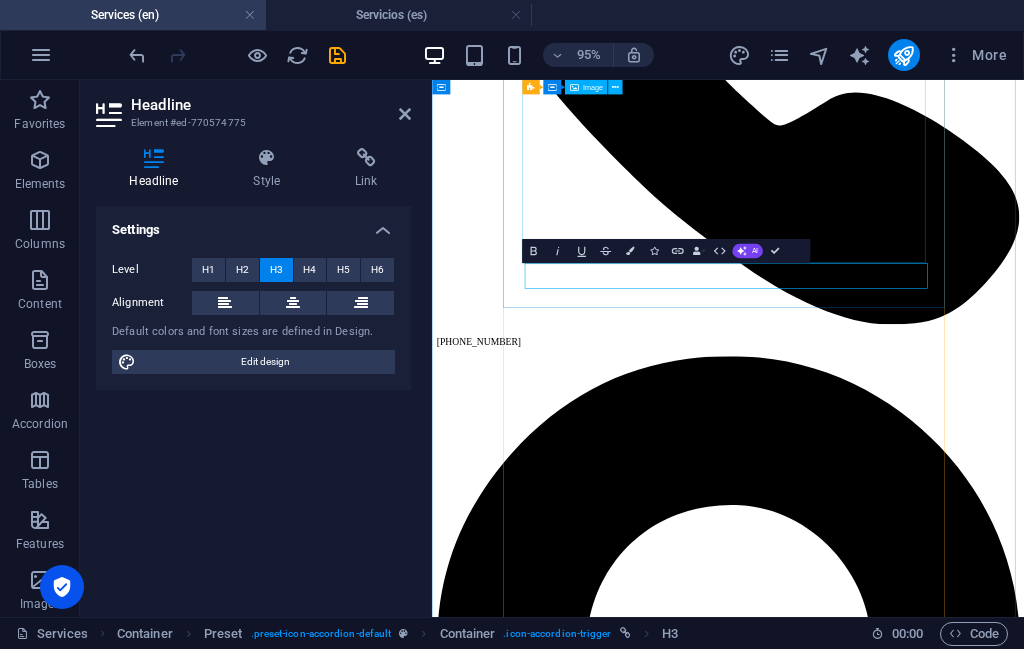 click on "PLASTIC BREAST IMPLANTS" at bounding box center (925, 4017) 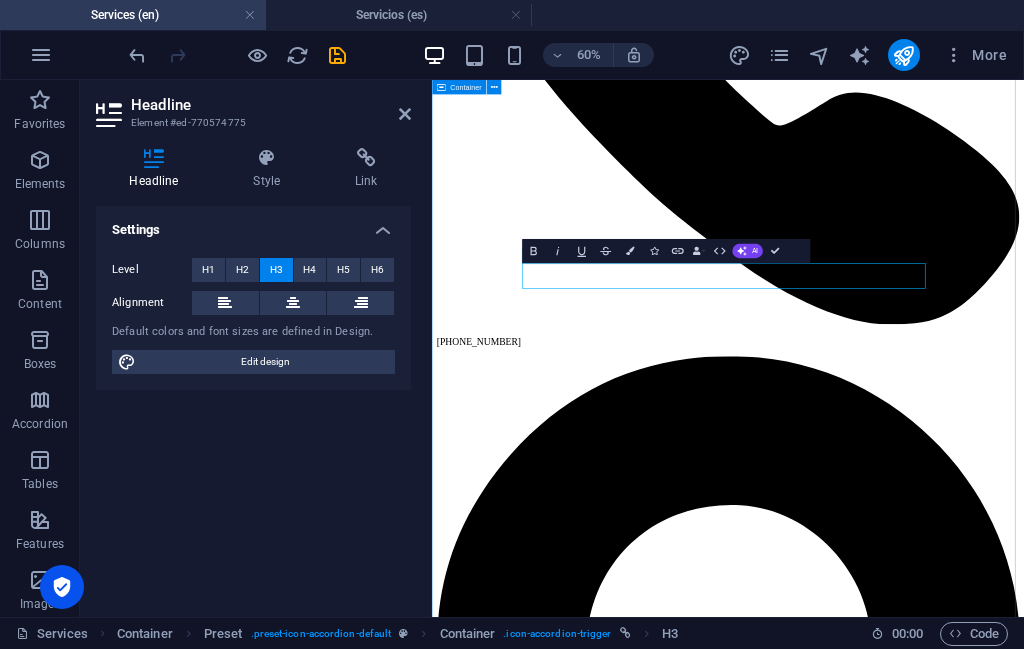 click on "BREAST IMPLANTS BREAST What are breast implants? Breast implants are artificial devices used to change the size, shape, and contour of a person's breasts. They can be used for cosmetic purposes, such as breast augmentation, or for reconstructive purposes after surgeries like mastectomy. Breast implants are one of the most popular types of plastic surgery prostheses. Breast implants increase the size of your breasts. Candidates should be in good physical and mental health and have realistic expectations. Breast implants are artificial devices (prostheses) surgically inserted into your breasts. Breast implants are silicone shells filled with either silicone gel or saline (sterile salt water). breast lift BREAST lifting ✨ Breast Lift Restore youthful shape, firmness, and confidence Results that make a difference ✅ Firmer, lifted, youthful breasts ✅ Natural shape and proportion ✅ Minimal, discreet scarring ✅ Enhanced self-confidence Why choose Dr. Tavizon? 🌸 Book your consultation today TUMMY TUCK ." at bounding box center (925, 27729) 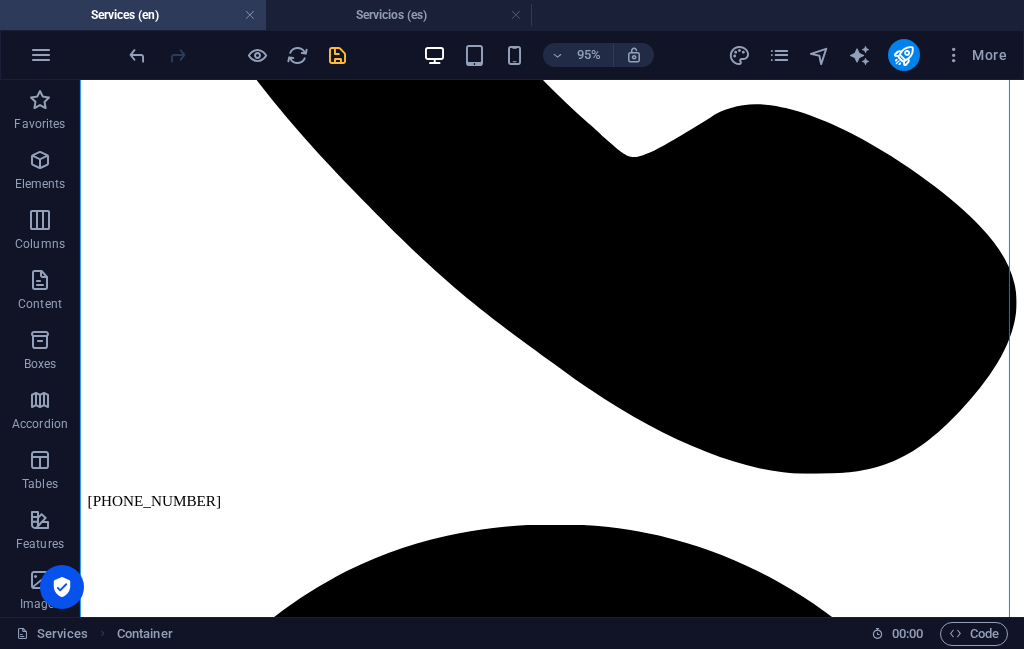 click at bounding box center (337, 55) 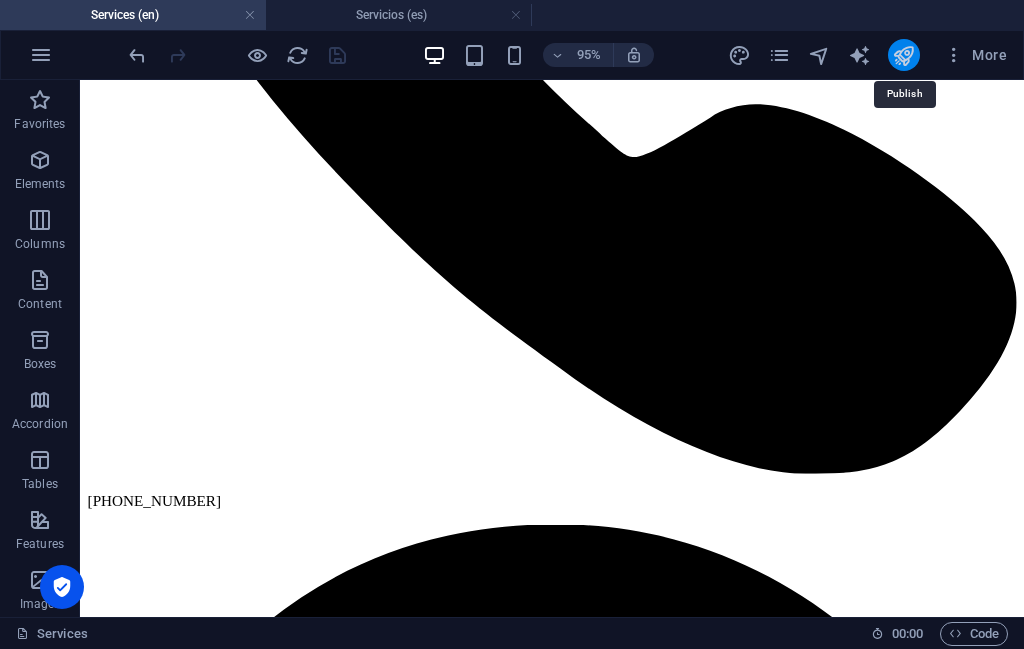 click at bounding box center (903, 55) 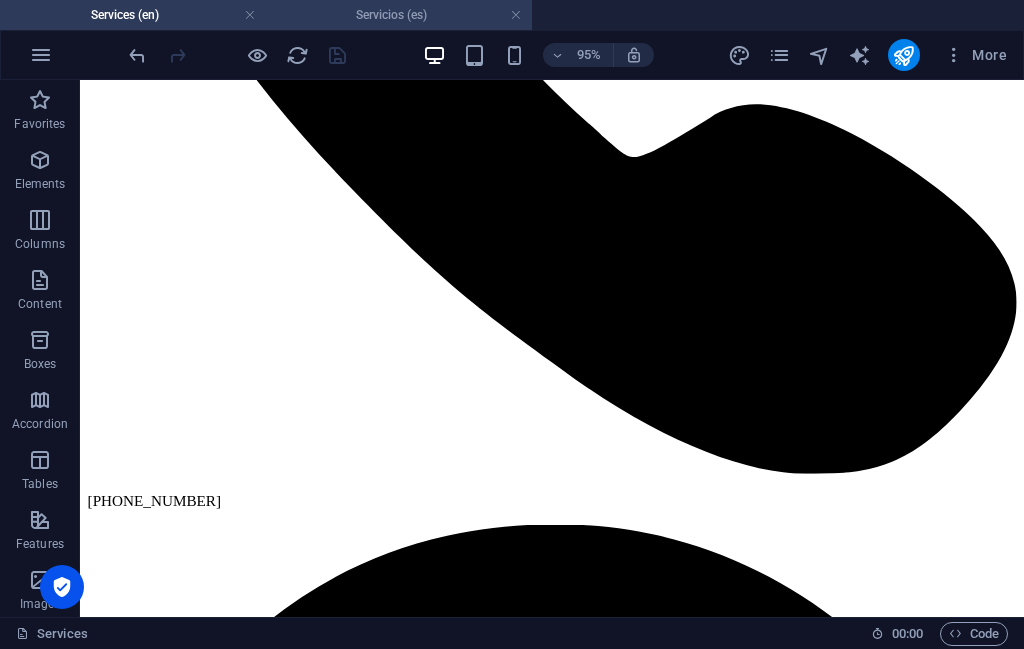 click on "Servicios (es)" at bounding box center (399, 15) 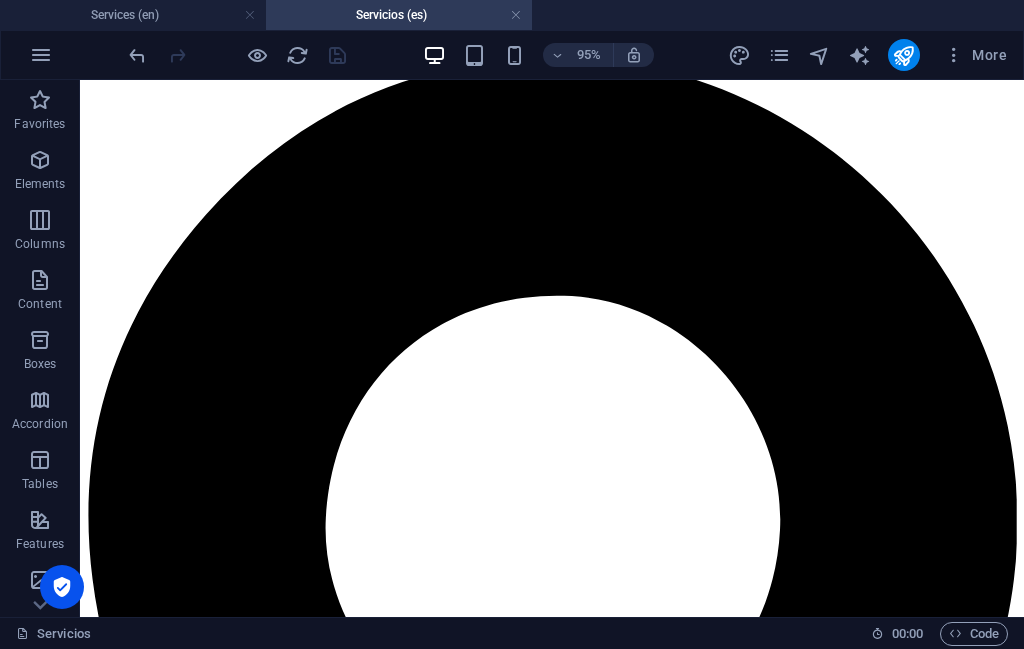 scroll, scrollTop: 0, scrollLeft: 0, axis: both 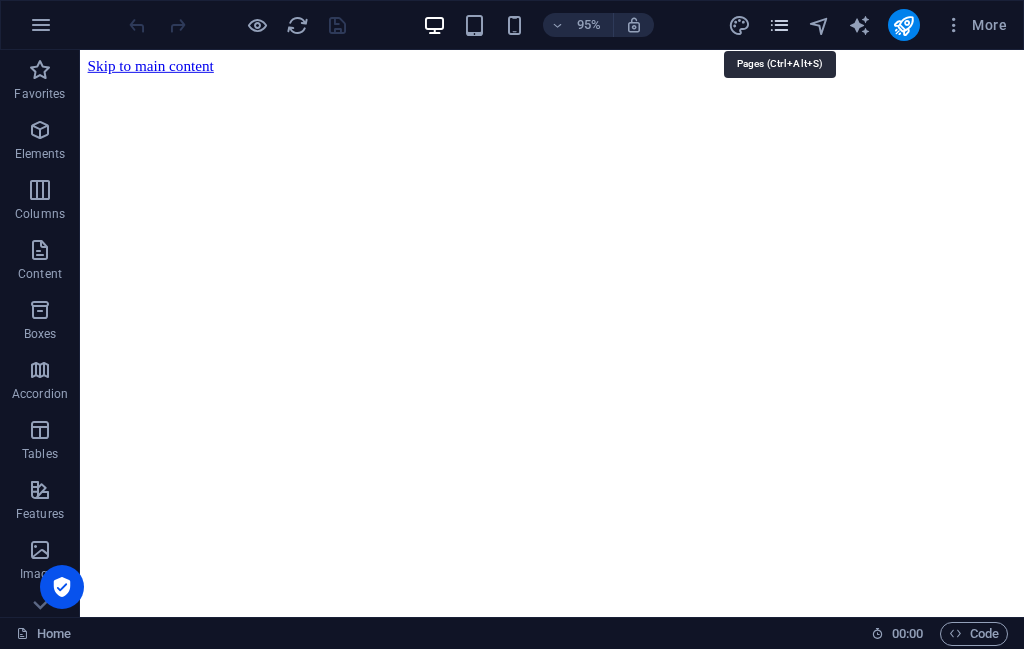 click at bounding box center (779, 25) 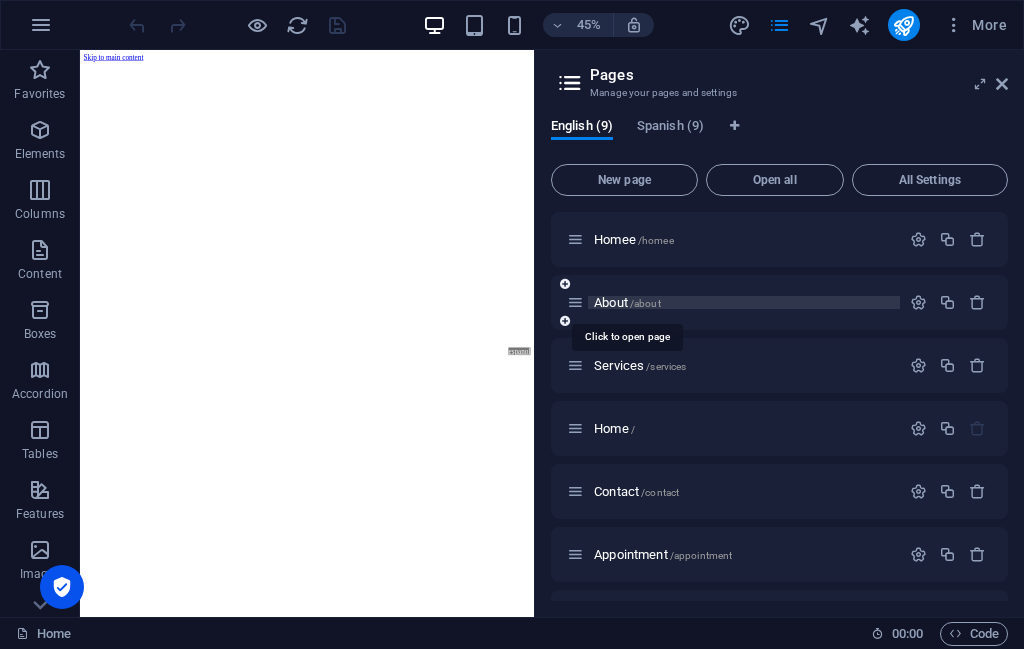 click on "About /about" at bounding box center [627, 302] 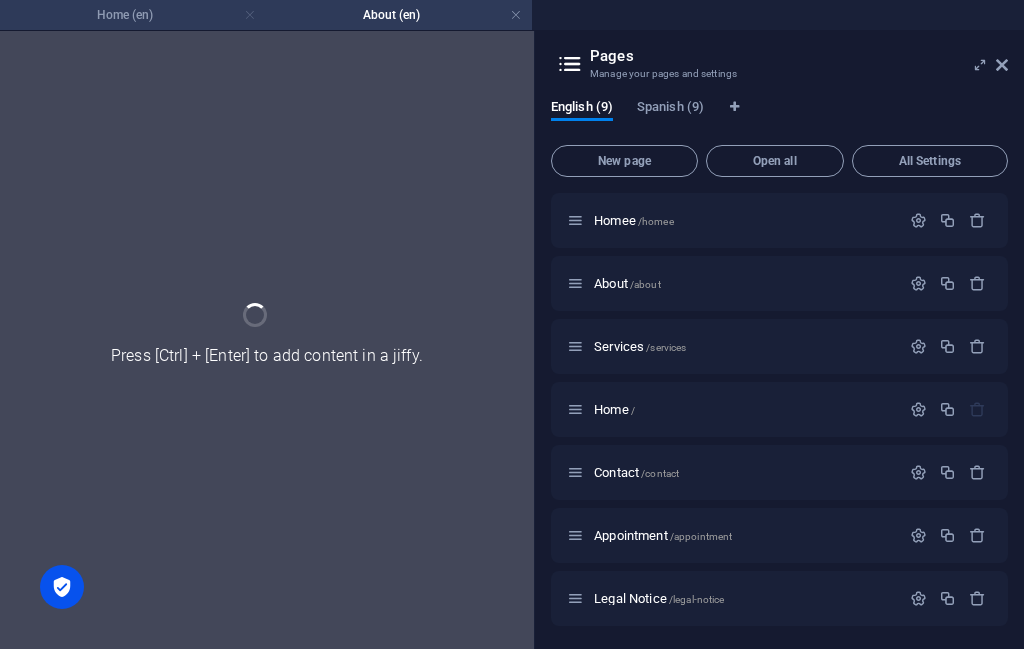 click at bounding box center [250, 15] 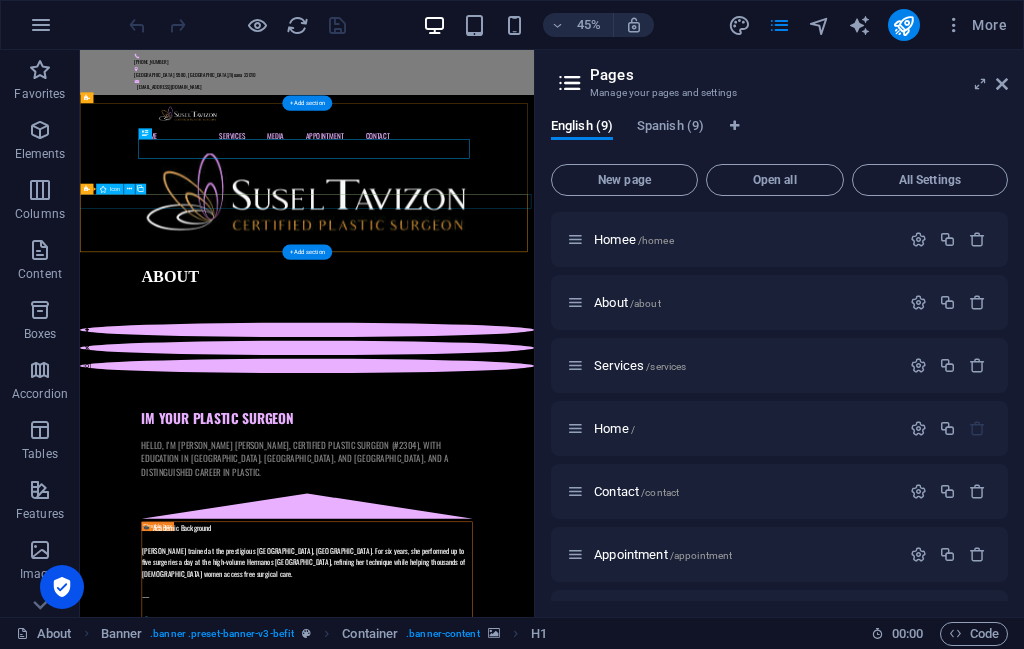 scroll, scrollTop: 0, scrollLeft: 0, axis: both 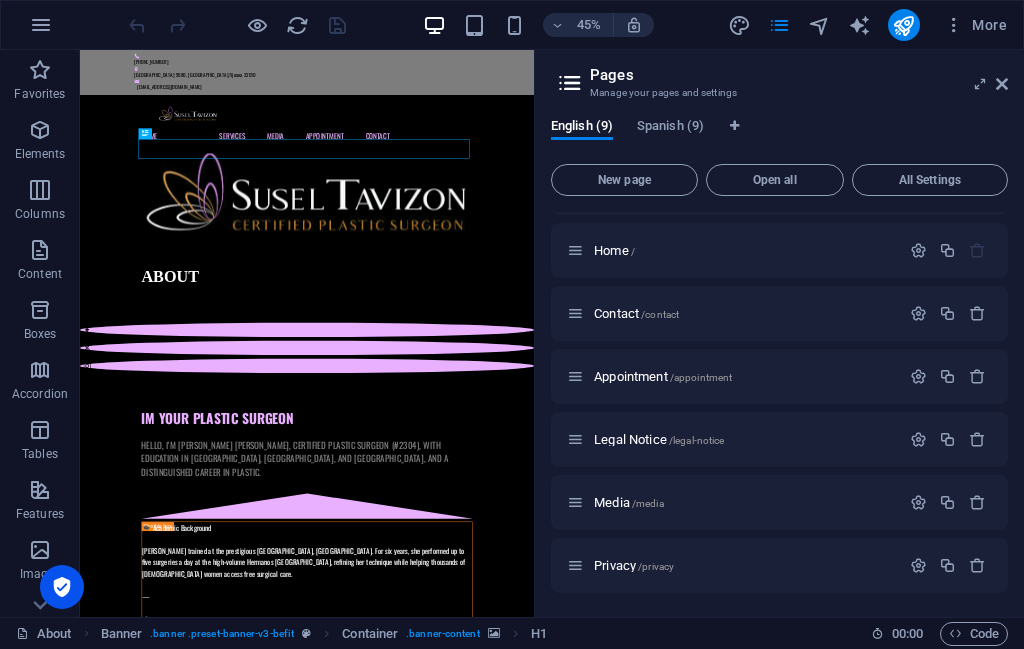 drag, startPoint x: 618, startPoint y: 505, endPoint x: 705, endPoint y: 202, distance: 315.24277 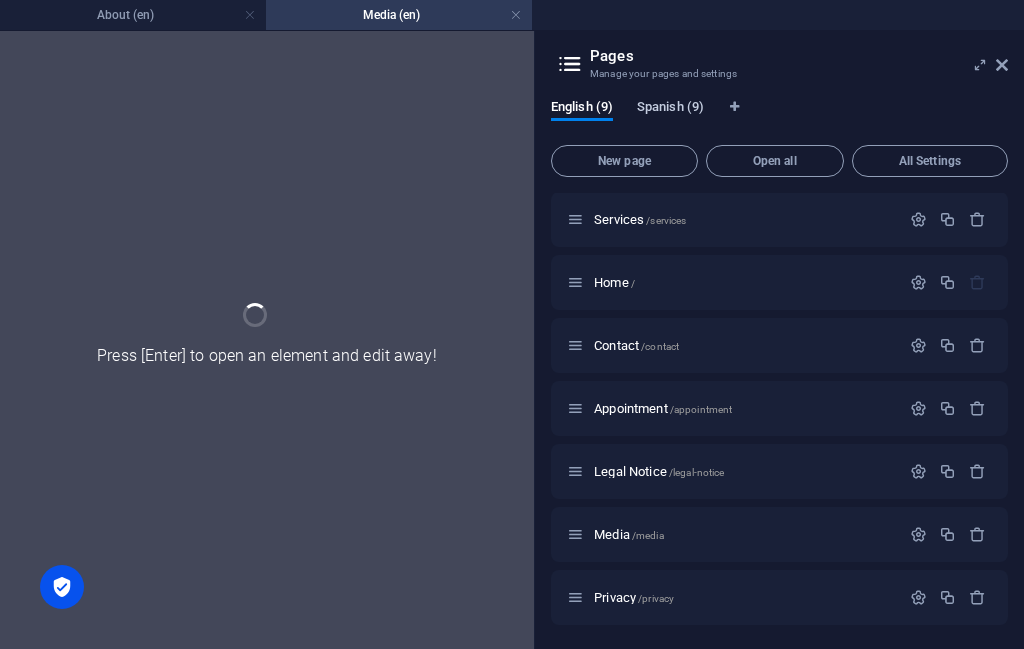 scroll, scrollTop: 127, scrollLeft: 0, axis: vertical 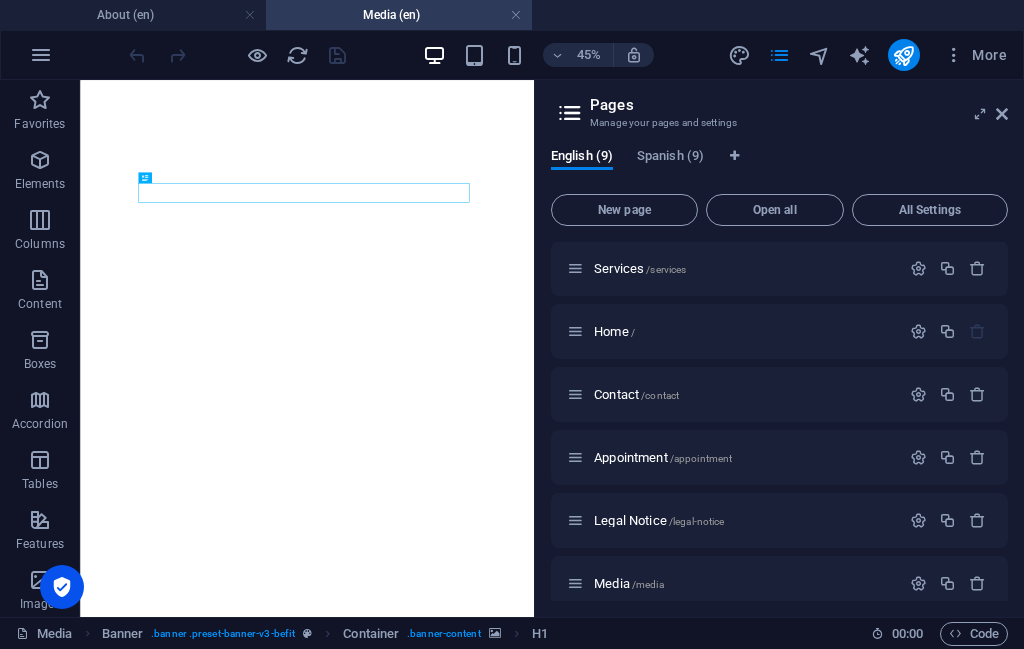 click on "/media" at bounding box center (648, 584) 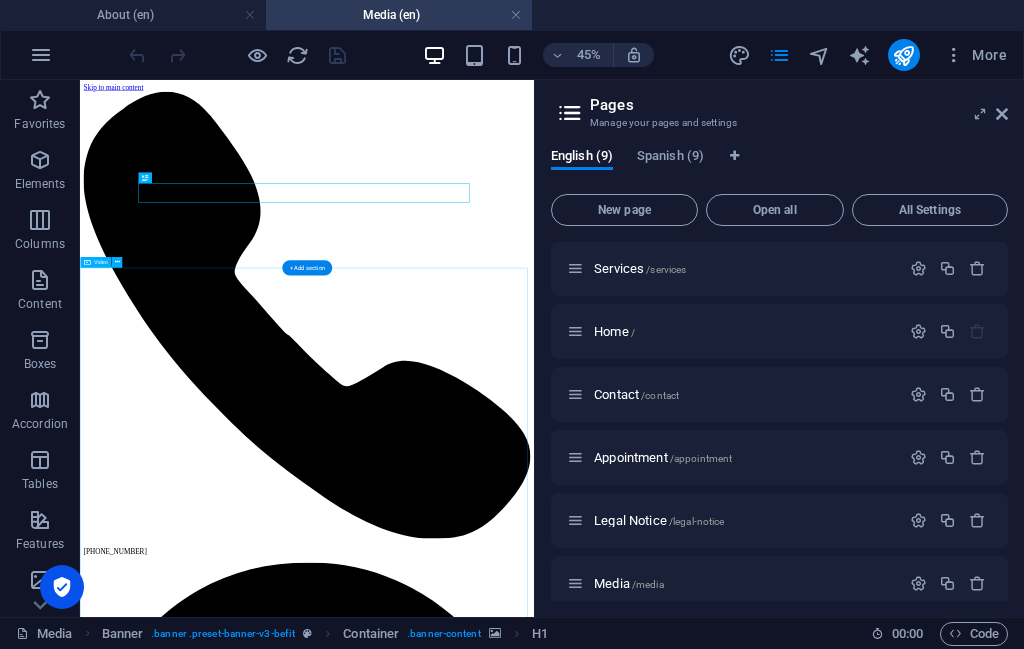 scroll, scrollTop: 0, scrollLeft: 0, axis: both 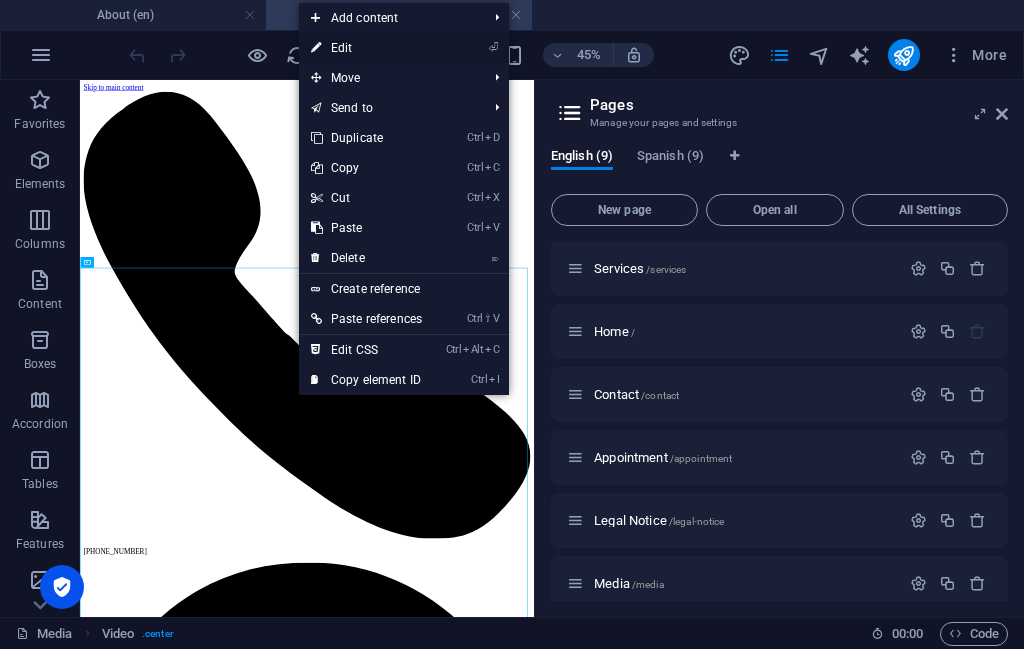 click on "⏎  Edit" at bounding box center [366, 48] 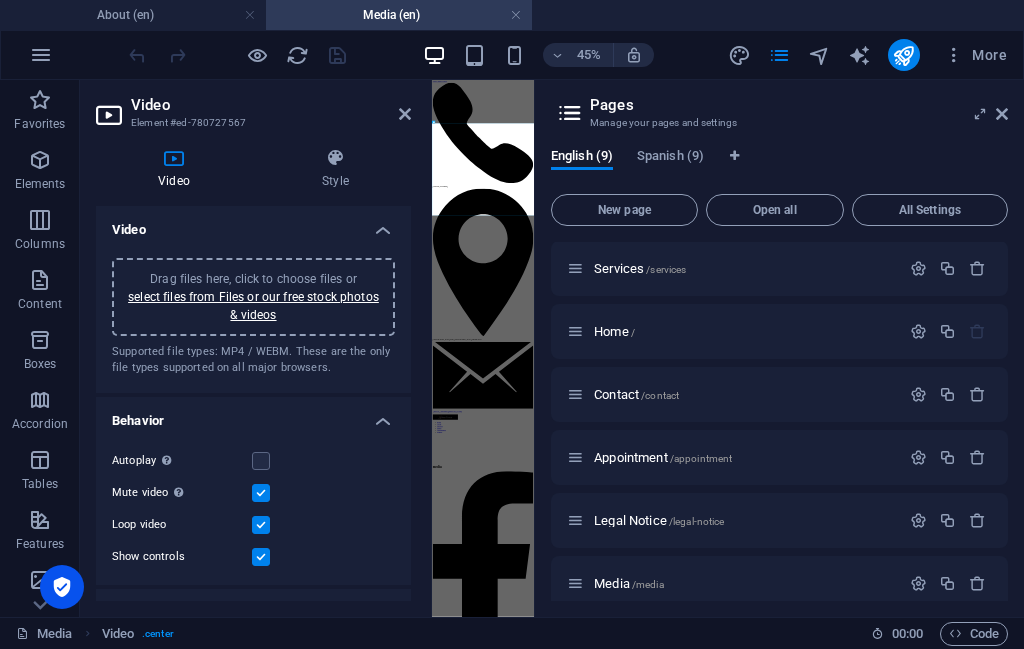 click at bounding box center [261, 461] 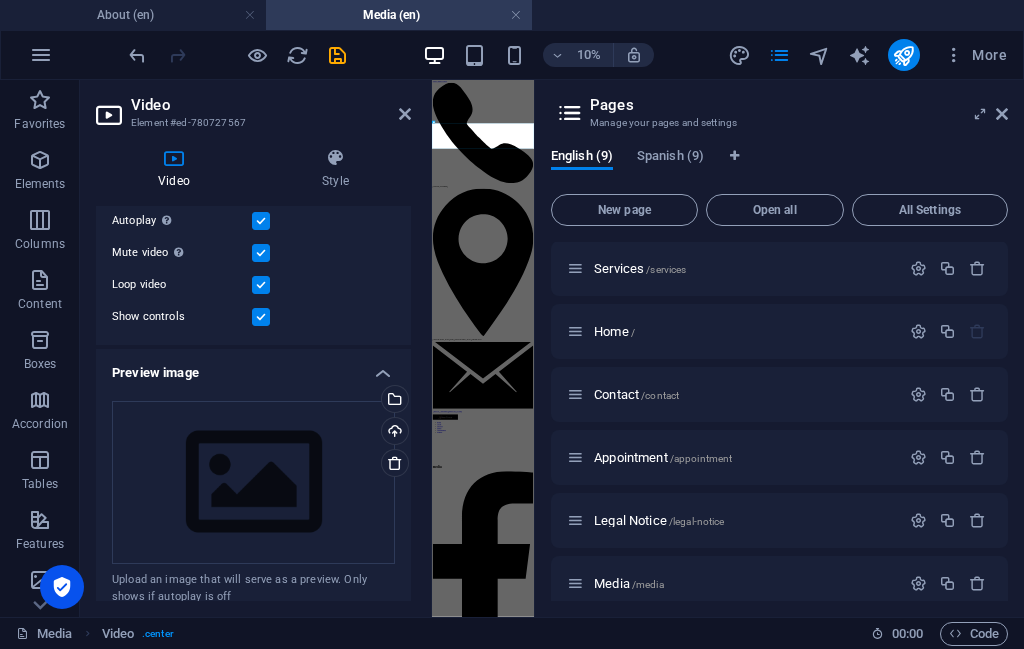 scroll, scrollTop: 539, scrollLeft: 0, axis: vertical 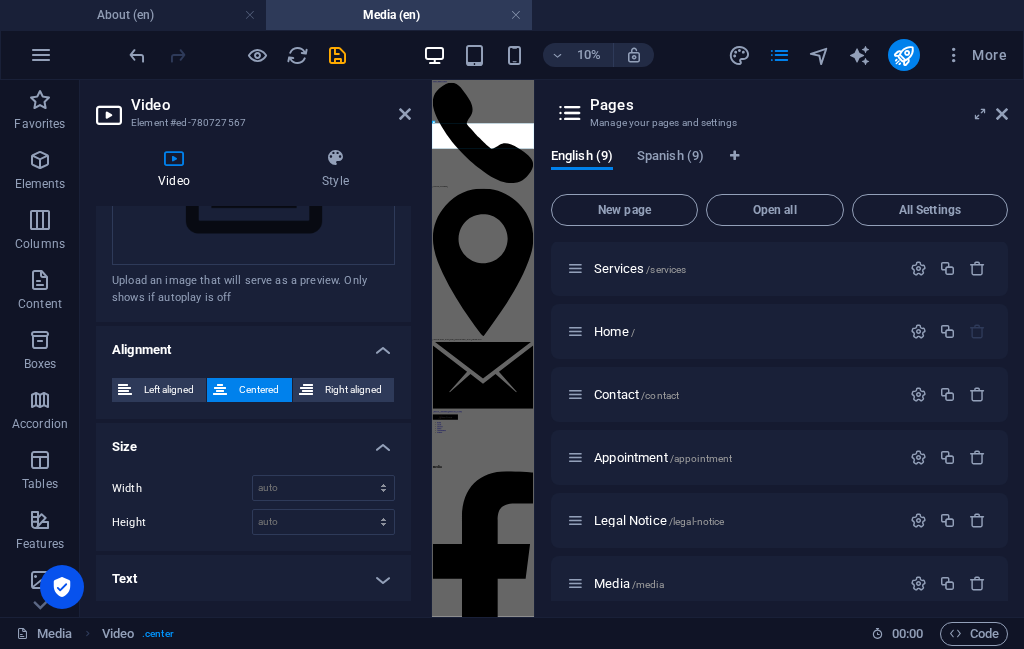 click on "Video Element #ed-780727567 Video Style Video Drag files here, click to choose files or select files from Files or our free stock photos & videos Supported file types: MP4 / WEBM. These are the only file types supported on all major browsers. Behavior Autoplay Autoplay is only available if muted is checked Mute video Autoplay will be available if muted is checked Loop video Show controls Preview image Drag files here, click to choose files or select files from Files or our free stock photos & videos Select files from the file manager, stock photos, or upload file(s) Upload Upload an image that will serve as a preview. Only shows if autoplay is off Alignment Left aligned Centered Right aligned Size Width auto px % Height auto px Text Alternative text The alternative text is used by devices that cannot display videos and should be added to every video to improve website accessibility. Paragraph Format Normal Heading 1 Heading 2 Heading 3 Heading 4 Heading 5 Heading 6 Code Font Family Arial [US_STATE] Impact Tahoma" at bounding box center (256, 348) 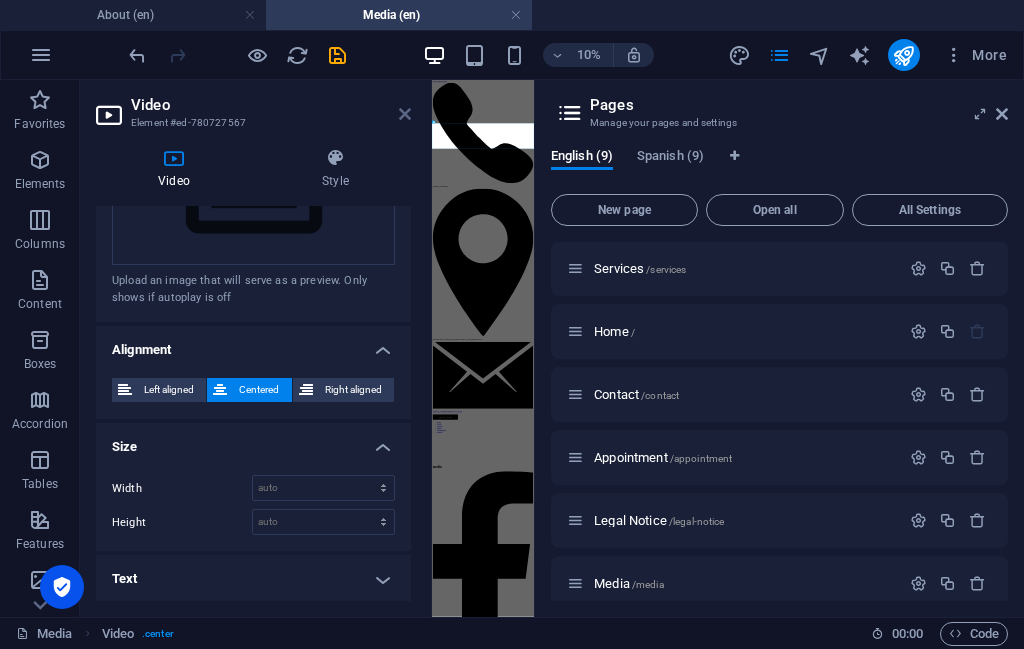 click at bounding box center [405, 114] 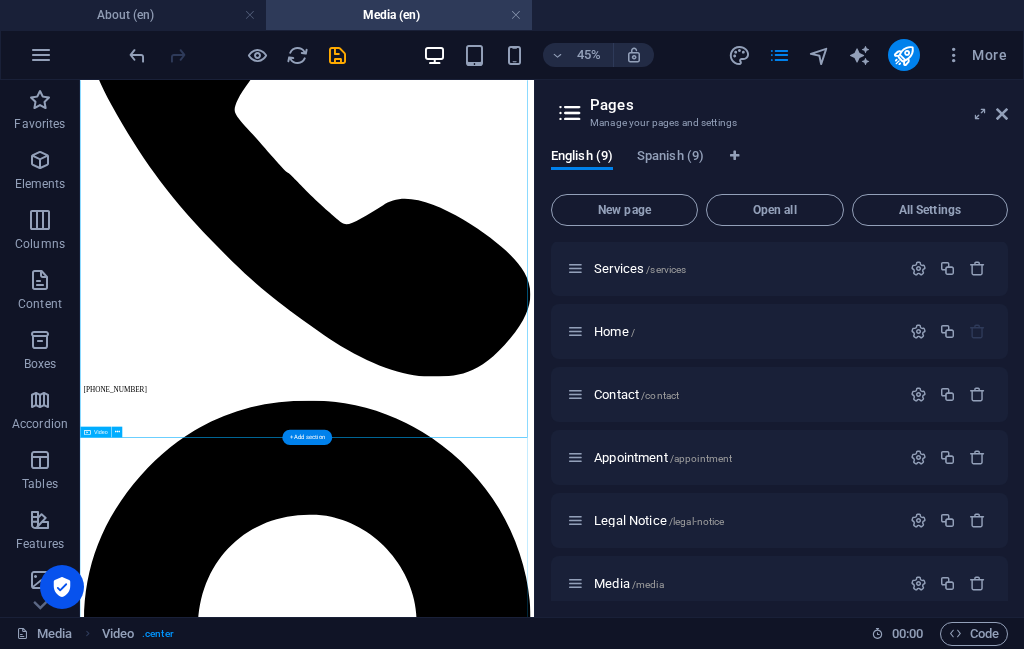 scroll, scrollTop: 720, scrollLeft: 0, axis: vertical 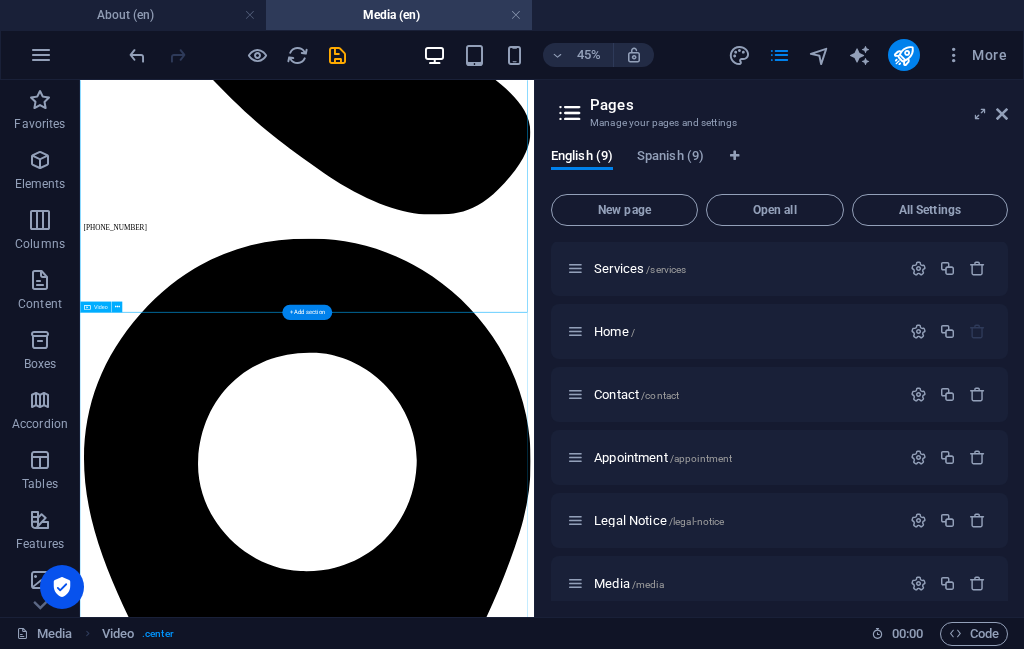 click at bounding box center (584, 7361) 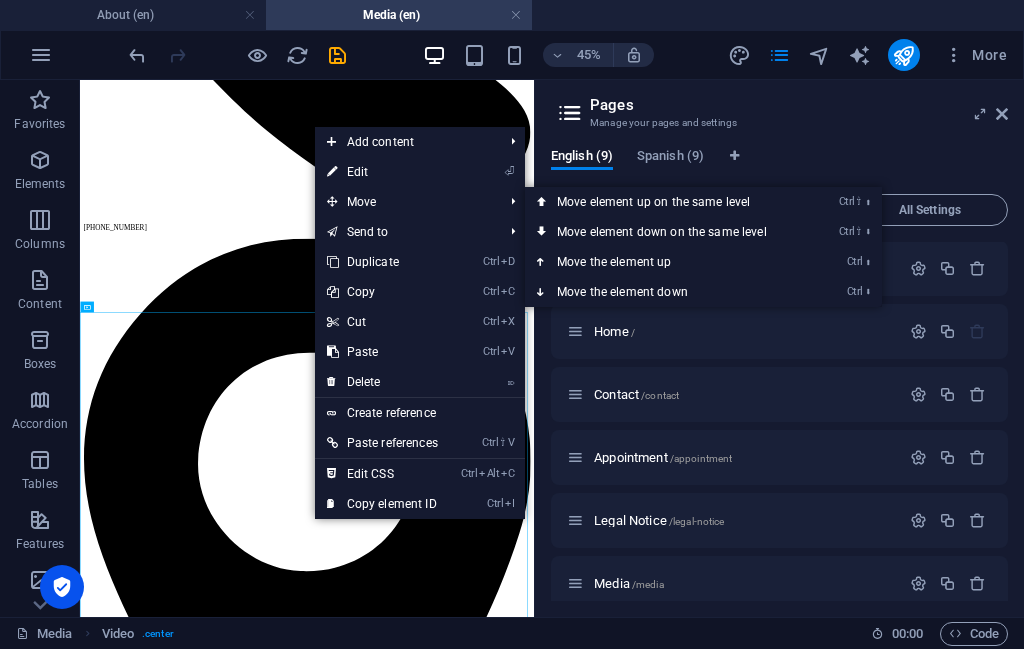 click on "⏎  Edit" at bounding box center [382, 172] 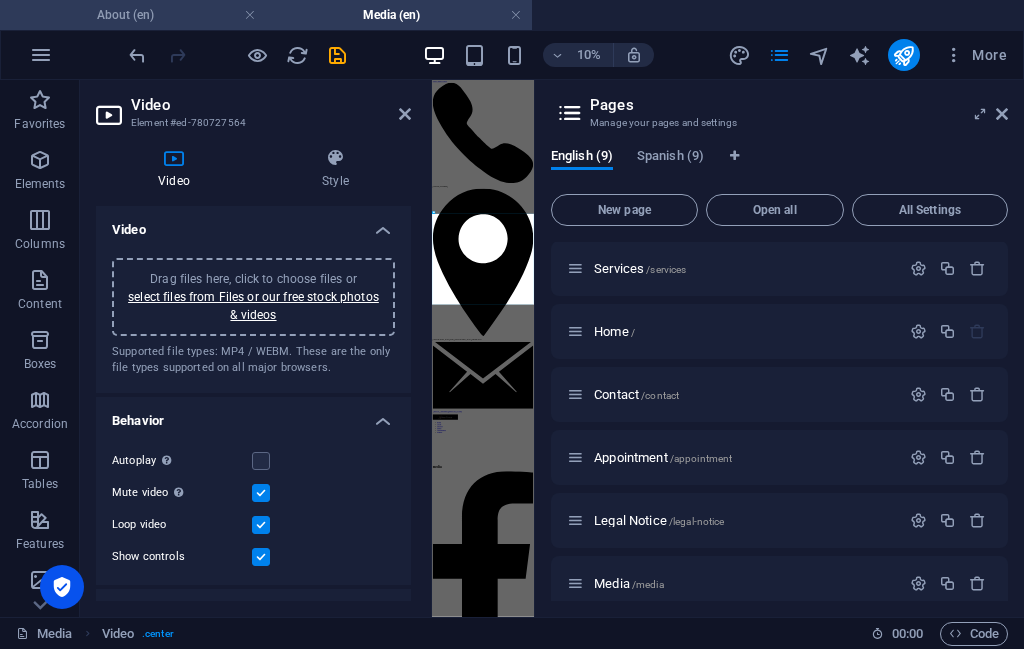 click at bounding box center (261, 461) 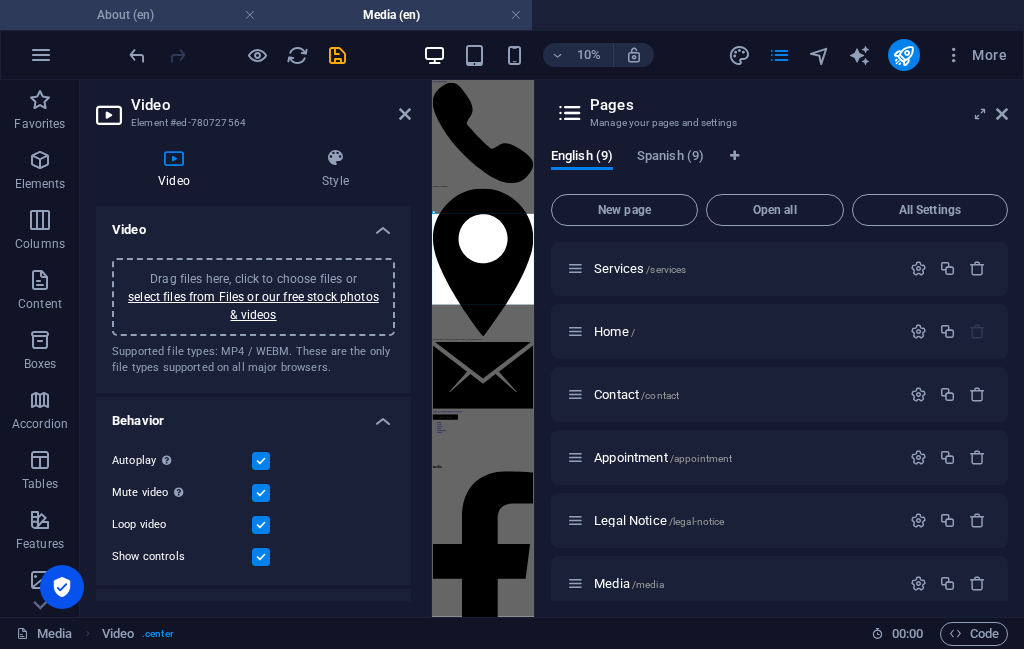 click on "Video Element #ed-780727564 Video Style Video Drag files here, click to choose files or select files from Files or our free stock photos & videos Supported file types: MP4 / WEBM. These are the only file types supported on all major browsers. Behavior Autoplay Autoplay is only available if muted is checked Mute video Autoplay will be available if muted is checked Loop video Show controls Preview image Drag files here, click to choose files or select files from Files or our free stock photos & videos Select files from the file manager, stock photos, or upload file(s) Upload Upload an image that will serve as a preview. Only shows if autoplay is off Alignment Left aligned Centered Right aligned Size Width auto px % Height auto px Text Alternative text The alternative text is used by devices that cannot display videos and should be added to every video to improve website accessibility. Preset Element" at bounding box center [256, 348] 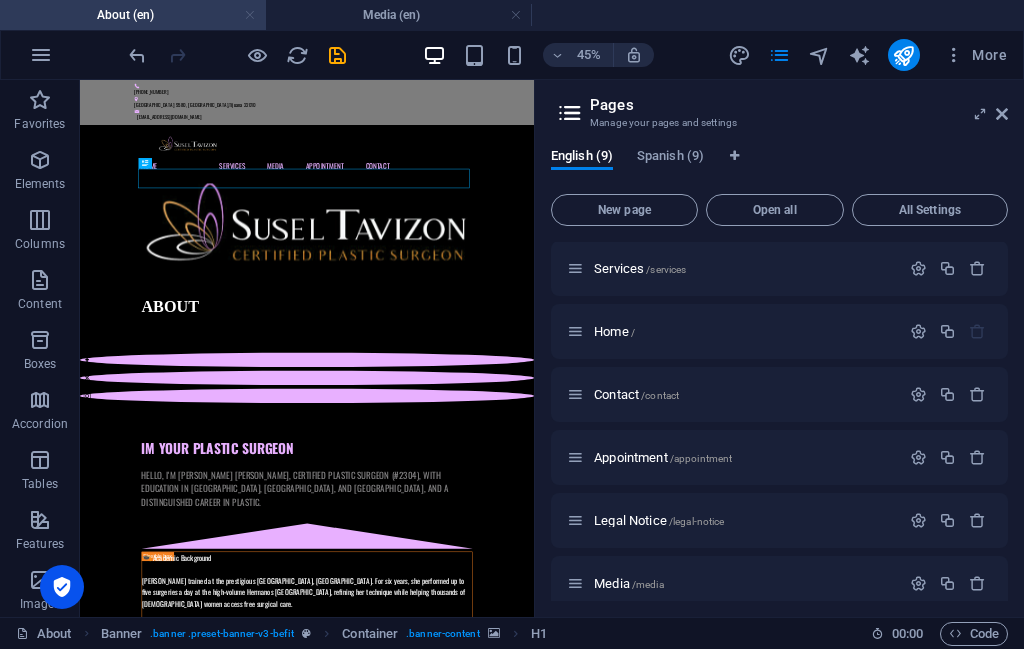 click at bounding box center (250, 15) 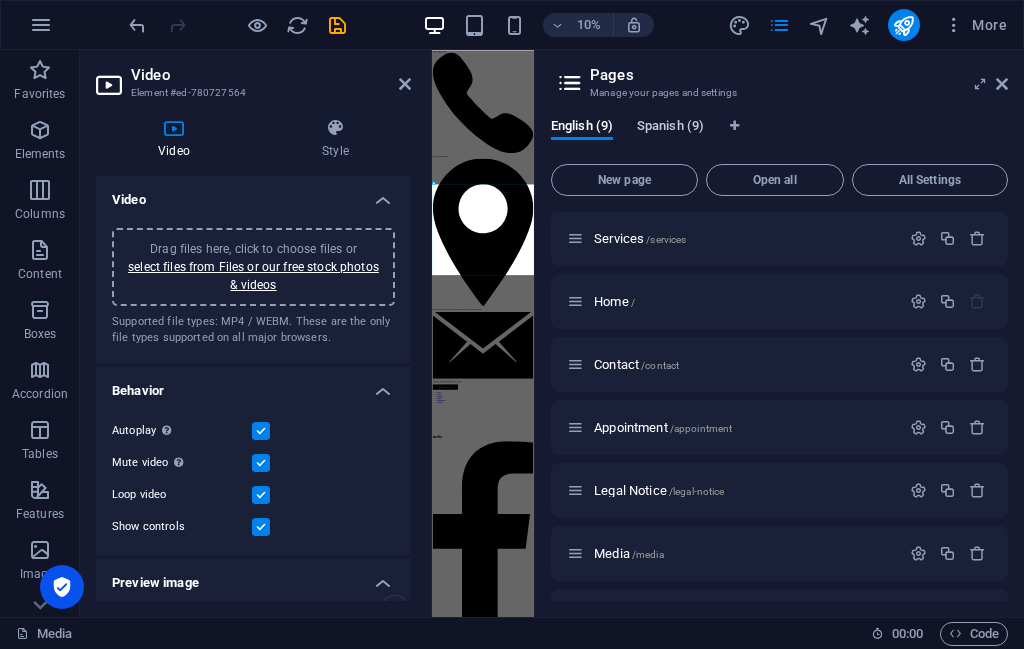 click on "Spanish (9)" at bounding box center (670, 128) 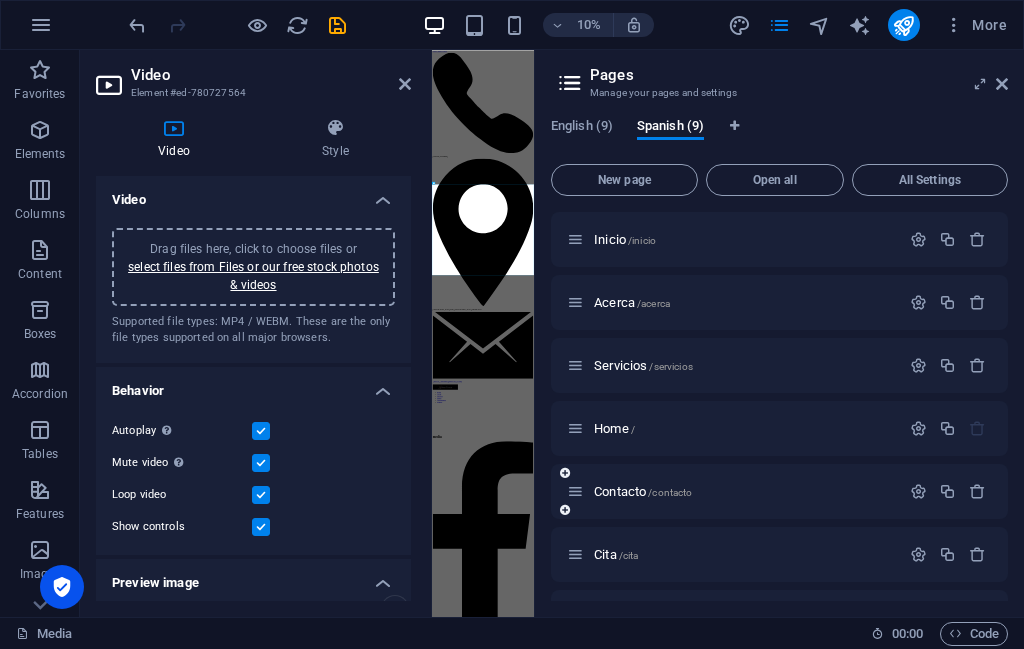 scroll, scrollTop: 178, scrollLeft: 0, axis: vertical 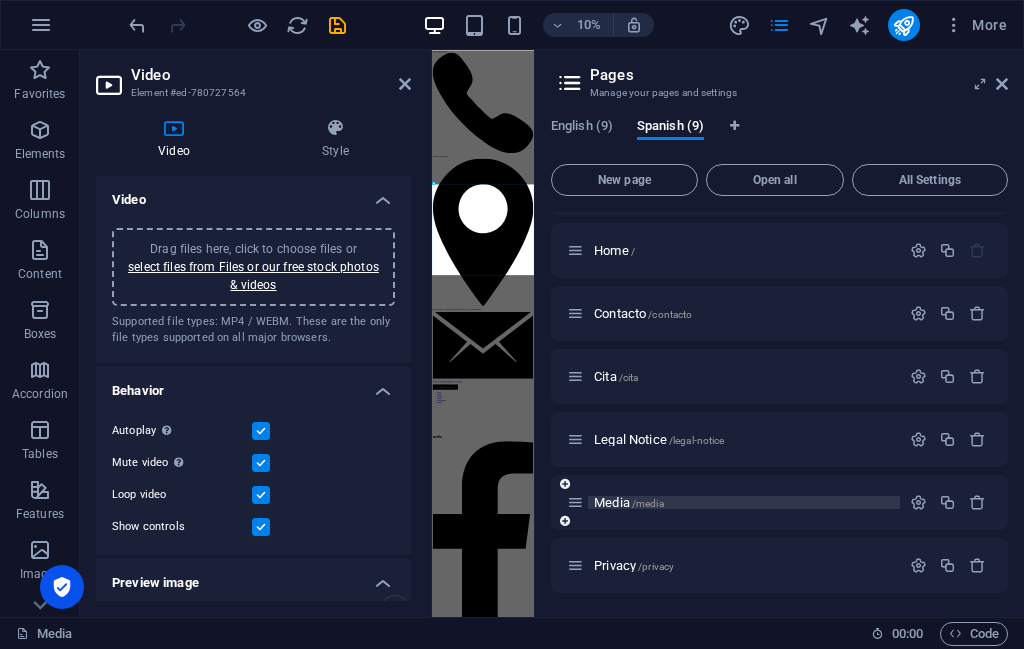 click on "/media" at bounding box center (648, 503) 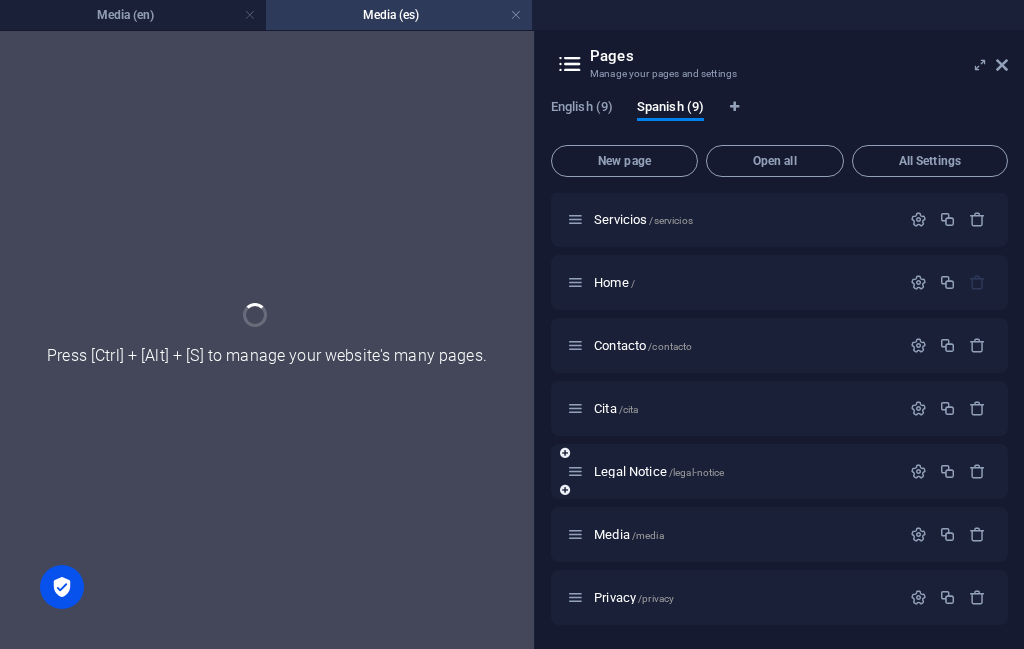 scroll, scrollTop: 127, scrollLeft: 0, axis: vertical 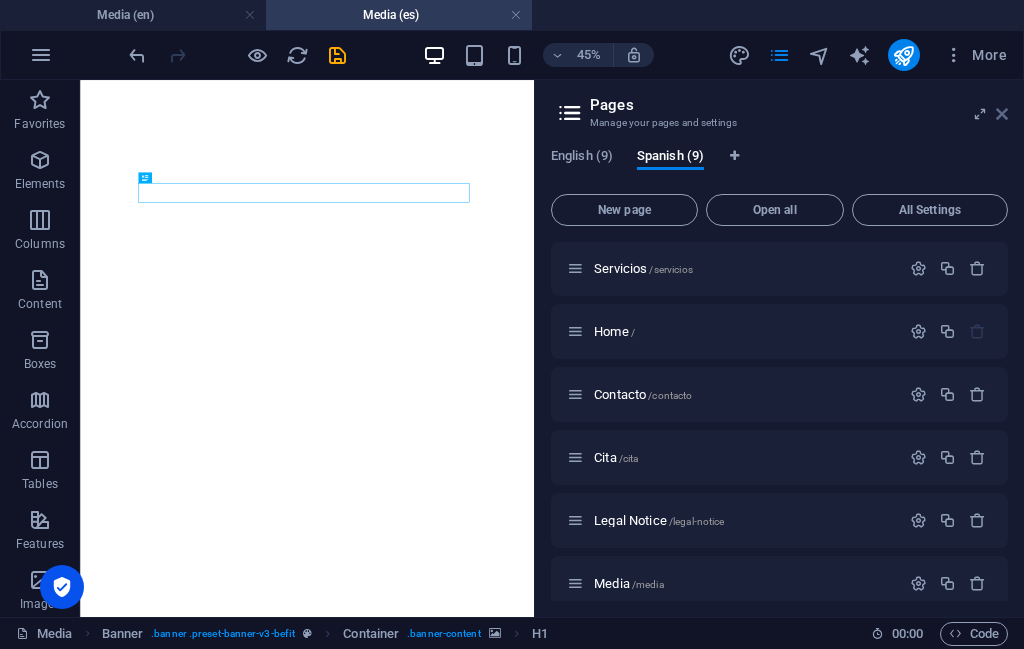 click at bounding box center [1002, 114] 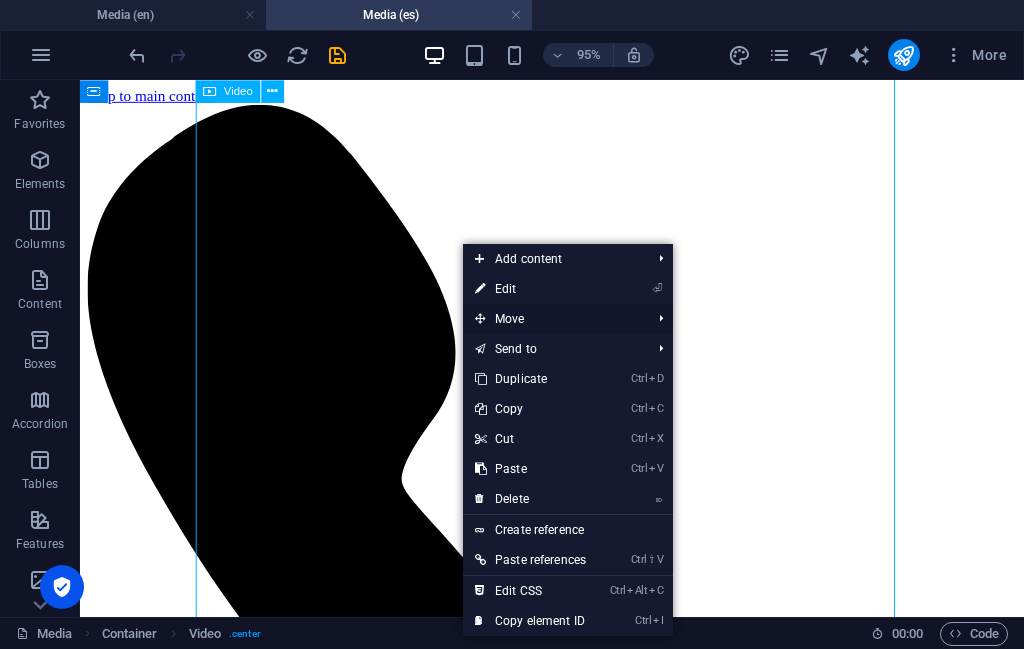 scroll, scrollTop: 480, scrollLeft: 0, axis: vertical 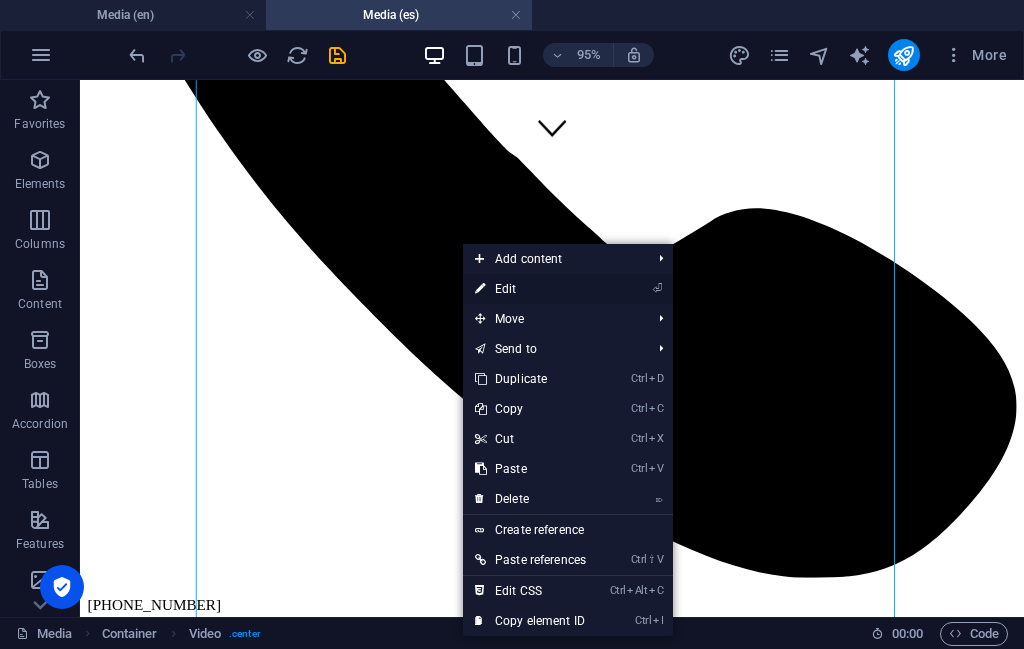 drag, startPoint x: 520, startPoint y: 293, endPoint x: 151, endPoint y: 361, distance: 375.2133 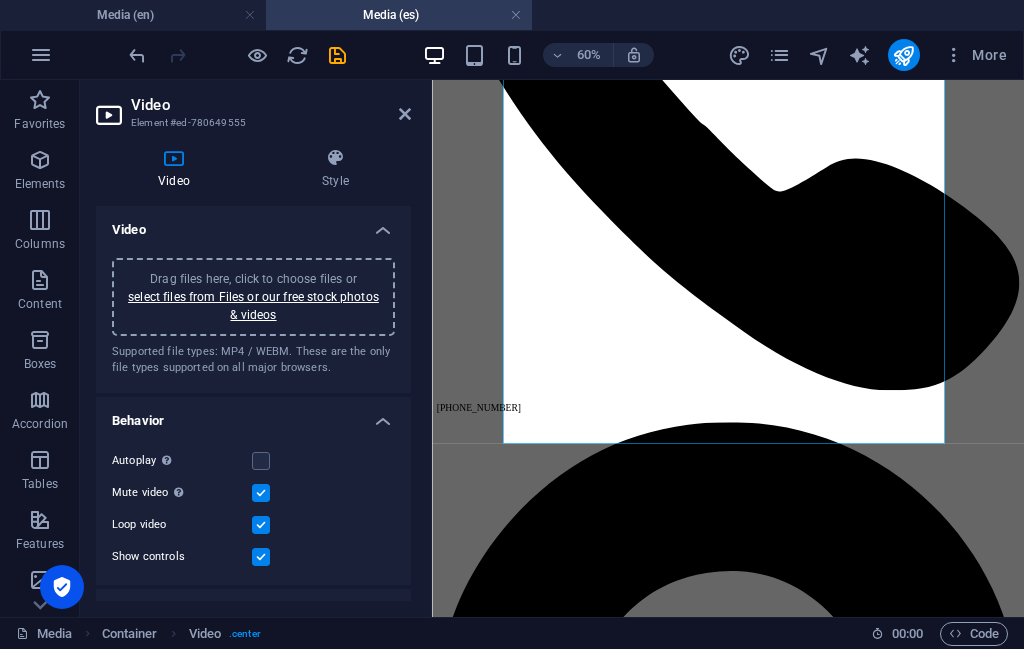 click at bounding box center [261, 461] 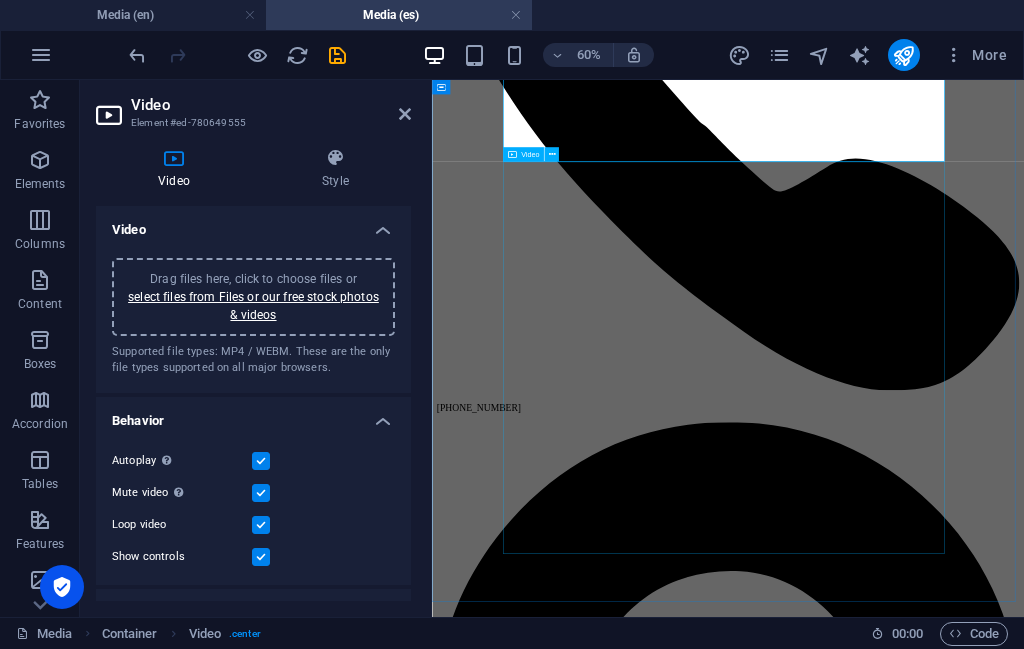 click at bounding box center [925, 7380] 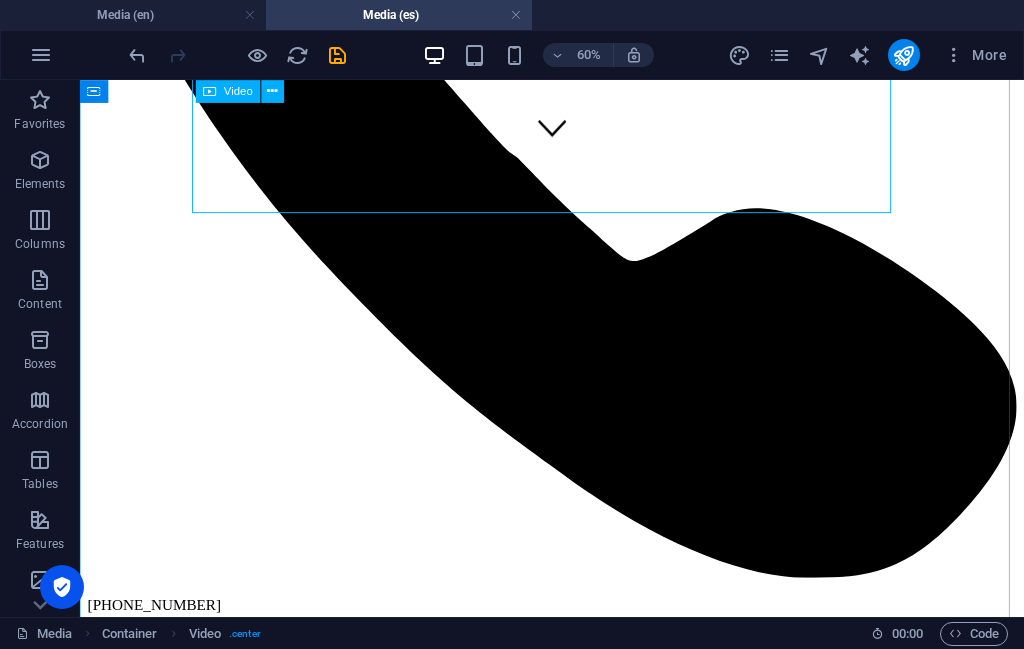 scroll, scrollTop: 1130, scrollLeft: 0, axis: vertical 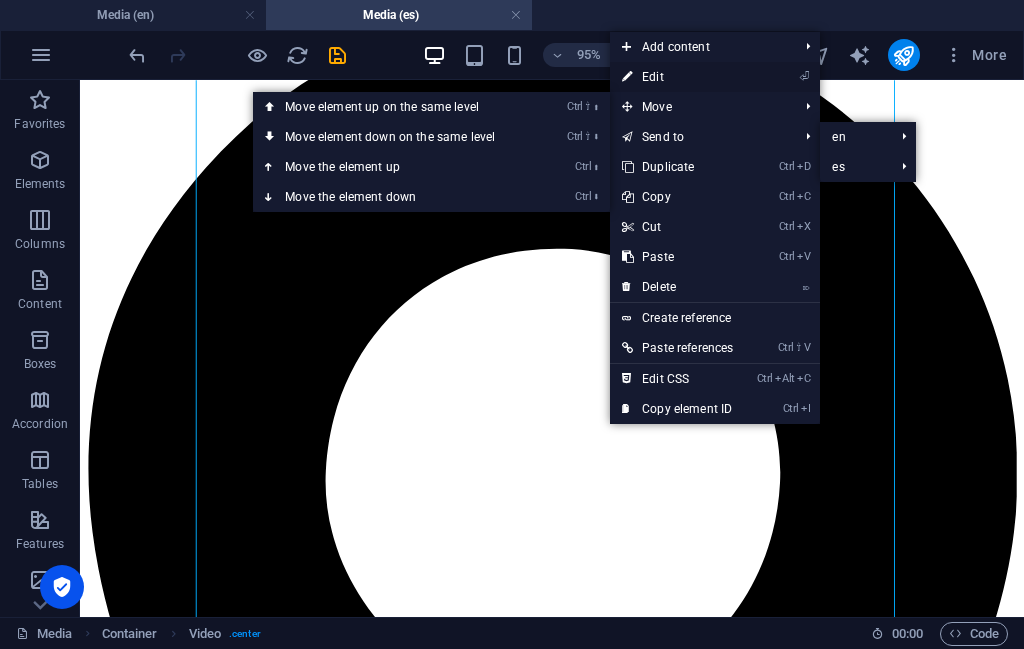 click on "⏎  Edit" at bounding box center (677, 77) 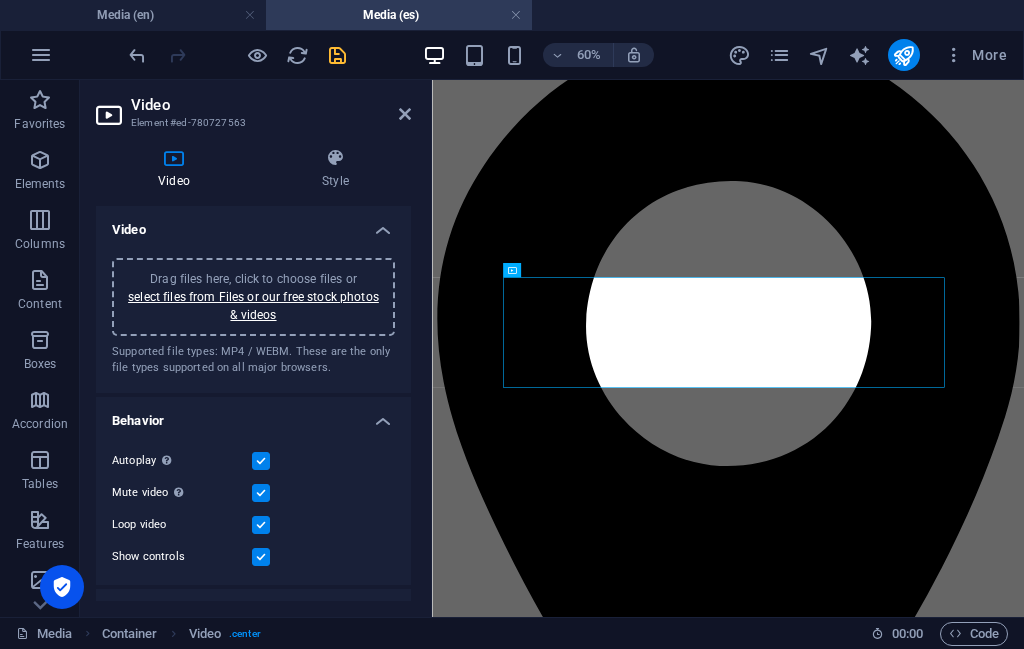 scroll, scrollTop: 757, scrollLeft: 0, axis: vertical 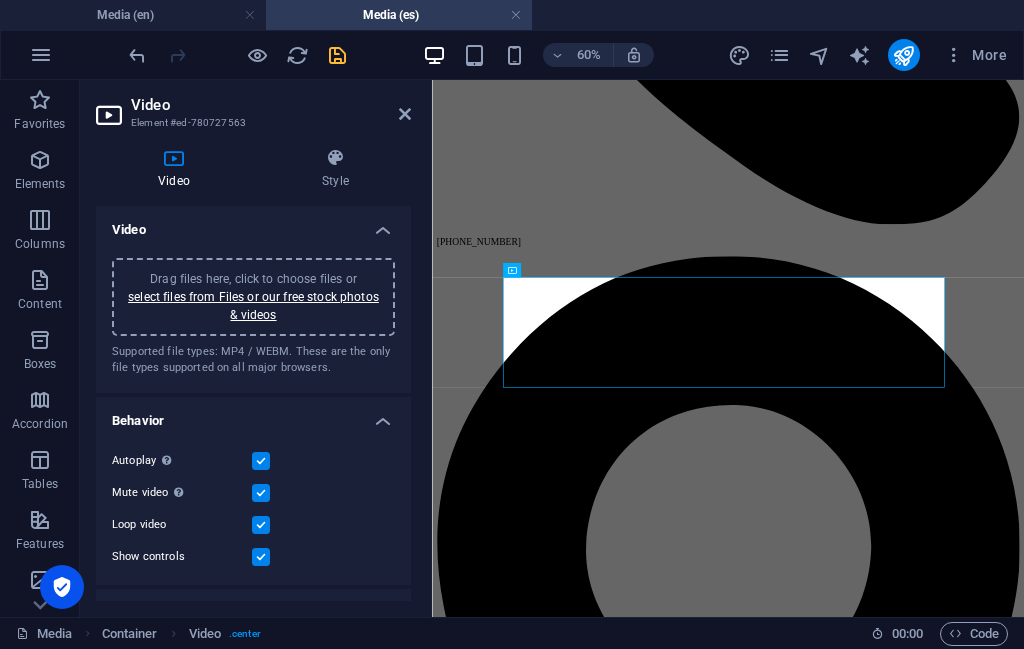click at bounding box center [337, 55] 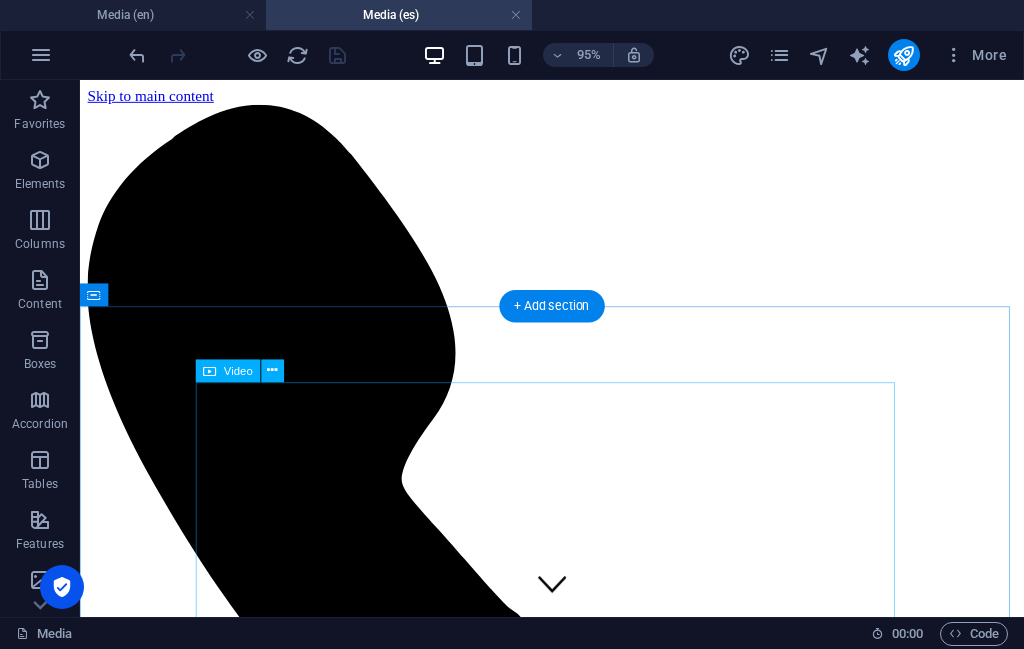scroll, scrollTop: 240, scrollLeft: 0, axis: vertical 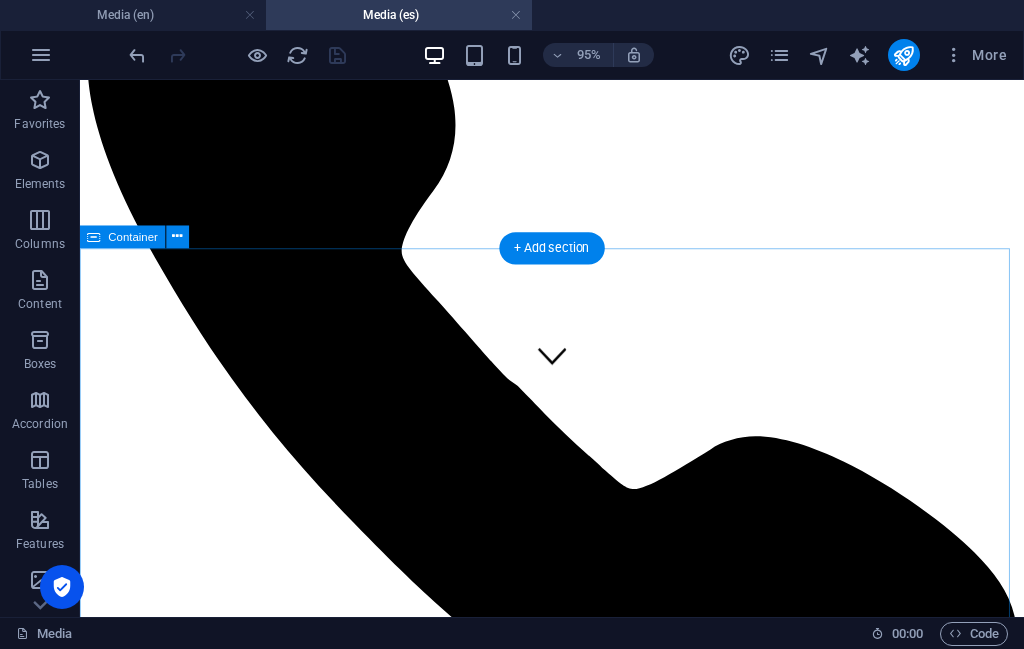 click at bounding box center [577, 7658] 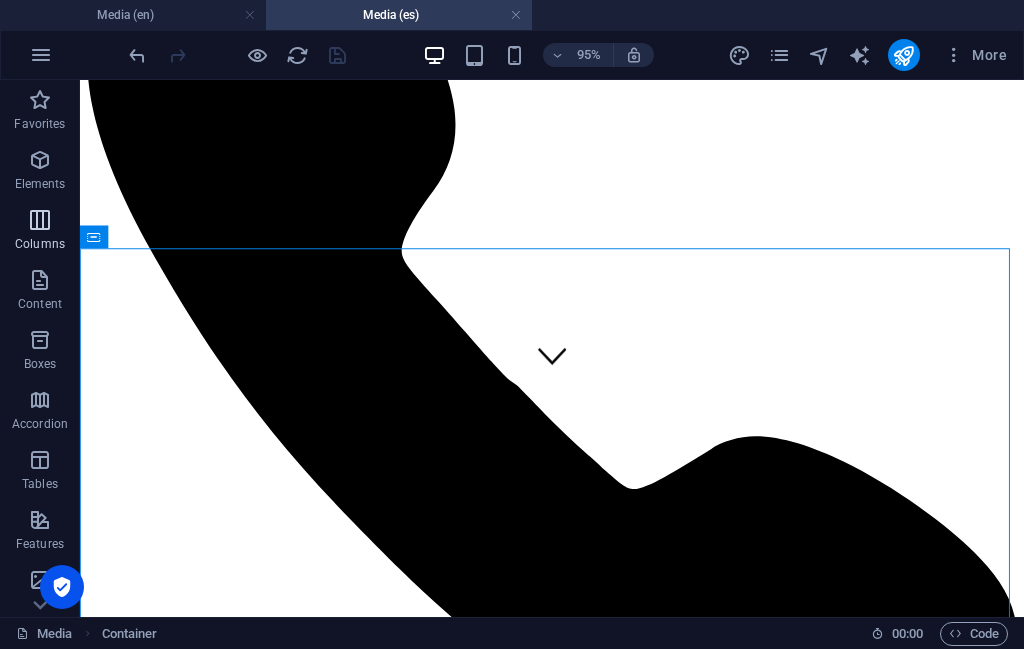 click at bounding box center (40, 220) 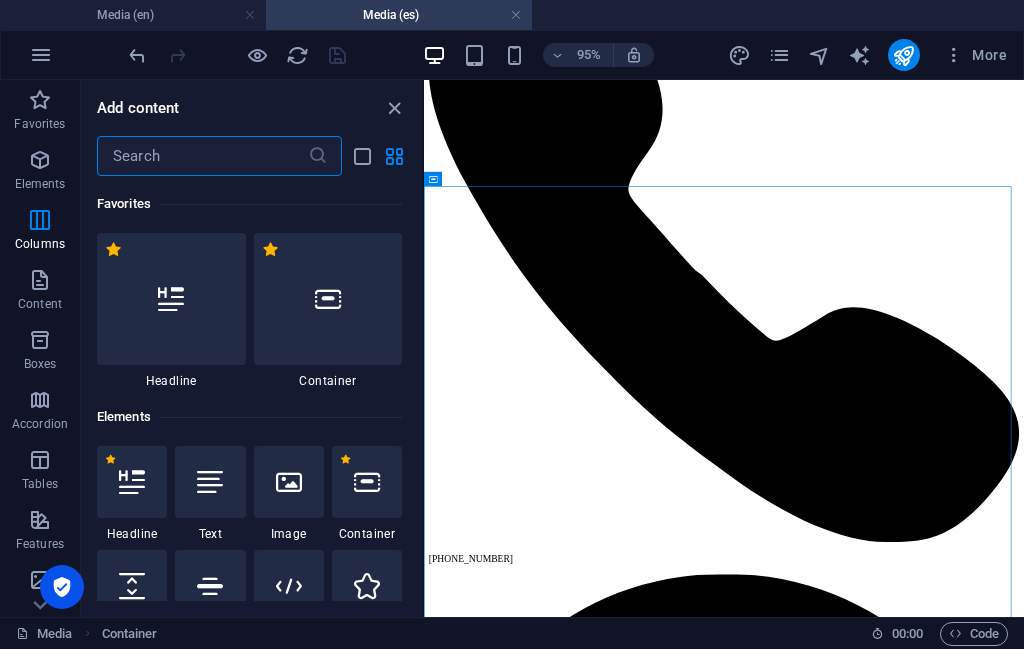 click at bounding box center (40, 160) 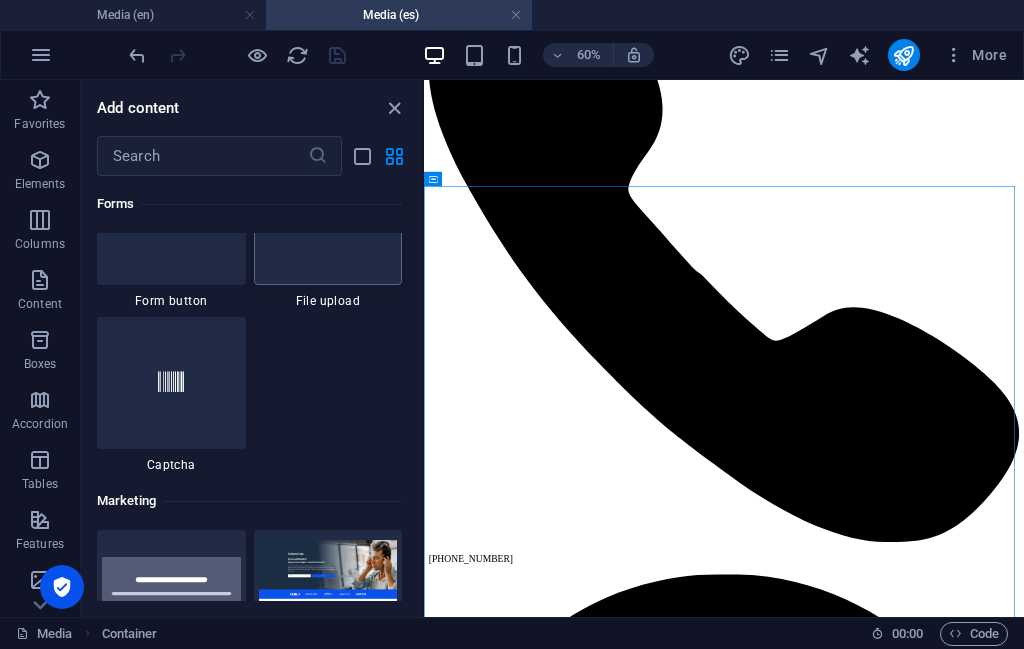 scroll, scrollTop: 15708, scrollLeft: 0, axis: vertical 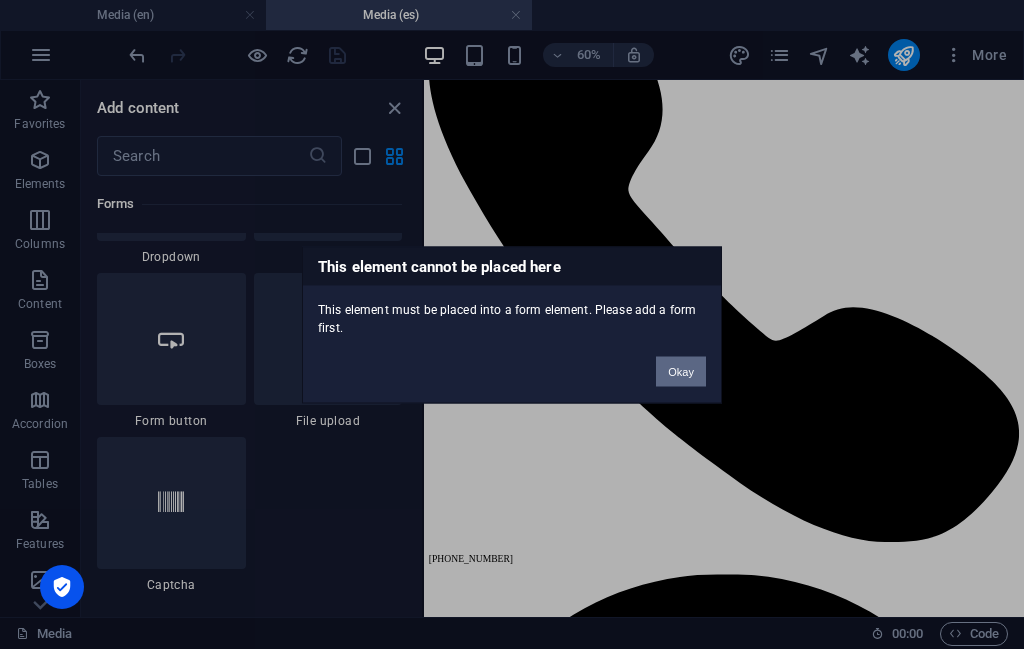 drag, startPoint x: 687, startPoint y: 371, endPoint x: 96, endPoint y: 470, distance: 599.2345 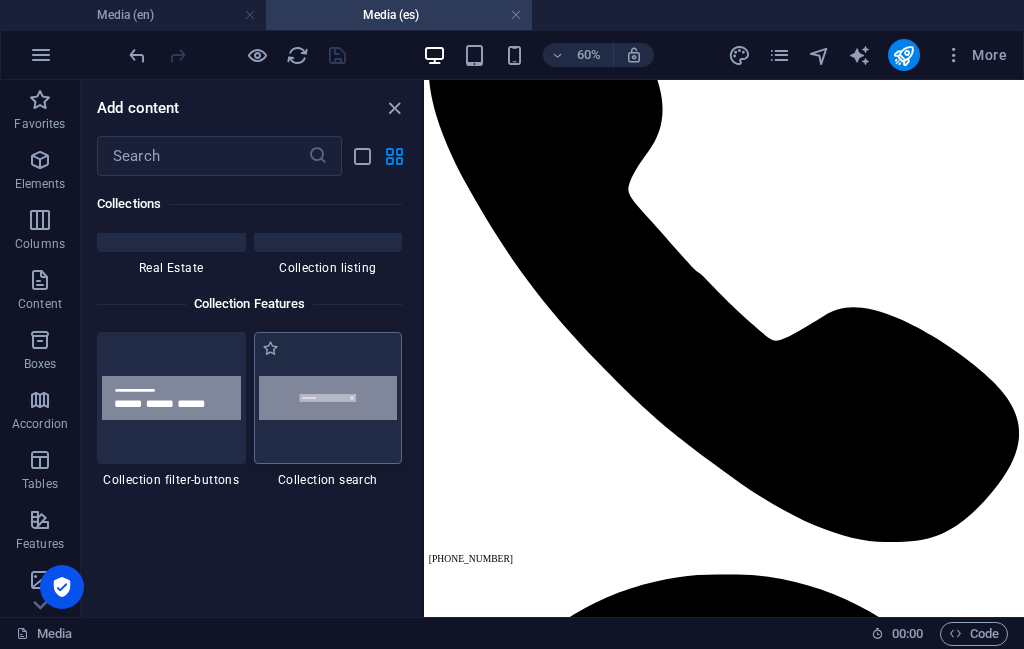 scroll, scrollTop: 18911, scrollLeft: 0, axis: vertical 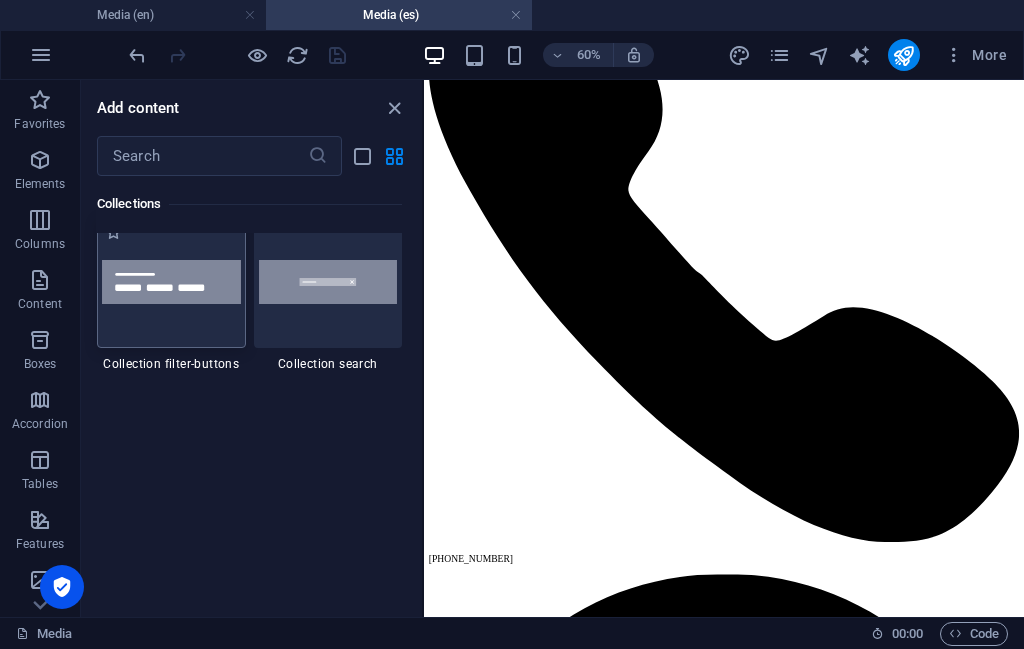 click at bounding box center [171, 282] 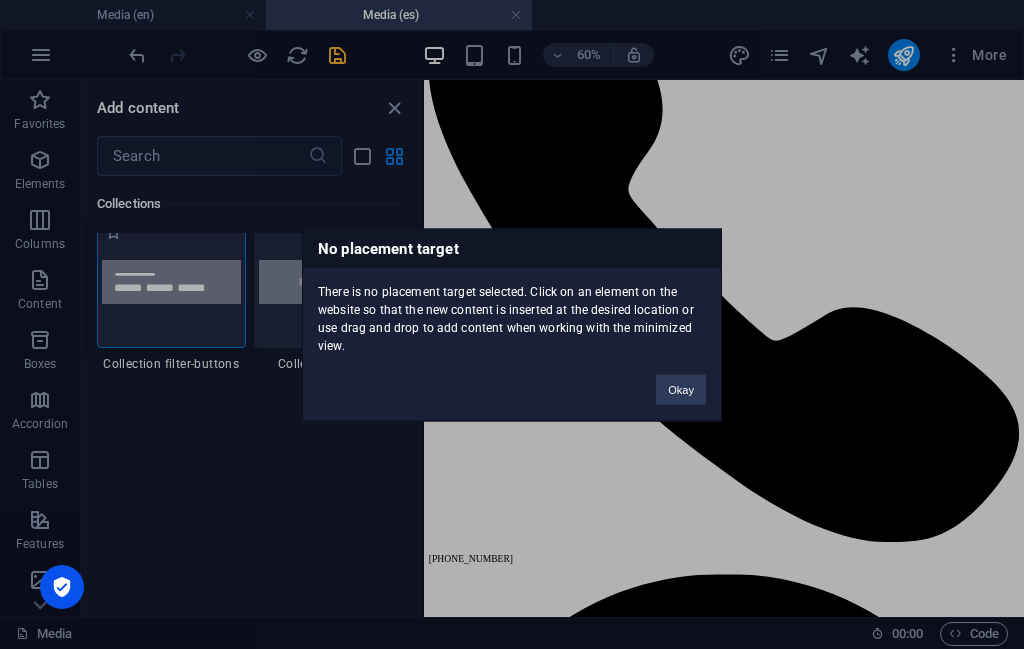 scroll, scrollTop: 720, scrollLeft: 0, axis: vertical 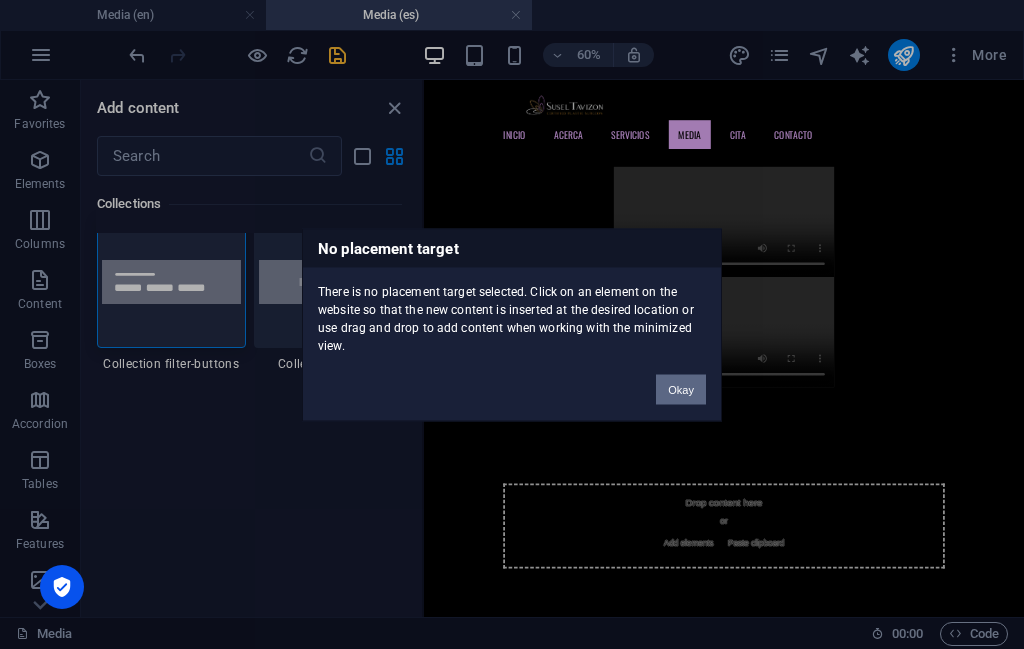 click on "Okay" at bounding box center (681, 389) 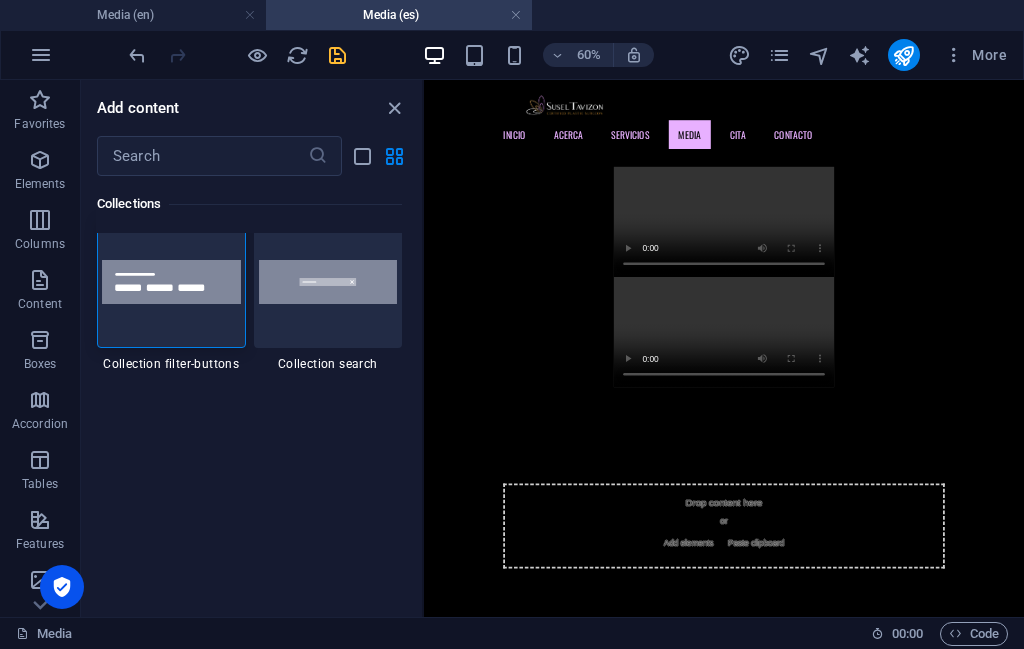 click at bounding box center (337, 55) 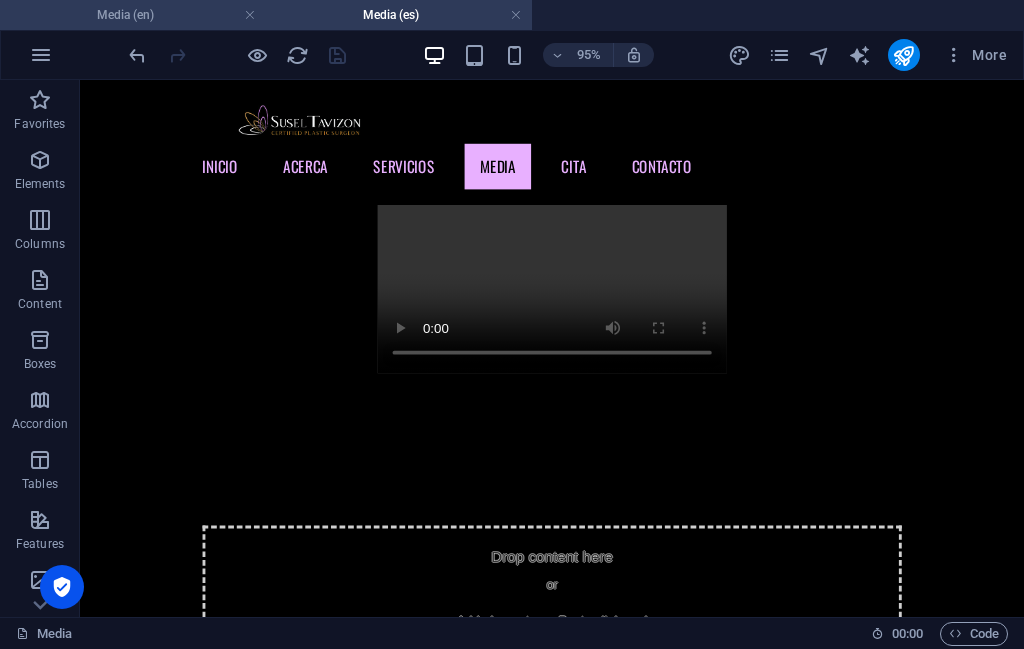 scroll, scrollTop: 1440, scrollLeft: 0, axis: vertical 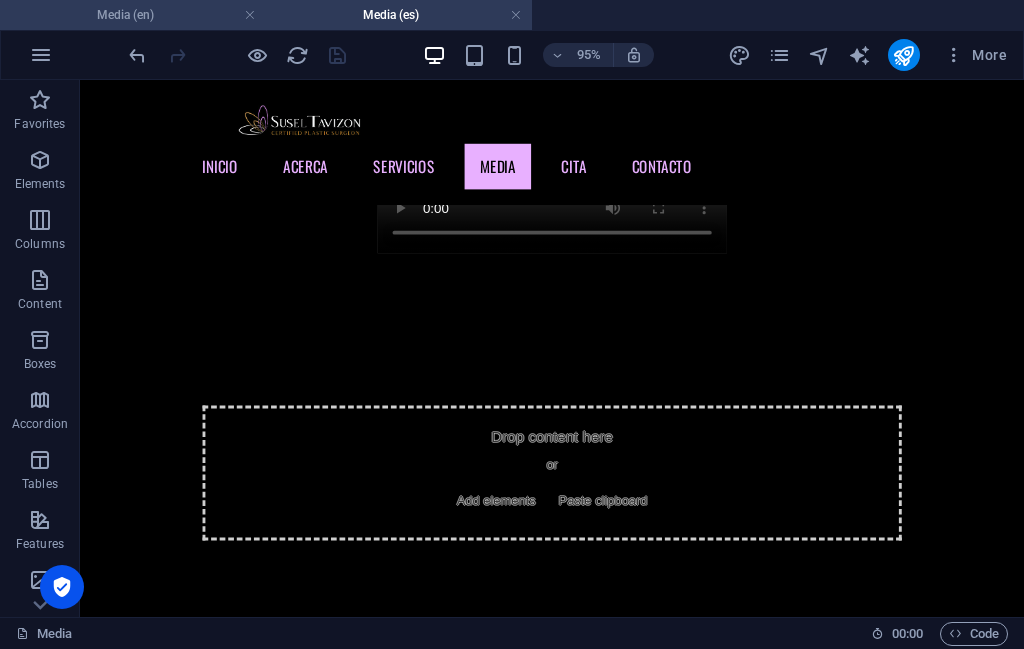 click on "Media (en)" at bounding box center [133, 15] 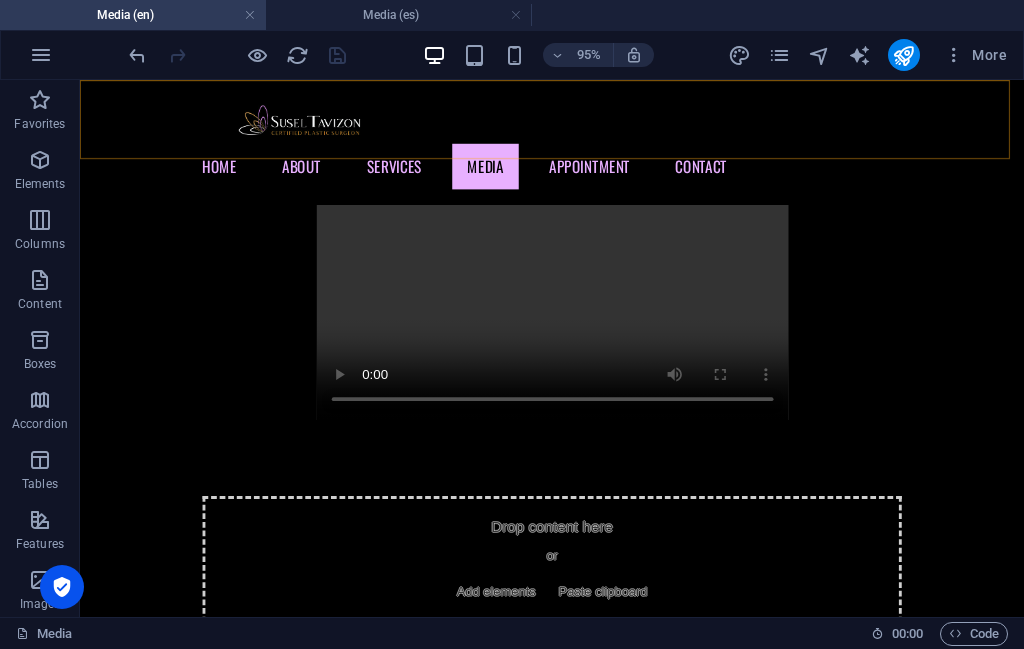 scroll, scrollTop: 1926, scrollLeft: 0, axis: vertical 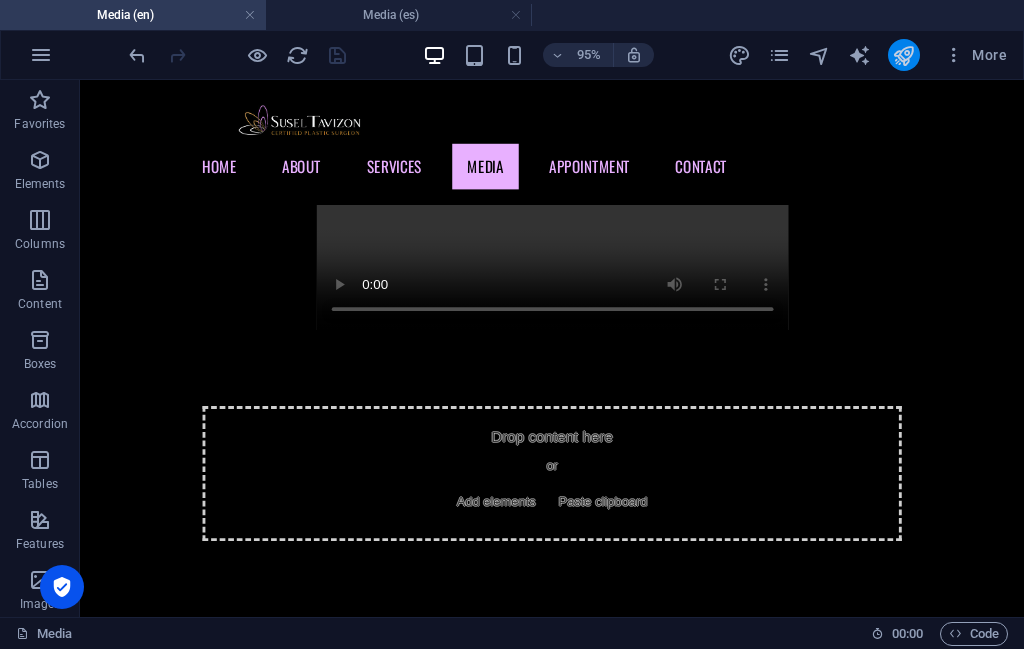 click at bounding box center (903, 55) 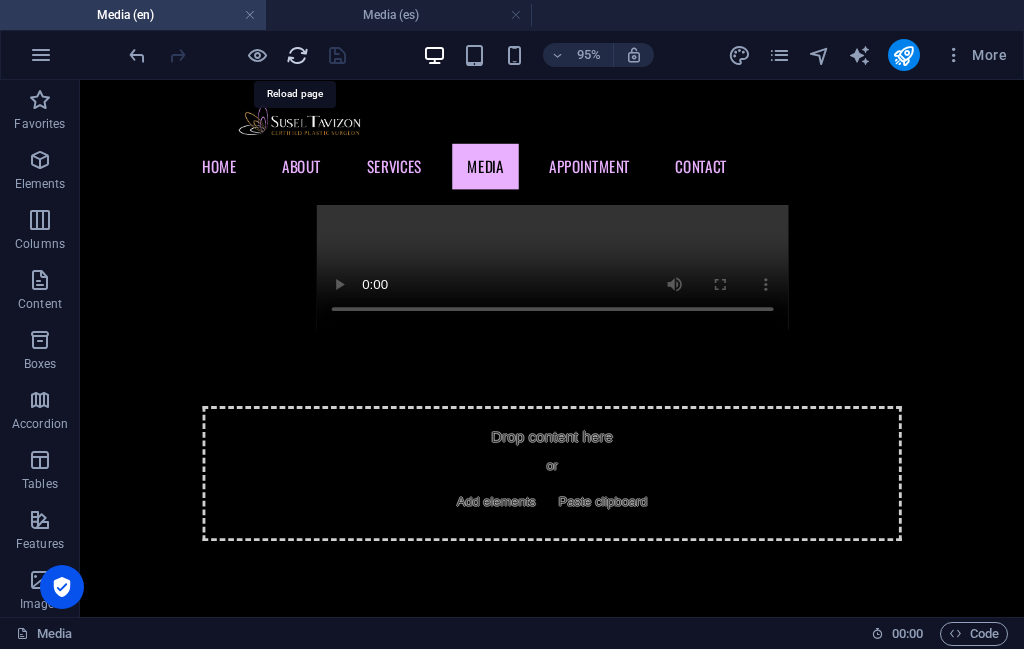 click at bounding box center [297, 55] 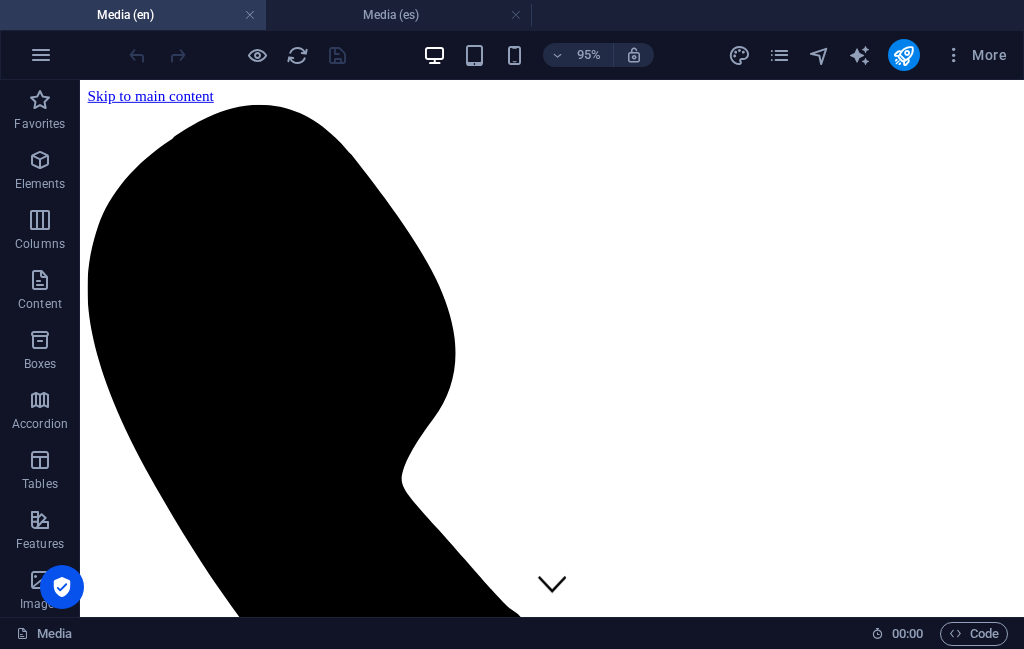 scroll, scrollTop: 0, scrollLeft: 0, axis: both 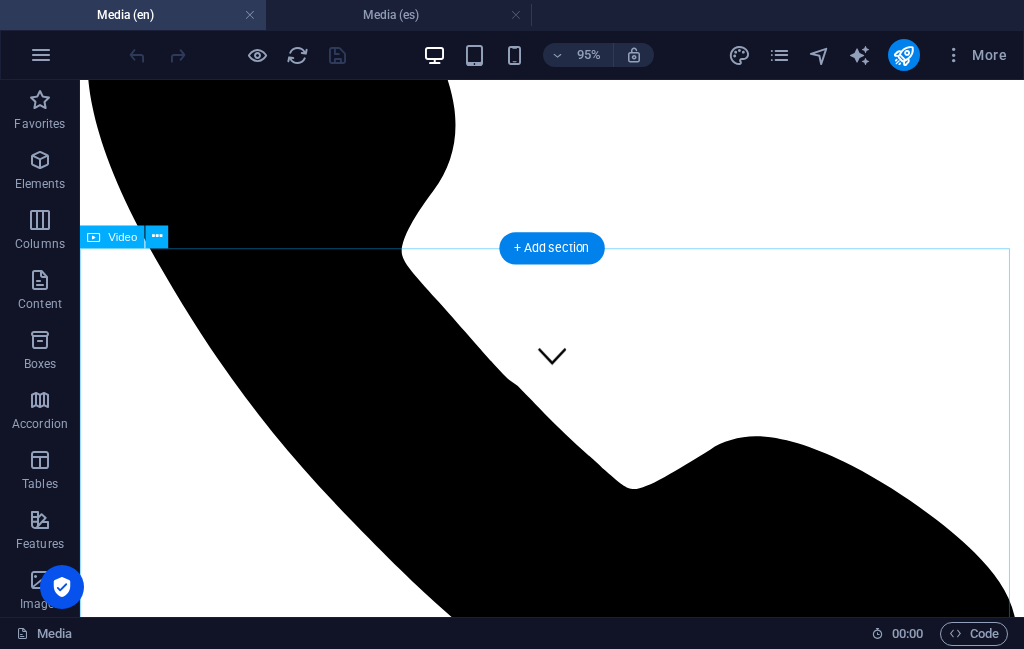 click at bounding box center [577, 7581] 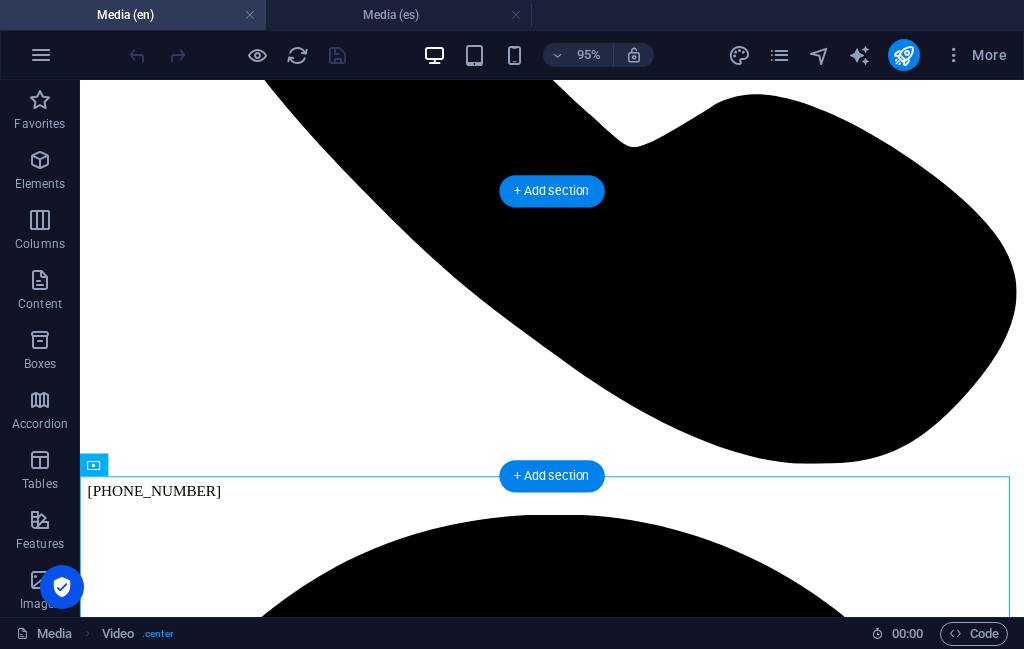 scroll, scrollTop: 0, scrollLeft: 0, axis: both 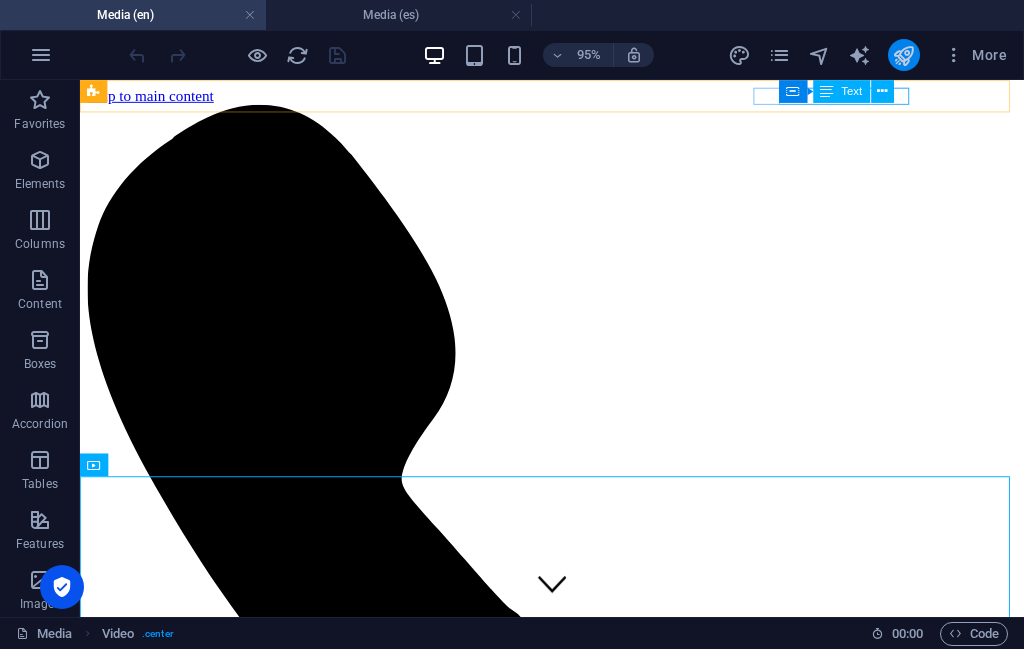 click at bounding box center (903, 55) 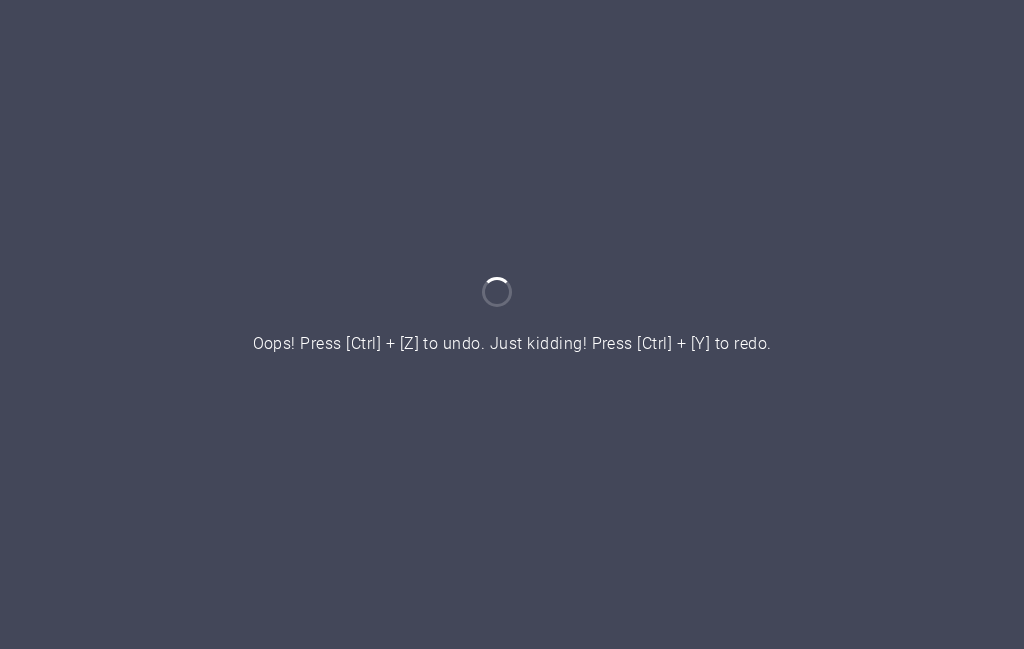 scroll, scrollTop: 0, scrollLeft: 0, axis: both 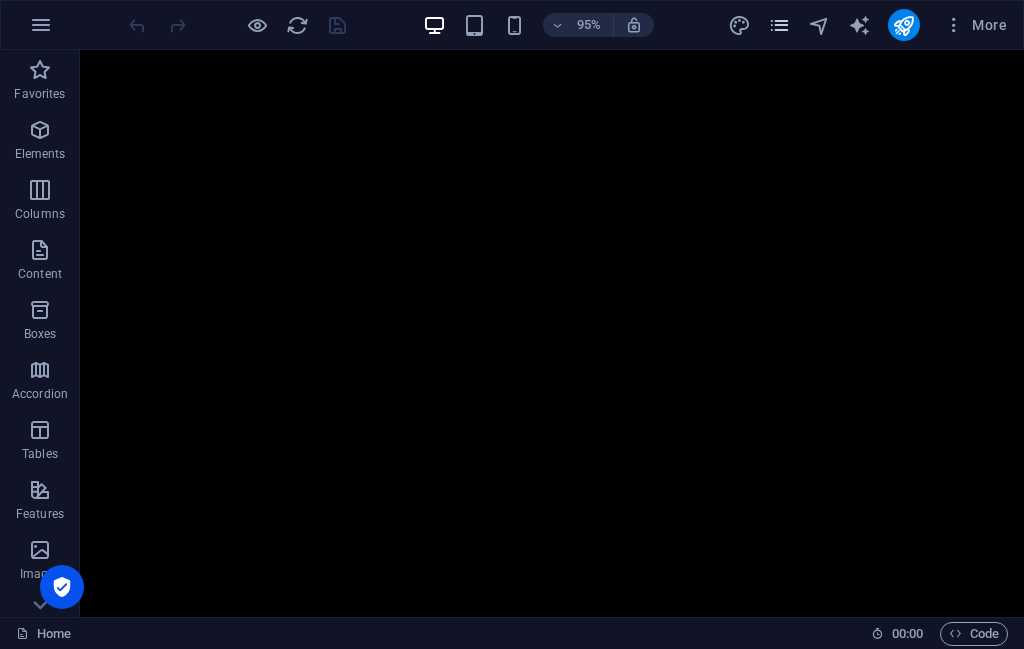 click at bounding box center [779, 25] 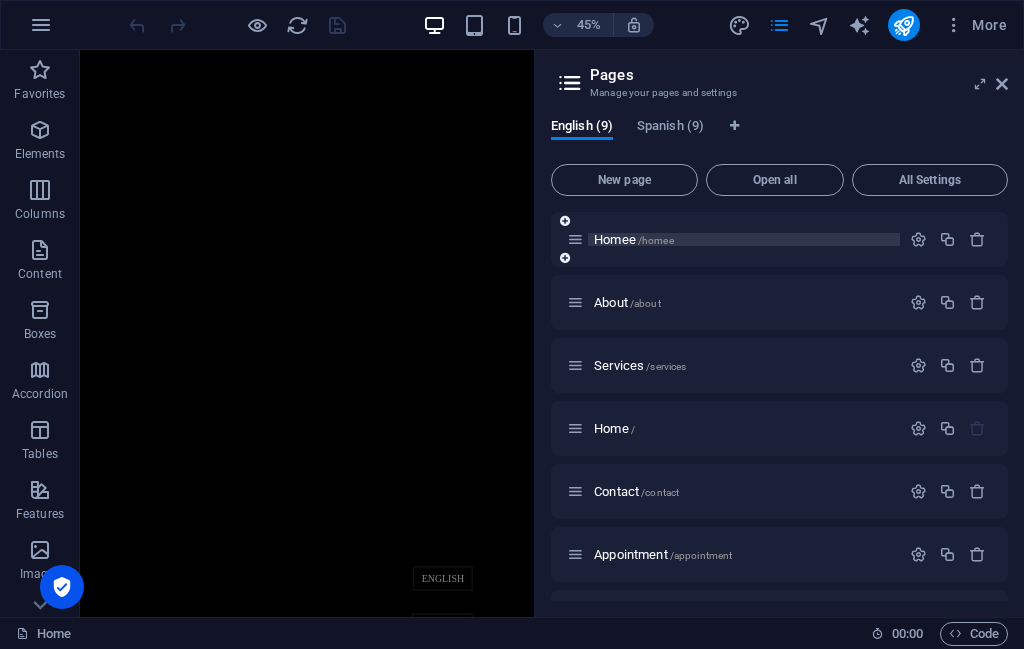 click on "Homee /homee" at bounding box center [634, 239] 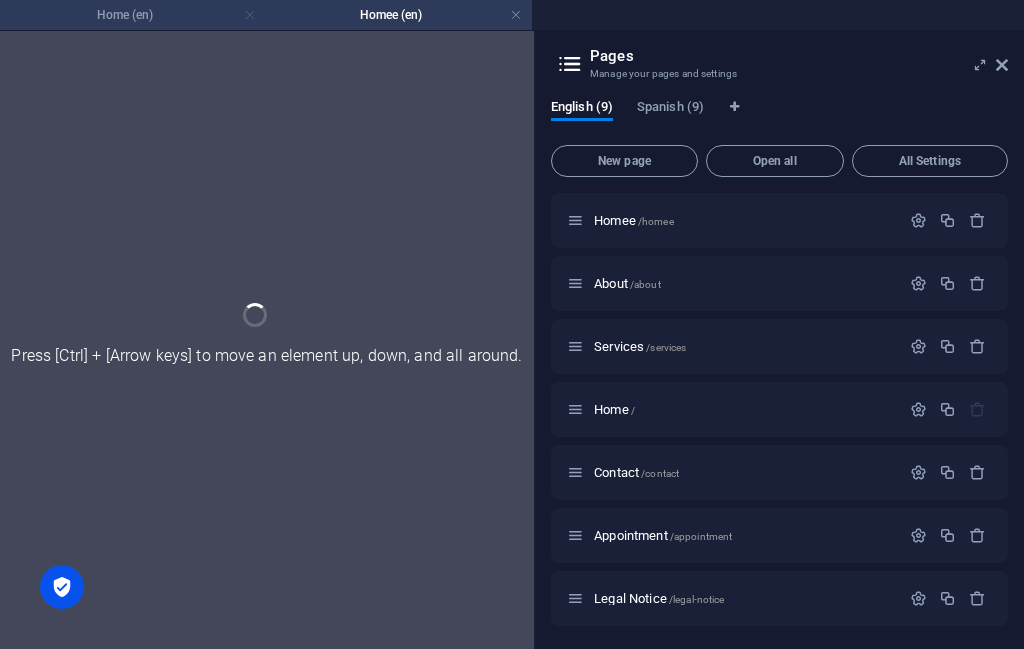 click at bounding box center (250, 15) 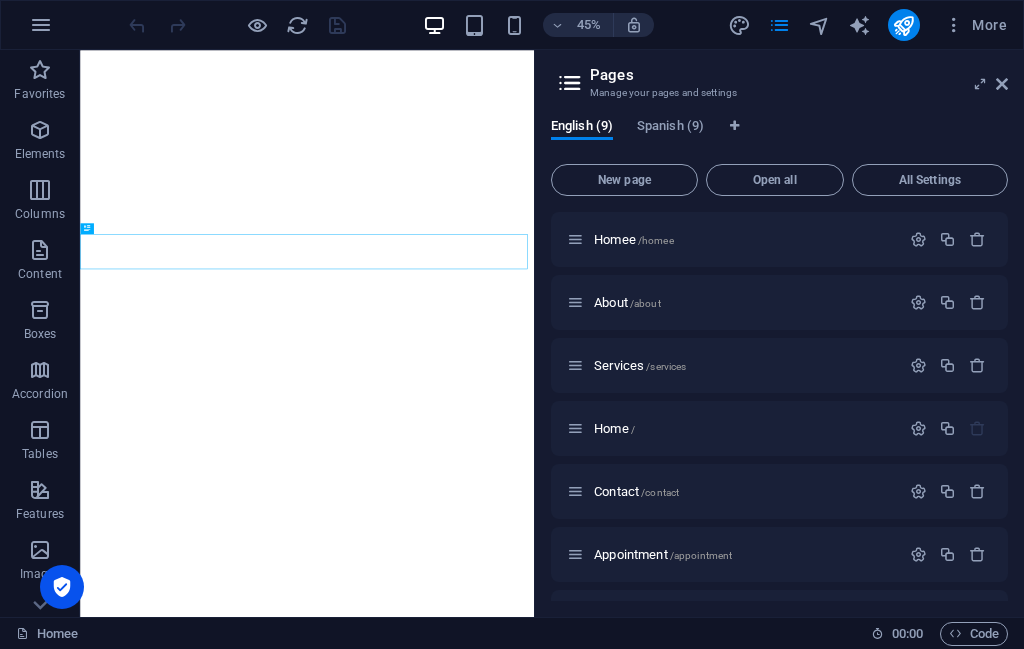 scroll, scrollTop: 178, scrollLeft: 0, axis: vertical 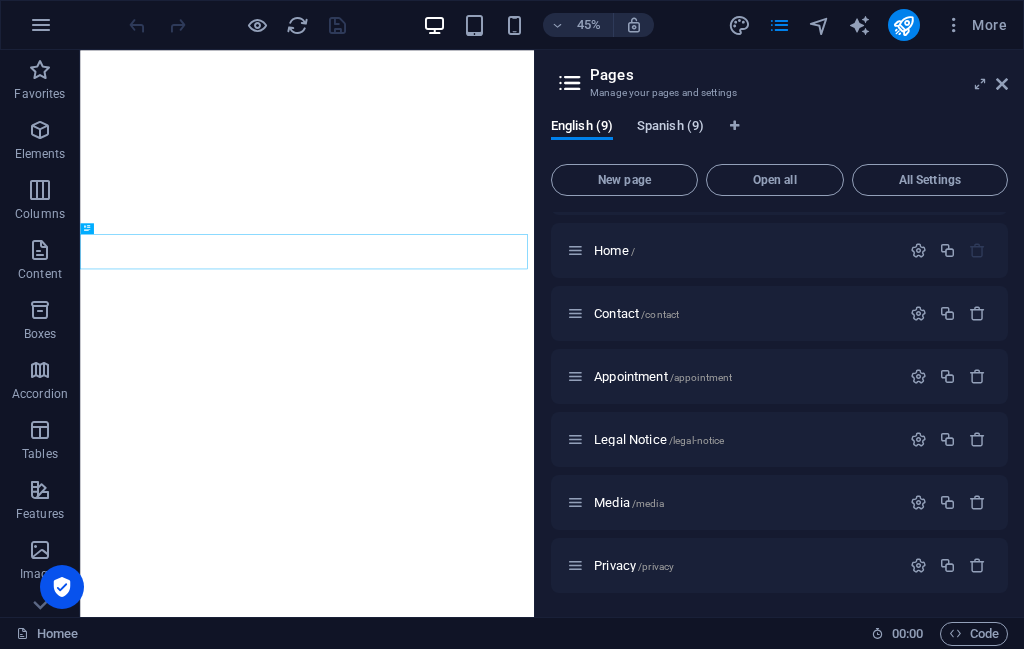 click on "Spanish (9)" at bounding box center [670, 128] 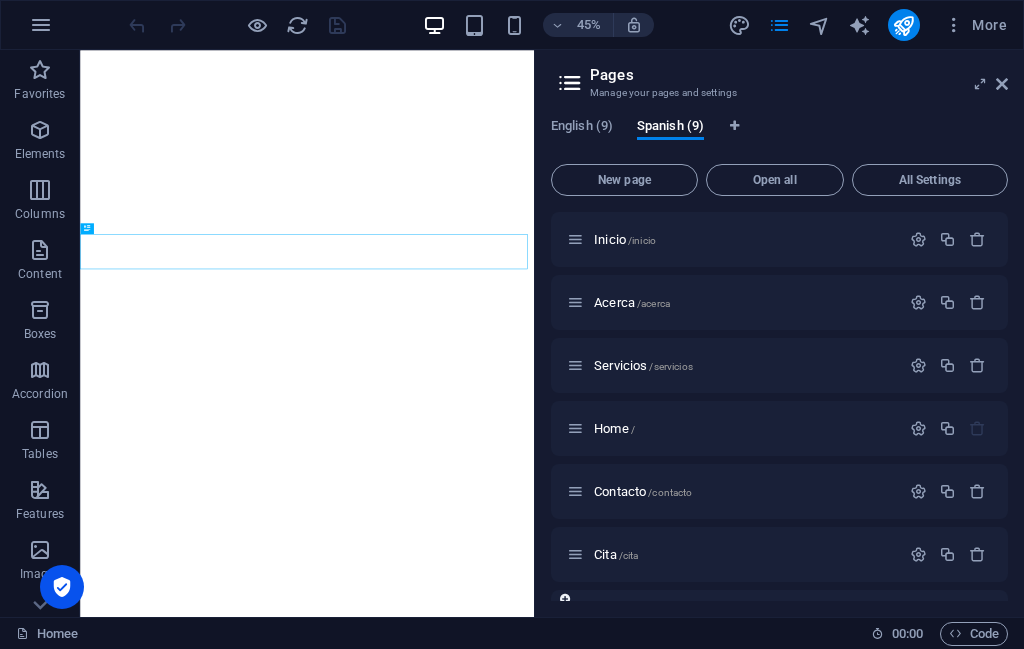 scroll, scrollTop: 178, scrollLeft: 0, axis: vertical 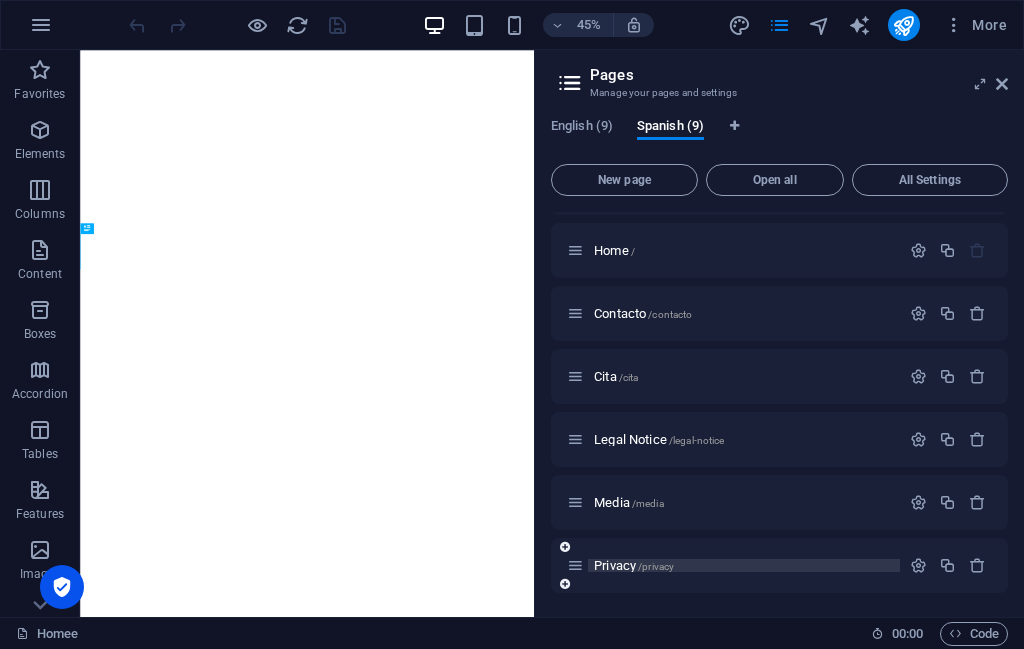 click on "Privacy /privacy" at bounding box center (634, 565) 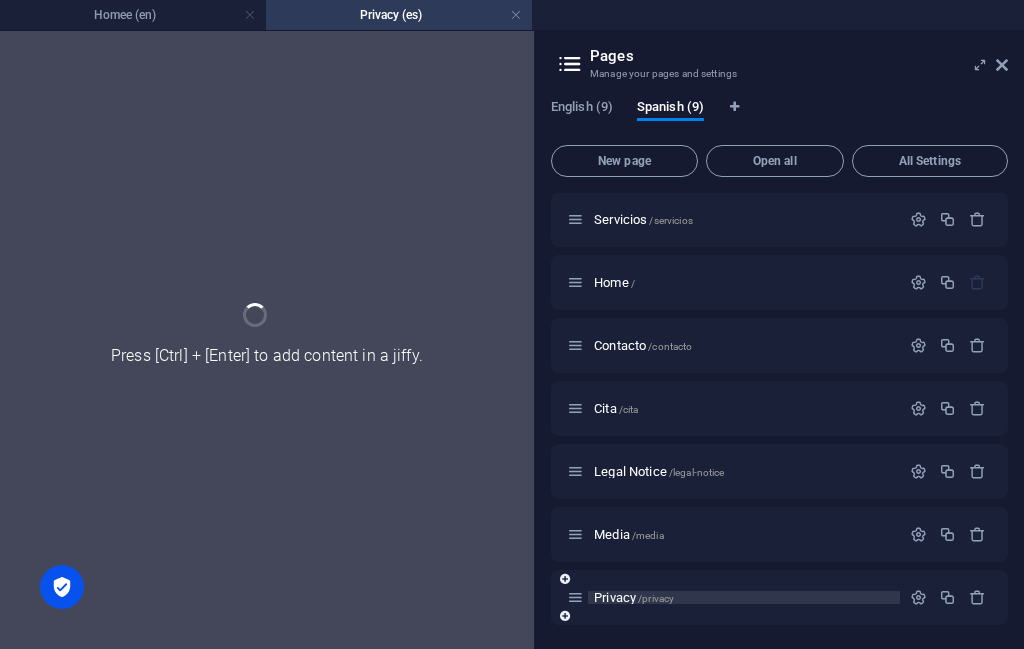 scroll, scrollTop: 127, scrollLeft: 0, axis: vertical 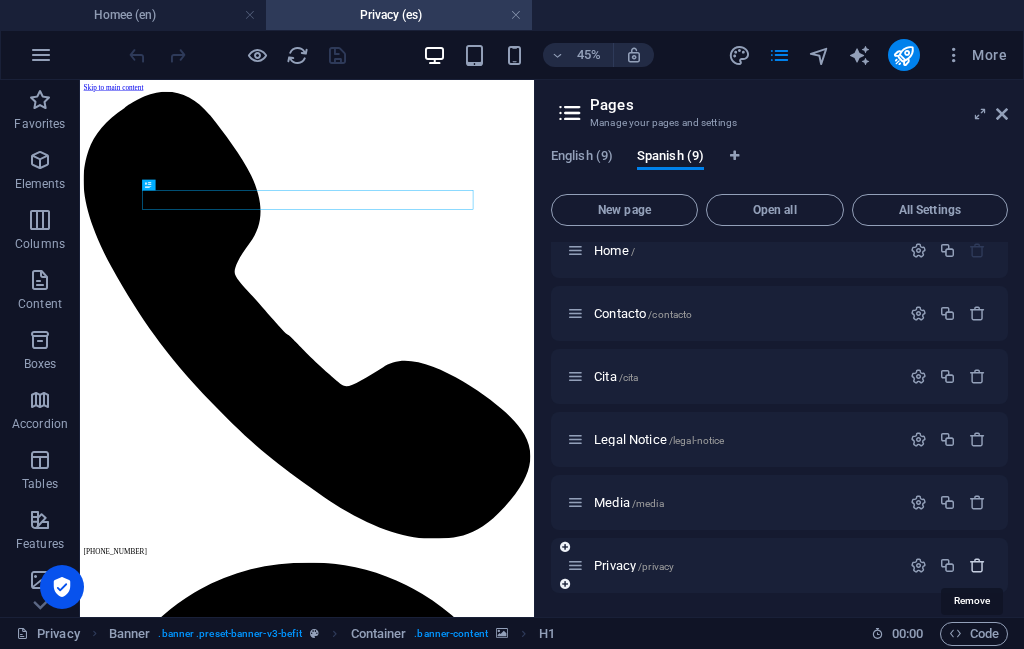 click at bounding box center [977, 565] 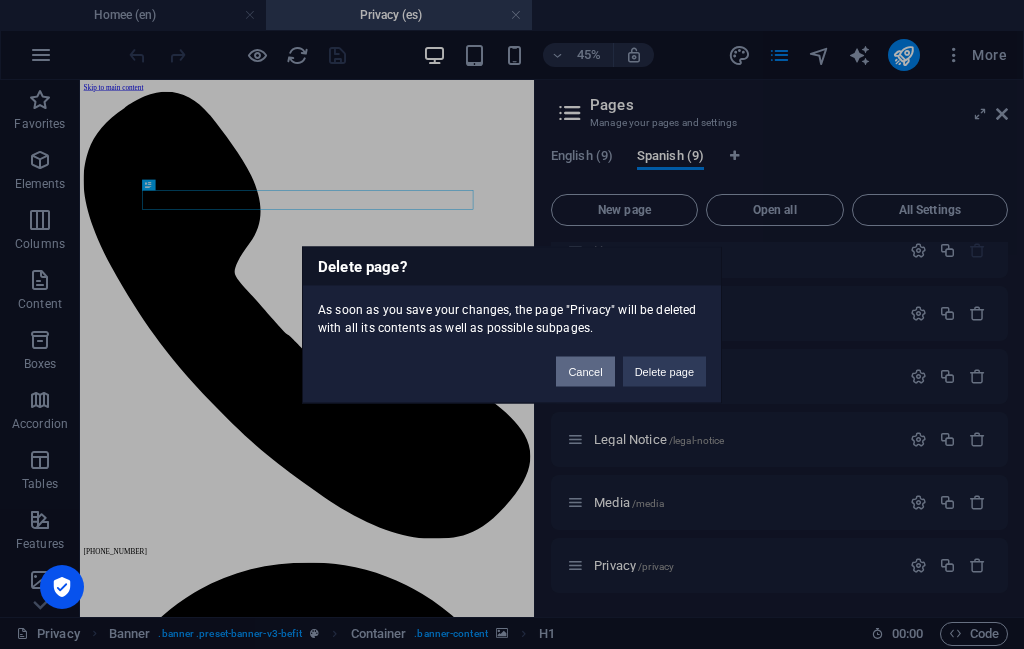 click on "Cancel" at bounding box center [585, 371] 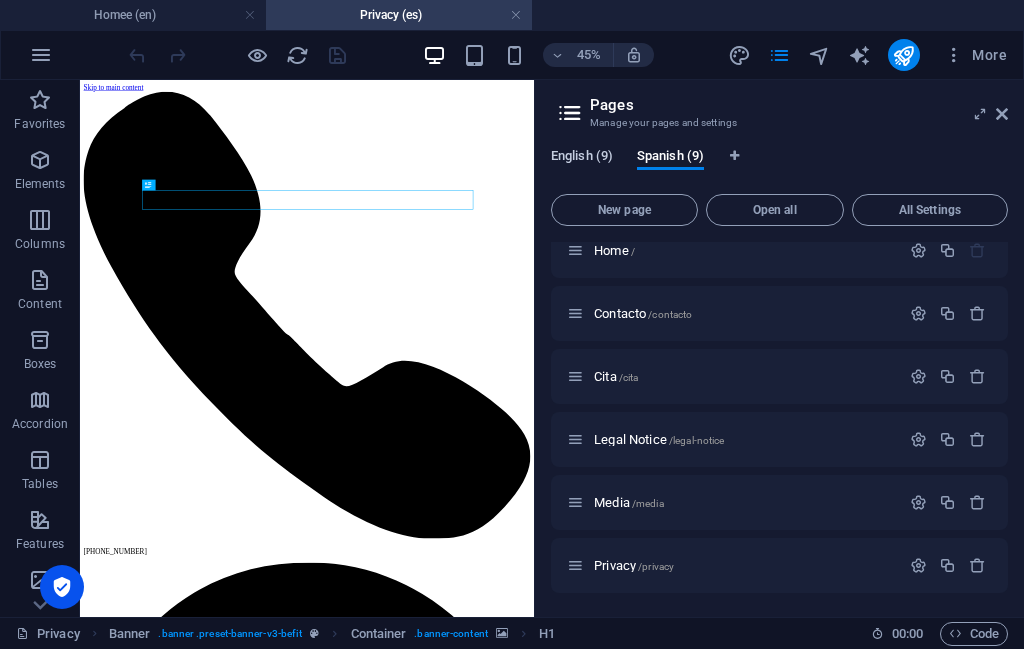 click on "English (9)" at bounding box center [582, 159] 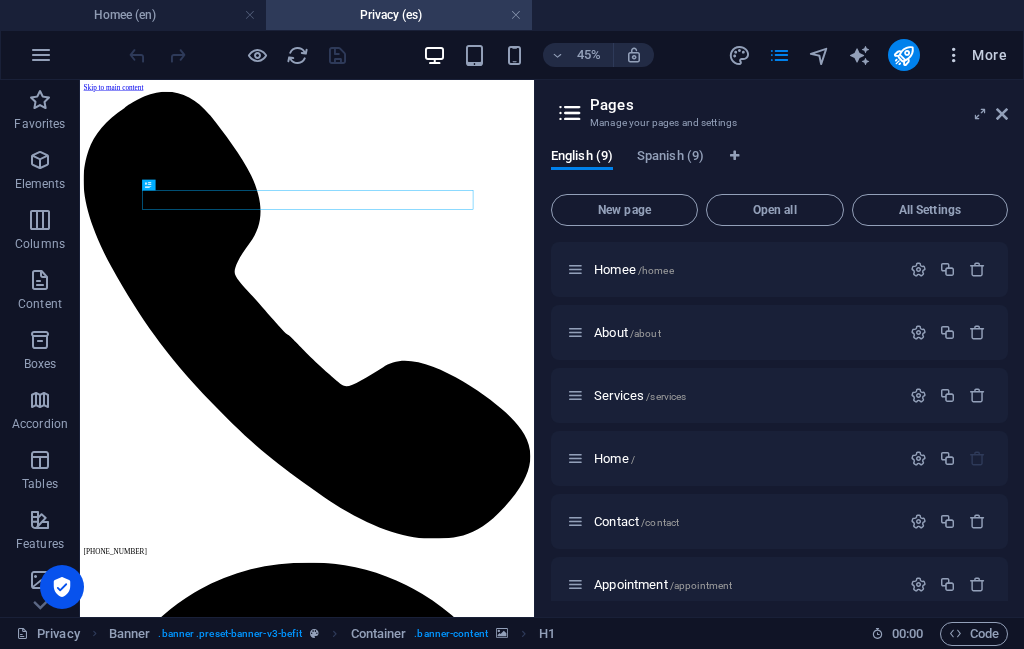 click at bounding box center (954, 55) 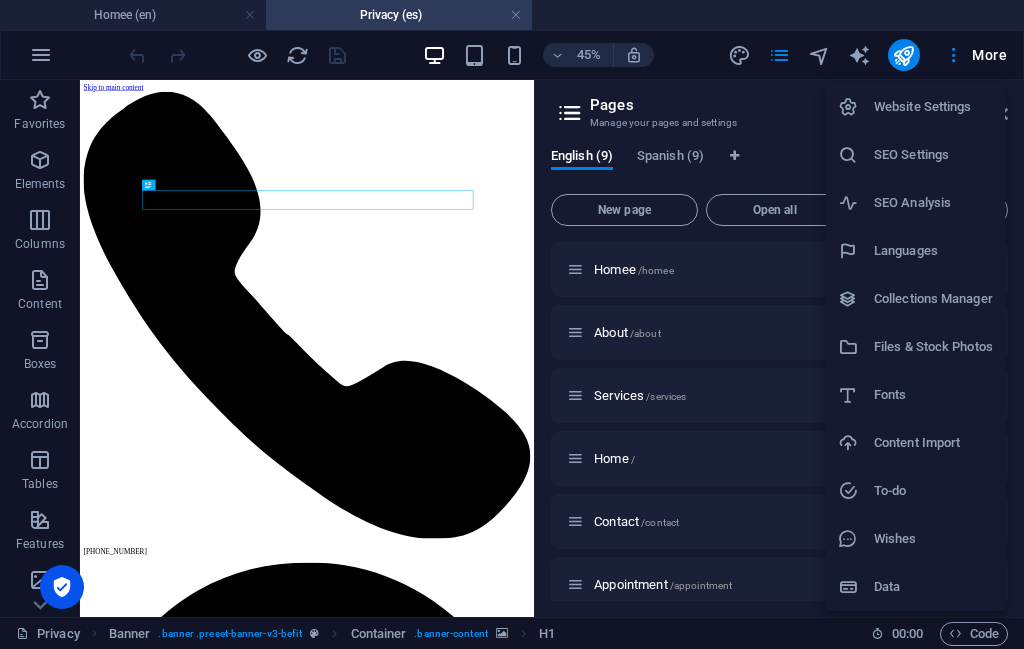 click on "SEO Settings" at bounding box center [933, 155] 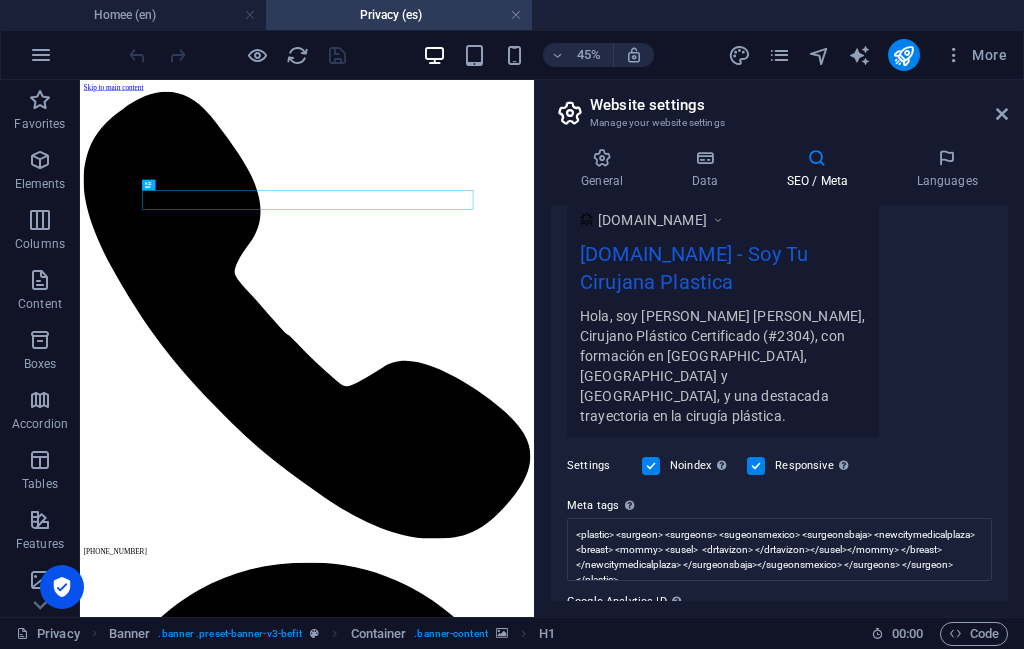 scroll, scrollTop: 429, scrollLeft: 0, axis: vertical 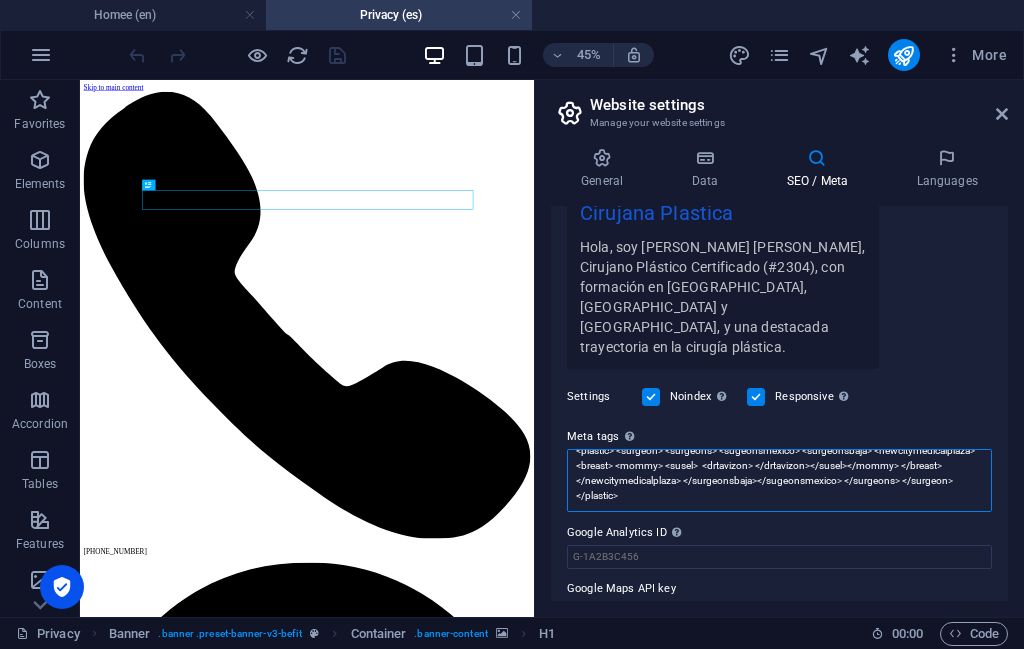 click on "<plastic> <surgeon> <surgeons> <sugeonsmexico> <surgeonsbaja> <newcitymedicalplaza> <breast> <mommy> <susel>  <drtavizon> </drtavizon></susel></mommy> </breast> </newcitymedicalplaza> </surgeonsbaja></sugeonsmexico> </surgeons> </surgeon> </plastic>" at bounding box center [779, 480] 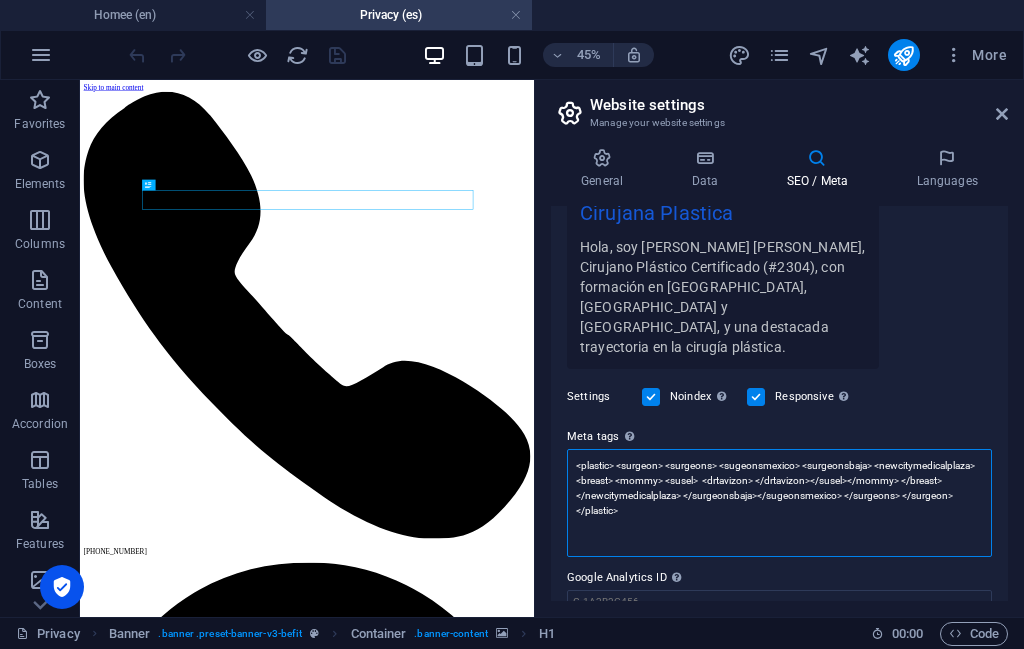 scroll, scrollTop: 0, scrollLeft: 0, axis: both 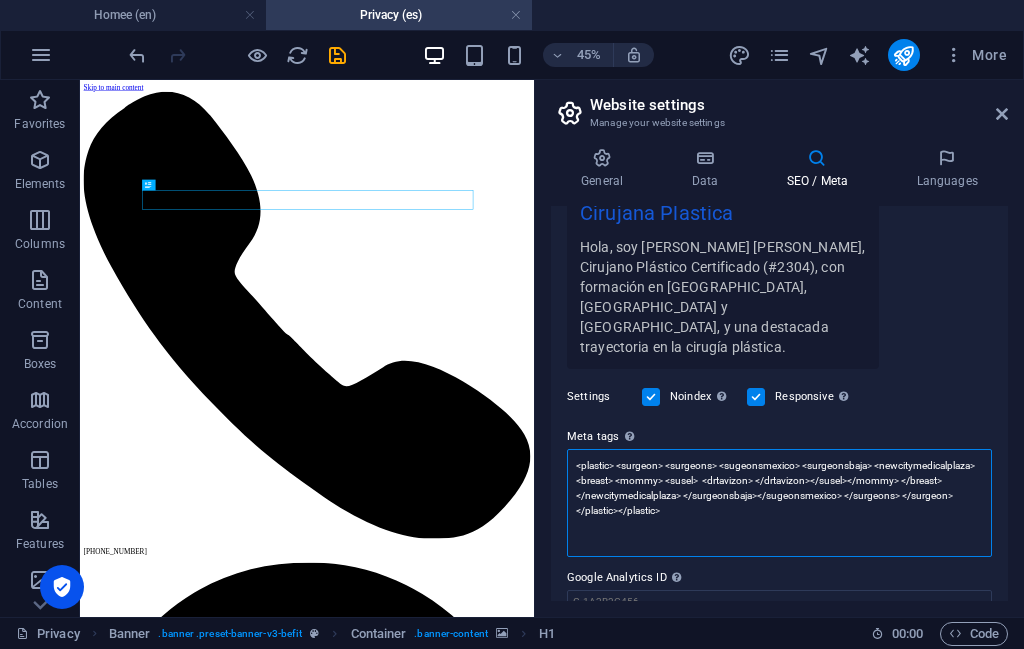 click on "<plastic> <surgeon> <surgeons> <sugeonsmexico> <surgeonsbaja> <newcitymedicalplaza> <breast> <mommy> <susel>  <drtavizon> </drtavizon></susel></mommy> </breast> </newcitymedicalplaza> </surgeonsbaja></sugeonsmexico> </surgeons> </surgeon> </plastic></plastic>" at bounding box center (779, 503) 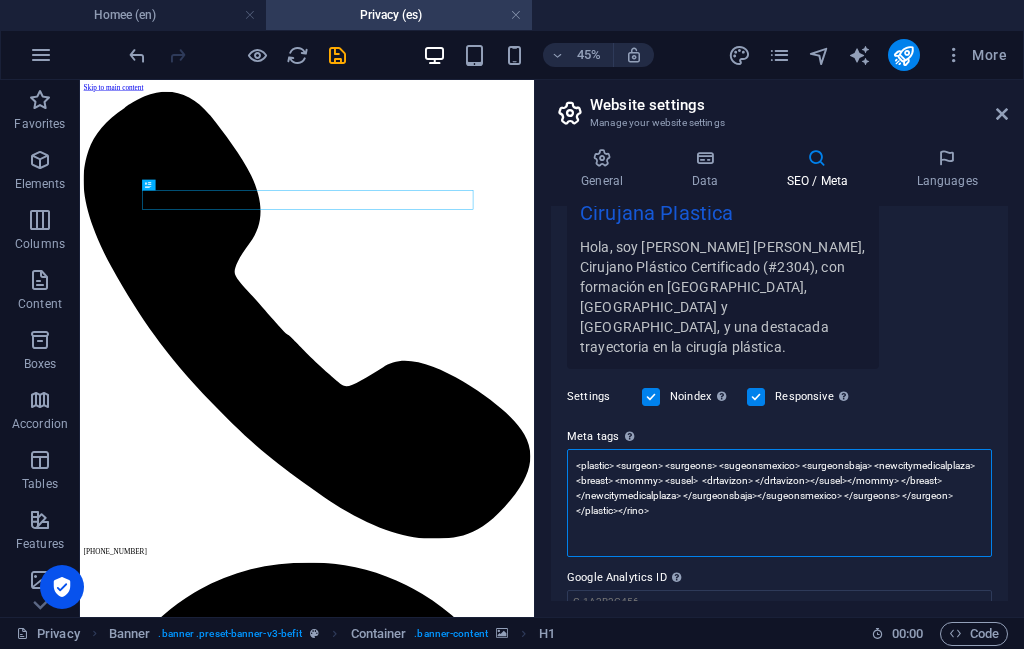 click on "<plastic> <surgeon> <surgeons> <sugeonsmexico> <surgeonsbaja> <newcitymedicalplaza> <breast> <mommy> <susel>  <drtavizon> </drtavizon></susel></mommy> </breast> </newcitymedicalplaza> </surgeonsbaja></sugeonsmexico> </surgeons> </surgeon> </plastic></rino>" at bounding box center [779, 503] 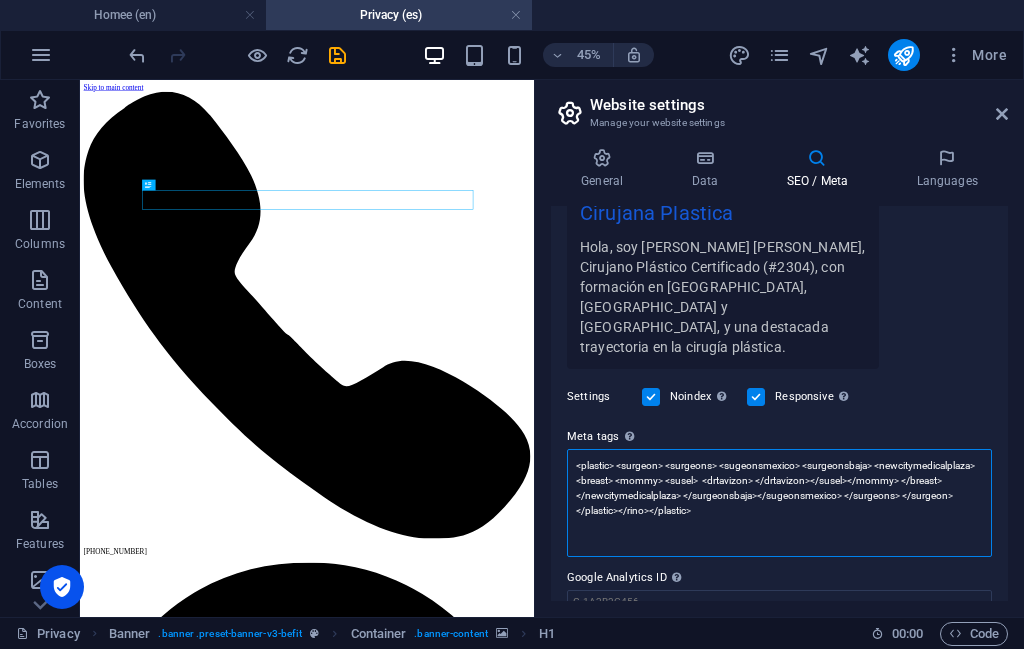 paste on "</plastic>" 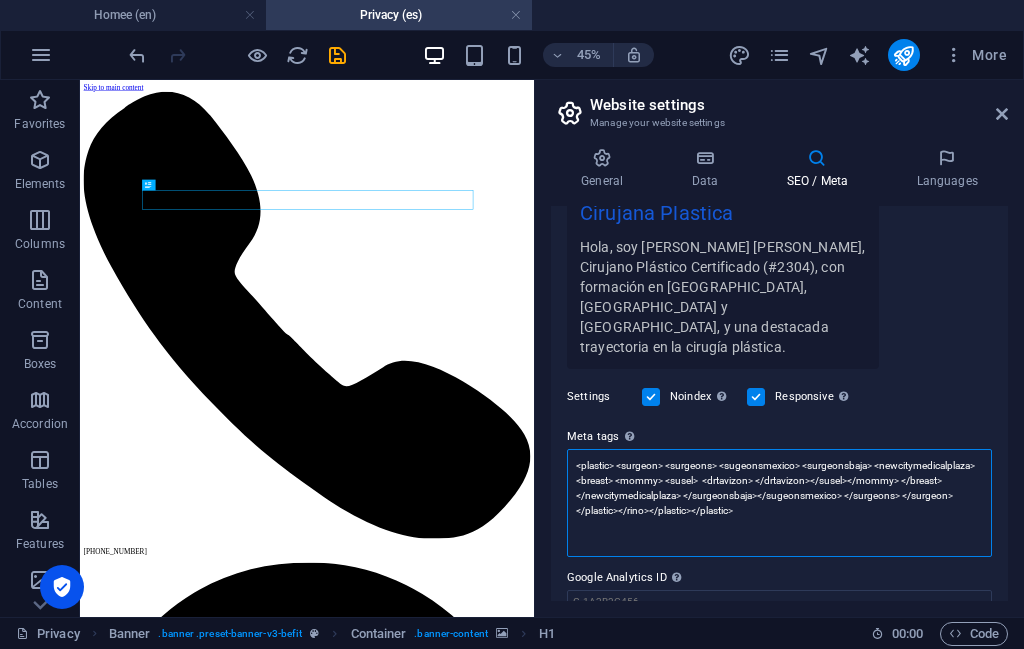 paste on "</plastic>" 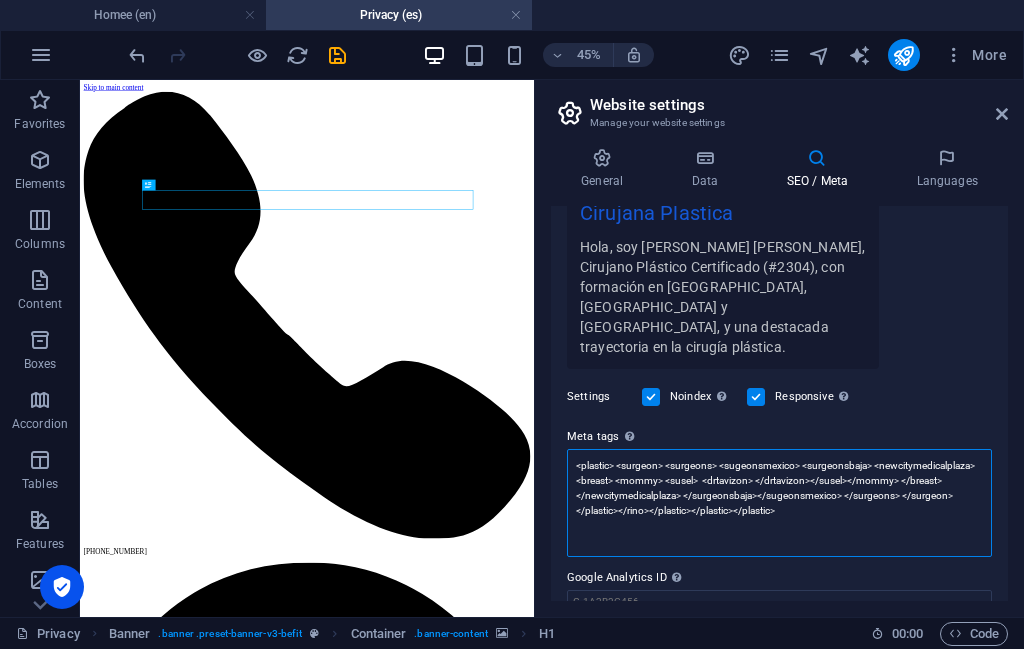 click on "<plastic> <surgeon> <surgeons> <sugeonsmexico> <surgeonsbaja> <newcitymedicalplaza> <breast> <mommy> <susel>  <drtavizon> </drtavizon></susel></mommy> </breast> </newcitymedicalplaza> </surgeonsbaja></sugeonsmexico> </surgeons> </surgeon> </plastic></rino></plastic></plastic></plastic>" at bounding box center [779, 503] 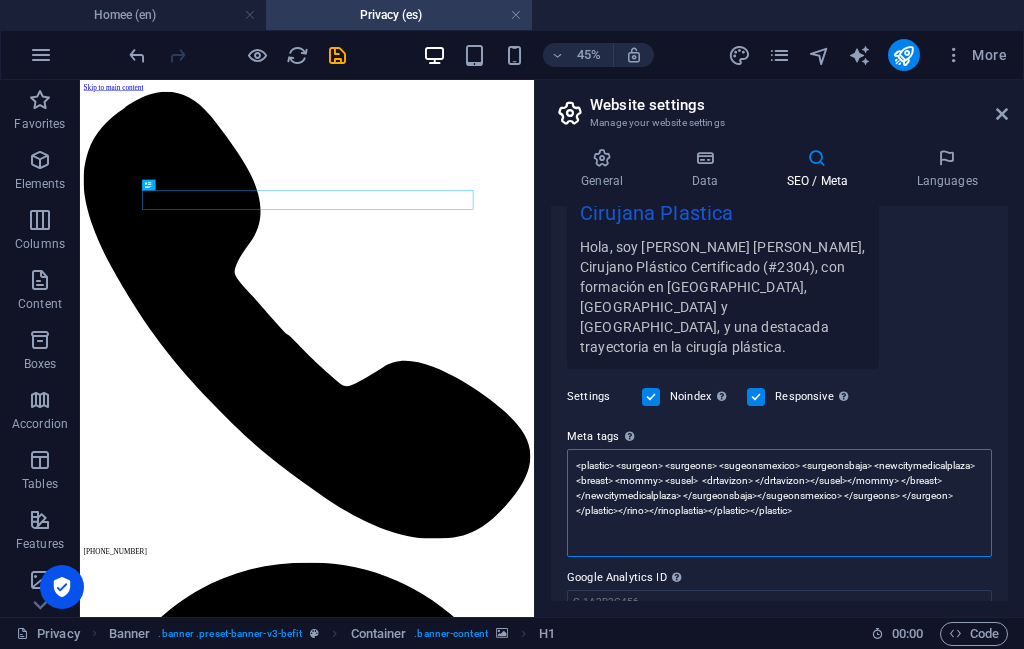 click on "<plastic> <surgeon> <surgeons> <sugeonsmexico> <surgeonsbaja> <newcitymedicalplaza> <breast> <mommy> <susel>  <drtavizon> </drtavizon></susel></mommy> </breast> </newcitymedicalplaza> </surgeonsbaja></sugeonsmexico> </surgeons> </surgeon> </plastic></rino></rinoplastia></plastic></plastic>" at bounding box center [779, 503] 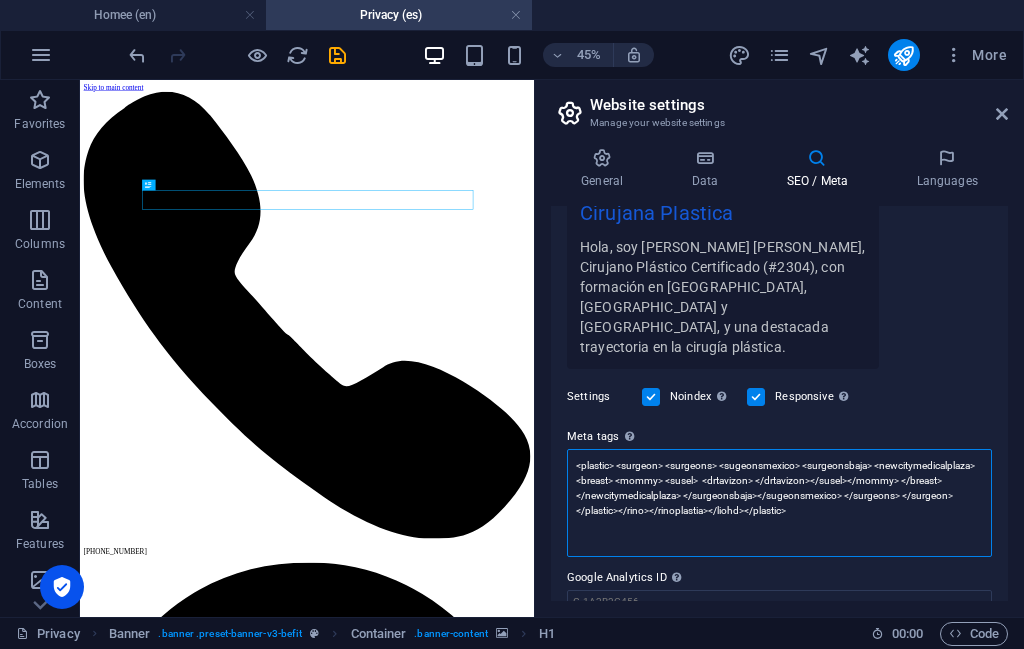 click on "<plastic> <surgeon> <surgeons> <sugeonsmexico> <surgeonsbaja> <newcitymedicalplaza> <breast> <mommy> <susel>  <drtavizon> </drtavizon></susel></mommy> </breast> </newcitymedicalplaza> </surgeonsbaja></sugeonsmexico> </surgeons> </surgeon> </plastic></rino></rinoplastia></liohd></plastic>" at bounding box center [779, 503] 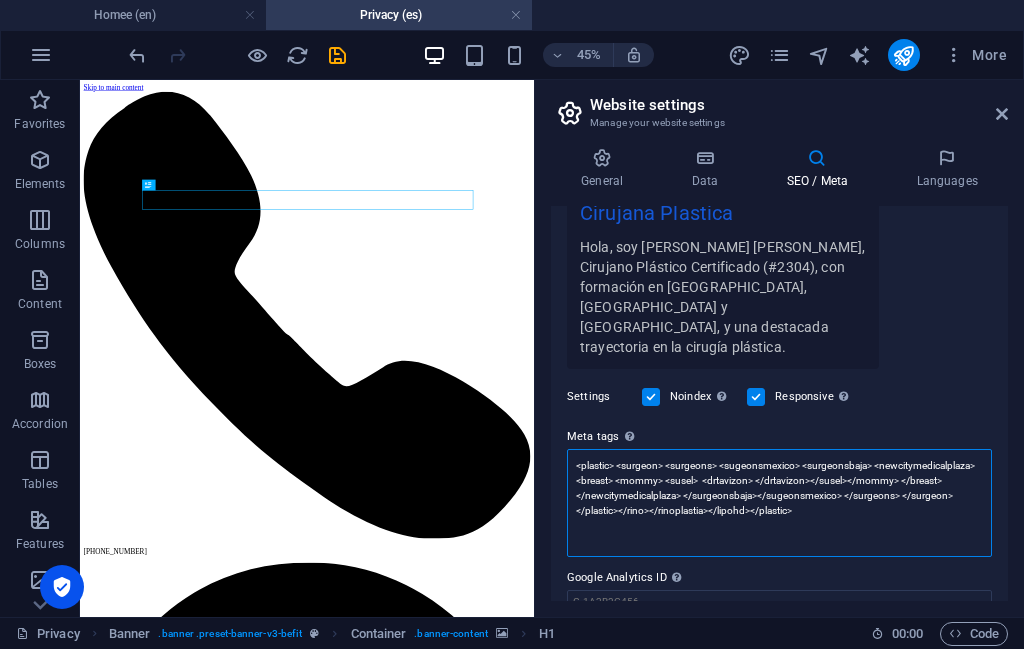 click on "<plastic> <surgeon> <surgeons> <sugeonsmexico> <surgeonsbaja> <newcitymedicalplaza> <breast> <mommy> <susel>  <drtavizon> </drtavizon></susel></mommy> </breast> </newcitymedicalplaza> </surgeonsbaja></sugeonsmexico> </surgeons> </surgeon> </plastic></rino></rinoplastia></lipohd></plastic>" at bounding box center [779, 503] 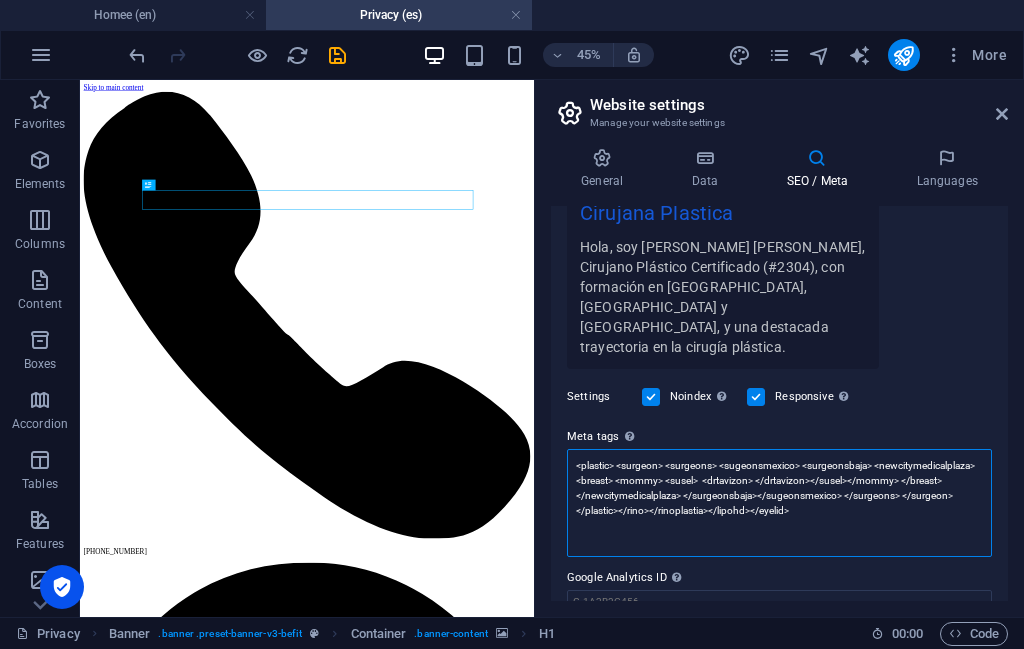 click on "<plastic> <surgeon> <surgeons> <sugeonsmexico> <surgeonsbaja> <newcitymedicalplaza> <breast> <mommy> <susel>  <drtavizon> </drtavizon></susel></mommy> </breast> </newcitymedicalplaza> </surgeonsbaja></sugeonsmexico> </surgeons> </surgeon> </plastic></rino></rinoplastia></lipohd></eyelid>" at bounding box center [779, 503] 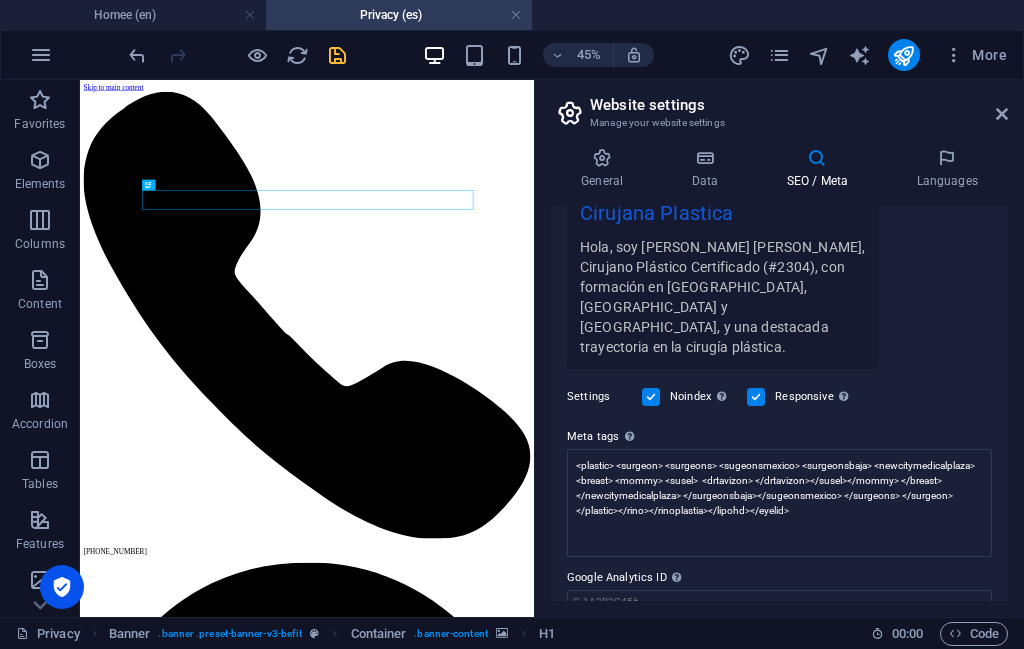 click on "[DOMAIN_NAME] Homee (en) Privacy (es) Favorites Elements Columns Content Boxes Accordion Tables Features Images Slider Header Footer Forms Marketing Collections
Drag here to replace the existing content. Press “Ctrl” if you want to create a new element.
Slider   Slider   Container   Banner   H2   Banner   Slider   Slider   Container   Button   Container   Social Media Icons 45% More Homee Banner . banner .preset-banner-v3-befit Container . banner-content H1 00 : 00 Code Favorites Elements Columns Content Boxes Accordion Tables Features Images Slider Header Footer Forms Marketing Collections
Drag here to replace the existing content. Press “Ctrl” if you want to create a new element.
H1   Banner   Banner   Container   Container   Container   Text   Info Bar   Container   Container   Text   Container   Reference 45% More Privacy Banner . Container . :" at bounding box center [512, 324] 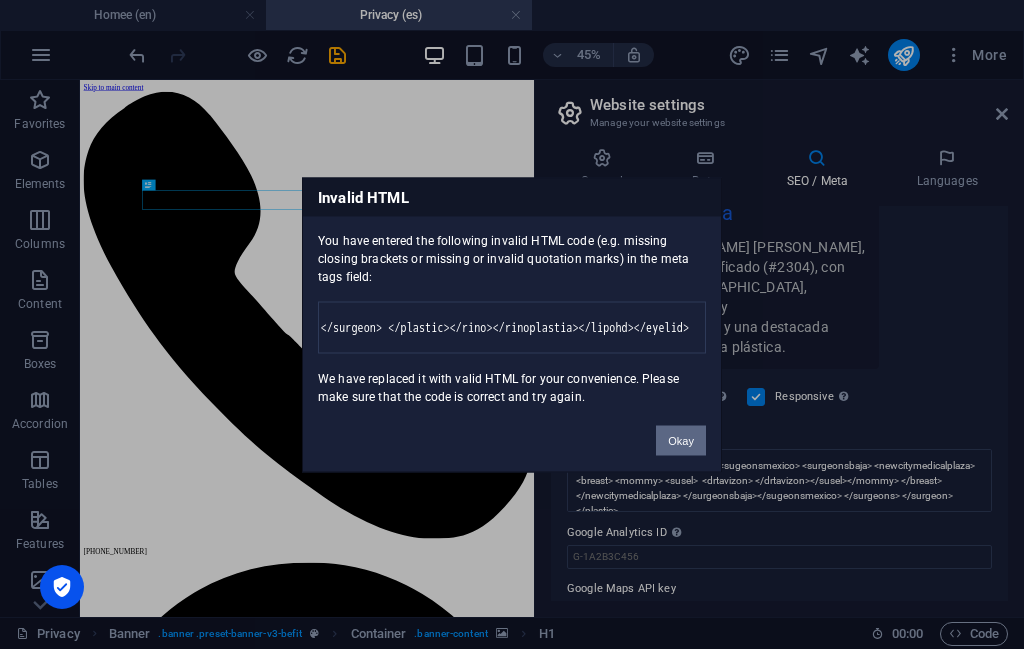 scroll, scrollTop: 0, scrollLeft: 1921, axis: horizontal 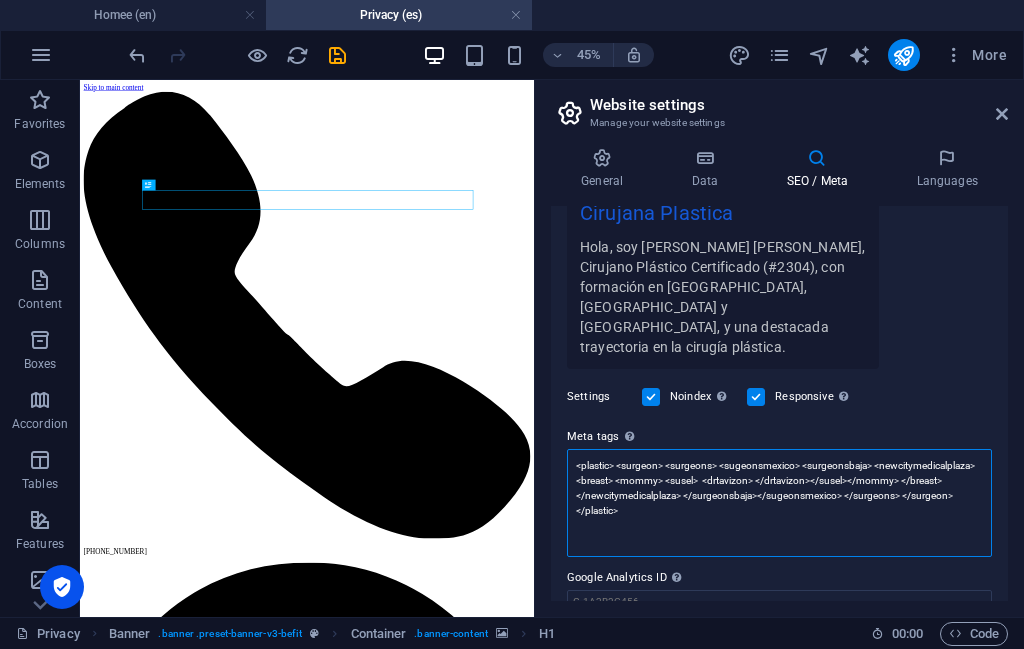 click on "<plastic> <surgeon> <surgeons> <sugeonsmexico> <surgeonsbaja> <newcitymedicalplaza> <breast> <mommy> <susel>  <drtavizon> </drtavizon></susel></mommy> </breast> </newcitymedicalplaza> </surgeonsbaja></sugeonsmexico> </surgeons> </surgeon> </plastic>" at bounding box center [779, 503] 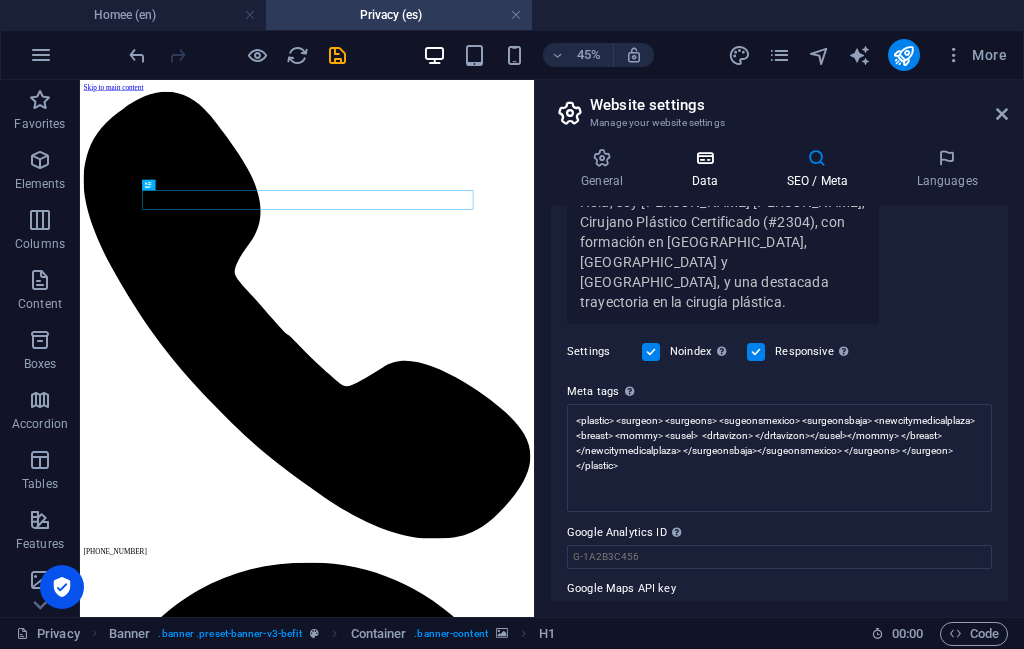 click at bounding box center (704, 158) 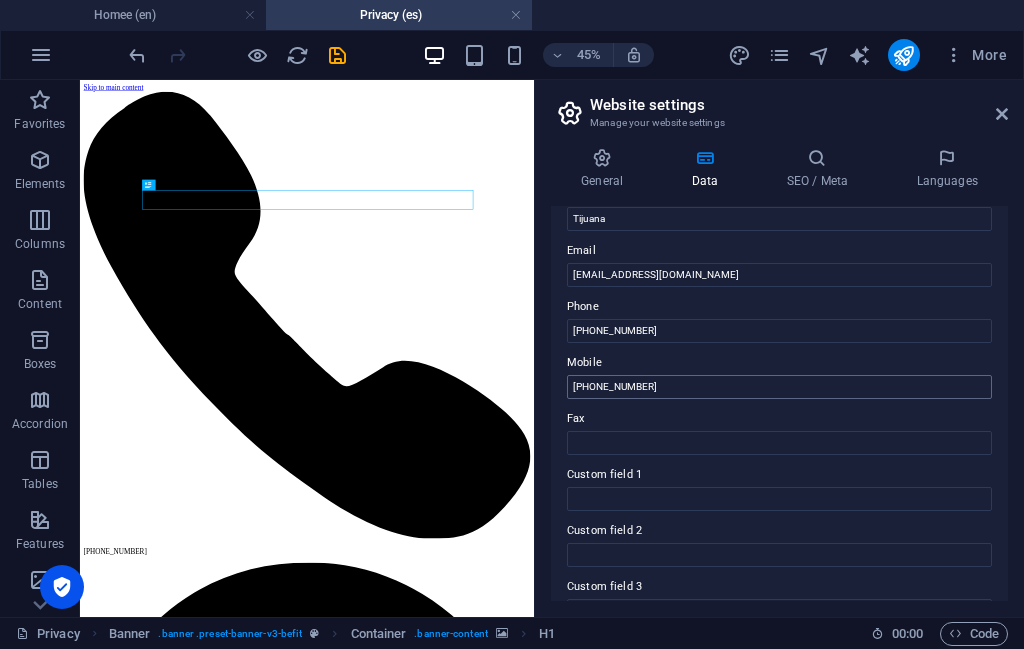 scroll, scrollTop: 566, scrollLeft: 0, axis: vertical 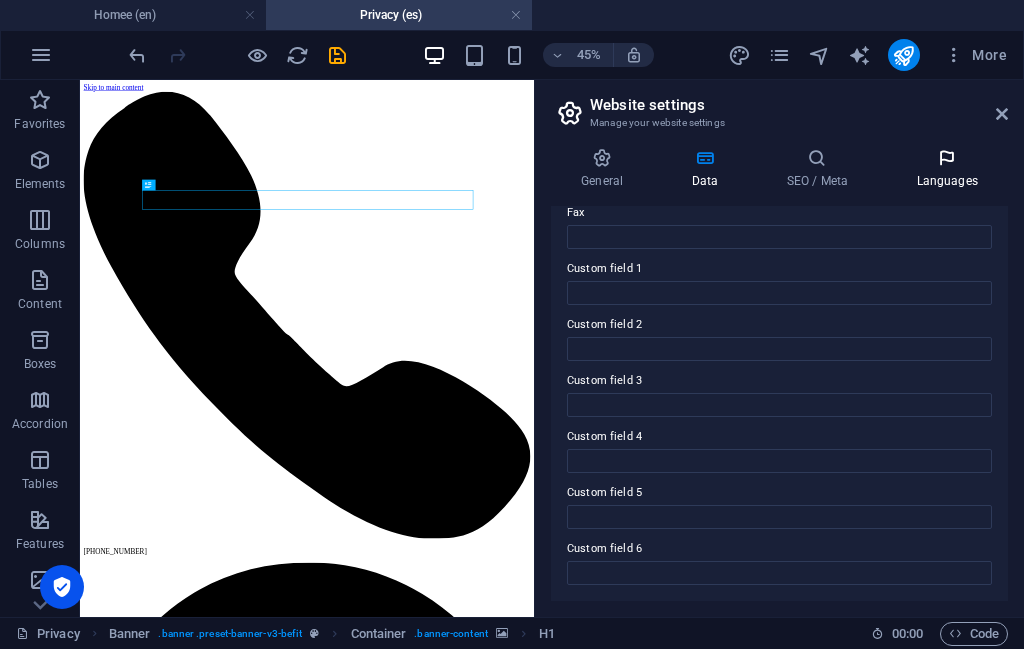 click at bounding box center [947, 158] 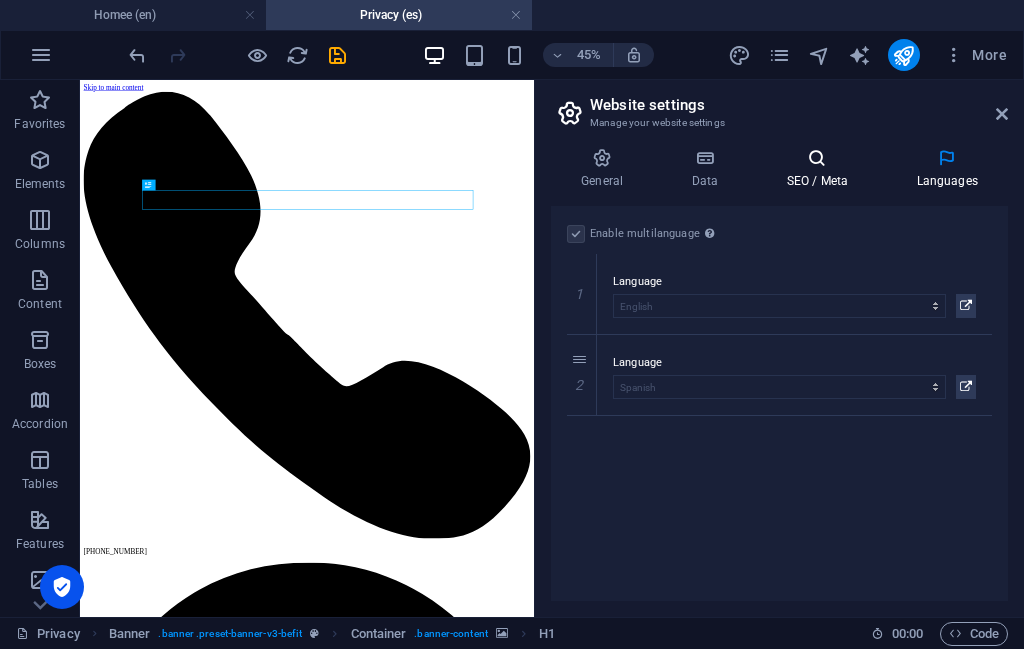 click at bounding box center (817, 158) 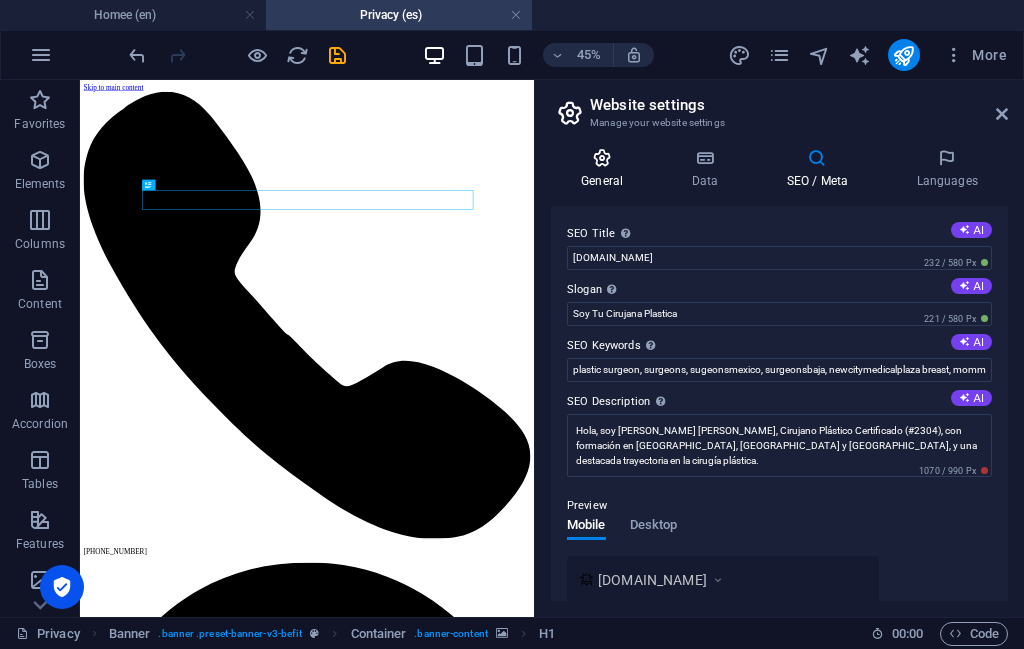 click at bounding box center [602, 158] 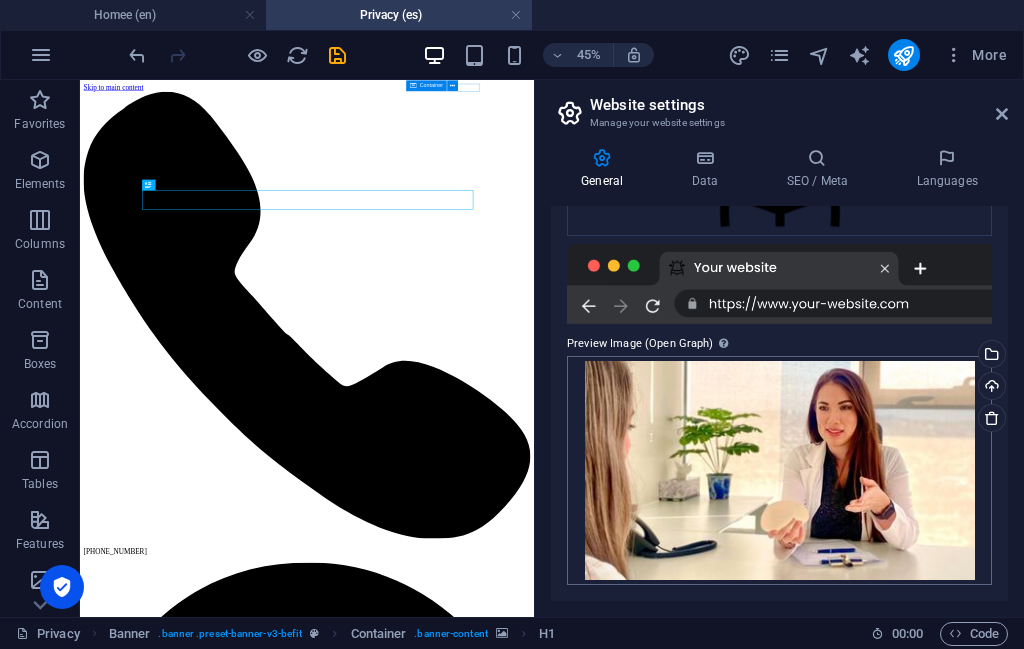 scroll, scrollTop: 98, scrollLeft: 0, axis: vertical 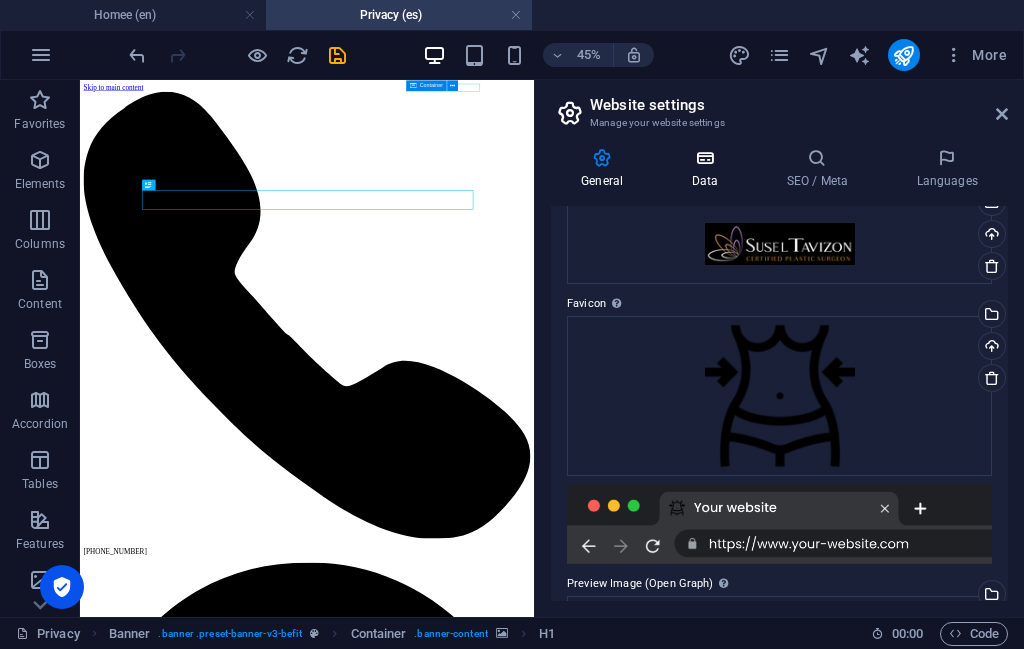 click on "Data" at bounding box center (708, 169) 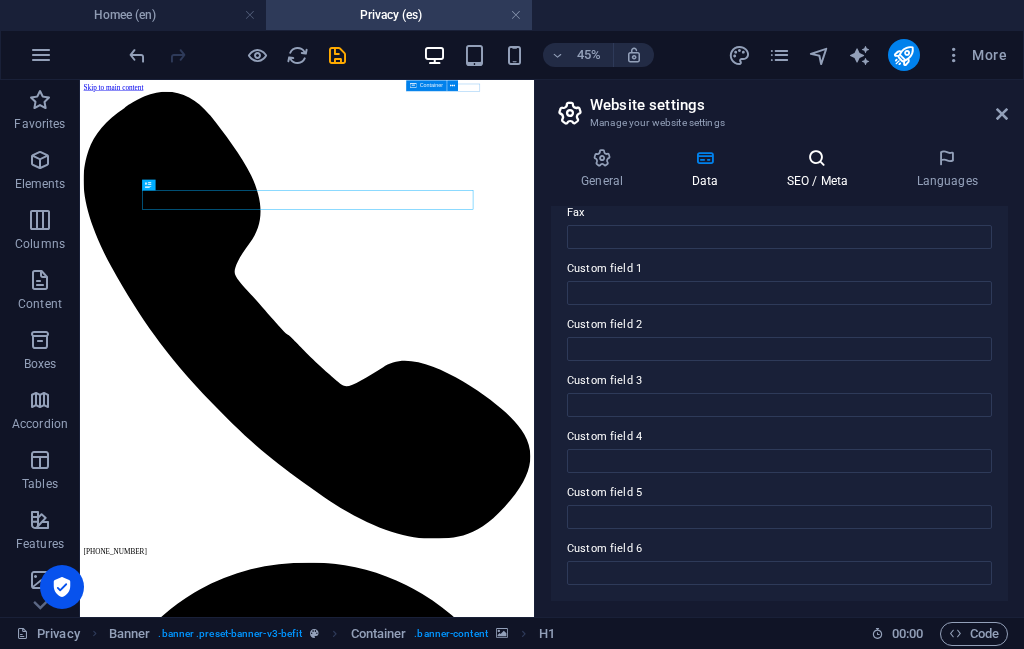 click on "SEO / Meta" at bounding box center (821, 169) 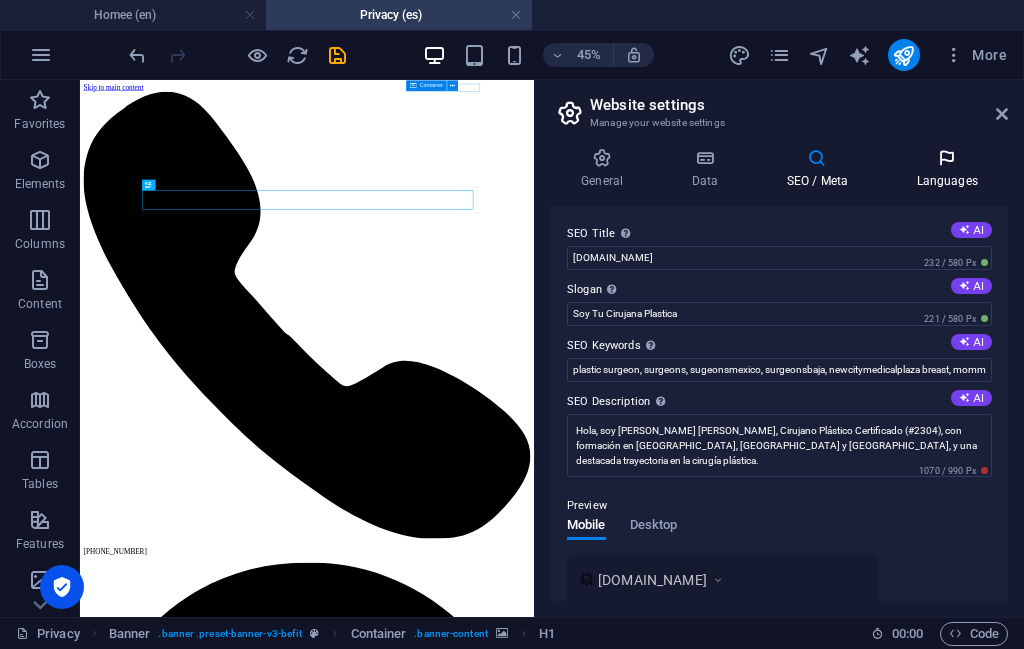 click at bounding box center (947, 158) 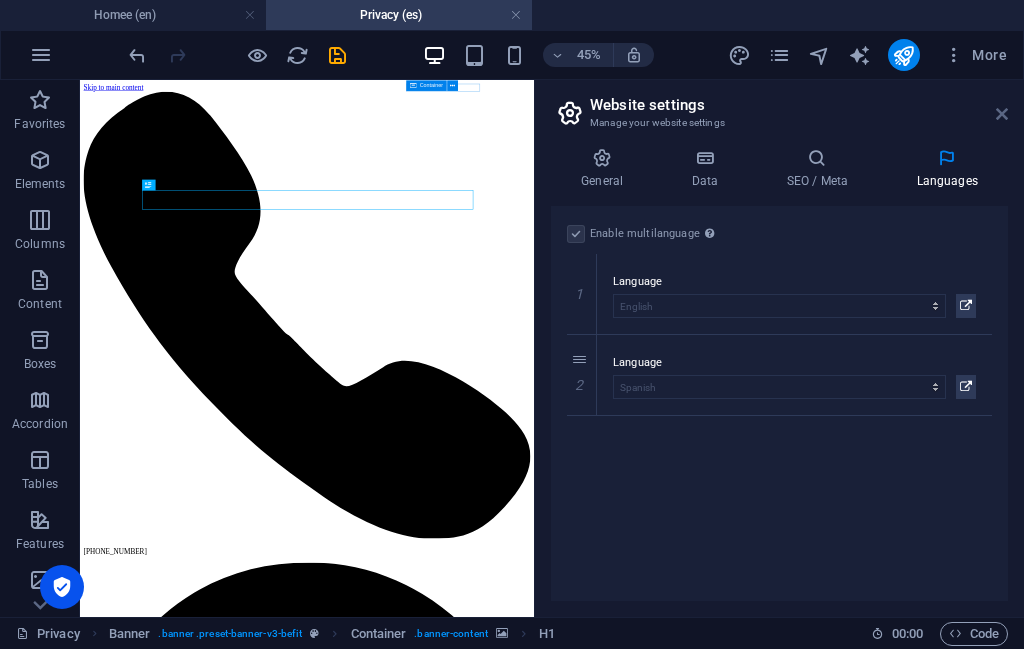 click at bounding box center [1002, 114] 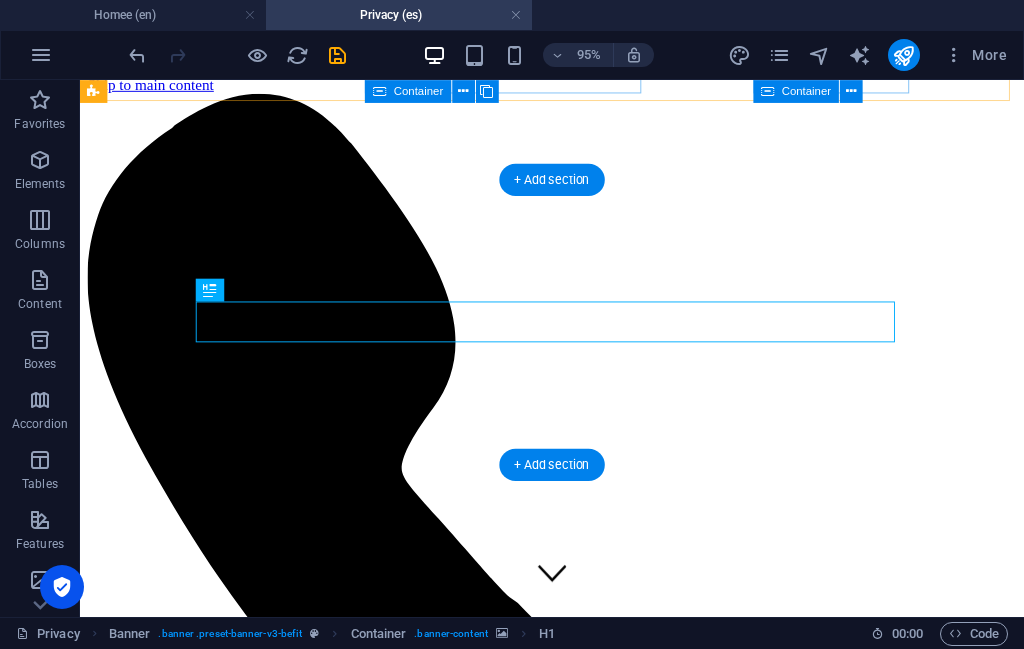 scroll, scrollTop: 0, scrollLeft: 0, axis: both 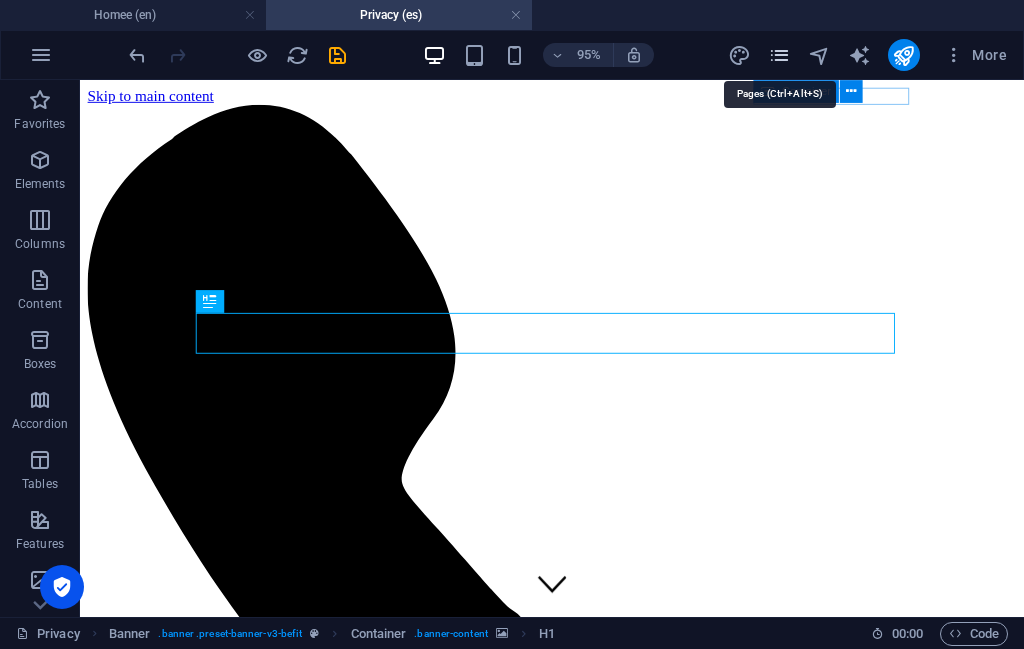 click at bounding box center (779, 55) 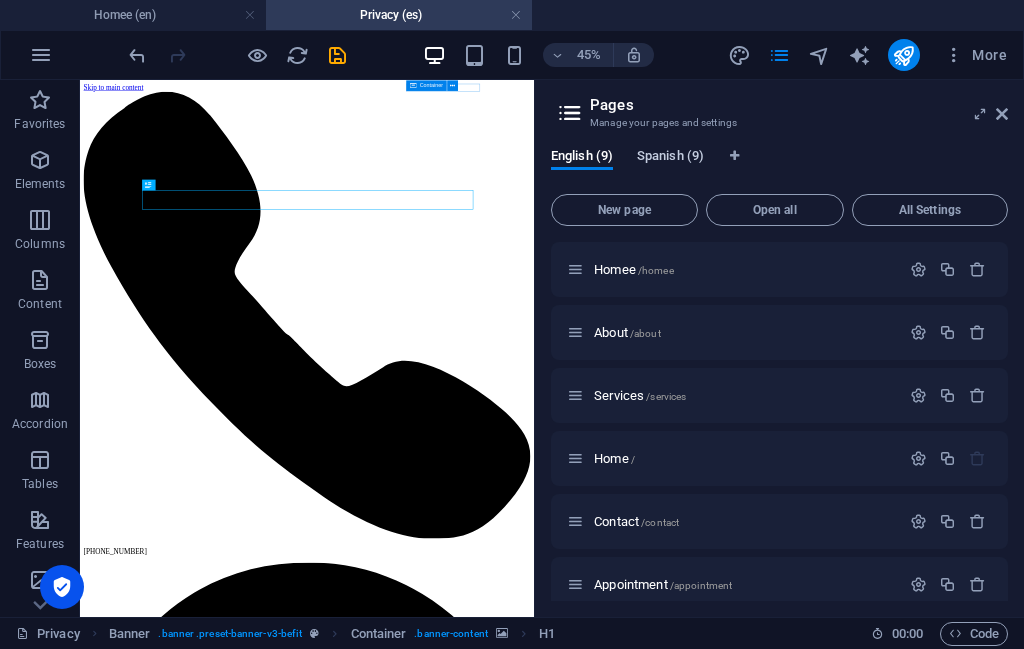 click on "Spanish (9)" at bounding box center (670, 158) 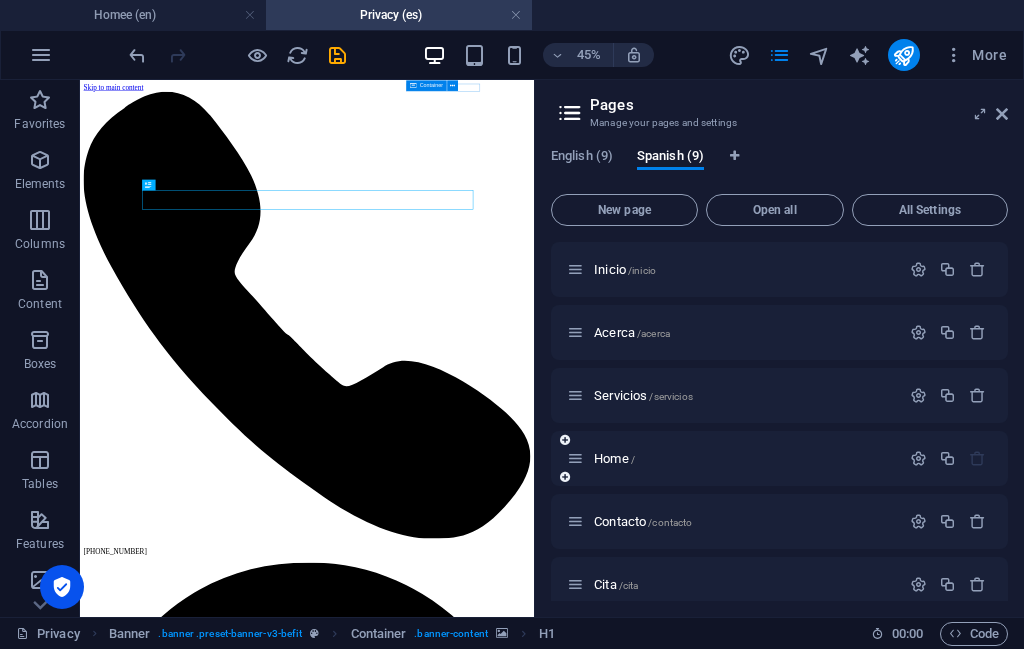 scroll, scrollTop: 208, scrollLeft: 0, axis: vertical 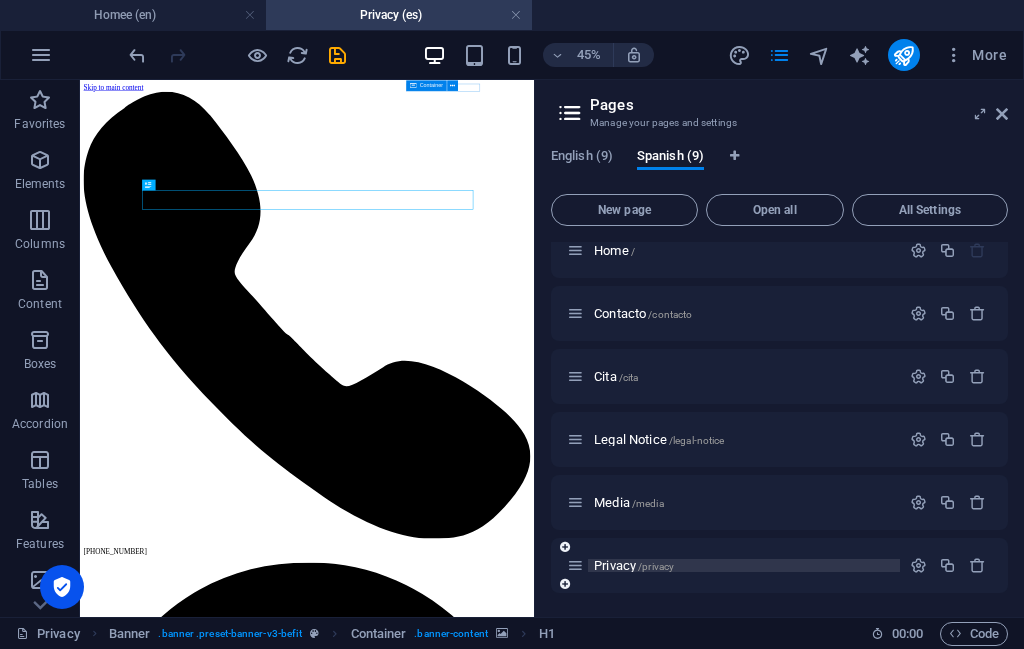 click on "Privacy /privacy" at bounding box center [634, 565] 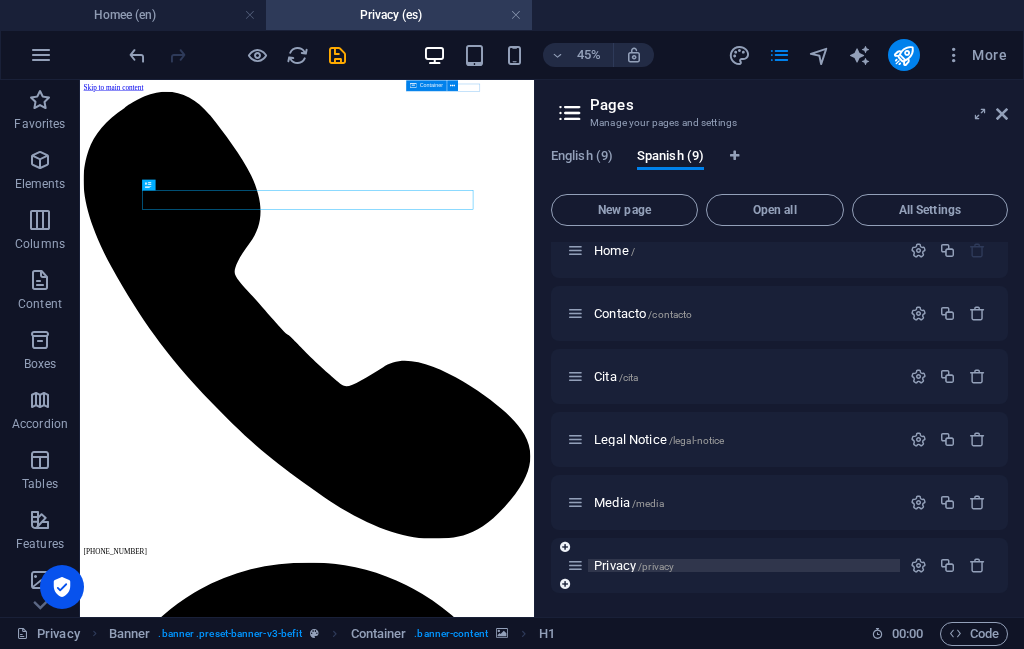 click on "Privacy /privacy" at bounding box center (744, 565) 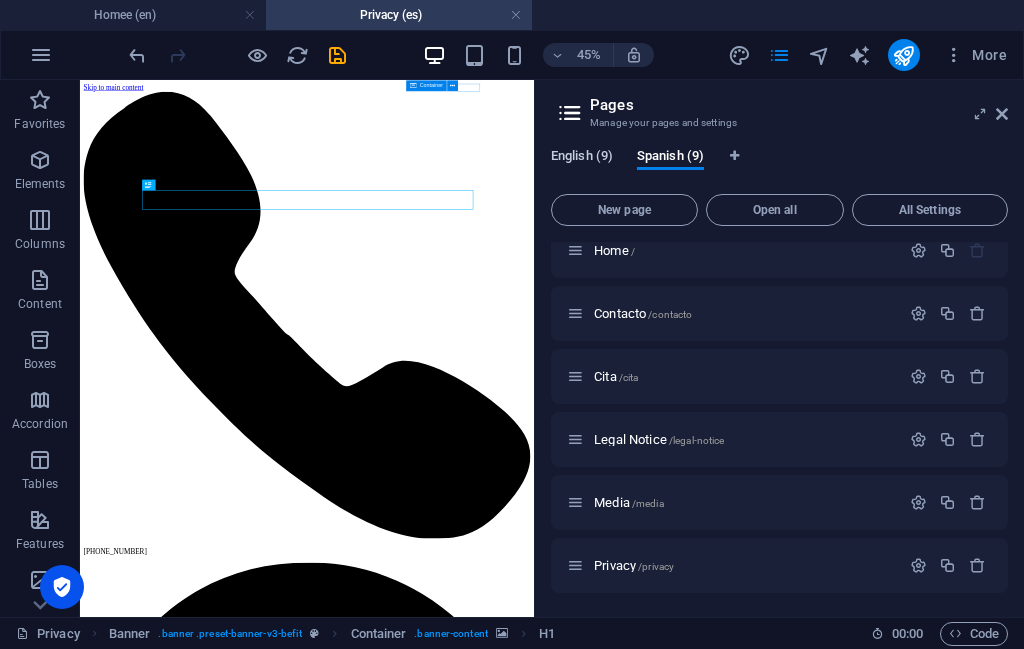 click on "English (9)" at bounding box center (582, 158) 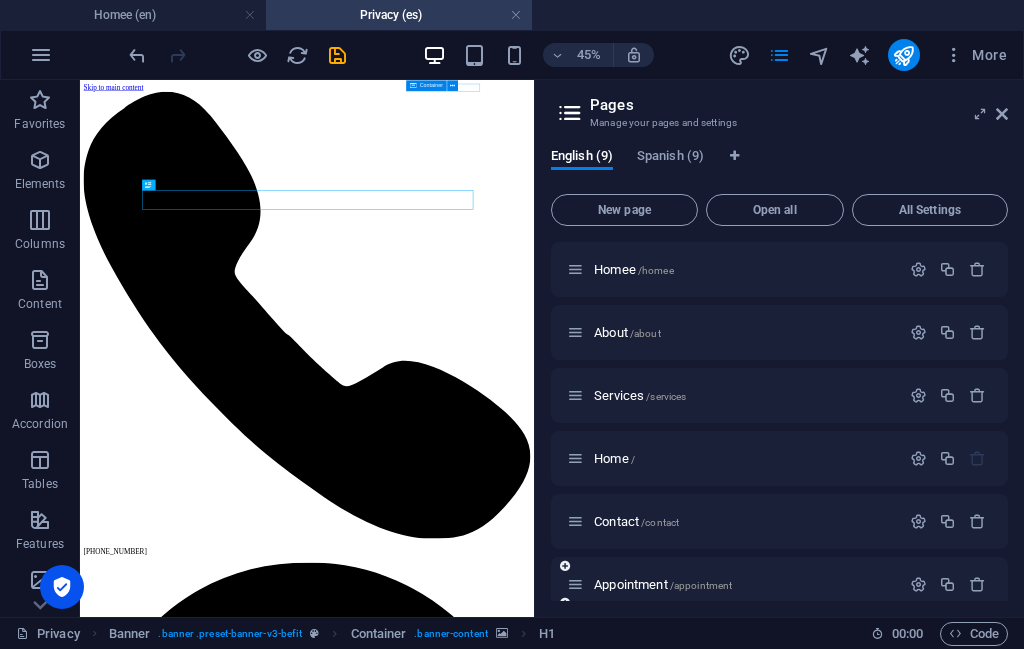 scroll, scrollTop: 208, scrollLeft: 0, axis: vertical 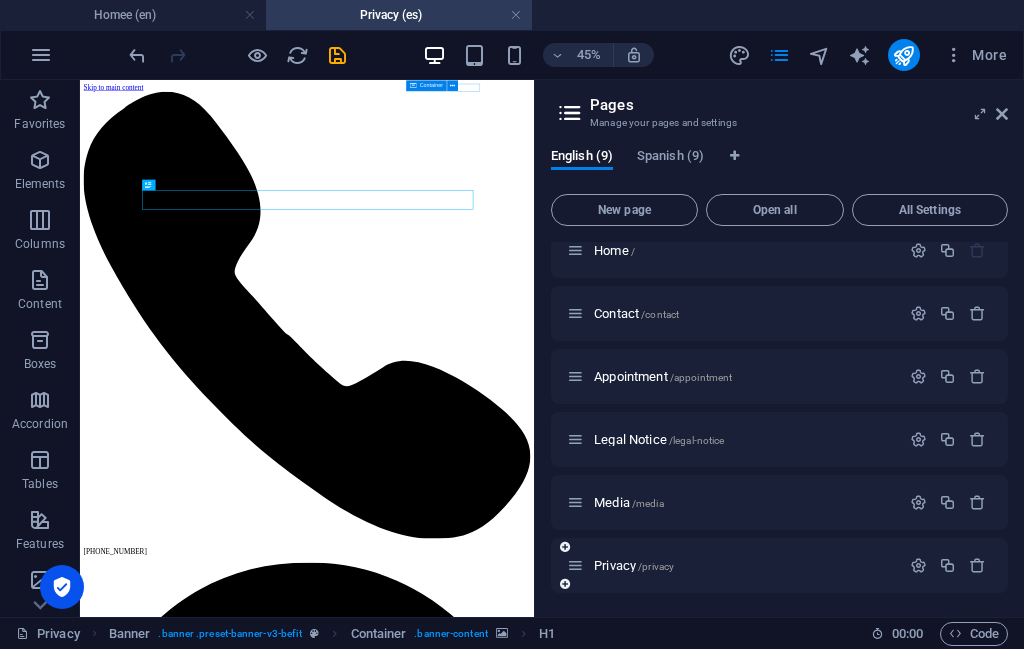 click on "Privacy /privacy" at bounding box center [733, 565] 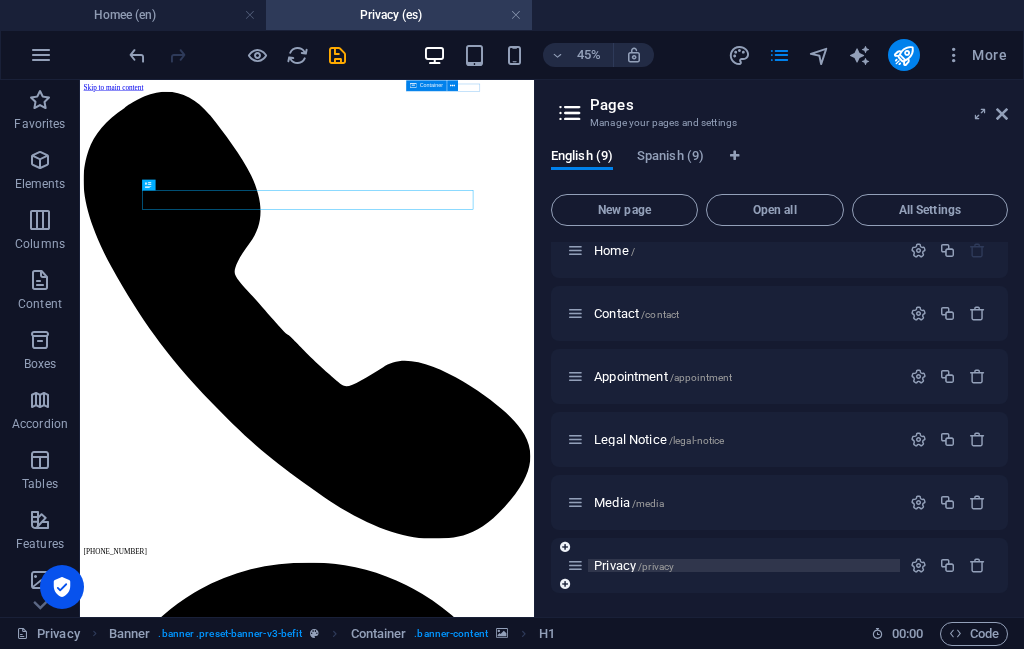 click on "Privacy /privacy" at bounding box center [634, 565] 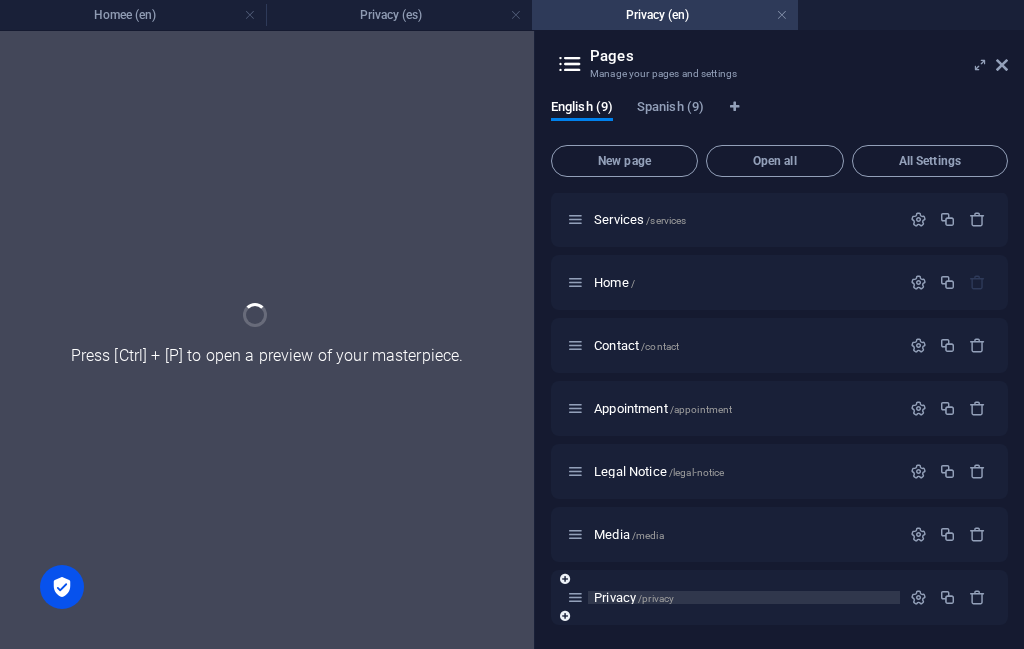 scroll, scrollTop: 127, scrollLeft: 0, axis: vertical 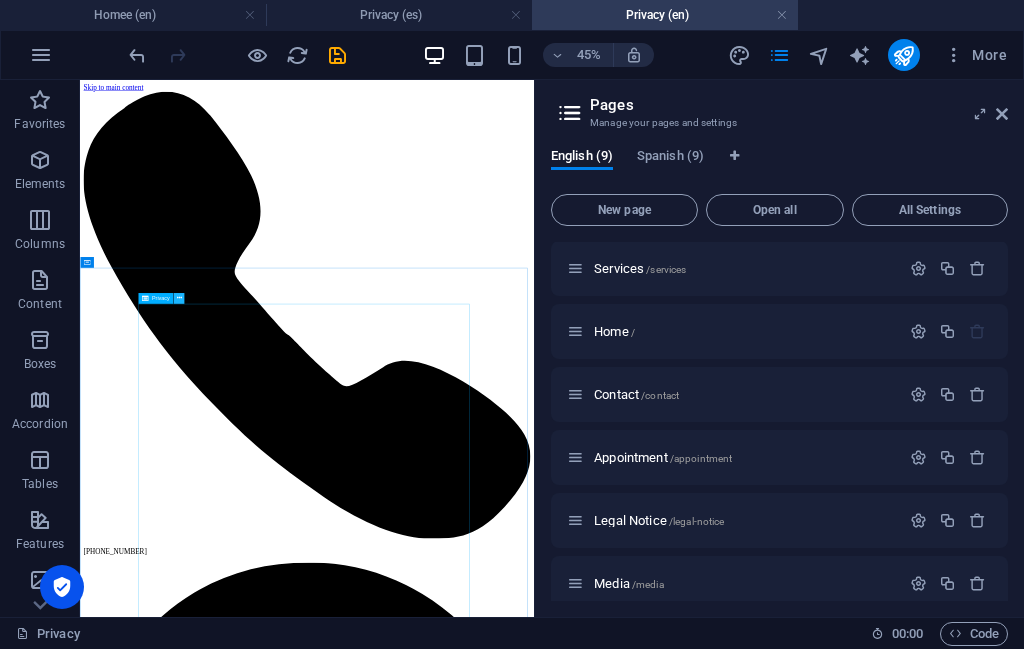 click at bounding box center (178, 298) 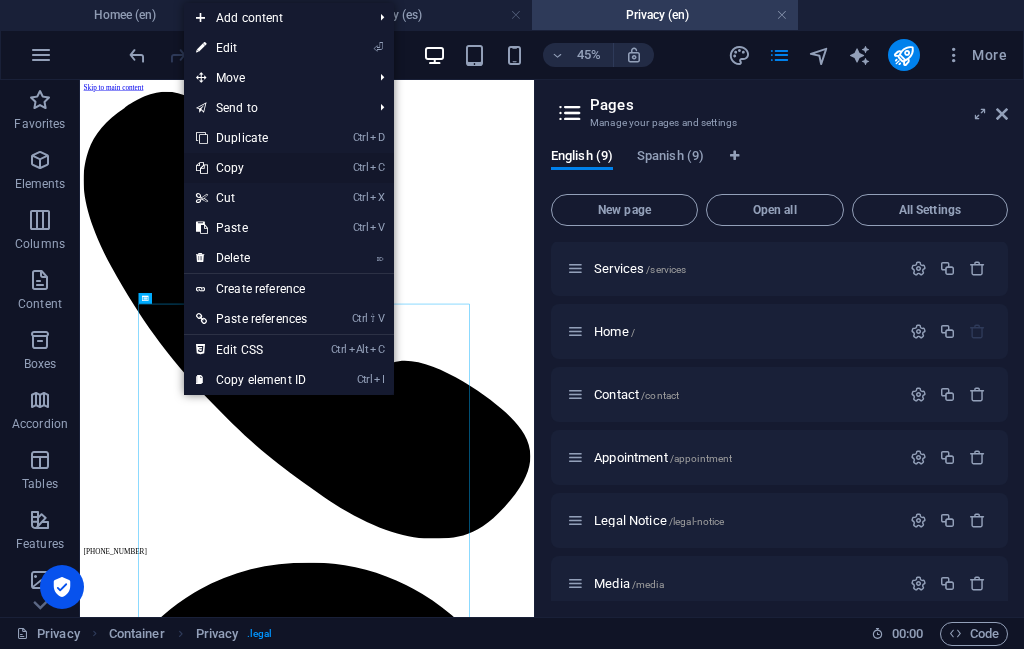 click on "Ctrl C  Copy" at bounding box center [251, 168] 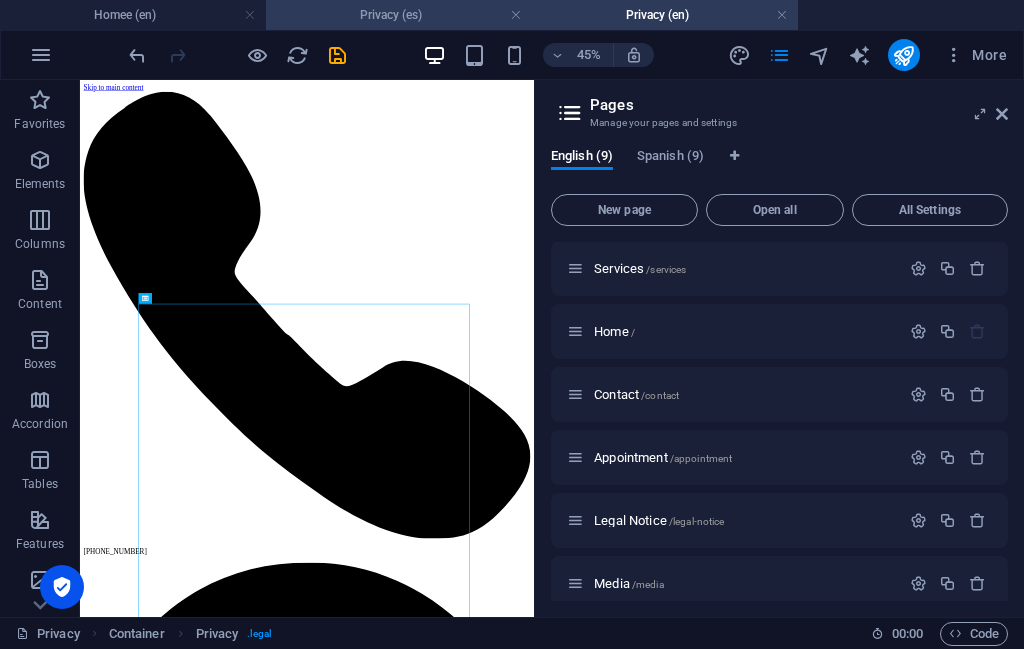 click on "Privacy (es)" at bounding box center (399, 15) 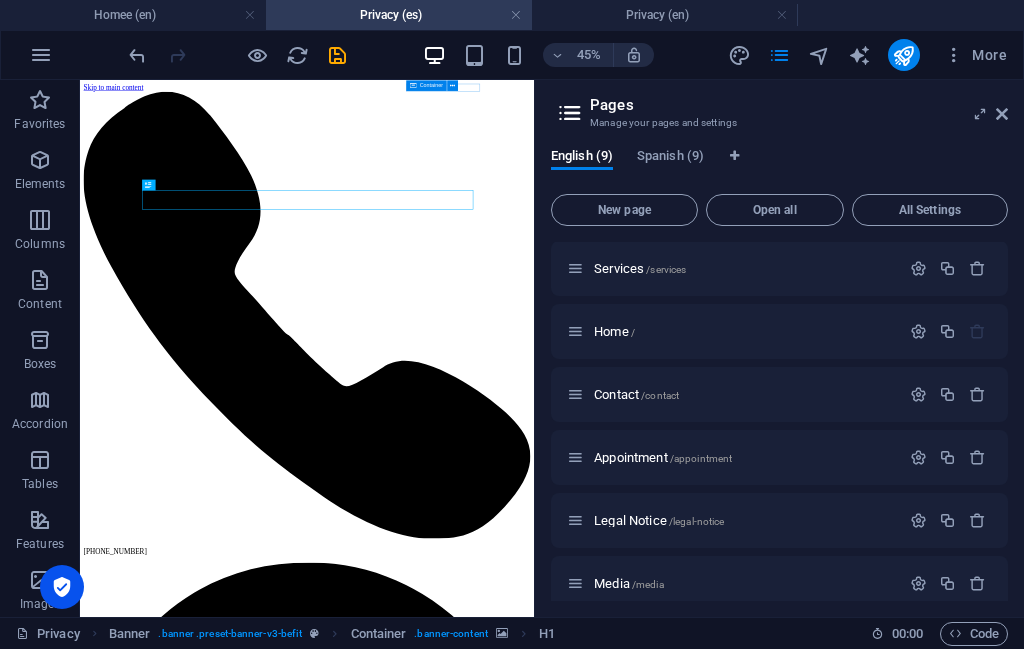 click on "Skip to main content
[PHONE_NUMBER] [GEOGRAPHIC_DATA] [GEOGRAPHIC_DATA] [EMAIL_ADDRESS][DOMAIN_NAME]
Home About Services Media Appointment Contact Privacy" at bounding box center [584, 2023] 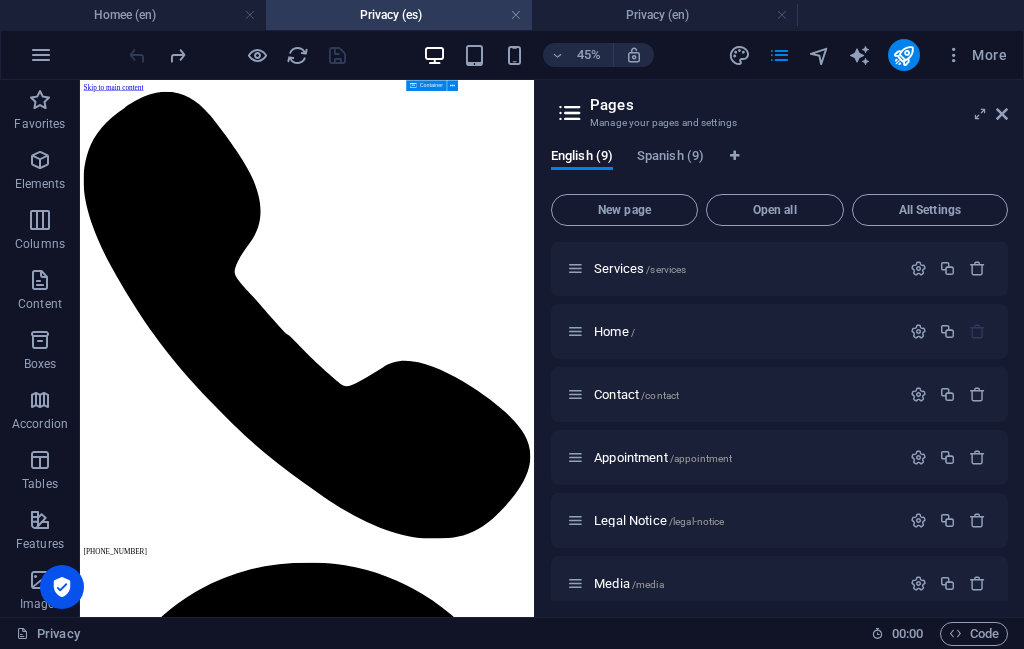 click on "Skip to main content
[PHONE_NUMBER] [GEOGRAPHIC_DATA] [GEOGRAPHIC_DATA] [EMAIL_ADDRESS][DOMAIN_NAME]
Home About Services Media Appointment Contact Privacy" at bounding box center (584, 2023) 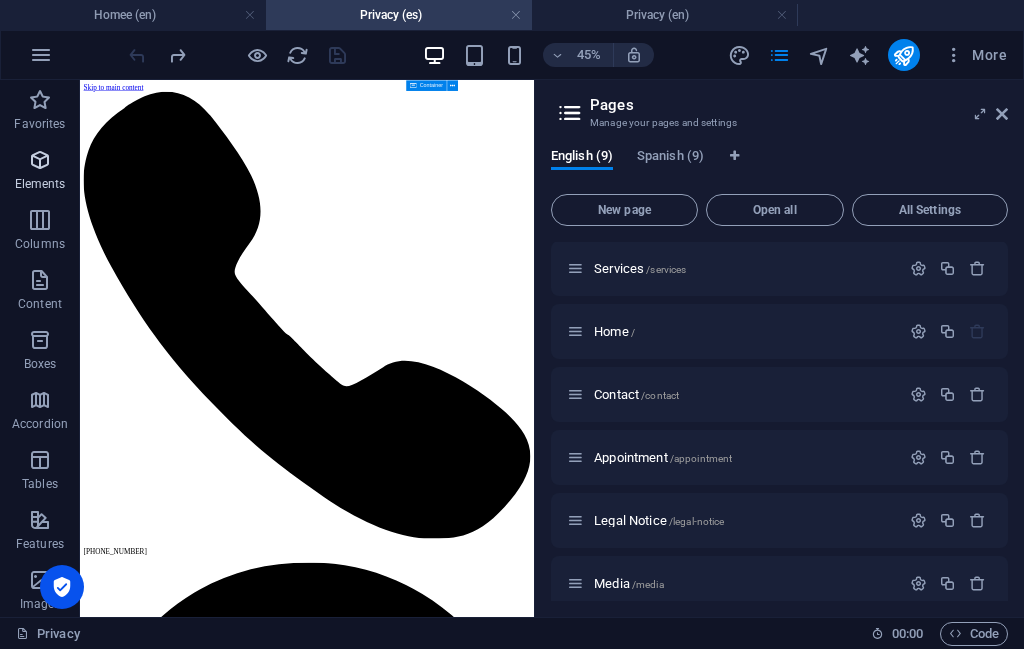 click on "Elements" at bounding box center [40, 172] 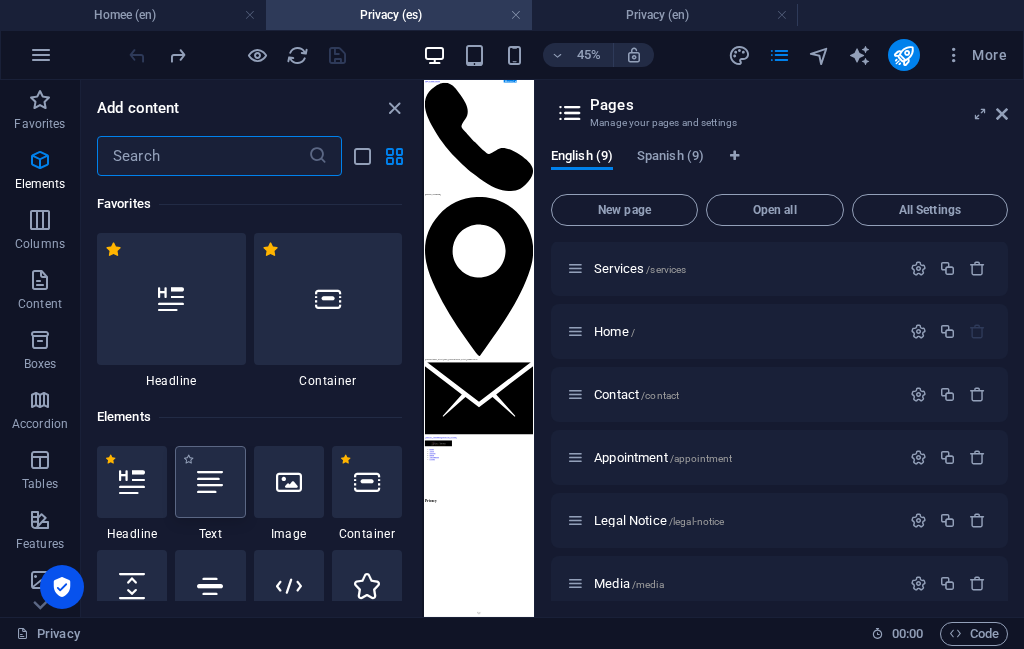 scroll, scrollTop: 363, scrollLeft: 0, axis: vertical 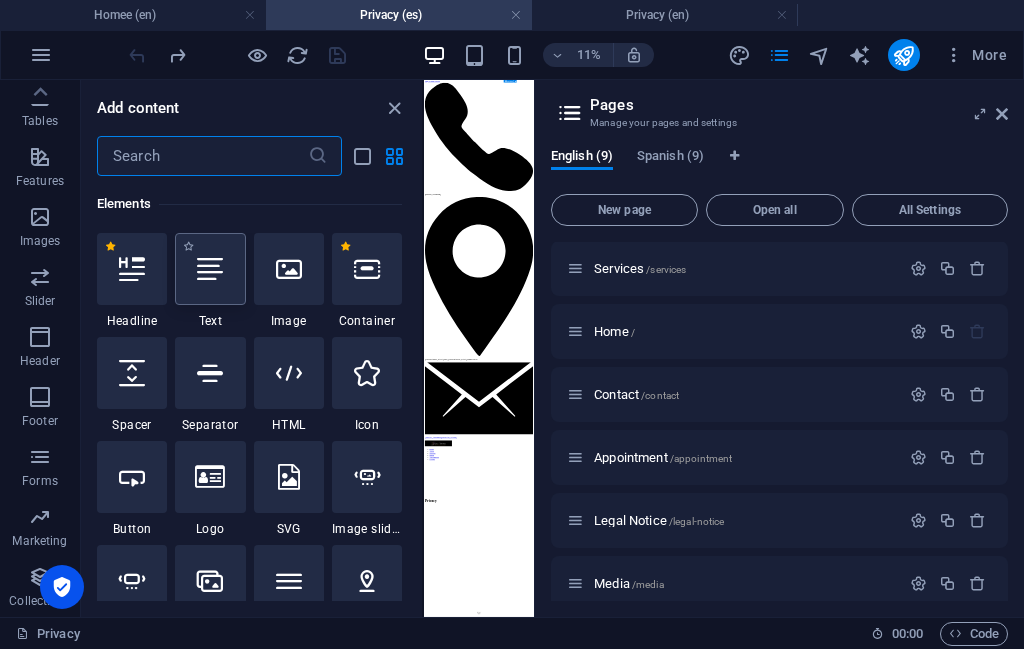 click at bounding box center [210, 269] 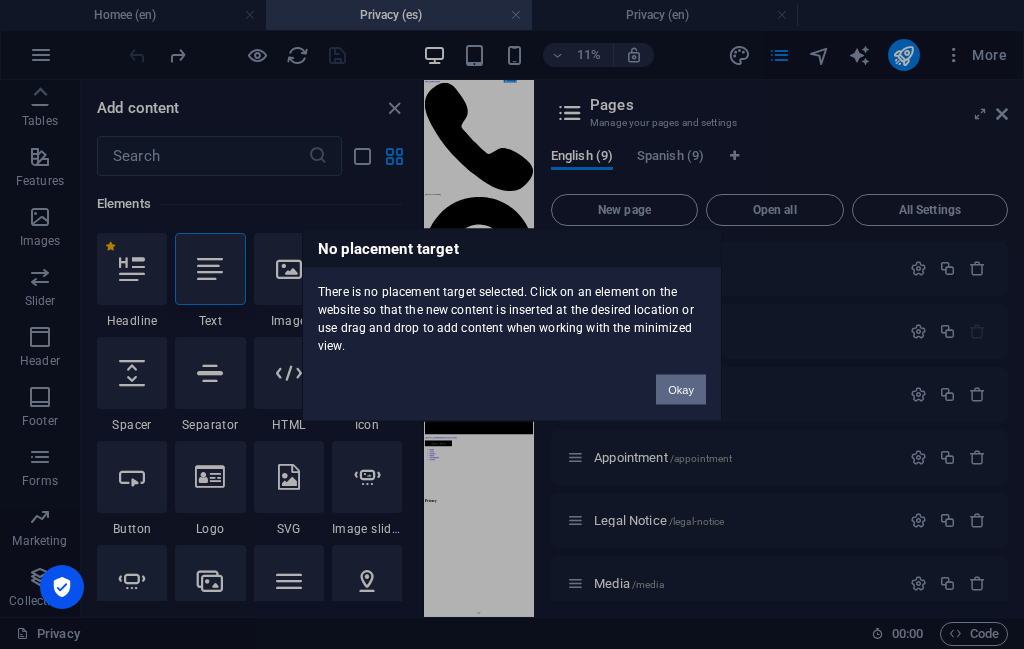 click on "Okay" at bounding box center [681, 389] 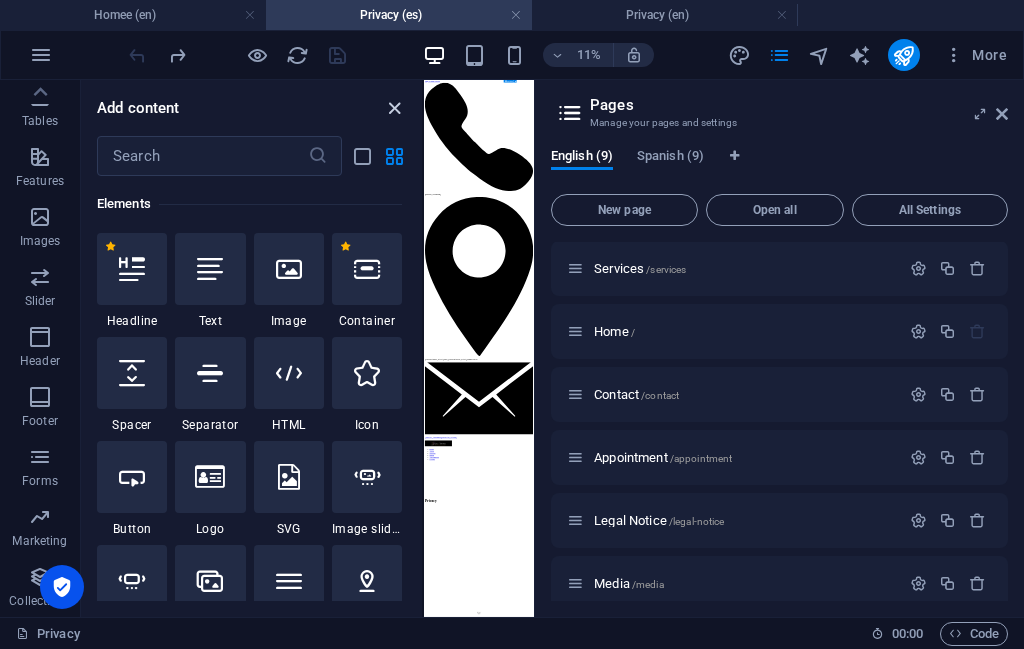 drag, startPoint x: 389, startPoint y: 105, endPoint x: 2874, endPoint y: 292, distance: 2492.0261 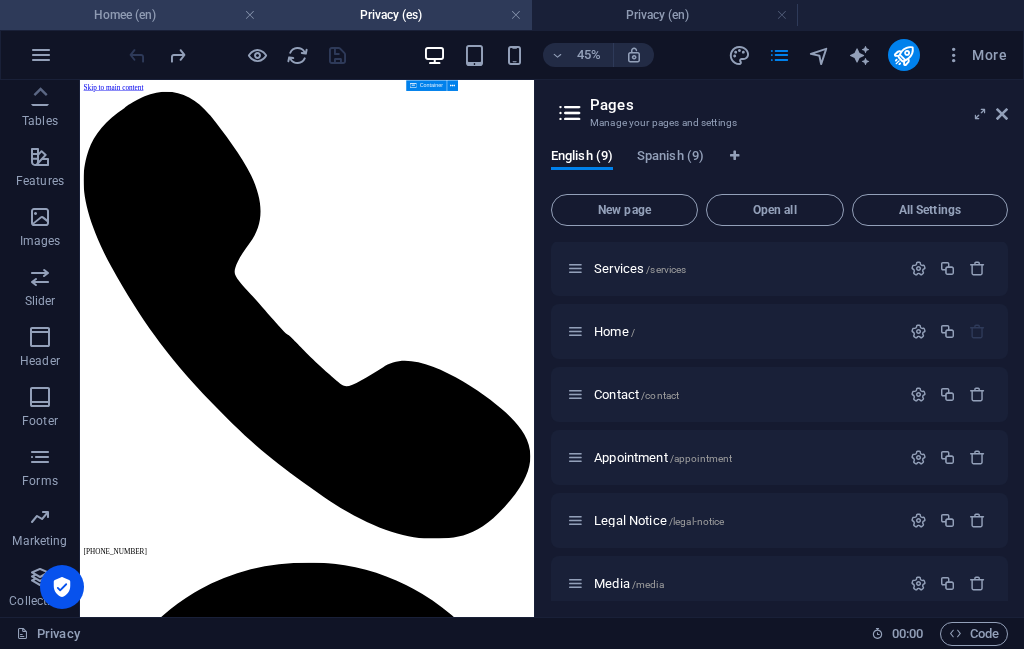click on "Homee (en)" at bounding box center (133, 15) 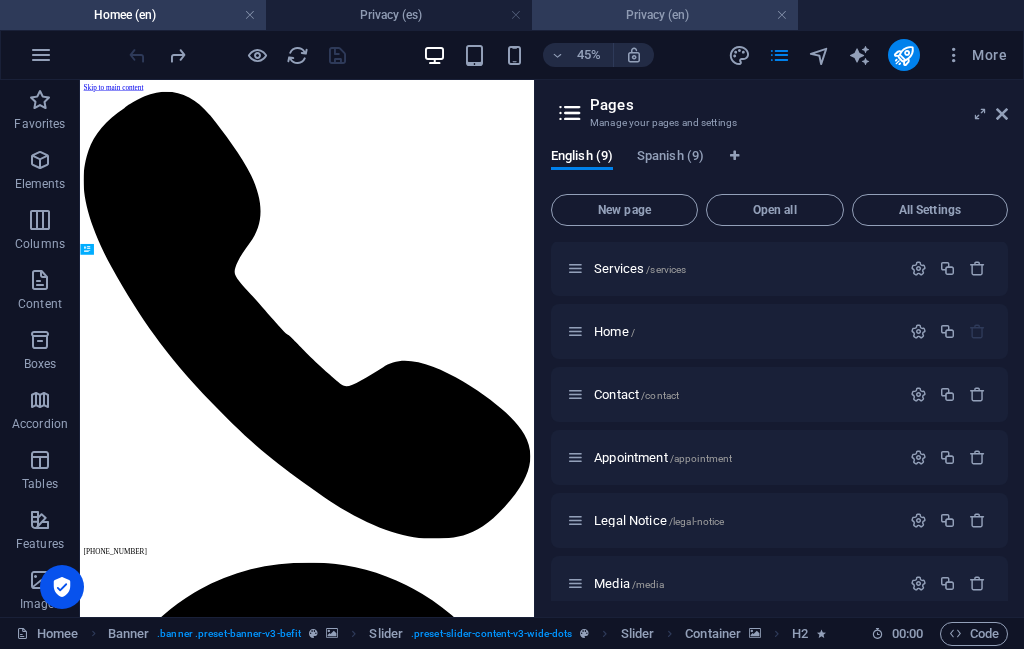 click on "Privacy (en)" at bounding box center [665, 15] 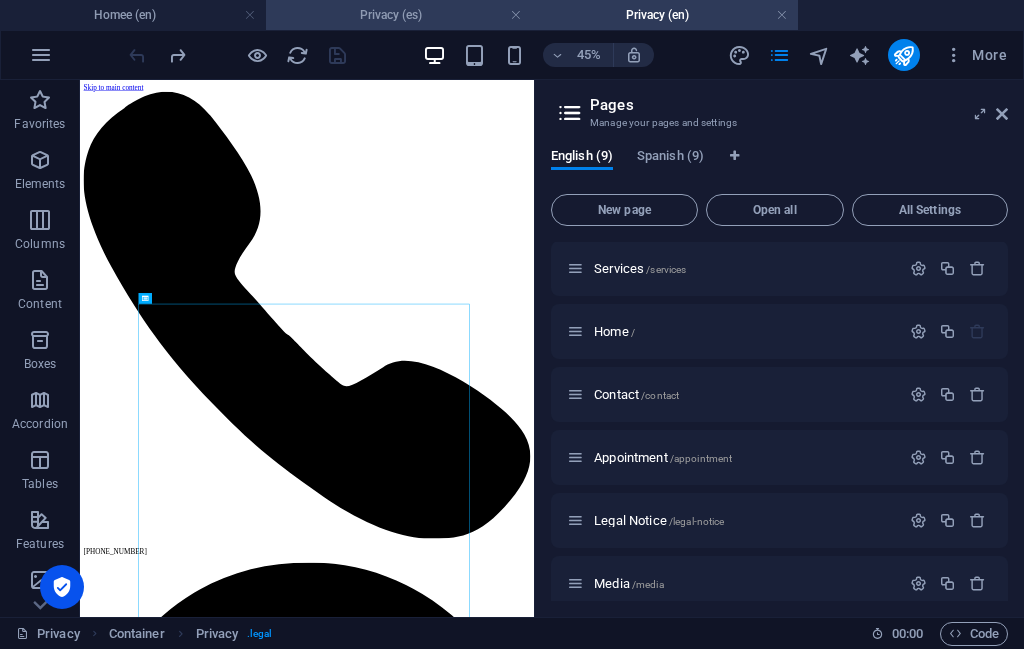 click on "Privacy (es)" at bounding box center [399, 15] 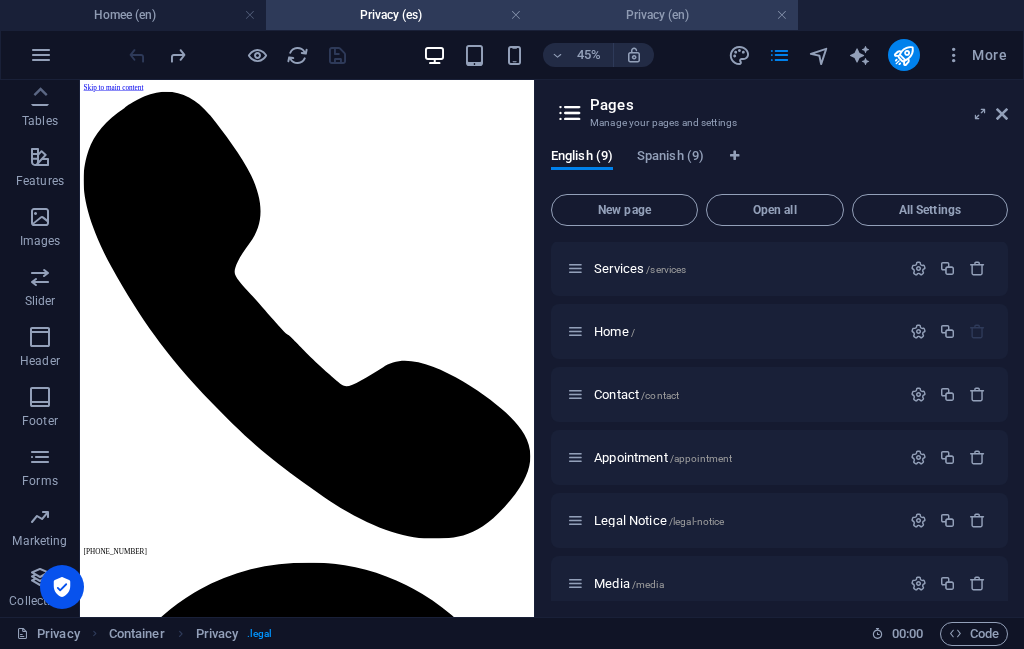 click on "Privacy (en)" at bounding box center [665, 15] 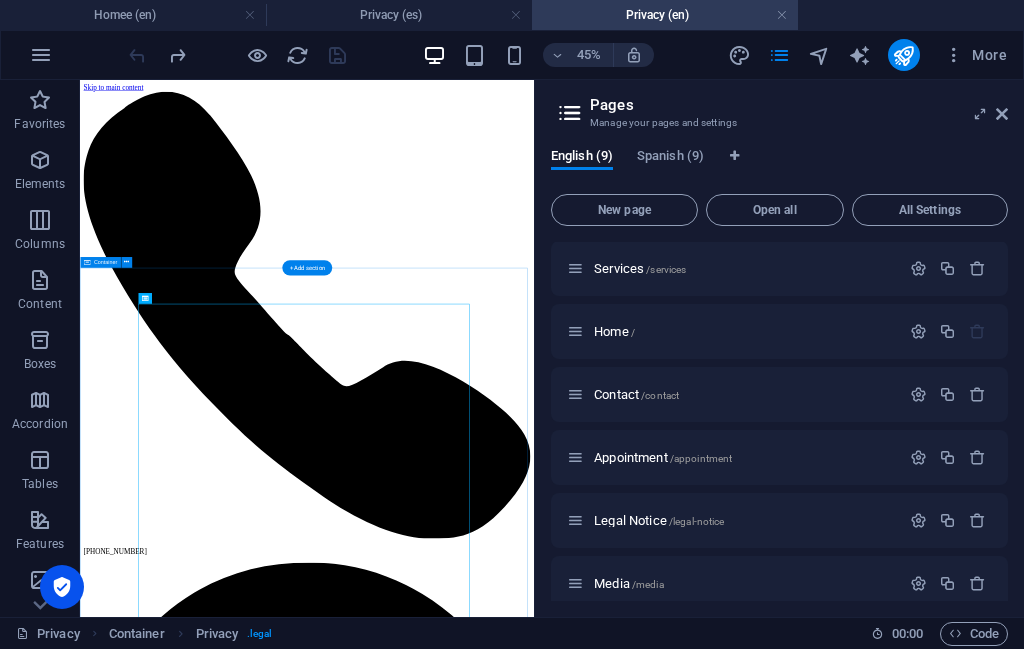 click on "Privacy Policy
An overview of data protection
General
The following gives a simple overview of what kind of personal information we collect, why we collect them and how we handle your data when you are visiting or using our website. Personal information is any data with which you could be personally identified. Detailed information on the subject of data protection can be found in our privacy policy found below.
Data collection on our website
Who is responsible for the data collection on this website?
The data collected on this website are processed by the website operator. The operator's contact details can be found in the website's required legal notice.
How do we collect your data?
Some data are collected when you provide them to us. This could, for example, be data you enter in a contact form.
What do we use your data for?
Part of the data is collected to ensure the proper functioning of the website. Other data can be used to analyze how visitors use the site." at bounding box center (584, 6059) 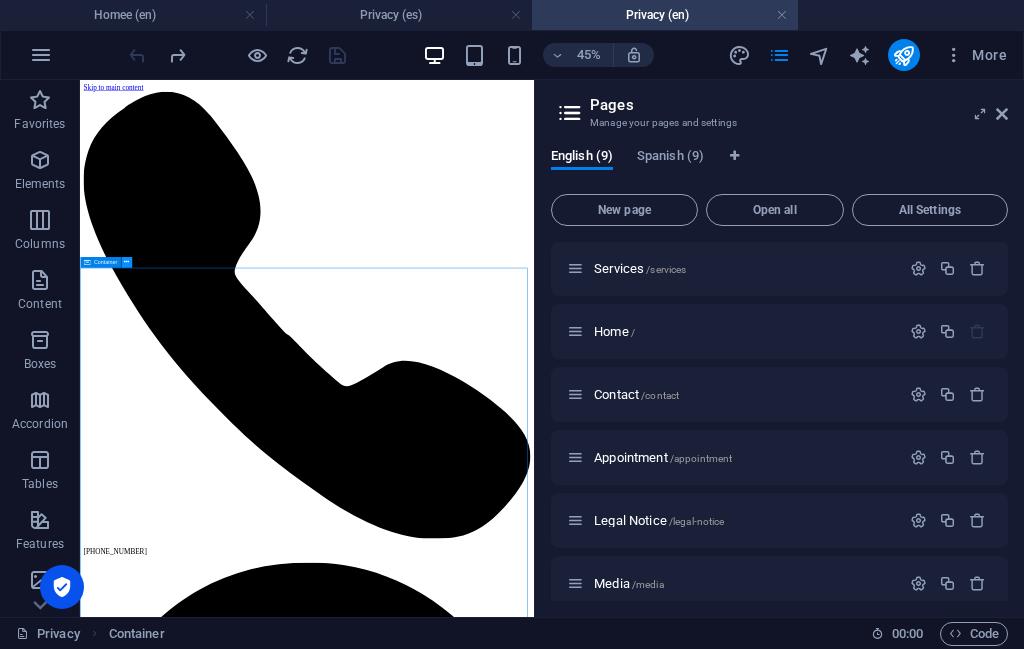click at bounding box center (126, 261) 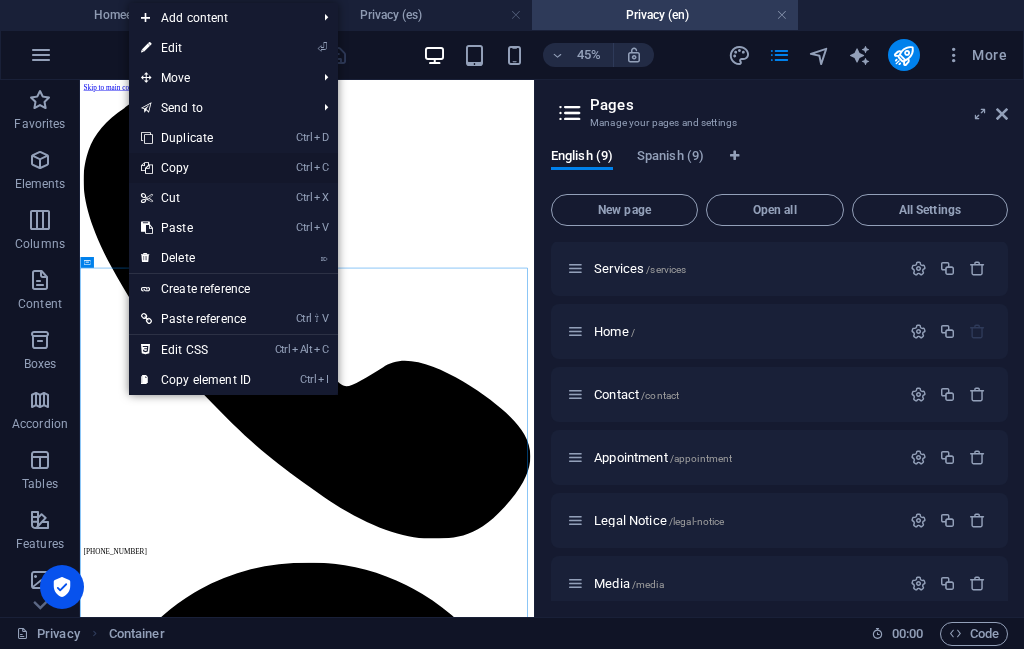 click on "Ctrl C  Copy" at bounding box center (196, 168) 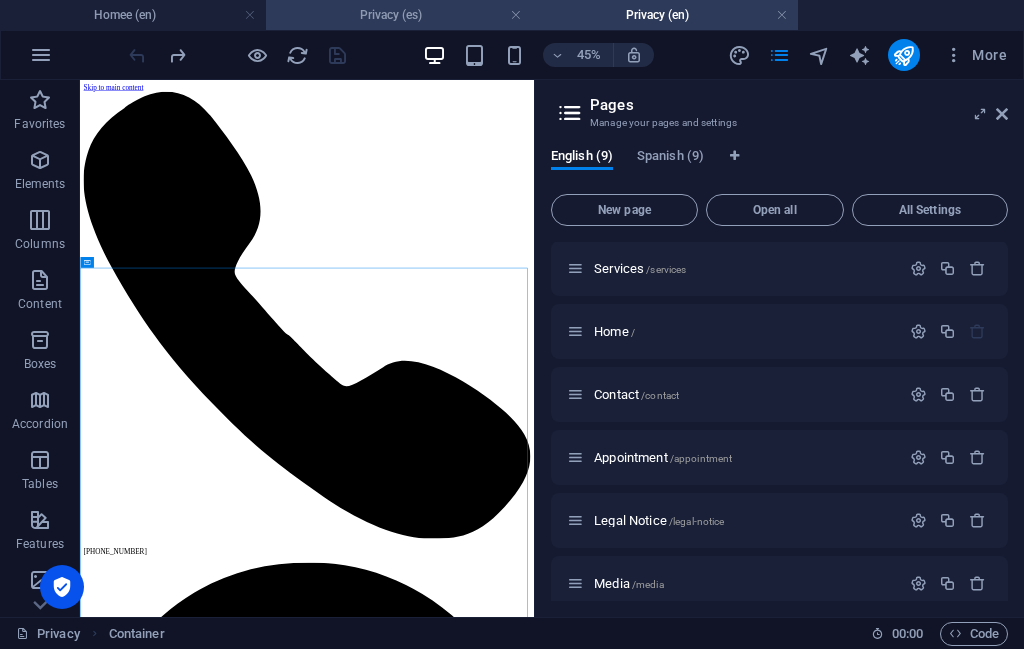 click on "Privacy (es)" at bounding box center (399, 15) 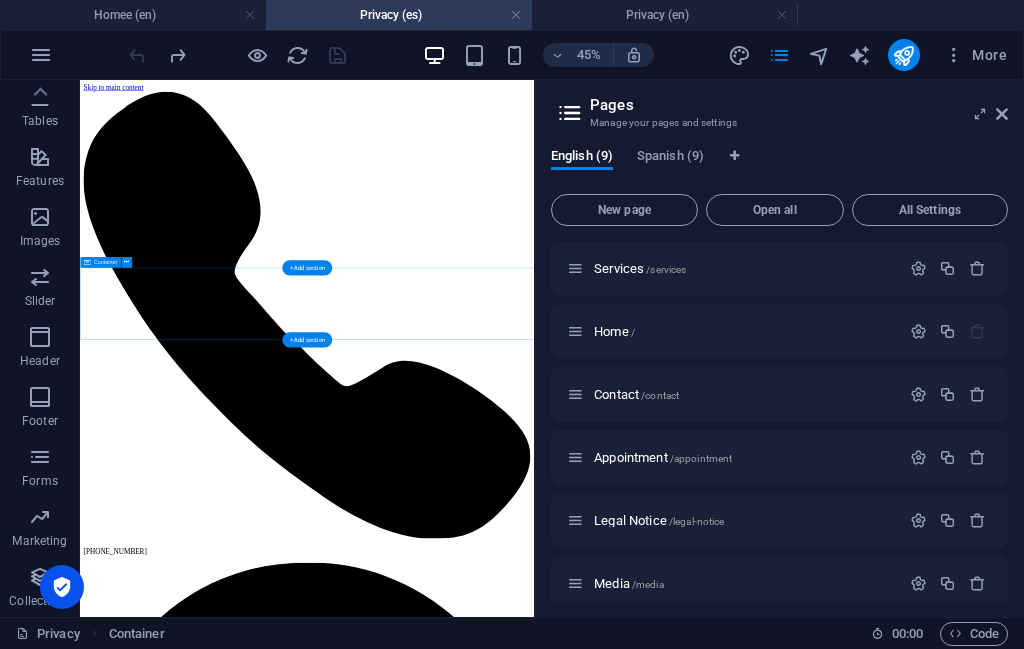 click at bounding box center [584, 3958] 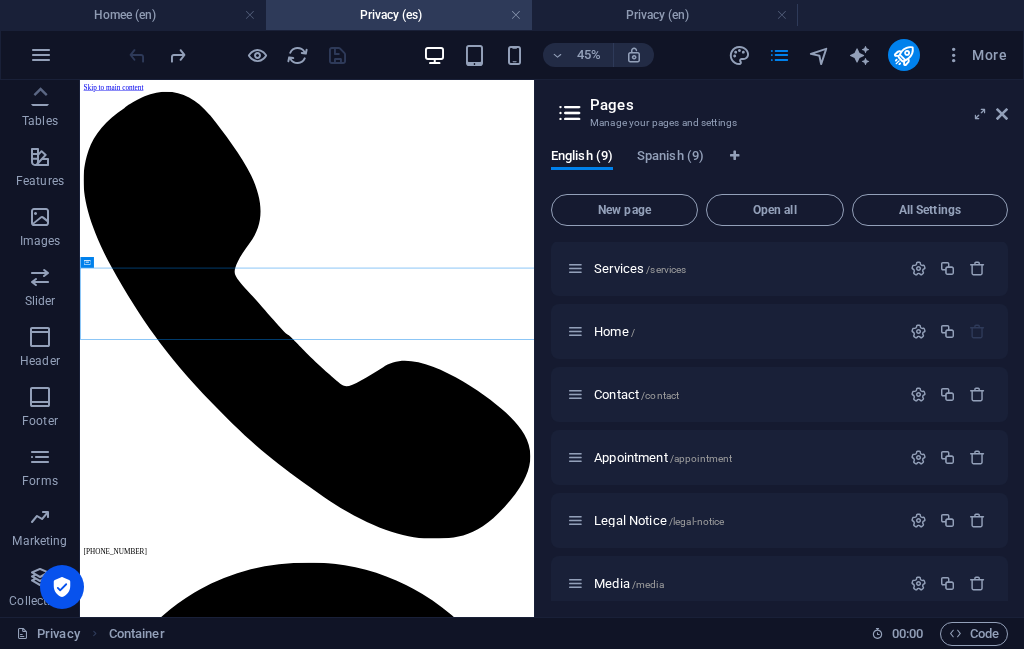 drag, startPoint x: 128, startPoint y: 788, endPoint x: 184, endPoint y: 768, distance: 59.464275 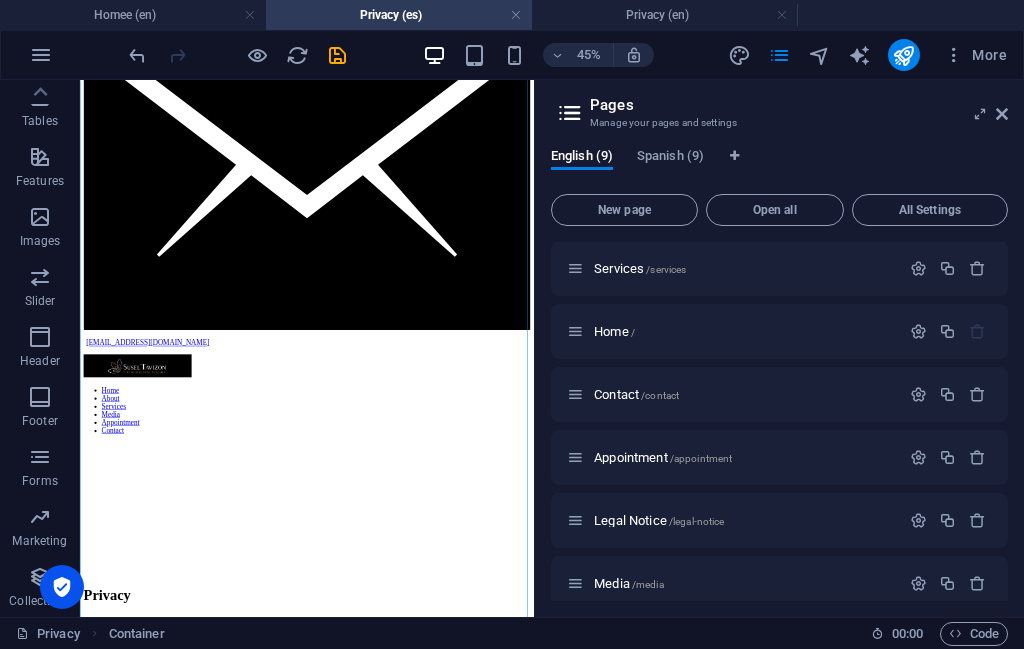scroll, scrollTop: 0, scrollLeft: 0, axis: both 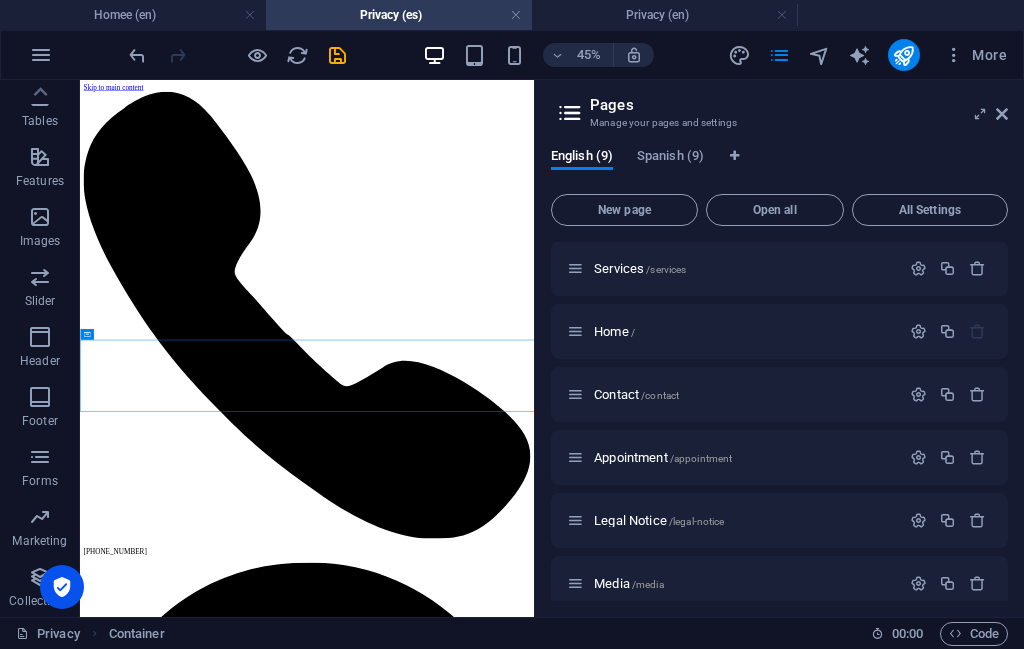 click on "Skip to main content
[PHONE_NUMBER] [GEOGRAPHIC_DATA] [GEOGRAPHIC_DATA] [EMAIL_ADDRESS][DOMAIN_NAME]
Home About Services Media Appointment Contact Privacy" at bounding box center [584, 2023] 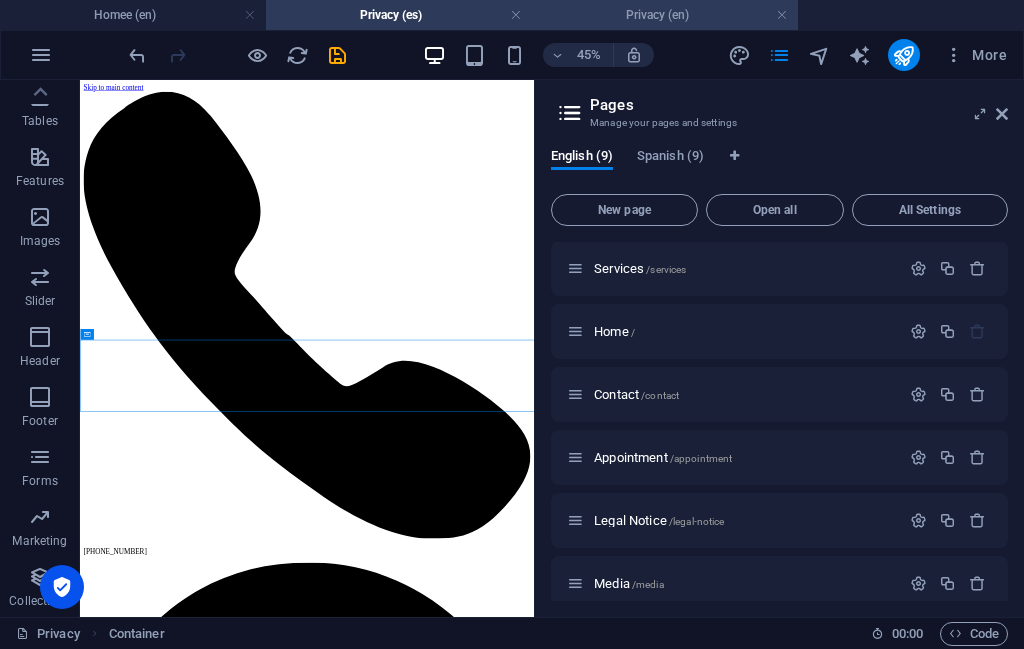 click on "Privacy (en)" at bounding box center [665, 15] 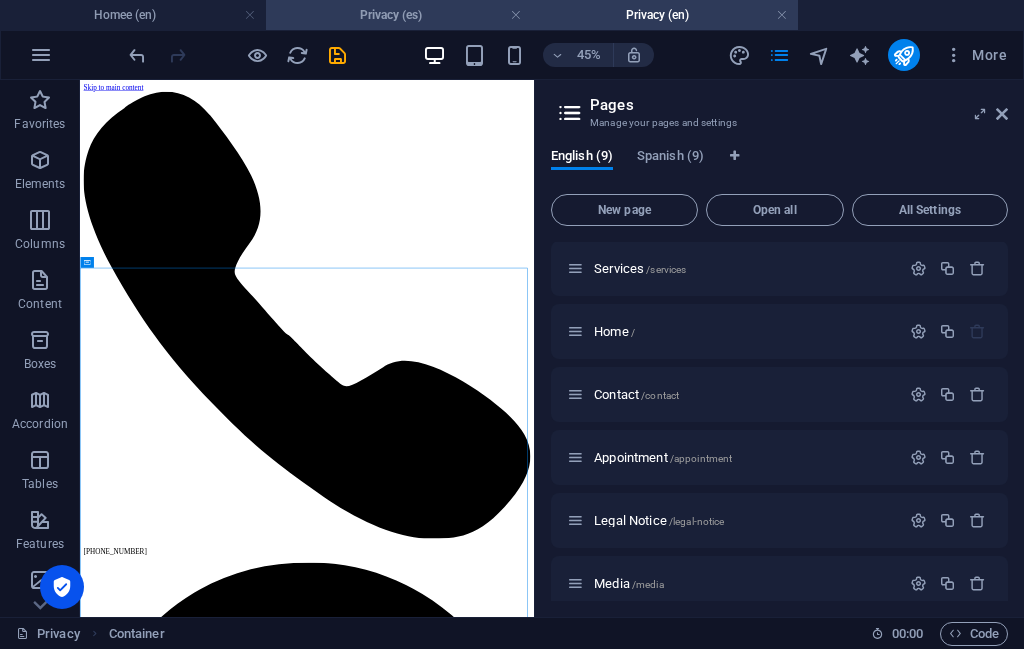 click on "Privacy (es)" at bounding box center [399, 15] 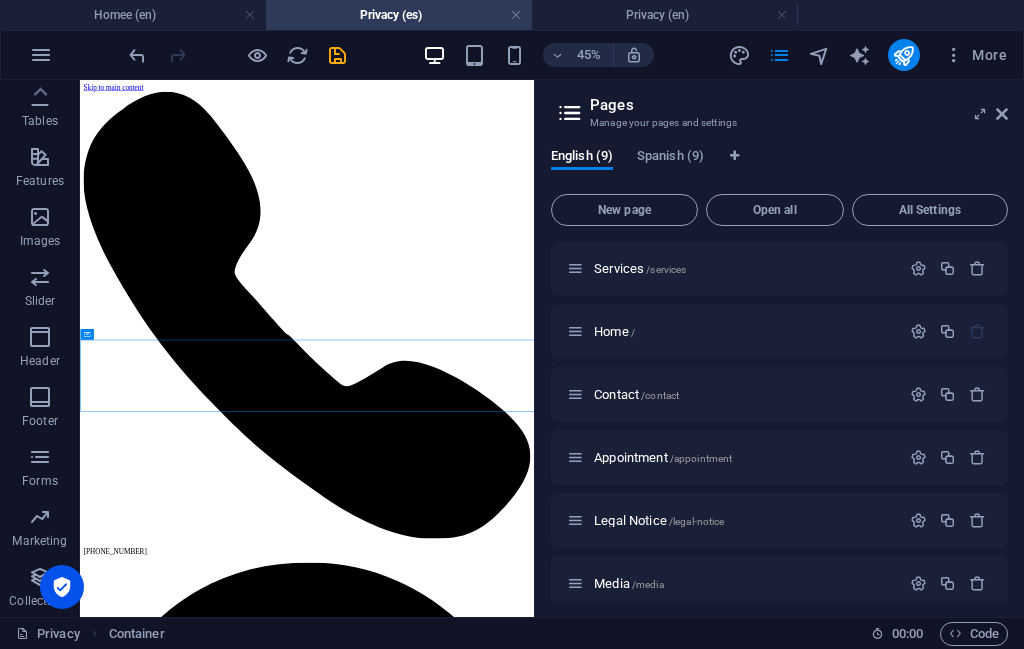 click on "Skip to main content
[PHONE_NUMBER] [GEOGRAPHIC_DATA] [GEOGRAPHIC_DATA] [EMAIL_ADDRESS][DOMAIN_NAME]
Home About Services Media Appointment Contact Privacy" at bounding box center [584, 2023] 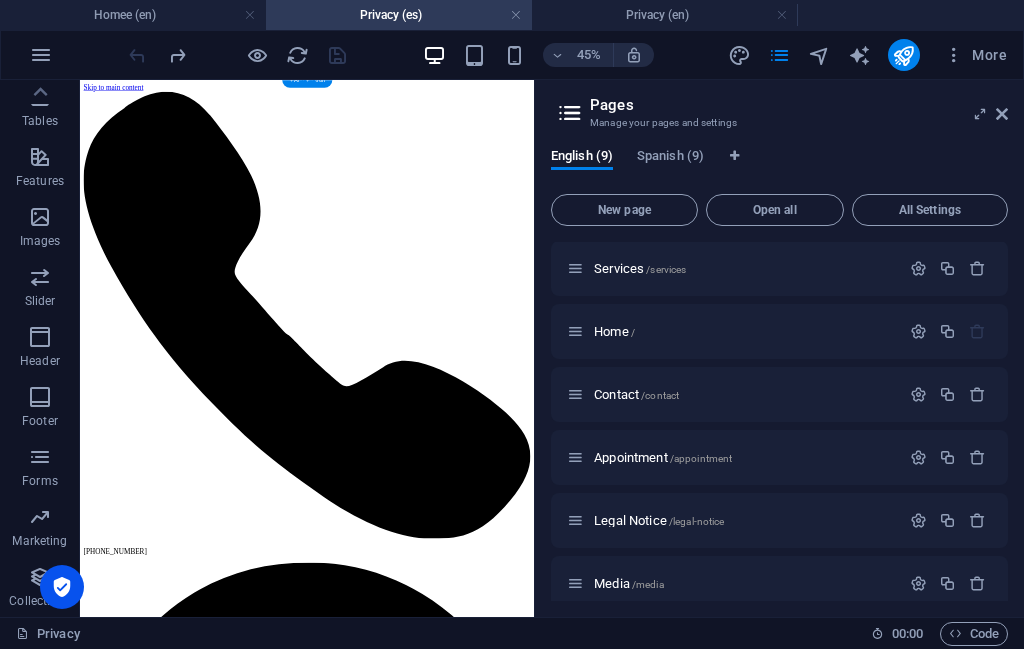 click on "Skip to main content
[PHONE_NUMBER] [GEOGRAPHIC_DATA] [GEOGRAPHIC_DATA] [EMAIL_ADDRESS][DOMAIN_NAME]
Home About Services Media Appointment Contact Privacy" at bounding box center (584, 2023) 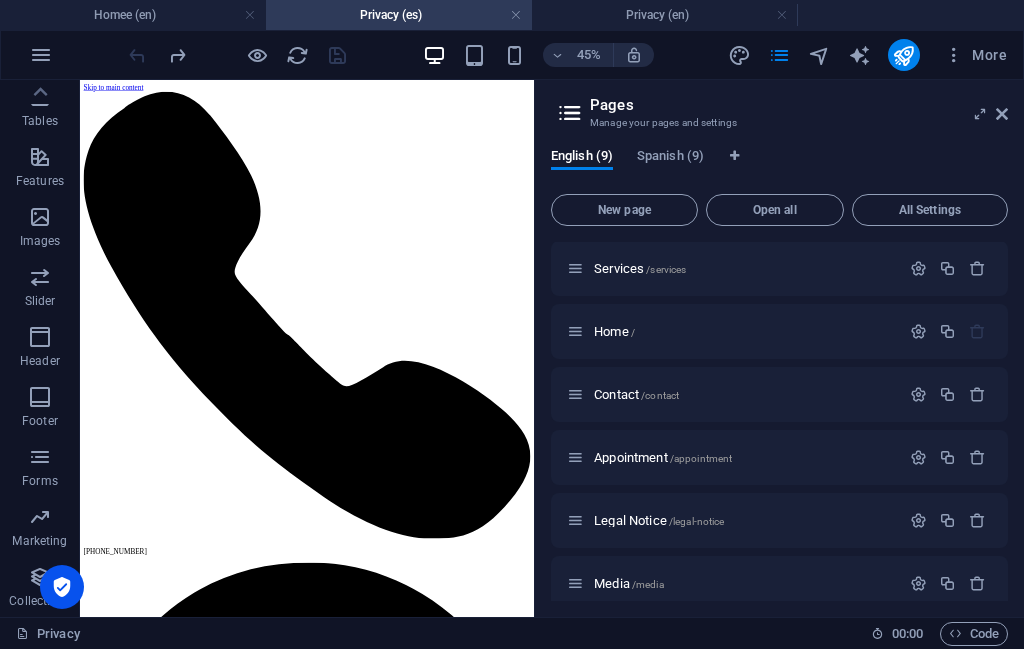 click on "Skip to main content
[PHONE_NUMBER] [GEOGRAPHIC_DATA] [GEOGRAPHIC_DATA] [EMAIL_ADDRESS][DOMAIN_NAME]
Home About Services Media Appointment Contact Privacy" at bounding box center [584, 2023] 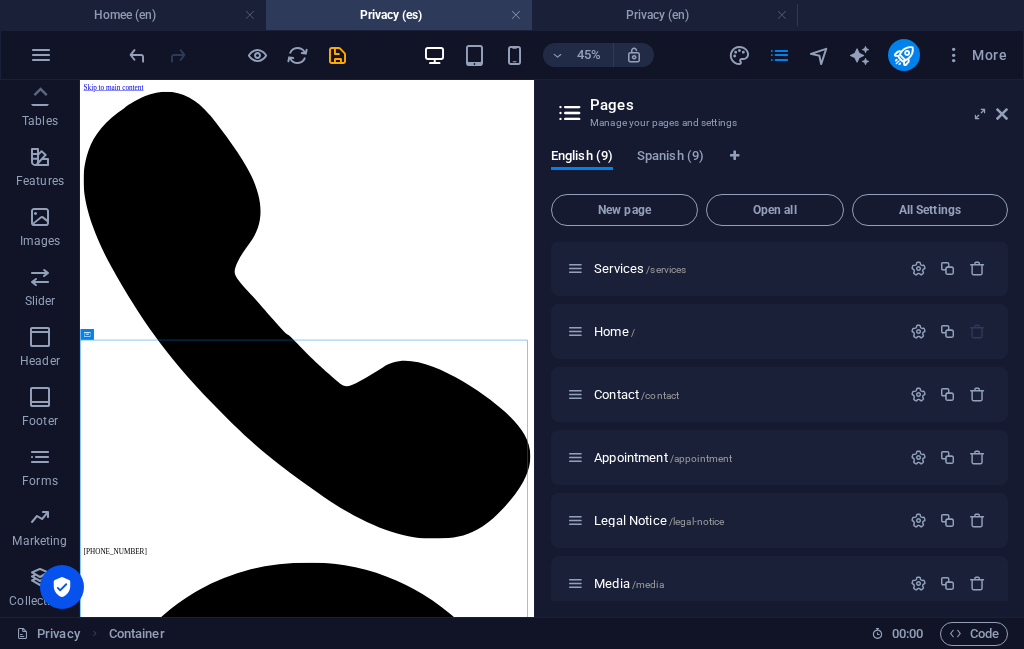 drag, startPoint x: 666, startPoint y: 937, endPoint x: 728, endPoint y: 902, distance: 71.19691 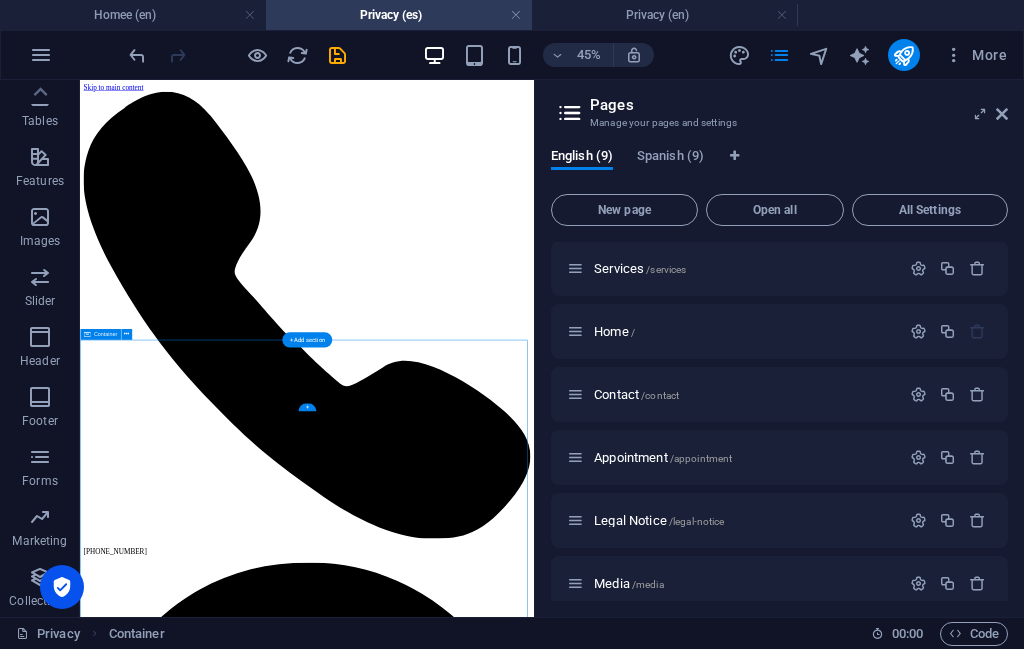 click at bounding box center (584, 3958) 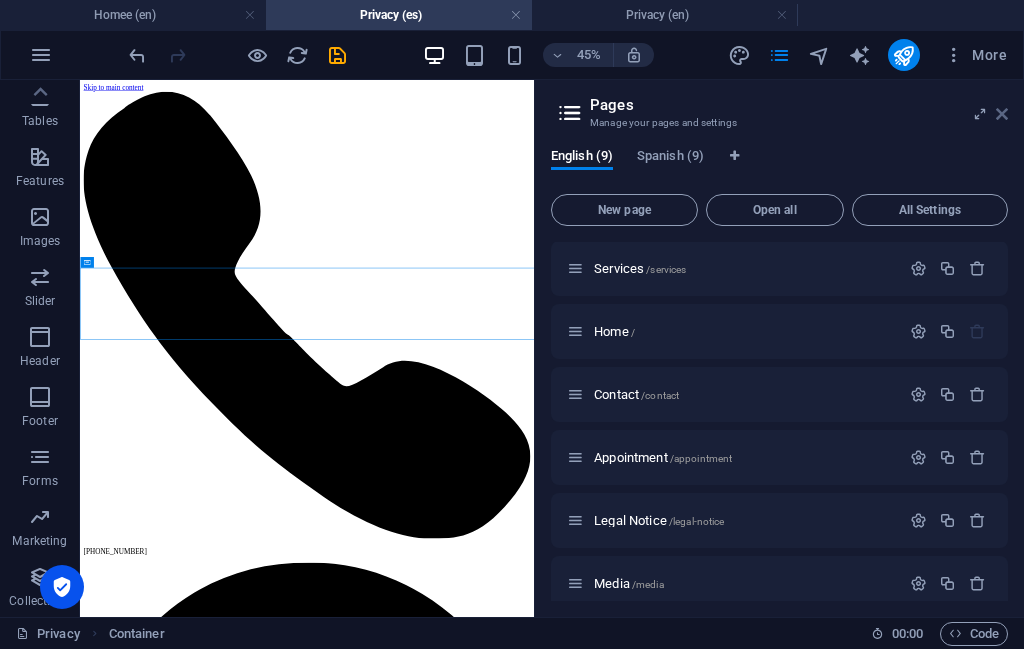 drag, startPoint x: 1001, startPoint y: 115, endPoint x: 158, endPoint y: 184, distance: 845.81915 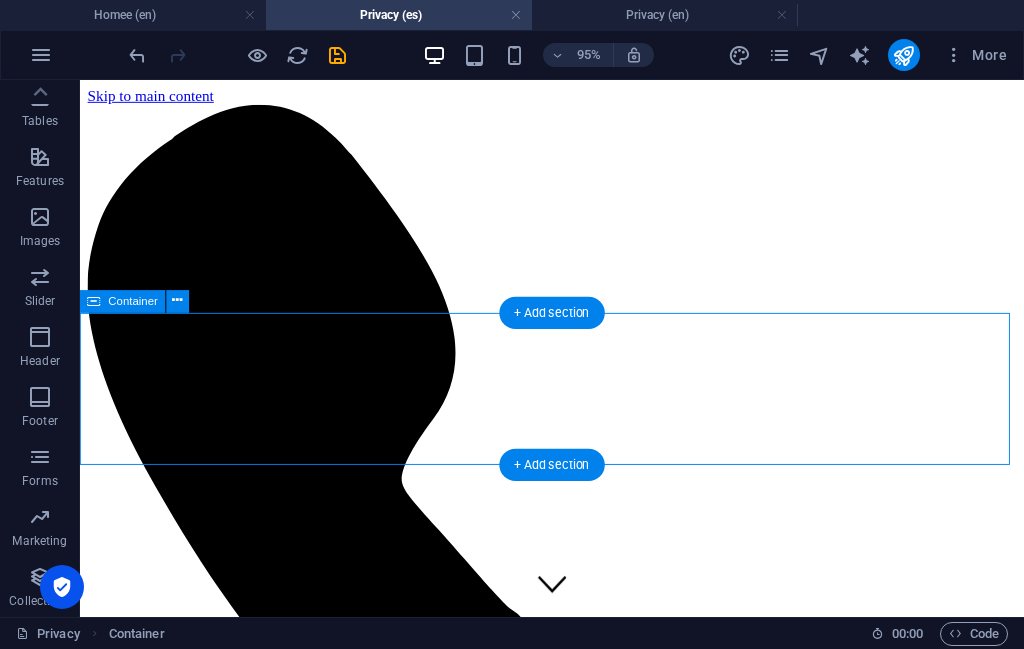 scroll, scrollTop: 172, scrollLeft: 0, axis: vertical 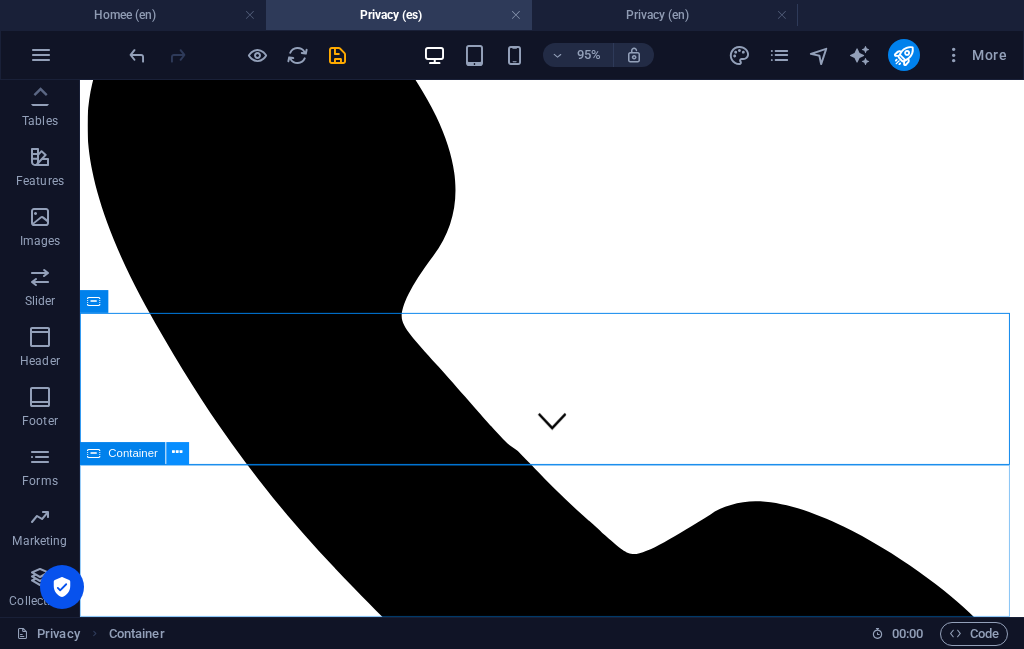click at bounding box center (178, 453) 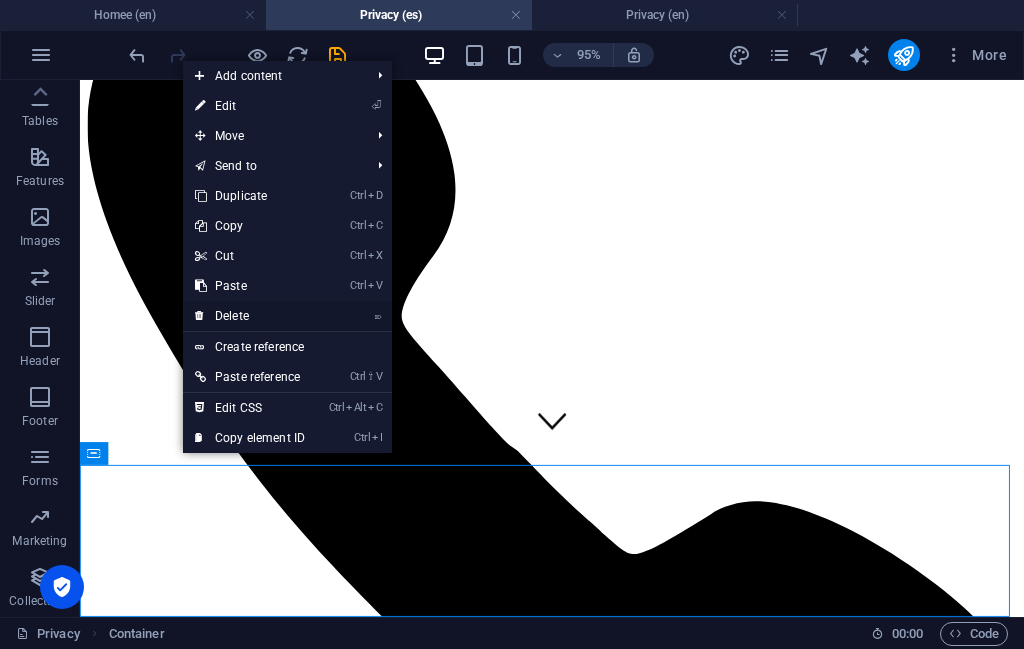 click on "⌦  Delete" at bounding box center (250, 316) 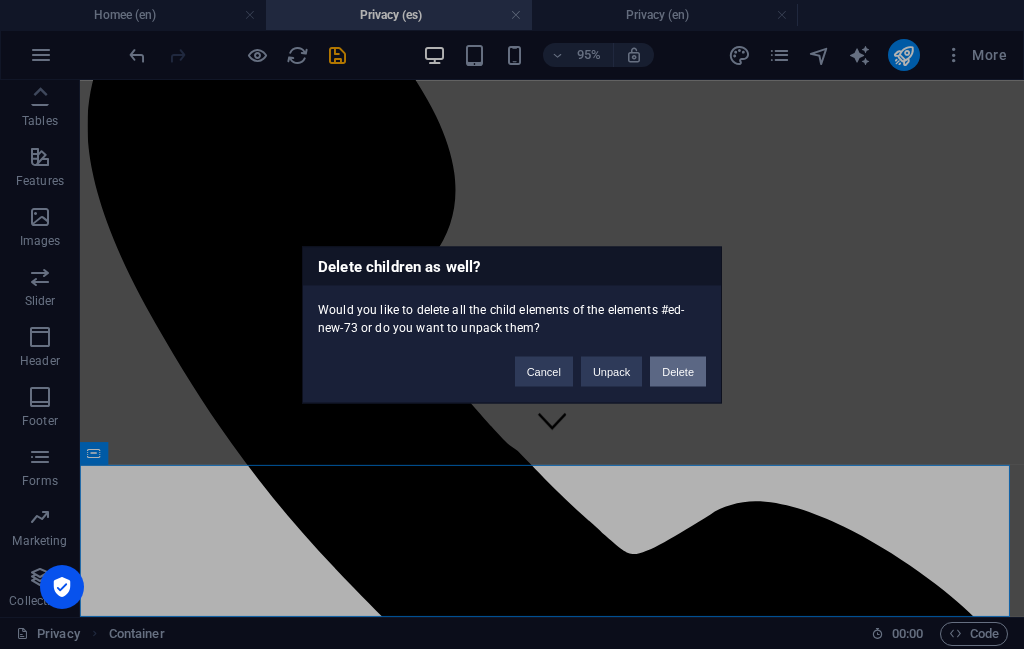 click on "Delete" at bounding box center [678, 371] 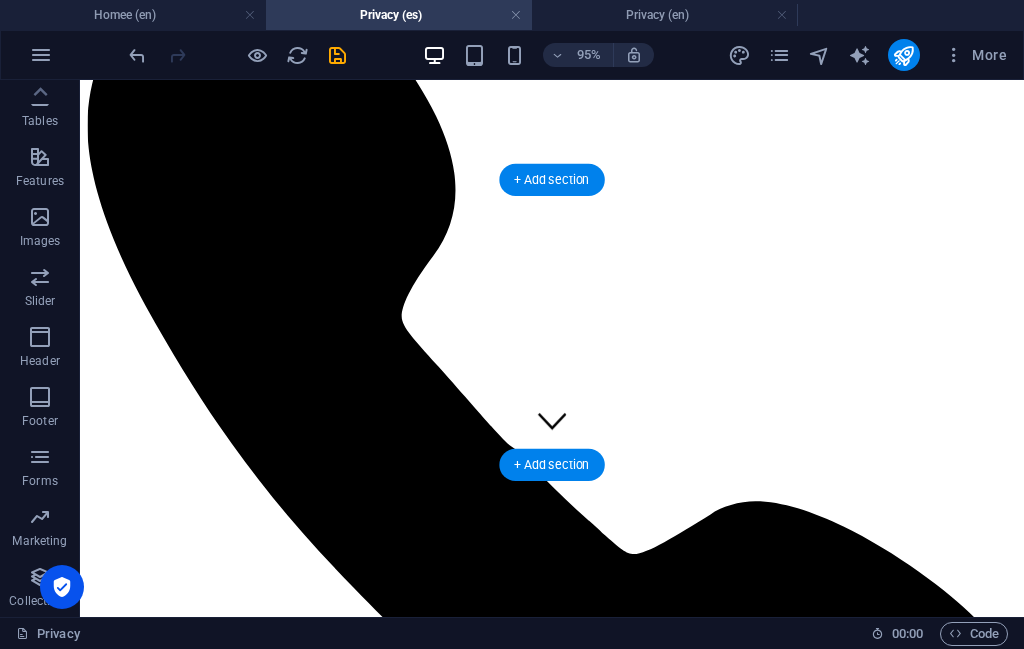 scroll, scrollTop: 12, scrollLeft: 0, axis: vertical 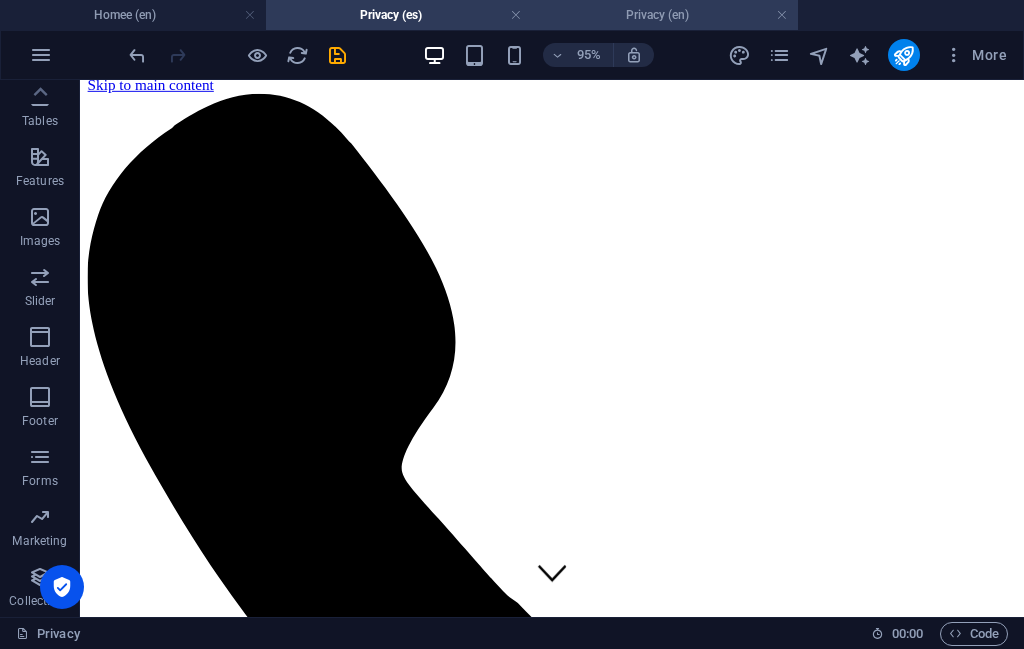 click on "Privacy (en)" at bounding box center [665, 15] 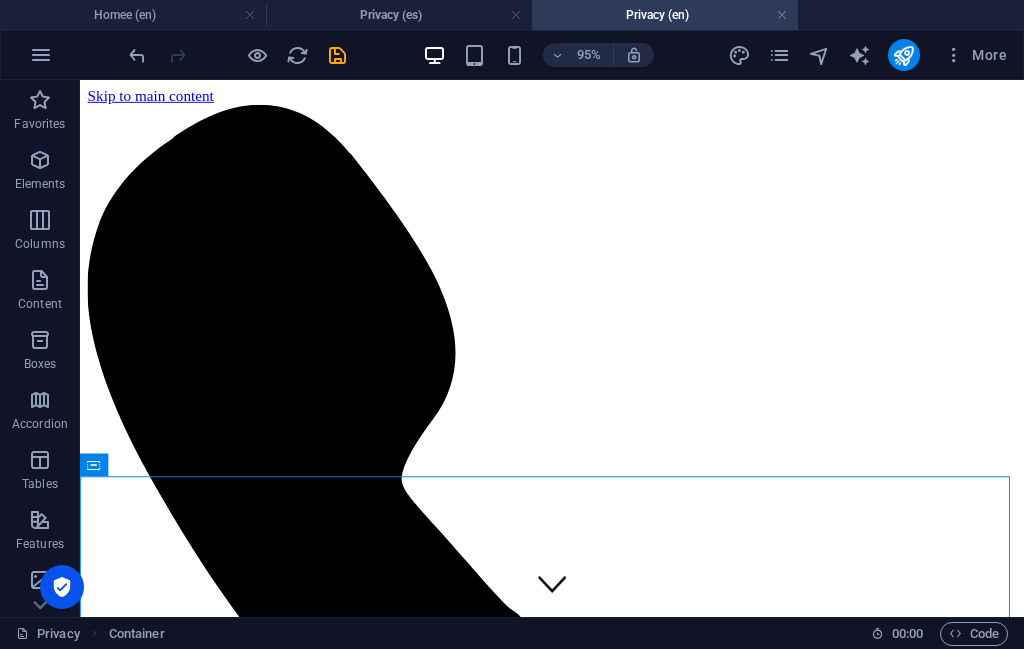 scroll, scrollTop: 0, scrollLeft: 0, axis: both 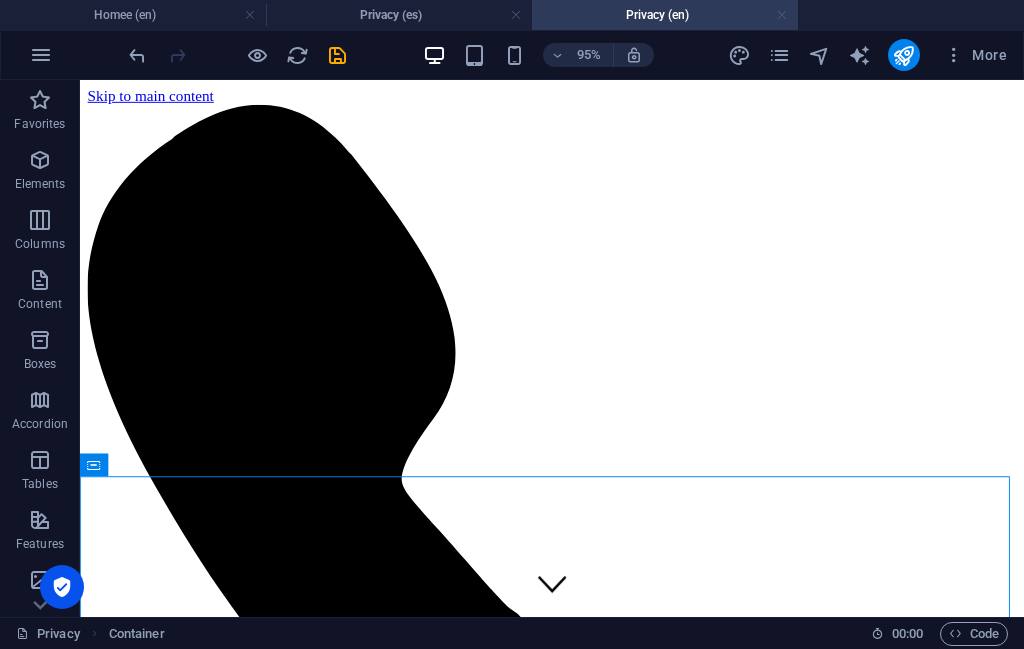 drag, startPoint x: 784, startPoint y: 20, endPoint x: 425, endPoint y: 221, distance: 411.43893 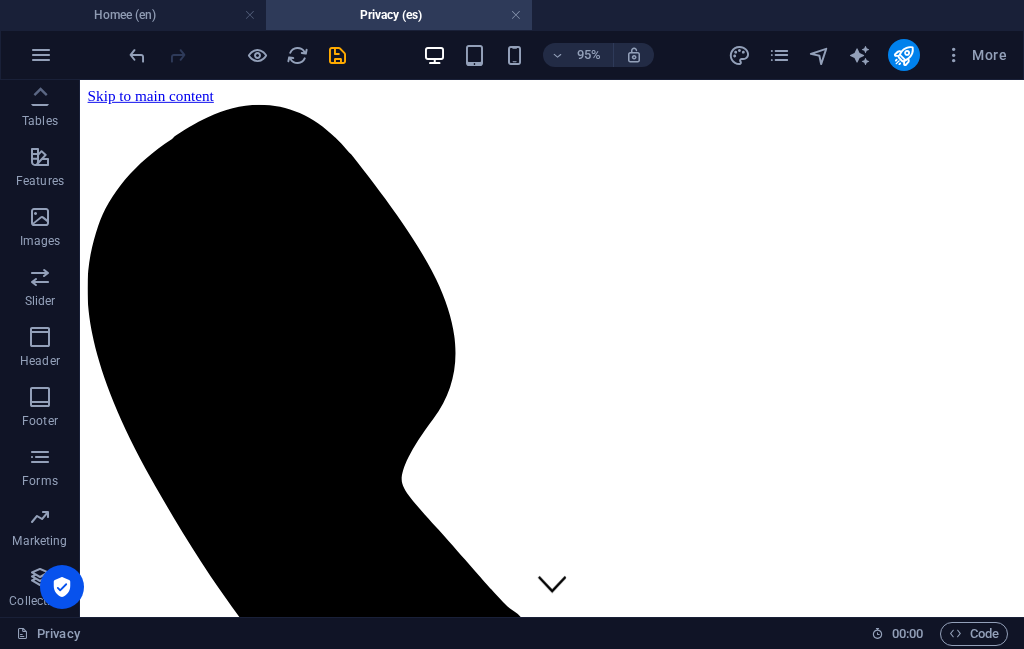 scroll, scrollTop: 12, scrollLeft: 0, axis: vertical 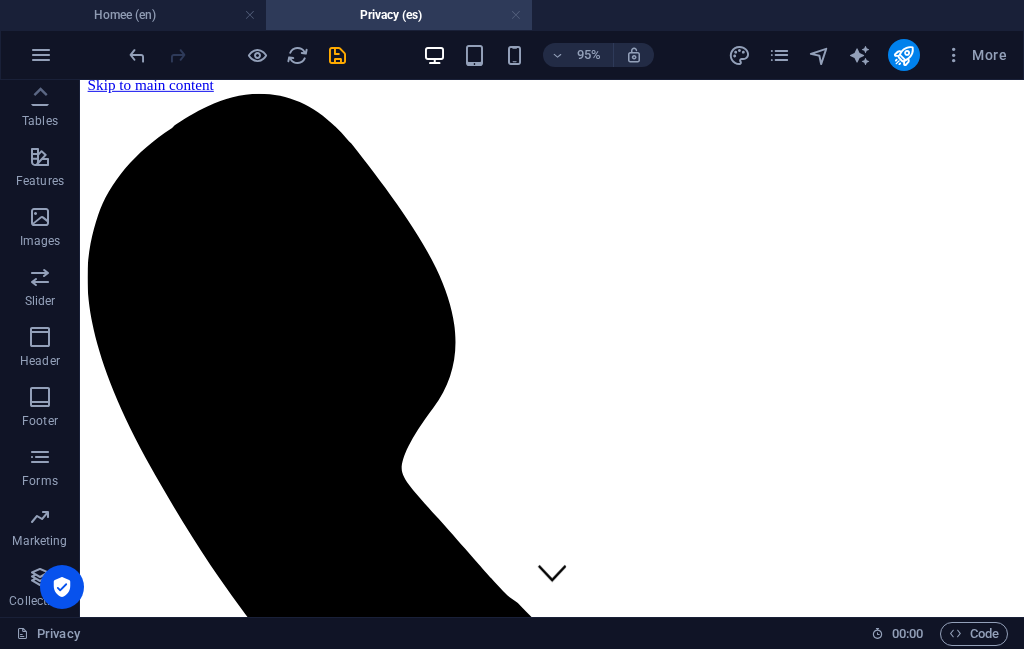 click at bounding box center [516, 15] 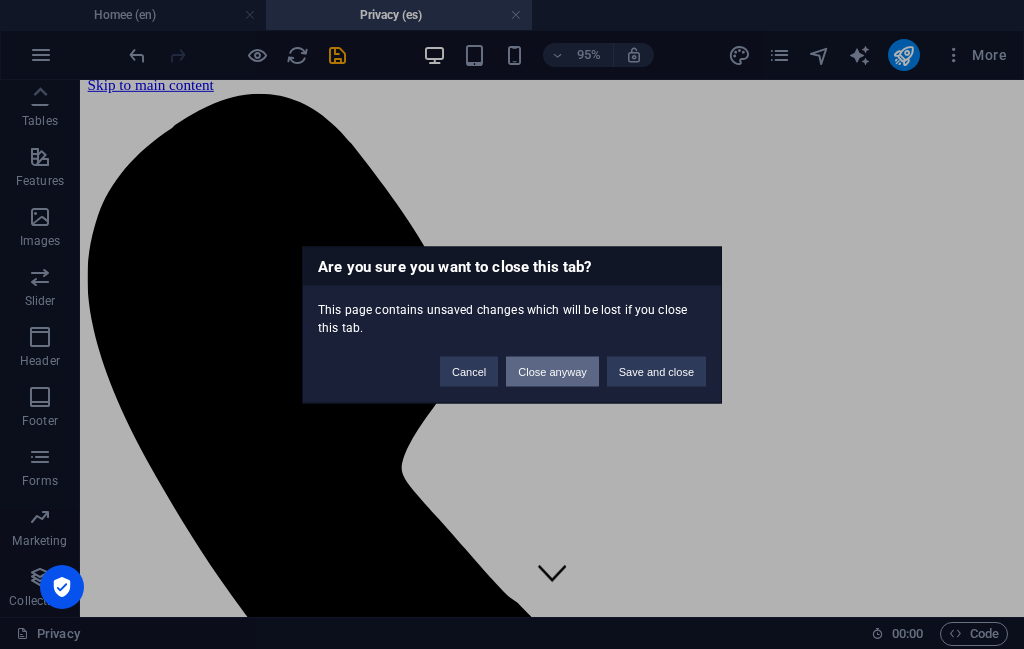 click on "Close anyway" at bounding box center (552, 371) 